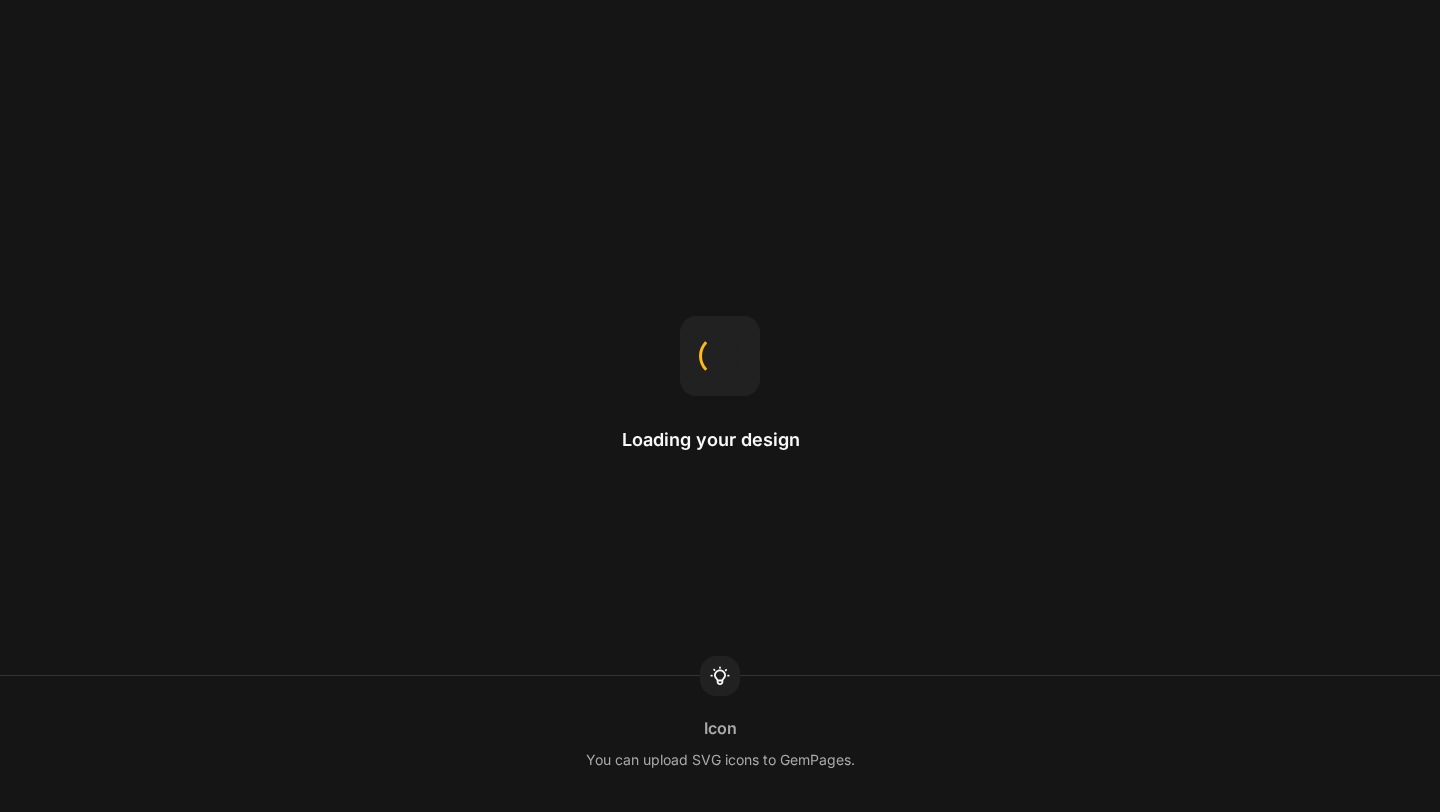 scroll, scrollTop: 0, scrollLeft: 0, axis: both 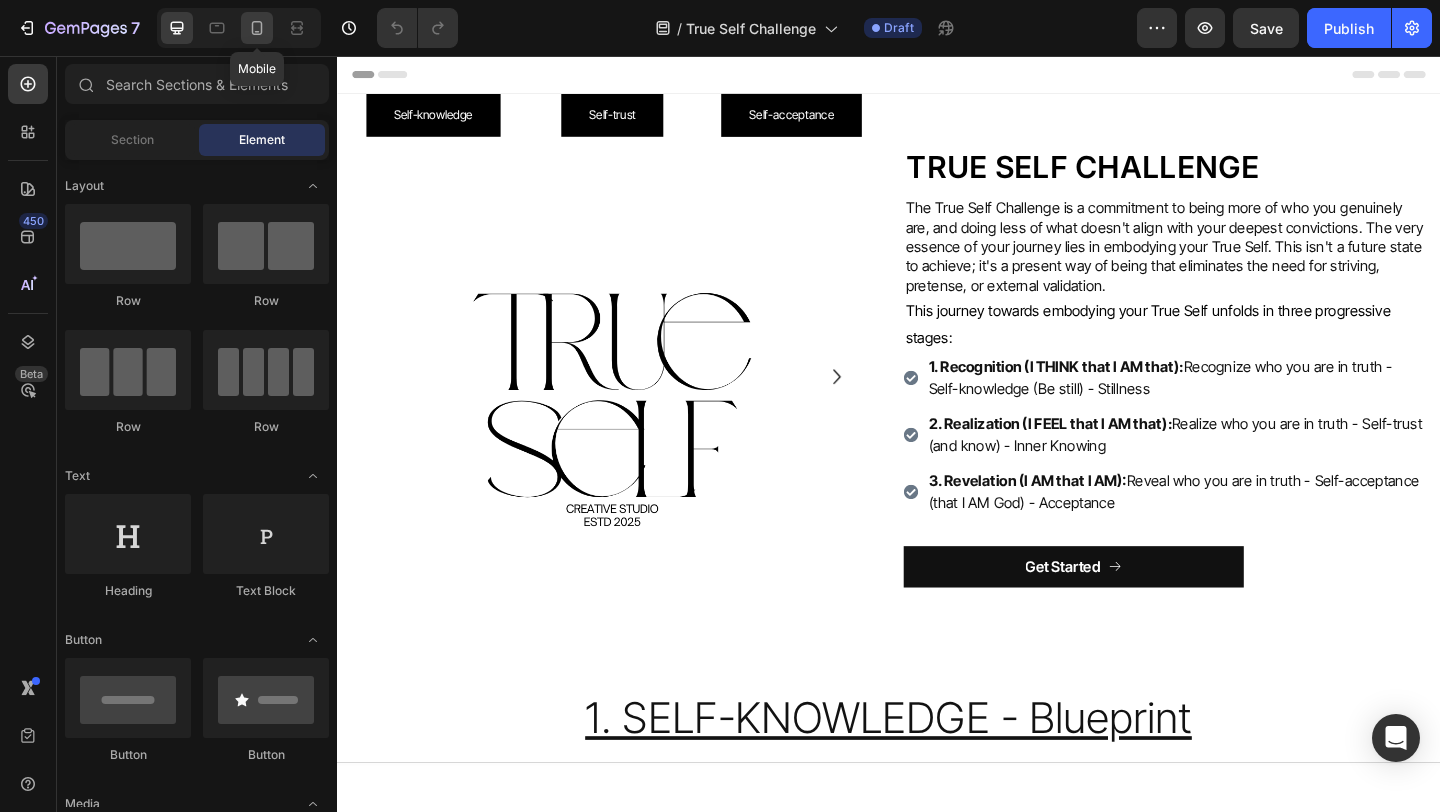 click 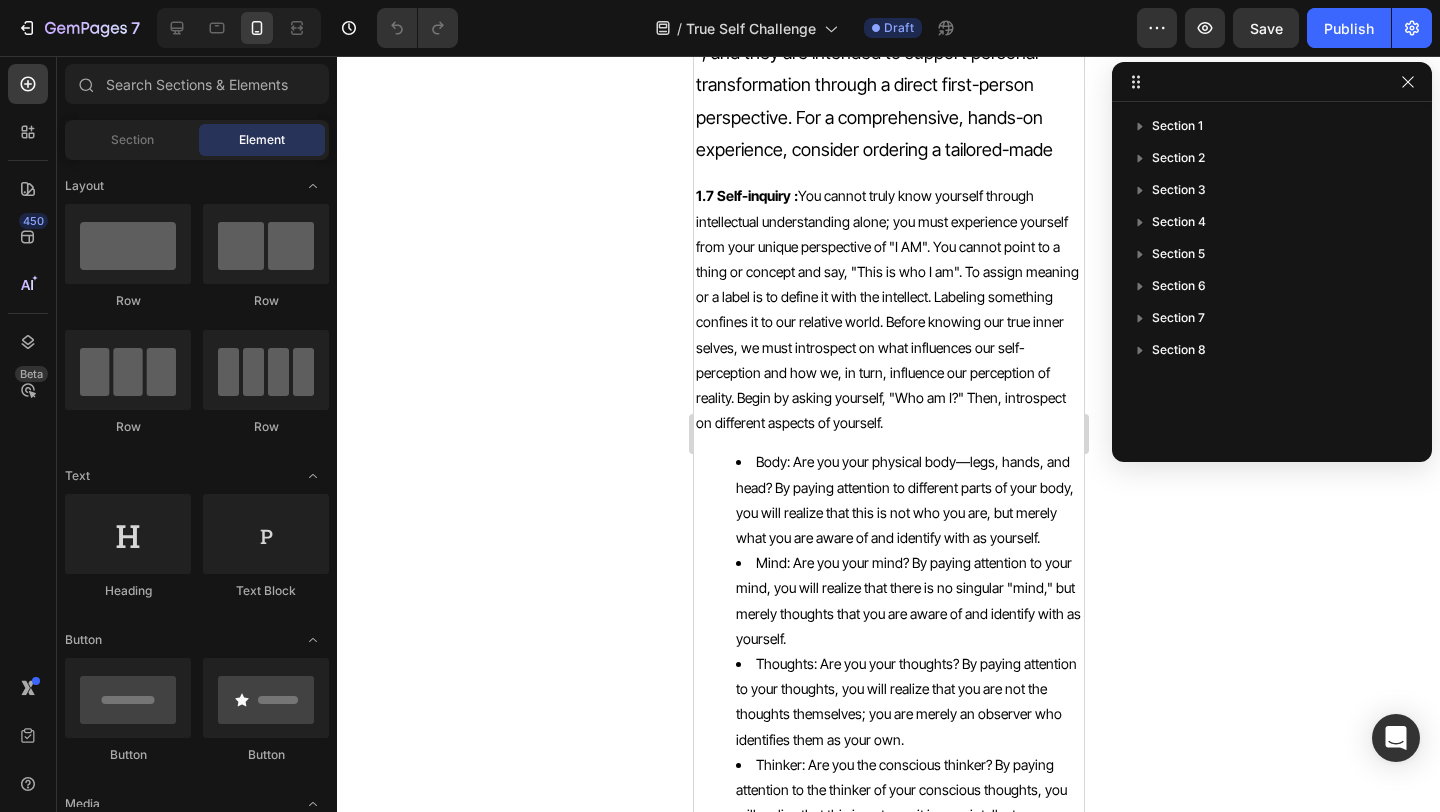 scroll, scrollTop: 5135, scrollLeft: 0, axis: vertical 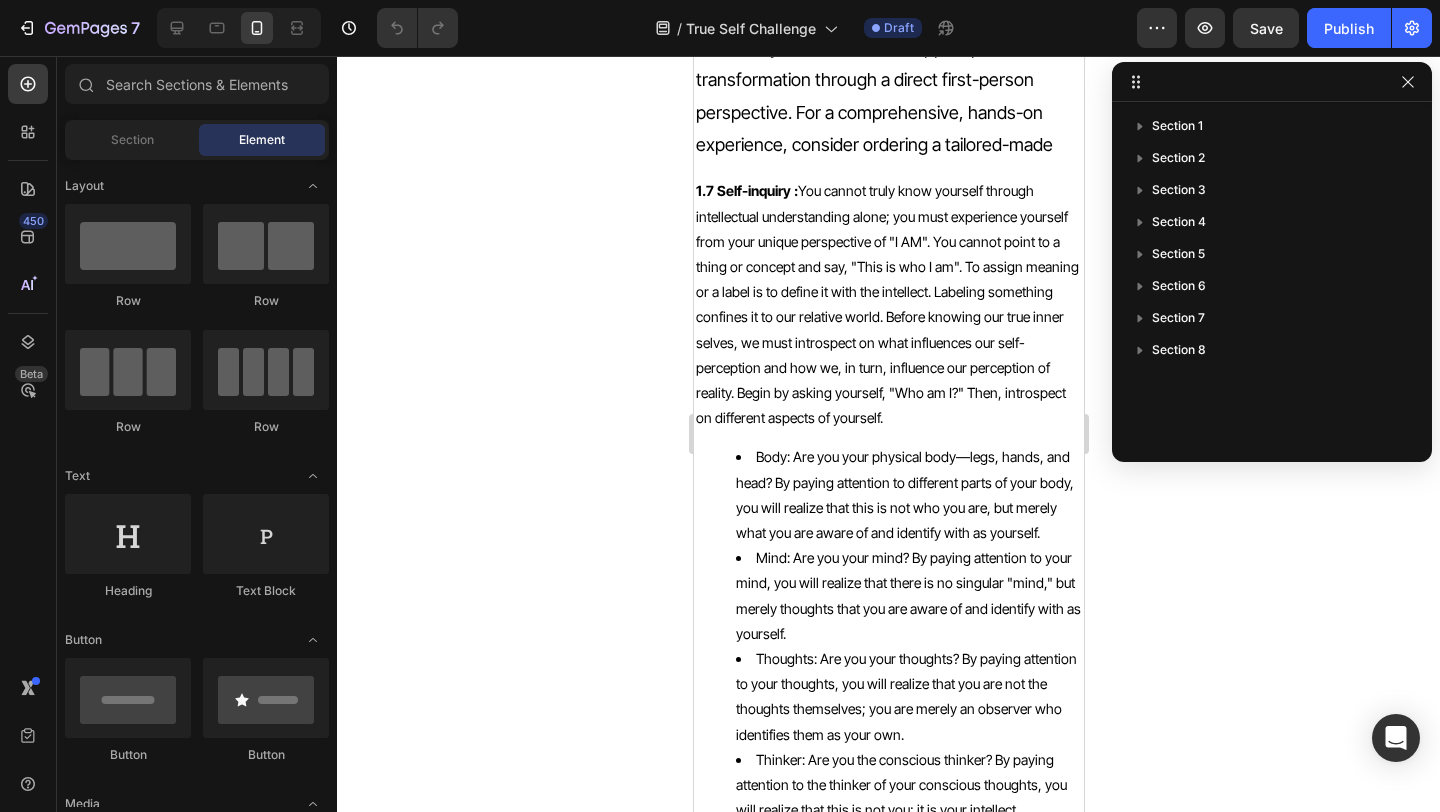 click on "States of our ego mind such as anger, fear, and sadness can turn into beliefs in separation, control, and lack." at bounding box center [888, -628] 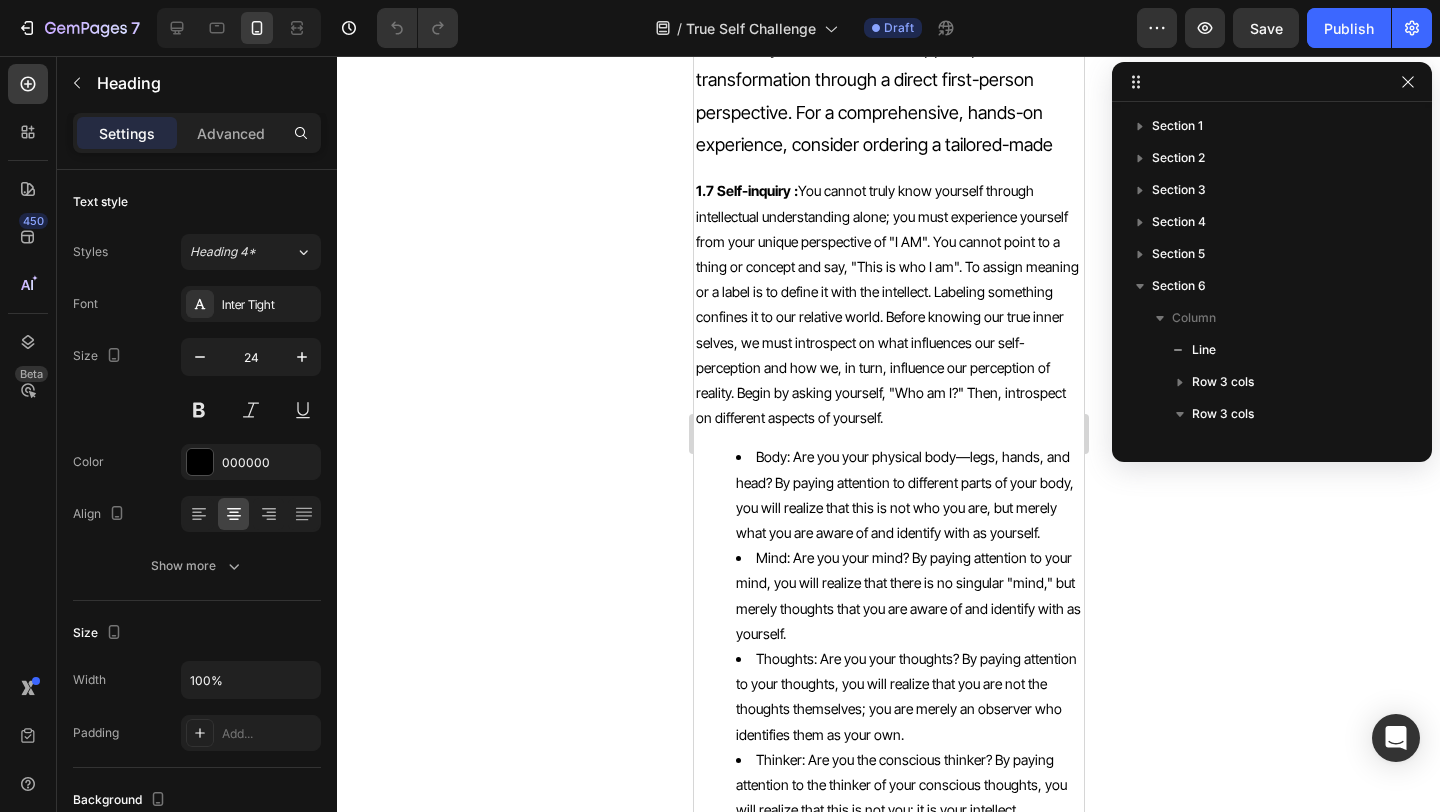 scroll, scrollTop: 275, scrollLeft: 0, axis: vertical 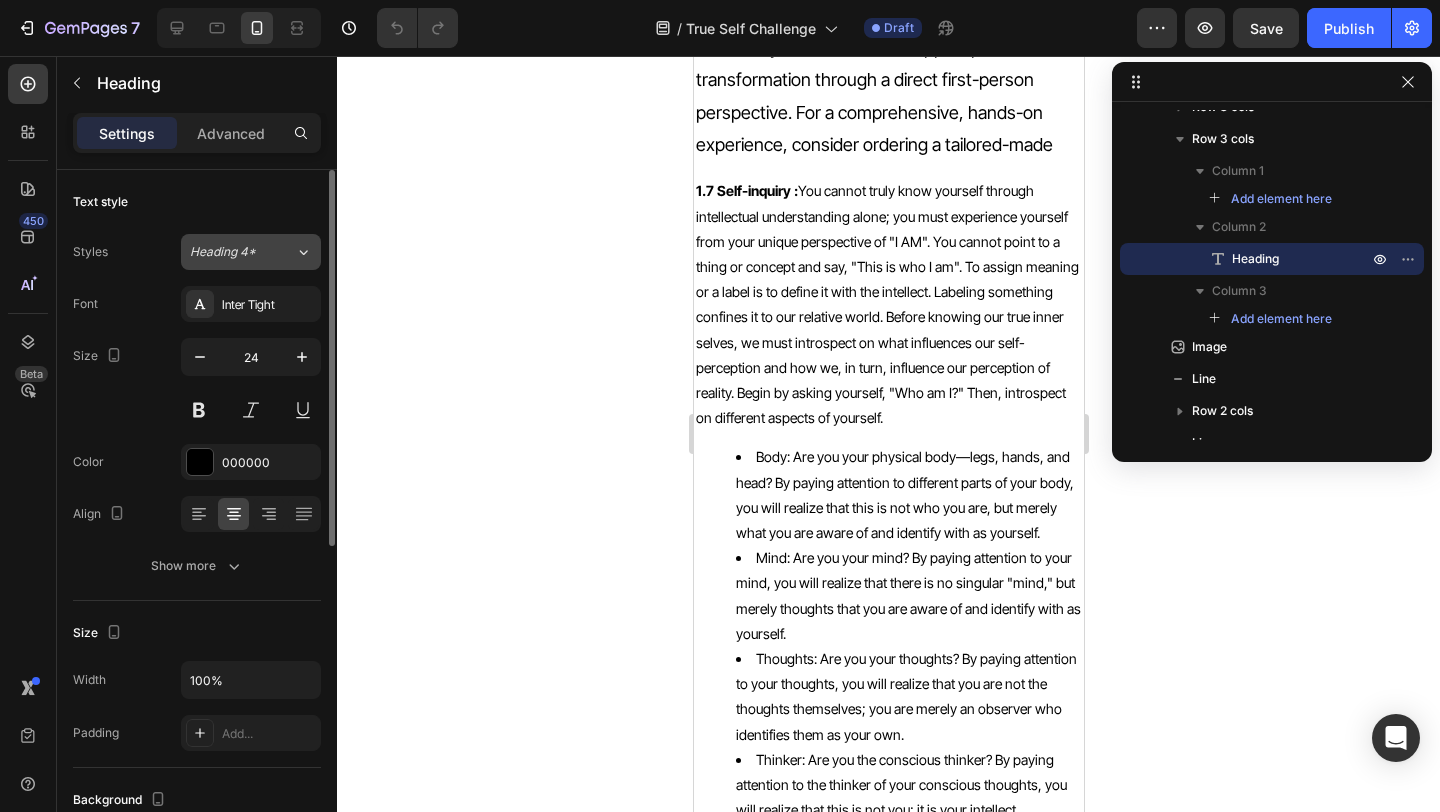 click 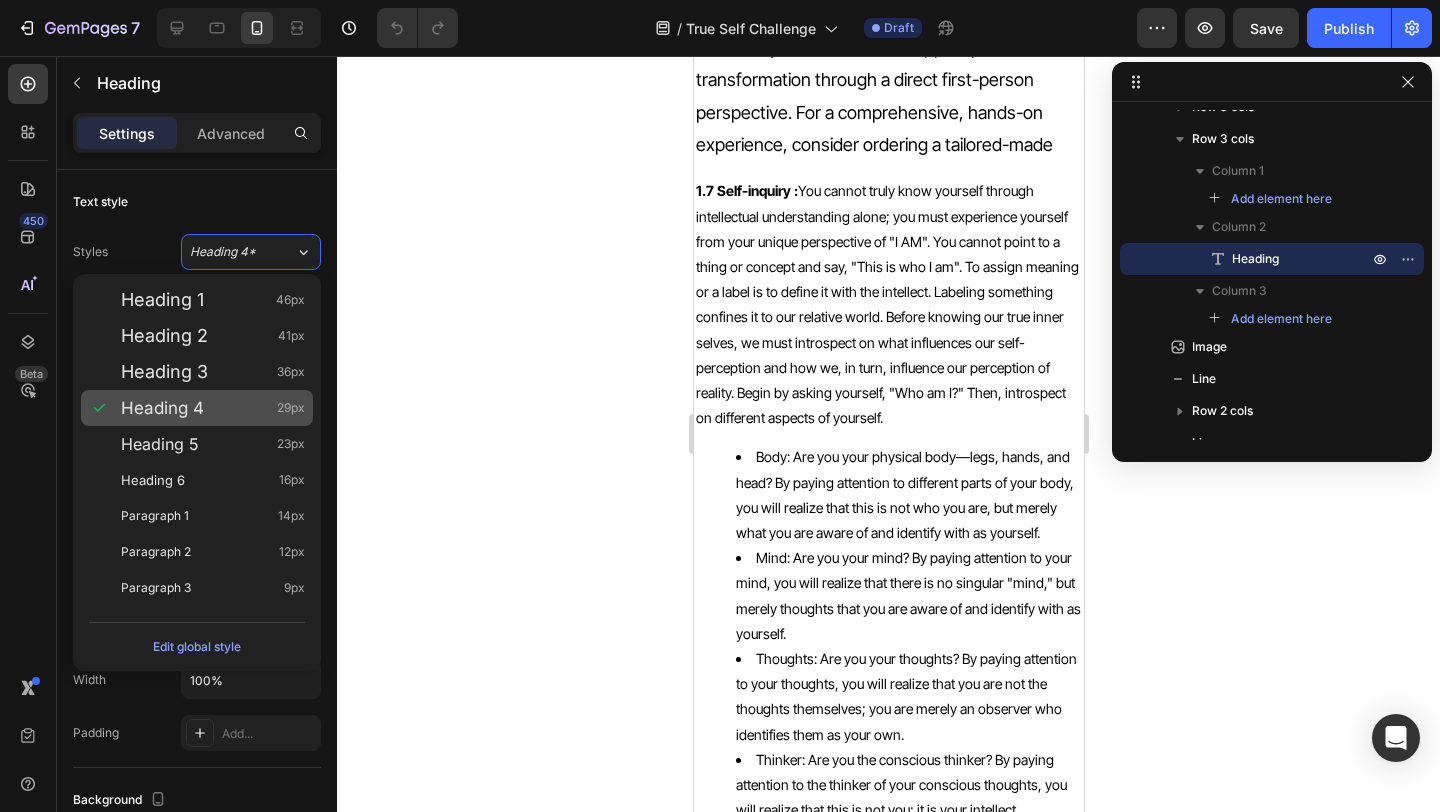 click on "Heading 4 29px" at bounding box center (213, 408) 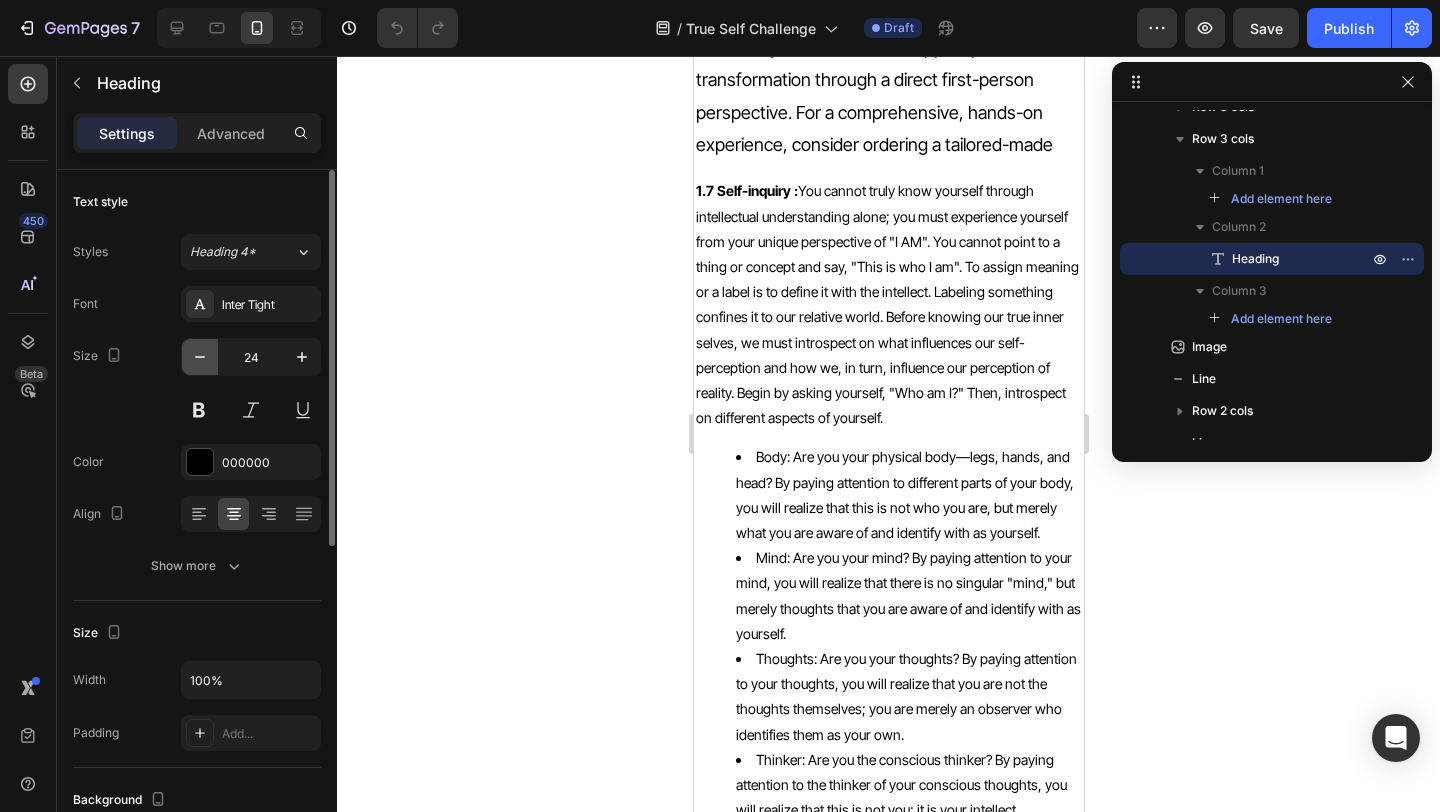 click 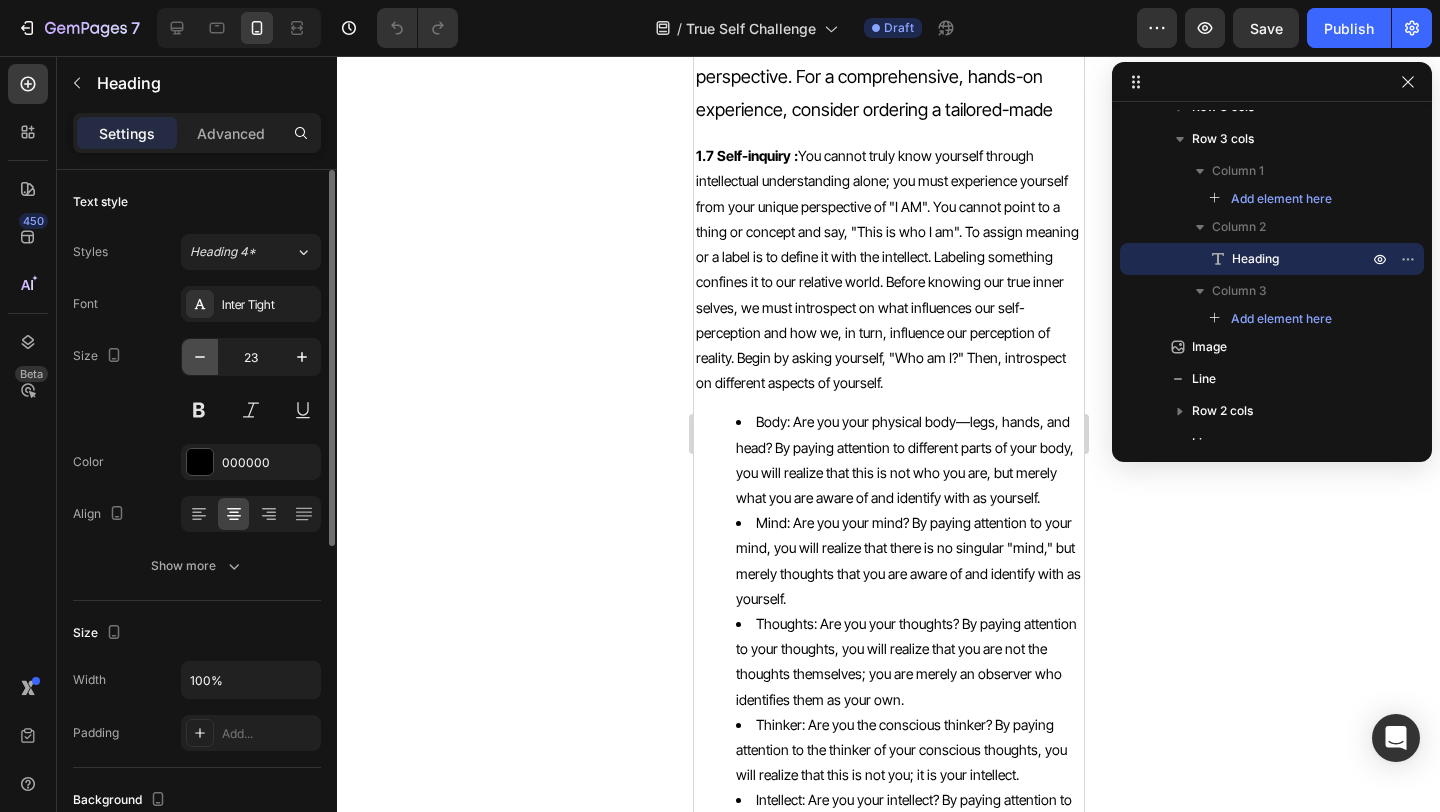 click 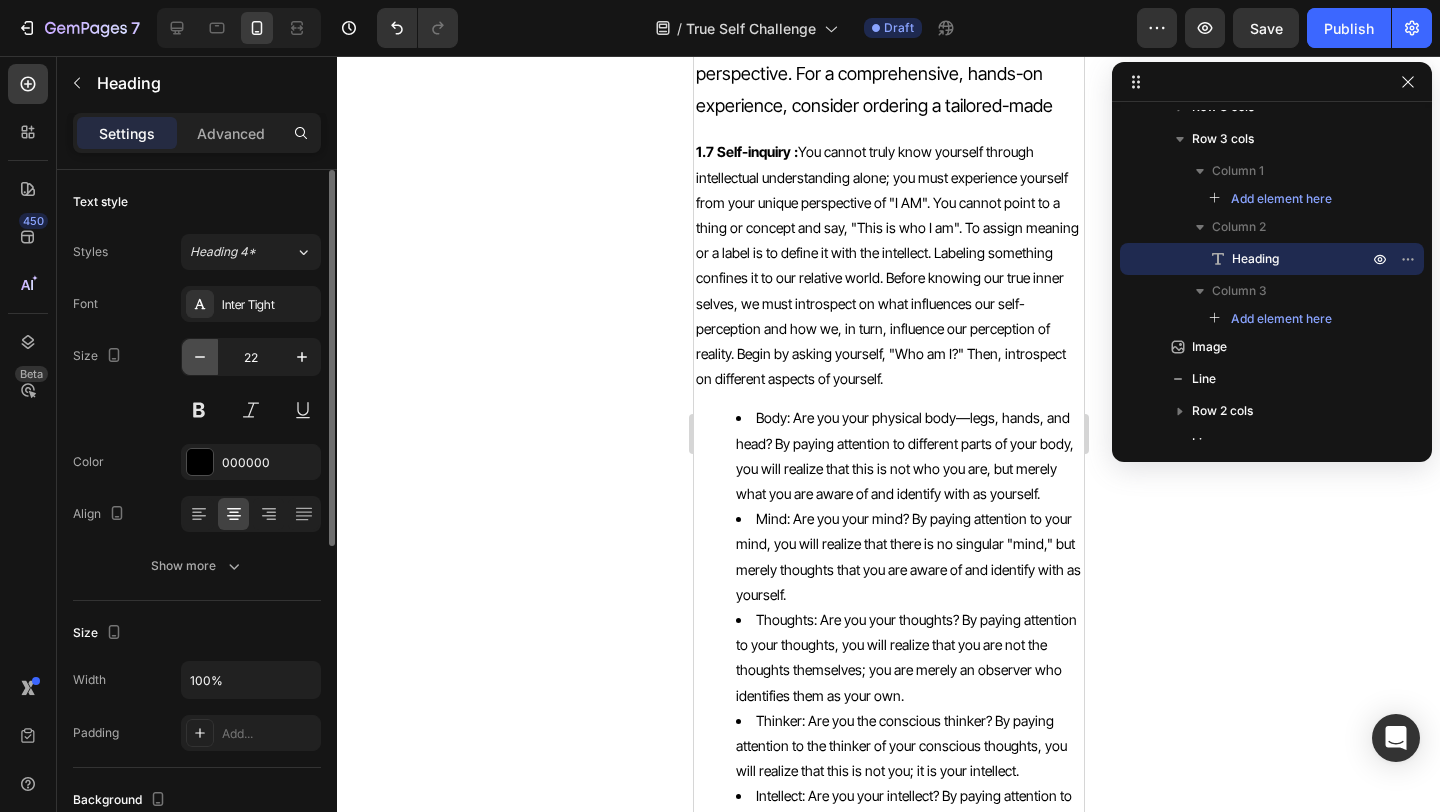 click 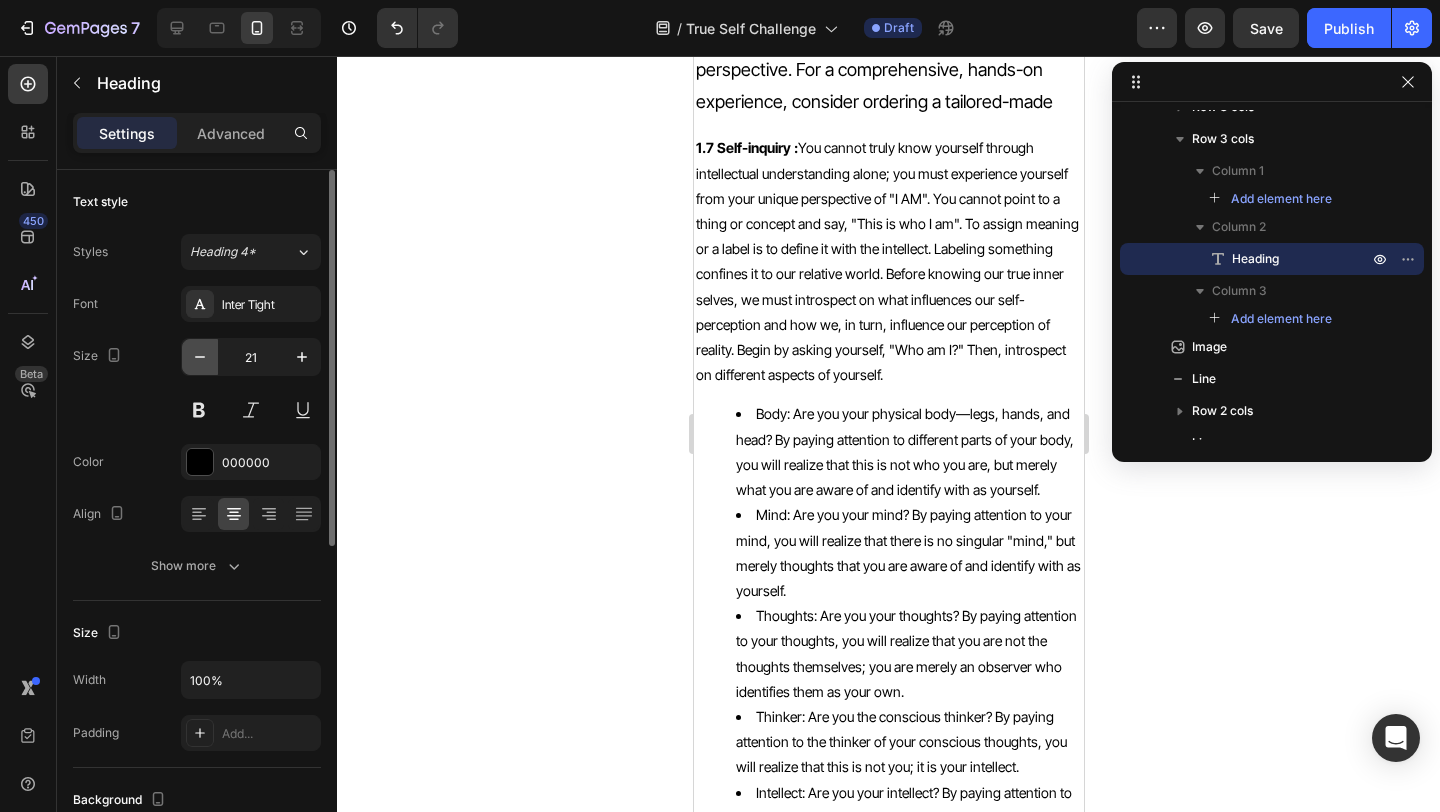 click 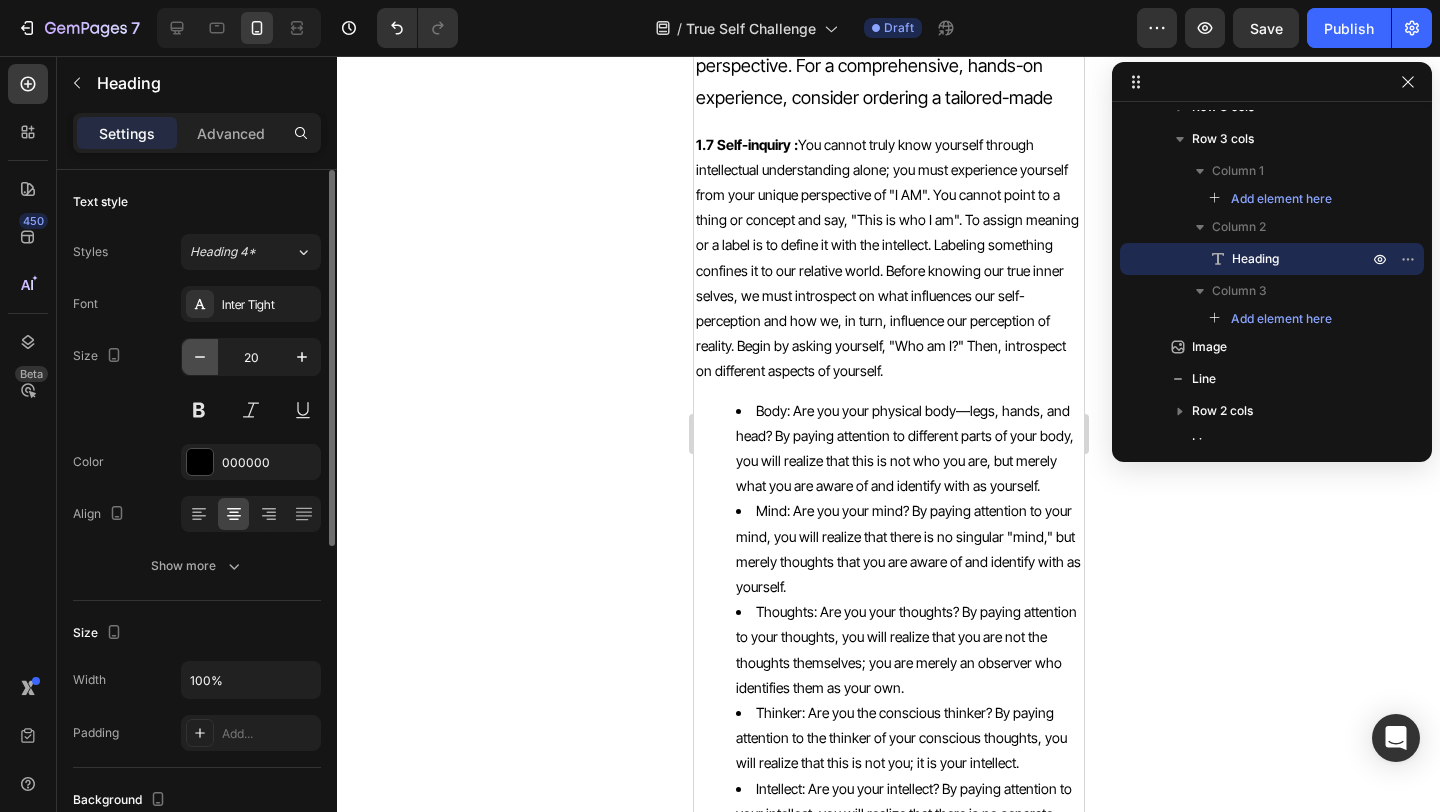 click 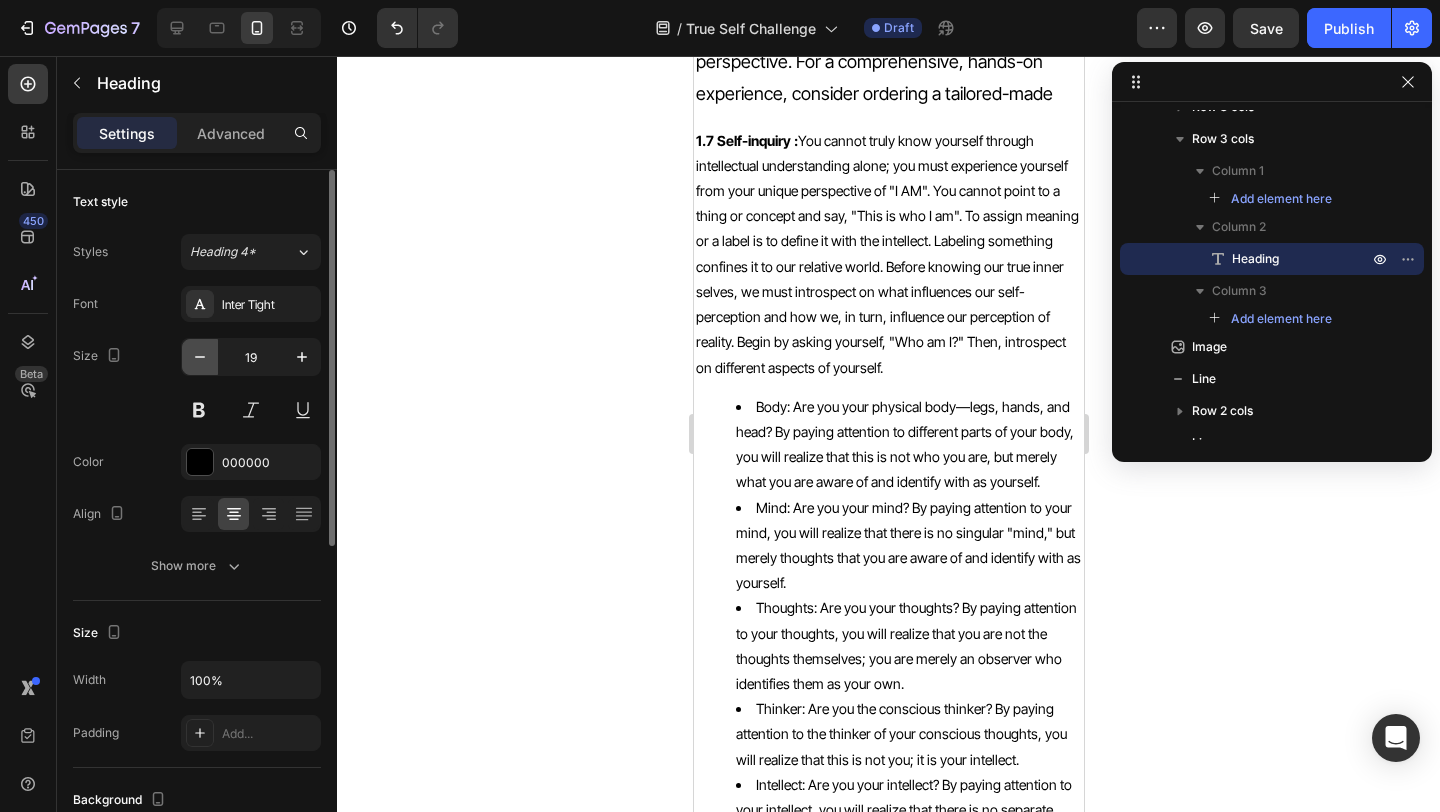 click 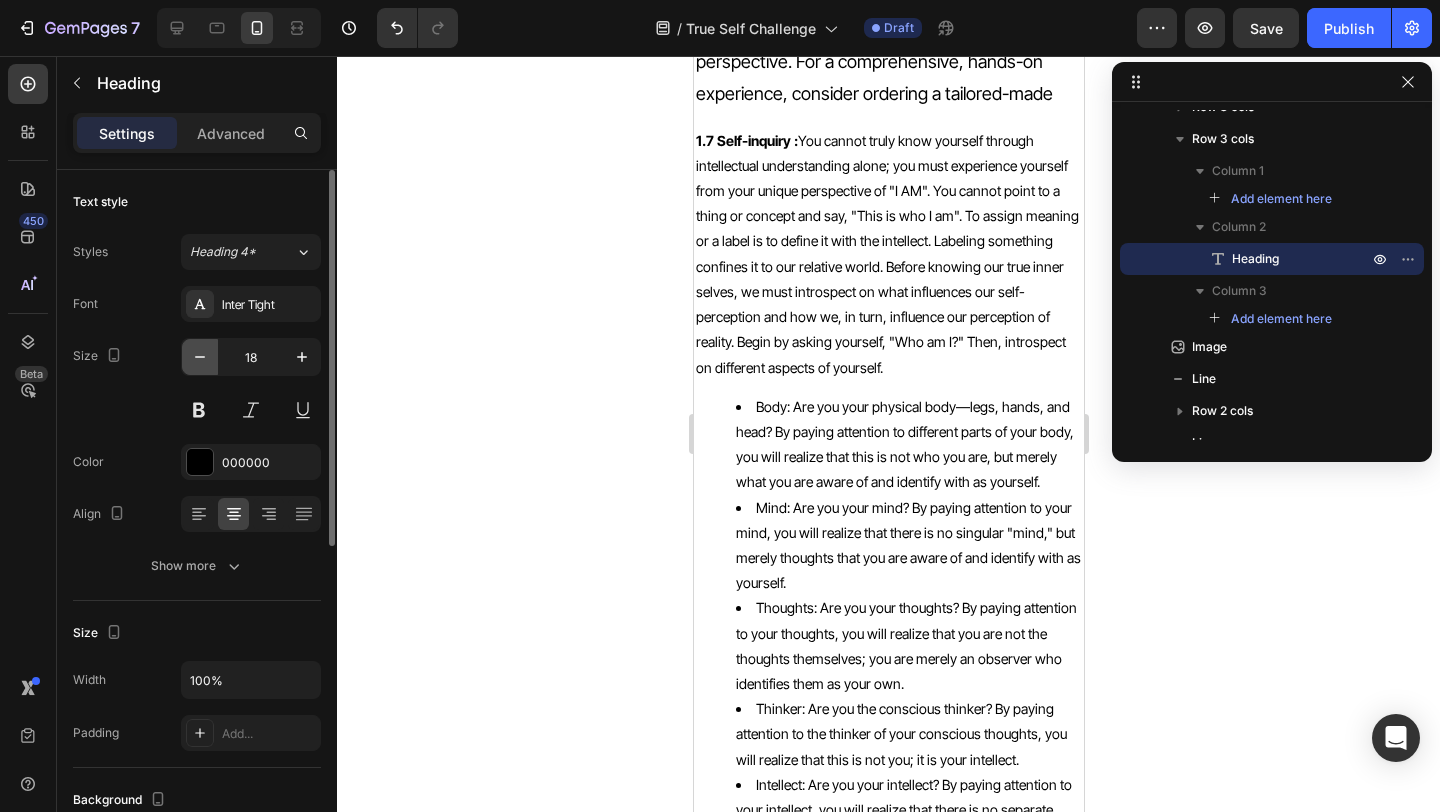 click 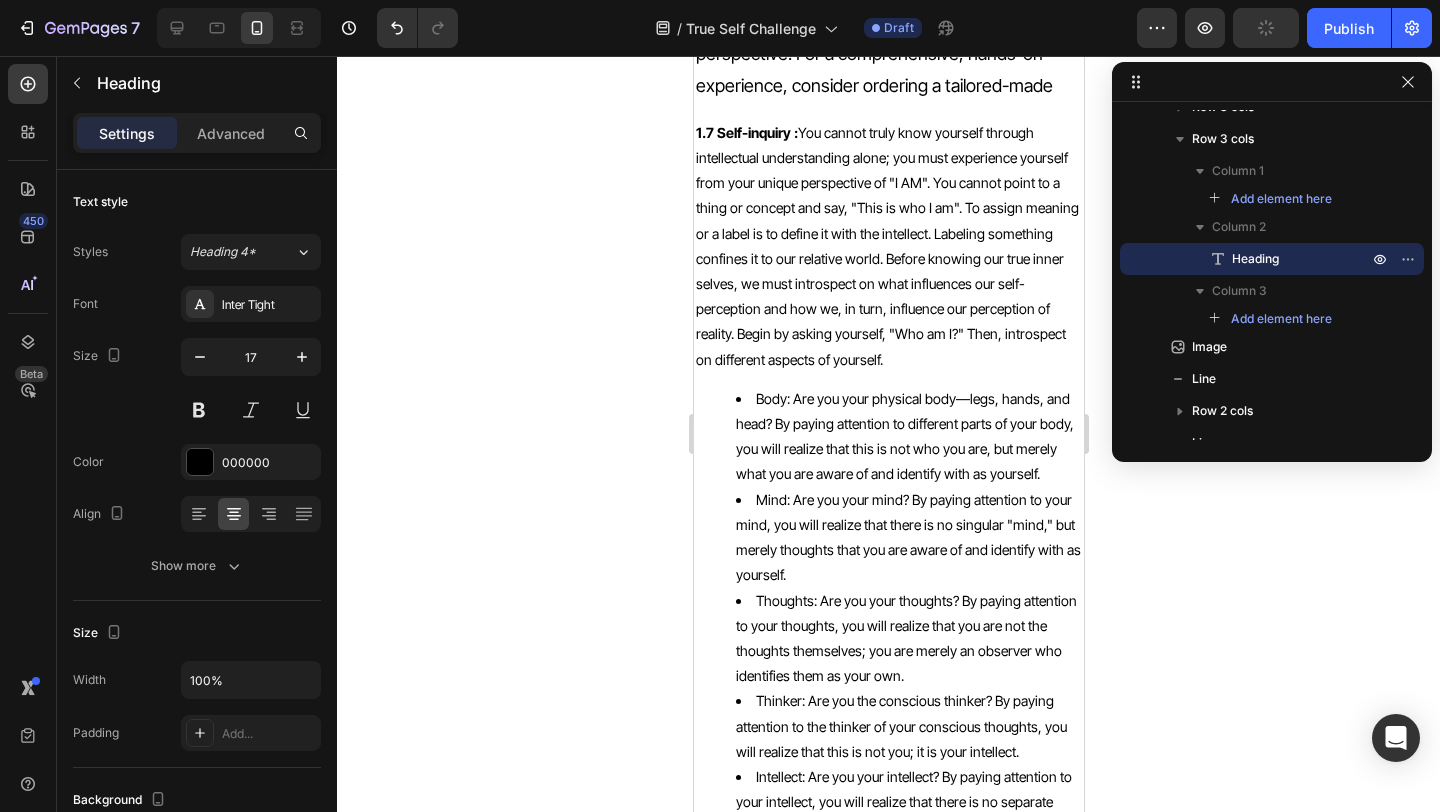 click 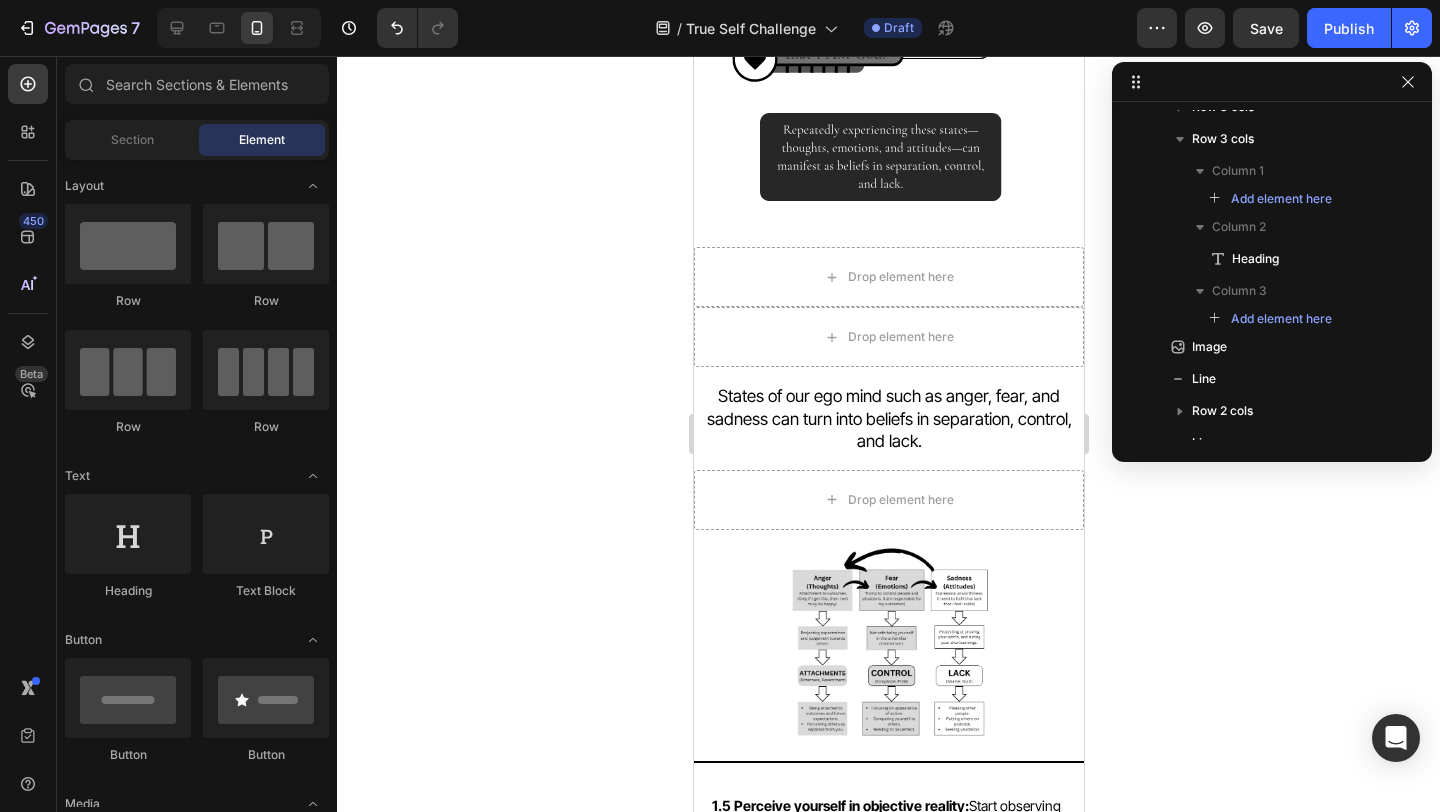 scroll, scrollTop: 5033, scrollLeft: 0, axis: vertical 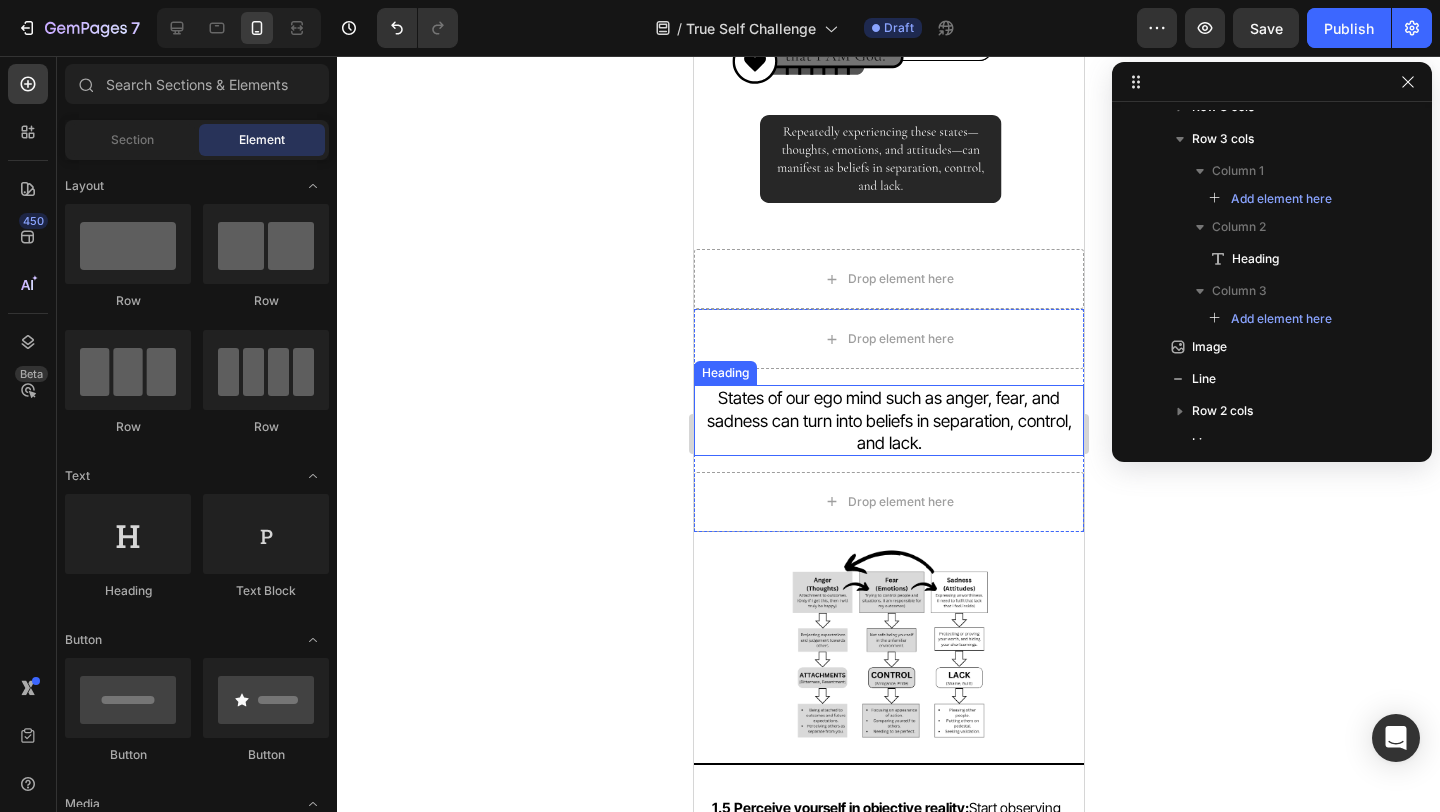 click on "States of our ego mind such as anger, fear, and sadness can turn into beliefs in separation, control, and lack." at bounding box center (888, 420) 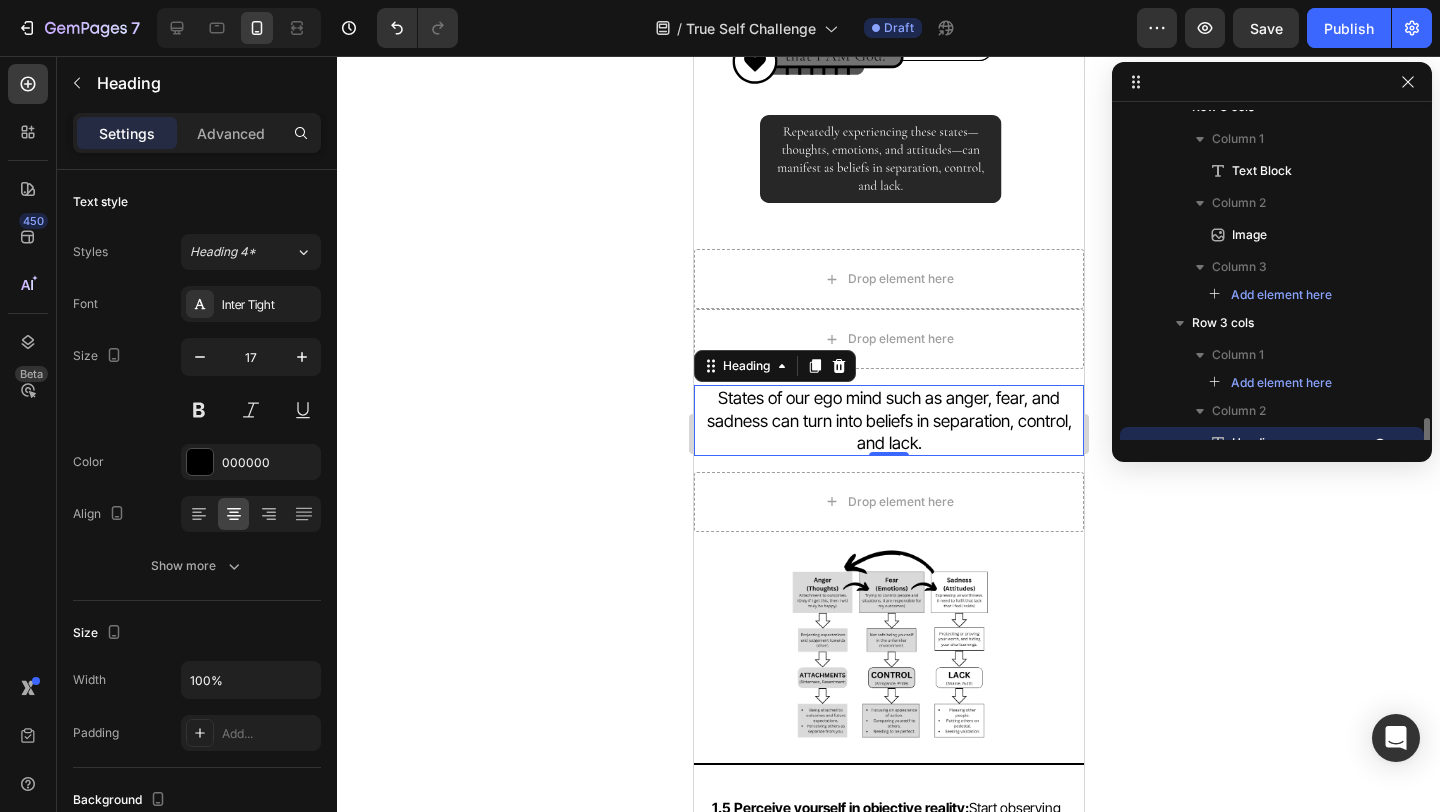 scroll, scrollTop: 459, scrollLeft: 0, axis: vertical 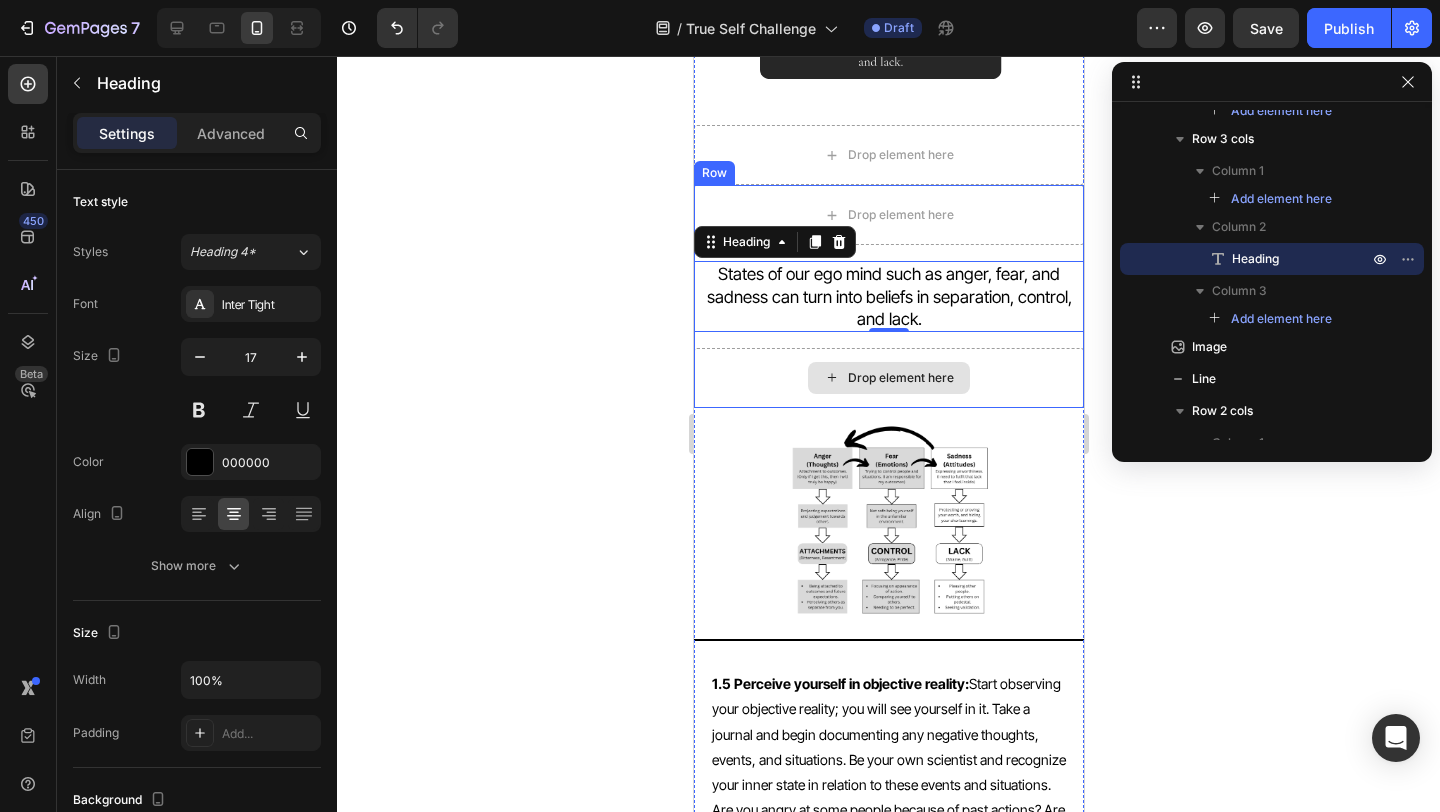 click on "Drop element here" at bounding box center [888, 378] 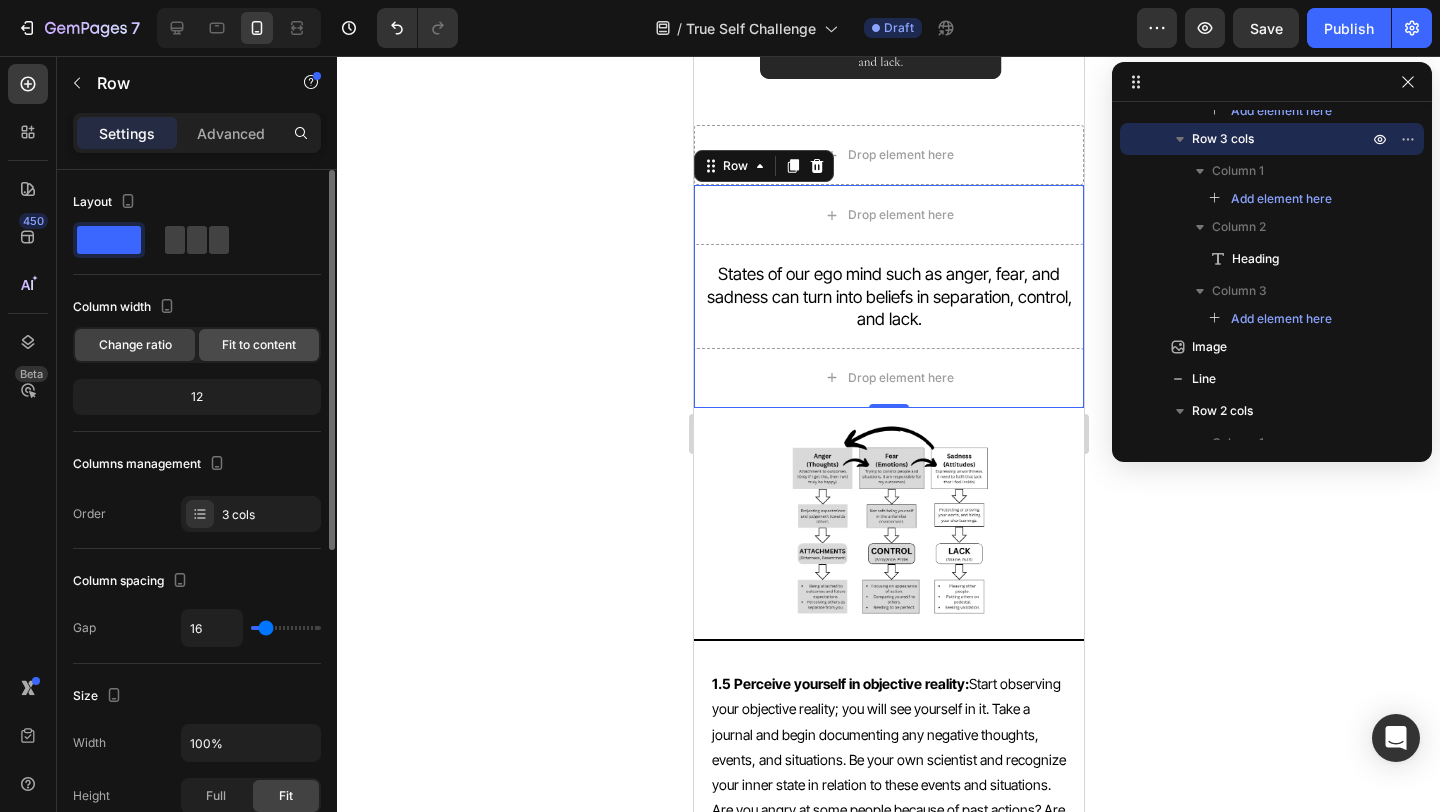click on "Fit to content" 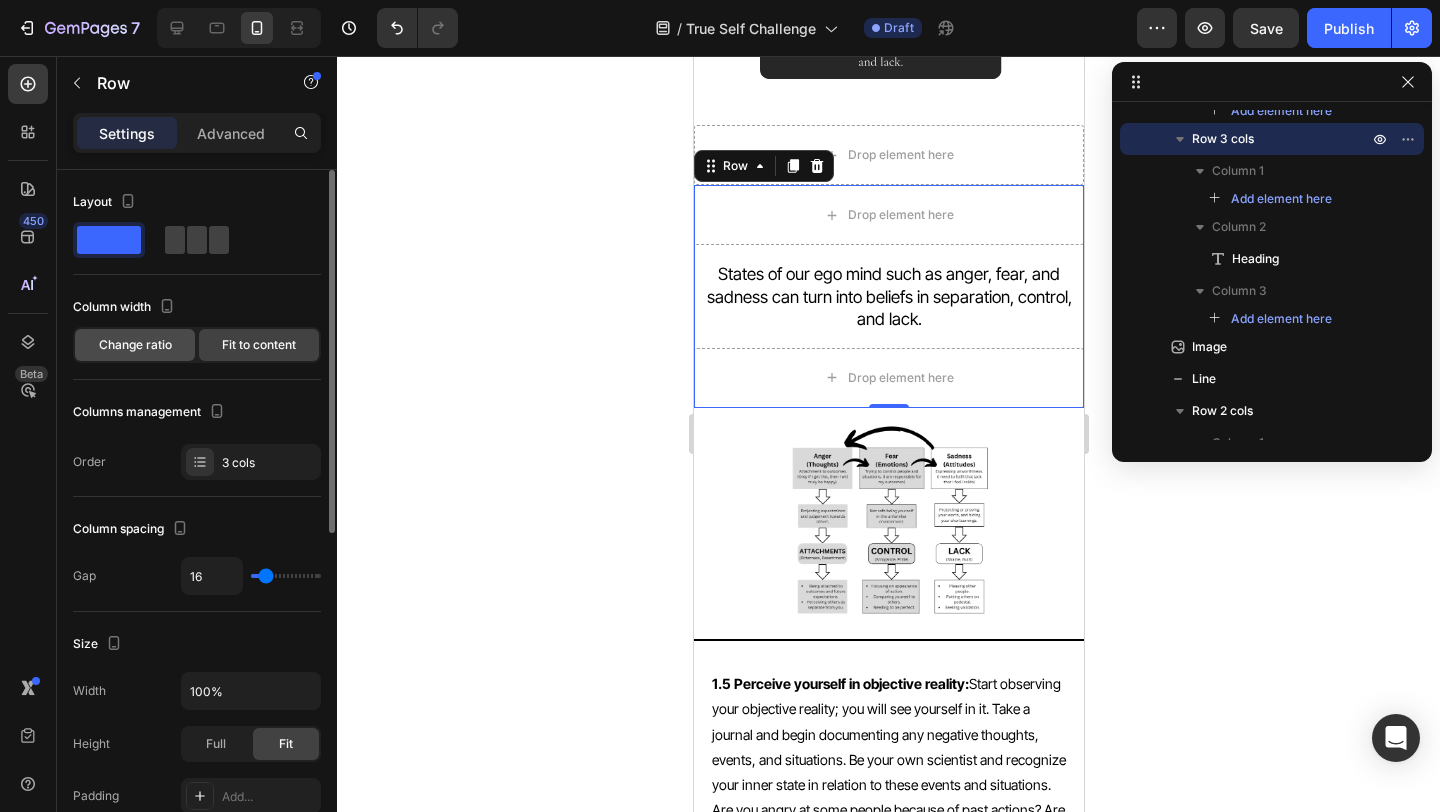 click on "Change ratio" 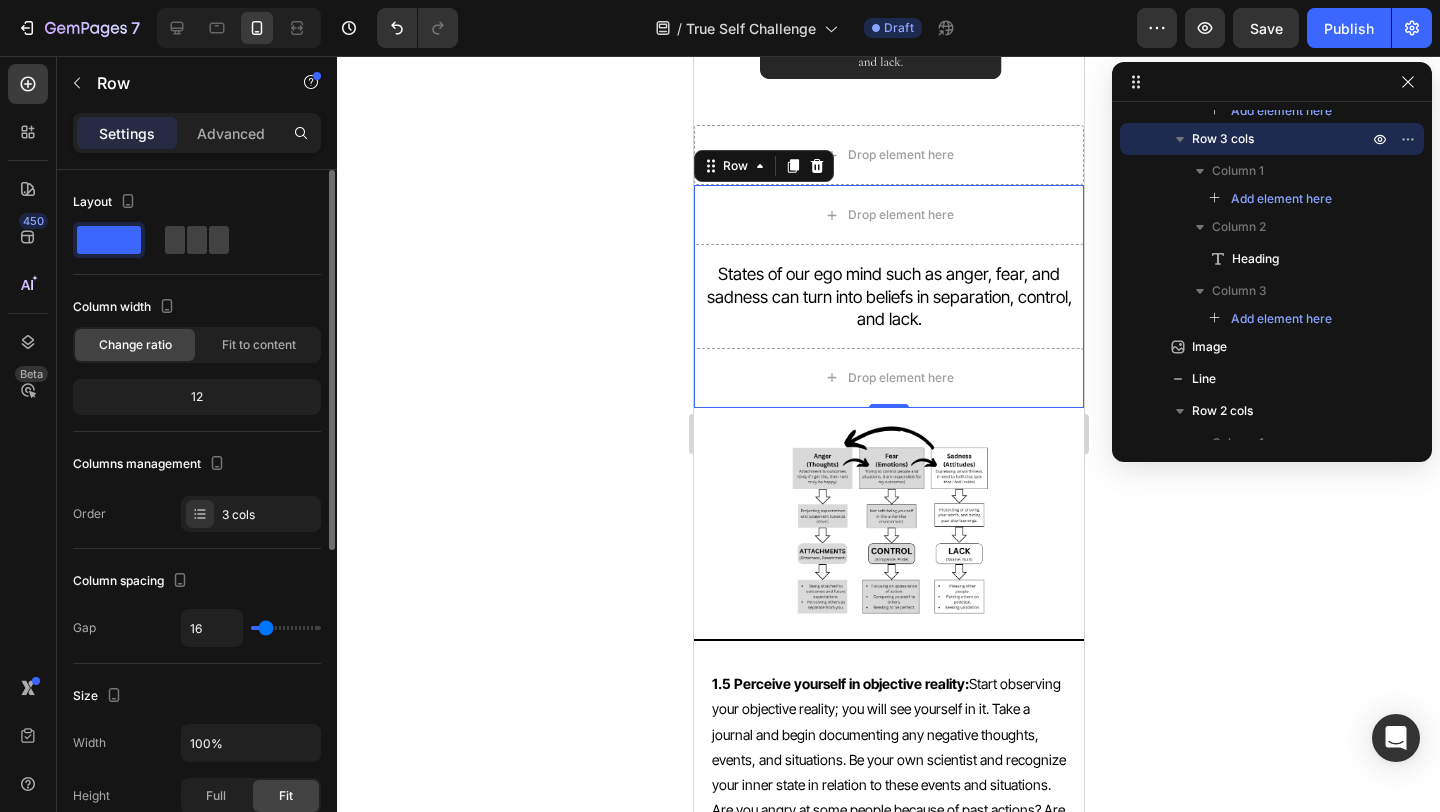 click on "12" 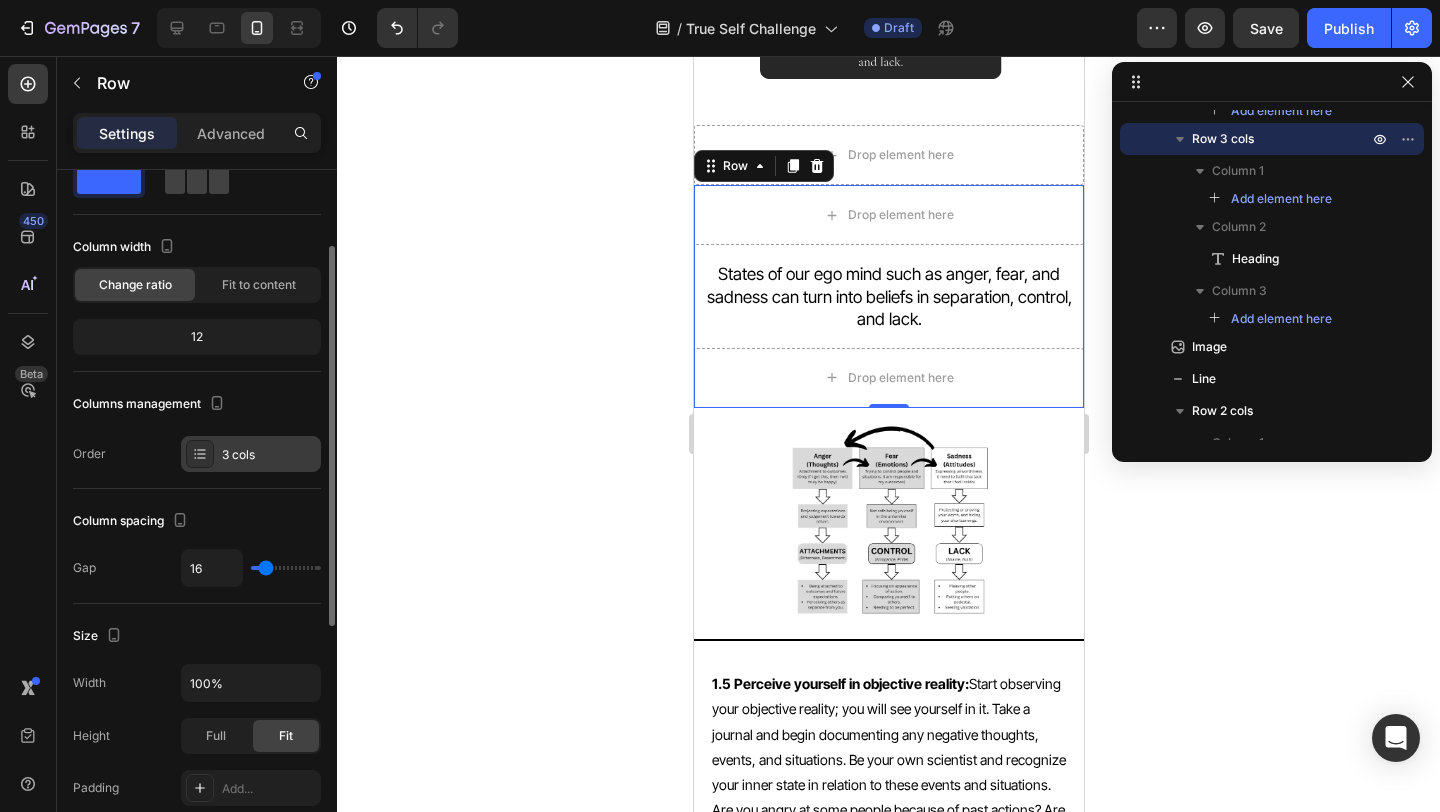 scroll, scrollTop: 111, scrollLeft: 0, axis: vertical 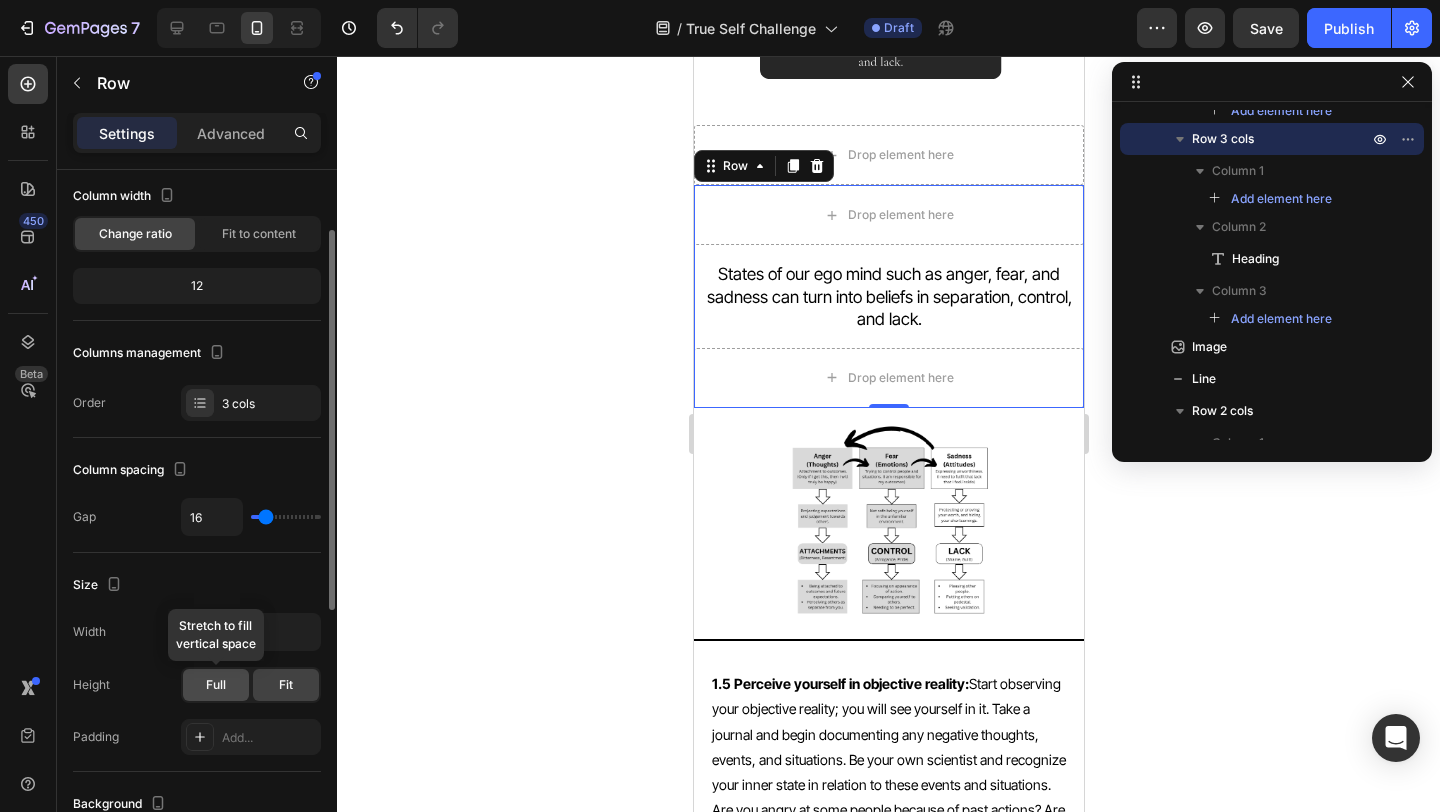 click on "Full" 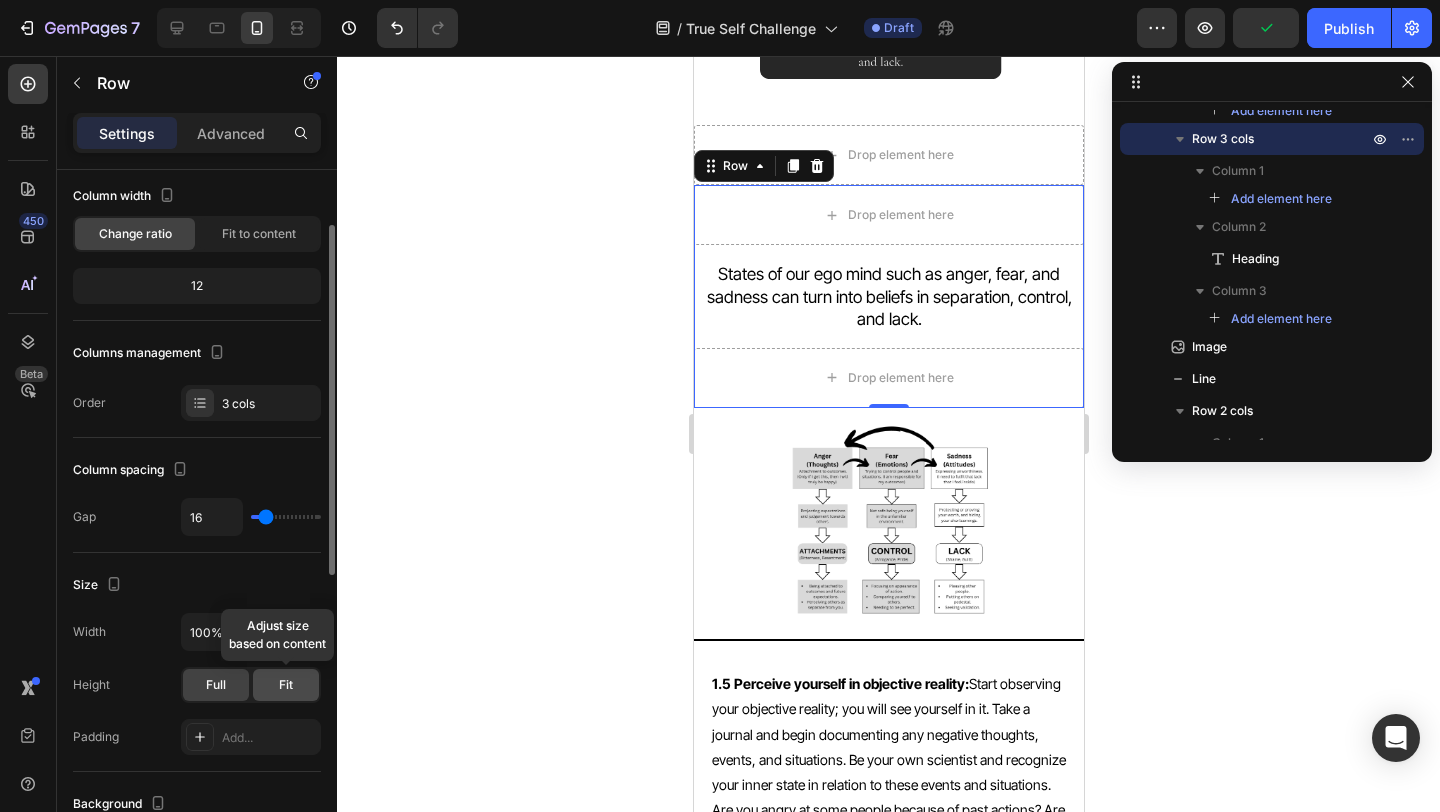 click on "Fit" 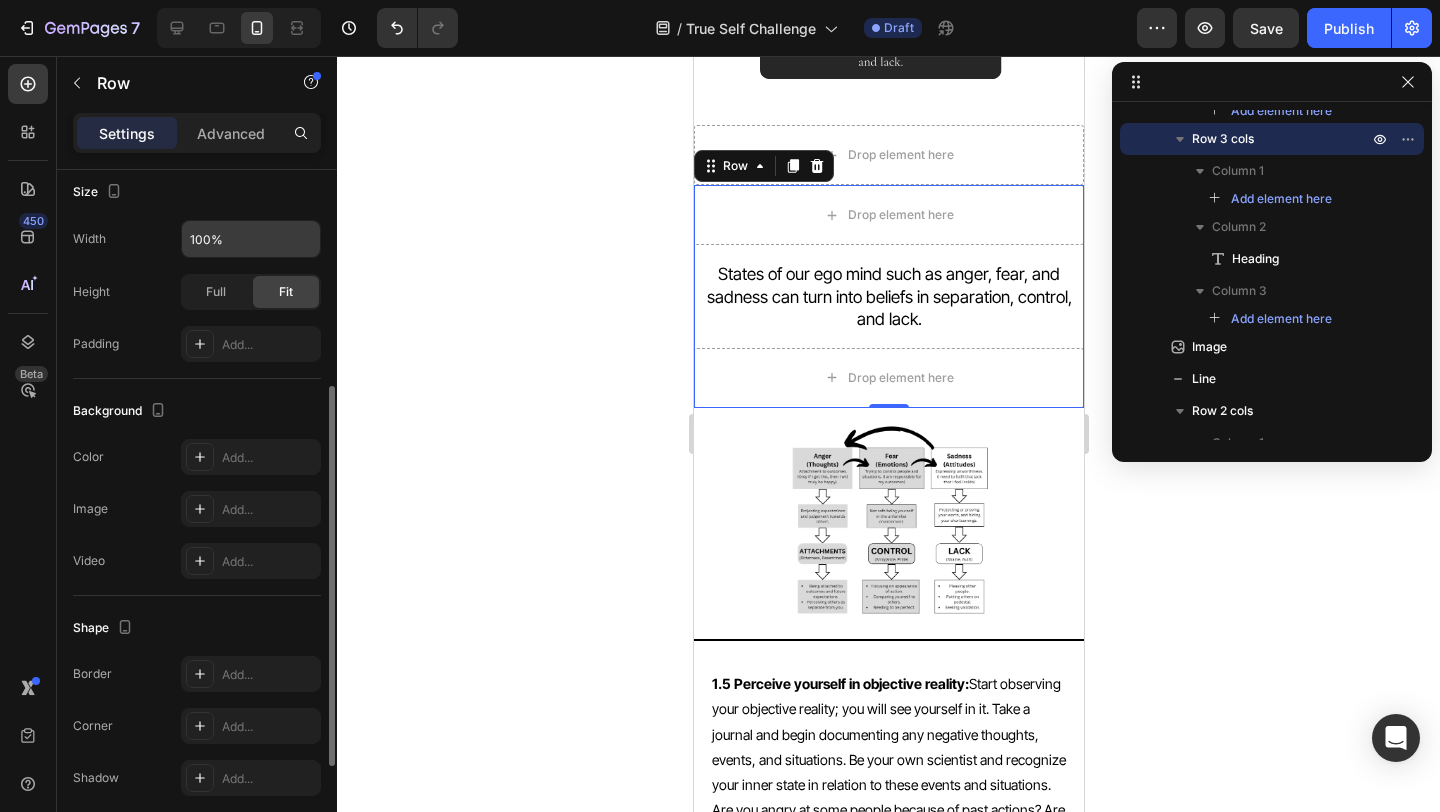 scroll, scrollTop: 584, scrollLeft: 0, axis: vertical 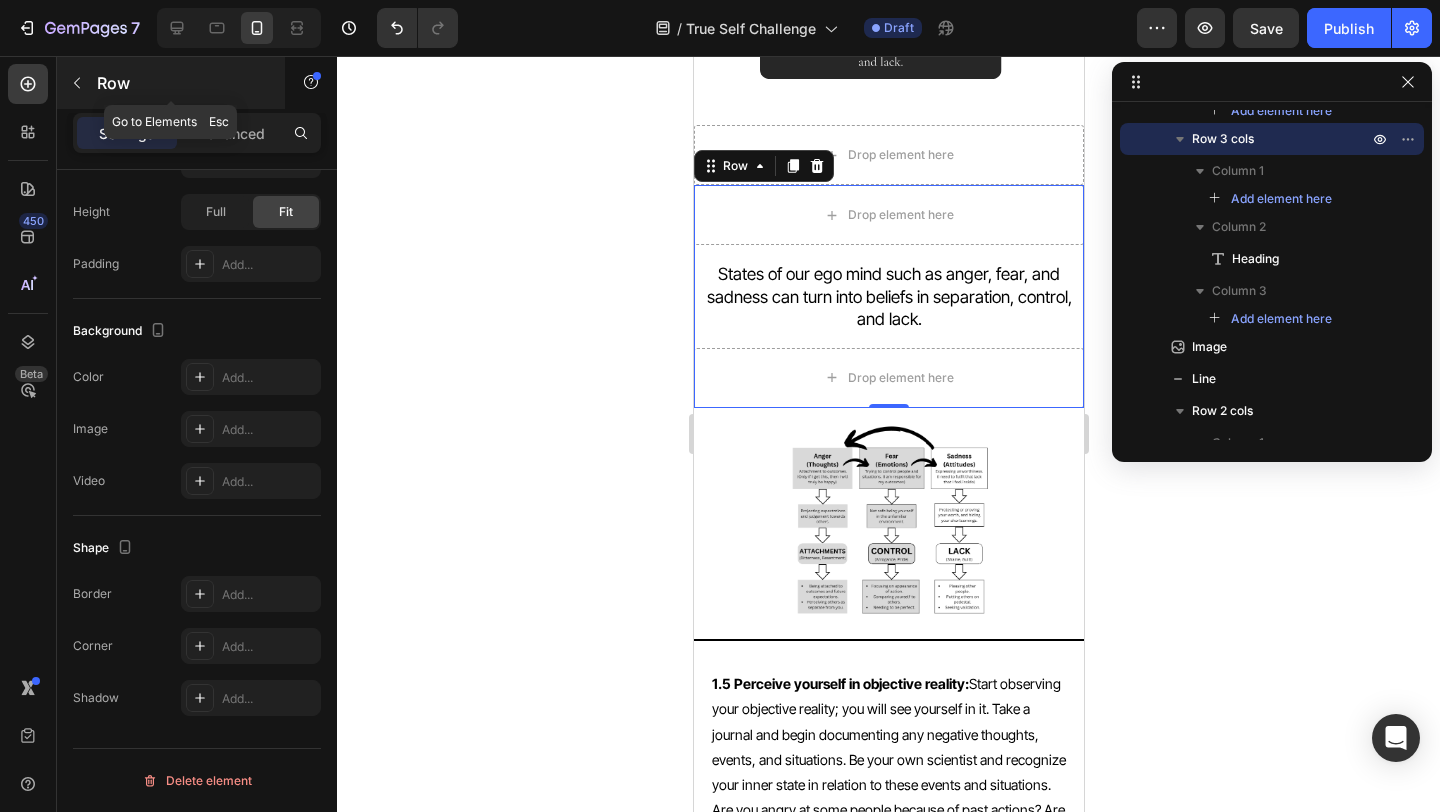 click at bounding box center [77, 83] 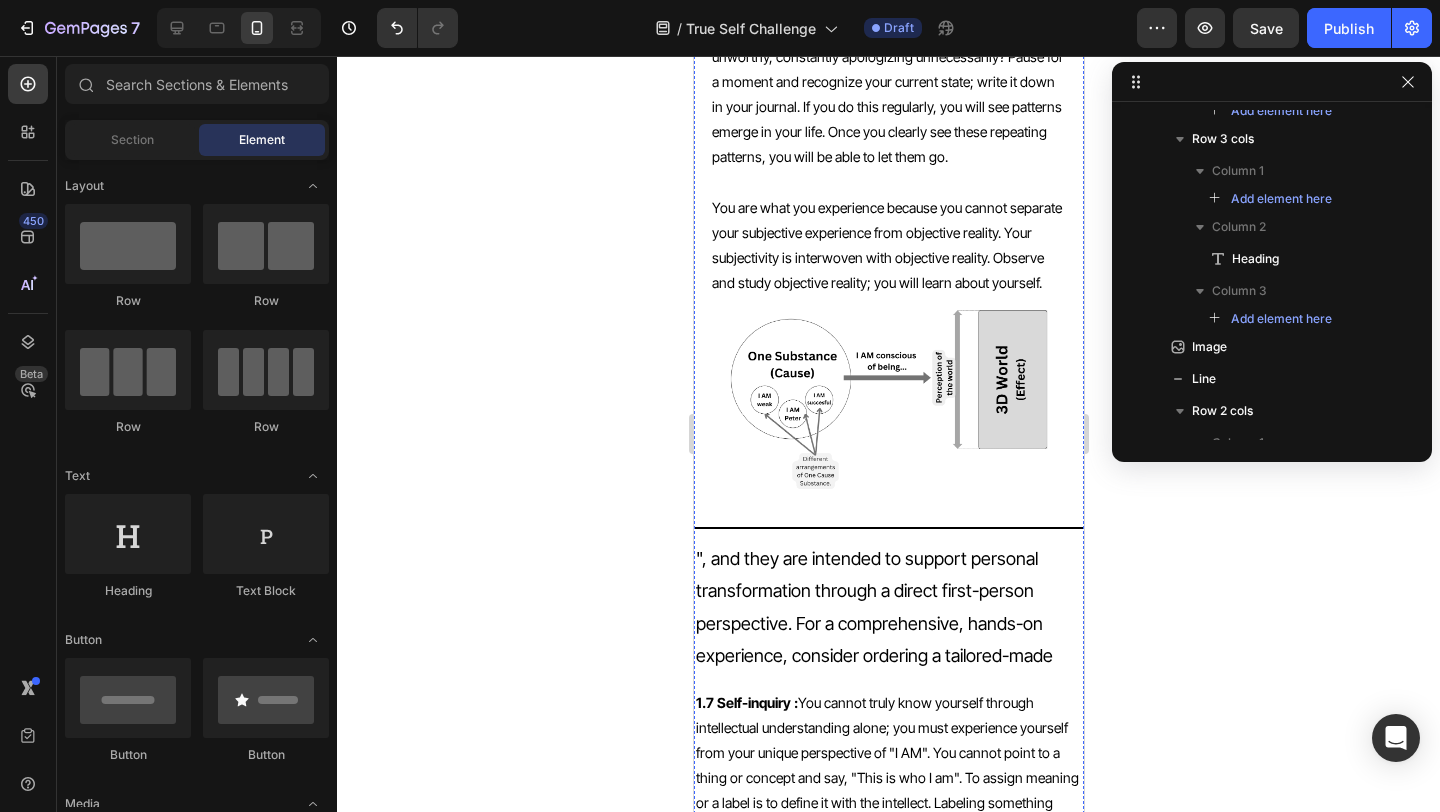 scroll, scrollTop: 5959, scrollLeft: 0, axis: vertical 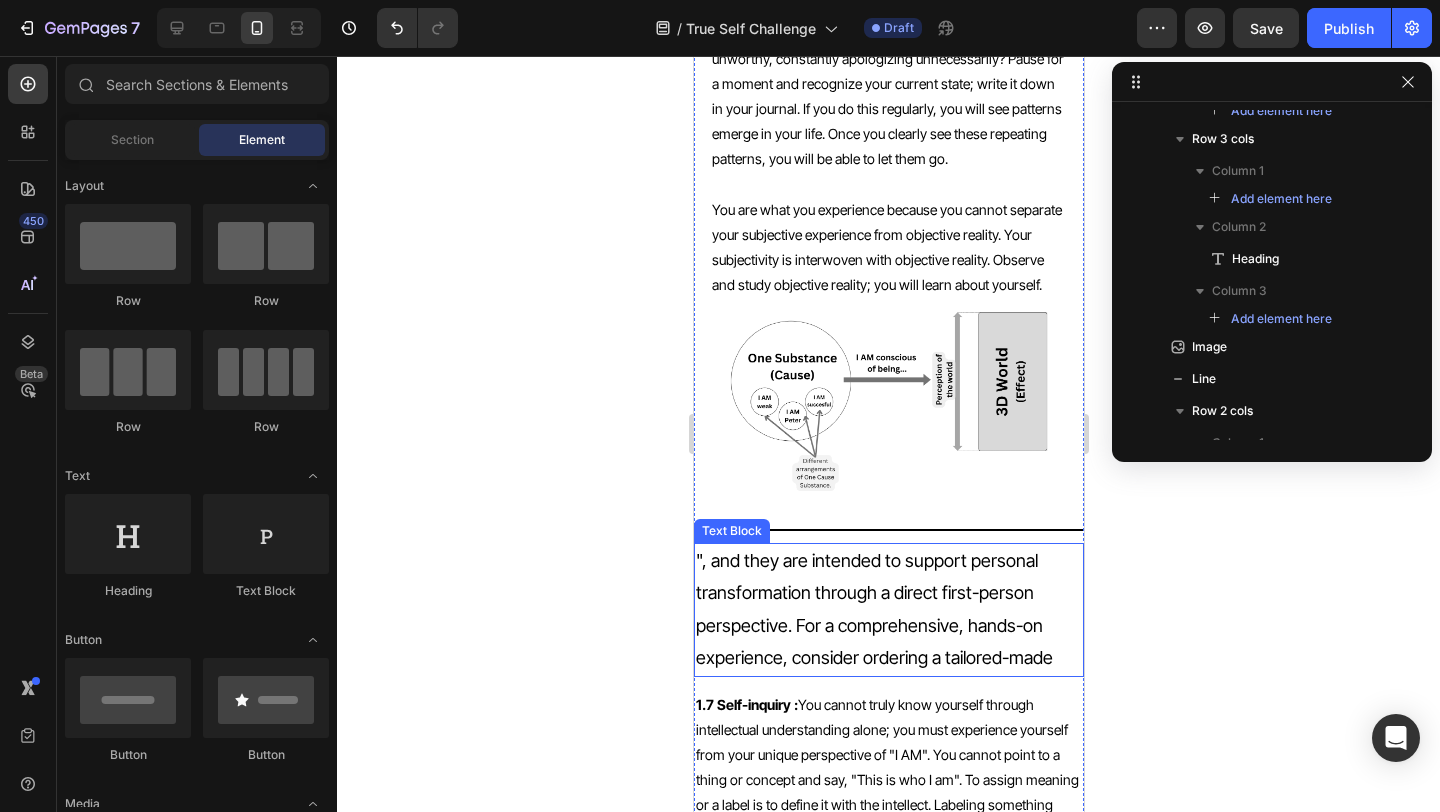 click on "", and they are intended to support personal transformation through a direct first-person perspective. For a comprehensive, hands-on experience, consider ordering a tailored-made" at bounding box center [888, 610] 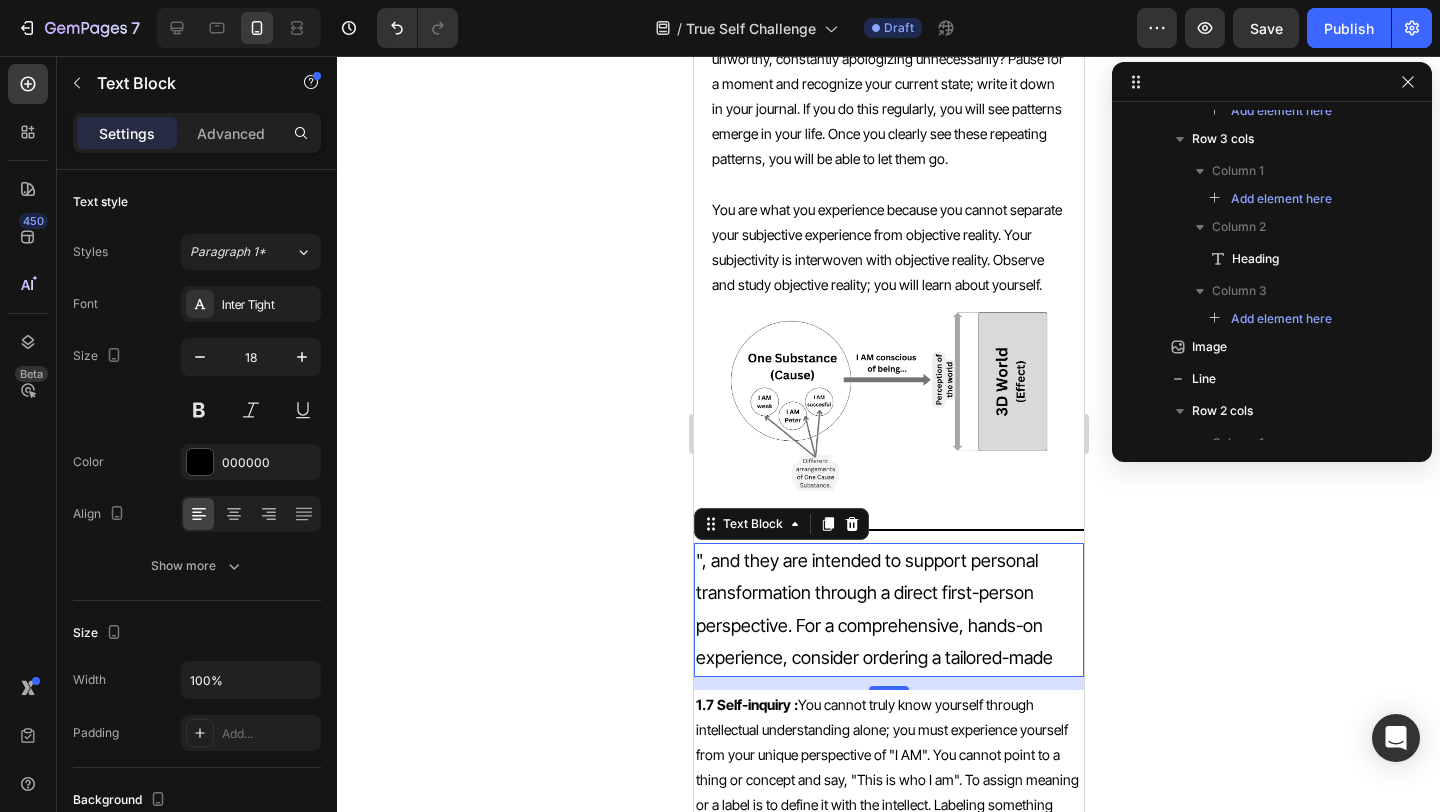 scroll, scrollTop: 803, scrollLeft: 0, axis: vertical 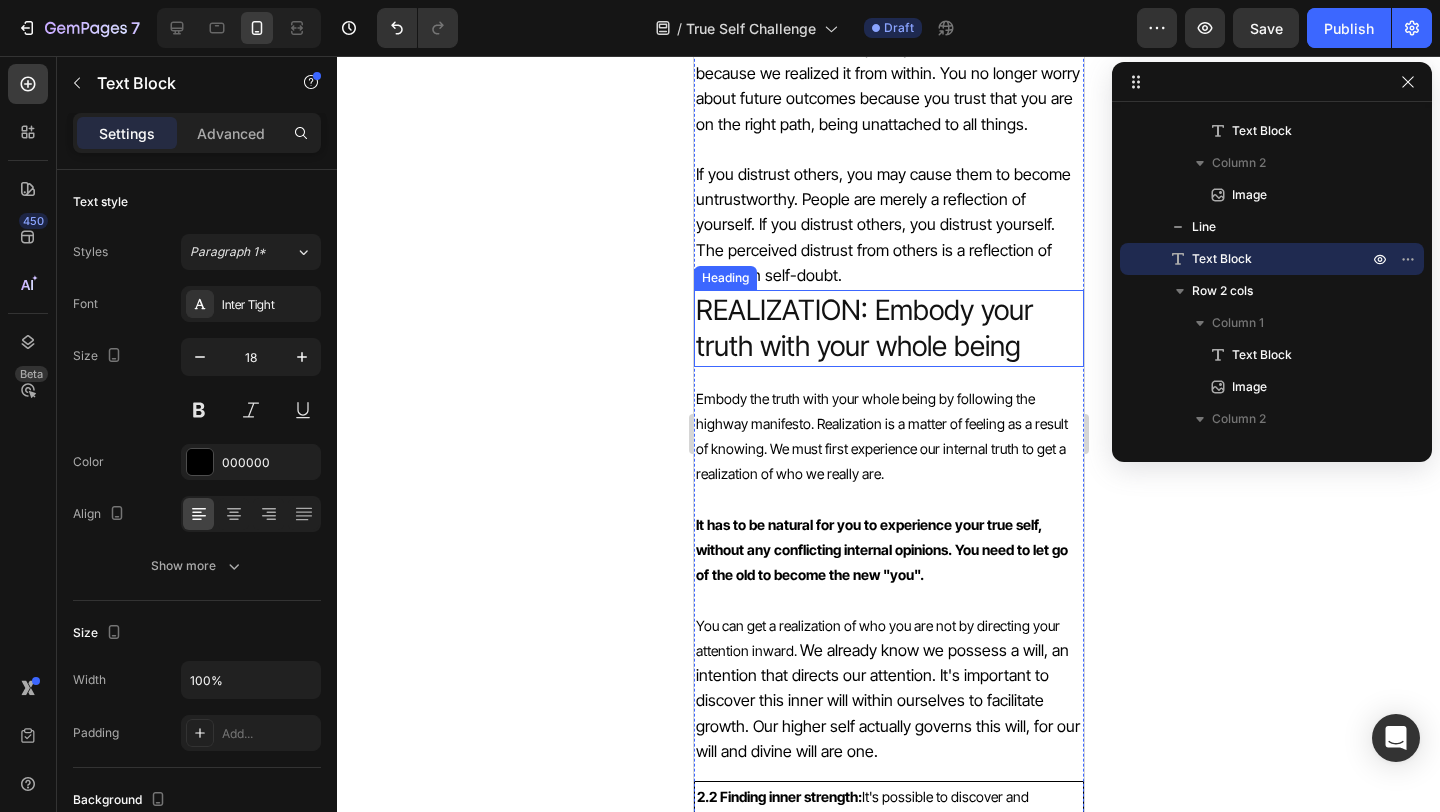 click on "REALIZATION: Embody your truth with your whole being" at bounding box center (888, 328) 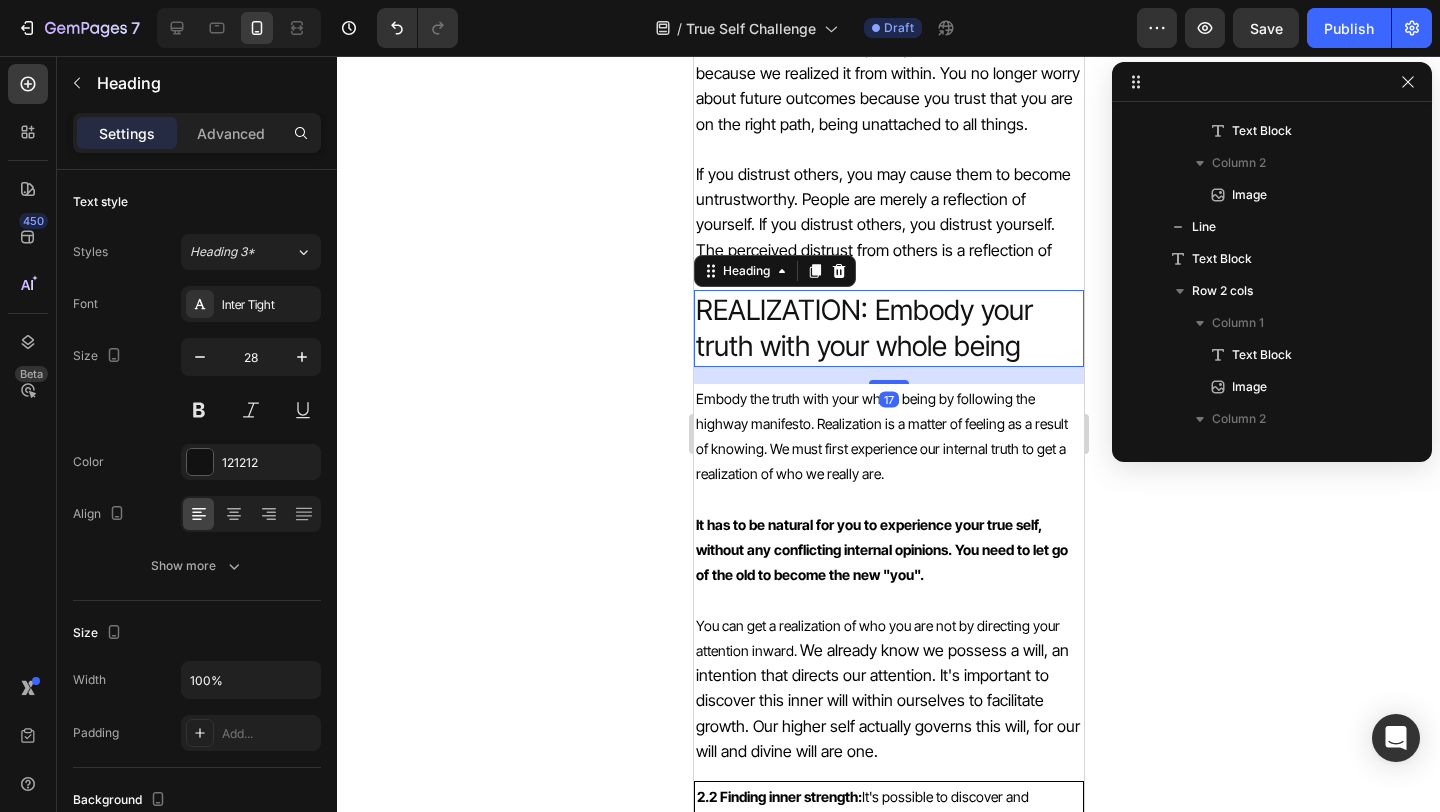 scroll, scrollTop: 1086, scrollLeft: 0, axis: vertical 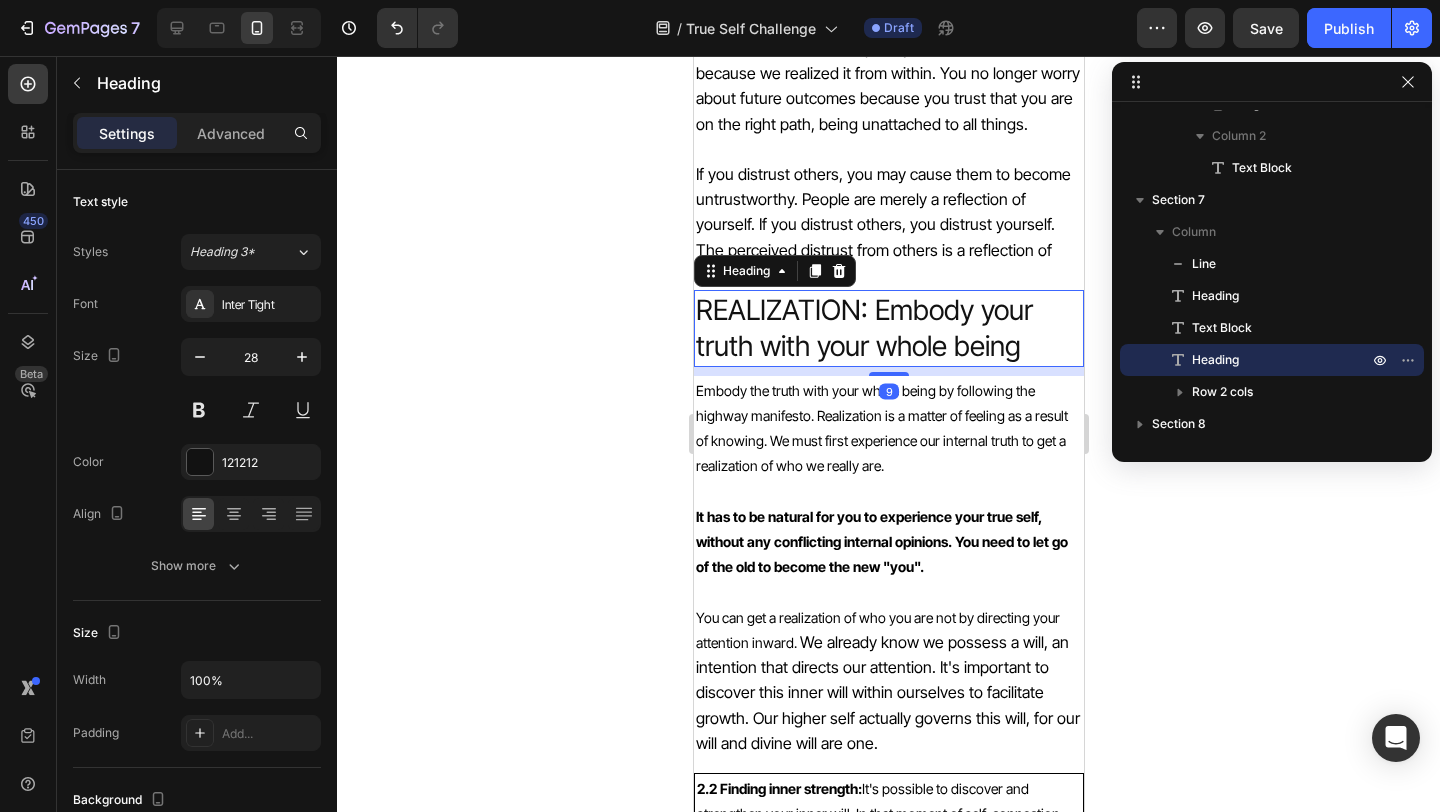 drag, startPoint x: 889, startPoint y: 357, endPoint x: 878, endPoint y: 333, distance: 26.400757 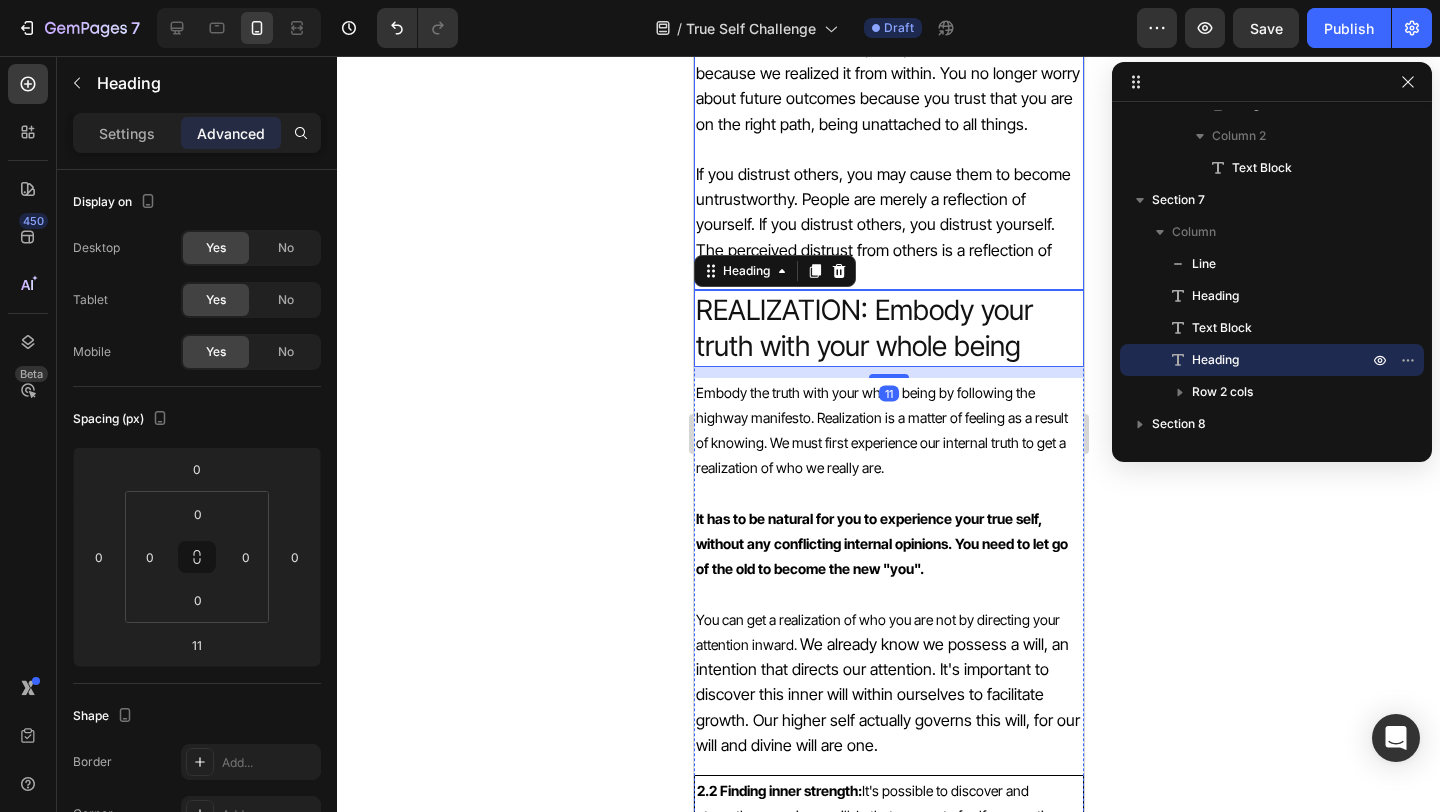 click on "If you distrust others, you may cause them to become untrustworthy. People are merely a reflection of yourself. If you distrust others, you distrust yourself. The perceived distrust from others is a reflection of your own self-doubt." at bounding box center (882, 224) 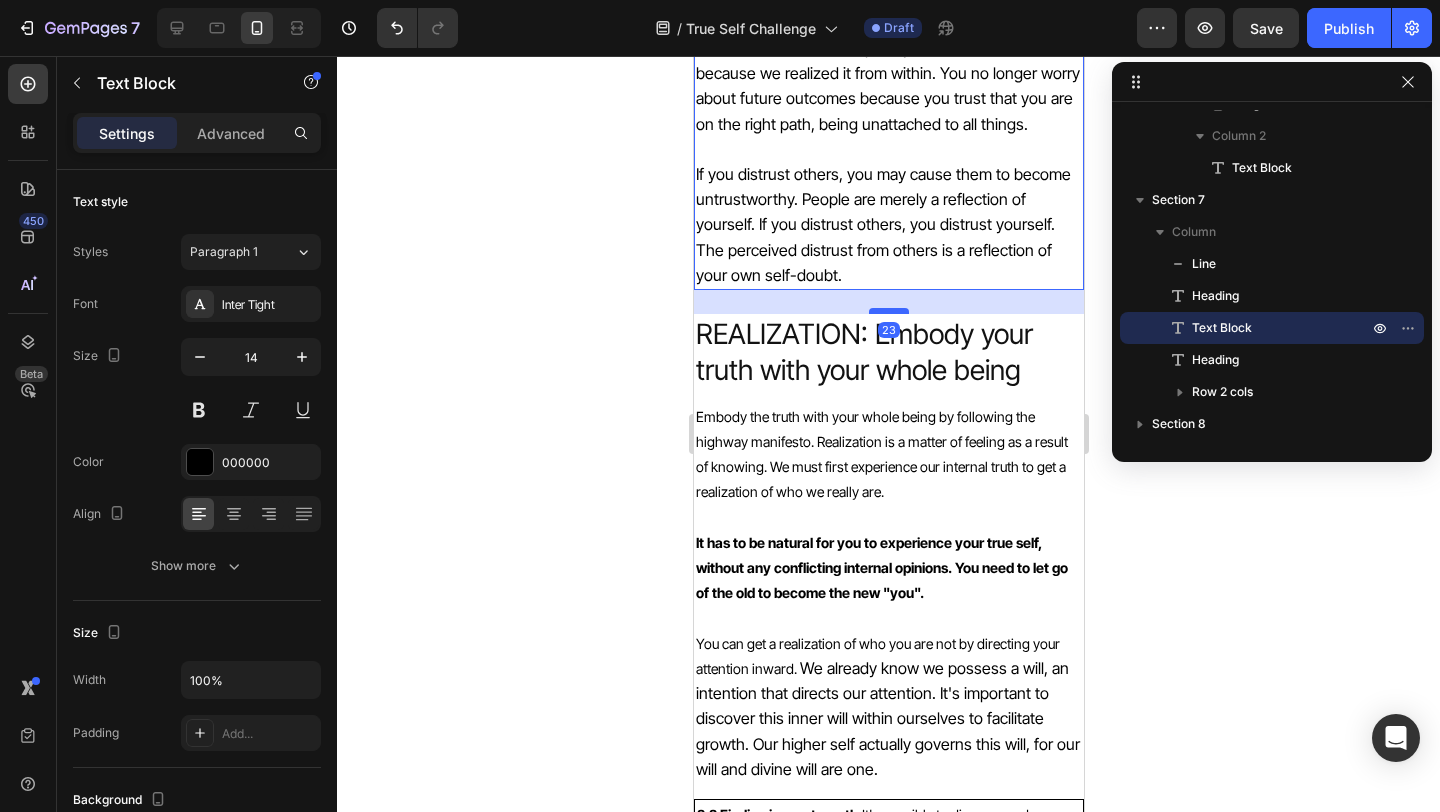 drag, startPoint x: 900, startPoint y: 262, endPoint x: 900, endPoint y: 285, distance: 23 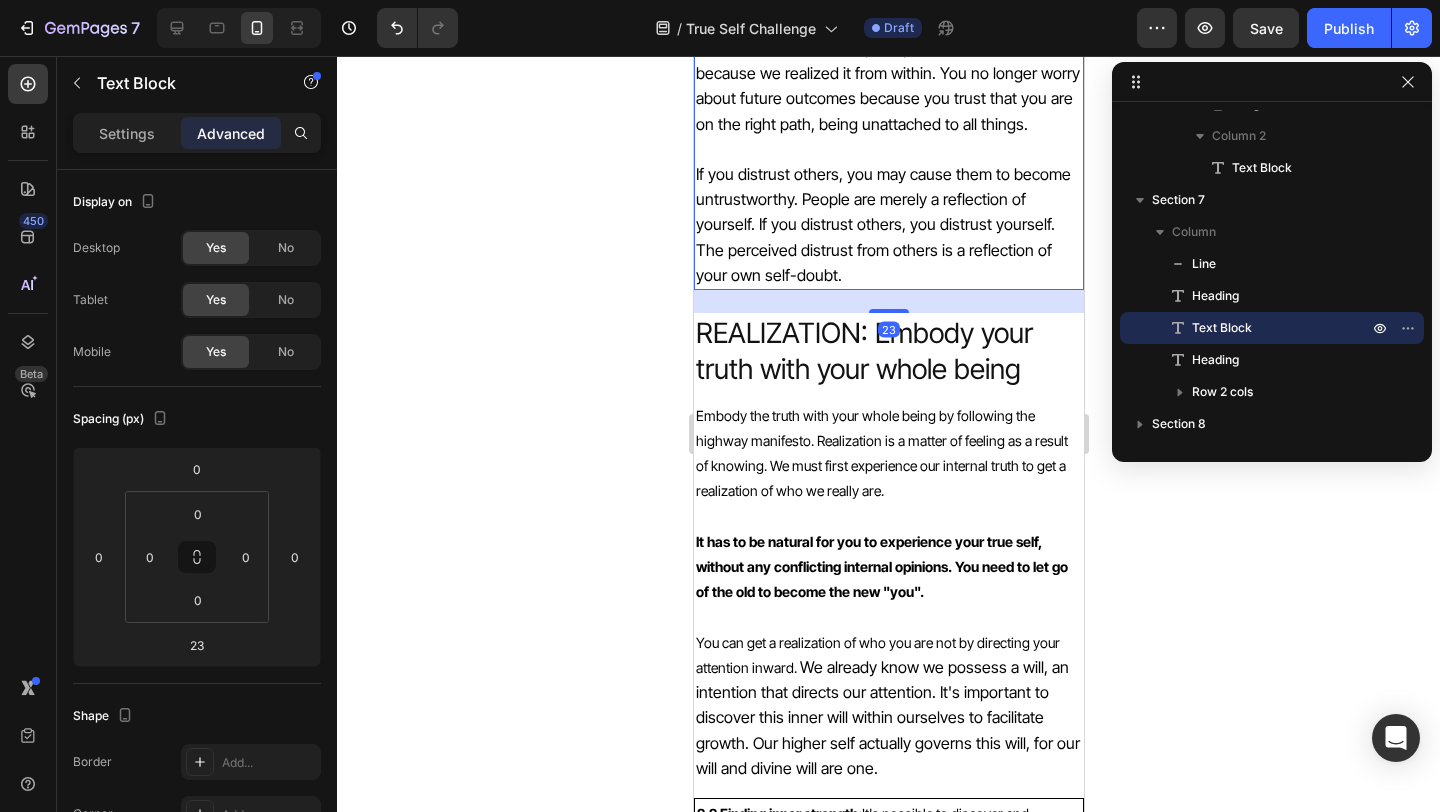 click 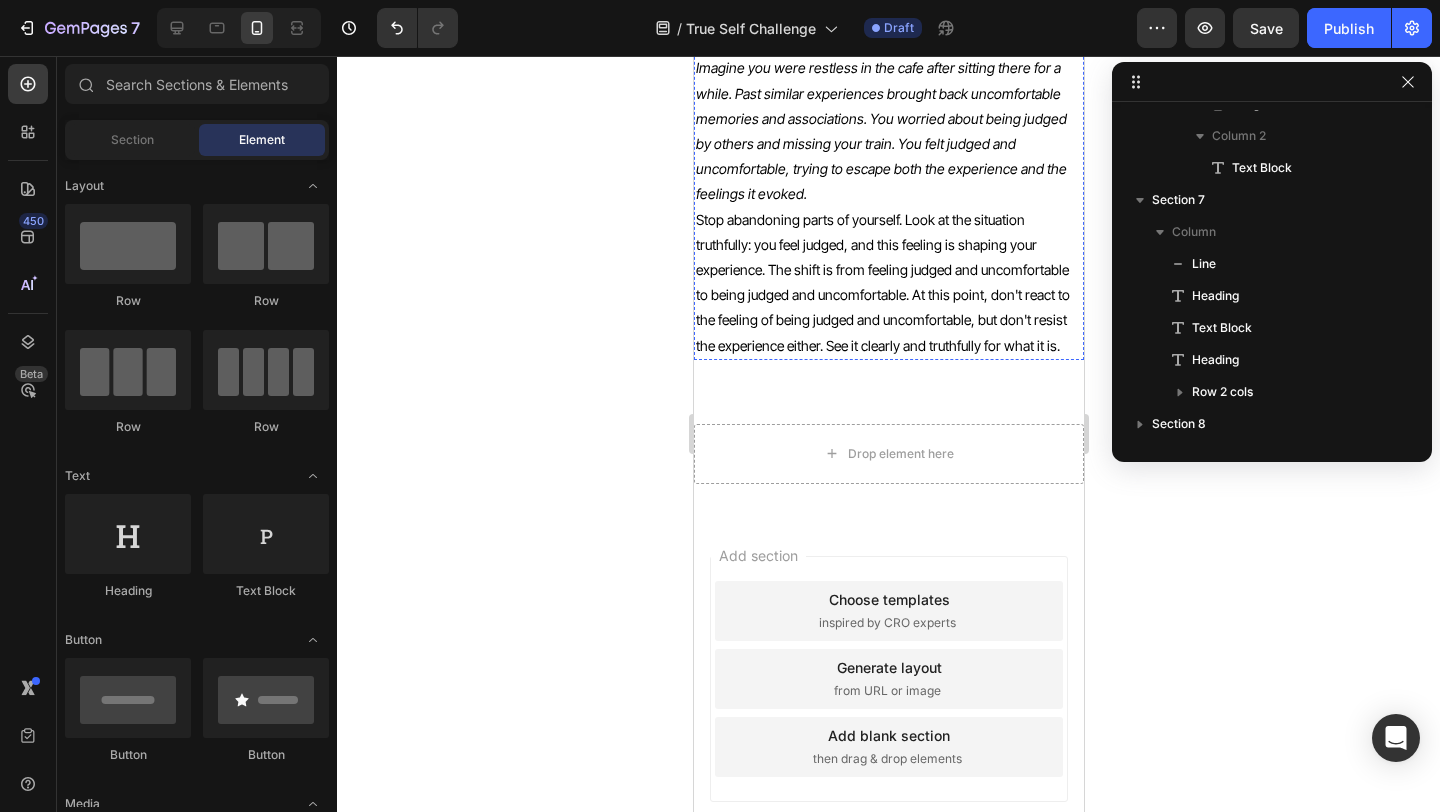 scroll, scrollTop: 12257, scrollLeft: 0, axis: vertical 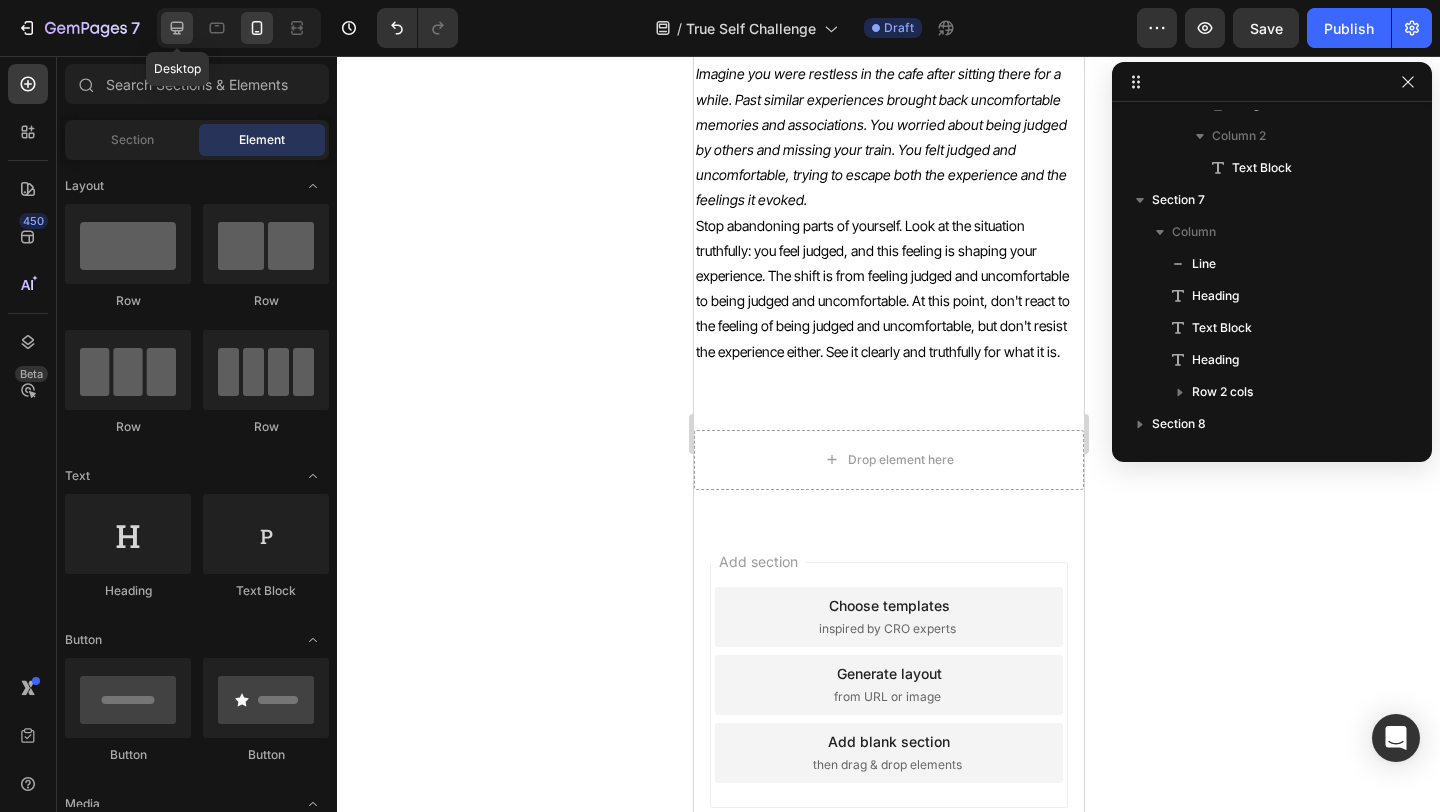 click 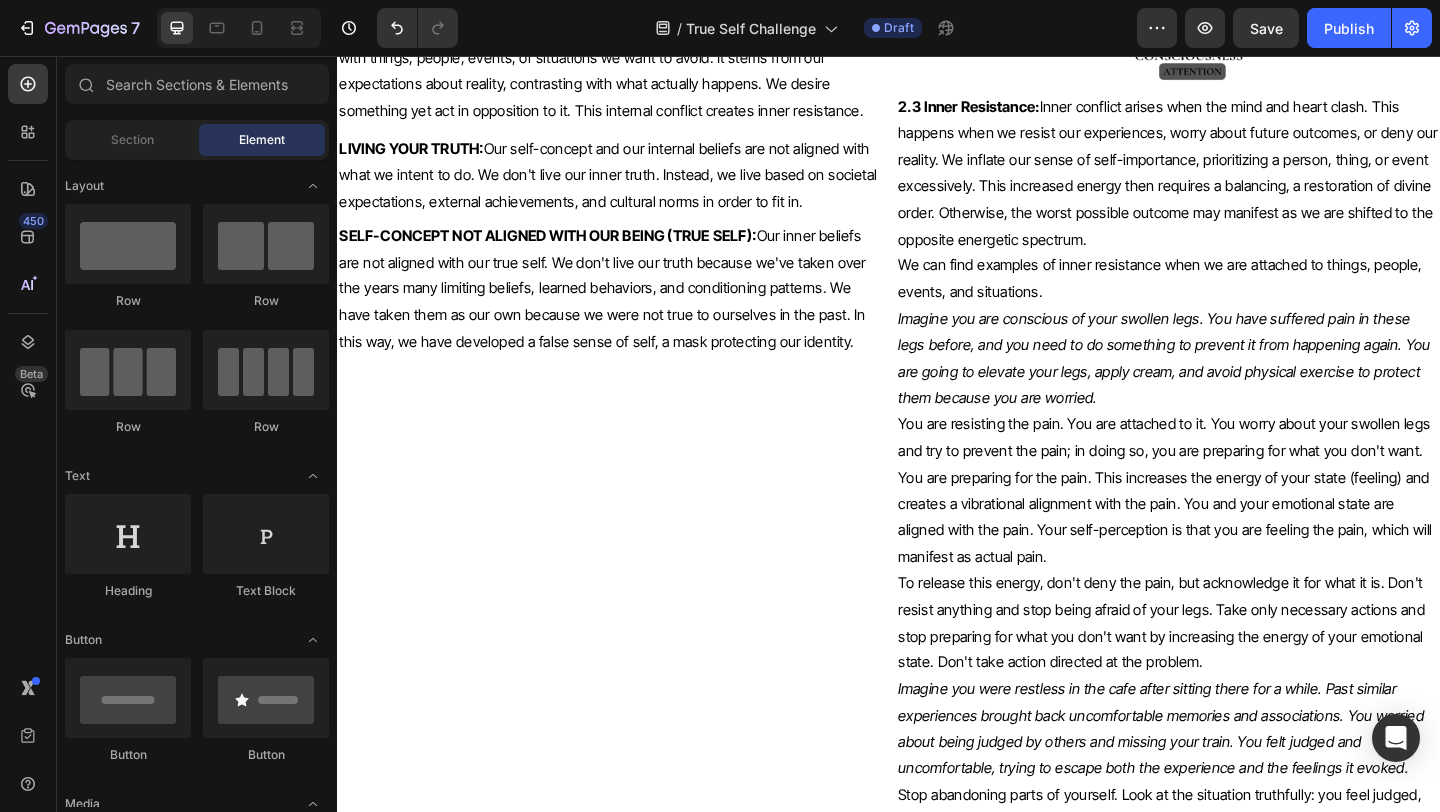scroll, scrollTop: 7513, scrollLeft: 0, axis: vertical 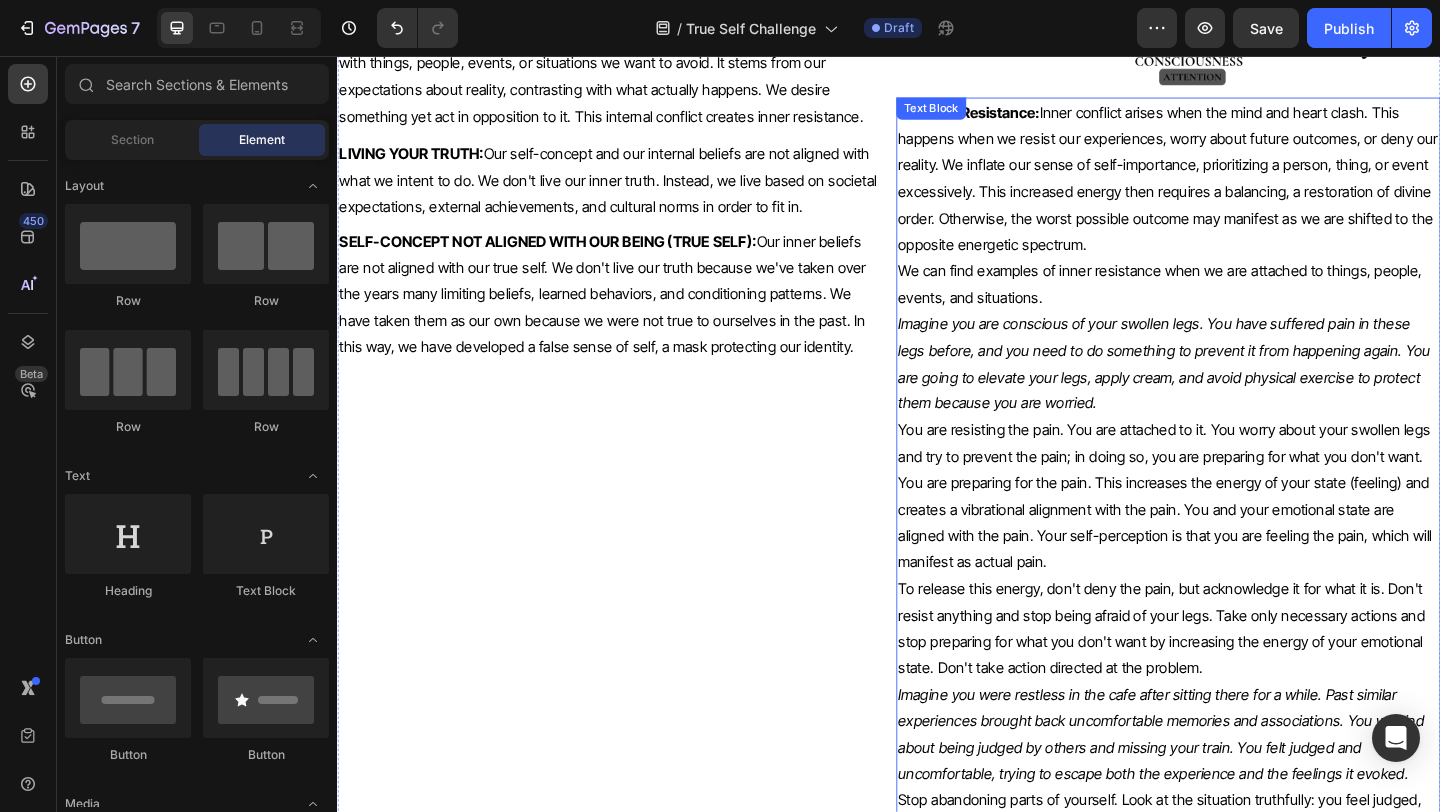 click on "2.3 Inner Resistance:  Inner conflict arises when the mind and heart clash. This happens when we resist our experiences, worry about future outcomes, or deny our reality. We inflate our sense of self-importance, prioritizing a person, thing, or event excessively. This increased energy then requires a balancing, a restoration of divine order. Otherwise, the worst possible outcome may manifest as we are shifted to the opposite energetic spectrum." at bounding box center [1241, 189] 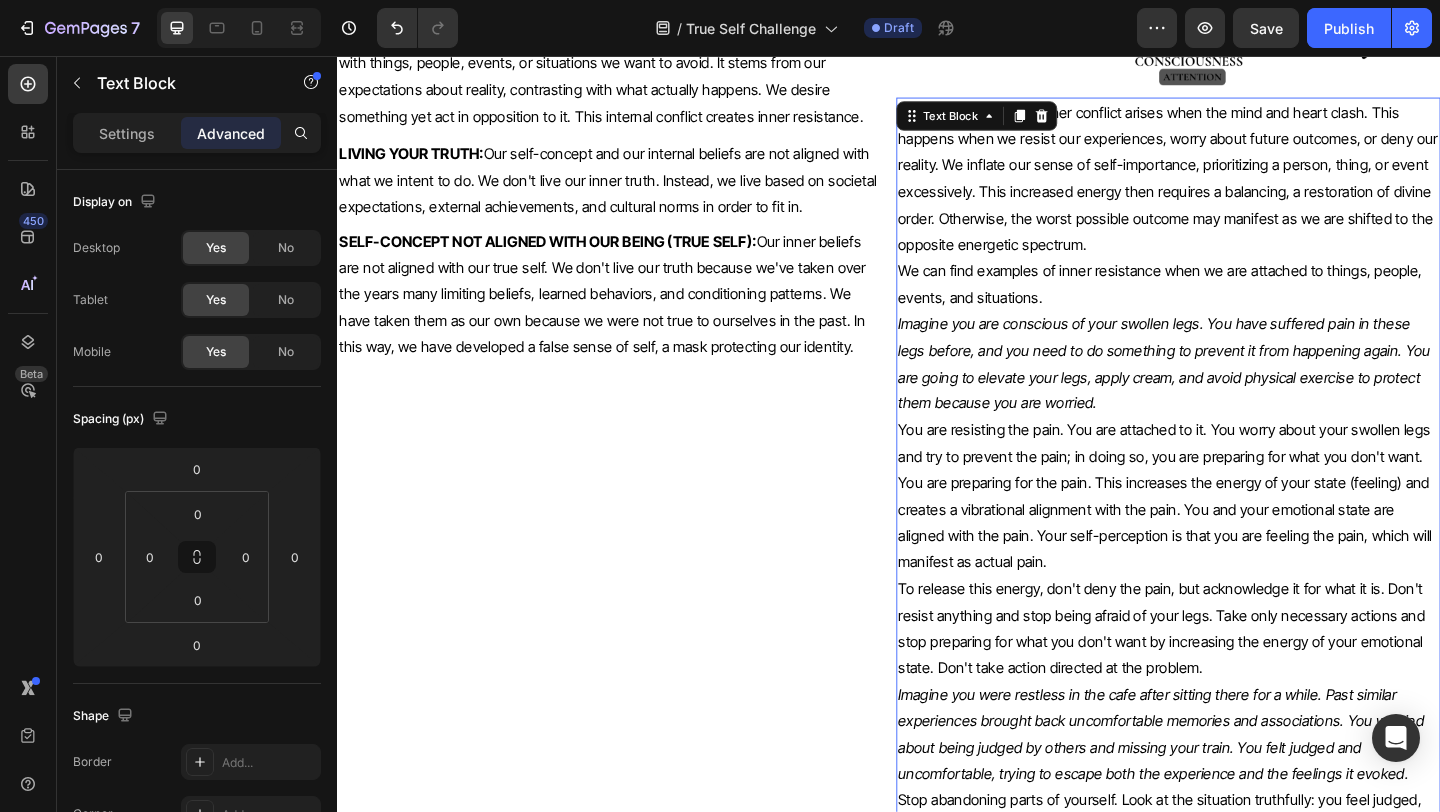 click on "2.3 Inner Resistance:  Inner conflict arises when the mind and heart clash. This happens when we resist our experiences, worry about future outcomes, or deny our reality. We inflate our sense of self-importance, prioritizing a person, thing, or event excessively. This increased energy then requires a balancing, a restoration of divine order. Otherwise, the worst possible outcome may manifest as we are shifted to the opposite energetic spectrum." at bounding box center (1241, 189) 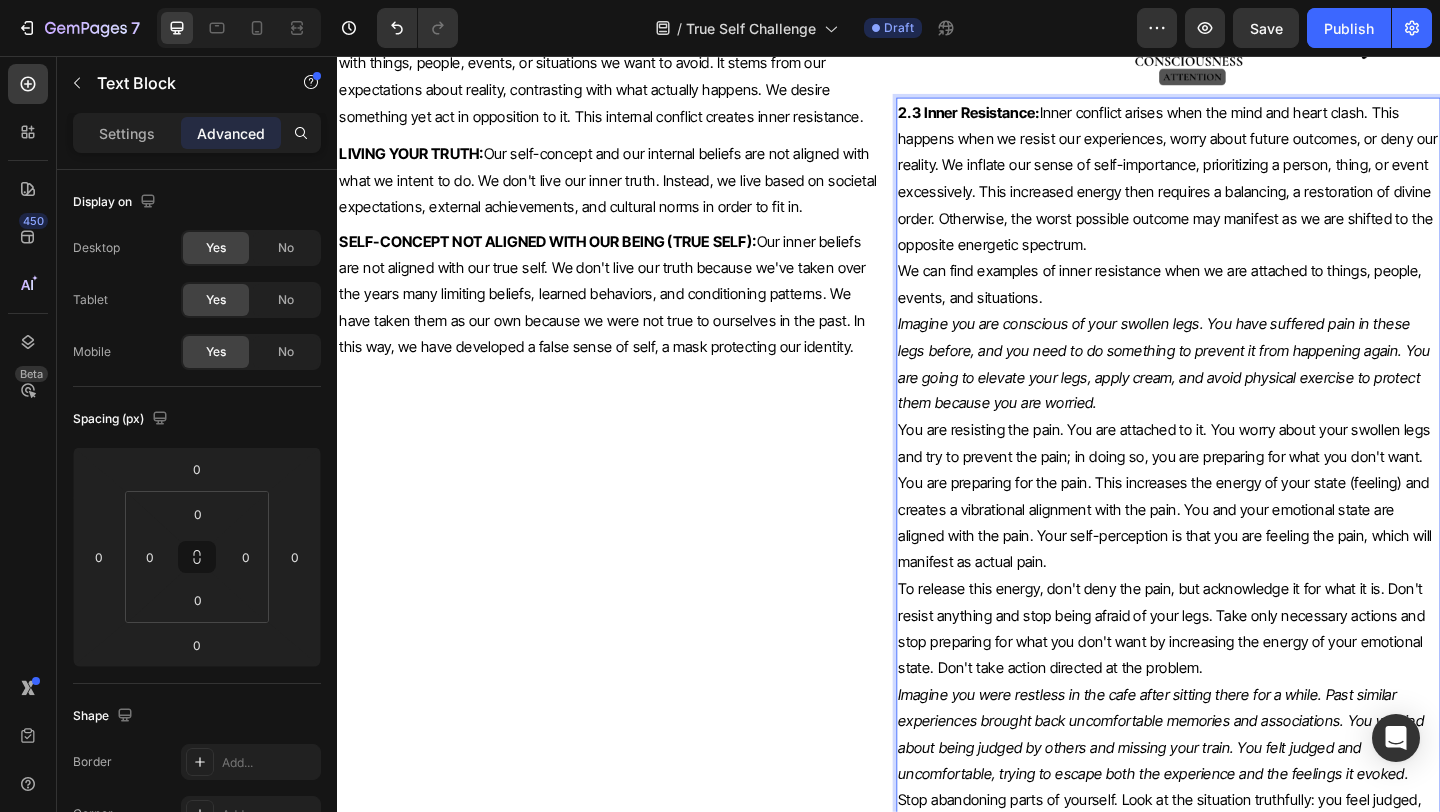 click on "2.3 Inner Resistance:  Inner conflict arises when the mind and heart clash. This happens when we resist our experiences, worry about future outcomes, or deny our reality. We inflate our sense of self-importance, prioritizing a person, thing, or event excessively. This increased energy then requires a balancing, a restoration of divine order. Otherwise, the worst possible outcome may manifest as we are shifted to the opposite energetic spectrum." at bounding box center [1241, 189] 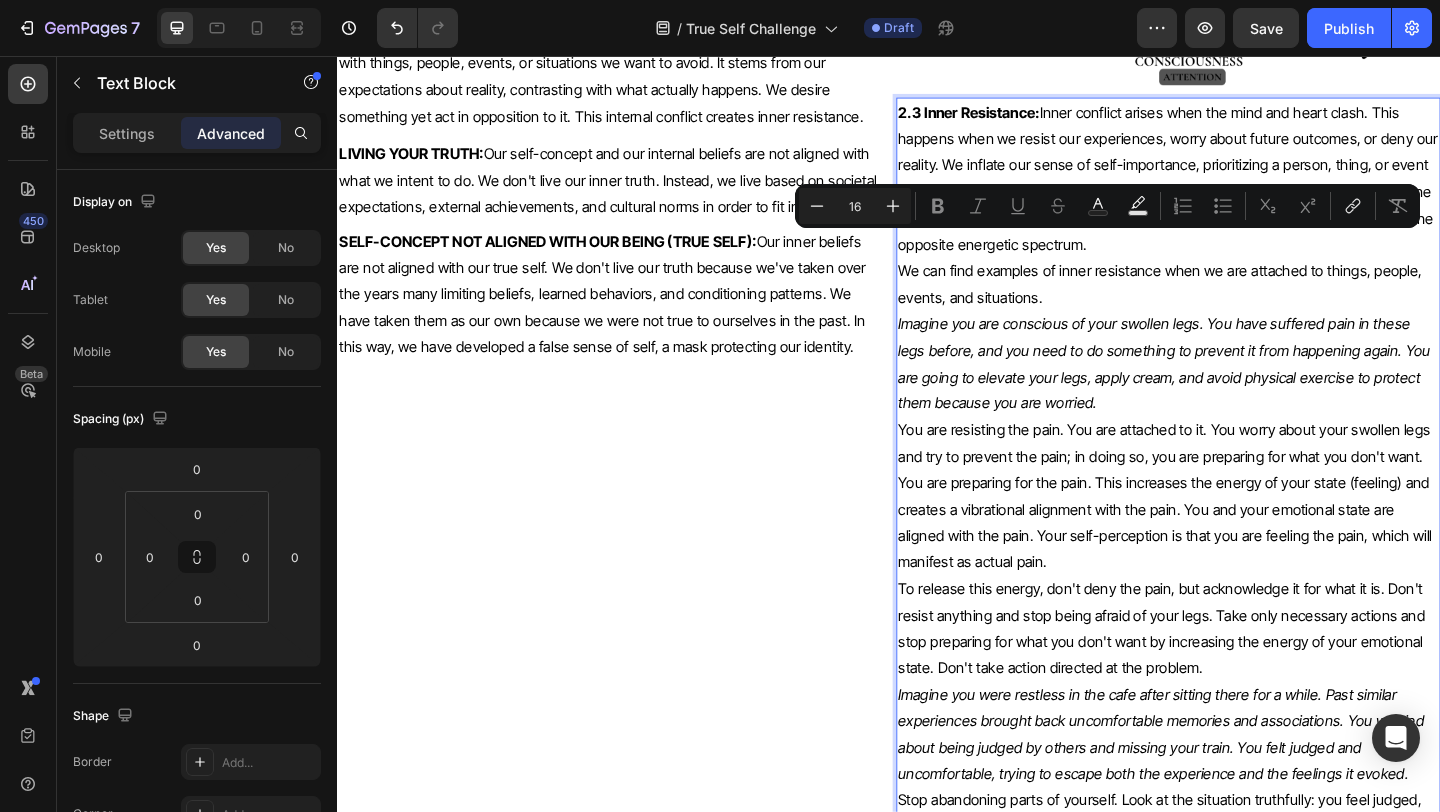 click on "2.3 Inner Resistance:  Inner conflict arises when the mind and heart clash. This happens when we resist our experiences, worry about future outcomes, or deny our reality. We inflate our sense of self-importance, prioritizing a person, thing, or event excessively. This increased energy then requires a balancing, a restoration of divine order. Otherwise, the worst possible outcome may manifest as we are shifted to the opposite energetic spectrum." at bounding box center [1241, 189] 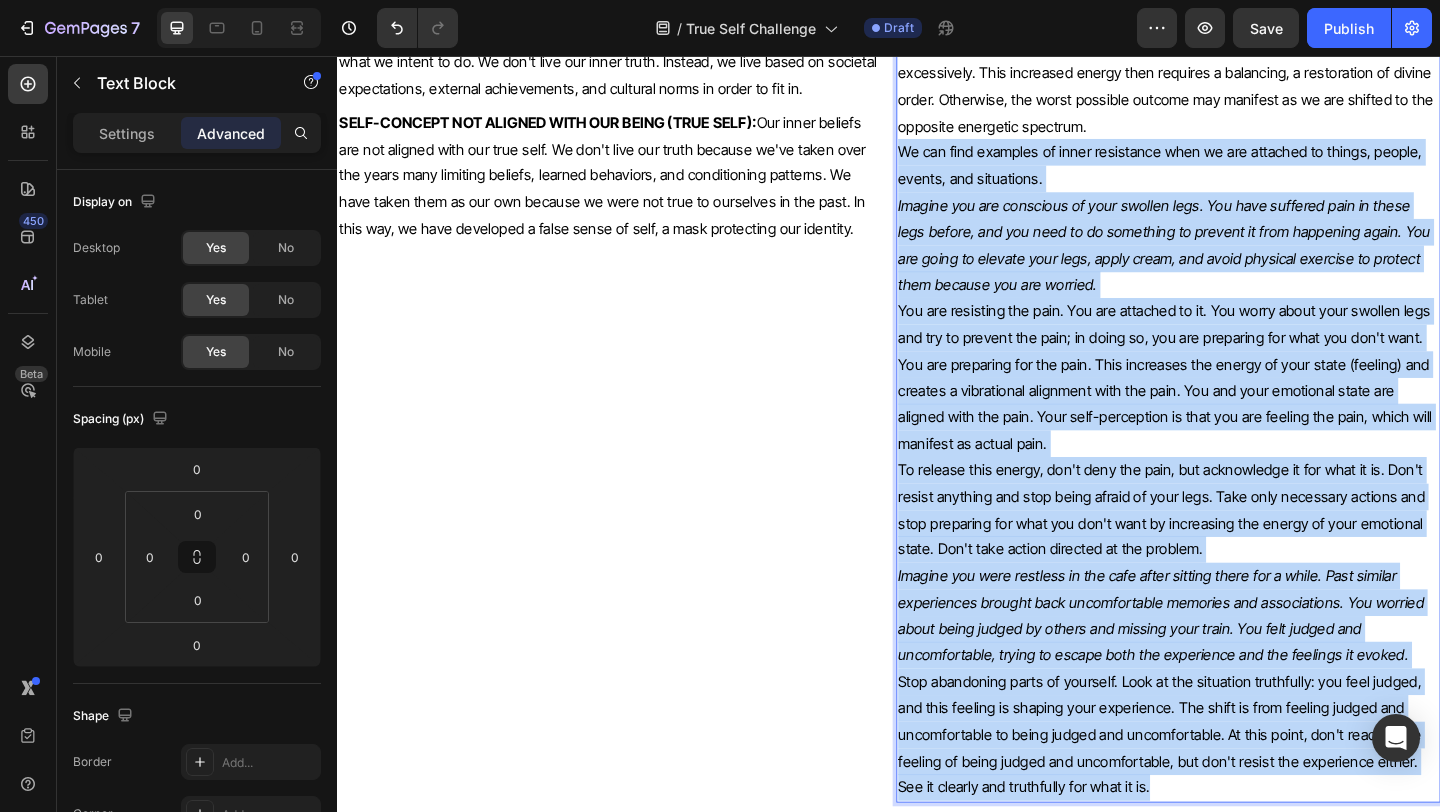 scroll, scrollTop: 7649, scrollLeft: 0, axis: vertical 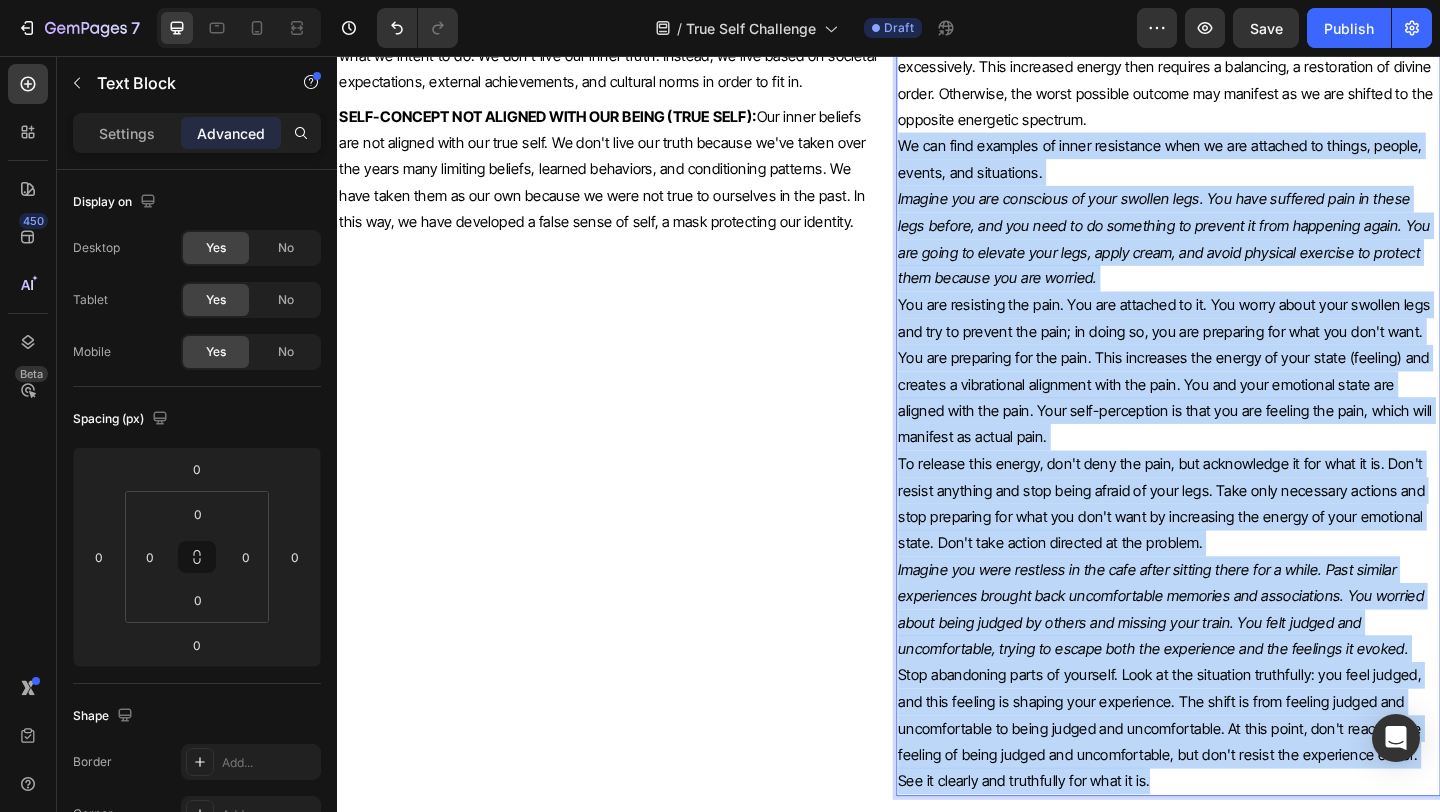 drag, startPoint x: 951, startPoint y: 289, endPoint x: 1384, endPoint y: 835, distance: 696.85364 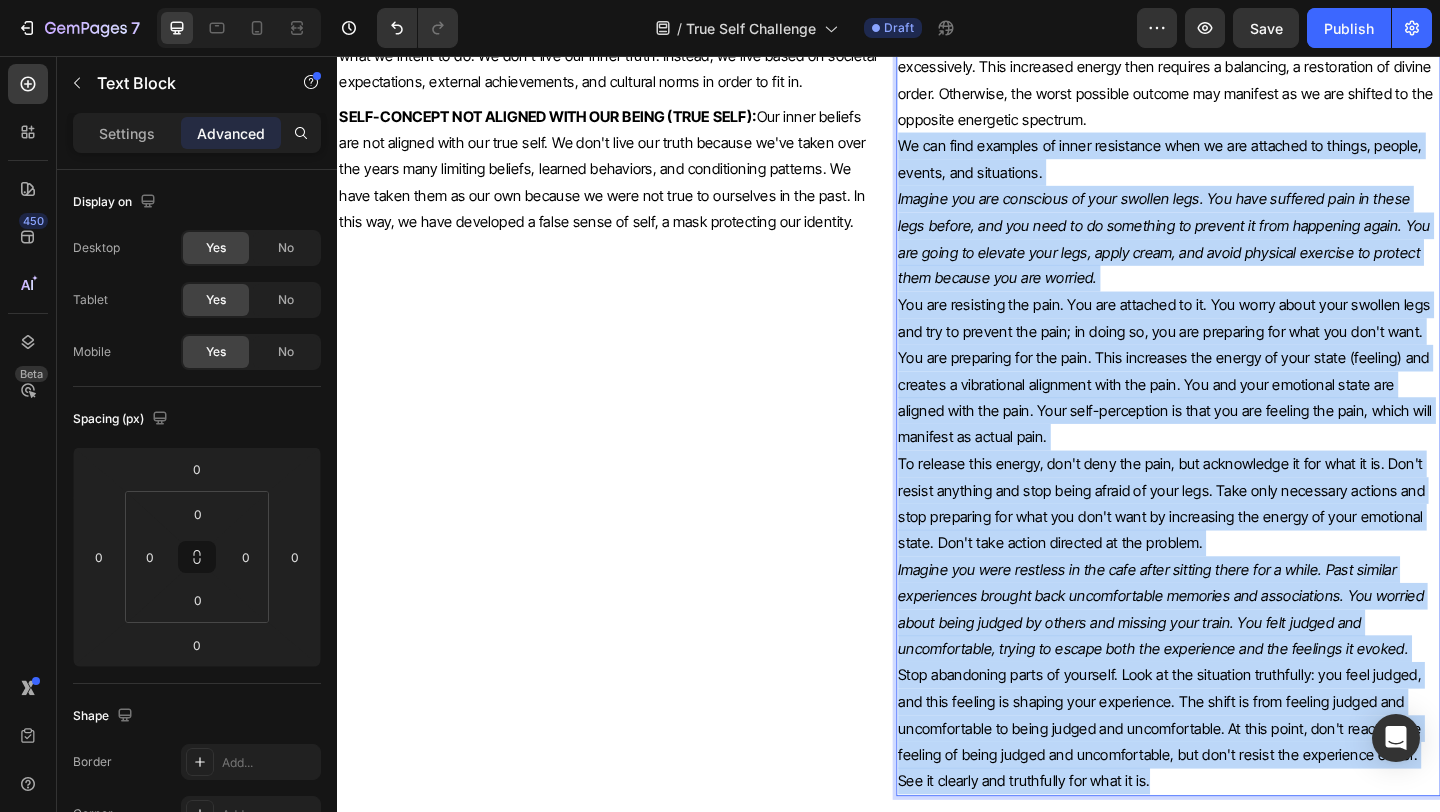 click on "Imagine you are conscious of your swollen legs. You have suffered pain in these legs before, and you need to do something to prevent it from happening again. You are going to elevate your legs, apply cream, and avoid physical exercise to protect them because you are worried." at bounding box center [1241, 413] 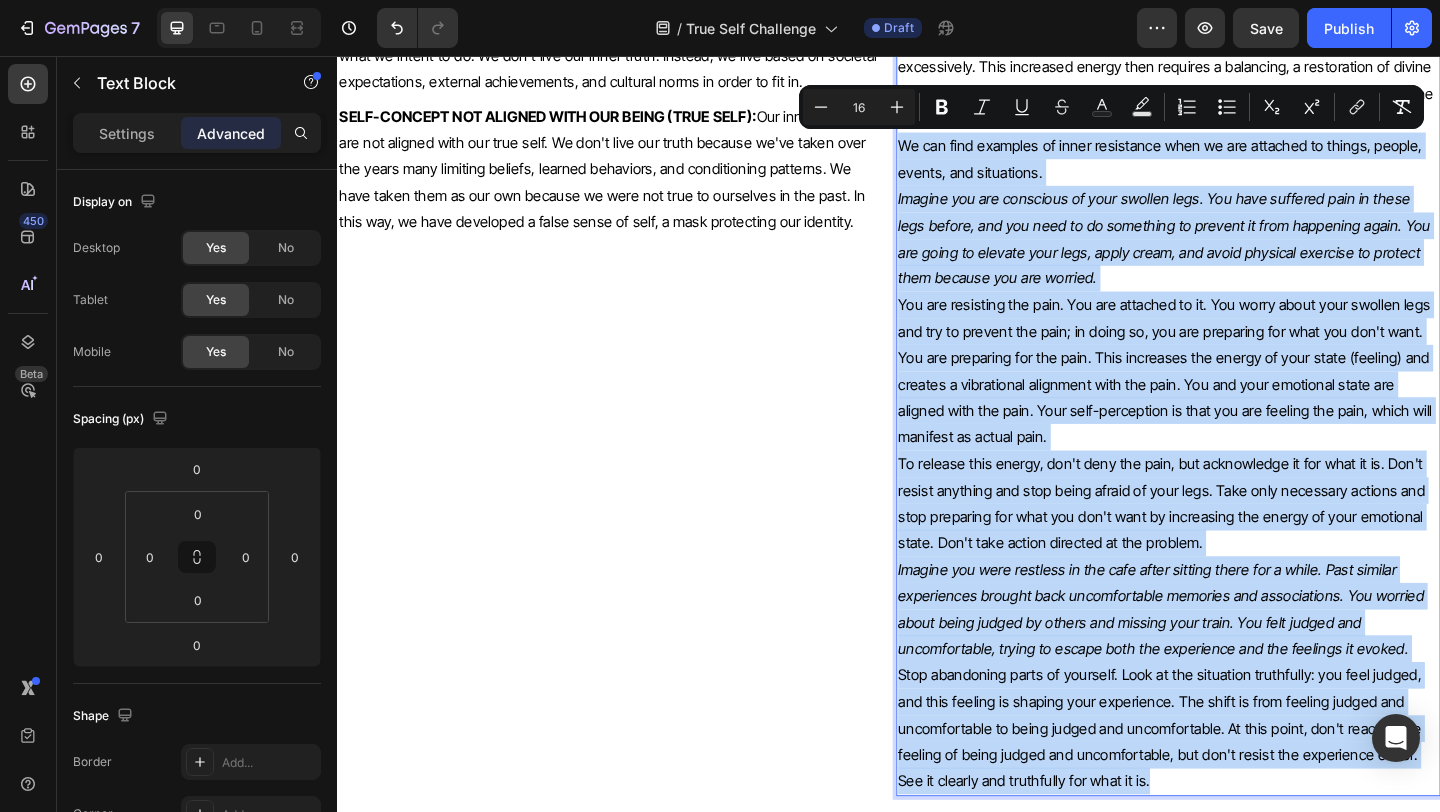 copy on "We can find examples of inner resistance when we are attached to things, people, events, and situations. Imagine you are conscious of your swollen legs. You have suffered pain in these legs before, and you need to do something to prevent it from happening again. You are going to elevate your legs, apply cream, and avoid physical exercise to protect them because you are worried. You are resisting the pain. You are attached to it. You worry about your swollen legs and try to prevent the pain; in doing so, you are preparing for what you don't want. You are preparing for the pain. This increases the energy of your state (feeling) and creates a vibrational alignment with the pain. You and your emotional state are aligned with the pain. Your self-perception is that you are feeling the pain, which will manifest as actual pain. To release this energy, don't deny the pain, but acknowledge it for what it is. Don't resist anything and stop being afraid of your legs. Take only necessary actions and stop preparing for ..." 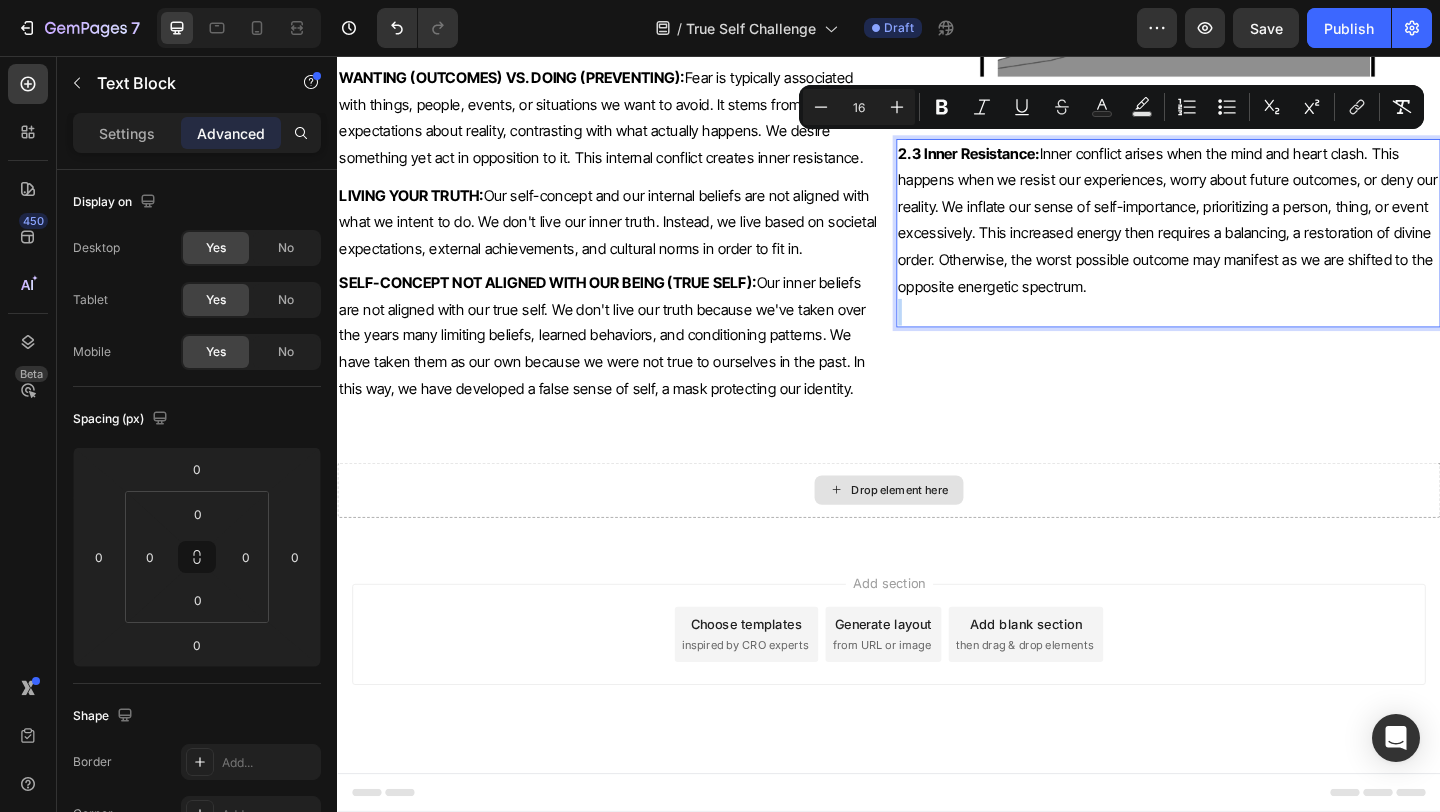 scroll, scrollTop: 7439, scrollLeft: 0, axis: vertical 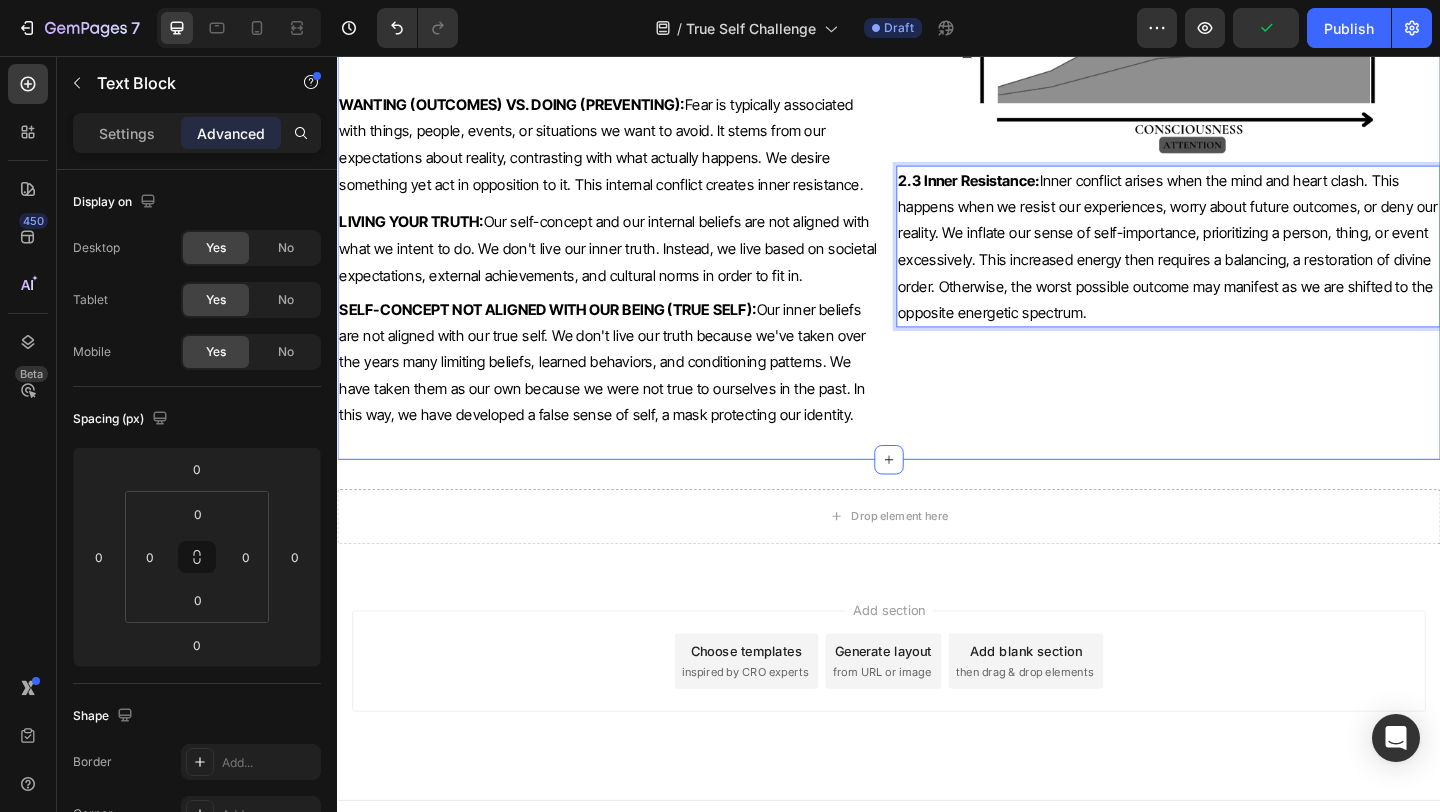 click on "Title Line 2. SELF-TRUST - Experience Heading When we start to shift towards a higher perspective by realizing many things about our true nature, as a result we expand our consciousness. Realization is a matter of feeling that results from knowing. We must possess prior knowledge of our true selves to even intend to embody them. We must know our inner qualities to experience them from our unique perspective. Once we realize many things about ourselves, this understanding becomes ingrained in our being. It becomes our internal knowing and inner conviction of who we are.     If you distrust others, you may cause them to become untrustworthy. People are merely a reflection of yourself. If you distrust others, you distrust yourself. The perceived distrust from others is a reflection of your own self-doubt. Text Block REALIZATION: Embody your truth with your whole being Heading     You can get a realization of who you are not by directing your attention inward.   Text Block   Text Block Image" at bounding box center [937, -381] 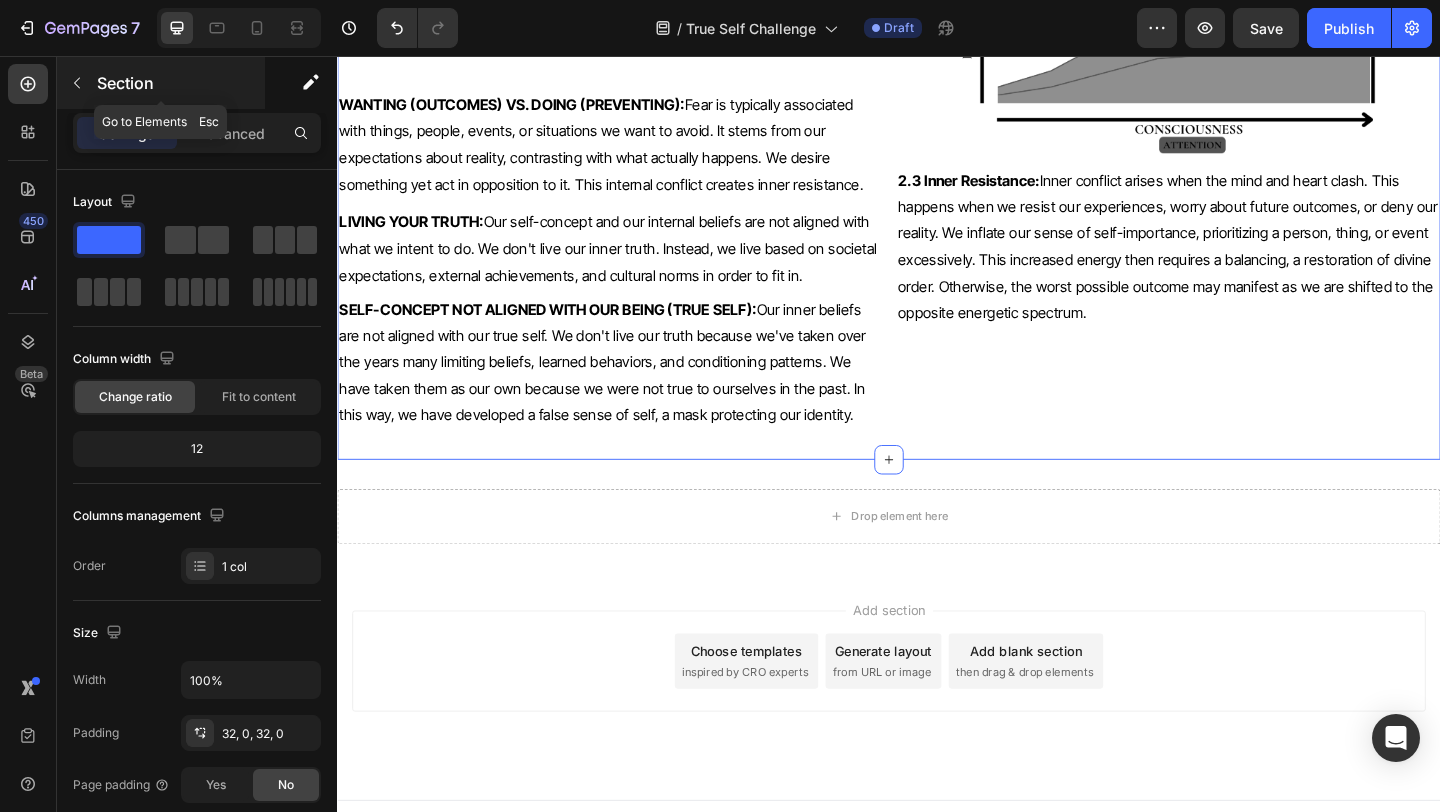 click 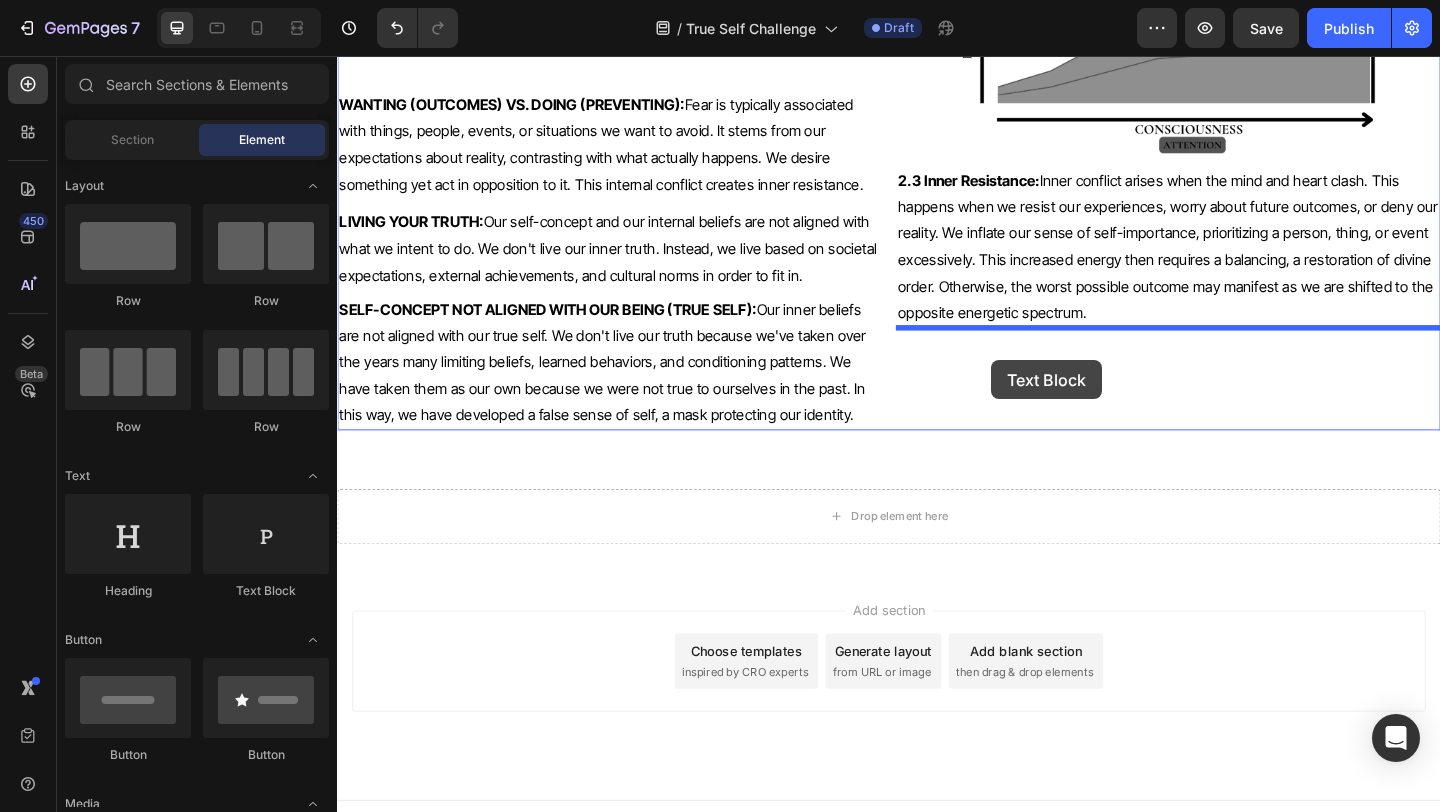 drag, startPoint x: 568, startPoint y: 586, endPoint x: 1049, endPoint y: 387, distance: 520.5401 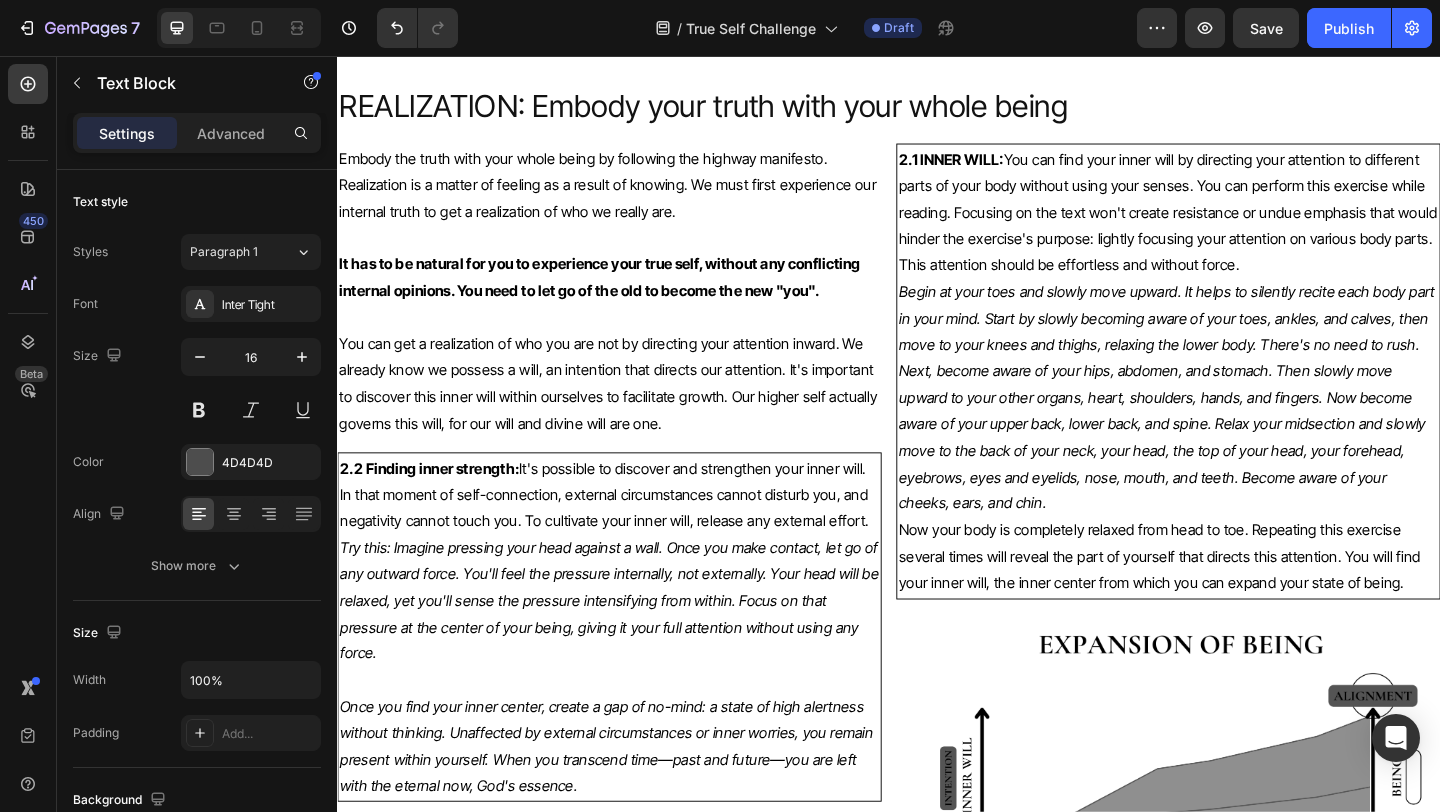 scroll, scrollTop: 6624, scrollLeft: 0, axis: vertical 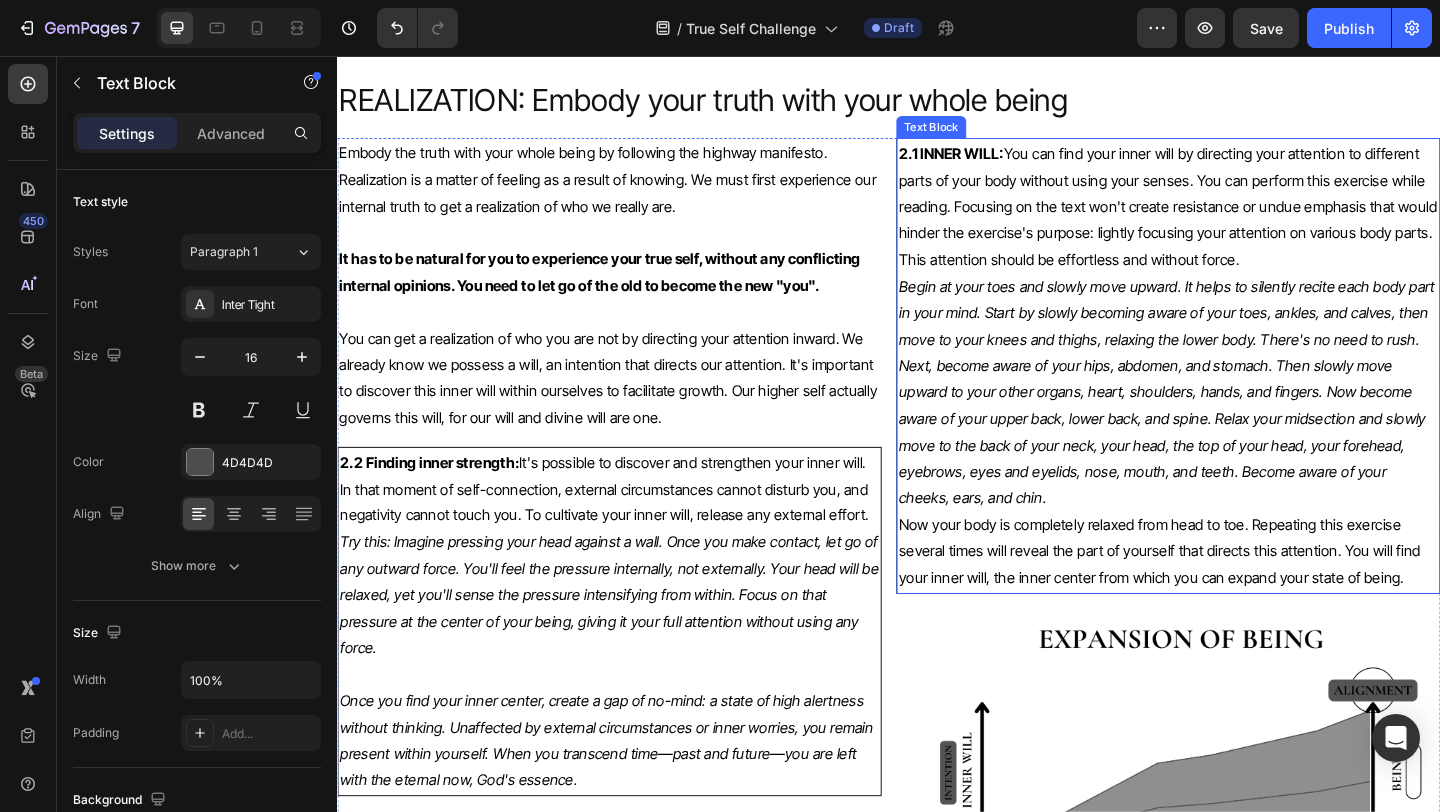 click on "Begin at your toes and slowly move upward. It helps to silently recite each body part in your mind. Start by slowly becoming aware of your toes, ankles, and calves, then move to your knees and thighs, relaxing the lower body. There's no need to rush." at bounding box center [1239, 335] 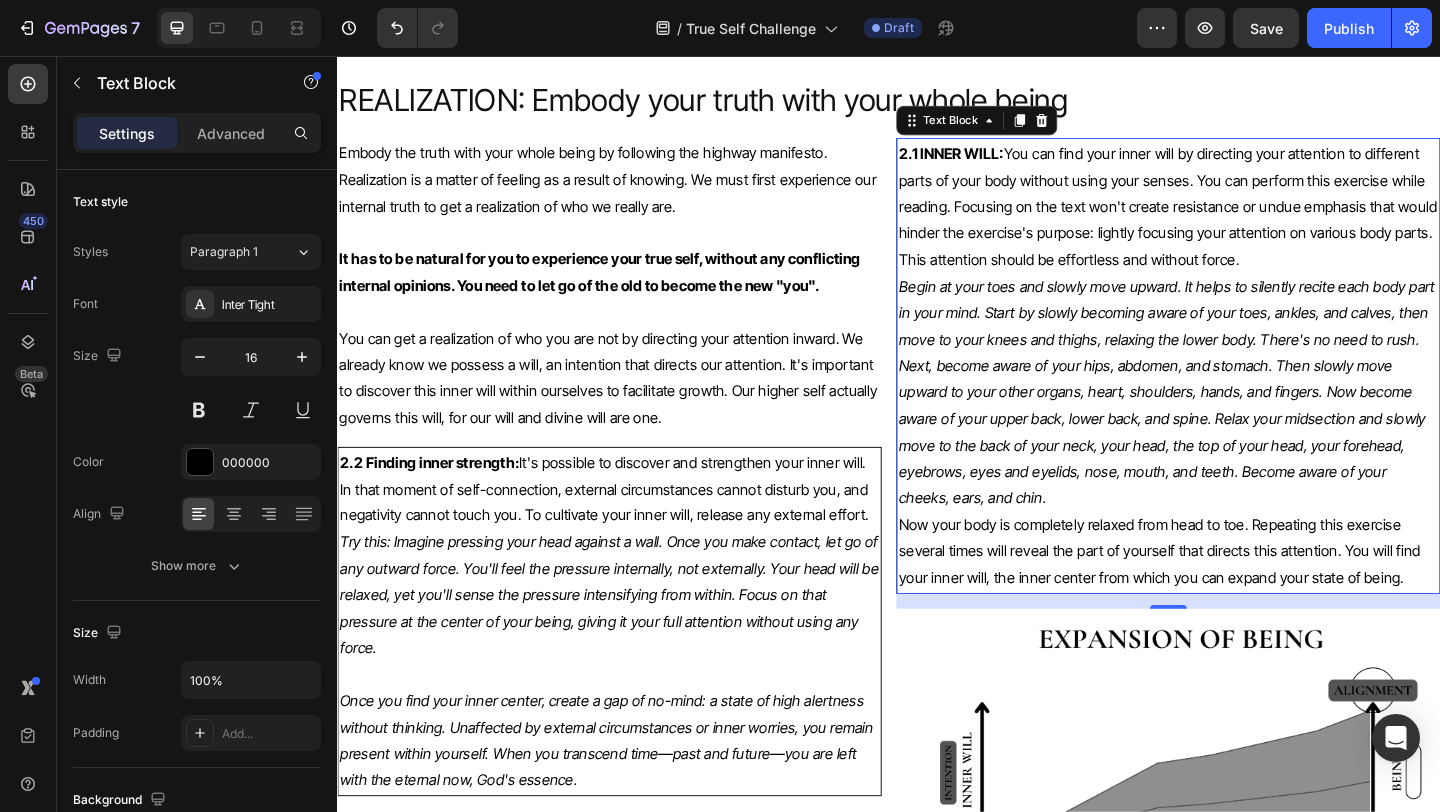 scroll, scrollTop: 486, scrollLeft: 0, axis: vertical 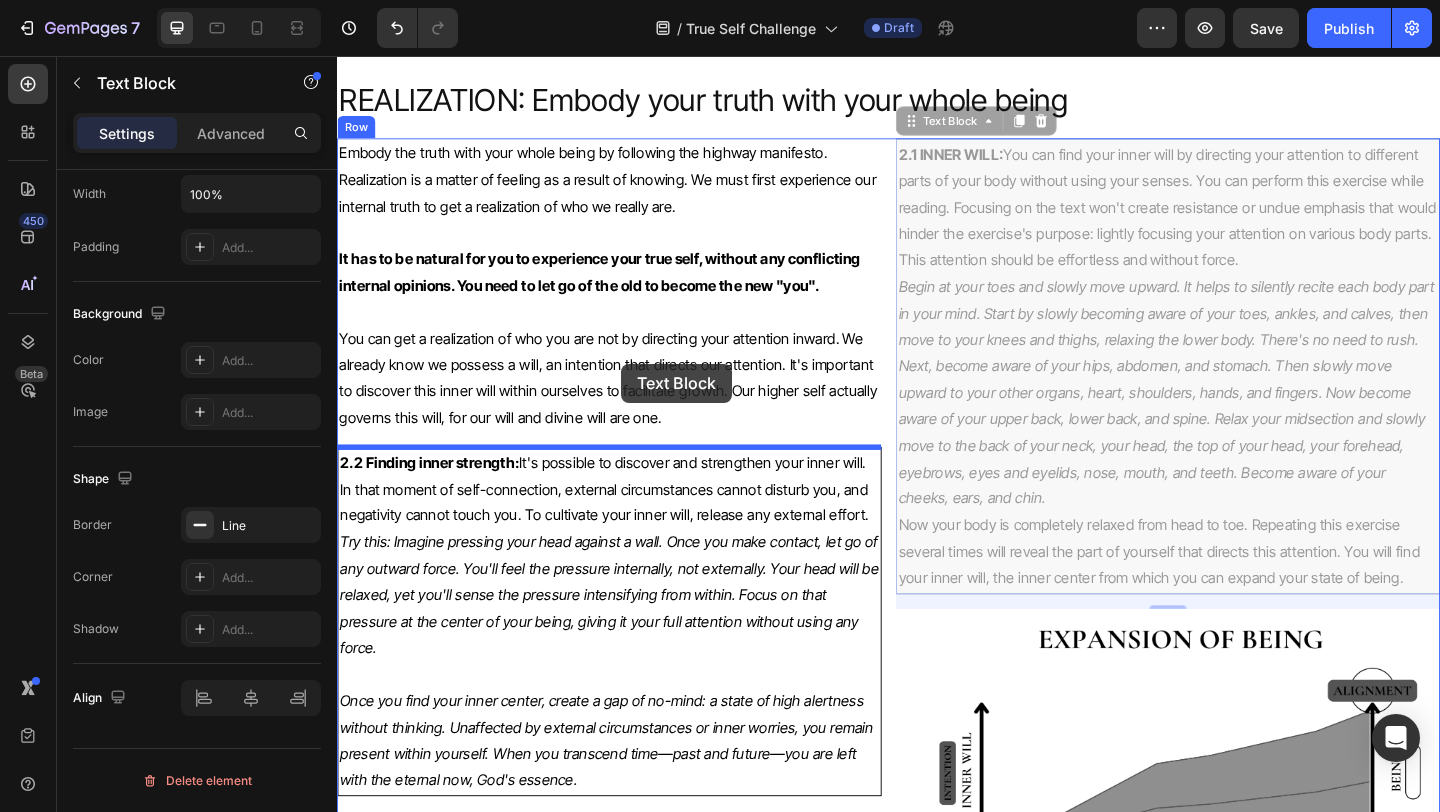 drag, startPoint x: 964, startPoint y: 125, endPoint x: 646, endPoint y: 391, distance: 414.58414 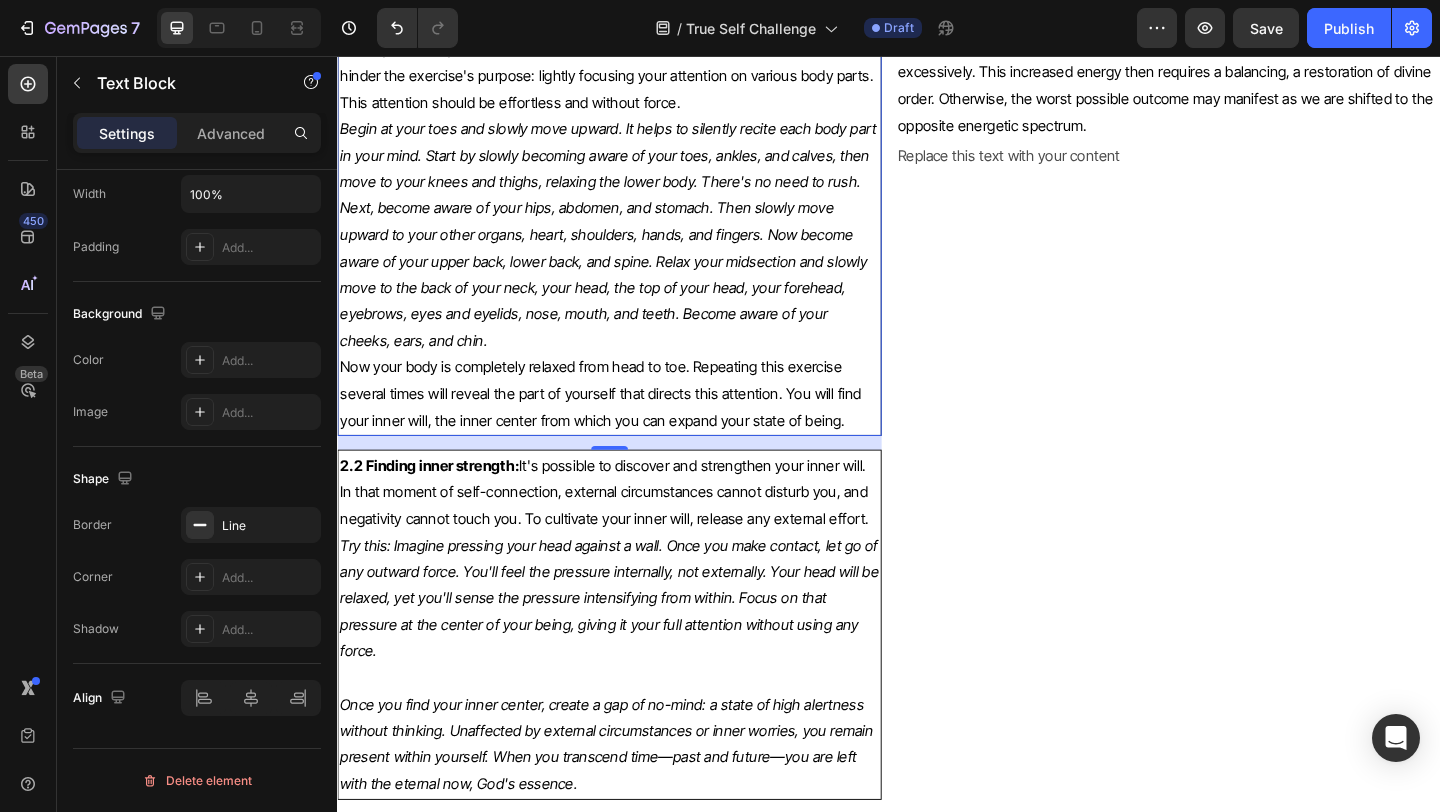 scroll, scrollTop: 7145, scrollLeft: 0, axis: vertical 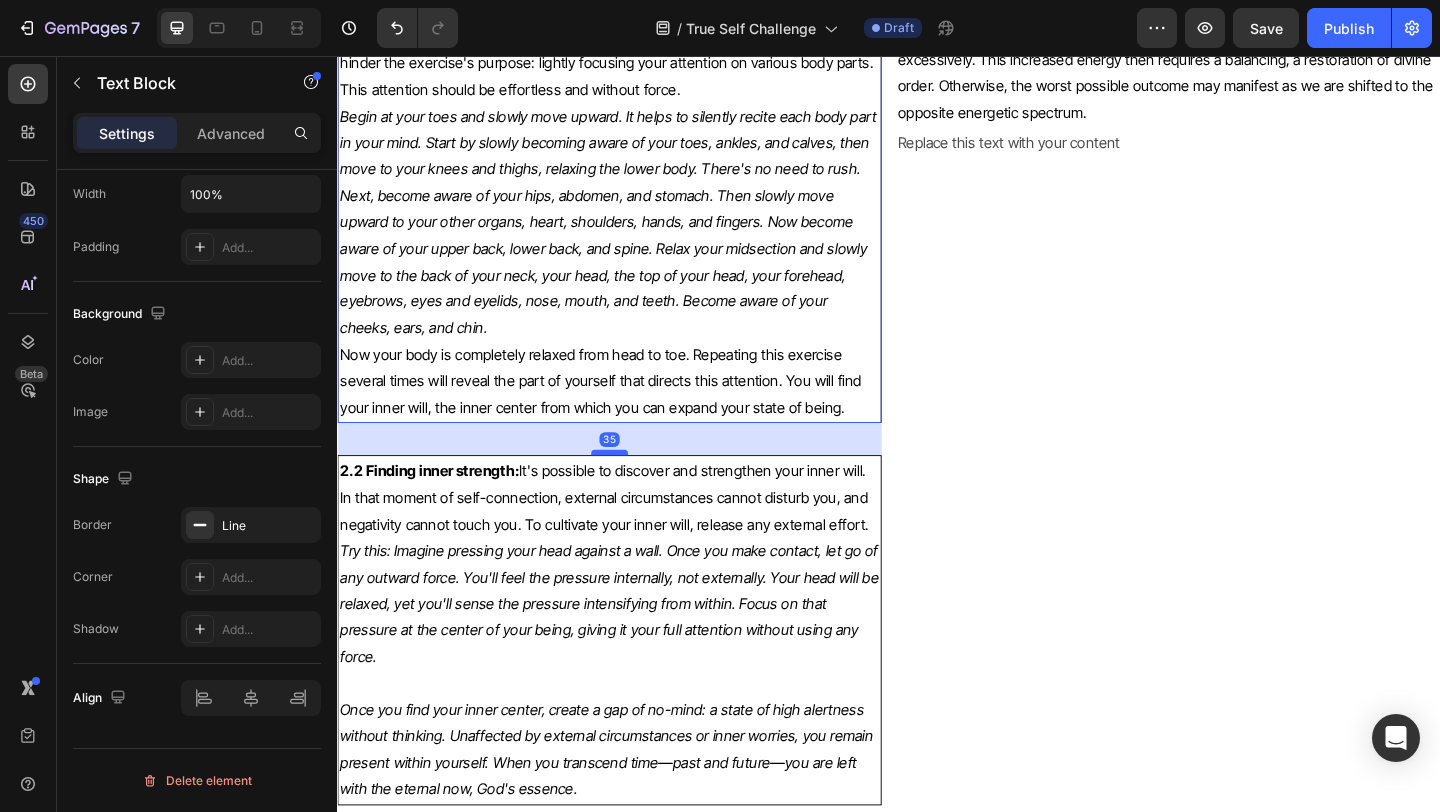 drag, startPoint x: 641, startPoint y: 466, endPoint x: 645, endPoint y: 485, distance: 19.416489 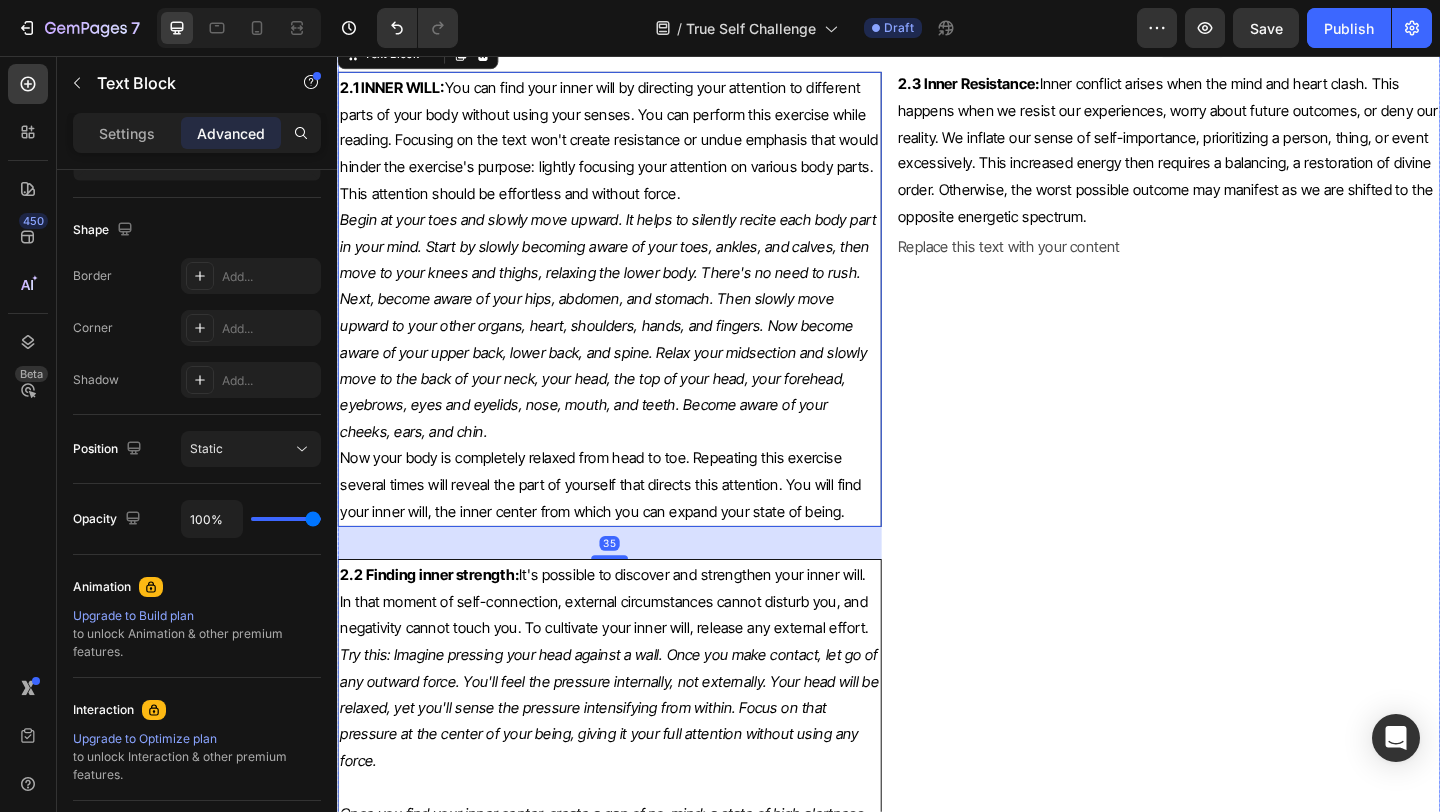 scroll, scrollTop: 7097, scrollLeft: 0, axis: vertical 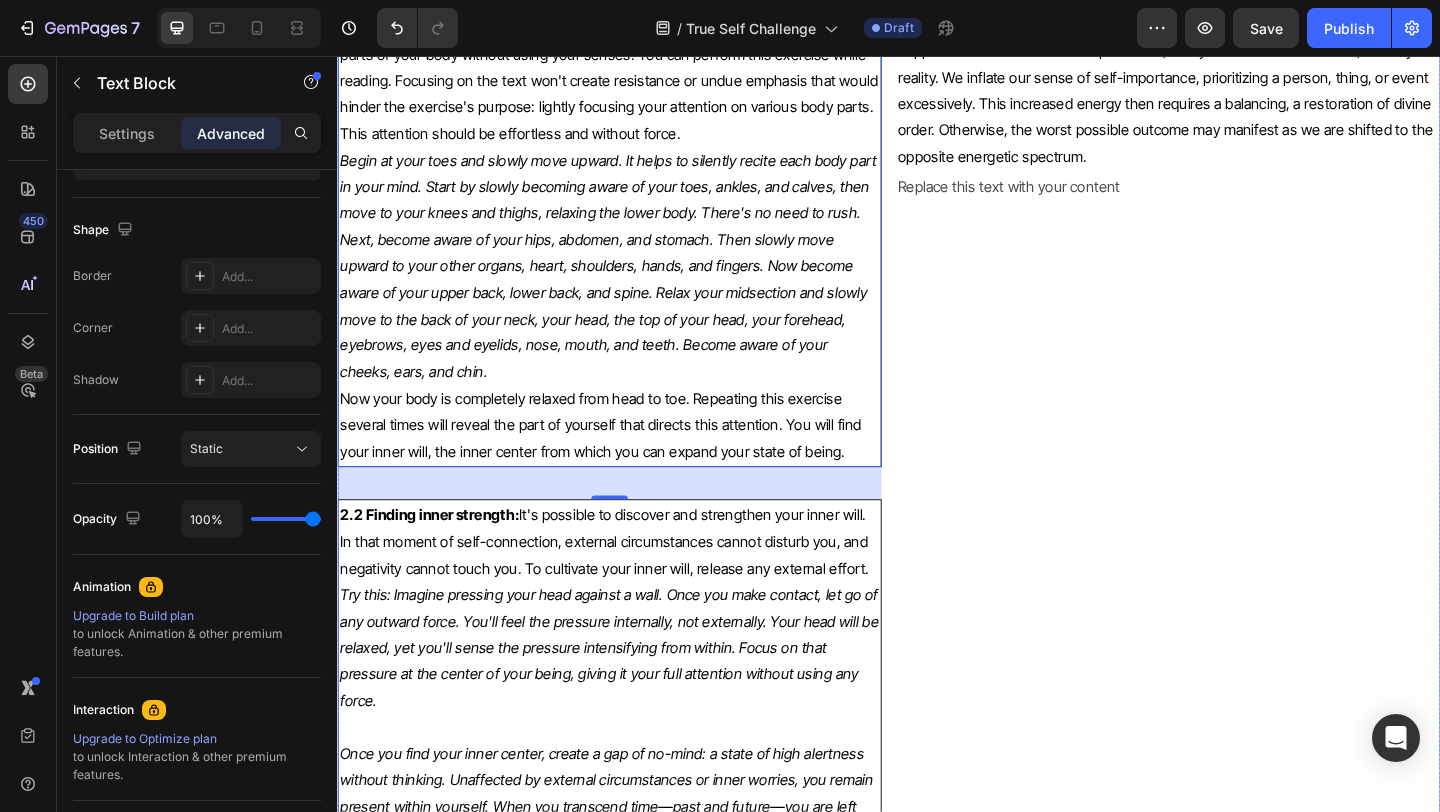 click on "Image 2.3 Inner Resistance:  Inner conflict arises when the mind and heart clash. This happens when we resist our experiences, worry about future outcomes, or deny our reality. We inflate our sense of self-importance, prioritizing a person, thing, or event excessively. This increased energy then requires a balancing, a restoration of divine order. Otherwise, the worst possible outcome may manifest as we are shifted to the opposite energetic spectrum. Text Block Replace this text with your content Text Block" at bounding box center (1241, 503) 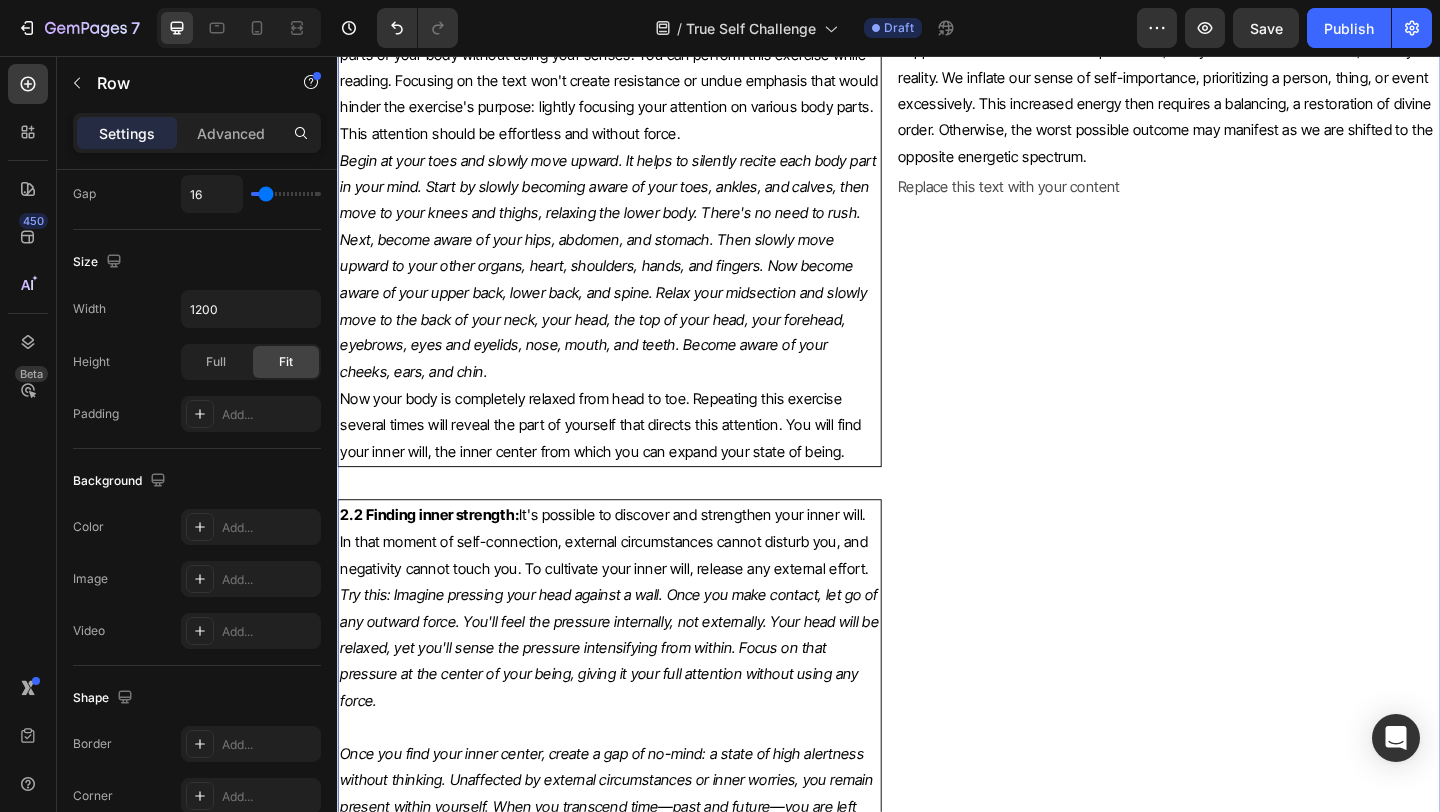 scroll, scrollTop: 0, scrollLeft: 0, axis: both 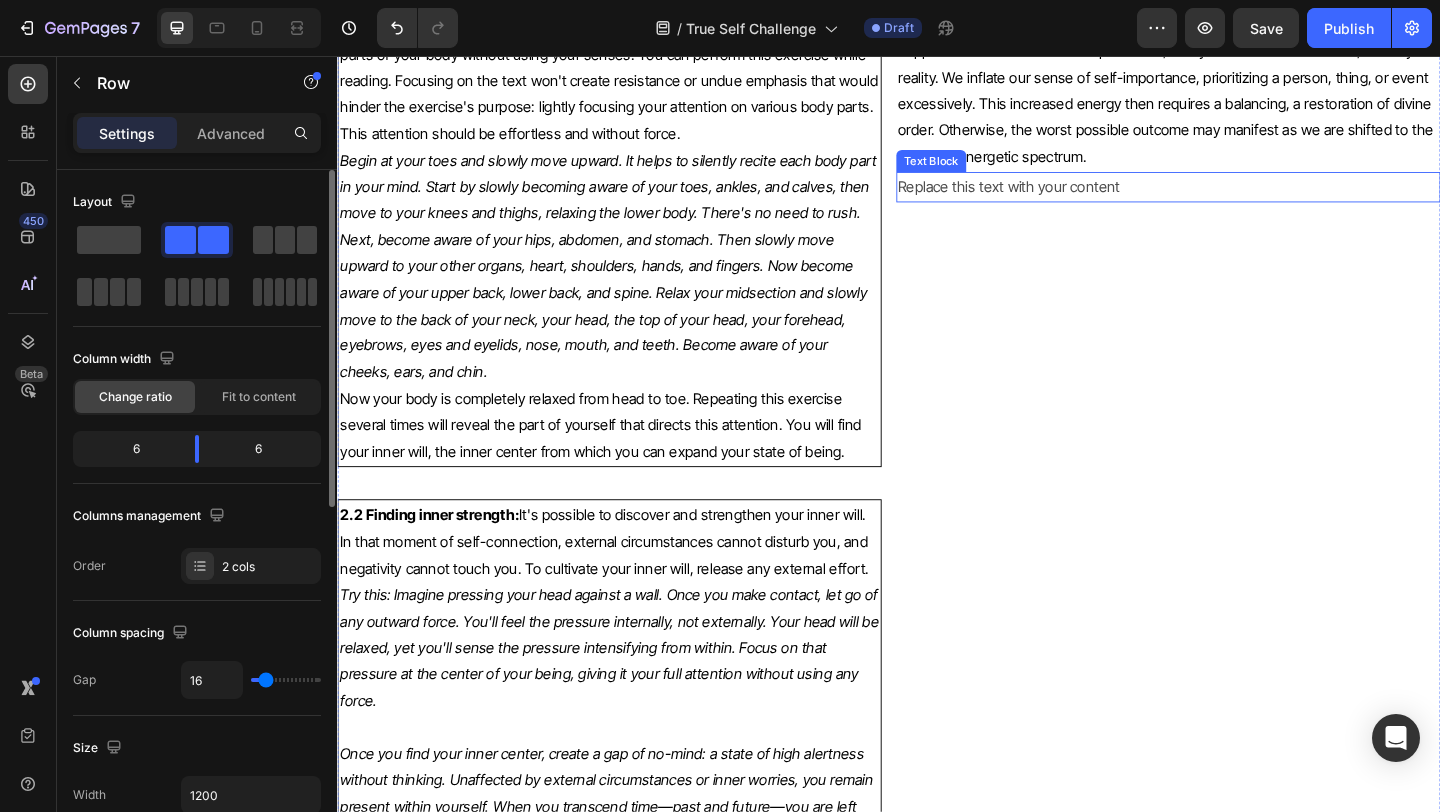 click on "Replace this text with your content" at bounding box center [1241, 198] 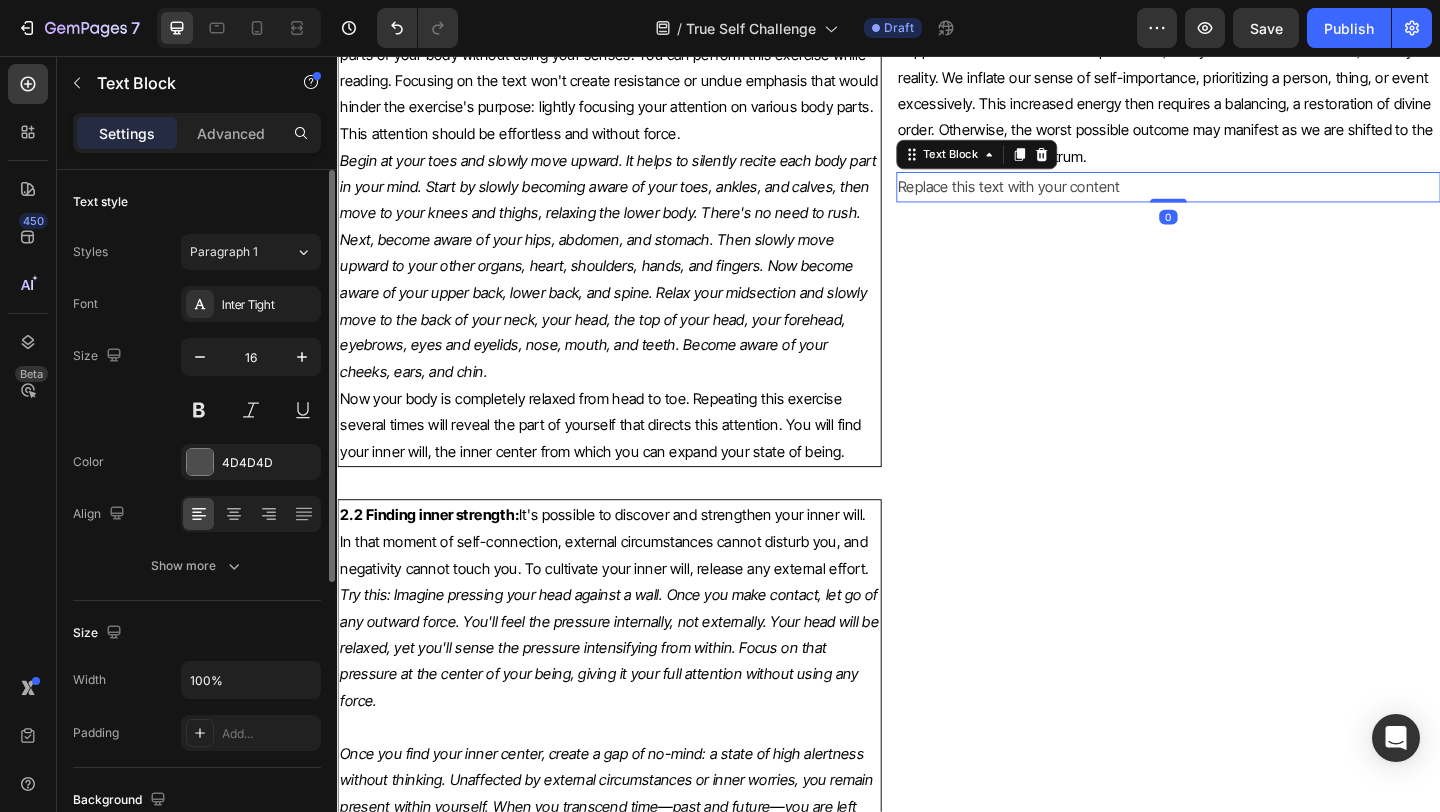click on "Replace this text with your content" at bounding box center [1241, 198] 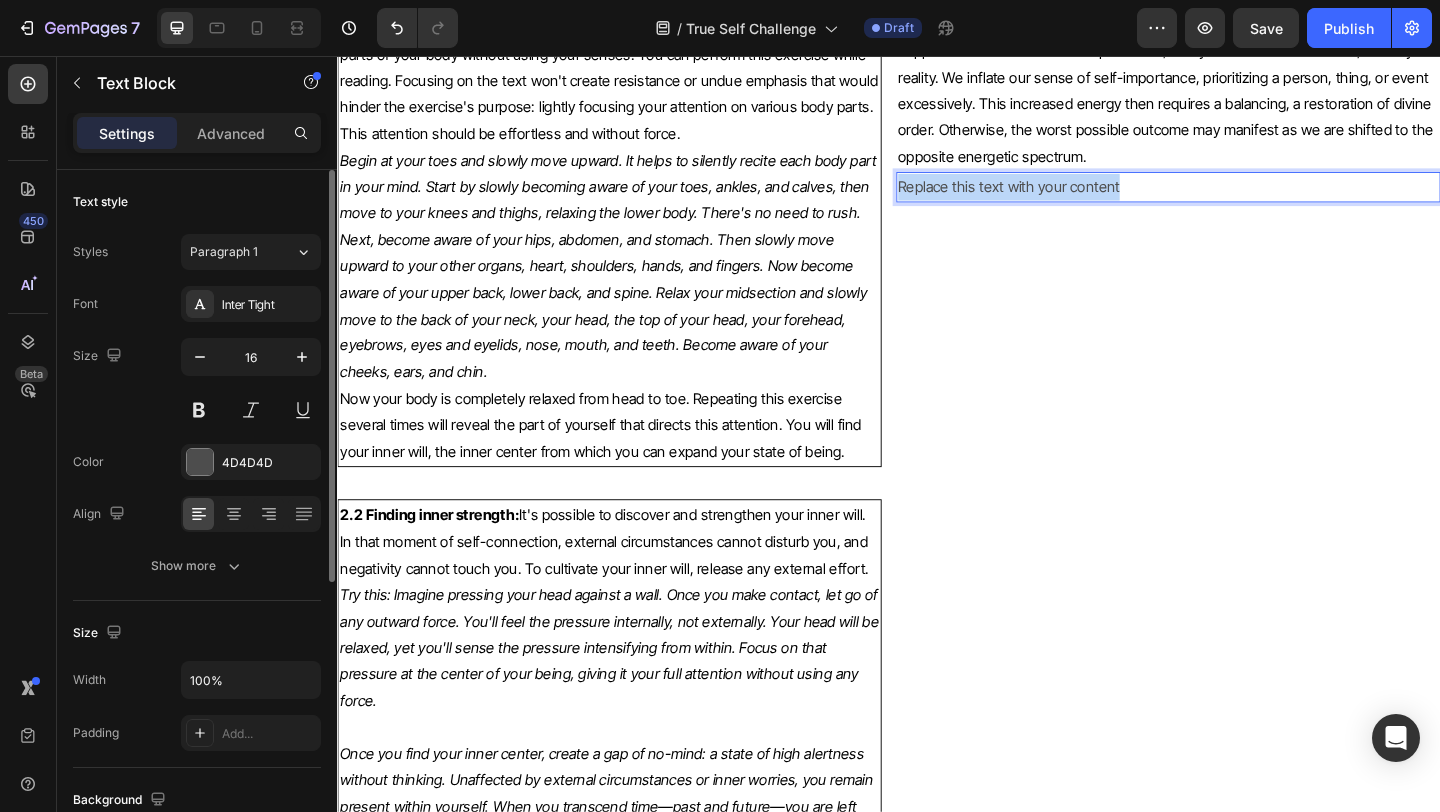 click on "Replace this text with your content" at bounding box center (1241, 198) 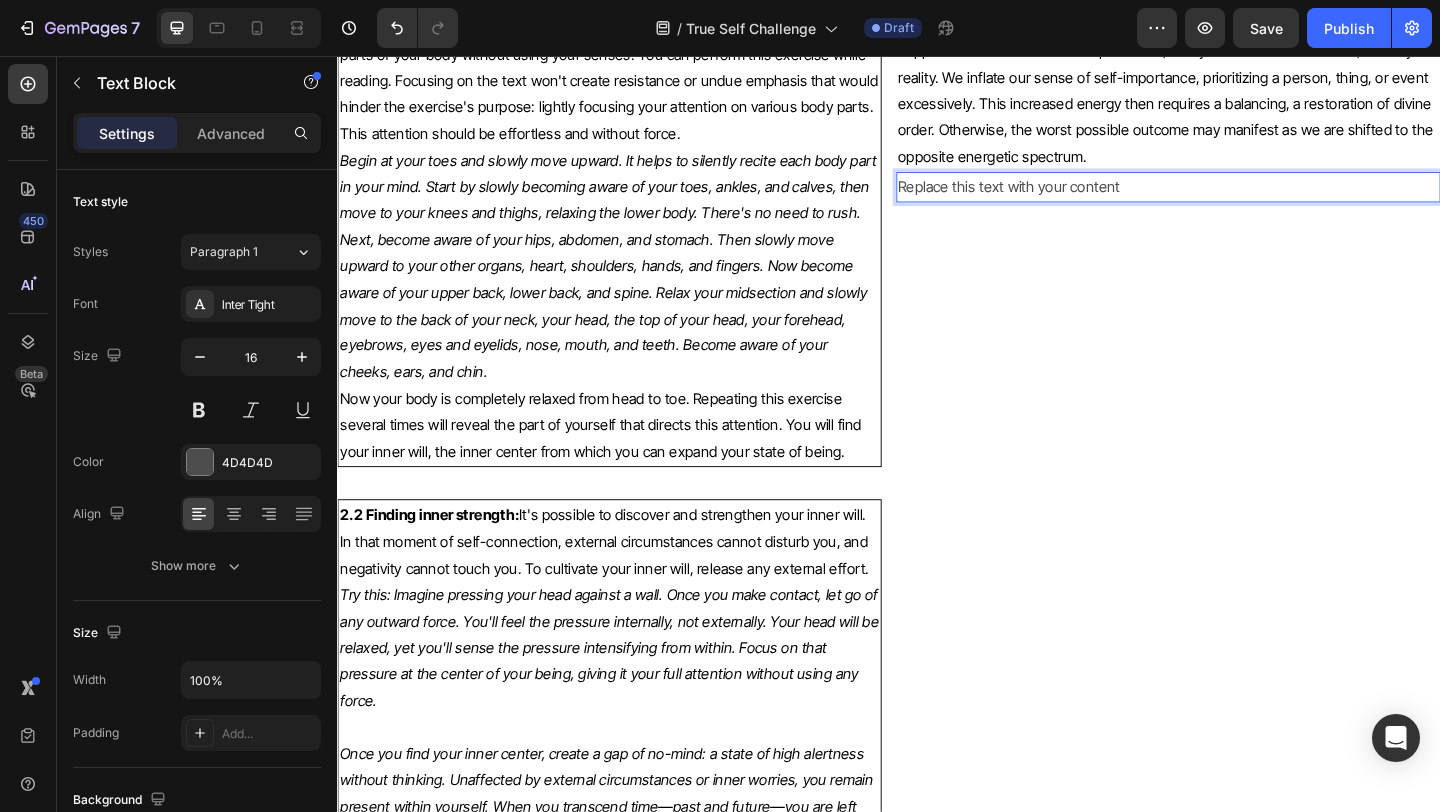 scroll, scrollTop: 7138, scrollLeft: 0, axis: vertical 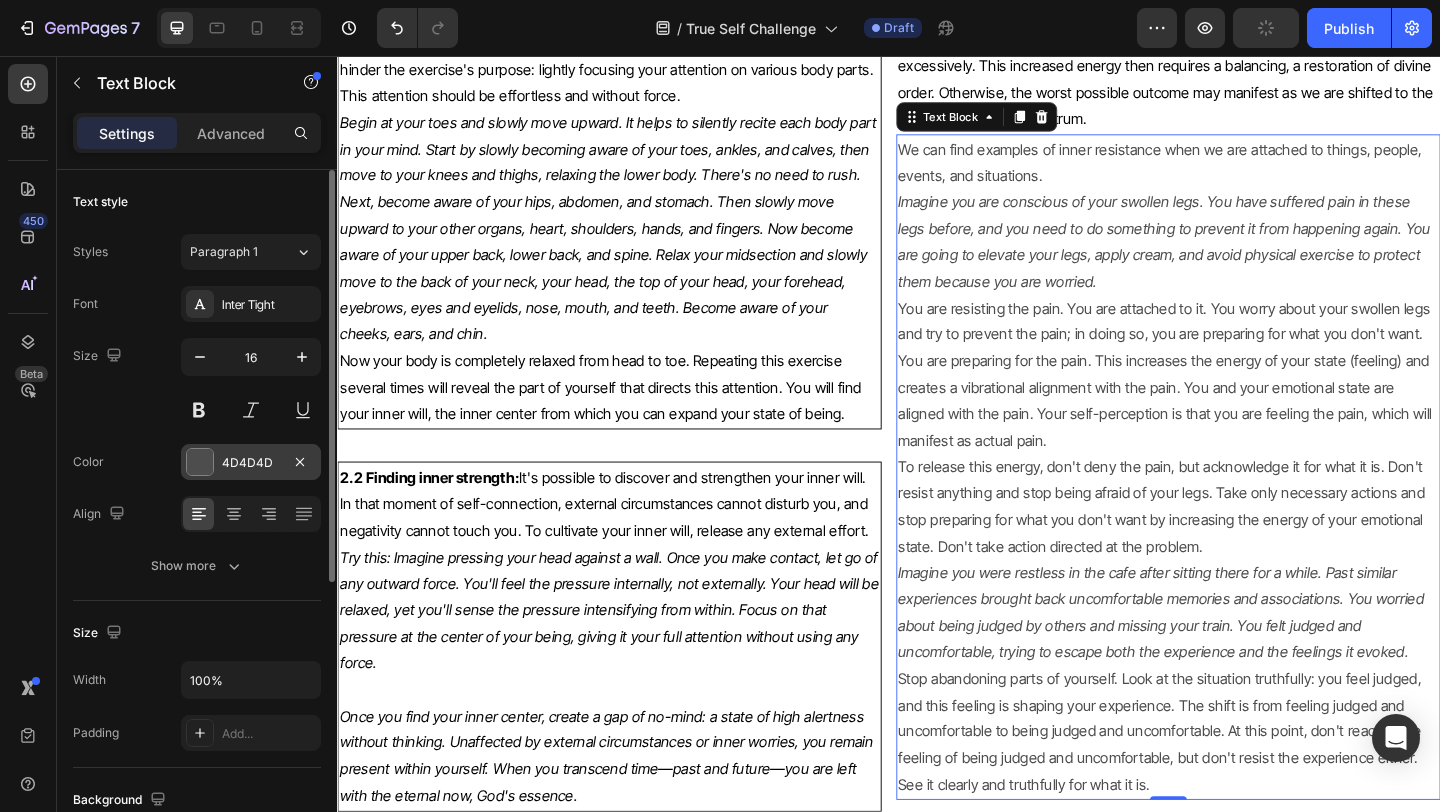 click at bounding box center [200, 462] 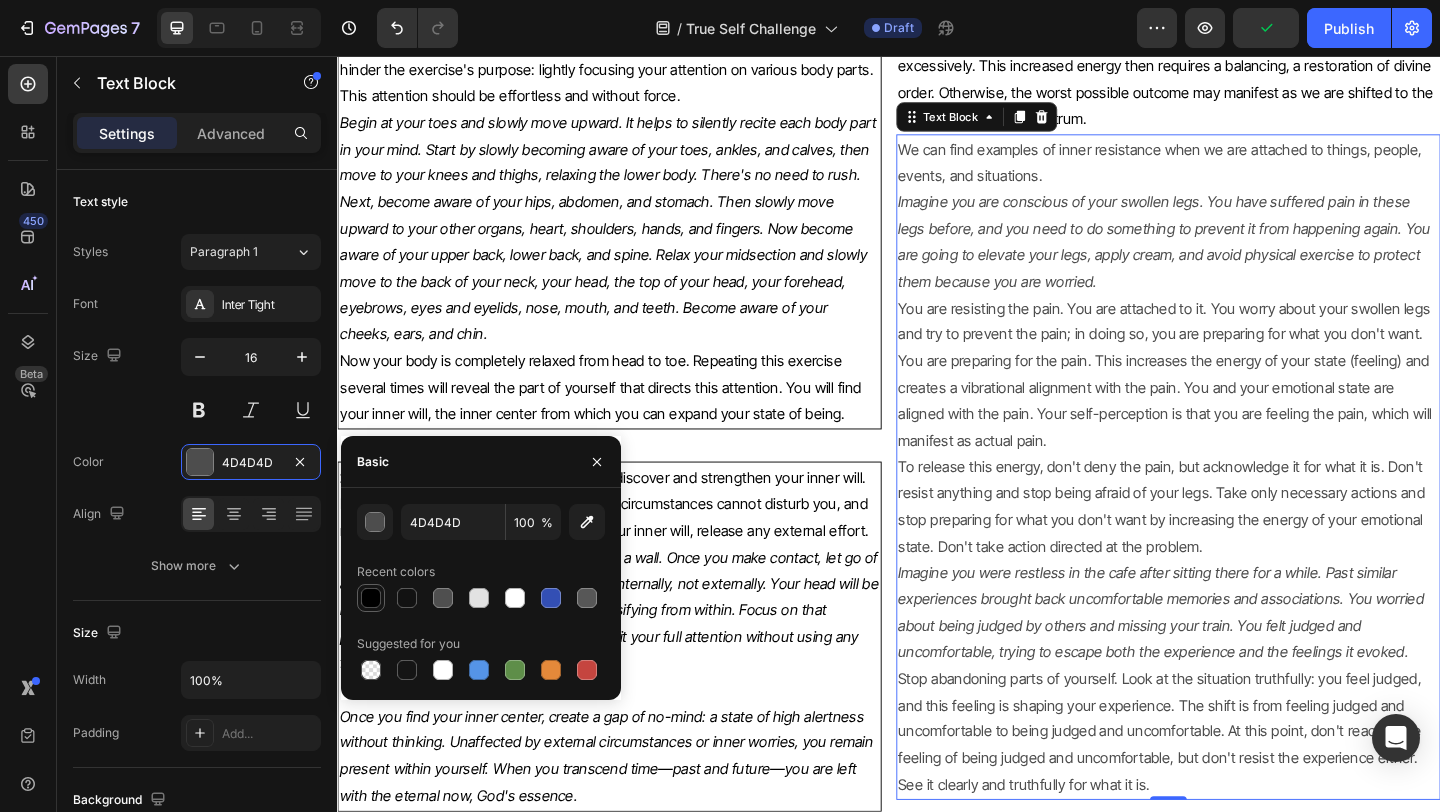 click at bounding box center (371, 598) 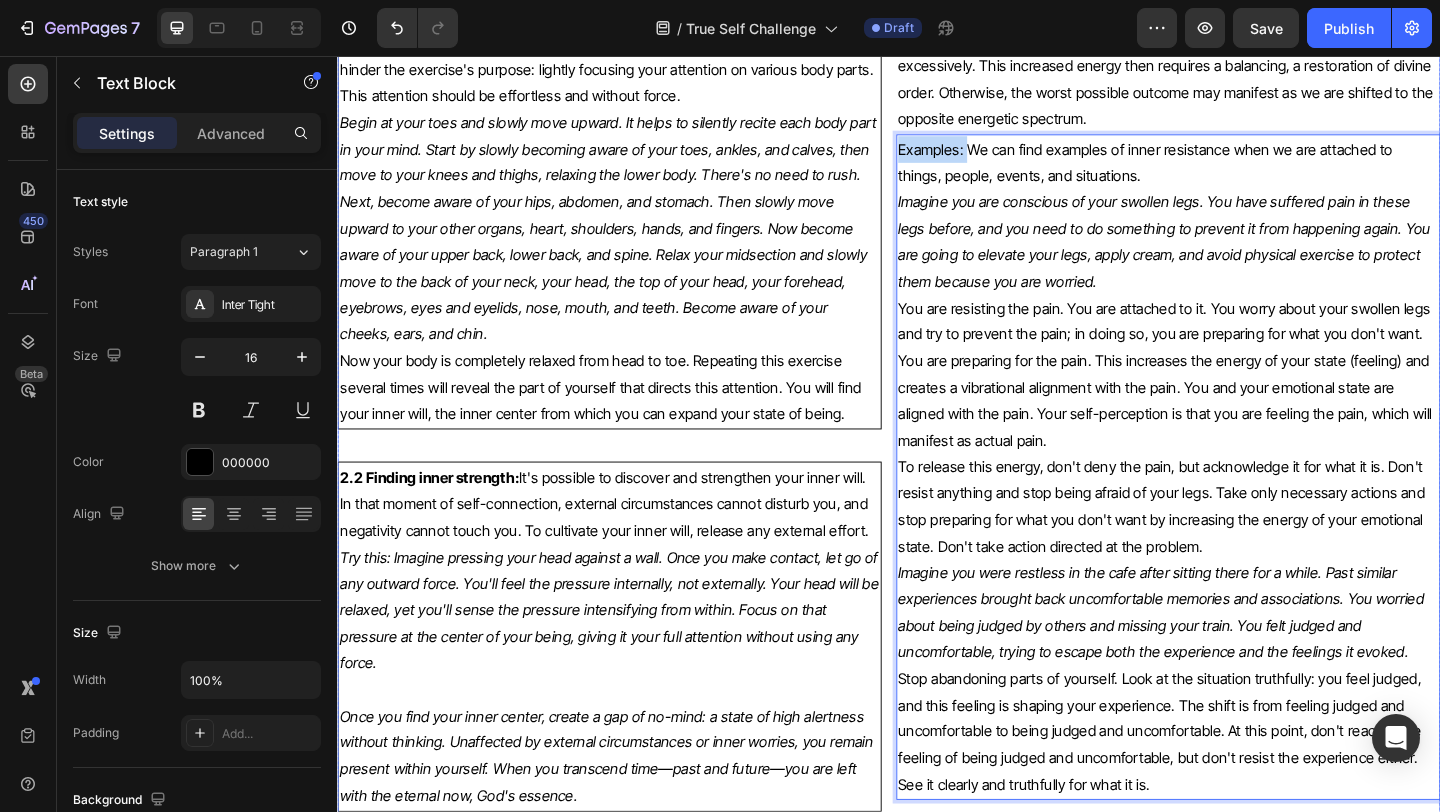 drag, startPoint x: 1020, startPoint y: 159, endPoint x: 929, endPoint y: 141, distance: 92.76314 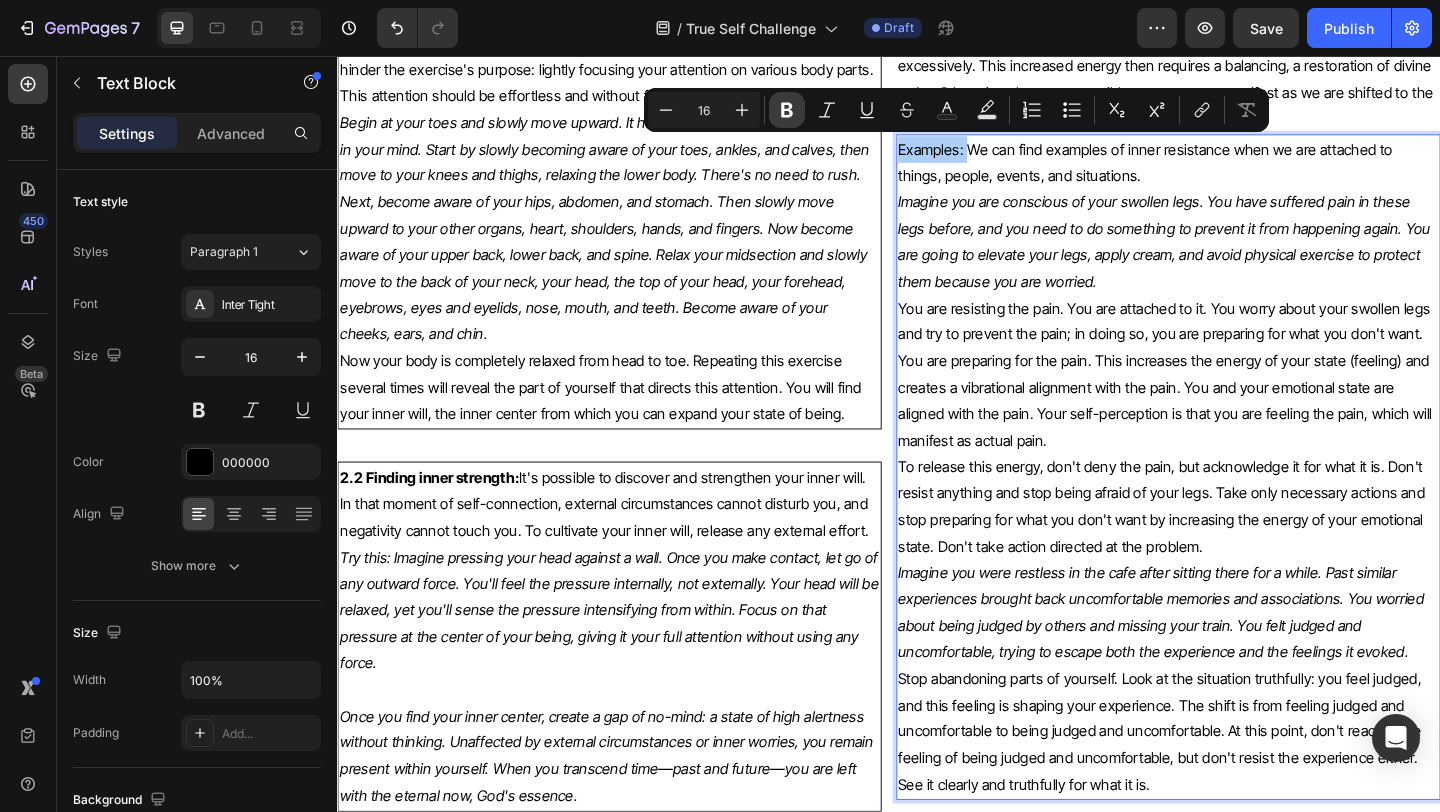 click 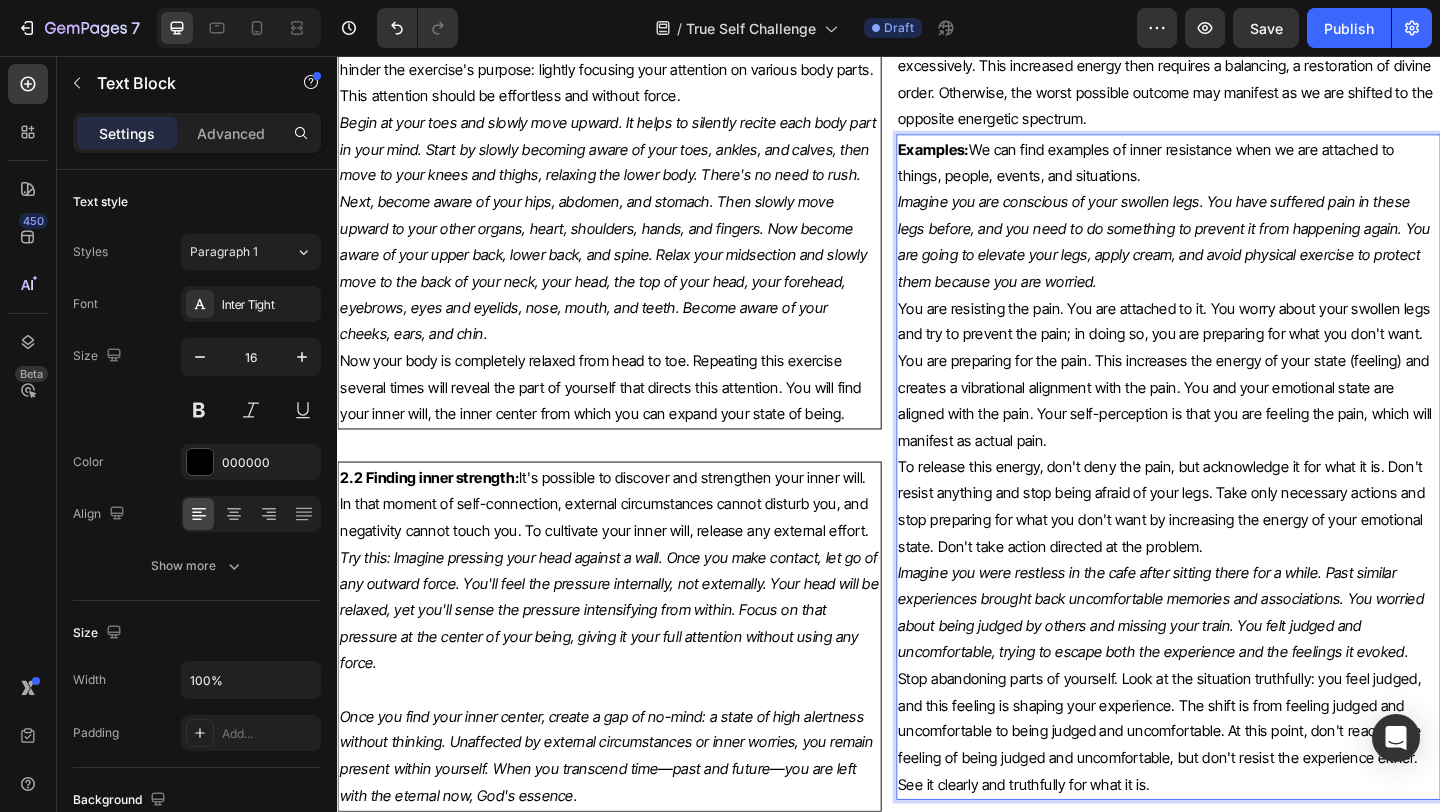 click on "Examples:" at bounding box center (985, 157) 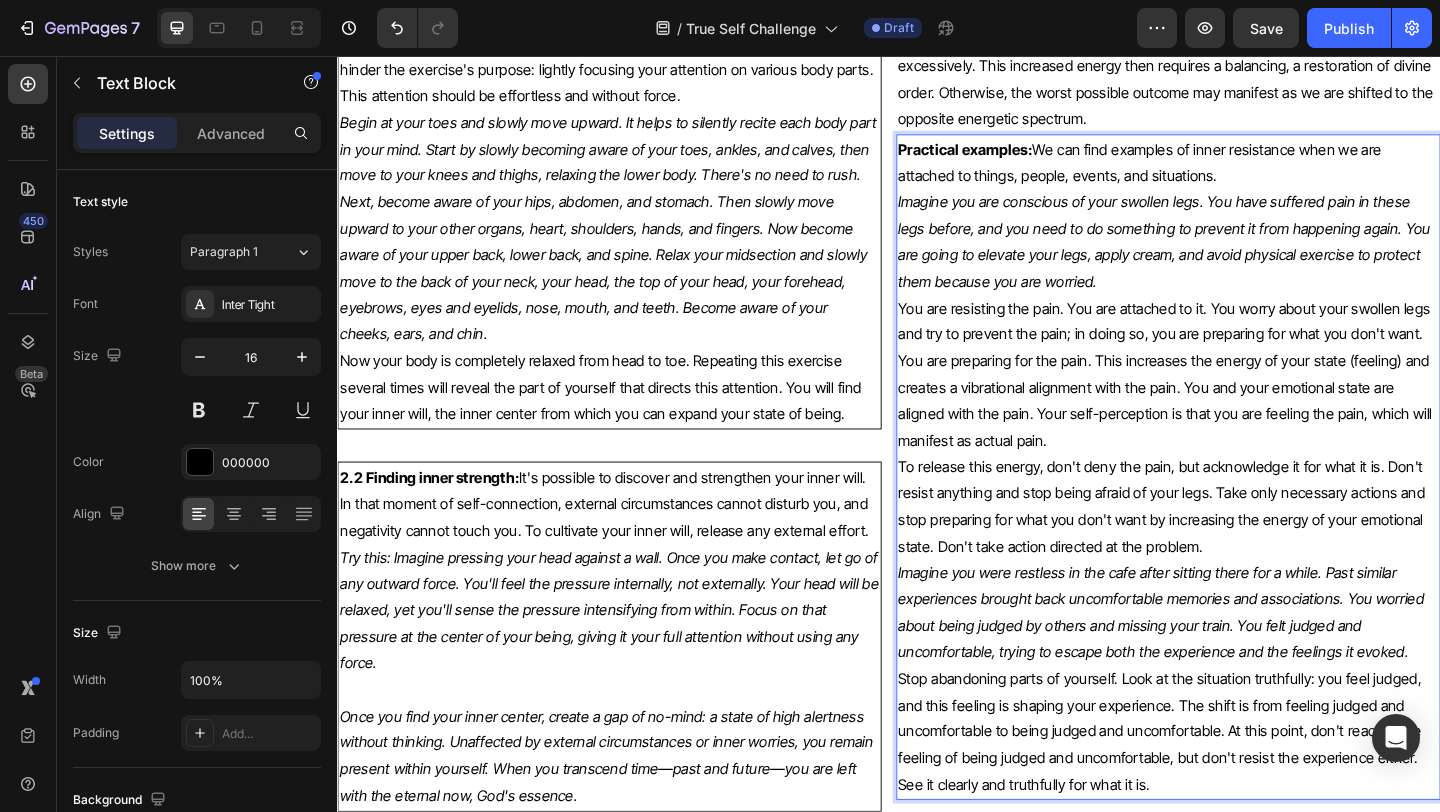 click on "You are resisting the pain. You are attached to it. You worry about your swollen legs and try to prevent the pain; in doing so, you are preparing for what you don't want. You are preparing for the pain. This increases the energy of your state (feeling) and creates a vibrational alignment with the pain. You and your emotional state are aligned with the pain. Your self-perception is that you are feeling the pain, which will manifest as actual pain." at bounding box center (1241, 402) 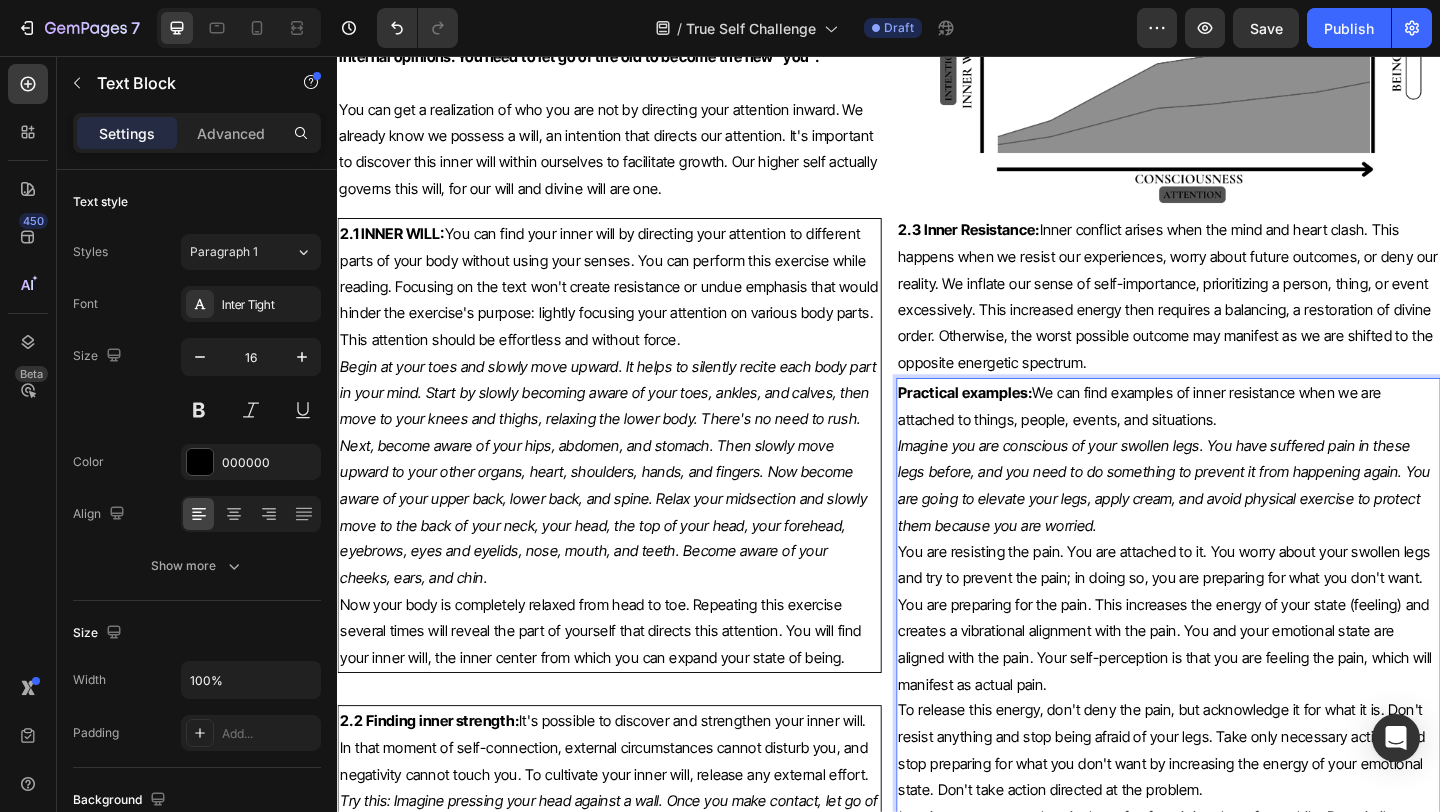 scroll, scrollTop: 6871, scrollLeft: 0, axis: vertical 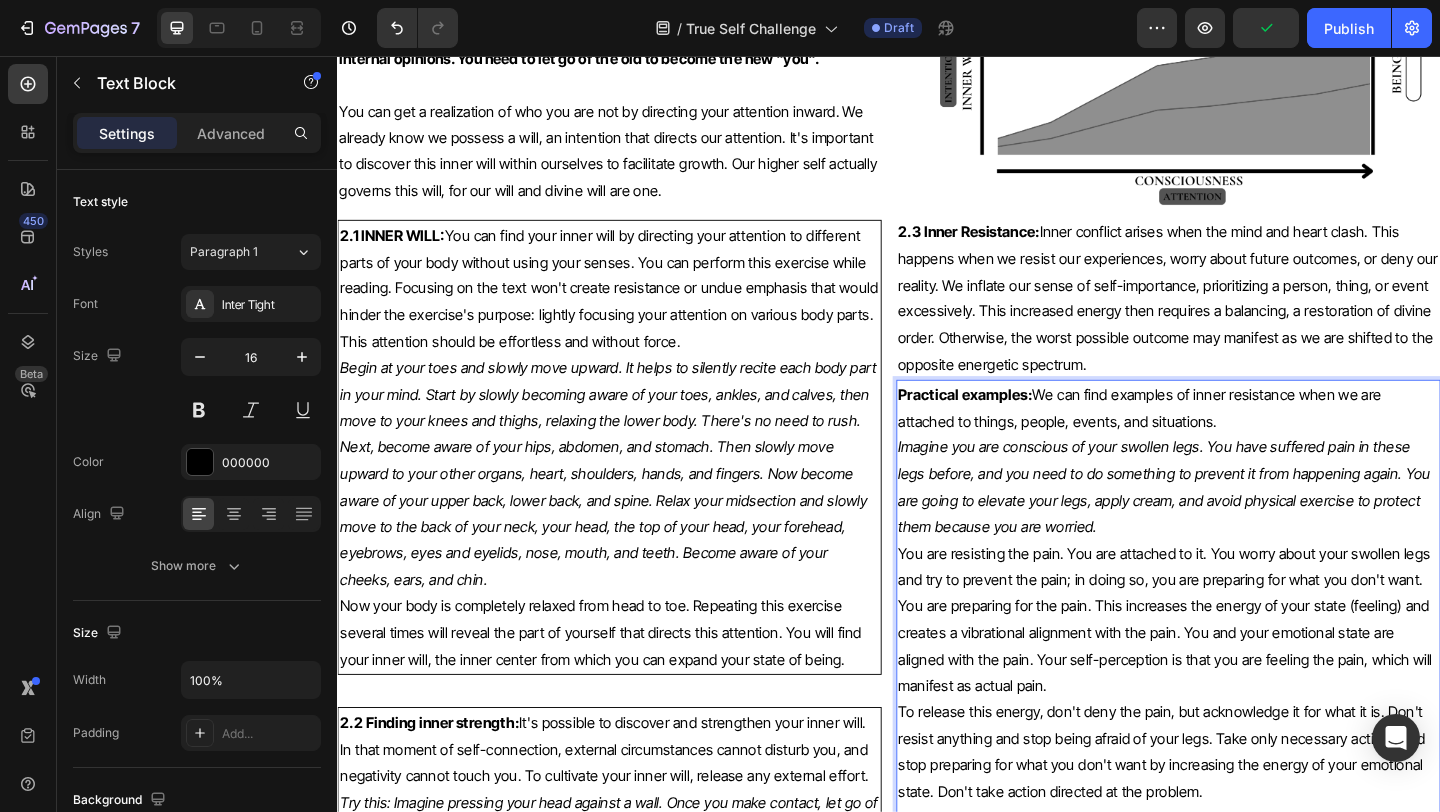 click on "Imagine you are conscious of your swollen legs. You have suffered pain in these legs before, and you need to do something to prevent it from happening again. You are going to elevate your legs, apply cream, and avoid physical exercise to protect them because you are worried." at bounding box center (1236, 524) 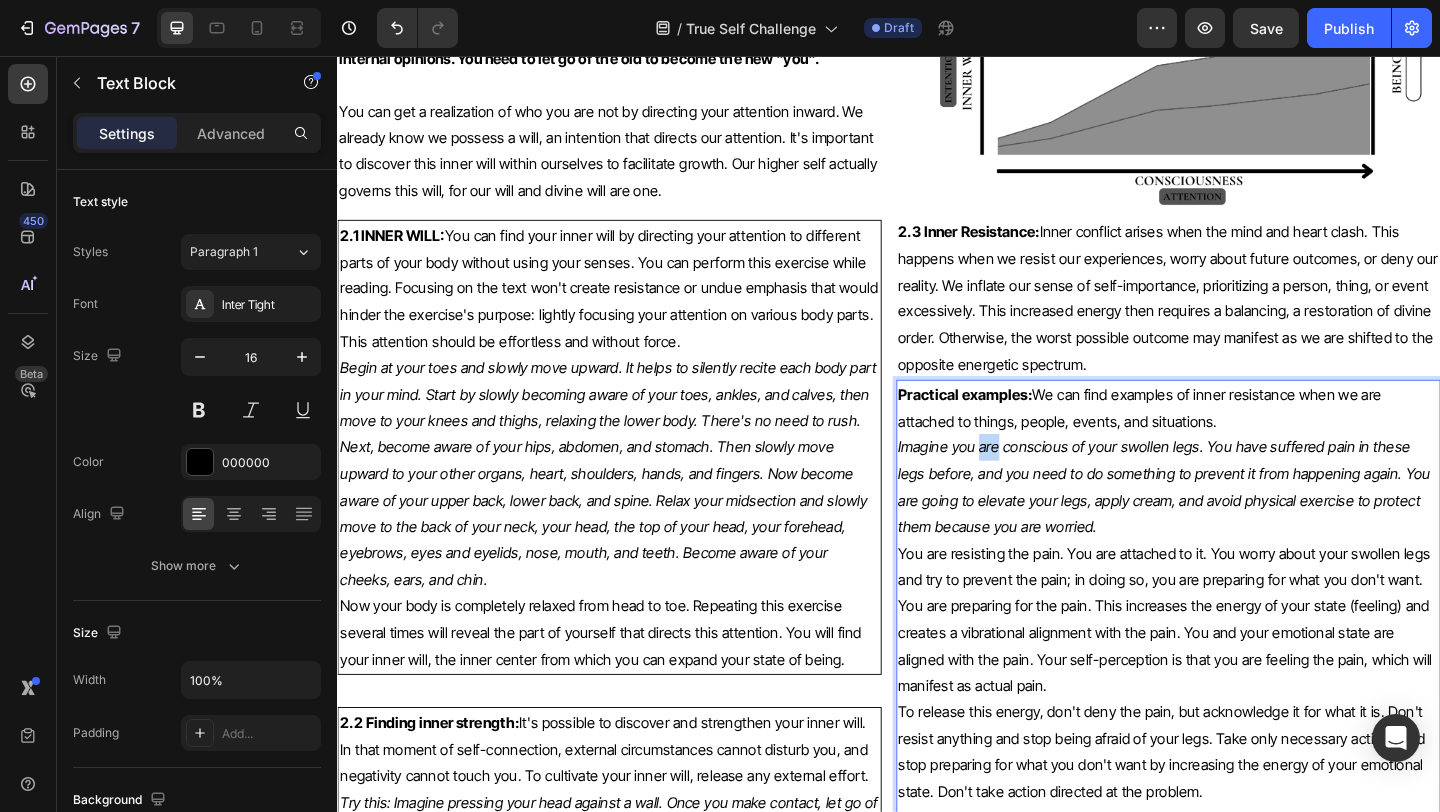 click on "Imagine you are conscious of your swollen legs. You have suffered pain in these legs before, and you need to do something to prevent it from happening again. You are going to elevate your legs, apply cream, and avoid physical exercise to protect them because you are worried." at bounding box center [1236, 524] 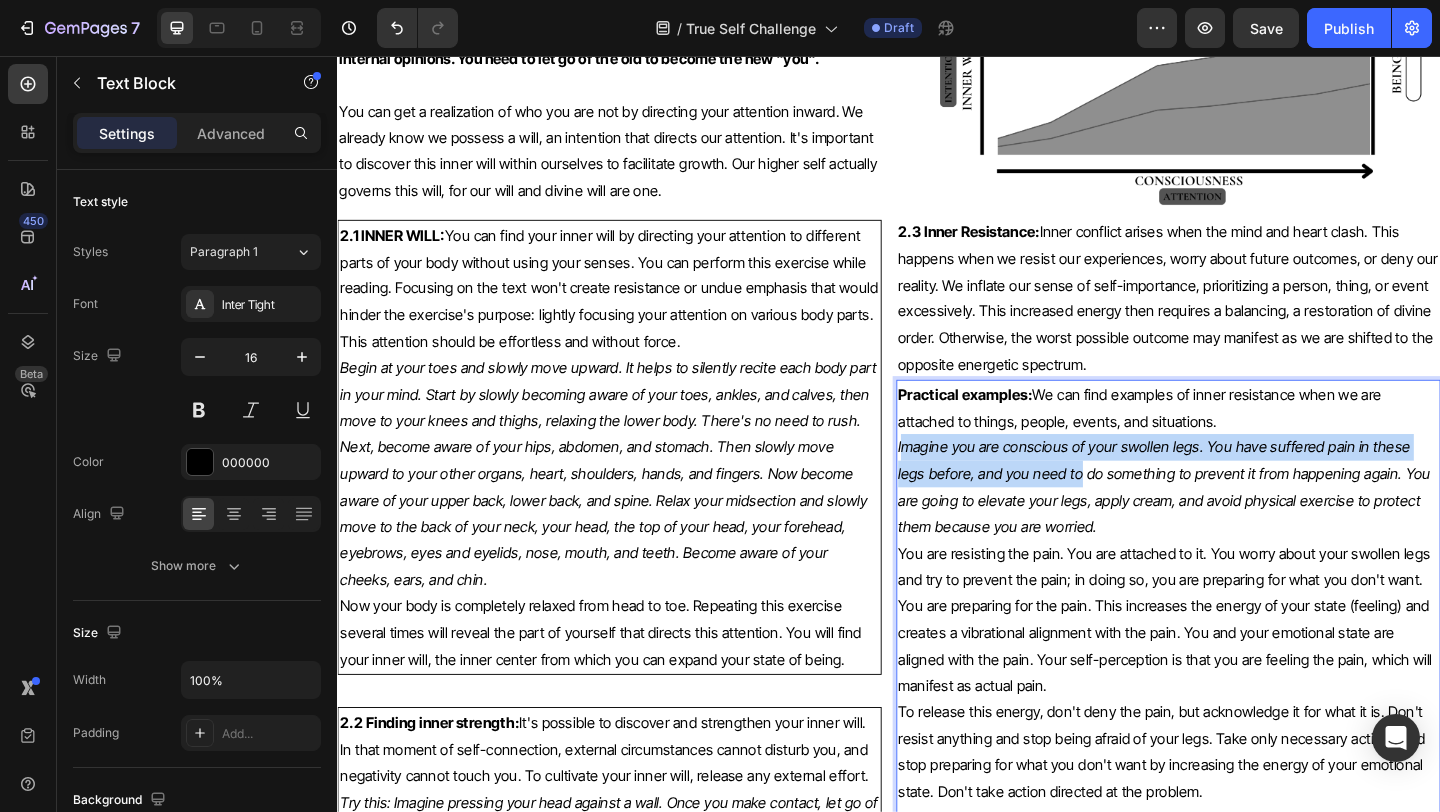 drag, startPoint x: 953, startPoint y: 480, endPoint x: 1107, endPoint y: 501, distance: 155.42522 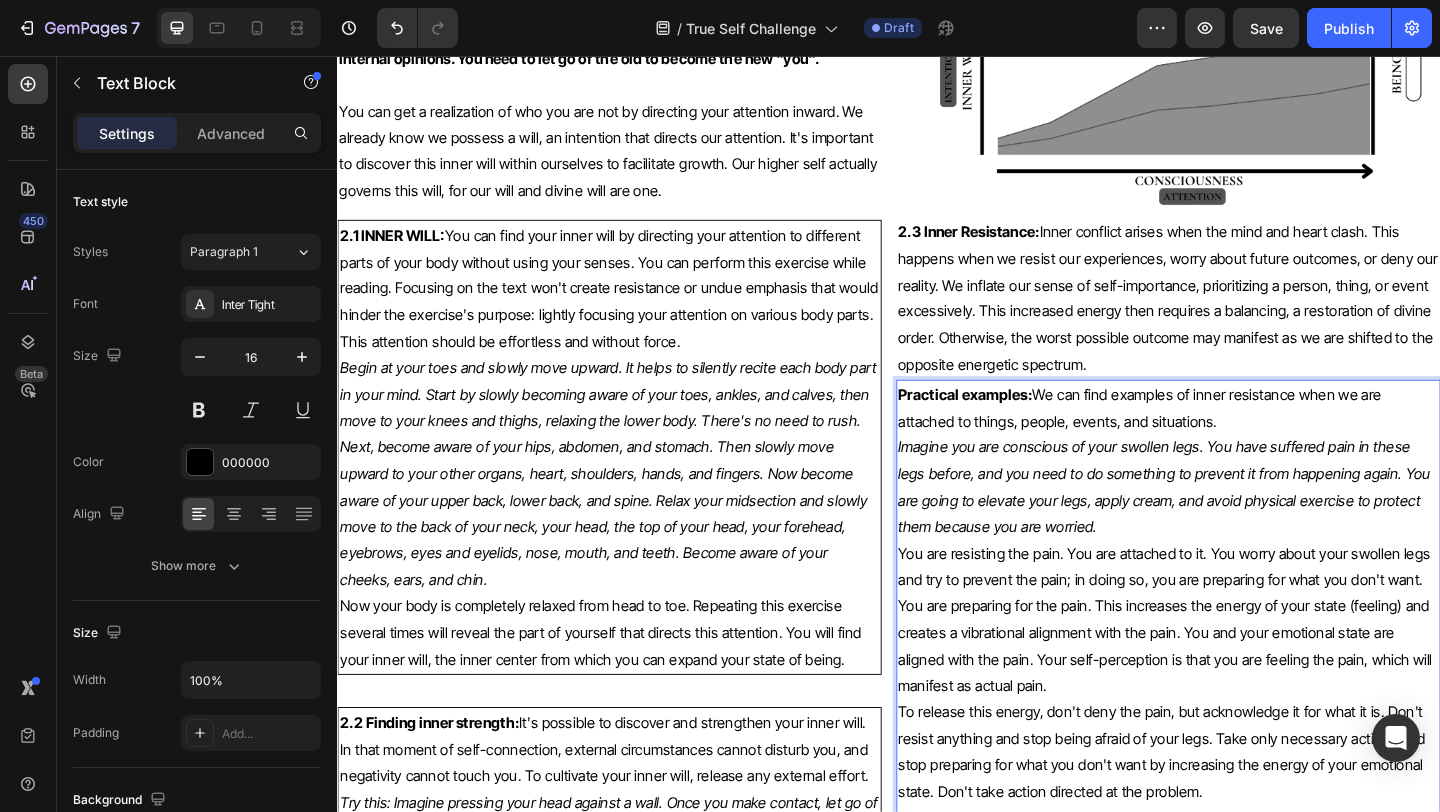 click on "Practical examples:  We can find examples of inner resistance when we are attached to things, people, events, and situations." at bounding box center (1241, 439) 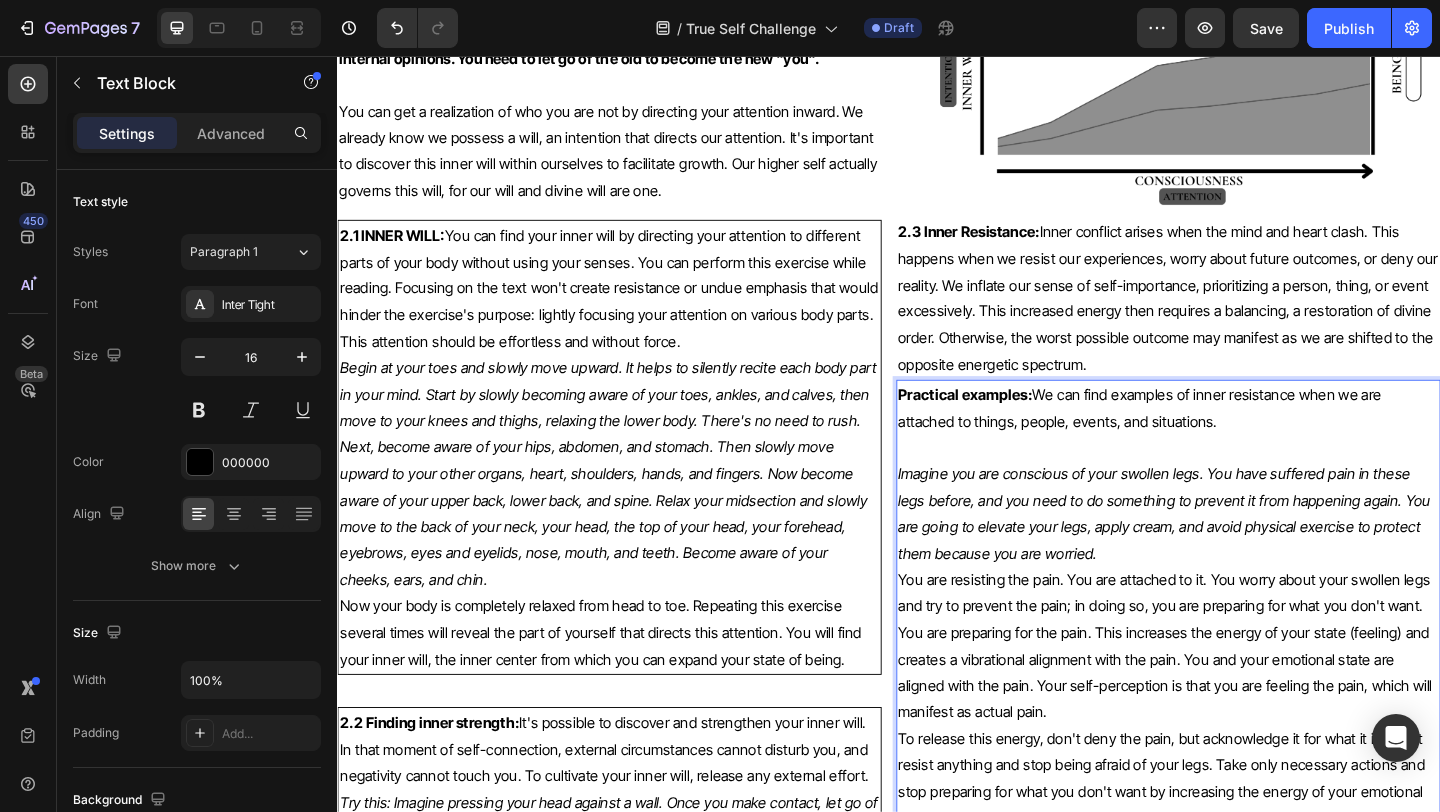 click on "Imagine you are conscious of your swollen legs. You have suffered pain in these legs before, and you need to do something to prevent it from happening again. You are going to elevate your legs, apply cream, and avoid physical exercise to protect them because you are worried." at bounding box center (1236, 553) 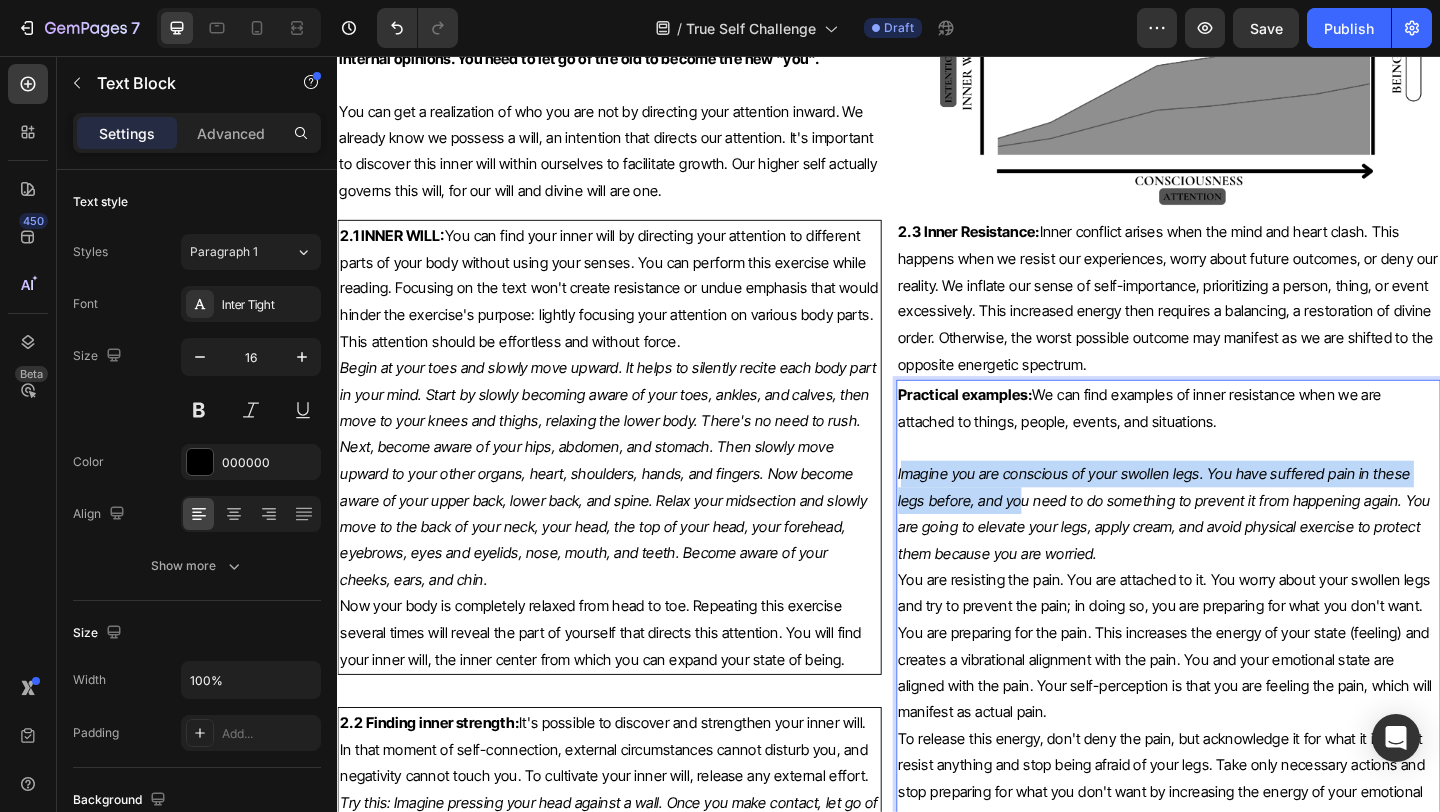 drag, startPoint x: 950, startPoint y: 510, endPoint x: 1047, endPoint y: 527, distance: 98.478424 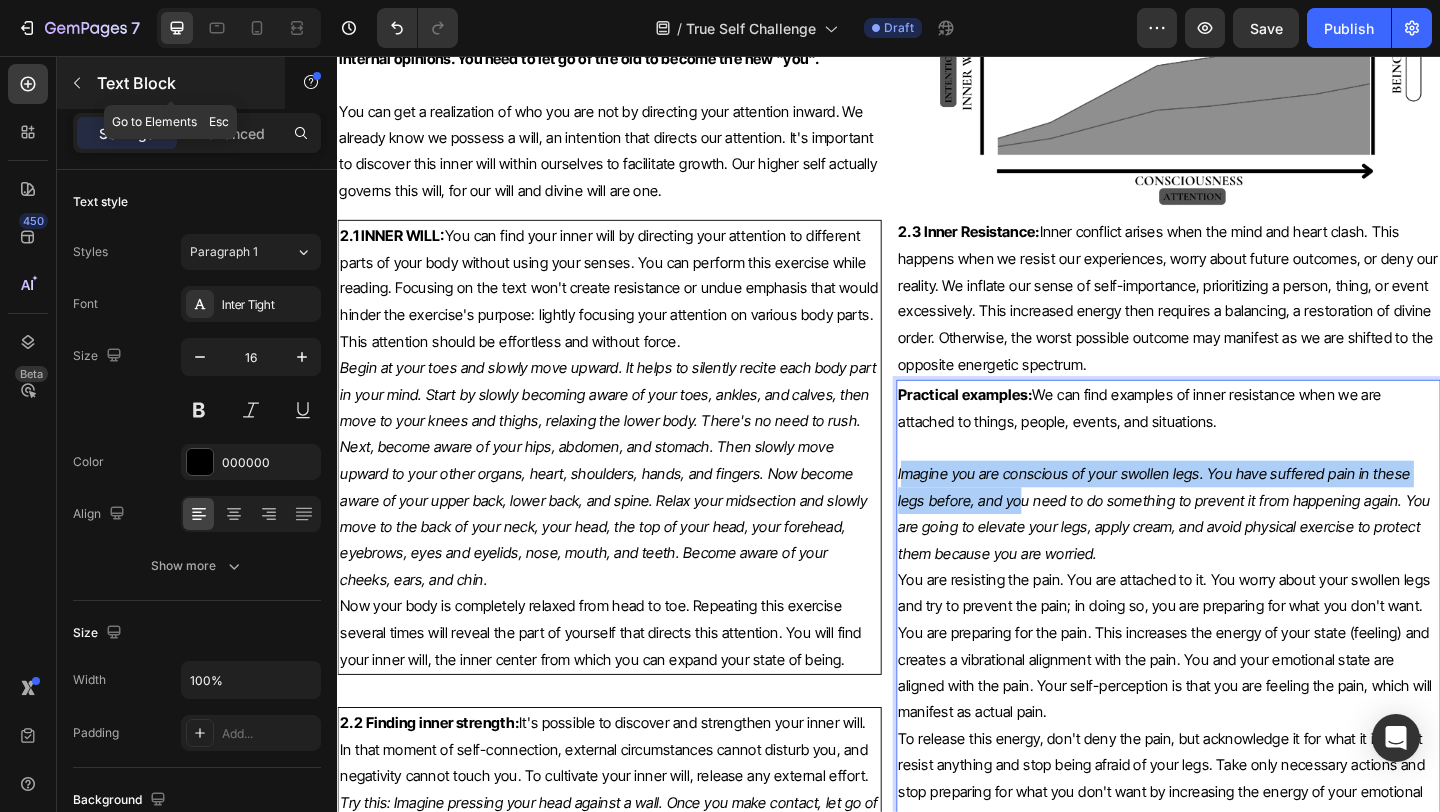 click at bounding box center (77, 83) 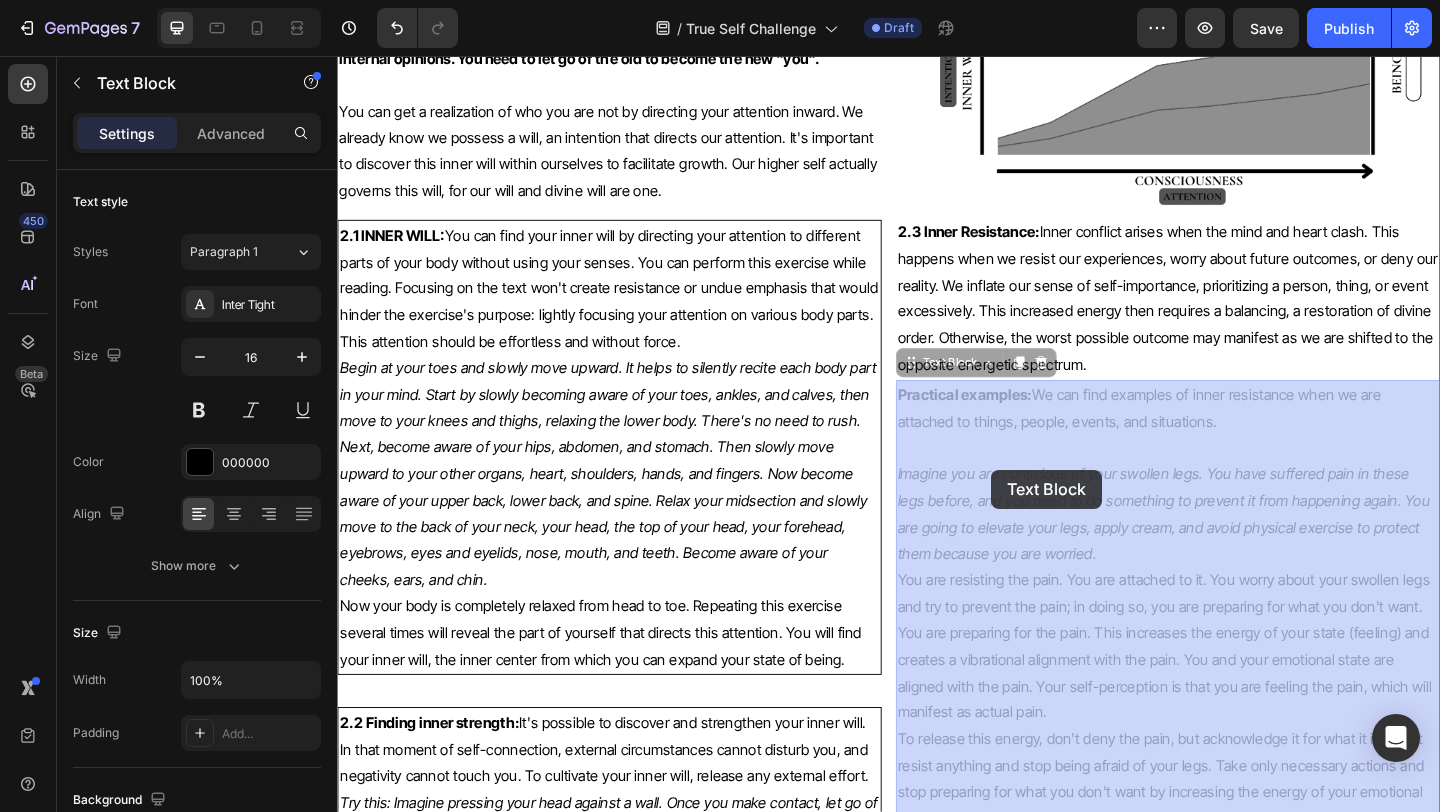 drag, startPoint x: 1004, startPoint y: 512, endPoint x: 1049, endPoint y: 506, distance: 45.39824 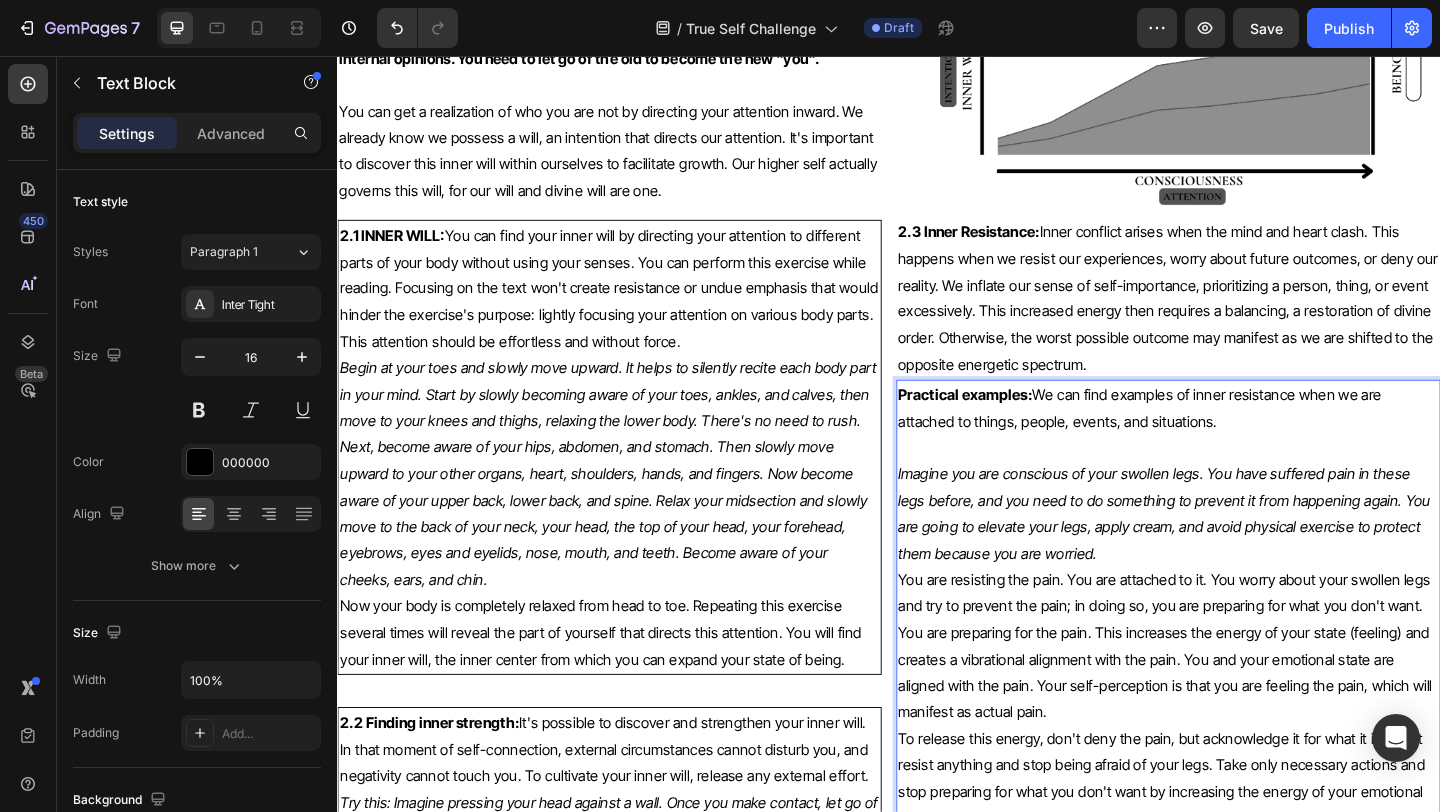 click on "Imagine you are conscious of your swollen legs. You have suffered pain in these legs before, and you need to do something to prevent it from happening again. You are going to elevate your legs, apply cream, and avoid physical exercise to protect them because you are worried." at bounding box center [1236, 553] 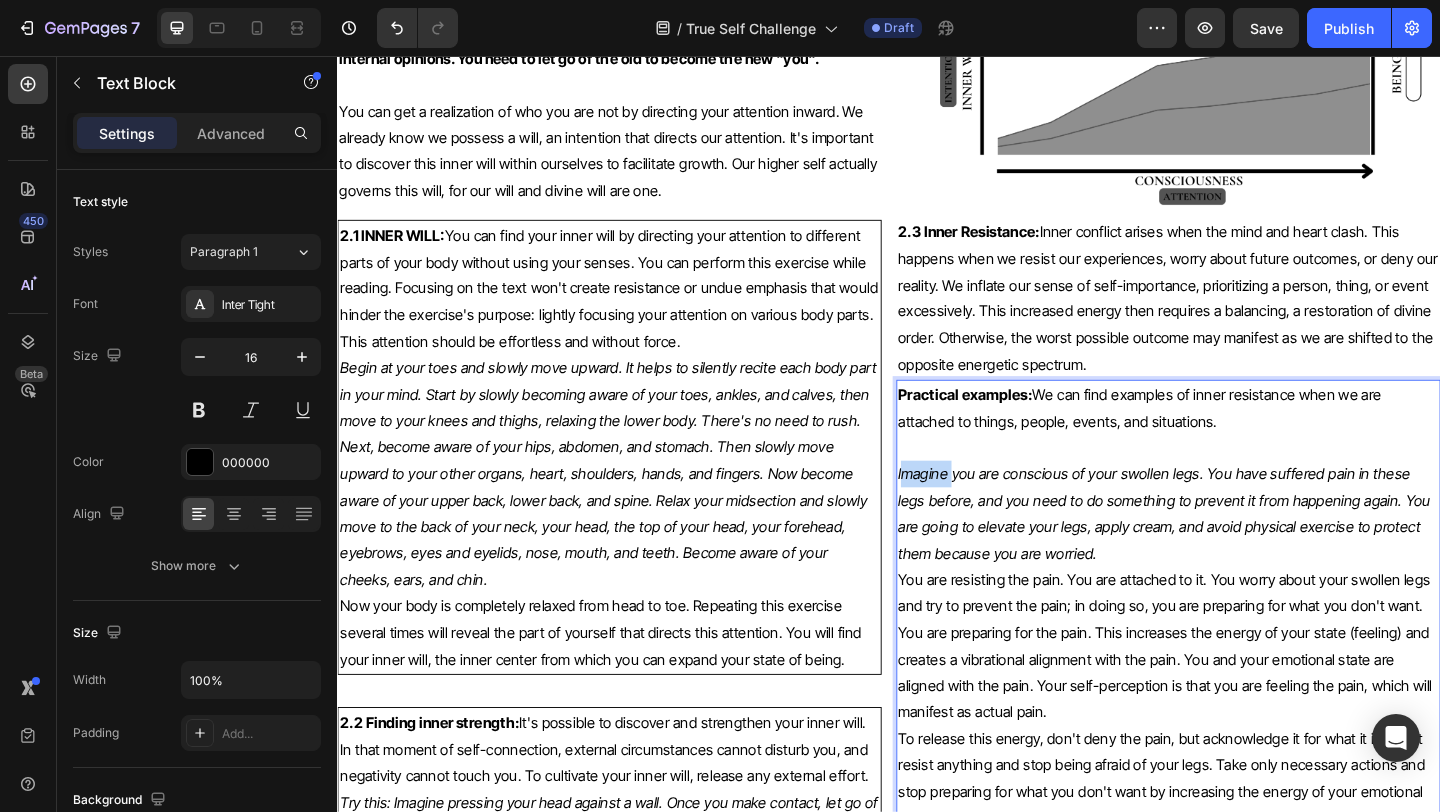 drag, startPoint x: 953, startPoint y: 510, endPoint x: 1004, endPoint y: 510, distance: 51 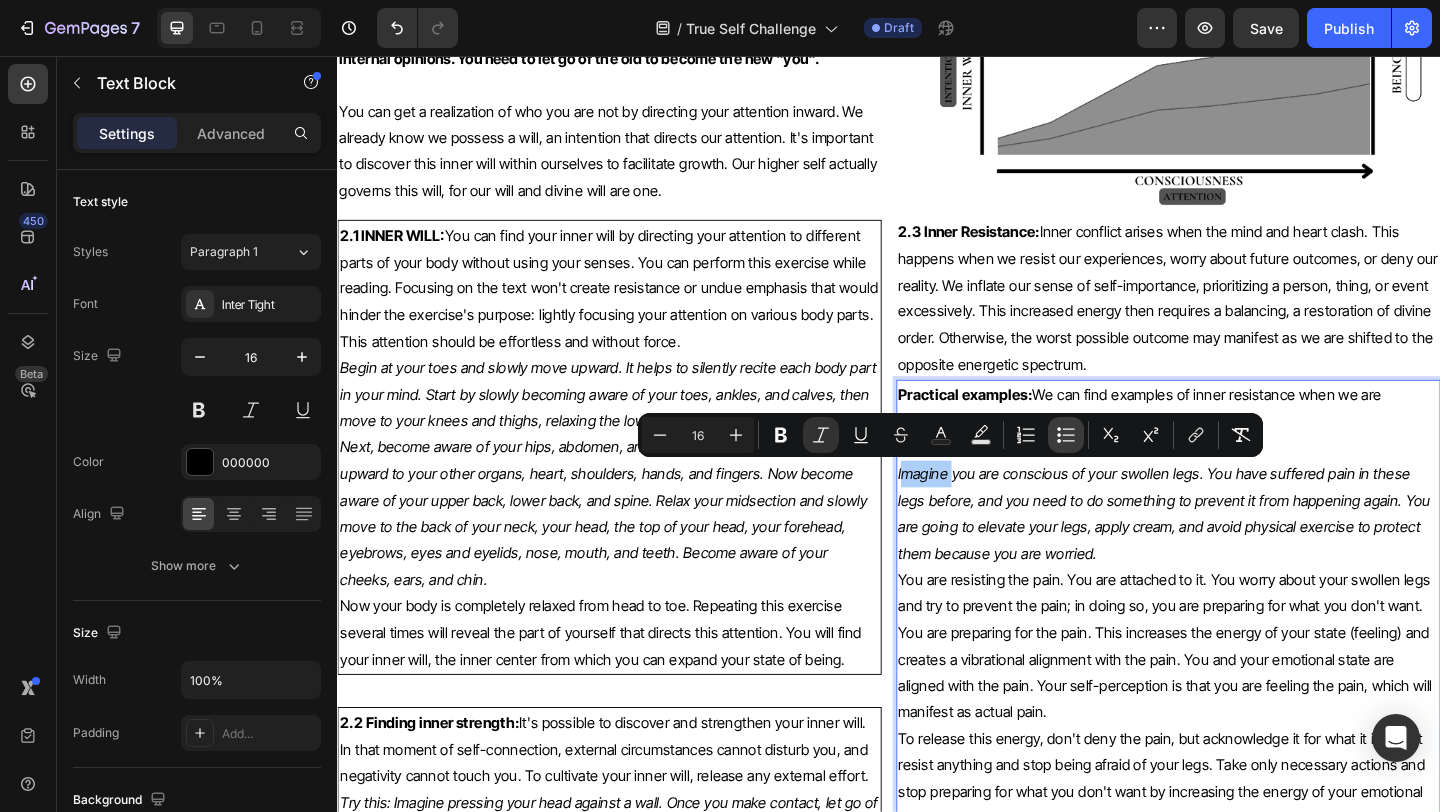 click 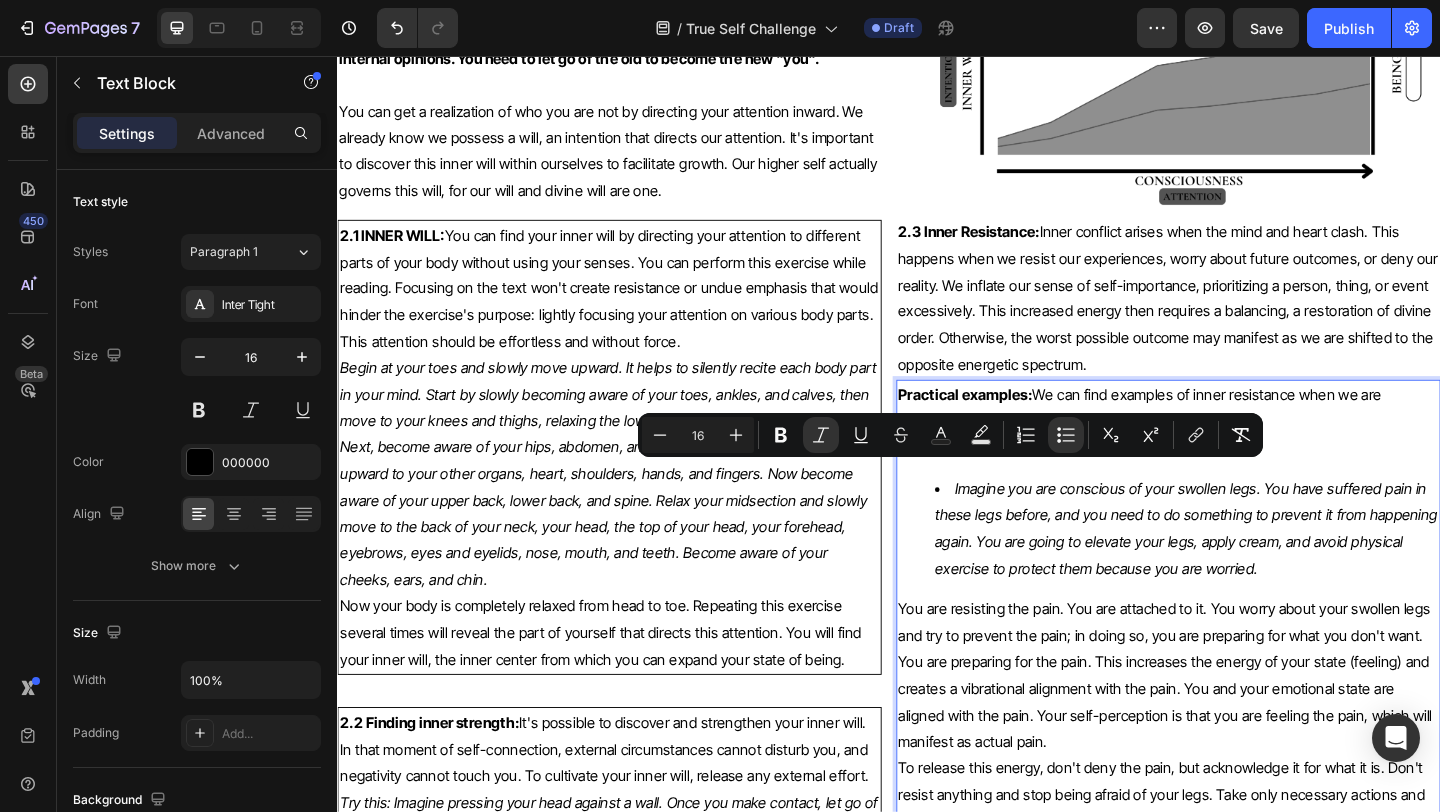 click on "Imagine you are conscious of your swollen legs. You have suffered pain in these legs before, and you need to do something to prevent it from happening again. You are going to elevate your legs, apply cream, and avoid physical exercise to protect them because you are worried." at bounding box center (1261, 569) 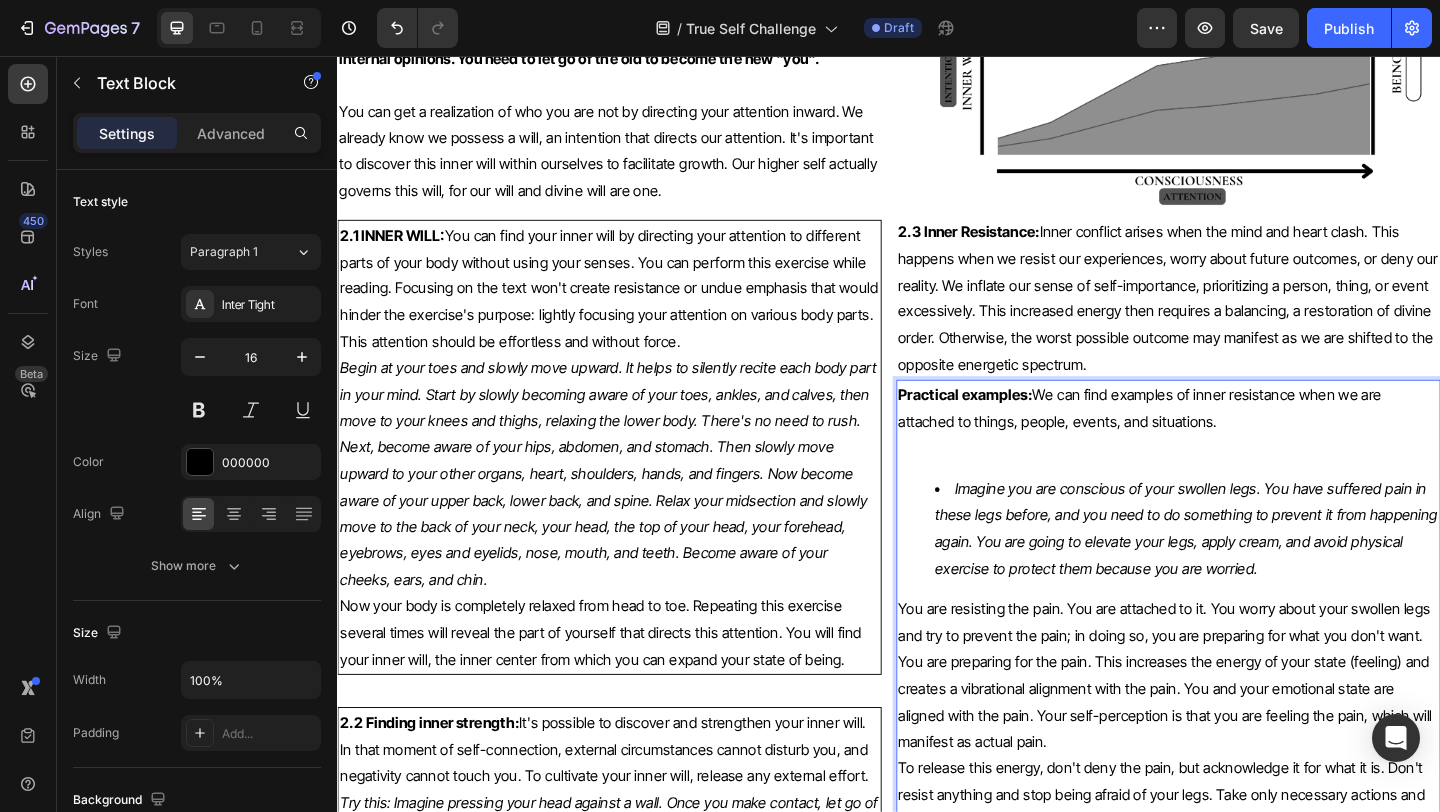 click on "You are resisting the pain. You are attached to it. You worry about your swollen legs and try to prevent the pain; in doing so, you are preparing for what you don't want. You are preparing for the pain. This increases the energy of your state (feeling) and creates a vibrational alignment with the pain. You and your emotional state are aligned with the pain. Your self-perception is that you are feeling the pain, which will manifest as actual pain." at bounding box center [1241, 729] 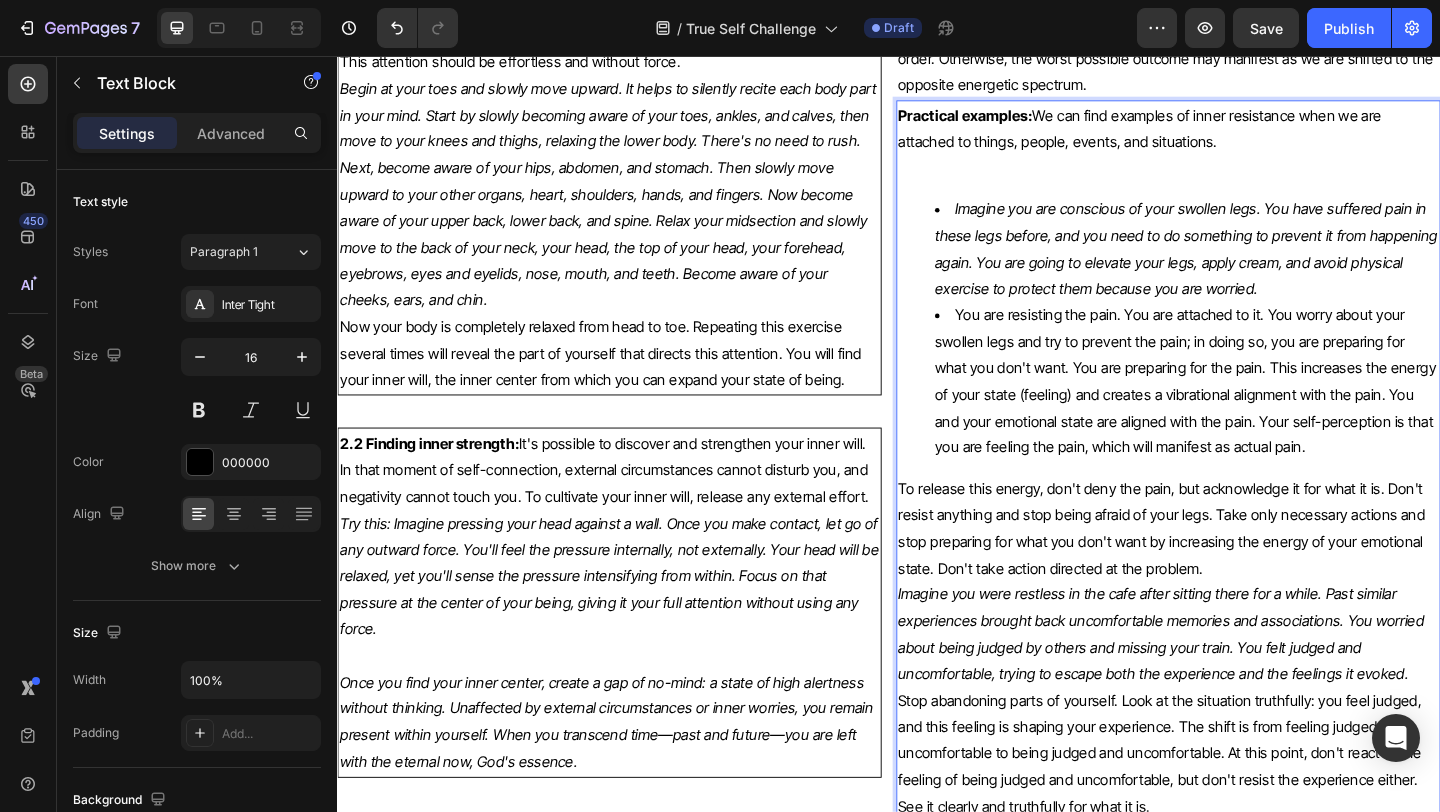 scroll, scrollTop: 7182, scrollLeft: 0, axis: vertical 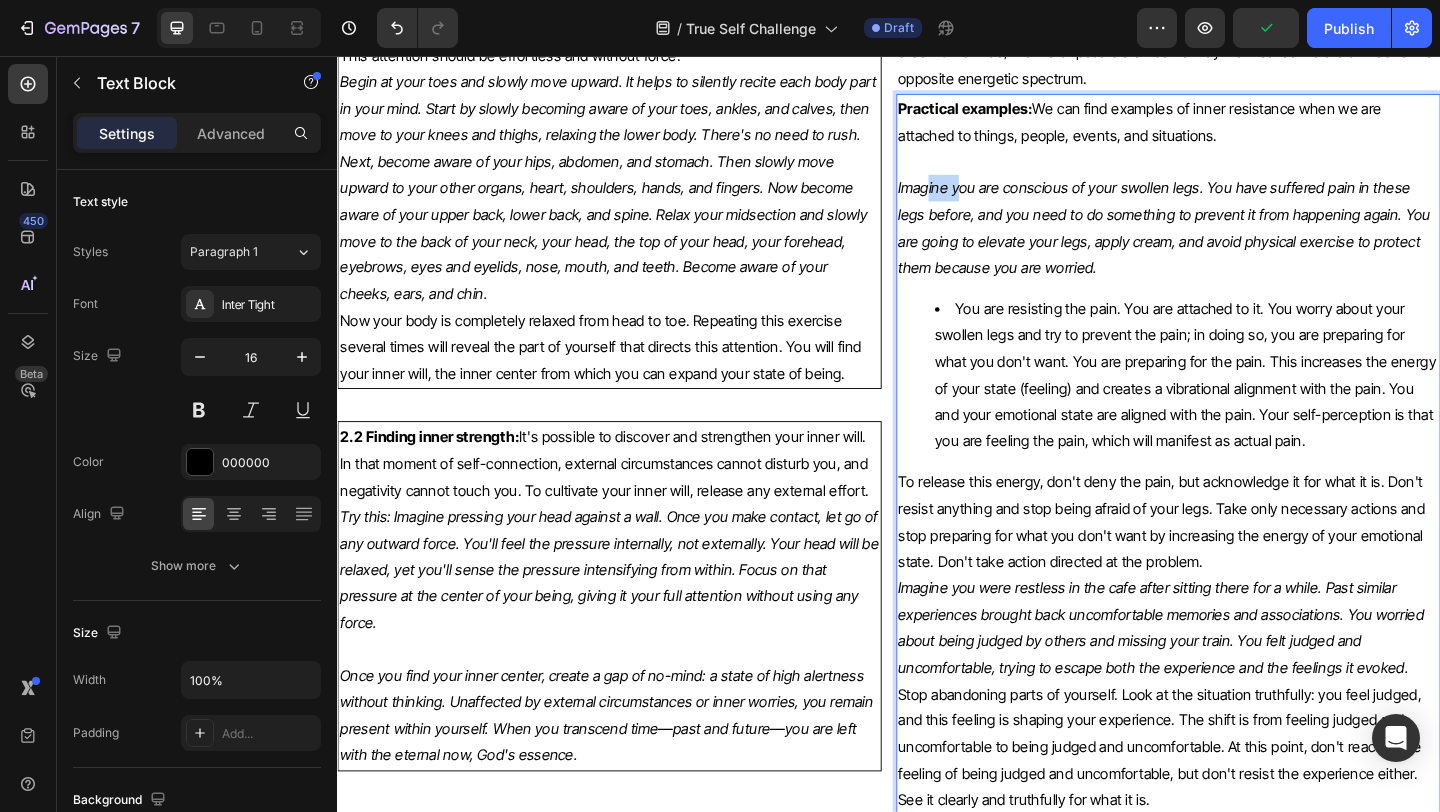 drag, startPoint x: 980, startPoint y: 197, endPoint x: 1018, endPoint y: 200, distance: 38.118237 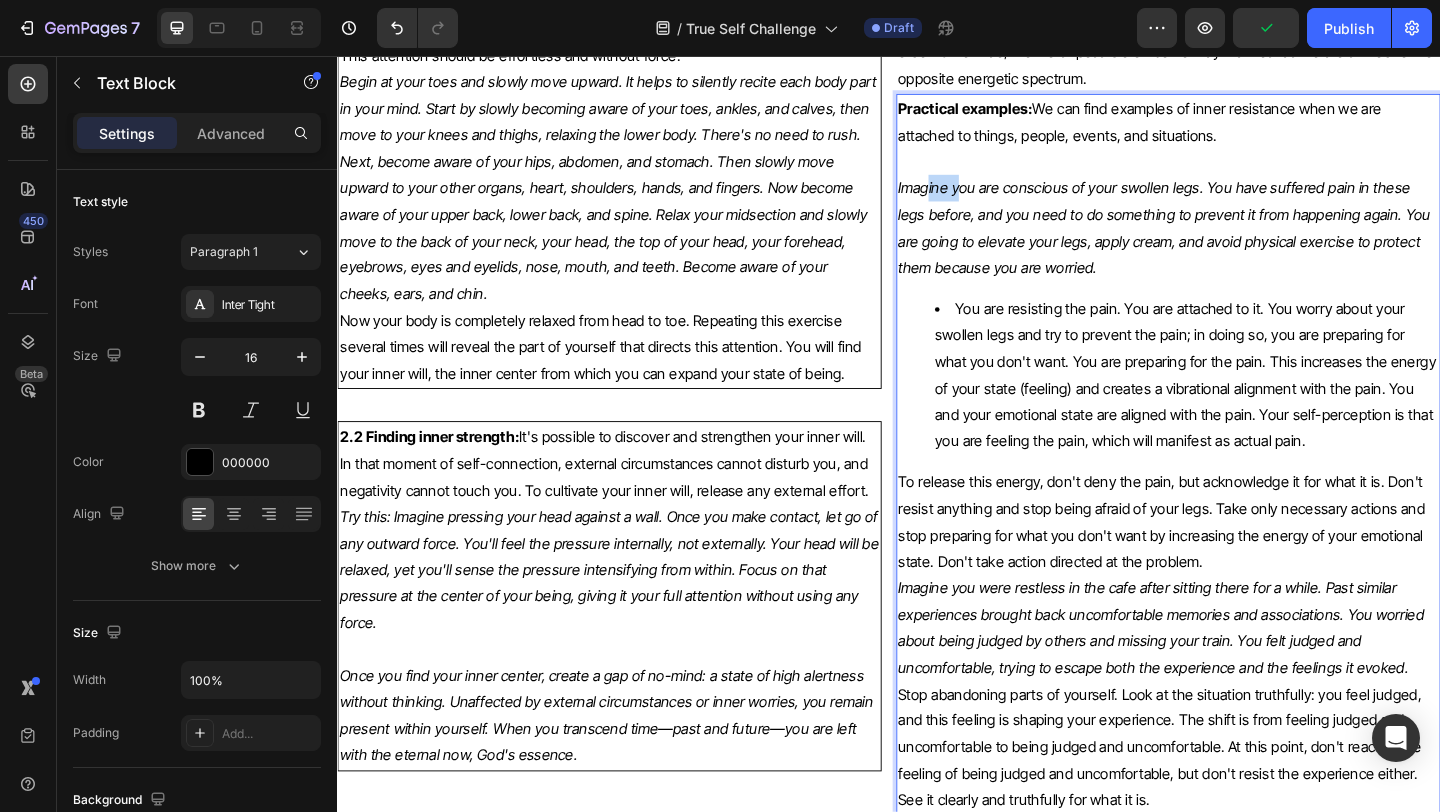 click on "Imagine you are conscious of your swollen legs. You have suffered pain in these legs before, and you need to do something to prevent it from happening again. You are going to elevate your legs, apply cream, and avoid physical exercise to protect them because you are worried." at bounding box center (1236, 242) 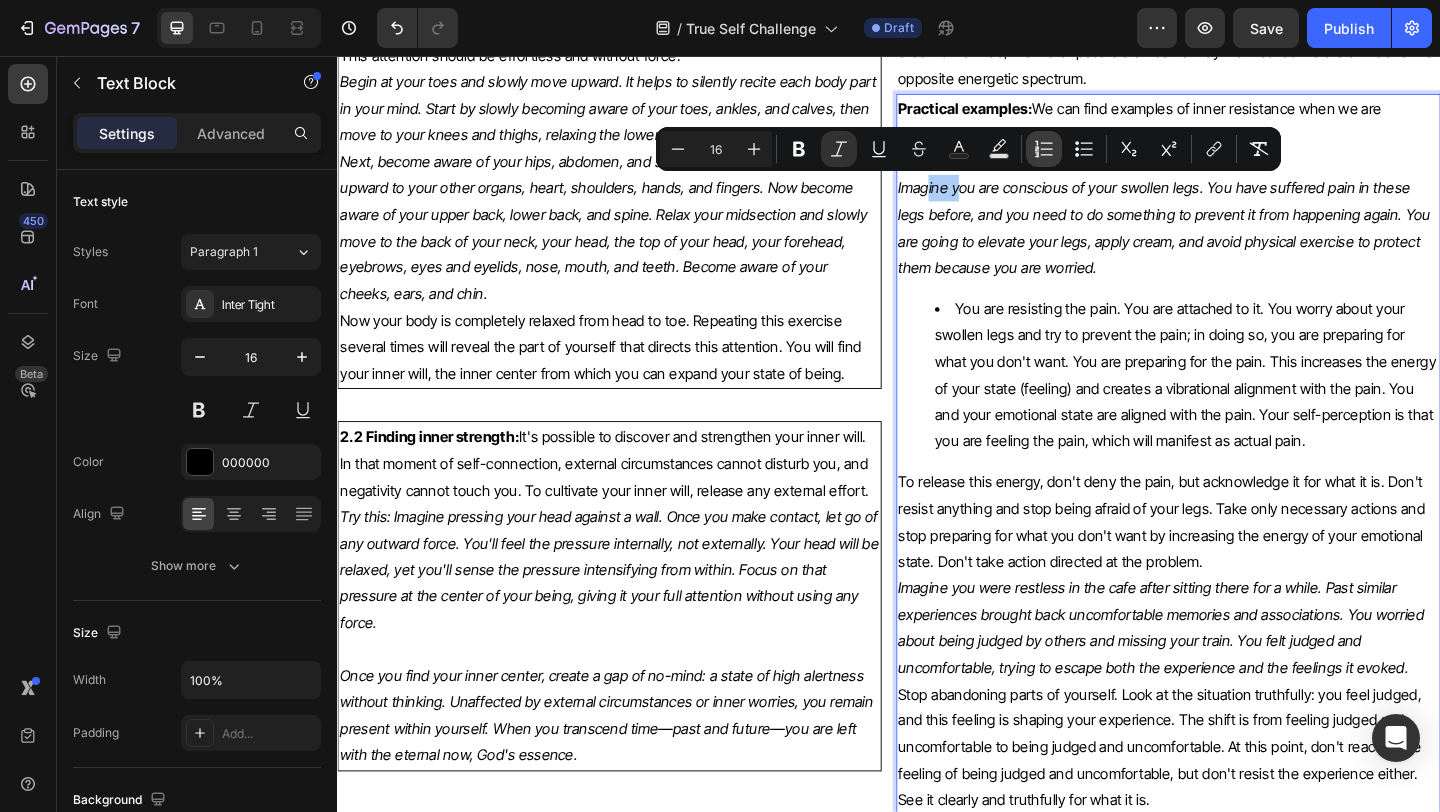 click 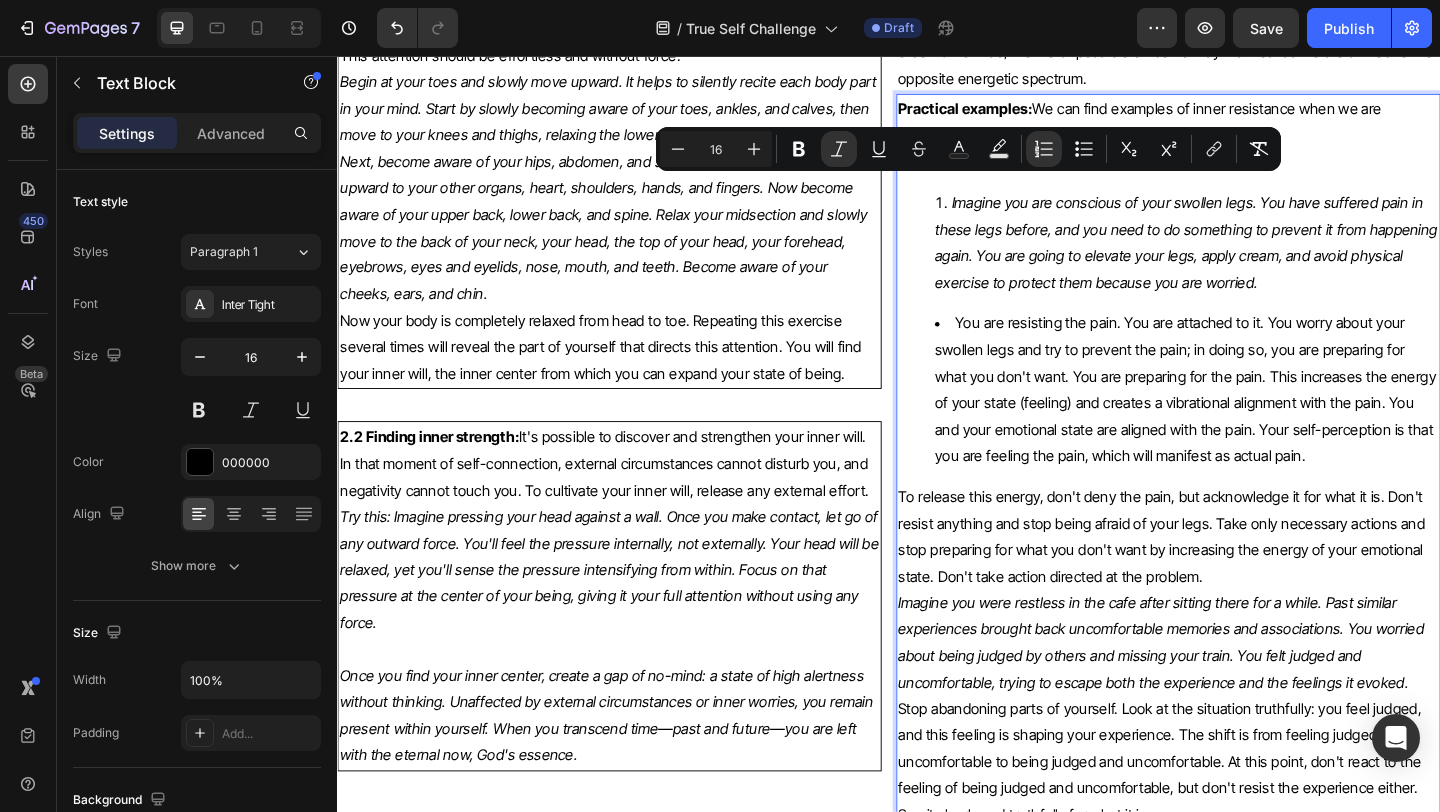 click on "Imagine you are conscious of your swollen legs. You have suffered pain in these legs before, and you need to do something to prevent it from happening again. You are going to elevate your legs, apply cream, and avoid physical exercise to protect them because you are worried." at bounding box center [1260, 258] 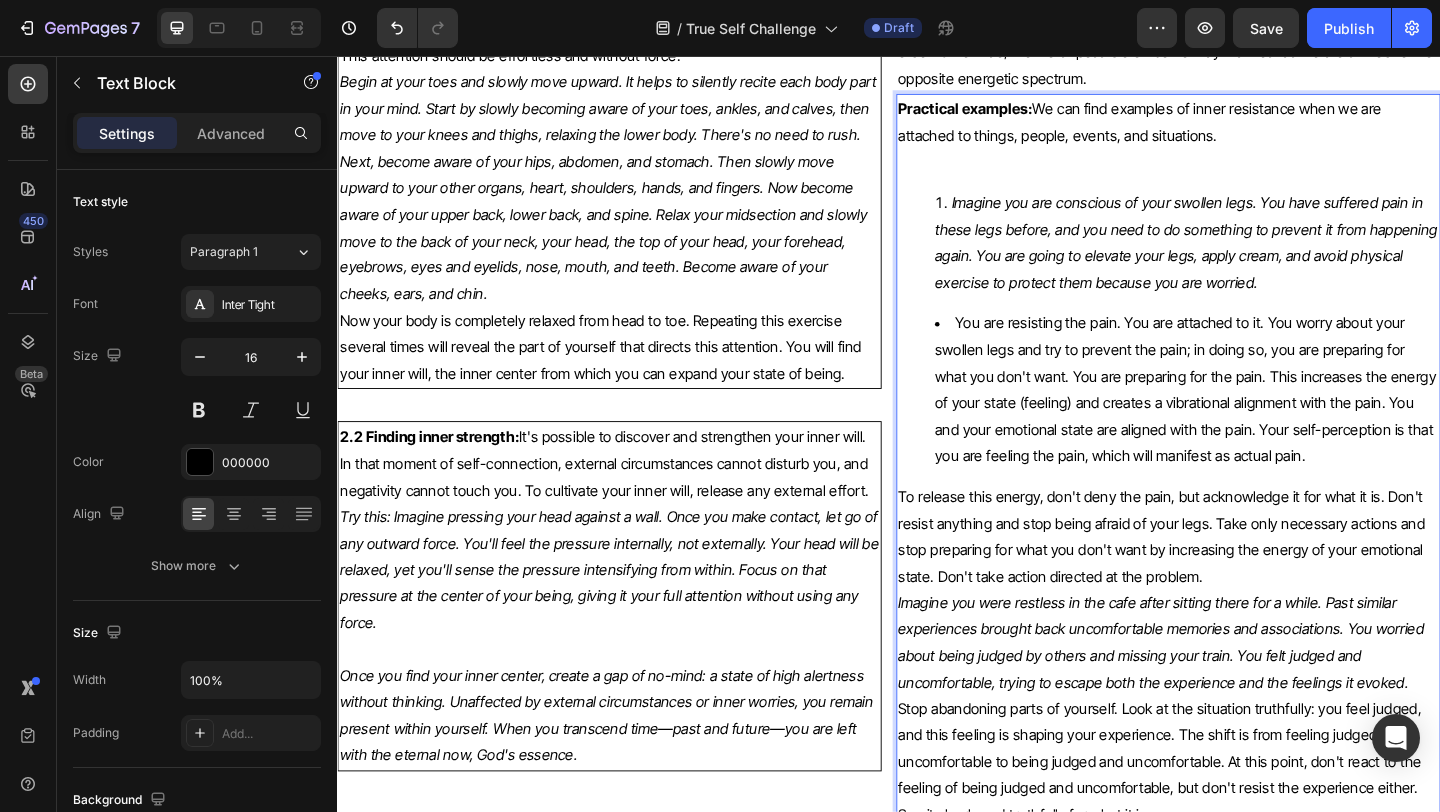 click on "You are resisting the pain. You are attached to it. You worry about your swollen legs and try to prevent the pain; in doing so, you are preparing for what you don't want. You are preparing for the pain. This increases the energy of your state (feeling) and creates a vibrational alignment with the pain. You and your emotional state are aligned with the pain. Your self-perception is that you are feeling the pain, which will manifest as actual pain." at bounding box center [1261, 418] 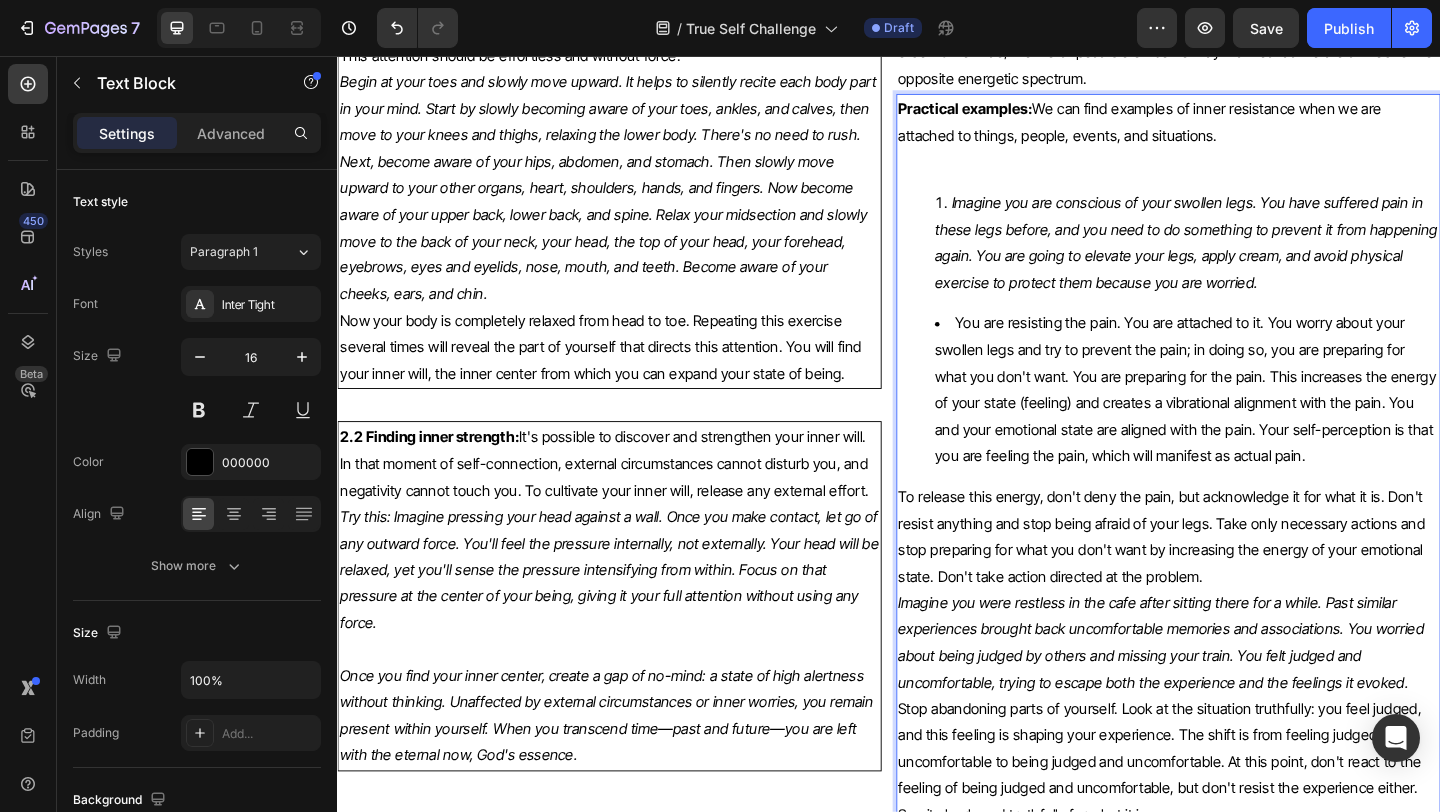 click on "To release this energy, don't deny the pain, but acknowledge it for what it is. Don't resist anything and stop being afraid of your legs. Take only necessary actions and stop preparing for what you don't want by increasing the energy of your emotional state. Don't take action directed at the problem." at bounding box center [1241, 578] 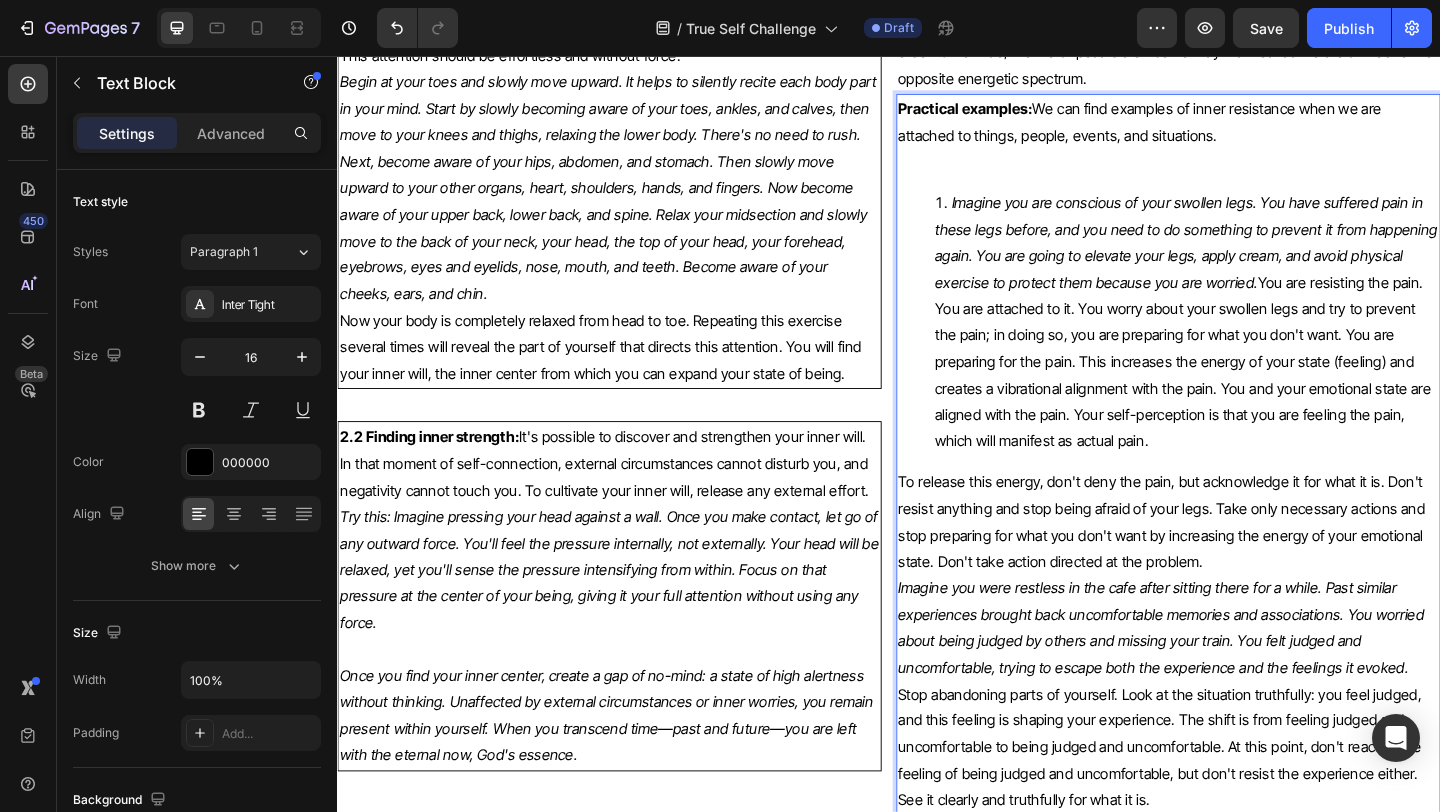 click on "To release this energy, don't deny the pain, but acknowledge it for what it is. Don't resist anything and stop being afraid of your legs. Take only necessary actions and stop preparing for what you don't want by increasing the energy of your emotional state. Don't take action directed at the problem." at bounding box center [1241, 562] 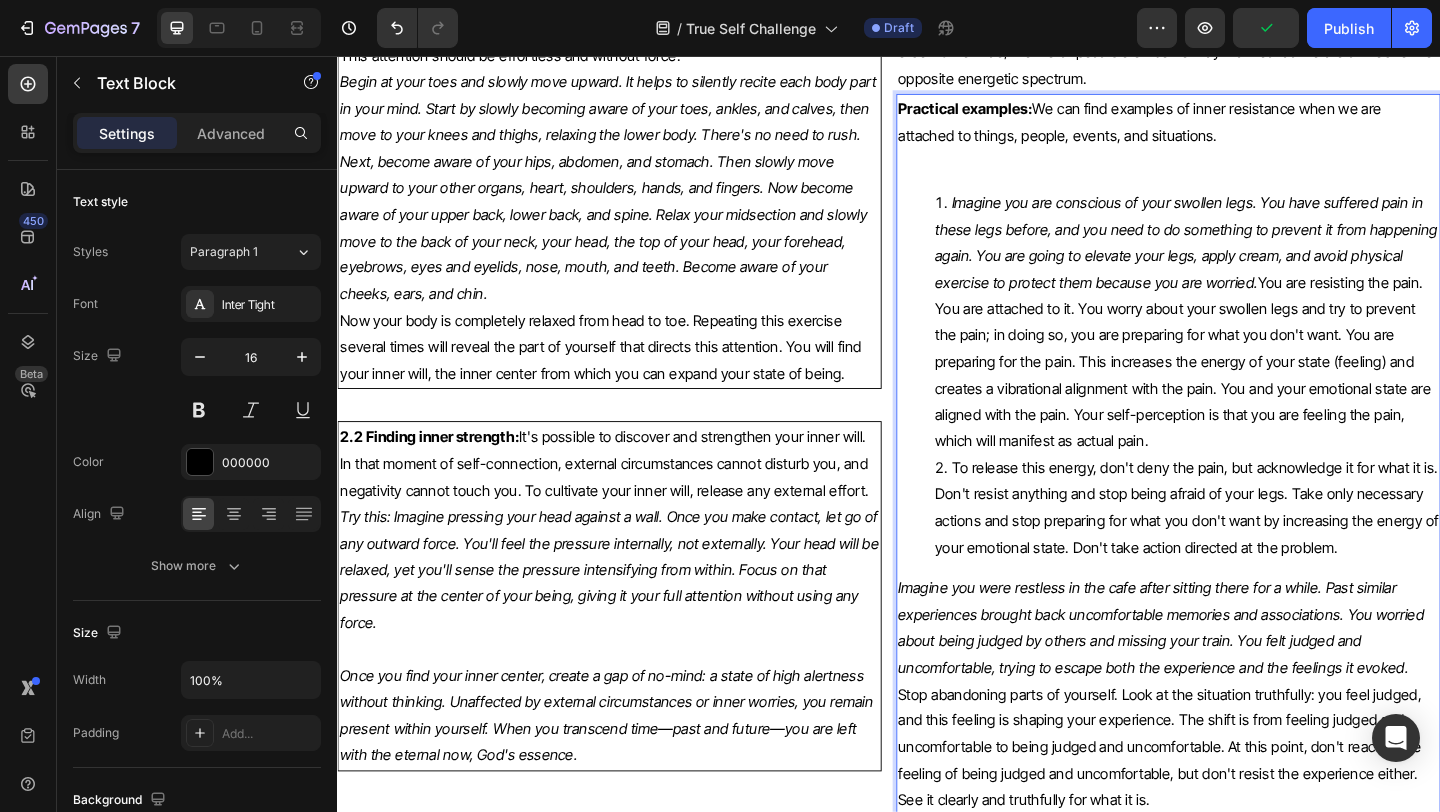 click on "Imagine you were restless in the cafe after sitting there for a while. Past similar experiences brought back uncomfortable memories and associations. You worried about being judged by others and missing your train. You felt judged and uncomfortable, trying to escape both the experience and the feelings it evoked." at bounding box center (1233, 677) 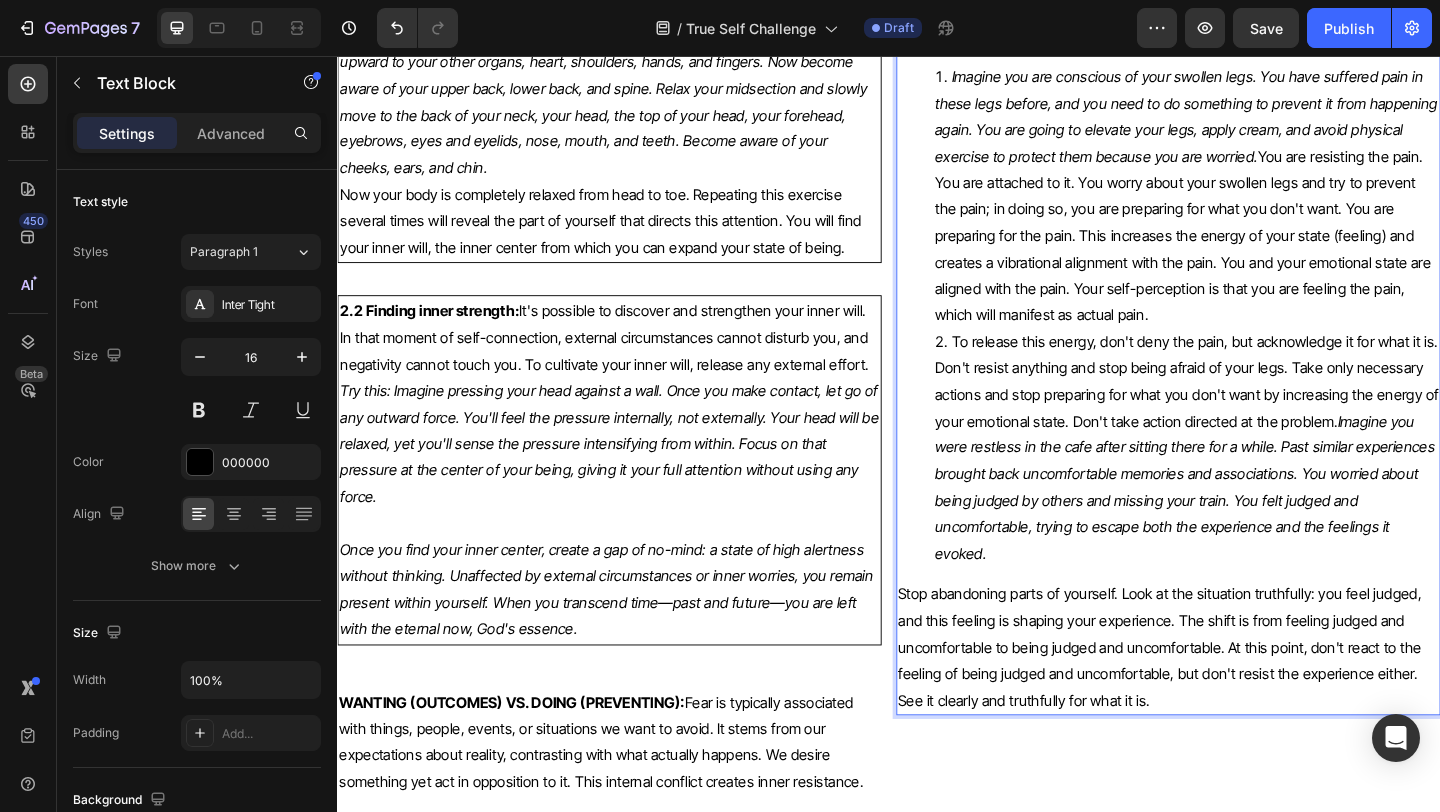 scroll, scrollTop: 7328, scrollLeft: 0, axis: vertical 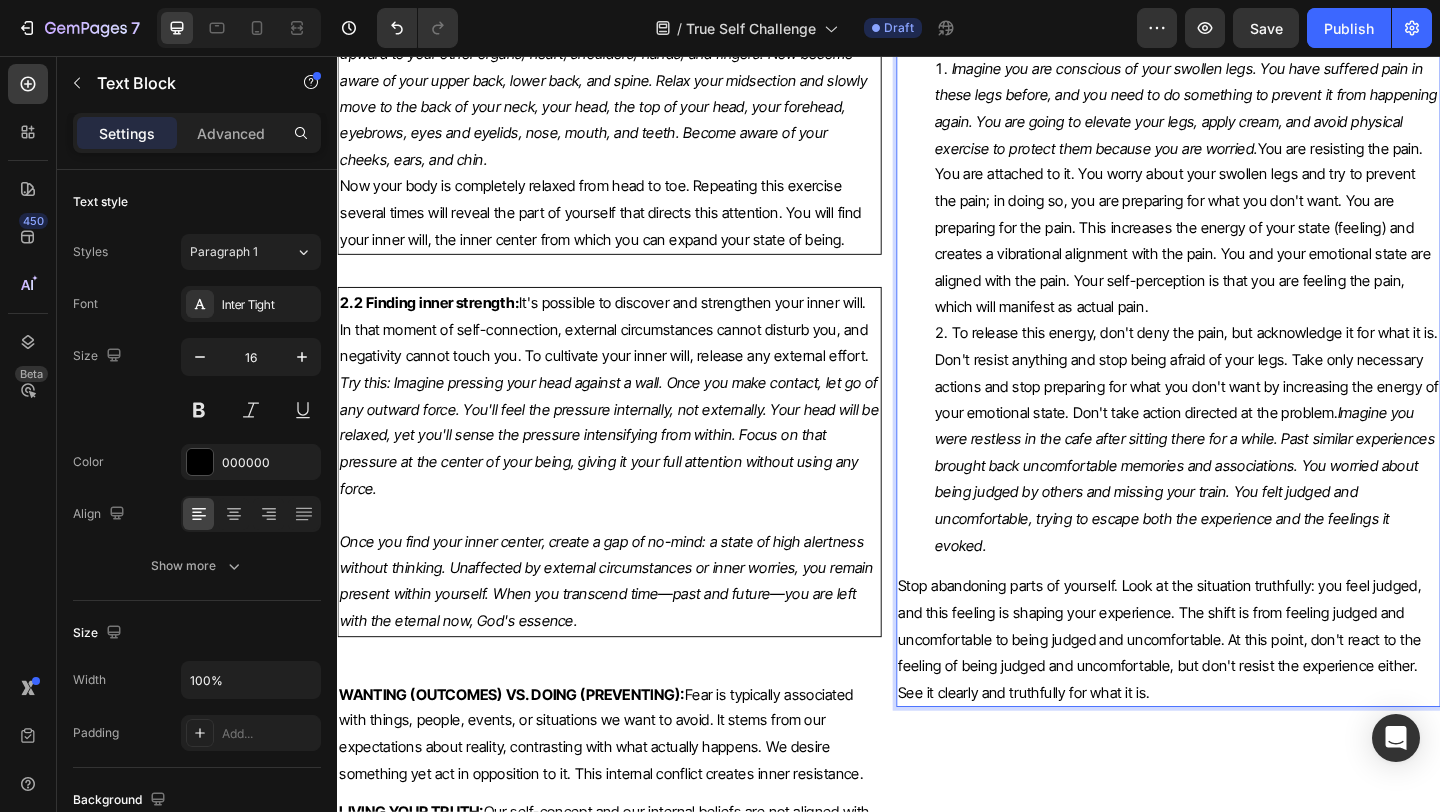 click on "Stop abandoning parts of yourself. Look at the situation truthfully: you feel judged, and this feeling is shaping your experience. The shift is from feeling judged and uncomfortable to being judged and uncomfortable. At this point, don't react to the feeling of being judged and uncomfortable, but don't resist the experience either. See it clearly and truthfully for what it is." at bounding box center (1241, 690) 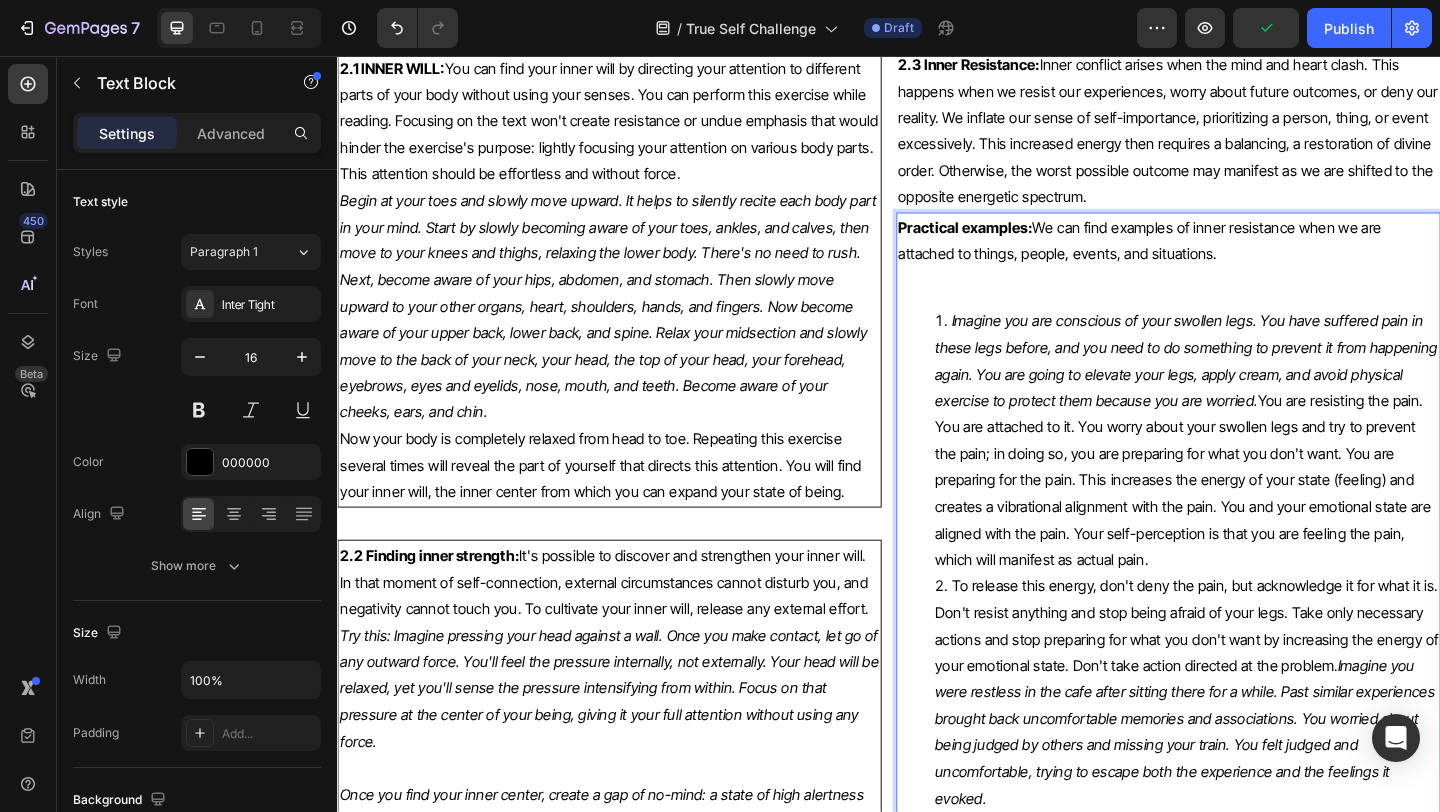 scroll, scrollTop: 7055, scrollLeft: 0, axis: vertical 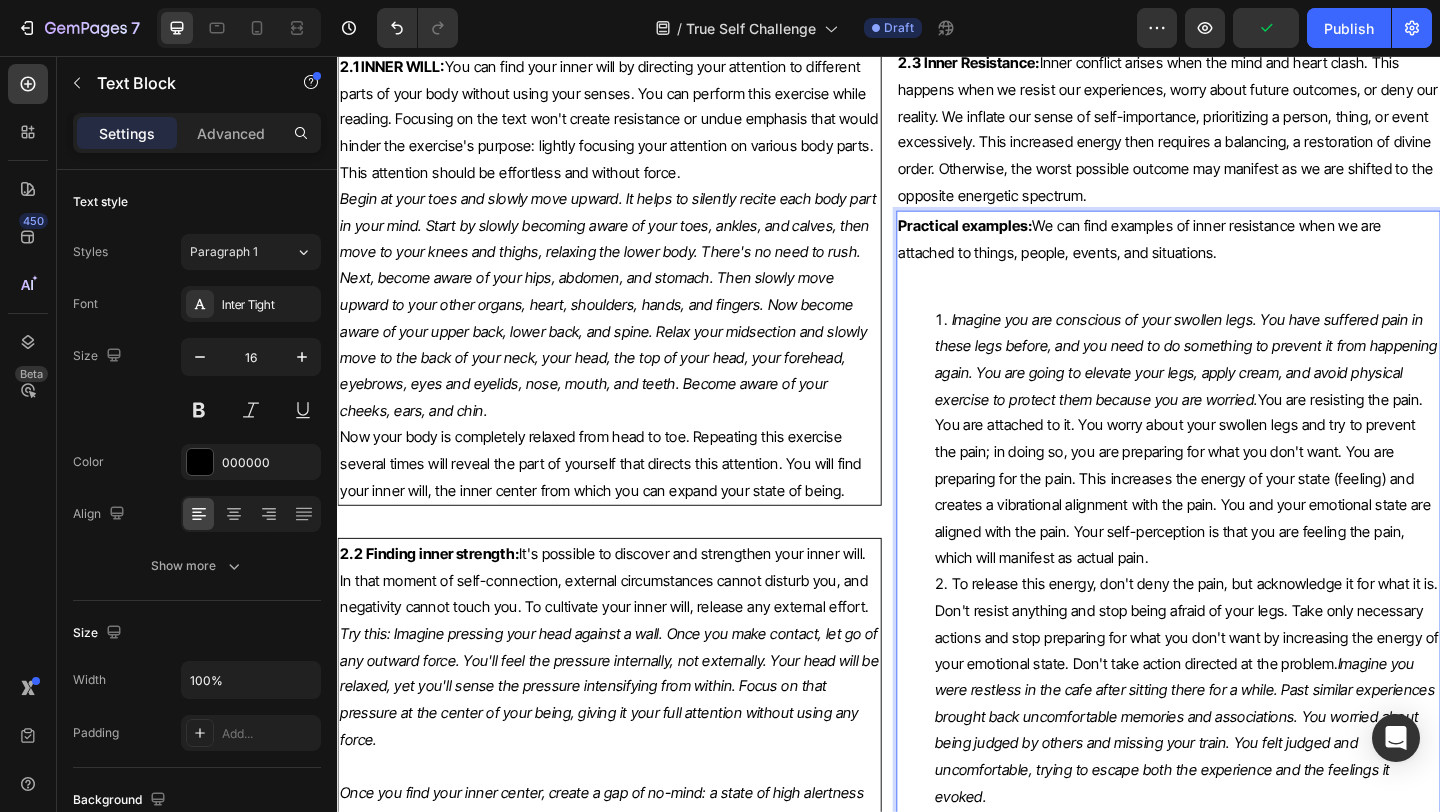 click at bounding box center (1241, 297) 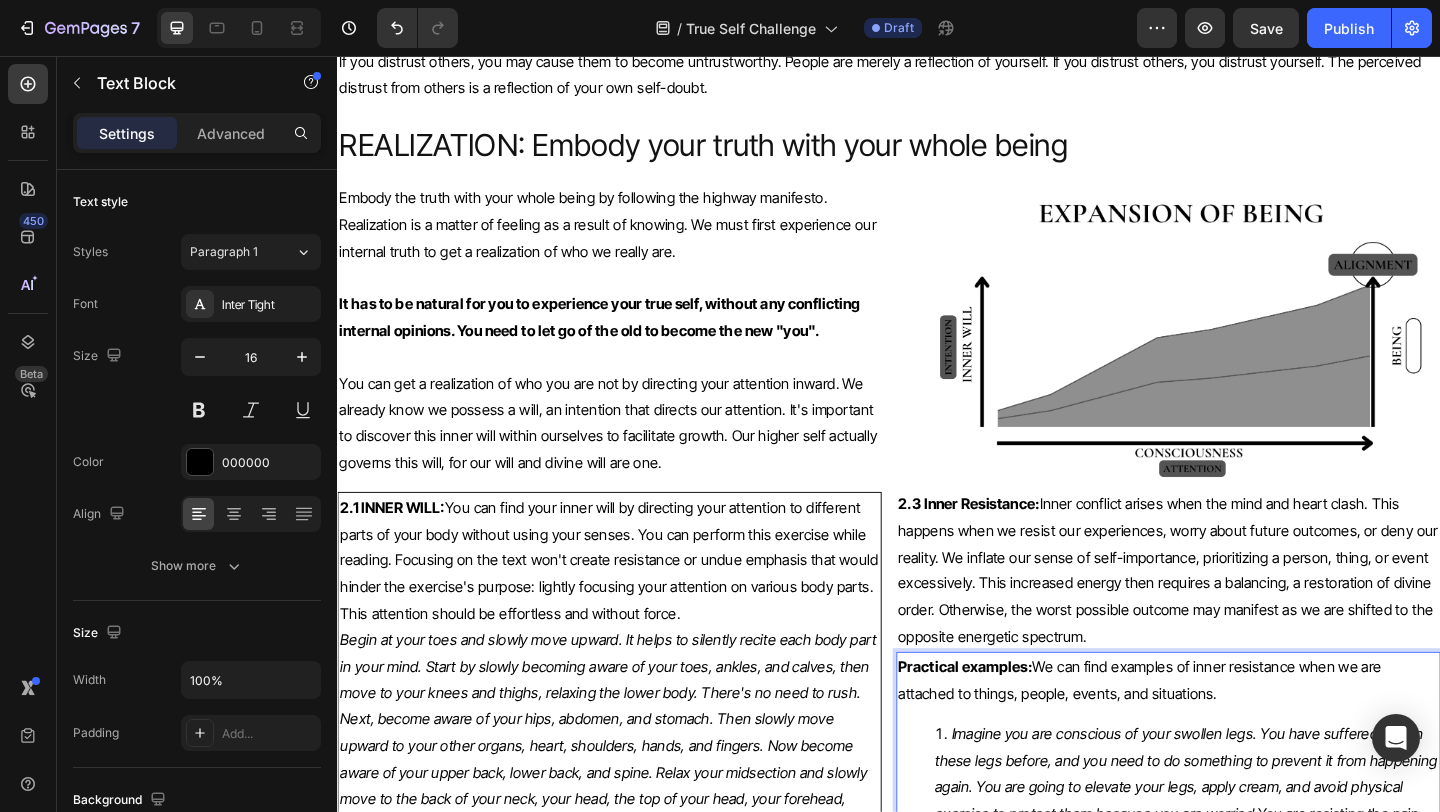 scroll, scrollTop: 6570, scrollLeft: 0, axis: vertical 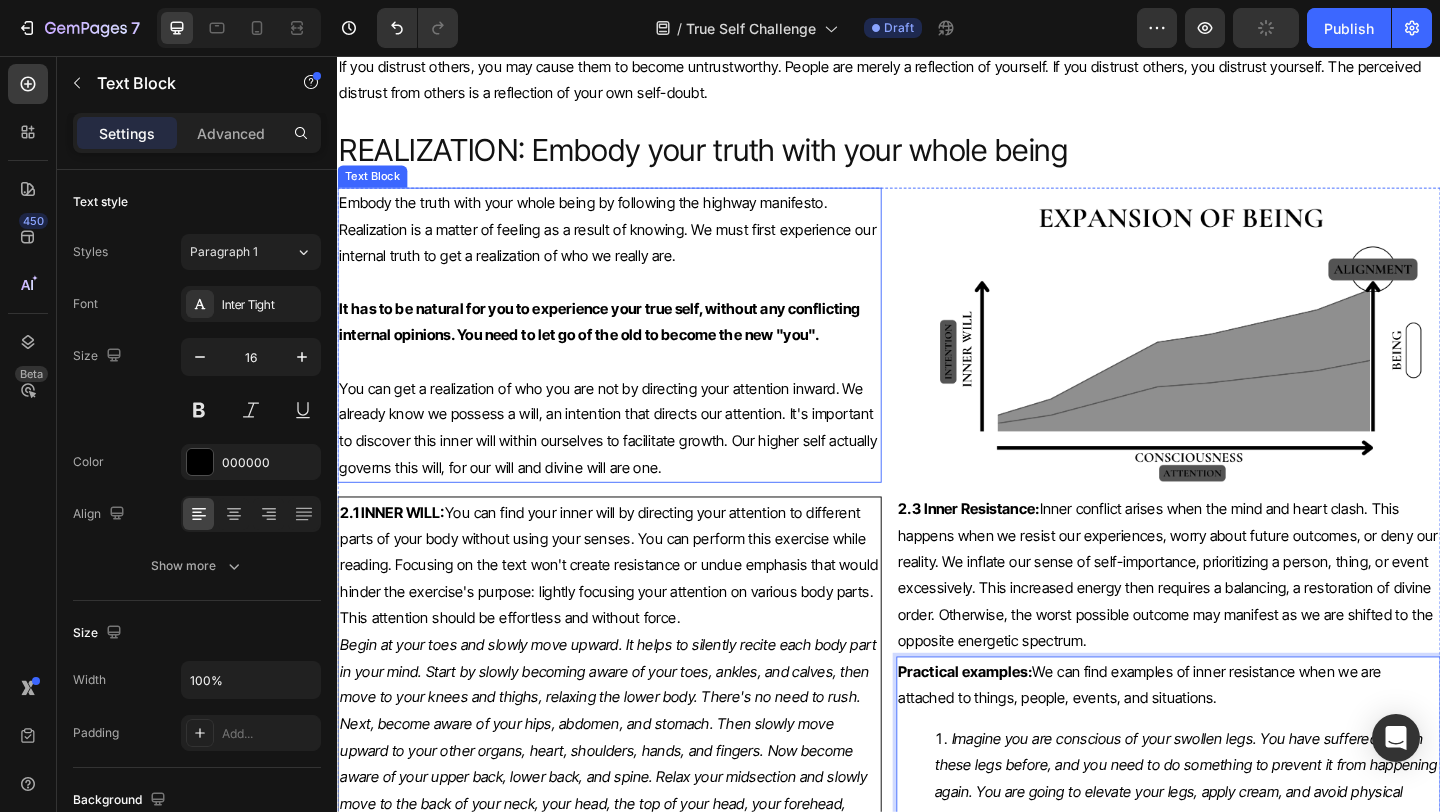 click at bounding box center [633, 301] 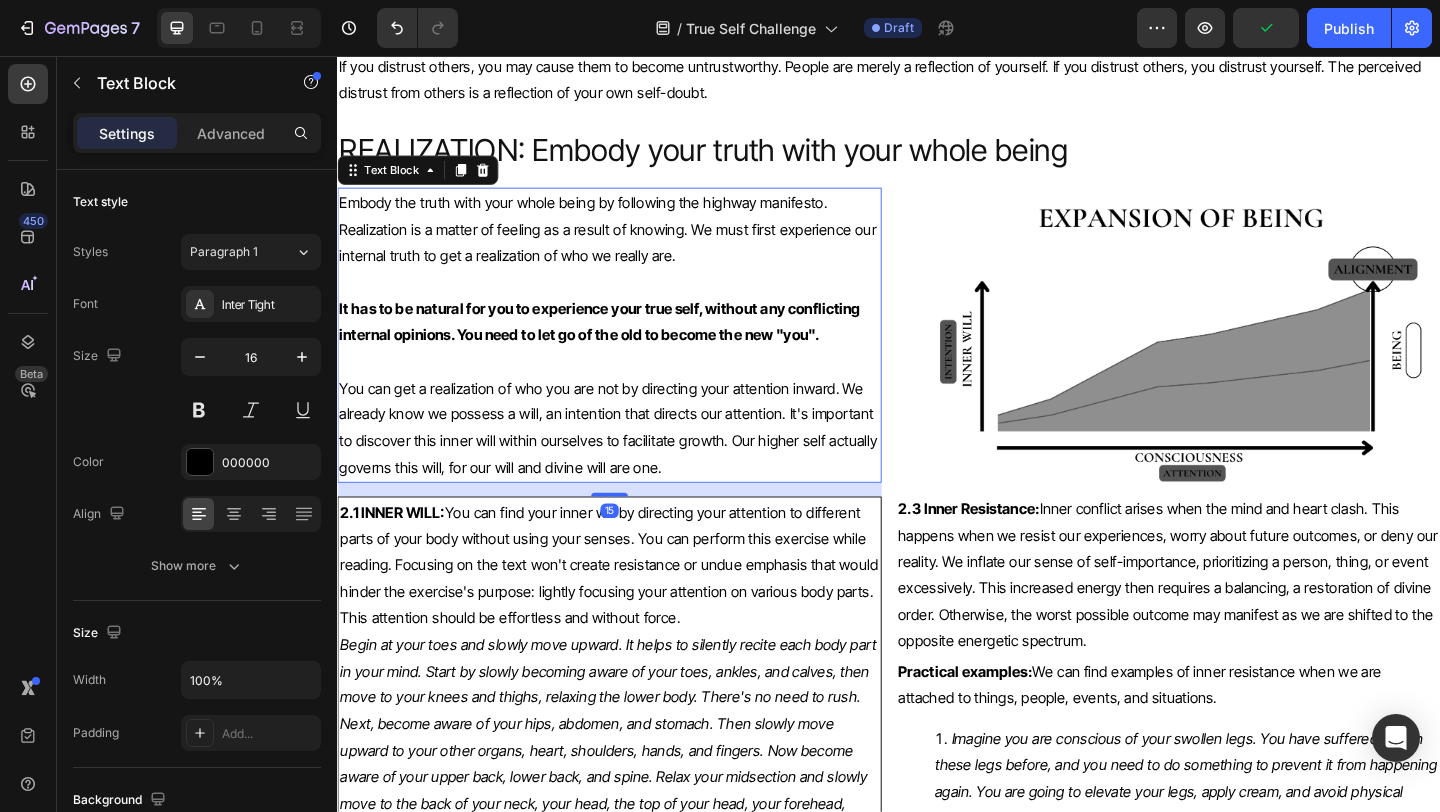 click on "Embody the truth with your whole being by following the highway manifesto. Realization is a matter of feeling as a result of knowing. We must first experience our internal truth to get a realization of who we really are. It has to be natural for you to experience your true self, without any conflicting internal opinions. You need to let go of the old to become the new "you".  You can get a realization of who you are not by directing your attention inward.   We already know we possess a will, an intention that directs our attention. It's important to discover this inner will within ourselves to facilitate growth. Our higher self actually governs this will, for our will and divine will are one." at bounding box center [633, 359] 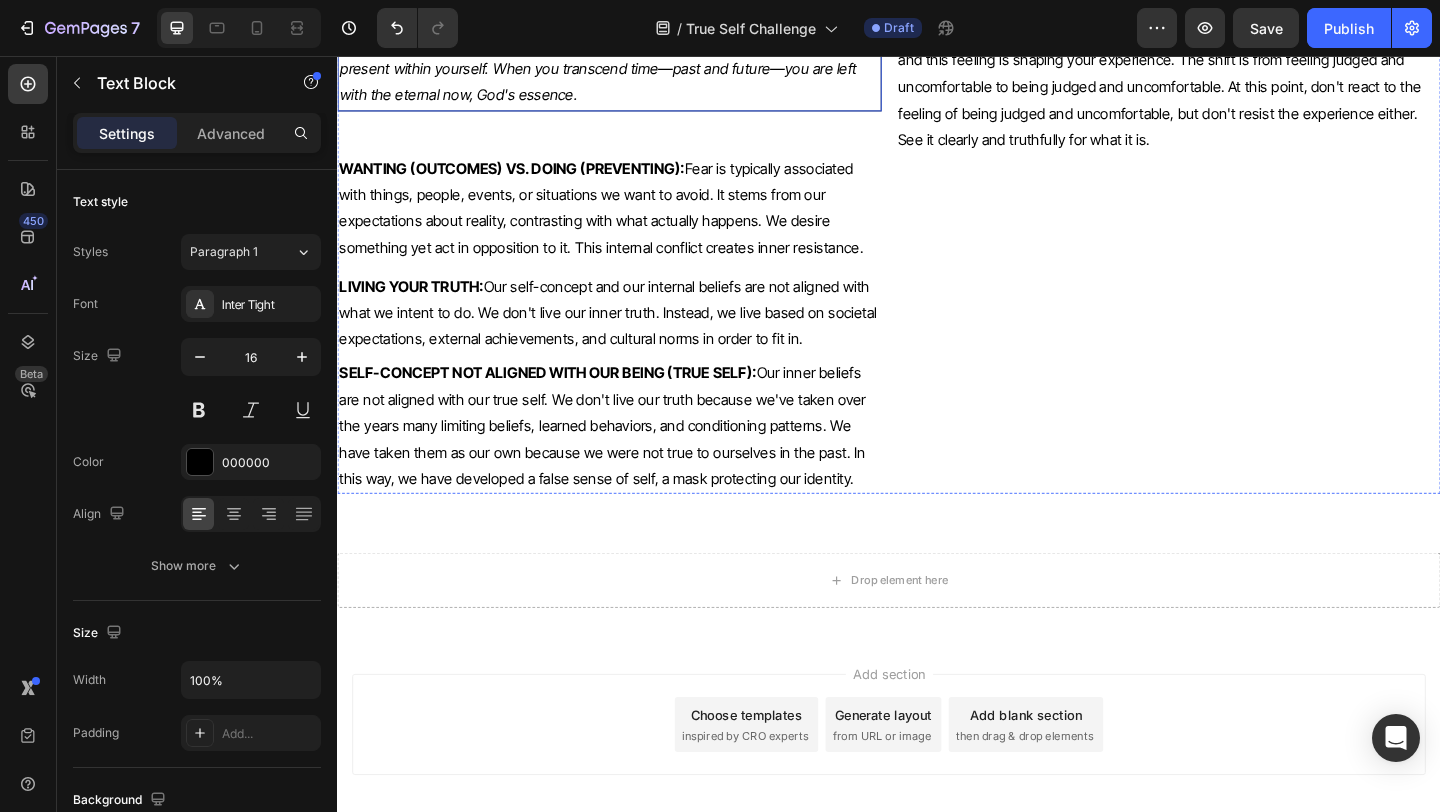 scroll, scrollTop: 7869, scrollLeft: 0, axis: vertical 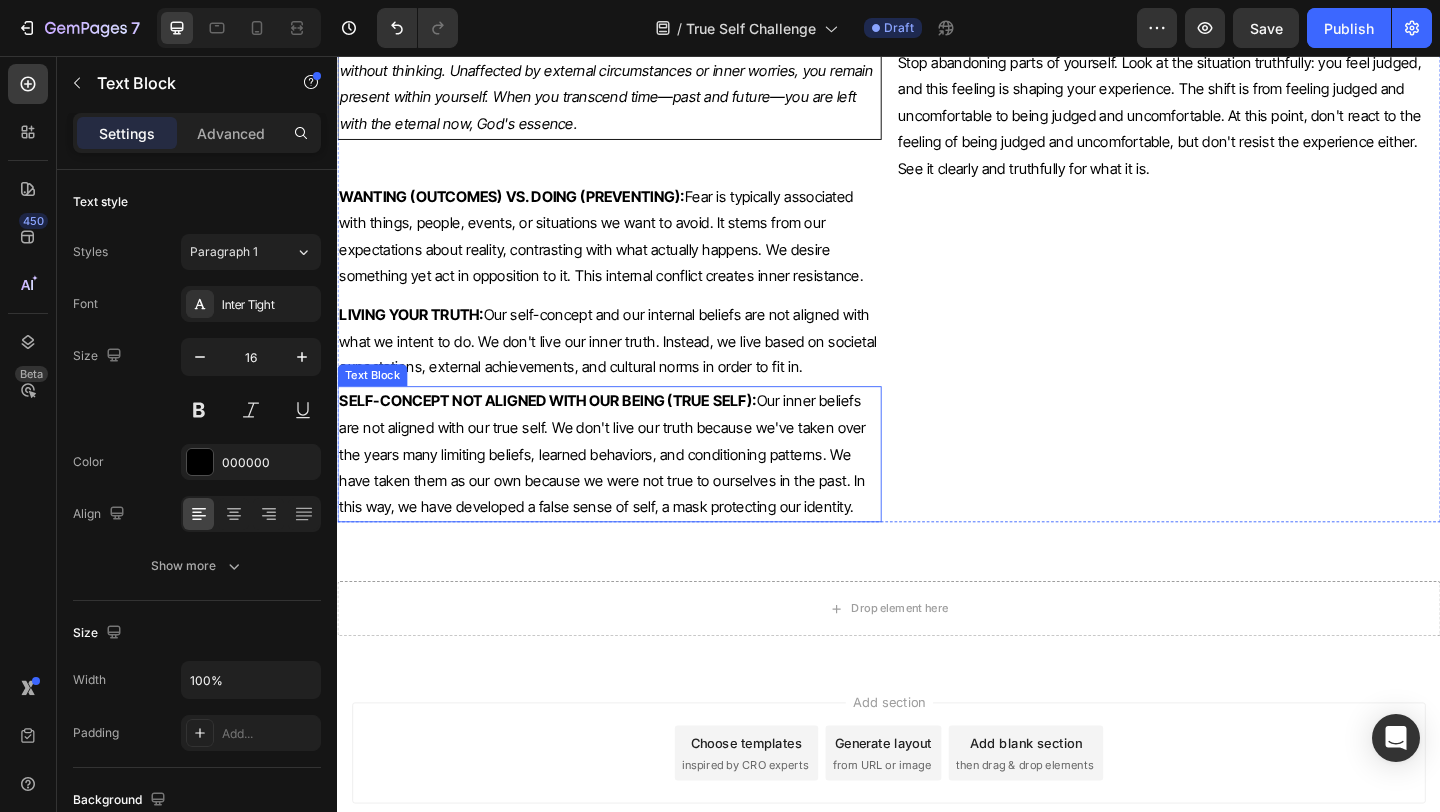 click on "SELF-CONCEPT NOT ALIGNED WITH OUR BEING (TRUE SELF):" at bounding box center [566, 431] 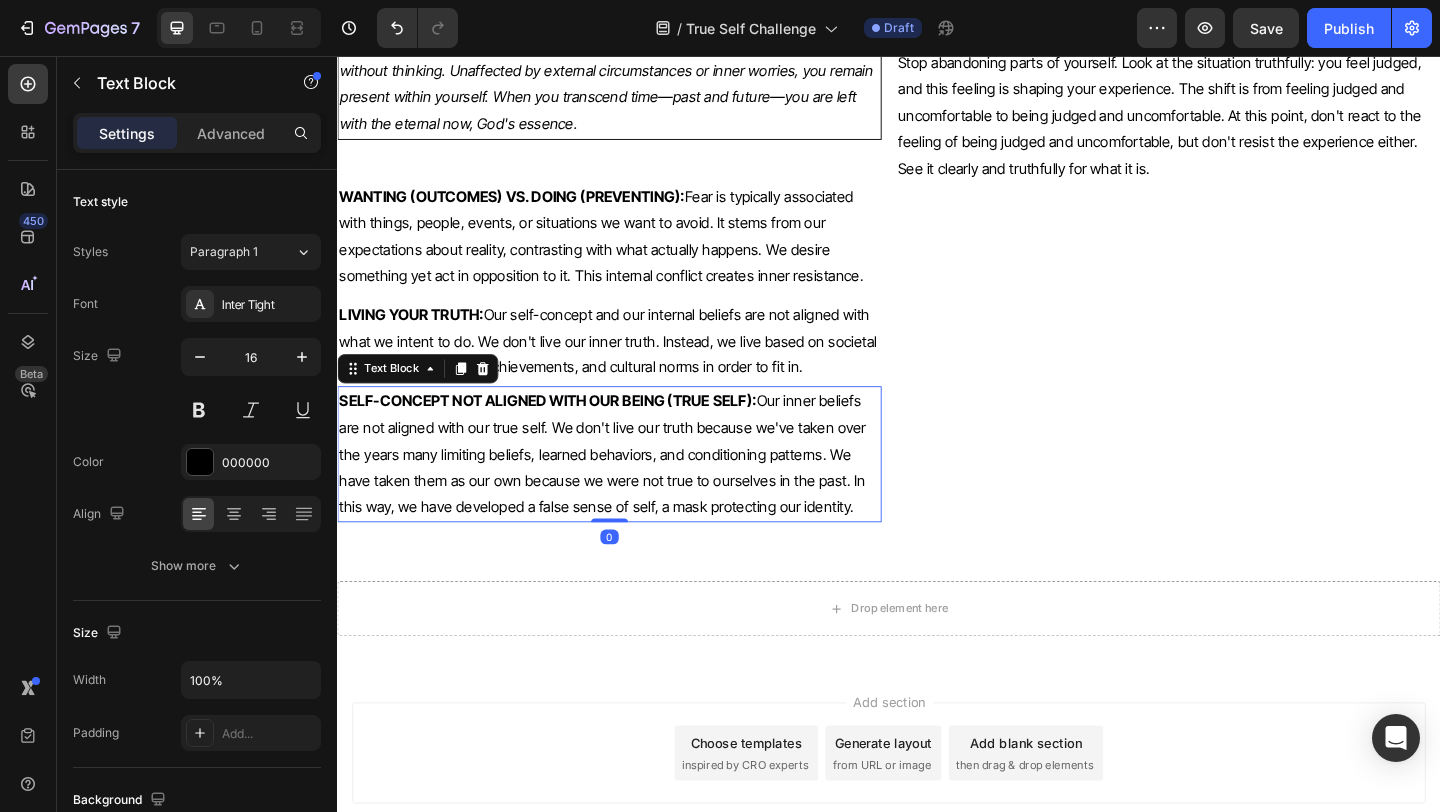 click on "SELF-CONCEPT NOT ALIGNED WITH OUR BEING (TRUE SELF):" at bounding box center [566, 431] 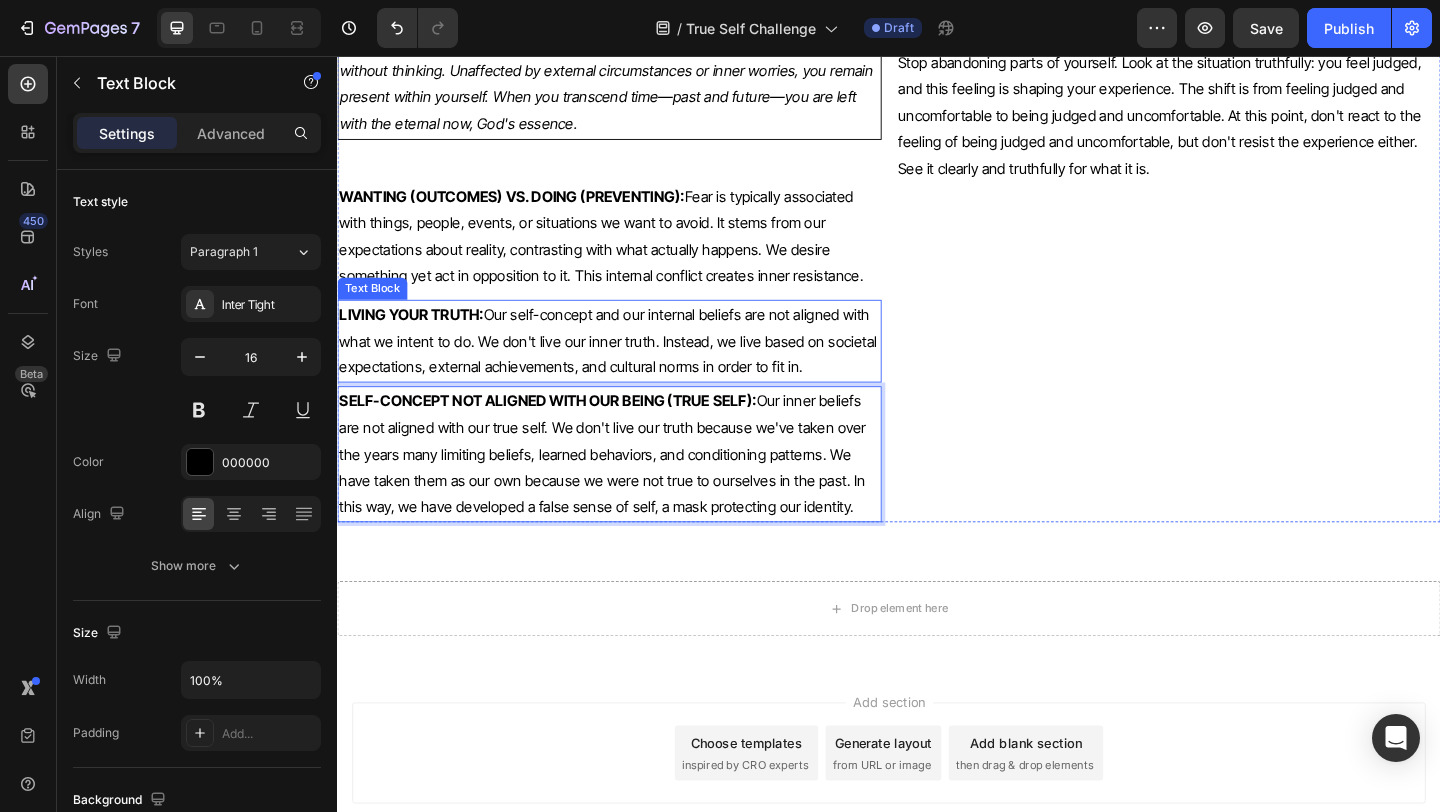 click on "LIVING YOUR TRUTH: Our self-concept and our internal beliefs are not aligned with what we intent to do. We don't live our inner truth. Instead, we live based on societal expectations, external achievements, and cultural norms in order to fit in." at bounding box center (633, 366) 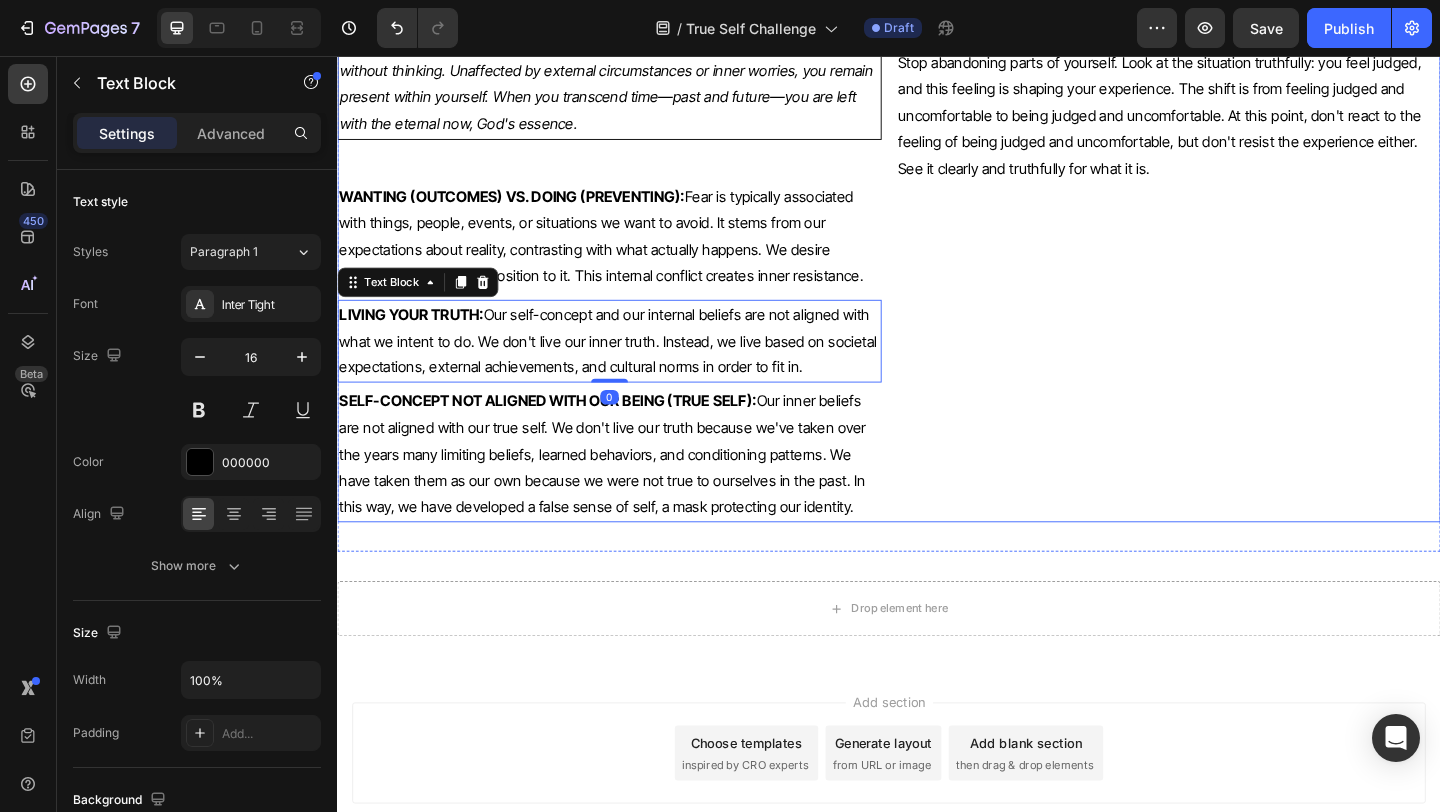 click on "Image 2.3 Inner Resistance: Inner conflict arises when the mind and heart clash. This happens when we resist our experiences, worry about future outcomes, or deny our reality. We inflate our sense of self-importance, prioritizing a person, thing, or event excessively. This increased energy then requires a balancing, a restoration of divine order. Otherwise, the worst possible outcome may manifest as we are shifted to the opposite energetic spectrum. Text Block Practical examples: We can find examples of inner resistance when we are attached to things, people, events, and situations. Imagine you are conscious of your swollen legs. You have suffered pain in these legs before, and you need to do something to prevent it from happening again. You are going to elevate your legs, apply cream, and avoid physical exercise to protect them because you are worried. Text Block" at bounding box center (1241, -269) 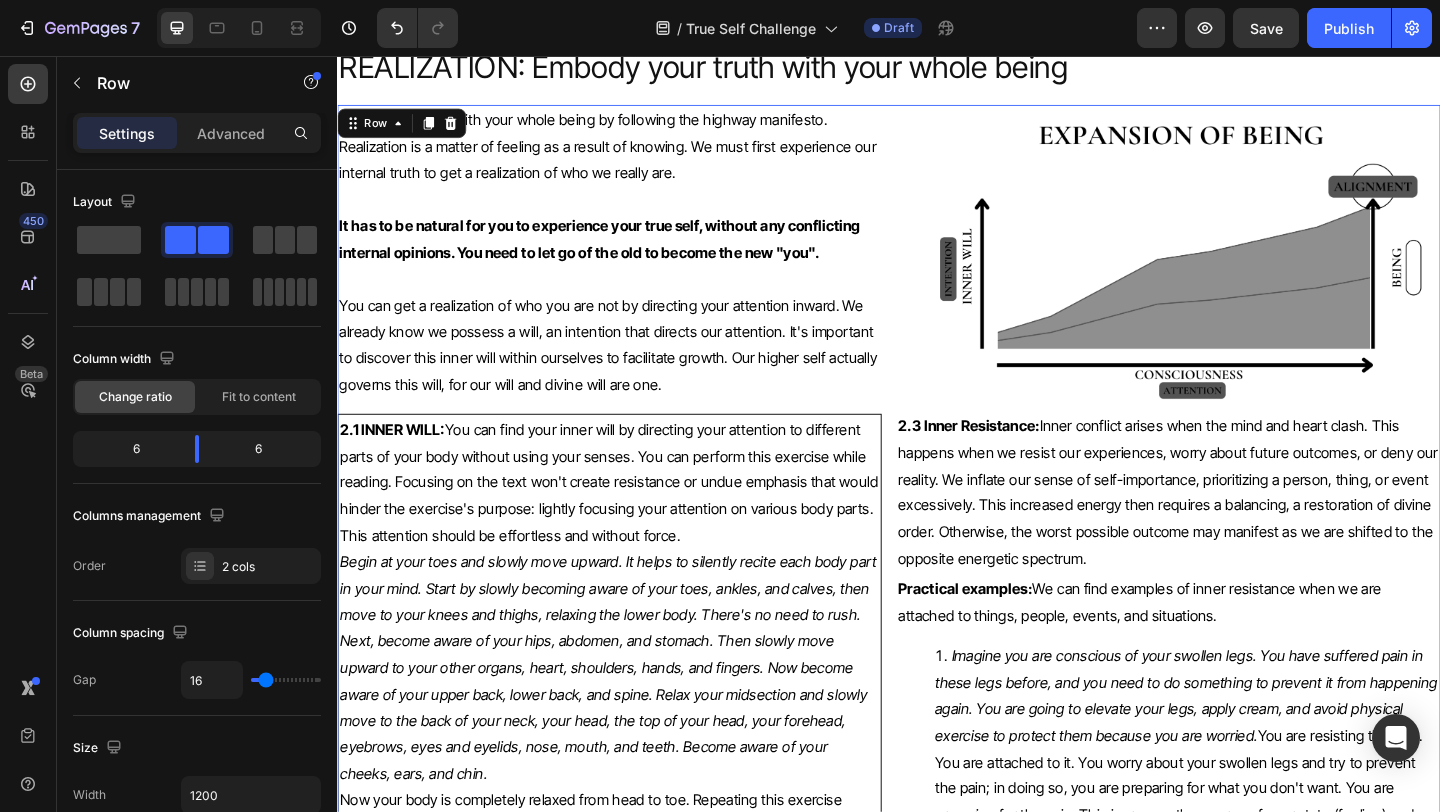 scroll, scrollTop: 5618, scrollLeft: 0, axis: vertical 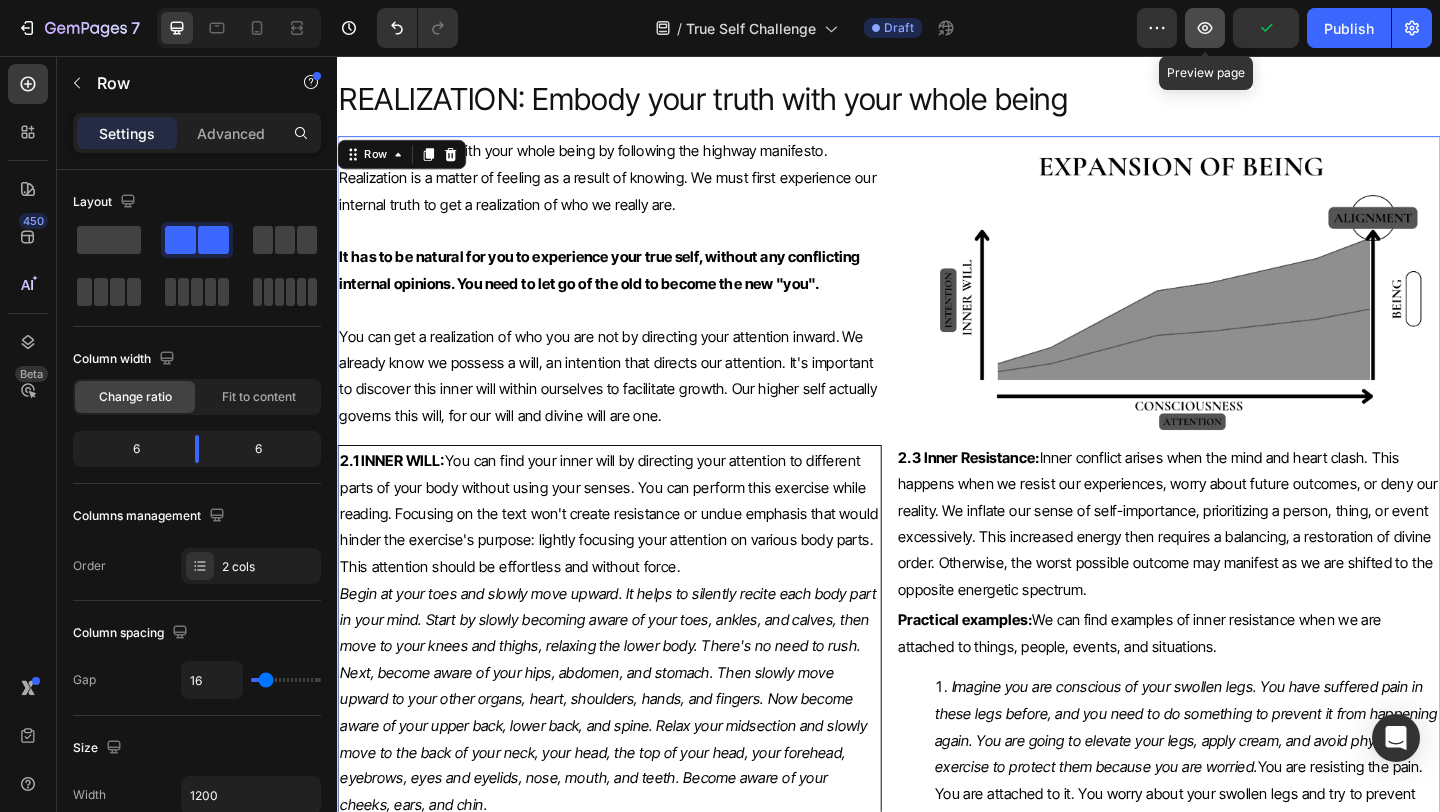 click 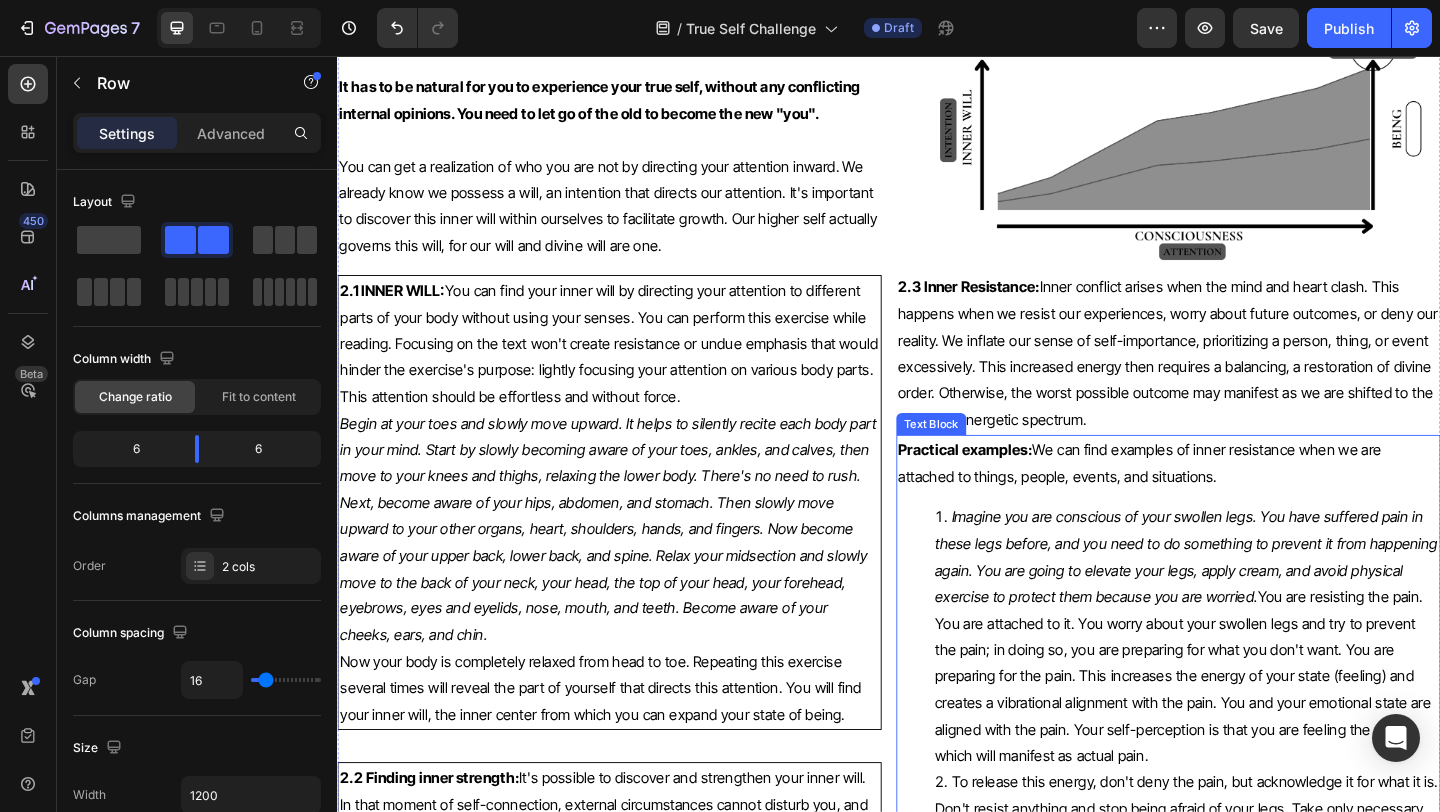 scroll, scrollTop: 5818, scrollLeft: 0, axis: vertical 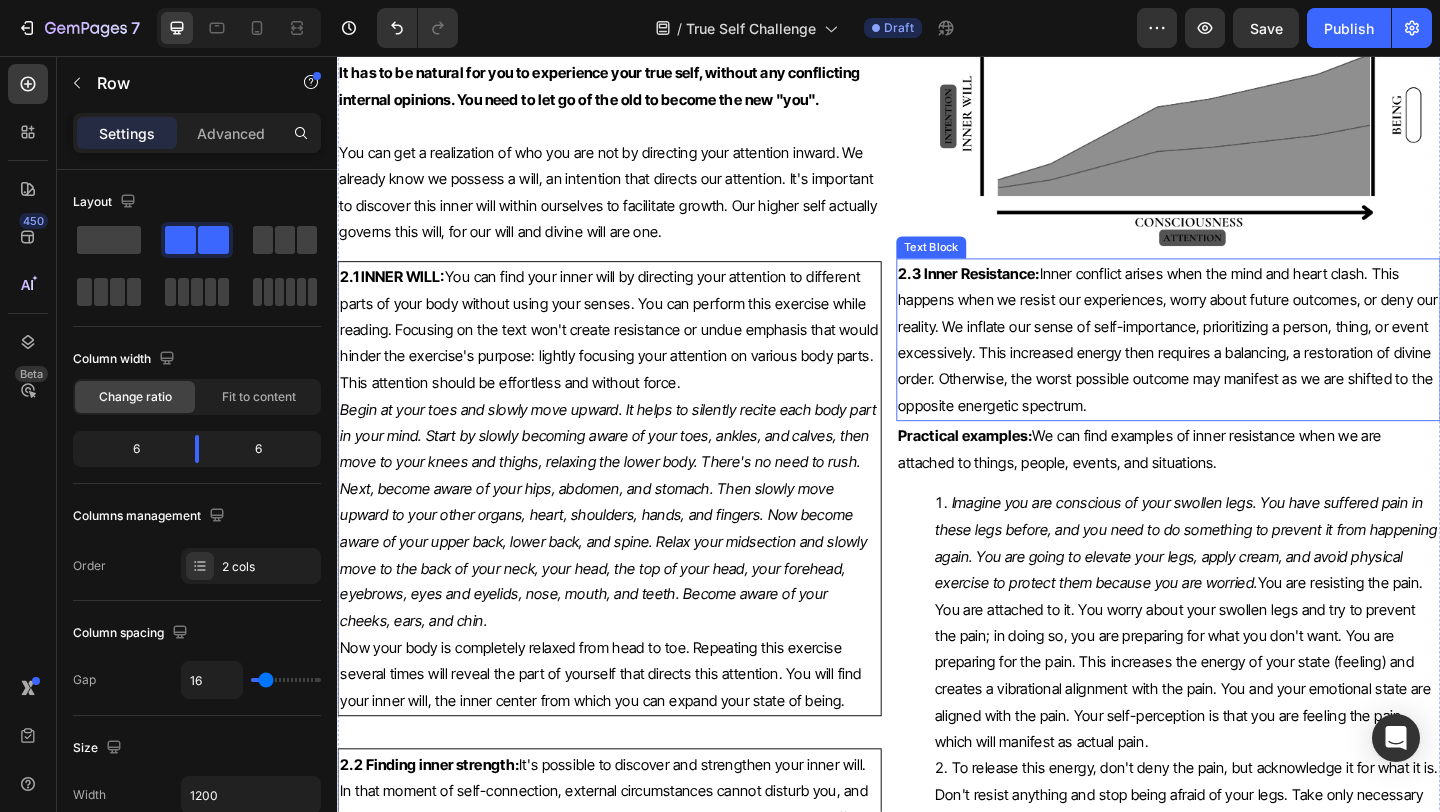 click on "2.3 Inner Resistance:  Inner conflict arises when the mind and heart clash. This happens when we resist our experiences, worry about future outcomes, or deny our reality. We inflate our sense of self-importance, prioritizing a person, thing, or event excessively. This increased energy then requires a balancing, a restoration of divine order. Otherwise, the worst possible outcome may manifest as we are shifted to the opposite energetic spectrum." at bounding box center [1241, 364] 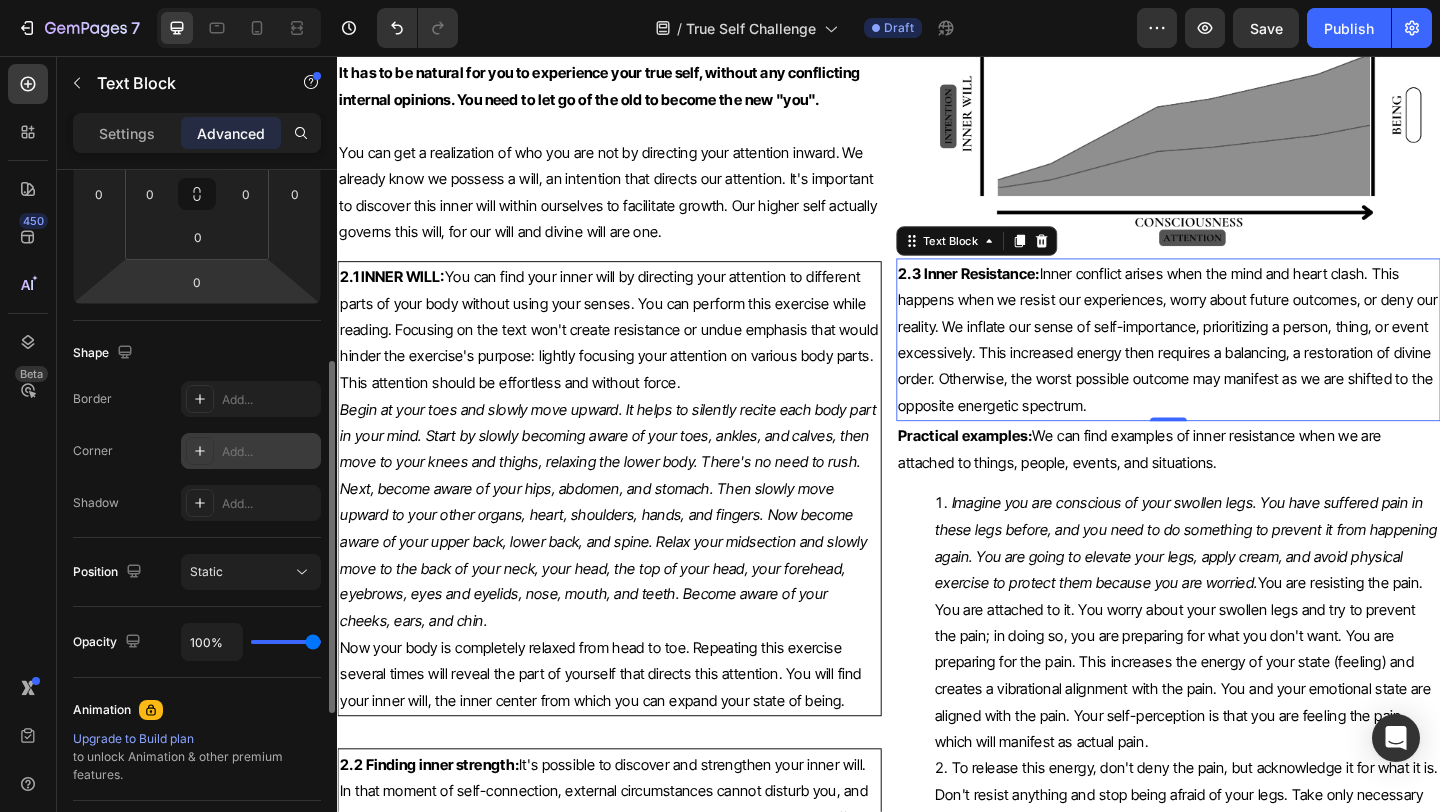 scroll, scrollTop: 369, scrollLeft: 0, axis: vertical 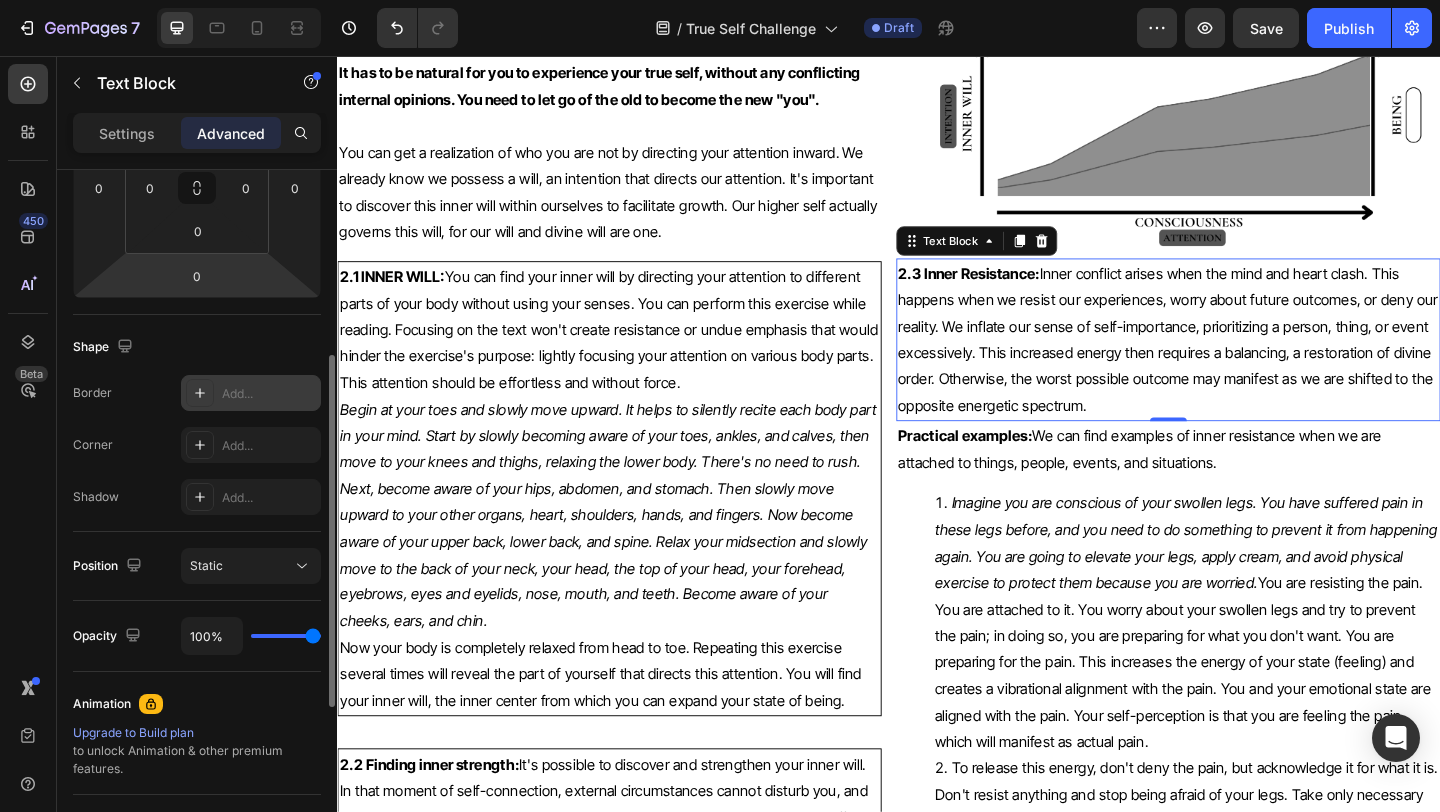 click at bounding box center (200, 393) 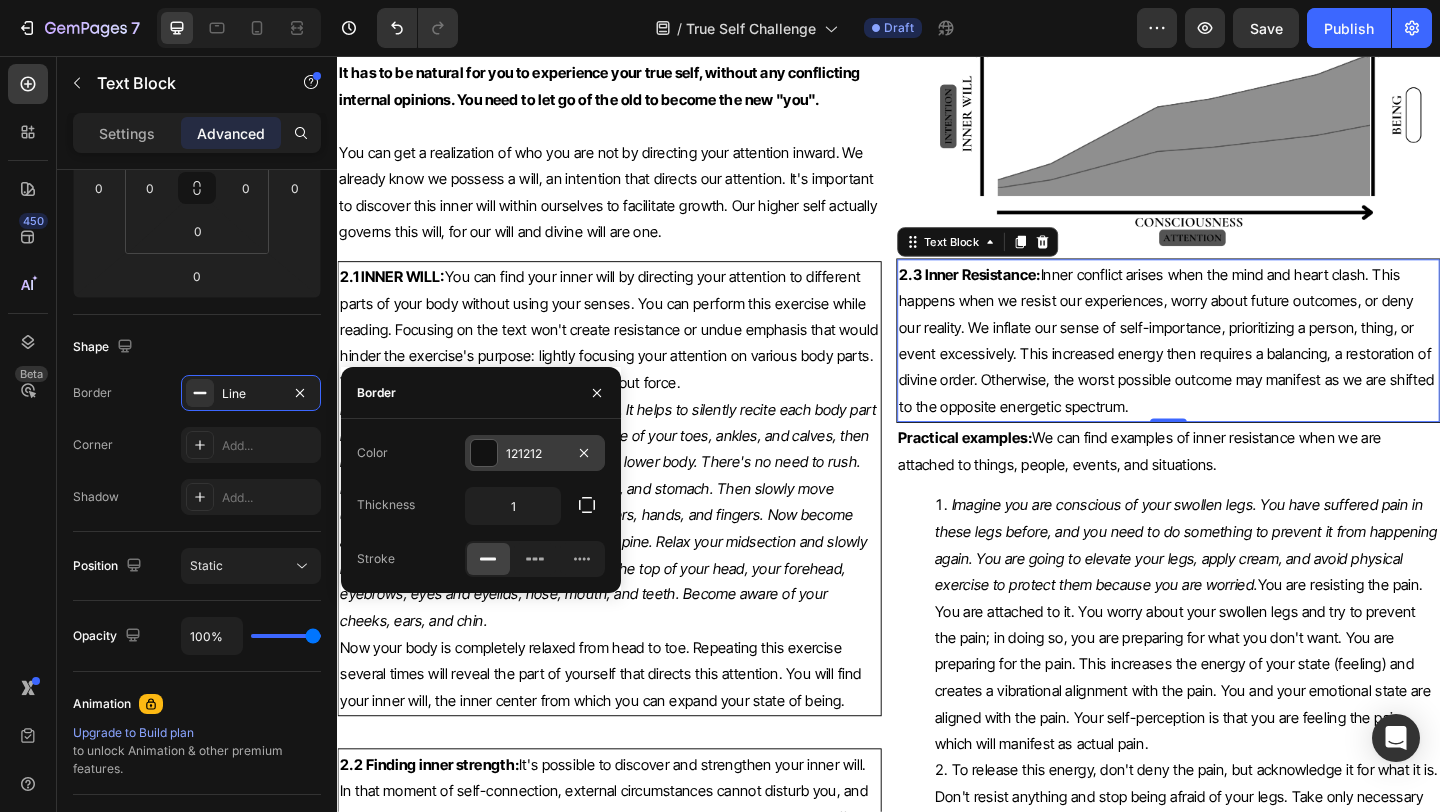 click at bounding box center [484, 453] 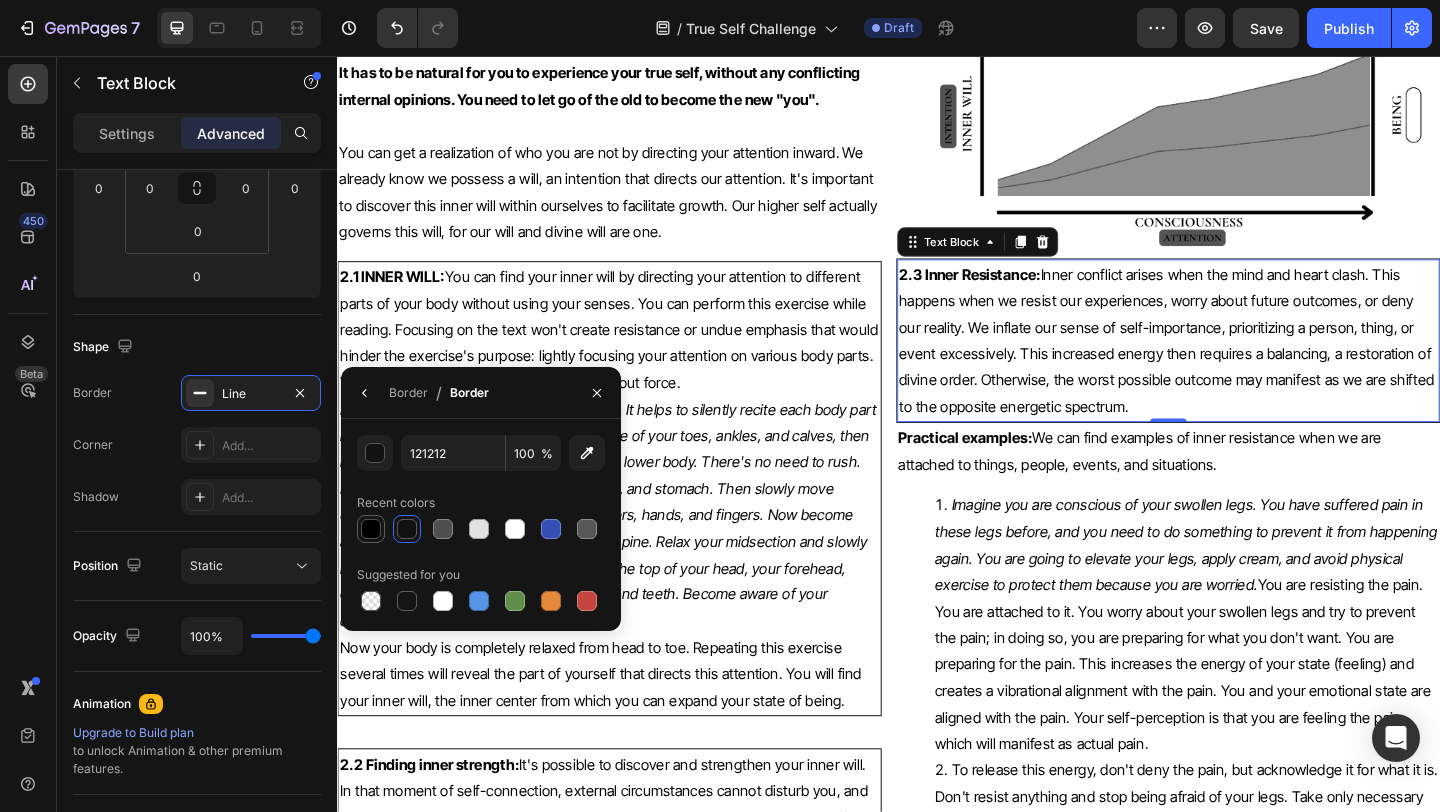 click at bounding box center (371, 529) 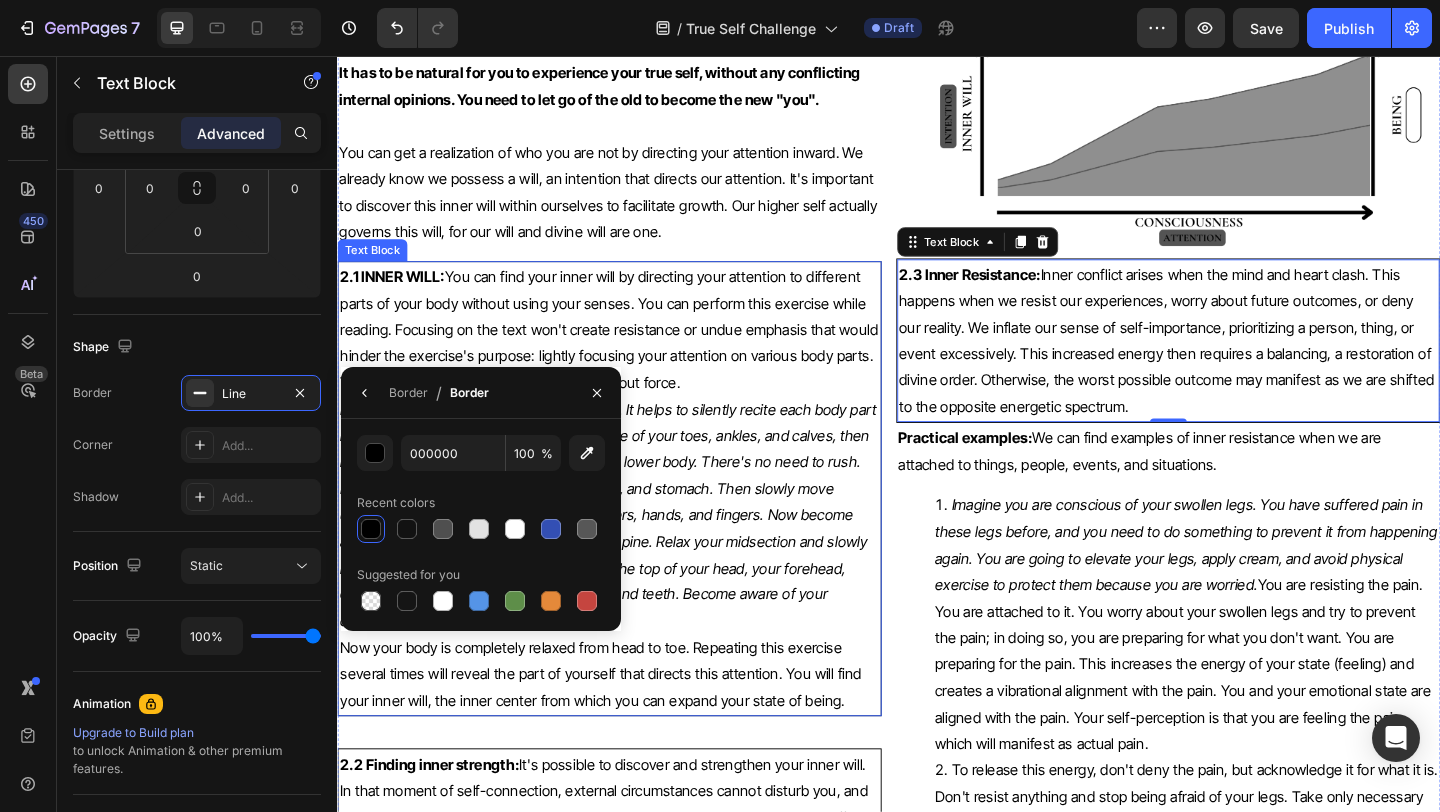 click on "Begin at your toes and slowly move upward. It helps to silently recite each body part in your mind. Start by slowly becoming aware of your toes, ankles, and calves, then move to your knees and thighs, relaxing the lower body. There's no need to rush." at bounding box center (631, 469) 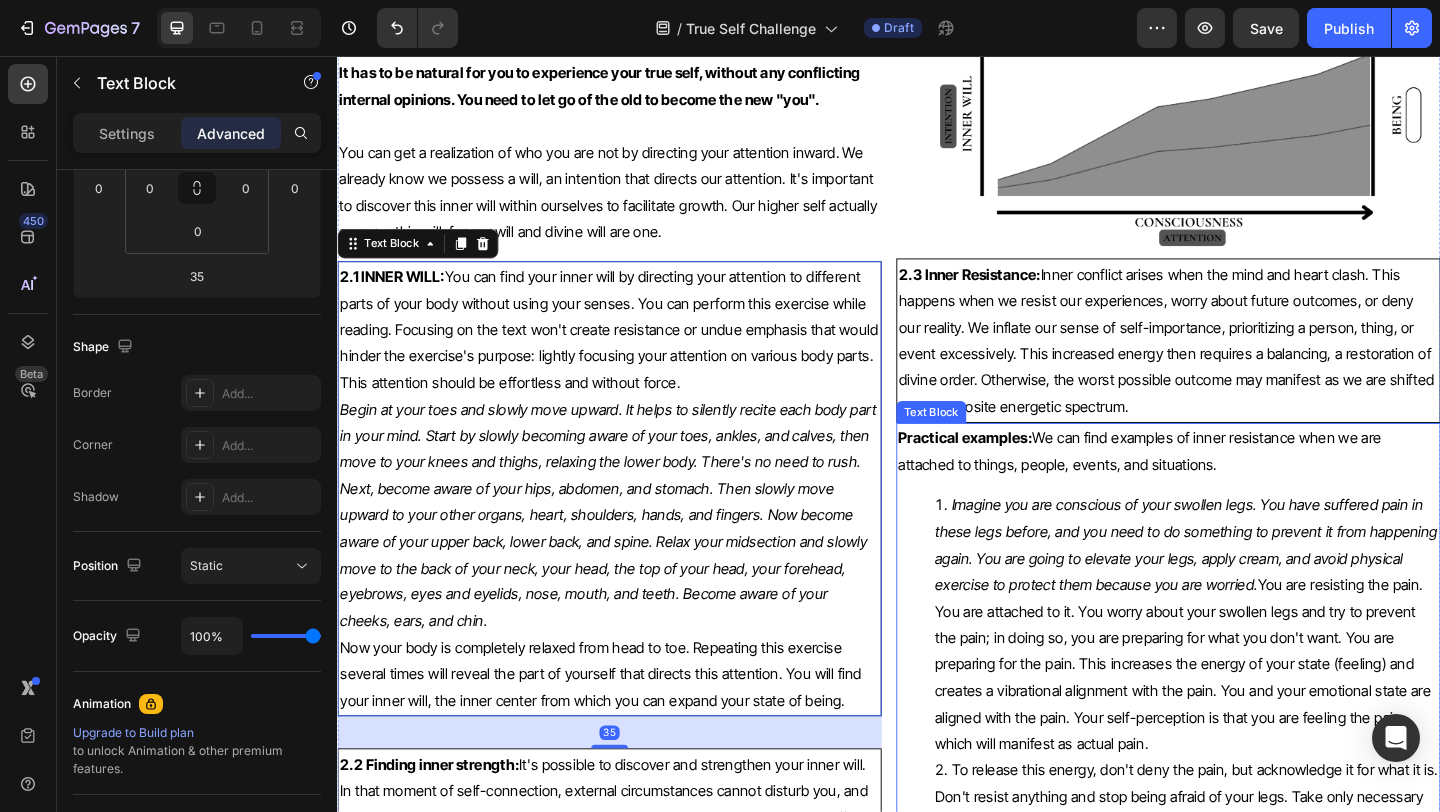 click on "Practical examples: We can find examples of inner resistance when we are attached to things, people, events, and situations. Imagine you are conscious of your swollen legs. You have suffered pain in these legs before, and you need to do something to prevent it from happening again. You are going to elevate your legs, apply cream, and avoid physical exercise to protect them because you are worried. You are resisting the pain. You are attached to it. You worry about your swollen legs and try to prevent the pain; in doing so, you are preparing for what you don't want. You are preparing for the pain. This increases the energy of your state (feeling) and creates a vibrational alignment with the pain. You and your emotional state are aligned with the pain. Your self-perception is that you are feeling the pain, which will manifest as actual pain." at bounding box center (1241, 847) 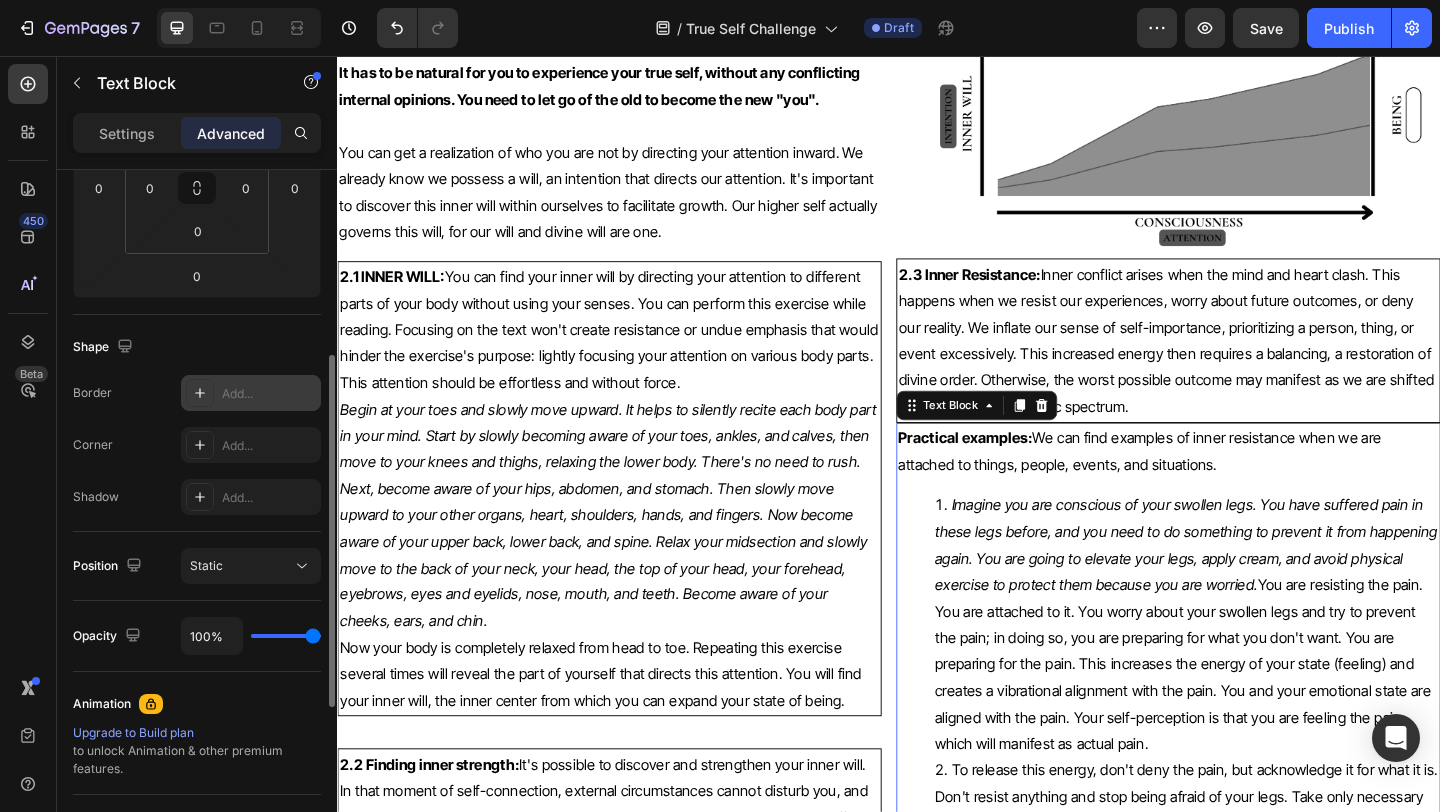 click at bounding box center (200, 393) 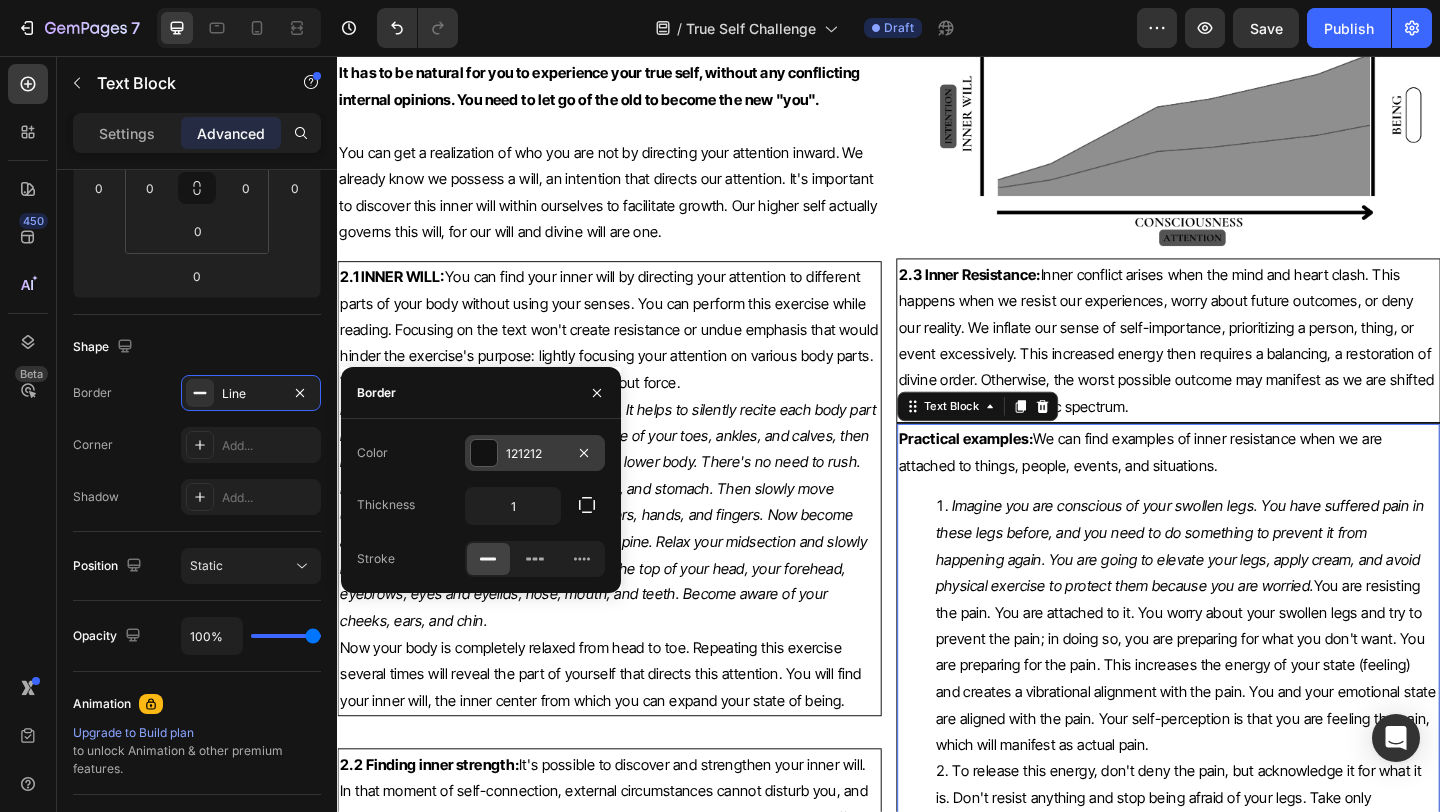 click at bounding box center (484, 453) 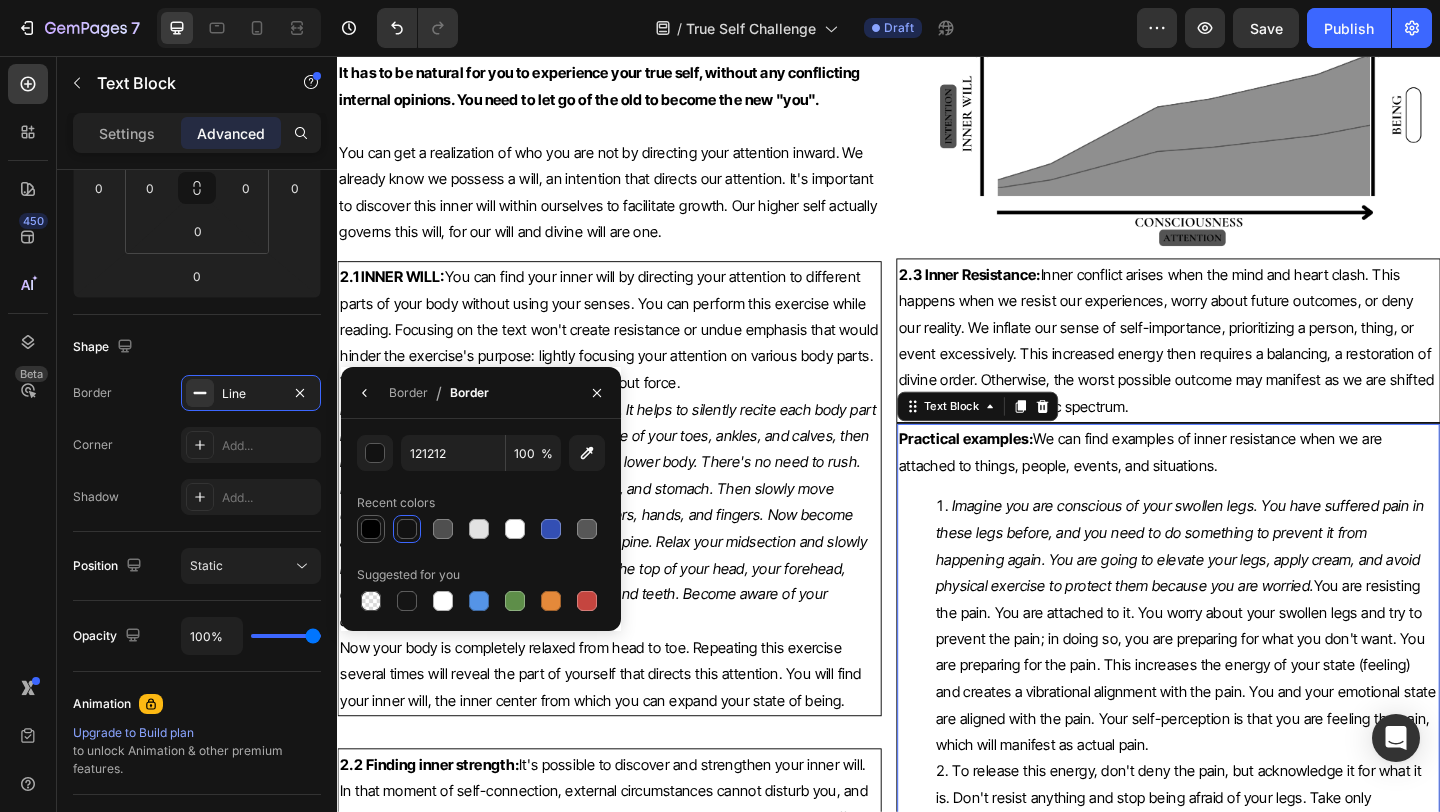 click at bounding box center (371, 529) 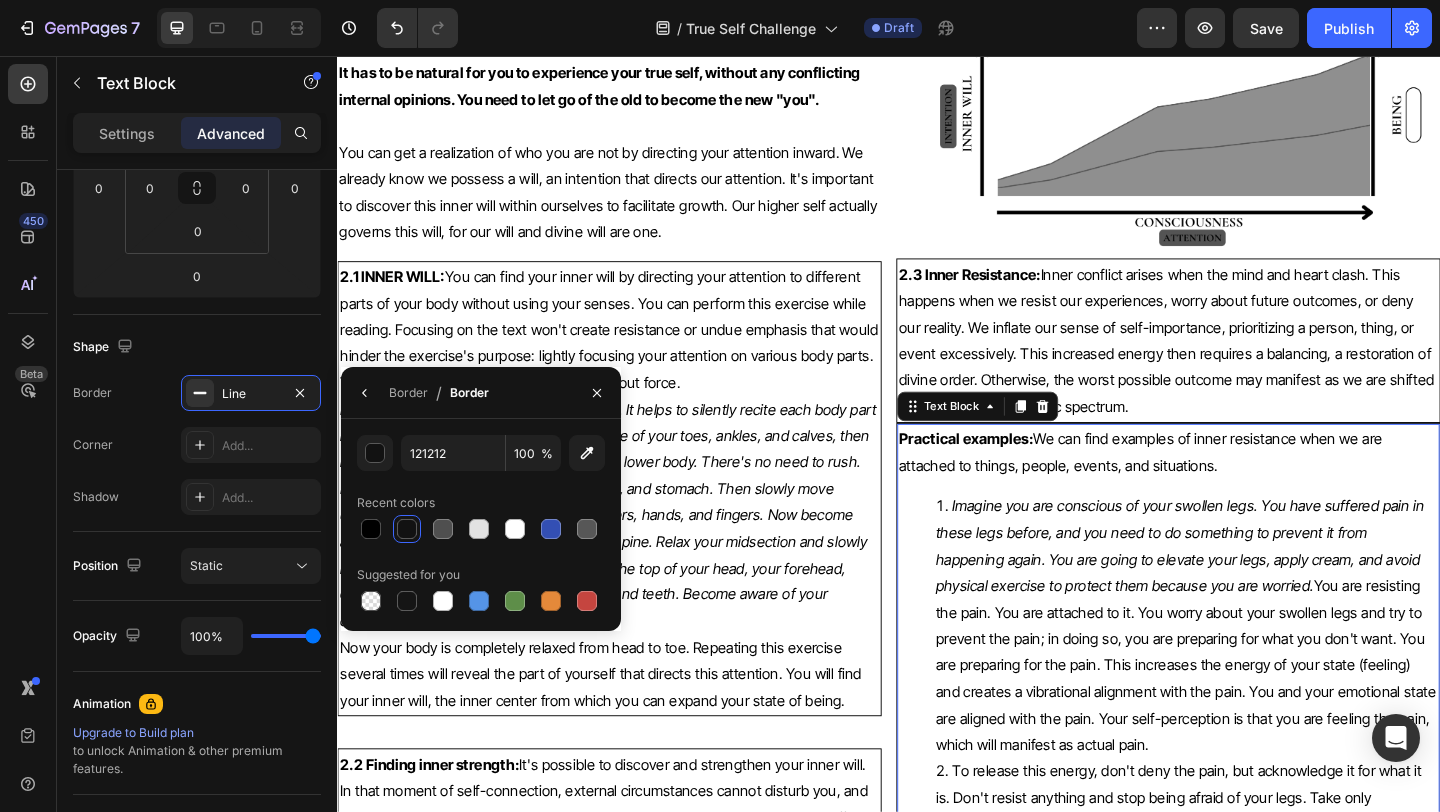 type on "000000" 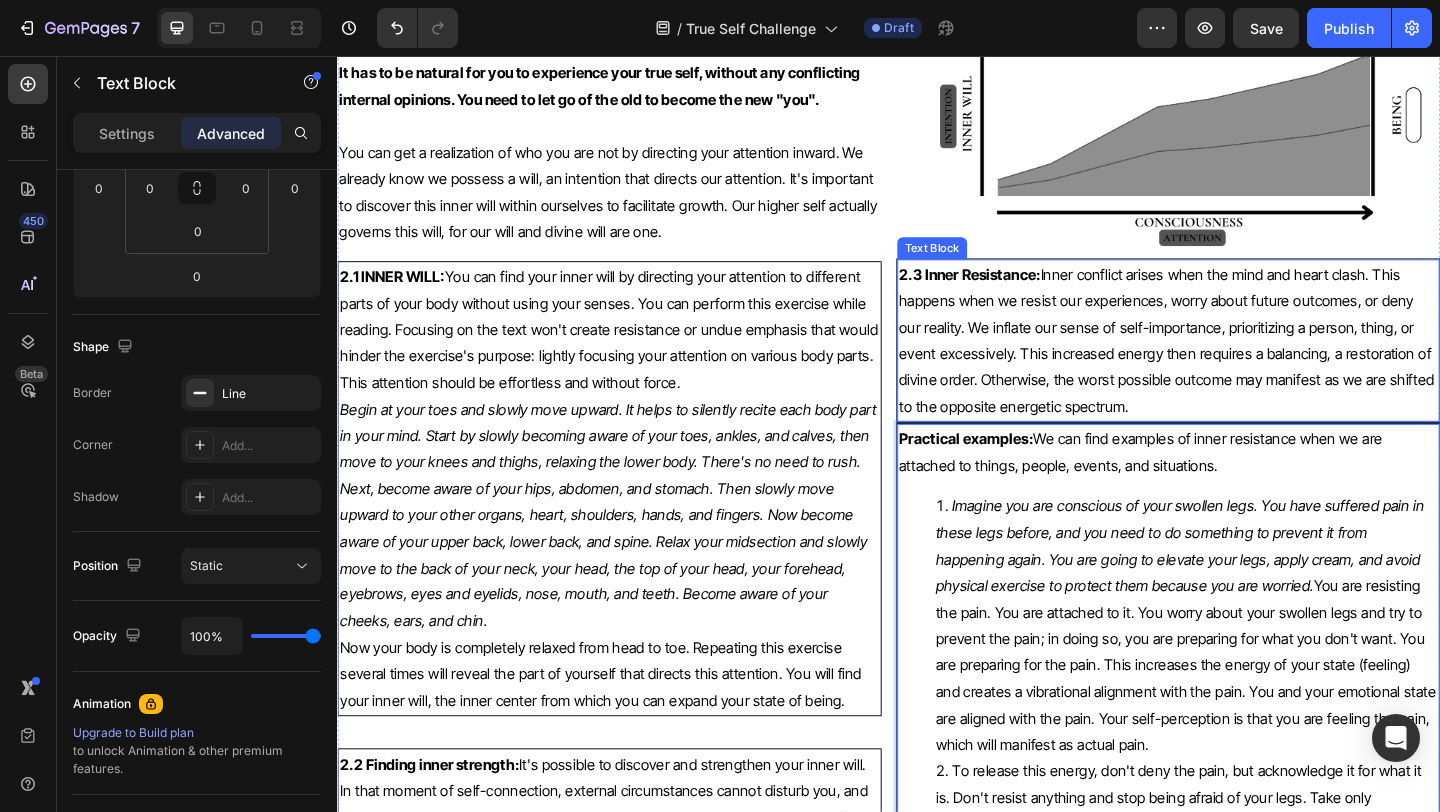 click on "2.3 Inner Resistance:  Inner conflict arises when the mind and heart clash. This happens when we resist our experiences, worry about future outcomes, or deny our reality. We inflate our sense of self-importance, prioritizing a person, thing, or event excessively. This increased energy then requires a balancing, a restoration of divine order. Otherwise, the worst possible outcome may manifest as we are shifted to the opposite energetic spectrum." at bounding box center [1241, 365] 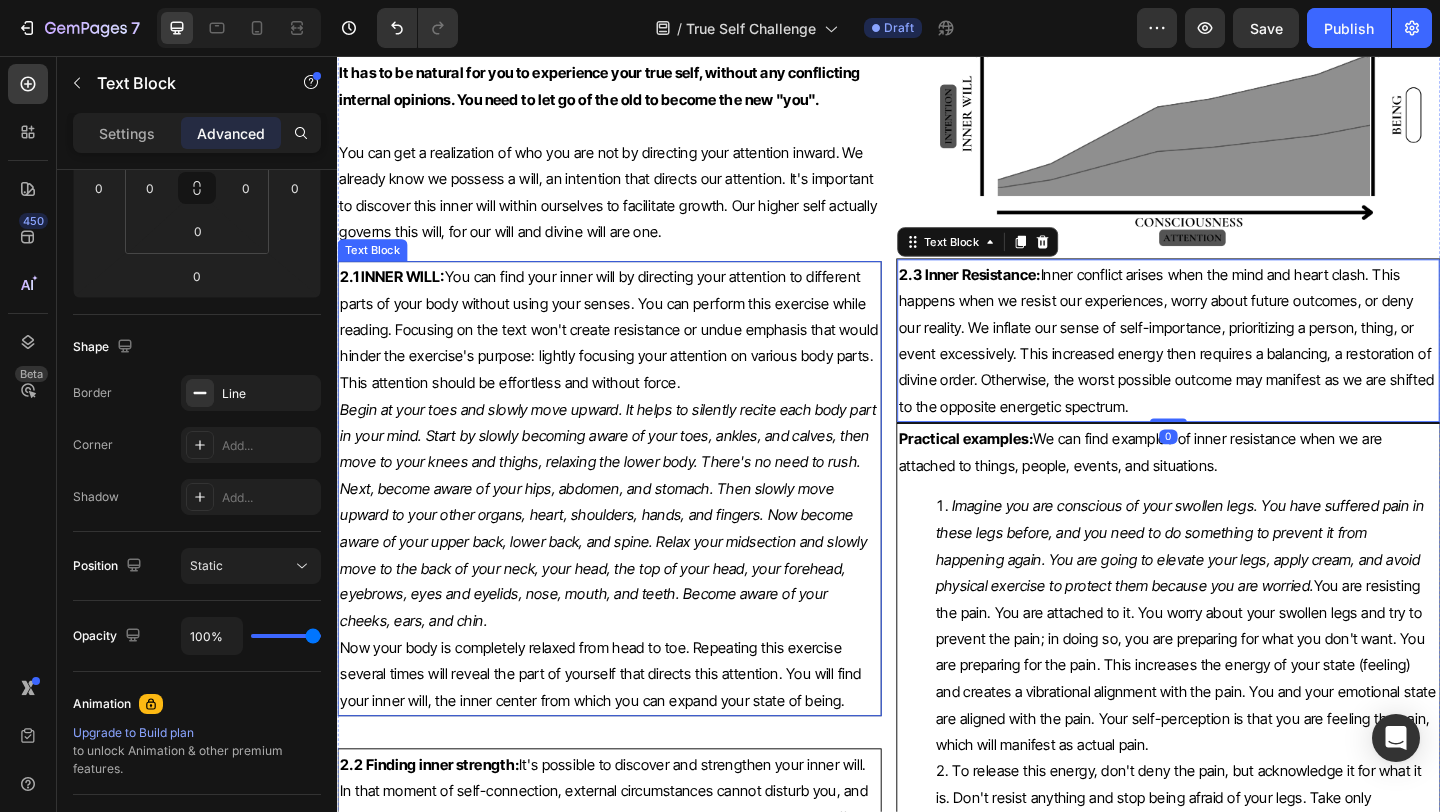 click on "Next, become aware of your hips, abdomen, and stomach. Then slowly move upward to your other organs, heart, shoulders, hands, and fingers. Now become aware of your upper back, lower back, and spine. Relax your midsection and slowly move to the back of your neck, your head, the top of your head, your forehead, eyebrows, eyes and eyelids, nose, mouth, and teeth. Become aware of your cheeks, ears, and chin." at bounding box center (626, 598) 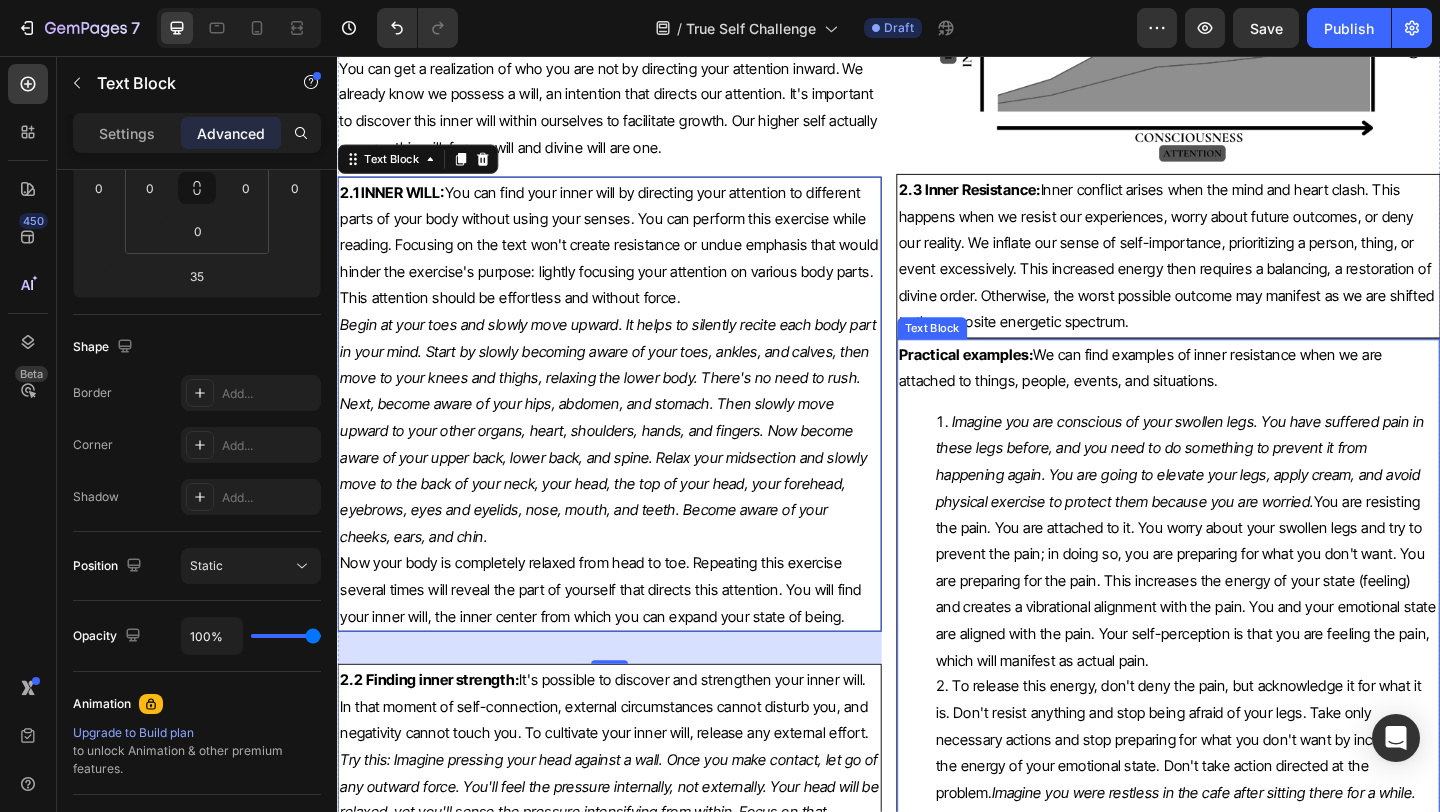 scroll, scrollTop: 5906, scrollLeft: 0, axis: vertical 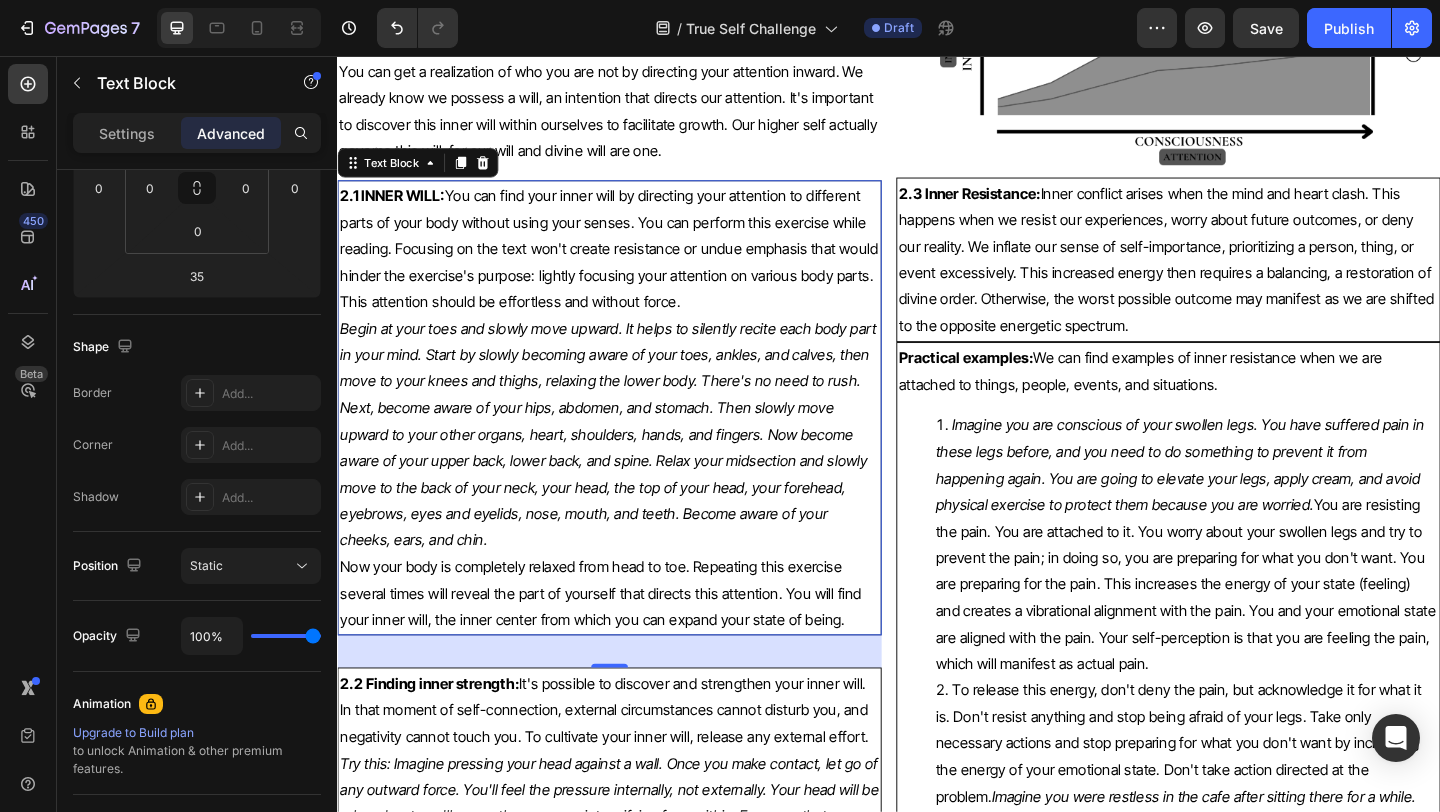 click on "2.1 INNER WILL:  You can find your inner will by directing your attention to different parts of your body without using your senses. You can perform this exercise while reading. Focusing on the text won't create resistance or undue emphasis that would hinder the exercise's purpose: lightly focusing your attention on various body parts. This attention should be effortless and without force." at bounding box center [633, 266] 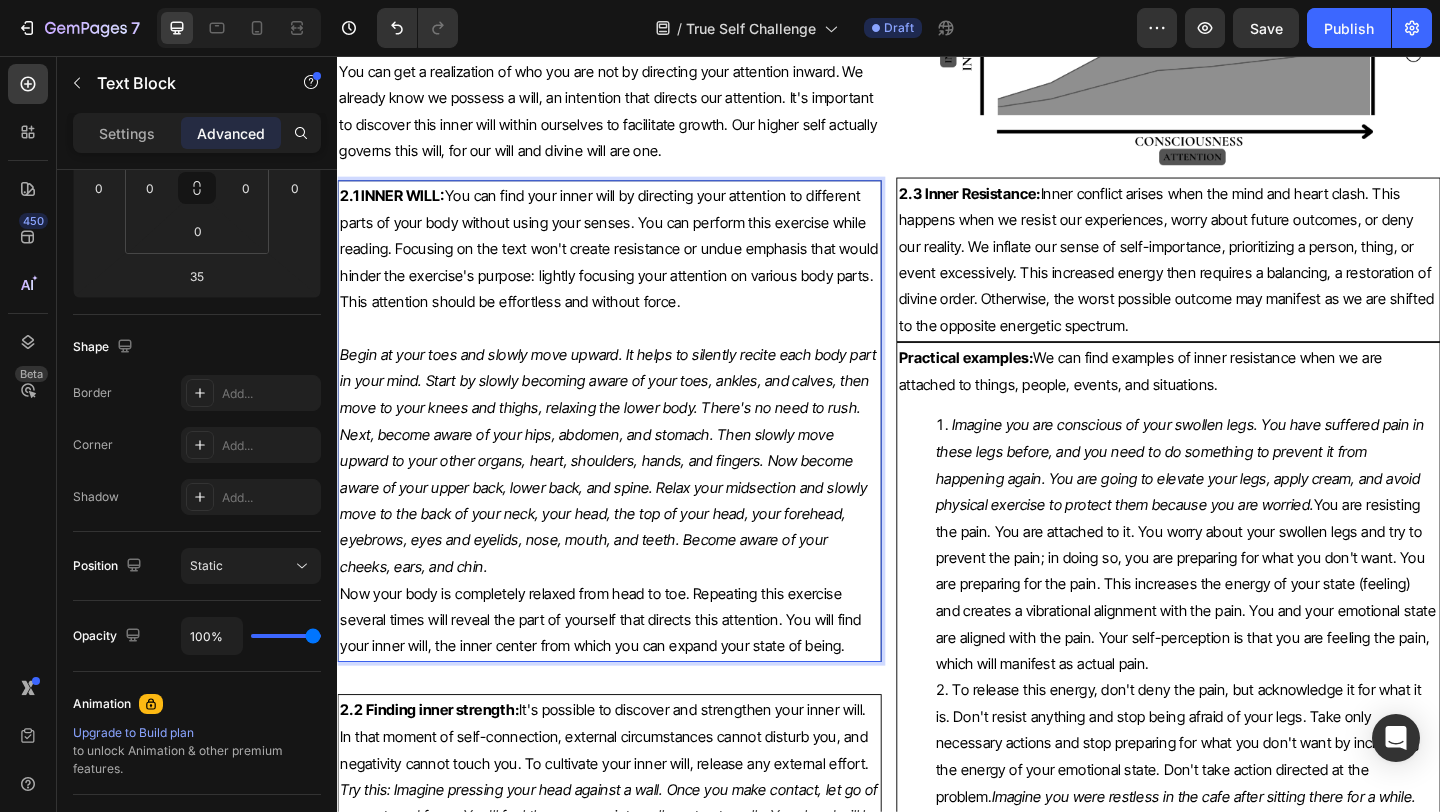 click on "Begin at your toes and slowly move upward. It helps to silently recite each body part in your mind. Start by slowly becoming aware of your toes, ankles, and calves, then move to your knees and thighs, relaxing the lower body. There's no need to rush." at bounding box center (631, 410) 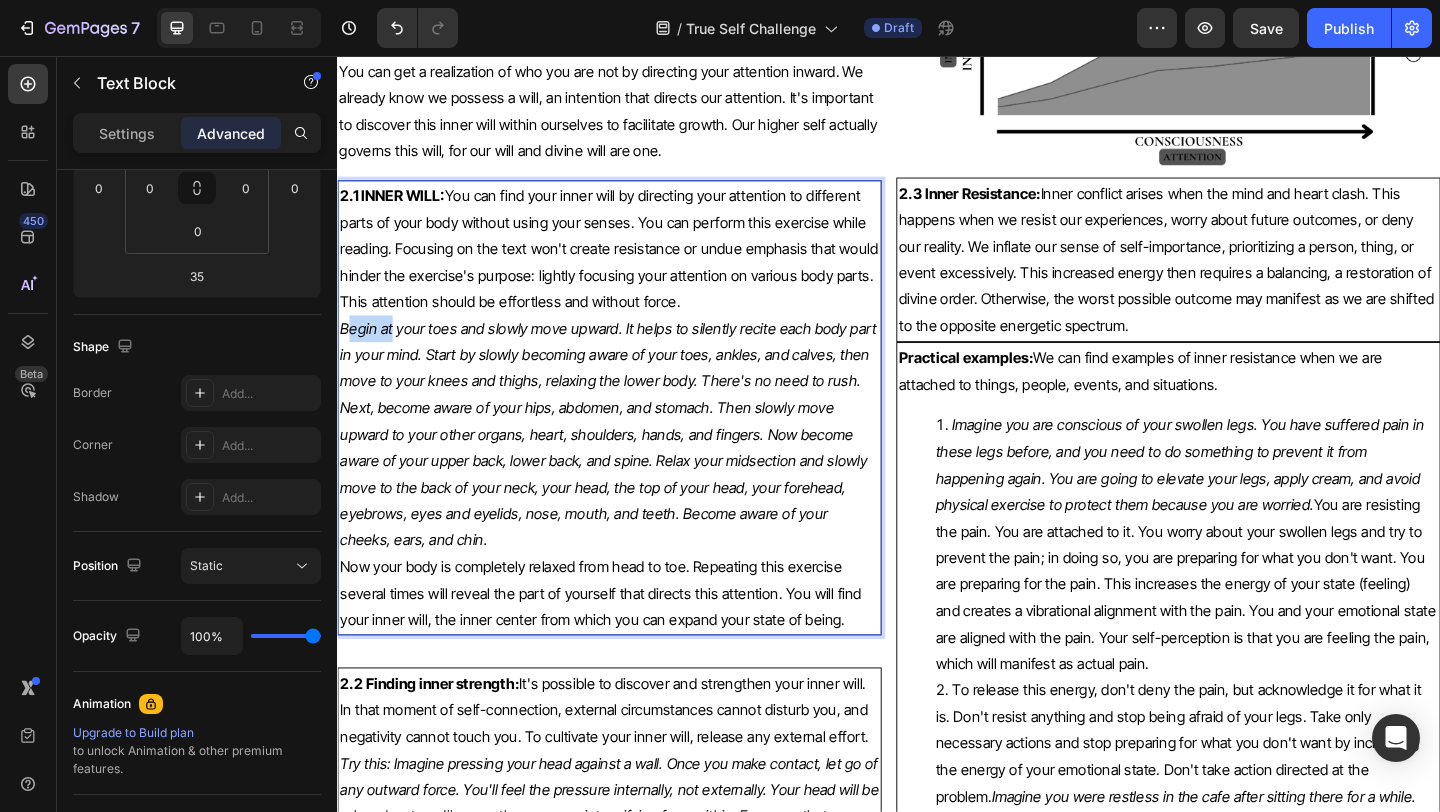 drag, startPoint x: 350, startPoint y: 350, endPoint x: 396, endPoint y: 348, distance: 46.043457 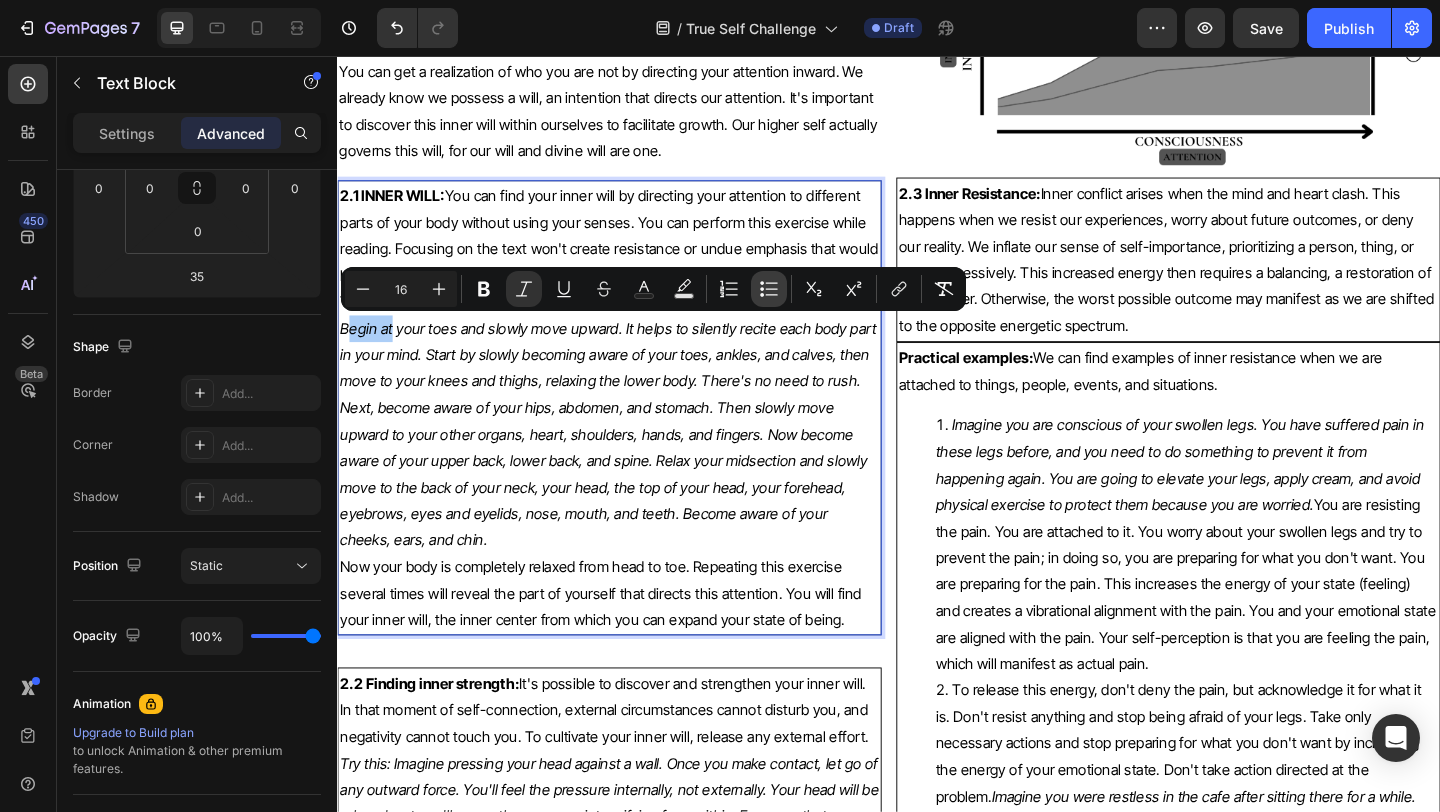 click 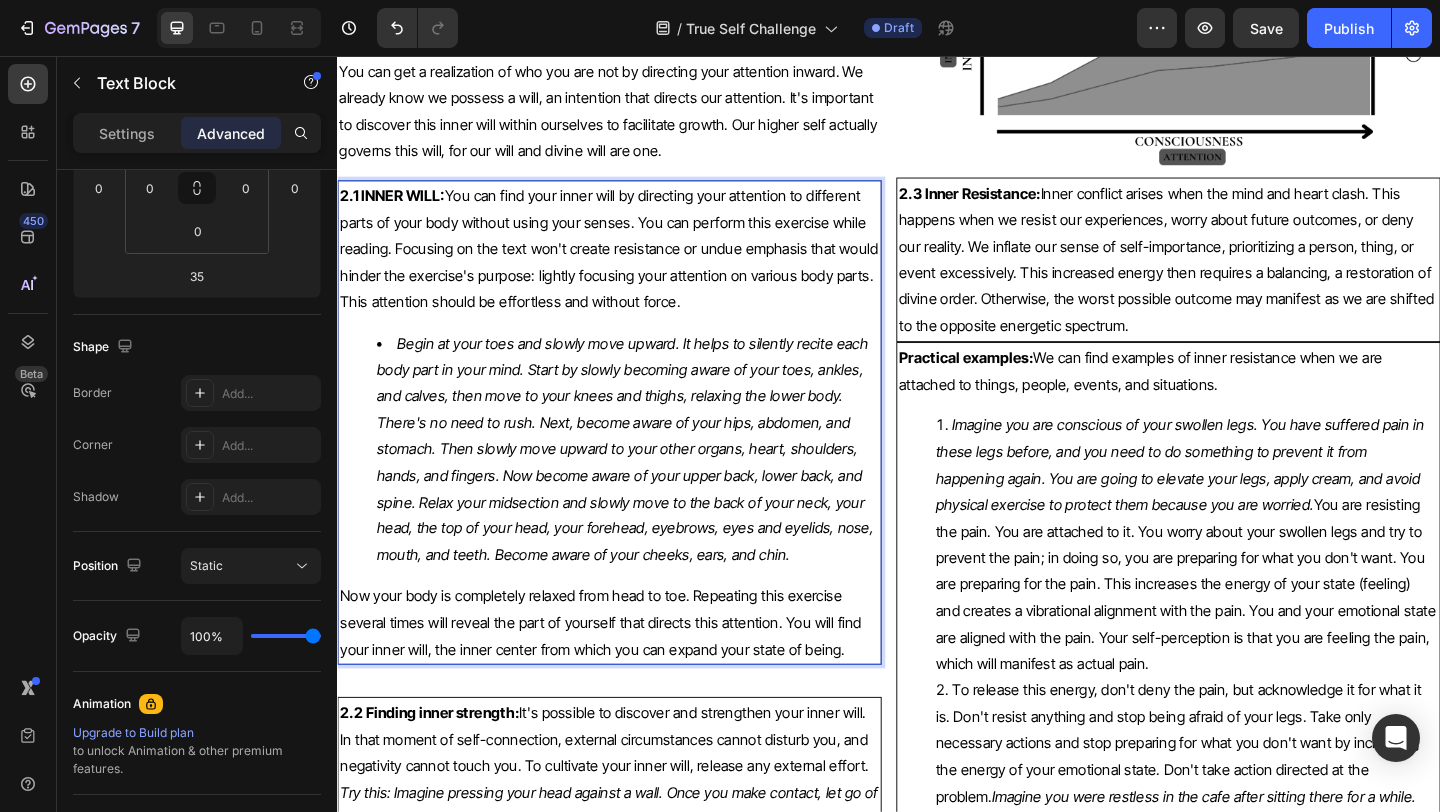 click on "Begin at your toes and slowly move upward. It helps to silently recite each body part in your mind. Start by slowly becoming aware of your toes, ankles, and calves, then move to your knees and thighs, relaxing the lower body. There's no need to rush. Next, become aware of your hips, abdomen, and stomach. Then slowly move upward to your other organs, heart, shoulders, hands, and fingers. Now become aware of your upper back, lower back, and spine. Relax your midsection and slowly move to the back of your neck, your head, the top of your head, your forehead, eyebrows, eyes and eyelids, nose, mouth, and teeth. Become aware of your cheeks, ears, and chin." at bounding box center (650, 483) 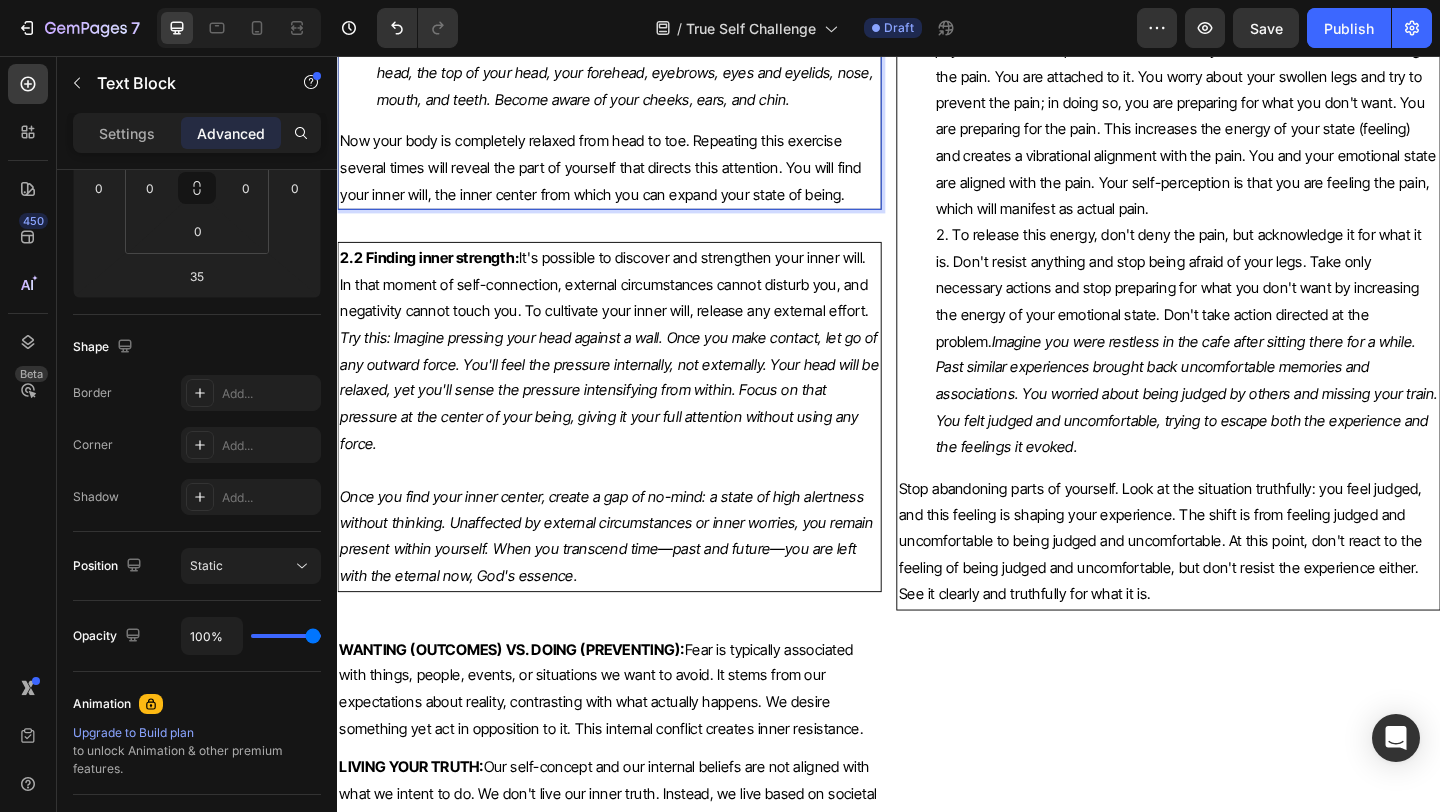 scroll, scrollTop: 6404, scrollLeft: 0, axis: vertical 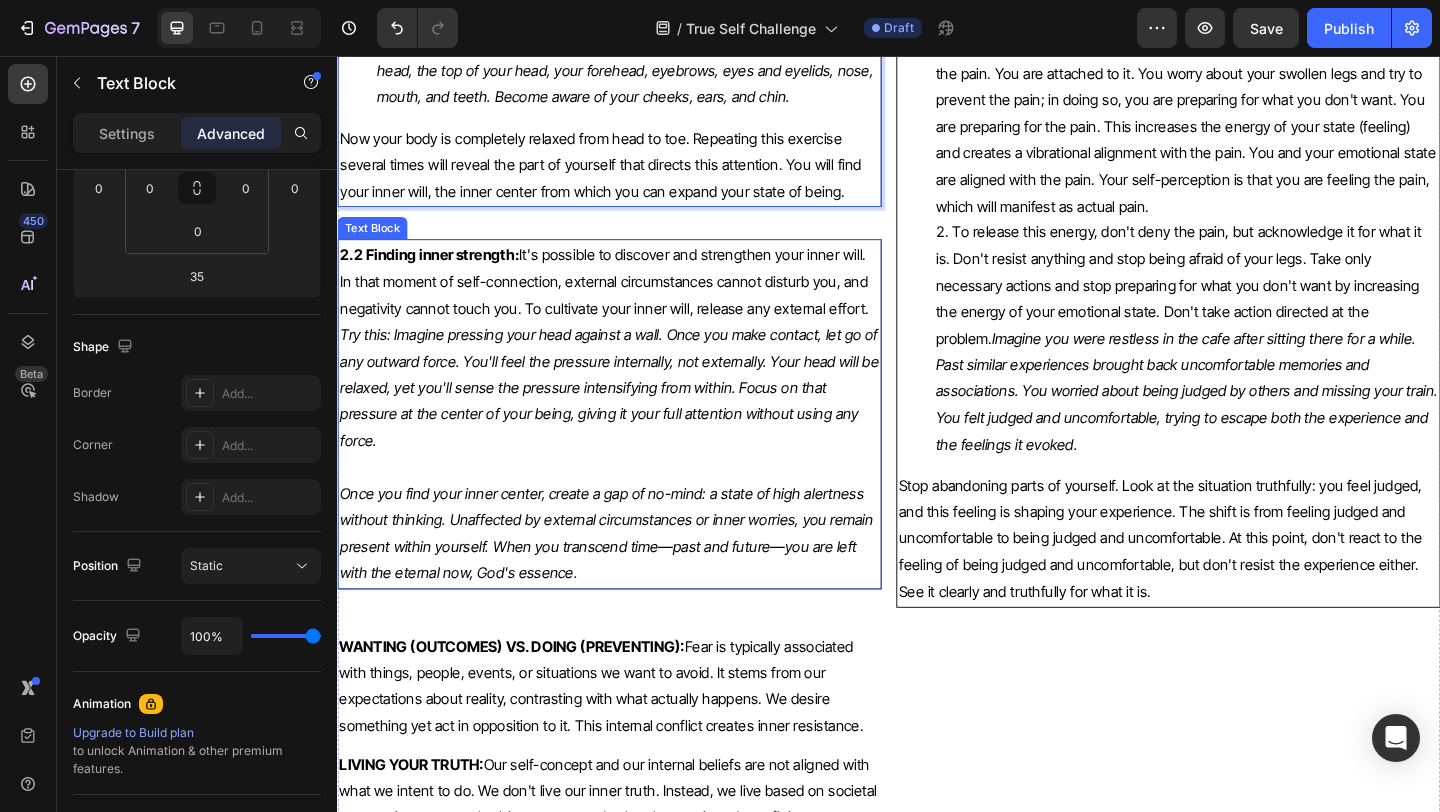 click on "Once you find your inner center, create a gap of no-mind: a state of high alertness without thinking. Unaffected by external circumstances or inner worries, you remain present within yourself. When you transcend time—past and future—you are left with the eternal now, God's essence." at bounding box center (630, 575) 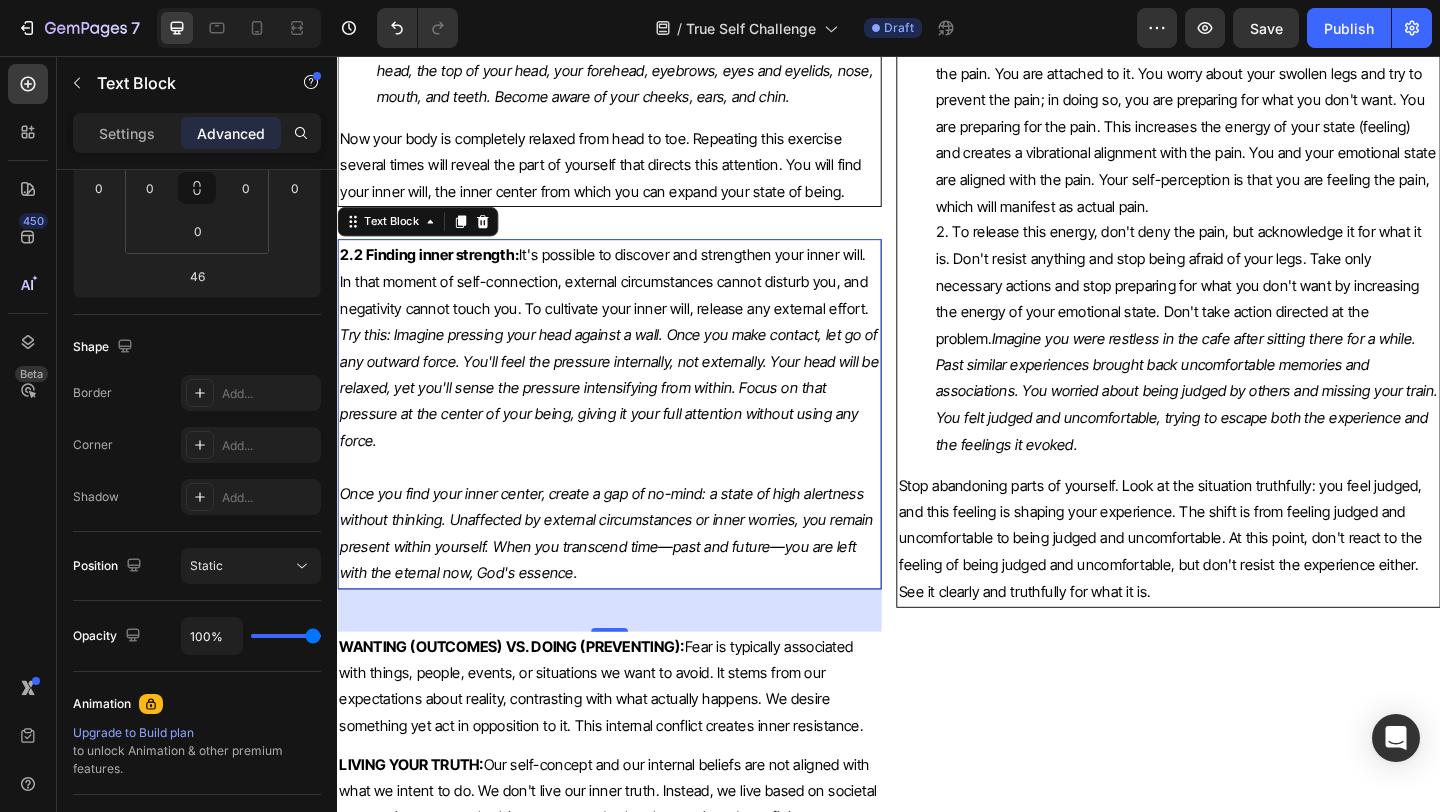 click on "Try this: Imagine pressing your head against a wall. Once you make contact, let go of any outward force. You'll feel the pressure internally, not externally. Your head will be relaxed, yet you'll sense the pressure intensifying from within. Focus on that pressure at the center of your being, giving it your full attention without using any force." at bounding box center [633, 416] 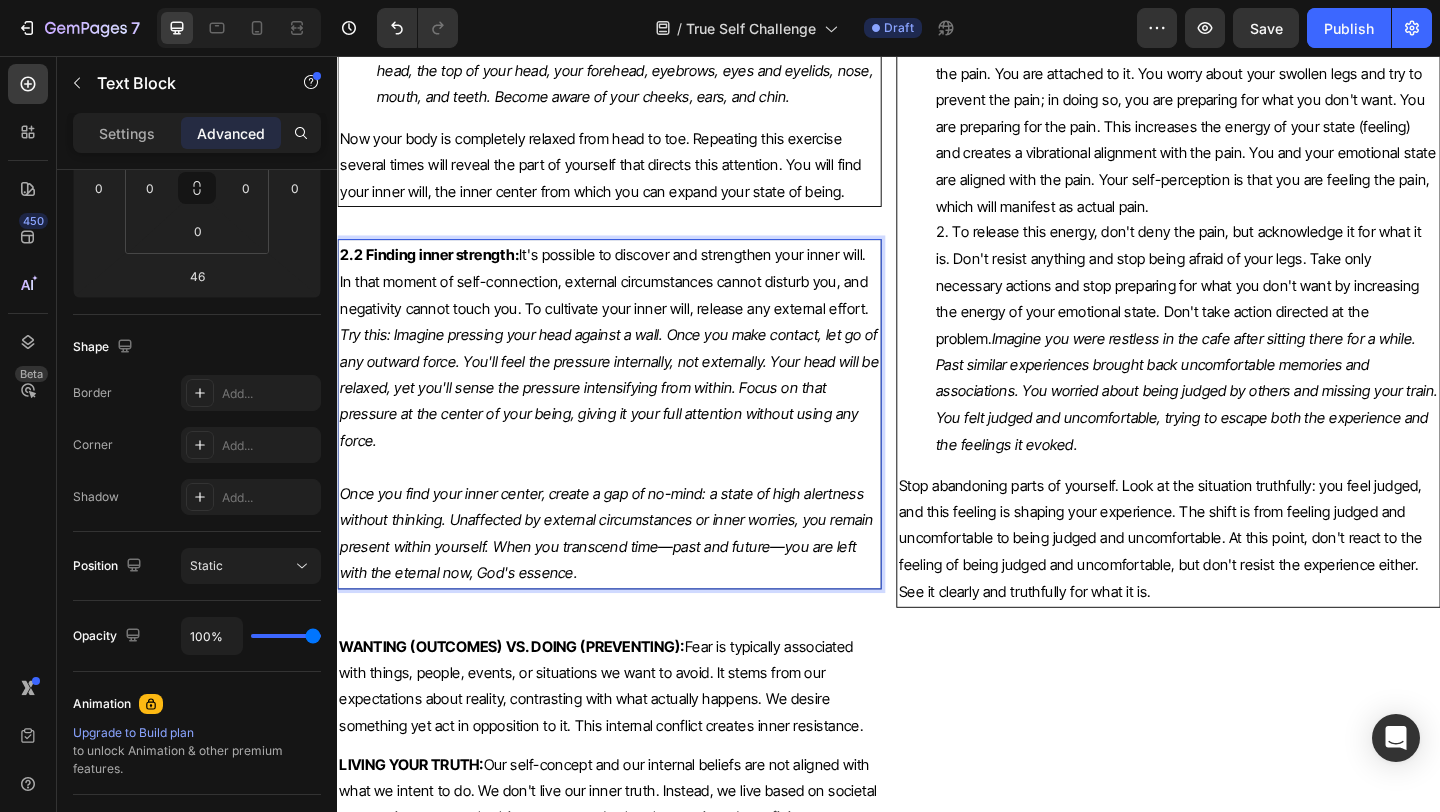 click on "Try this: Imagine pressing your head against a wall. Once you make contact, let go of any outward force. You'll feel the pressure internally, not externally. Your head will be relaxed, yet you'll sense the pressure intensifying from within. Focus on that pressure at the center of your being, giving it your full attention without using any force." at bounding box center (633, 416) 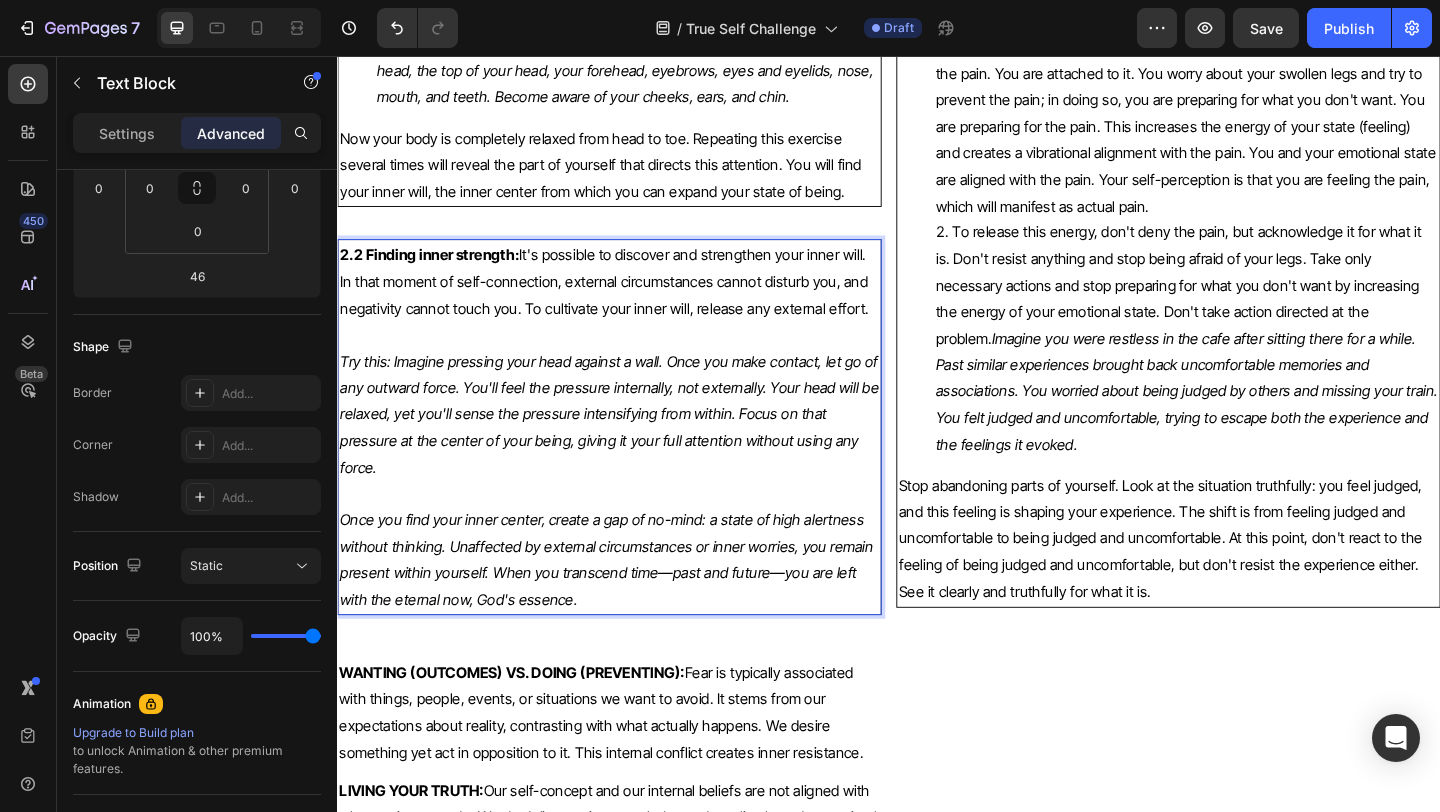 click on "Try this: Imagine pressing your head against a wall. Once you make contact, let go of any outward force. You'll feel the pressure internally, not externally. Your head will be relaxed, yet you'll sense the pressure intensifying from within. Focus on that pressure at the center of your being, giving it your full attention without using any force." at bounding box center (633, 445) 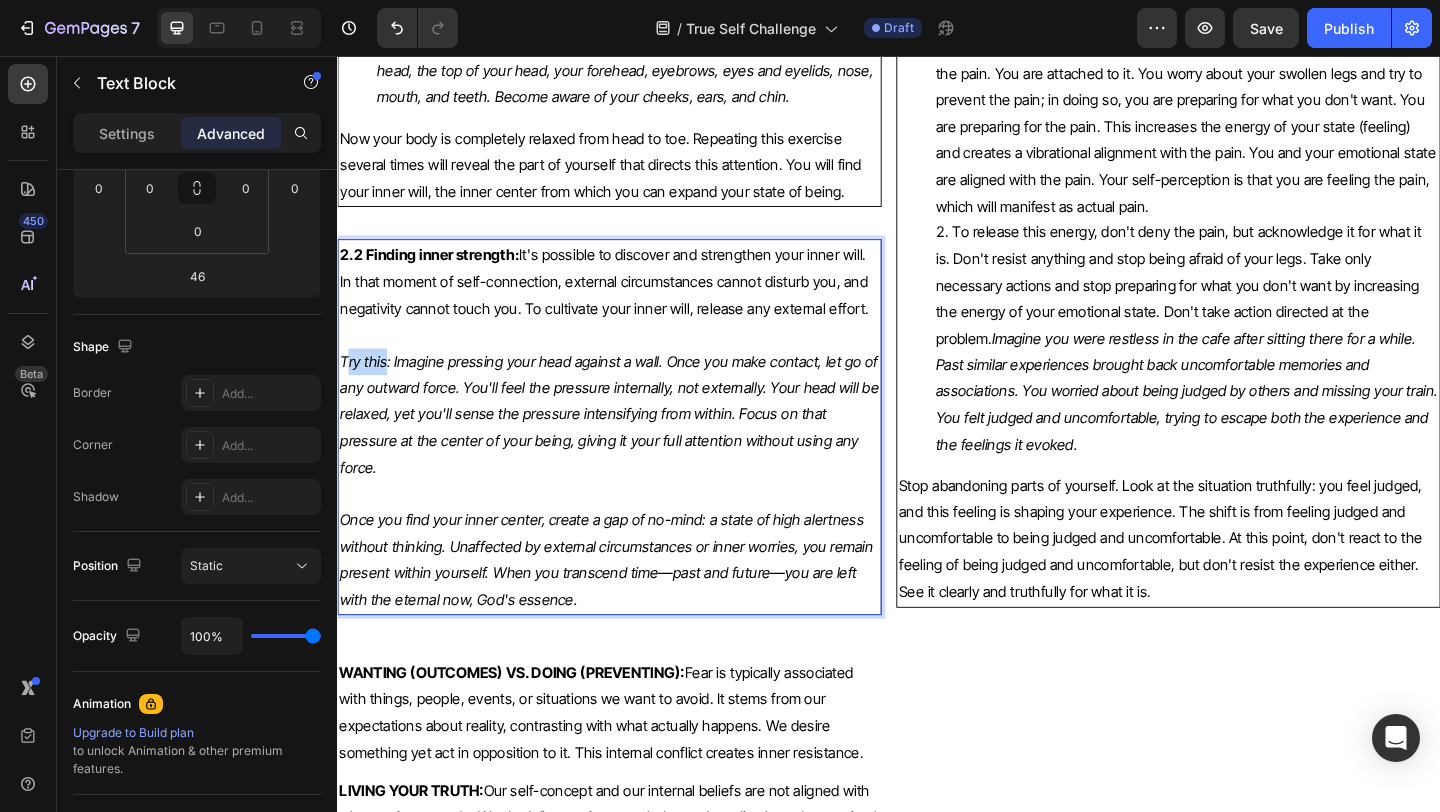 drag, startPoint x: 349, startPoint y: 388, endPoint x: 392, endPoint y: 390, distance: 43.046486 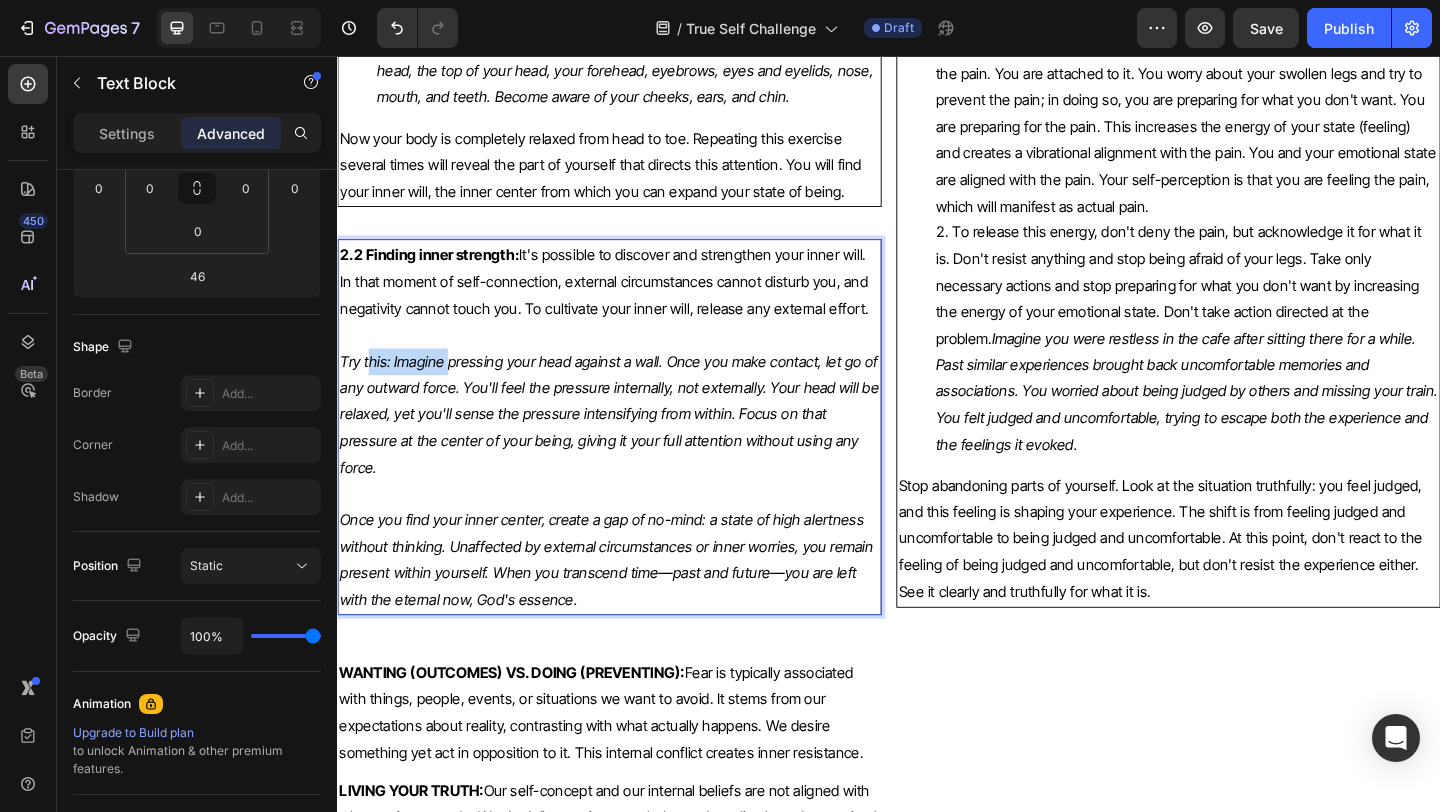 drag, startPoint x: 374, startPoint y: 393, endPoint x: 460, endPoint y: 388, distance: 86.145226 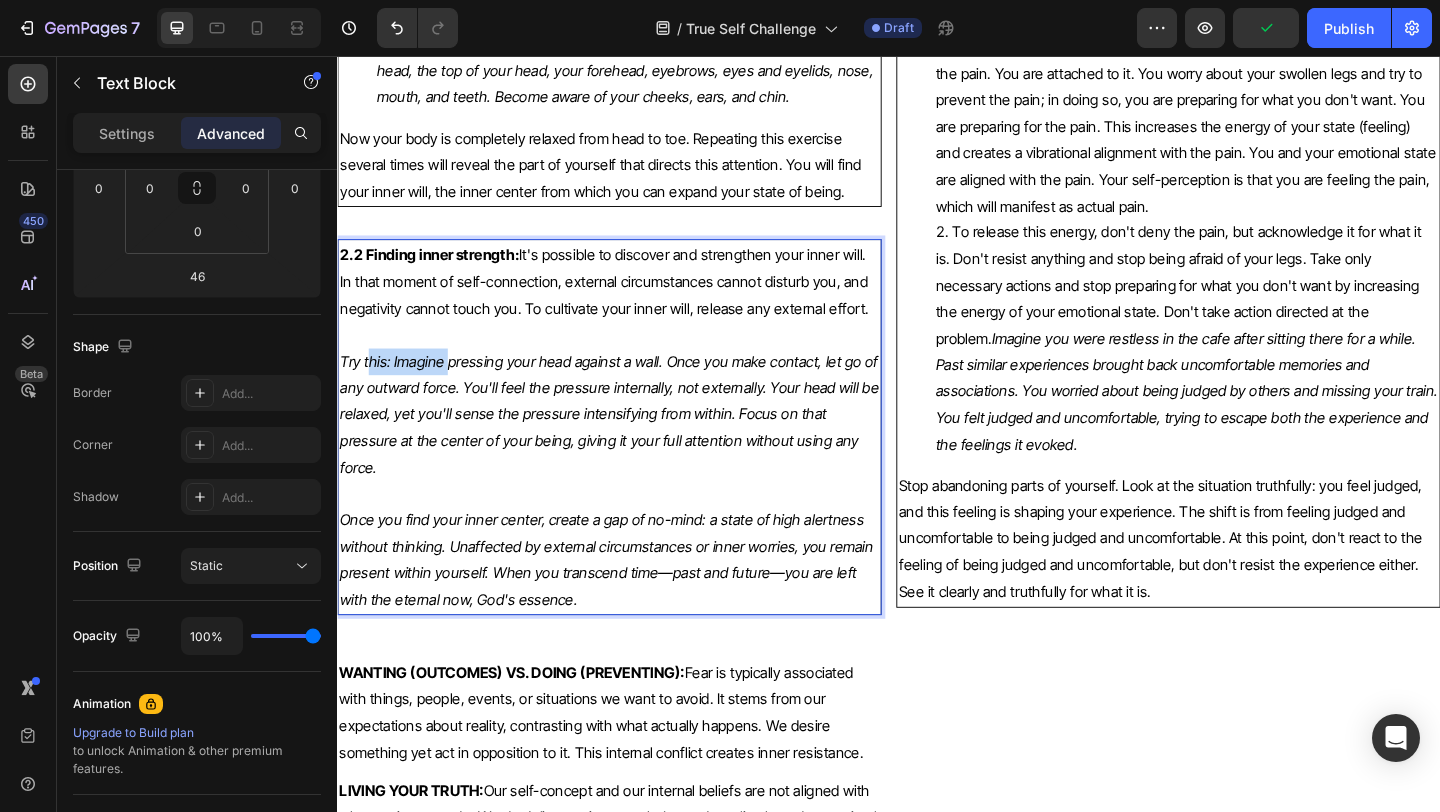 click on "Try this: Imagine pressing your head against a wall. Once you make contact, let go of any outward force. You'll feel the pressure internally, not externally. Your head will be relaxed, yet you'll sense the pressure intensifying from within. Focus on that pressure at the center of your being, giving it your full attention without using any force." at bounding box center [633, 445] 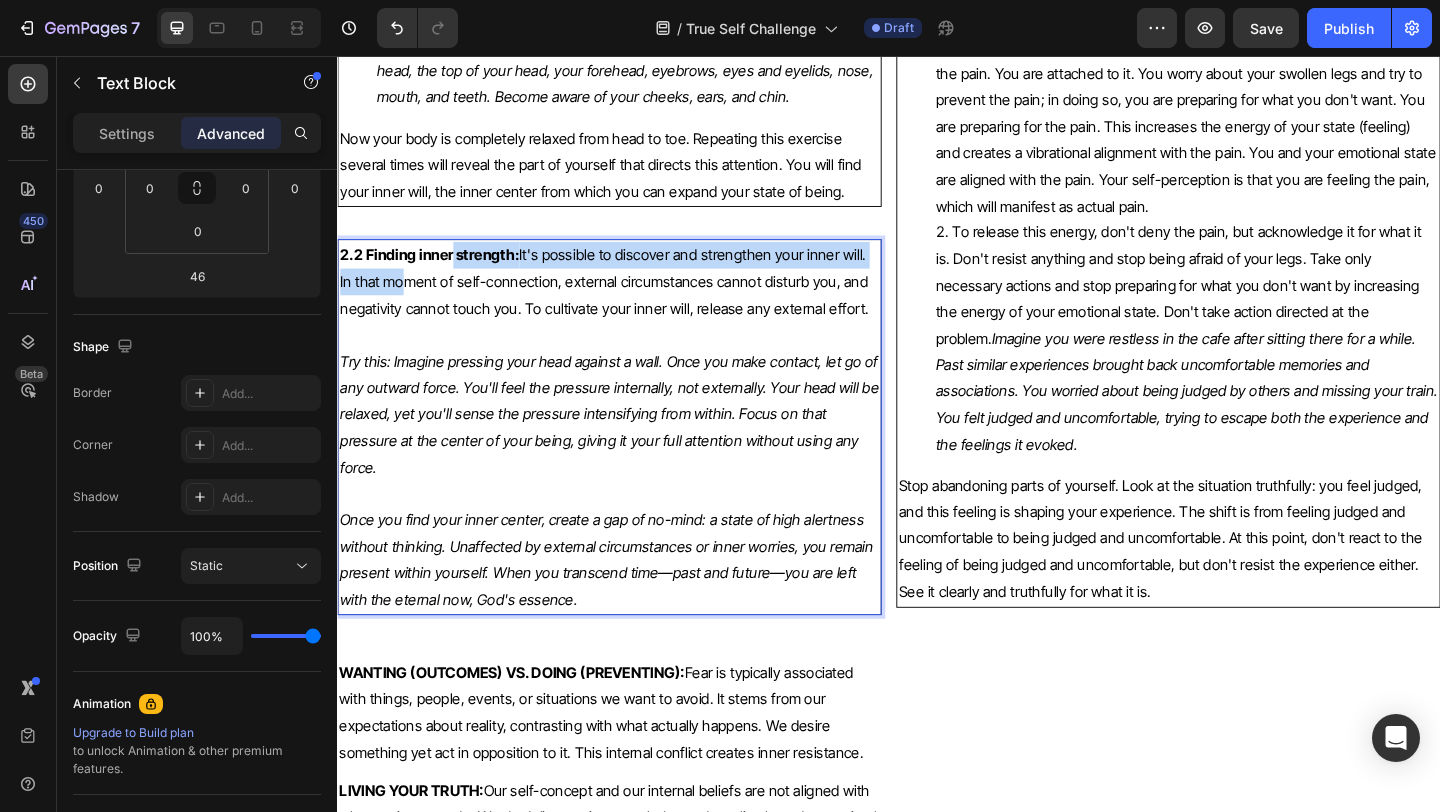 drag, startPoint x: 393, startPoint y: 313, endPoint x: 461, endPoint y: 285, distance: 73.53911 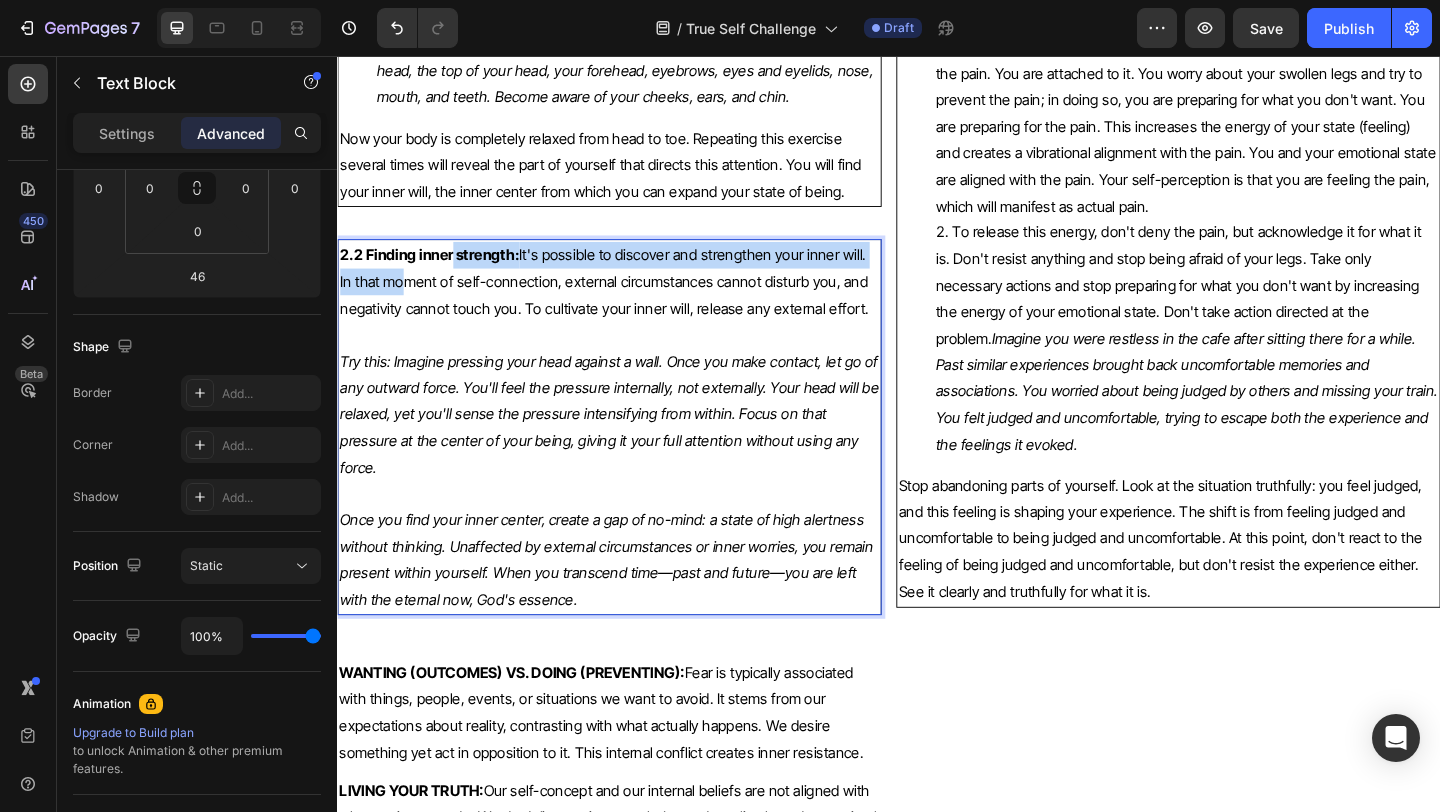 click on "2.2 Finding inner strength:  It's possible to discover and strengthen your inner will. In that moment of self-connection, external circumstances cannot disturb you, and negativity cannot touch you. To cultivate your inner will, release any external effort." at bounding box center [633, 301] 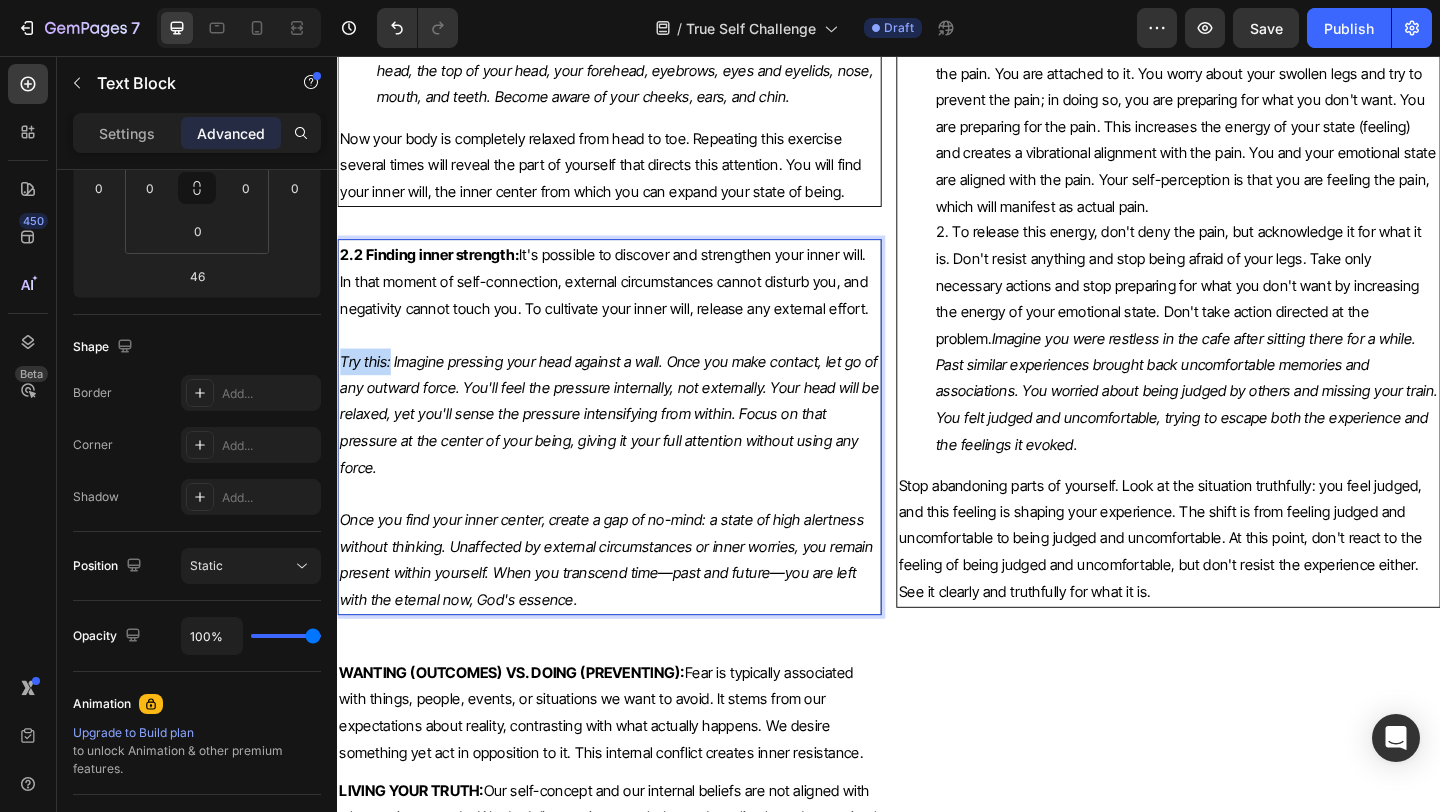 drag, startPoint x: 344, startPoint y: 387, endPoint x: 399, endPoint y: 388, distance: 55.00909 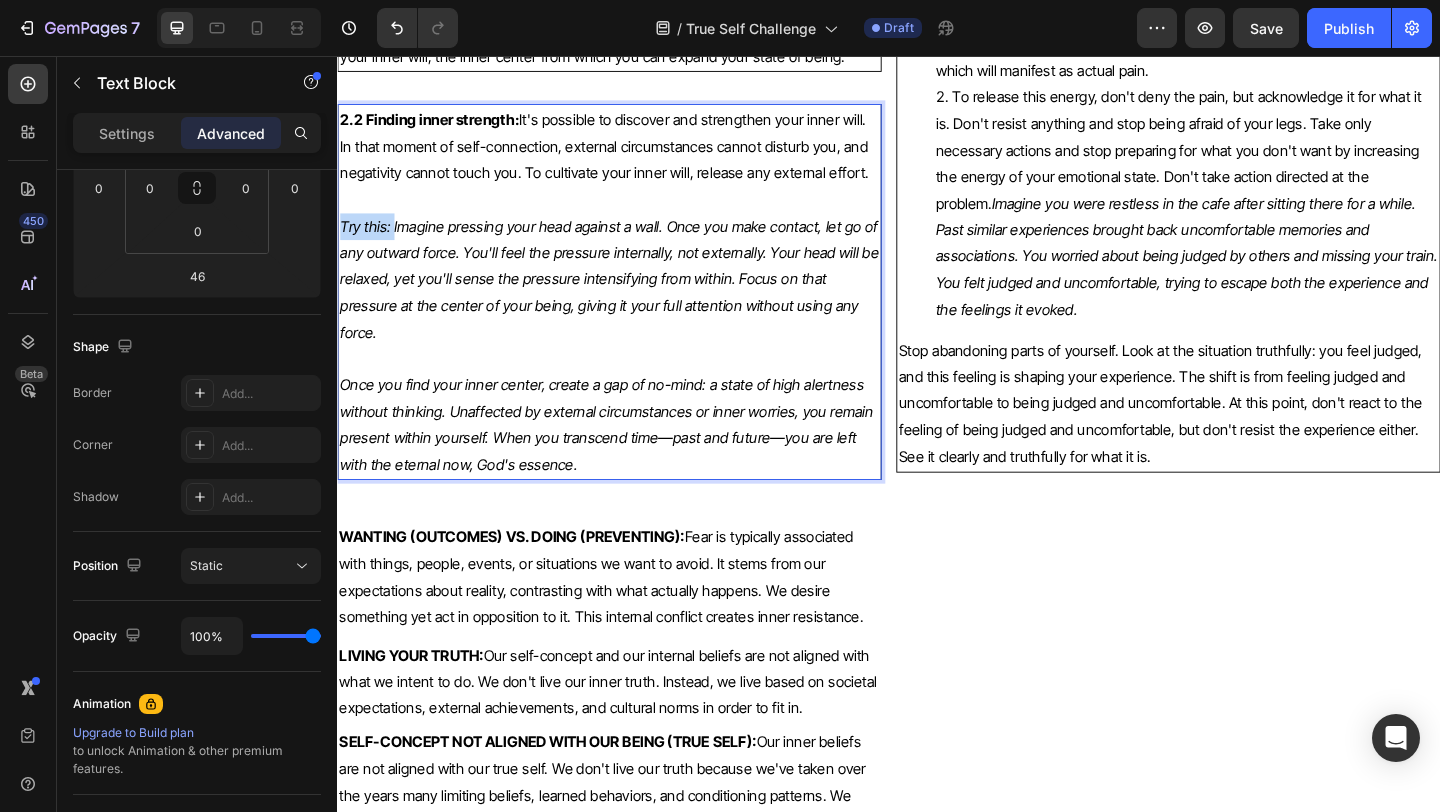 scroll, scrollTop: 6526, scrollLeft: 0, axis: vertical 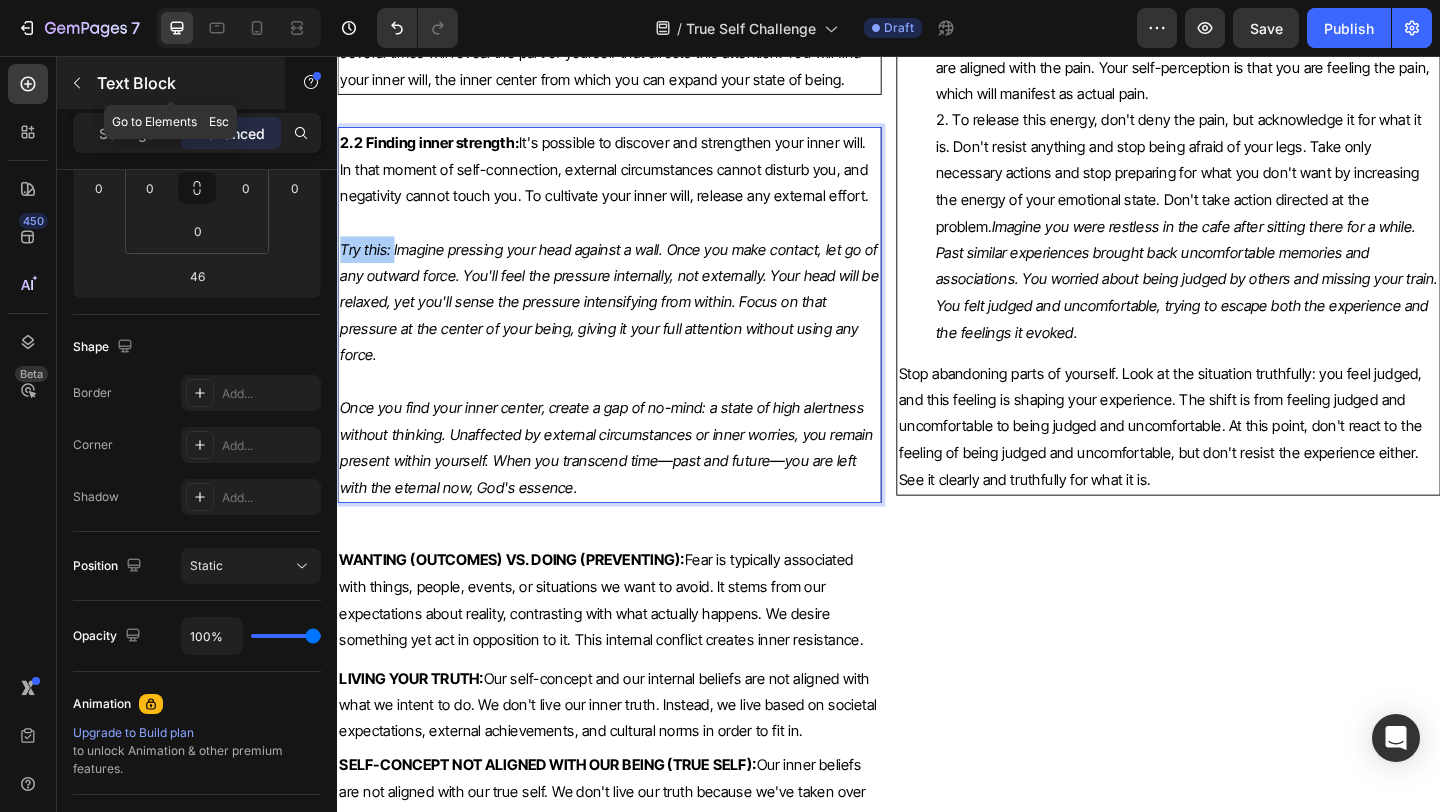 click at bounding box center (77, 83) 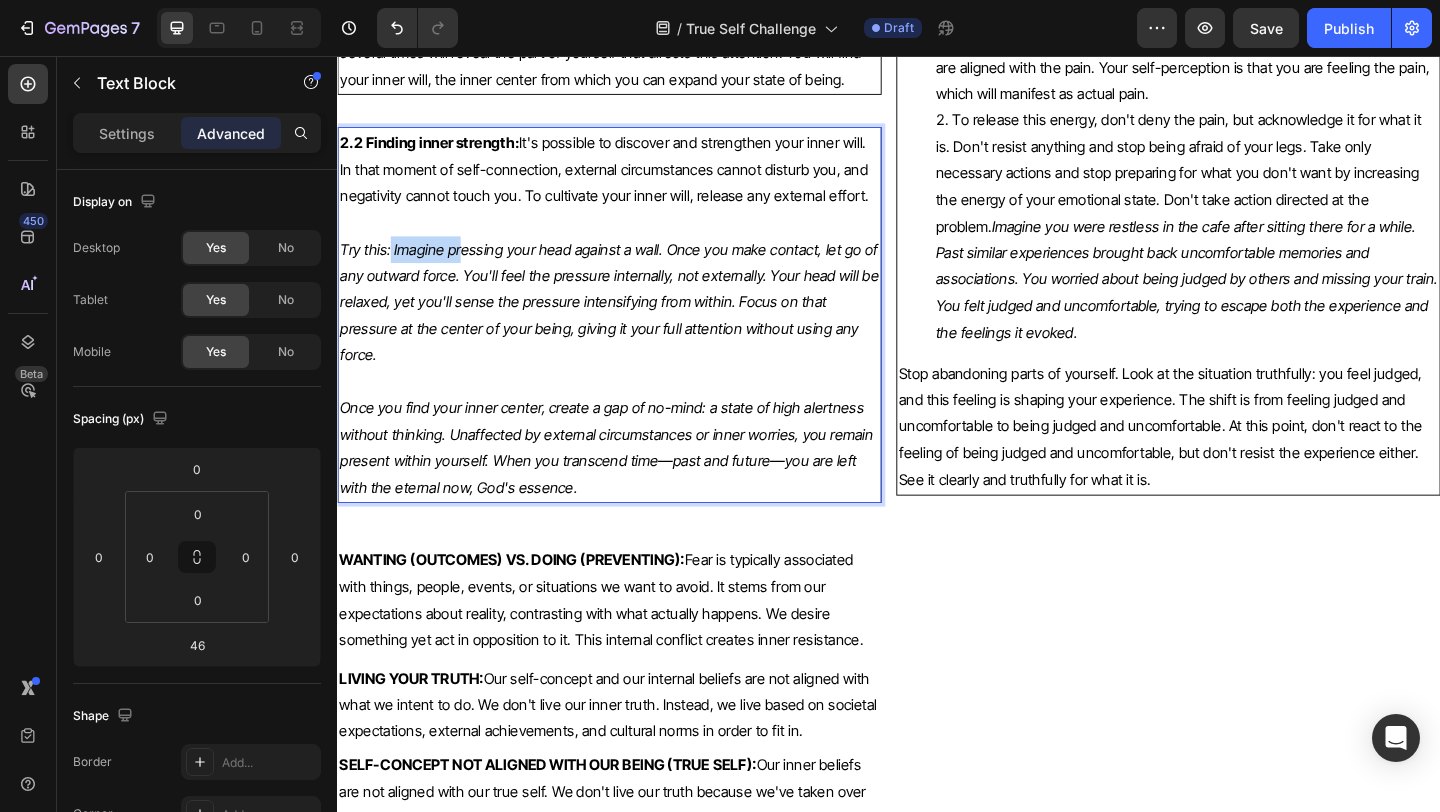 drag, startPoint x: 395, startPoint y: 268, endPoint x: 471, endPoint y: 270, distance: 76.02631 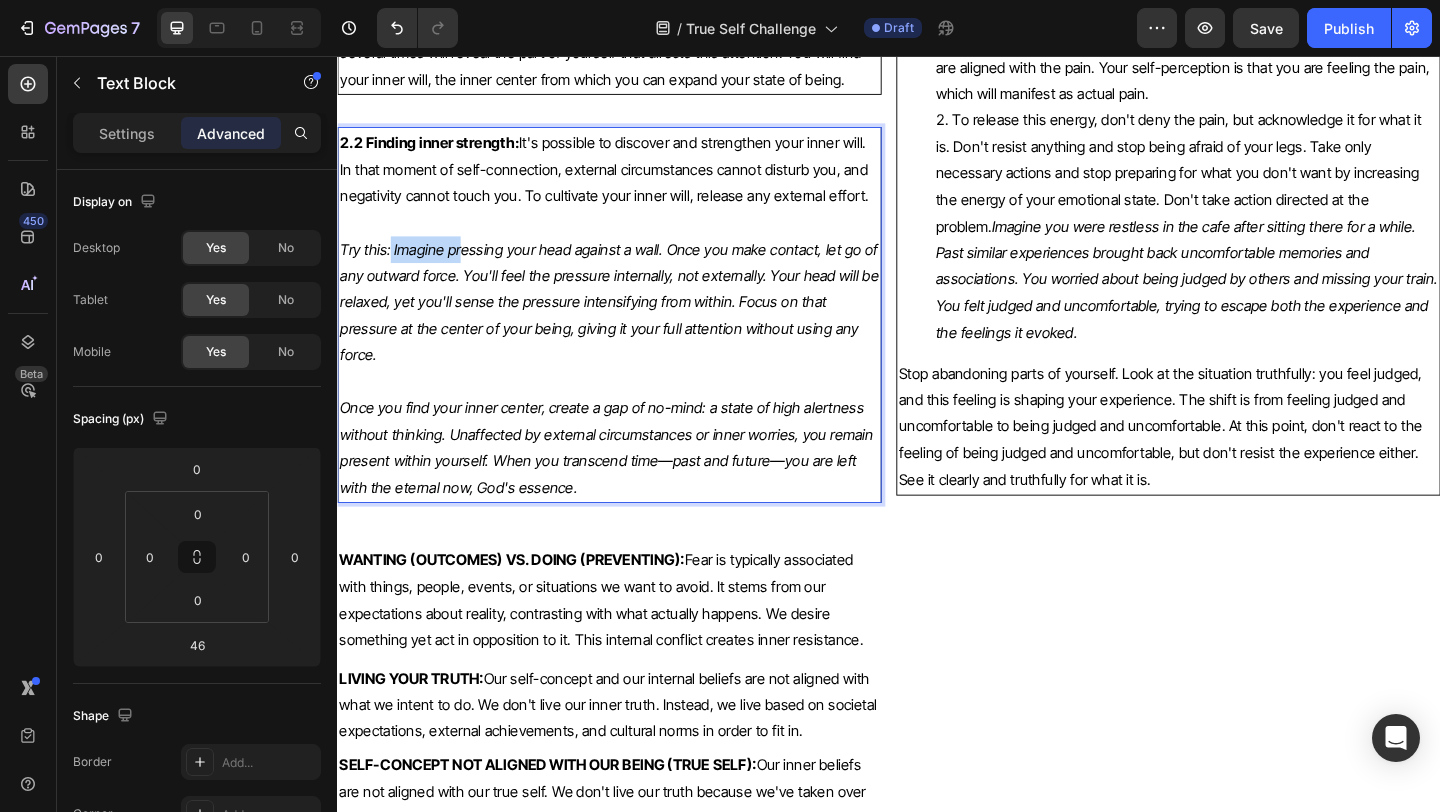 click on "Try this: Imagine pressing your head against a wall. Once you make contact, let go of any outward force. You'll feel the pressure internally, not externally. Your head will be relaxed, yet you'll sense the pressure intensifying from within. Focus on that pressure at the center of your being, giving it your full attention without using any force." at bounding box center (633, 323) 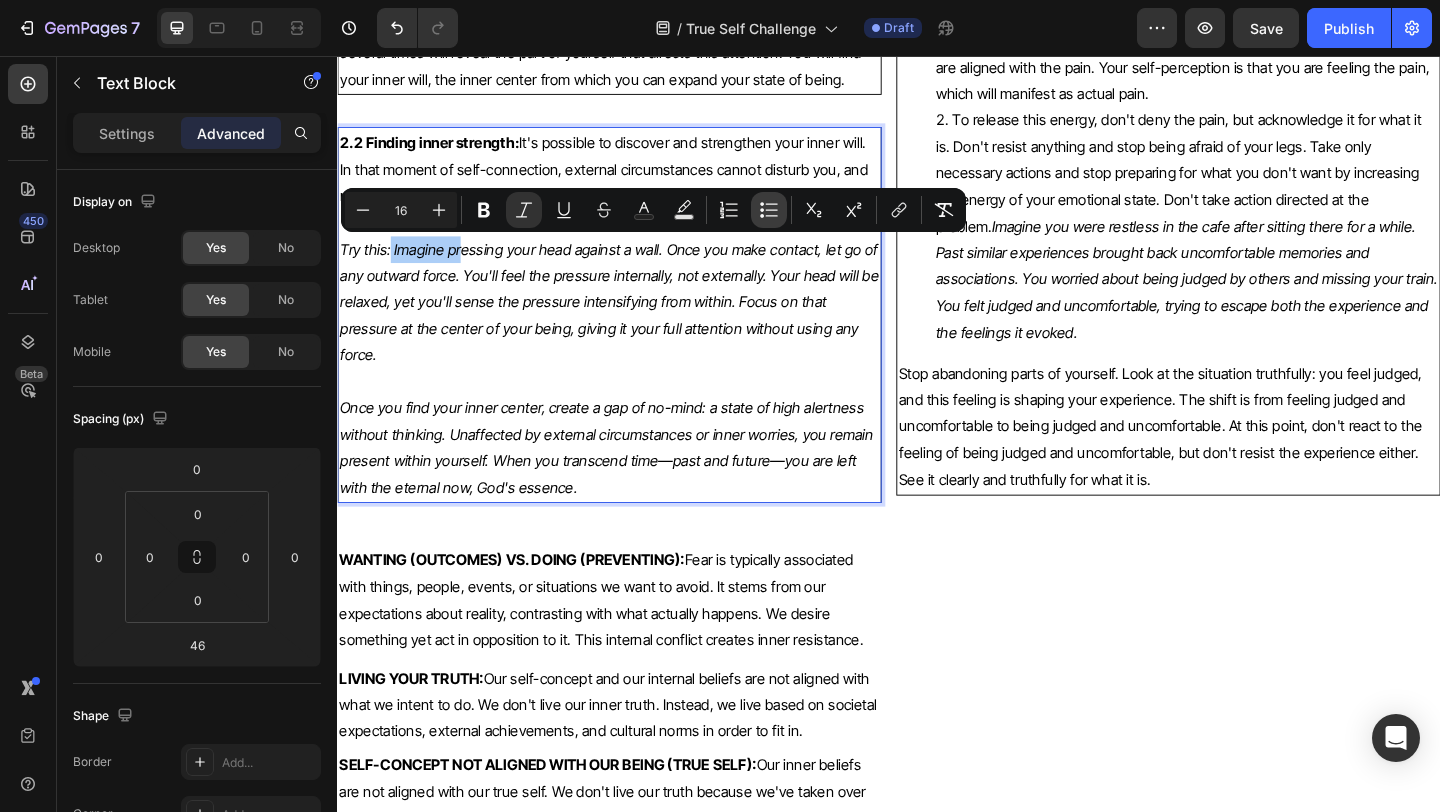 click 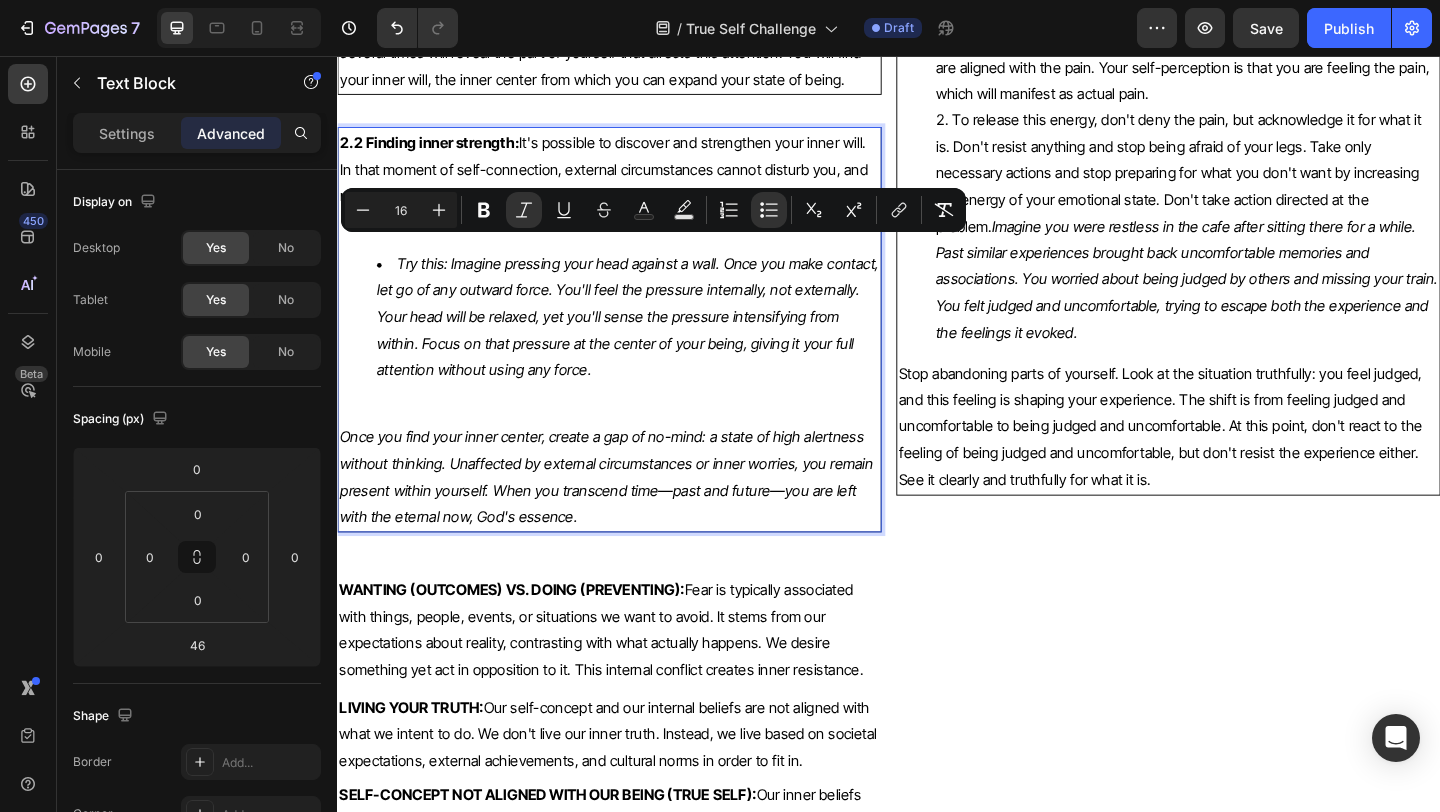 click on "Try this: Imagine pressing your head against a wall. Once you make contact, let go of any outward force. You'll feel the pressure internally, not externally. Your head will be relaxed, yet you'll sense the pressure intensifying from within. Focus on that pressure at the center of your being, giving it your full attention without using any force." at bounding box center (653, 354) 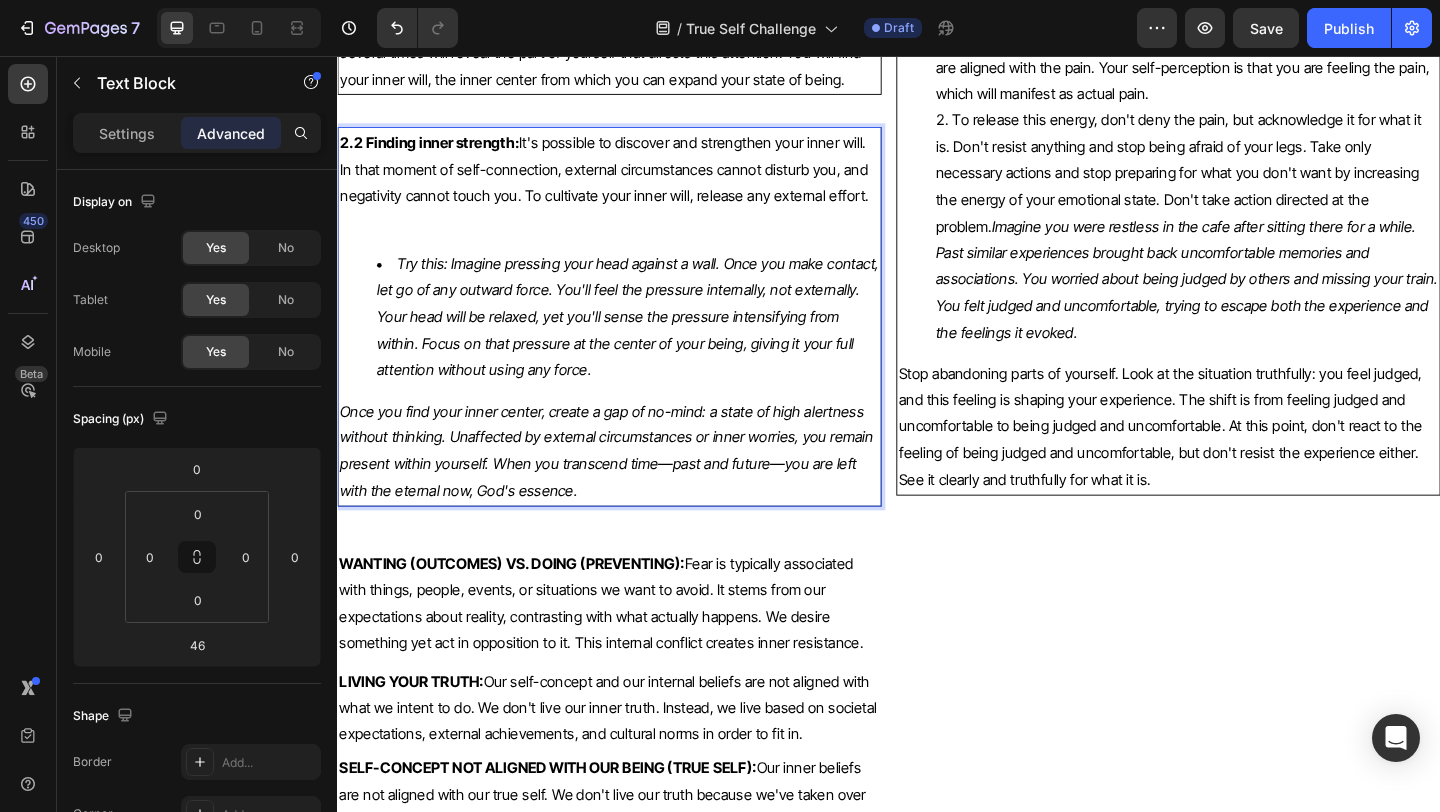 click at bounding box center [633, 237] 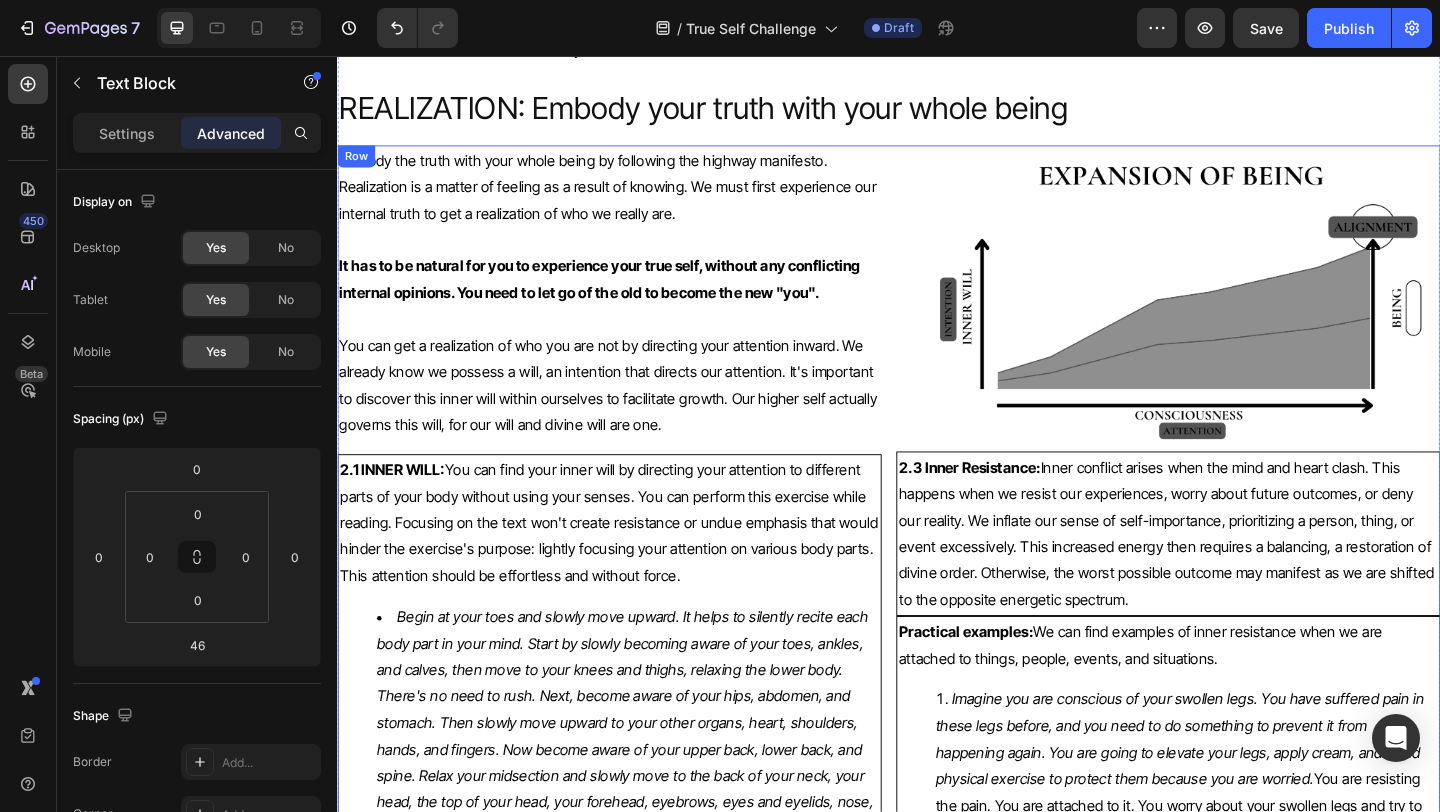scroll, scrollTop: 5612, scrollLeft: 0, axis: vertical 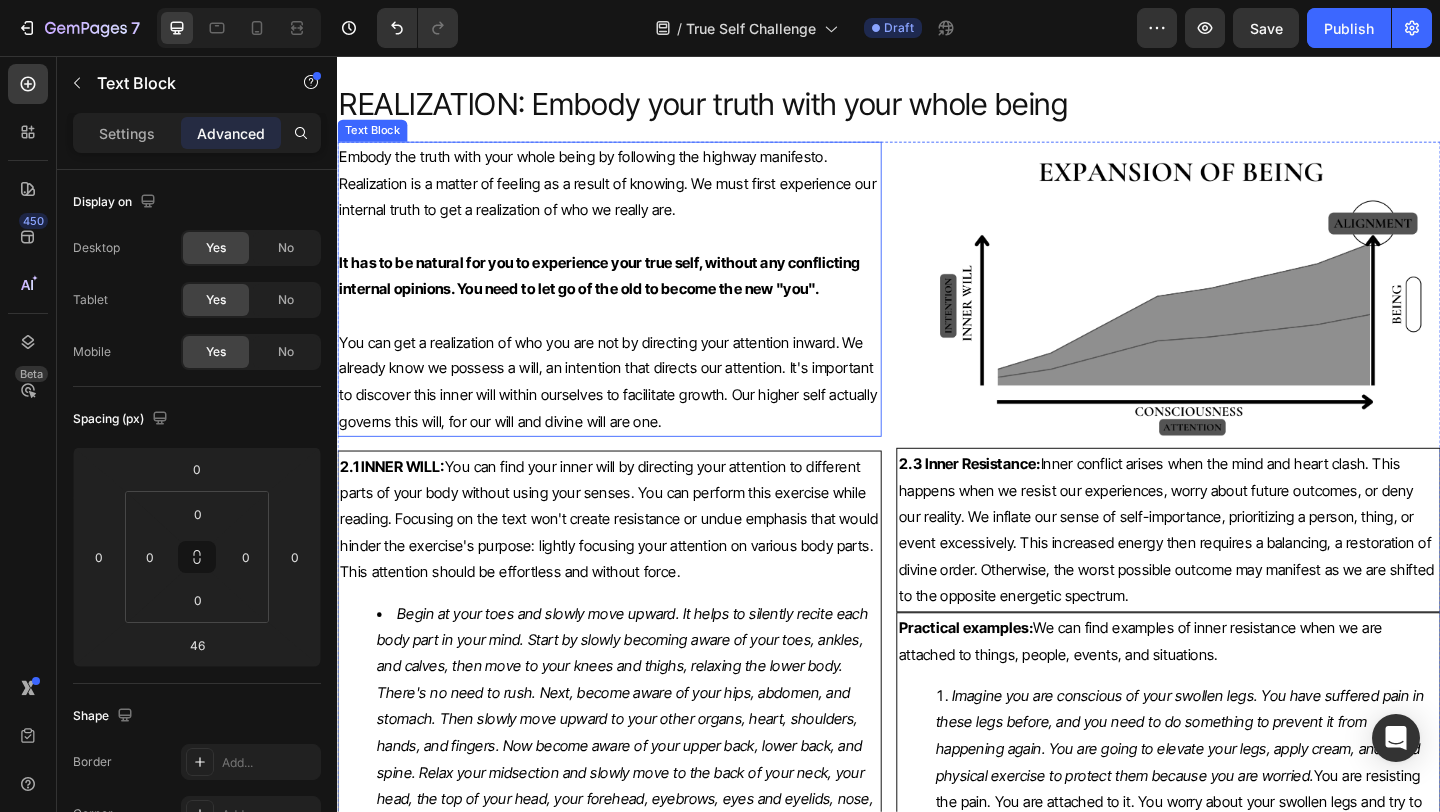 click on "It has to be natural for you to experience your true self, without any conflicting internal opinions. You need to let go of the old to become the new "you"." at bounding box center [622, 294] 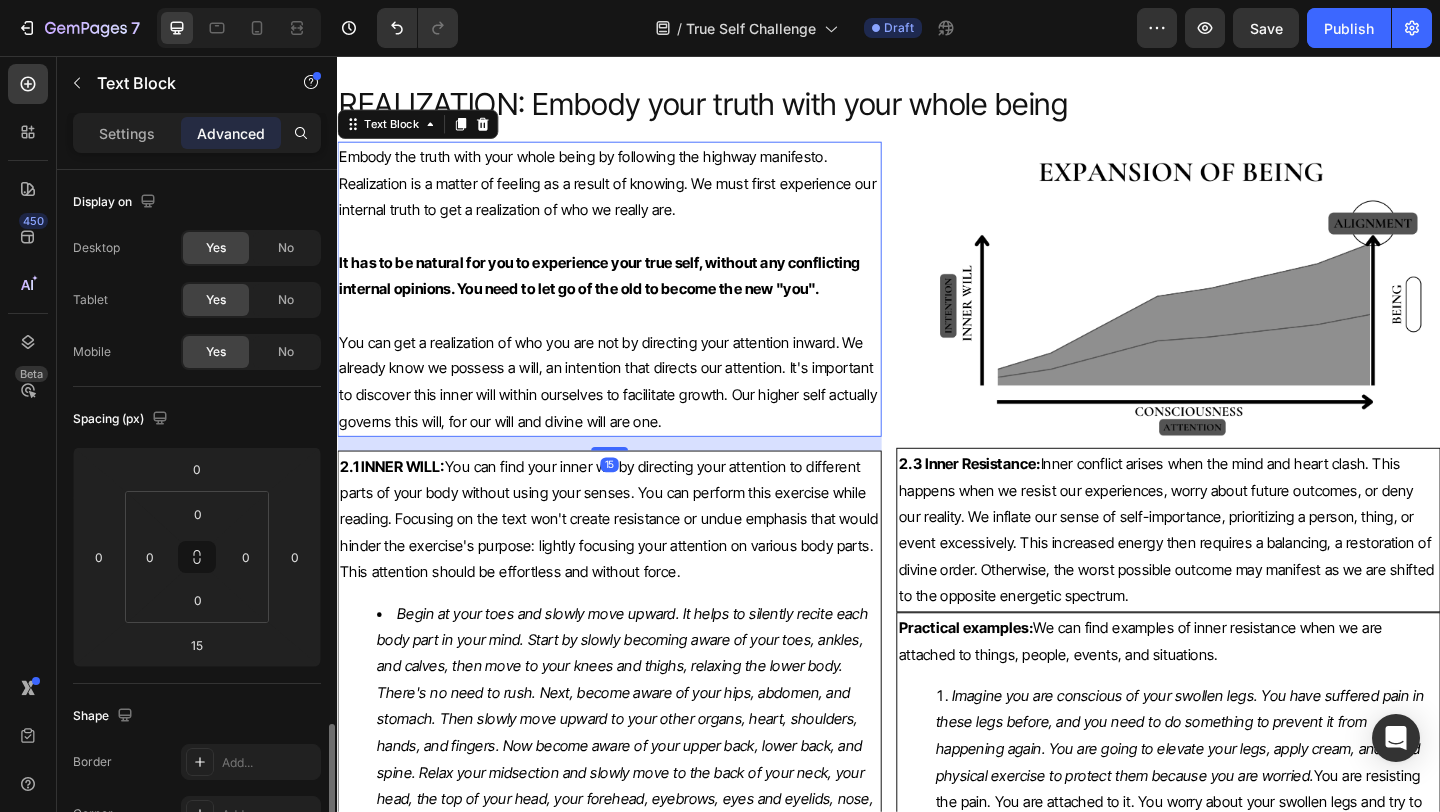 scroll, scrollTop: 369, scrollLeft: 0, axis: vertical 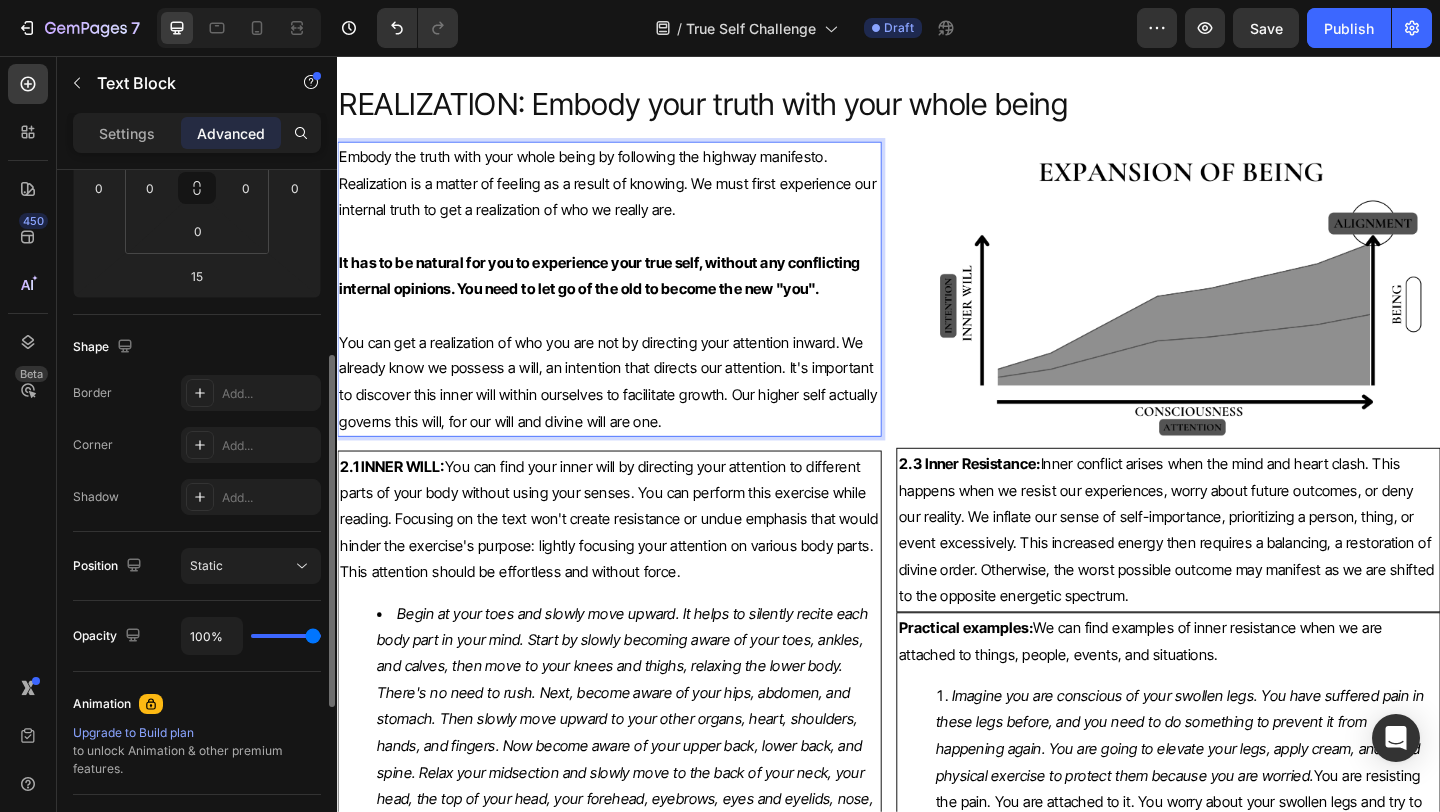 click on "It has to be natural for you to experience your true self, without any conflicting internal opinions. You need to let go of the old to become the new "you"." at bounding box center [622, 294] 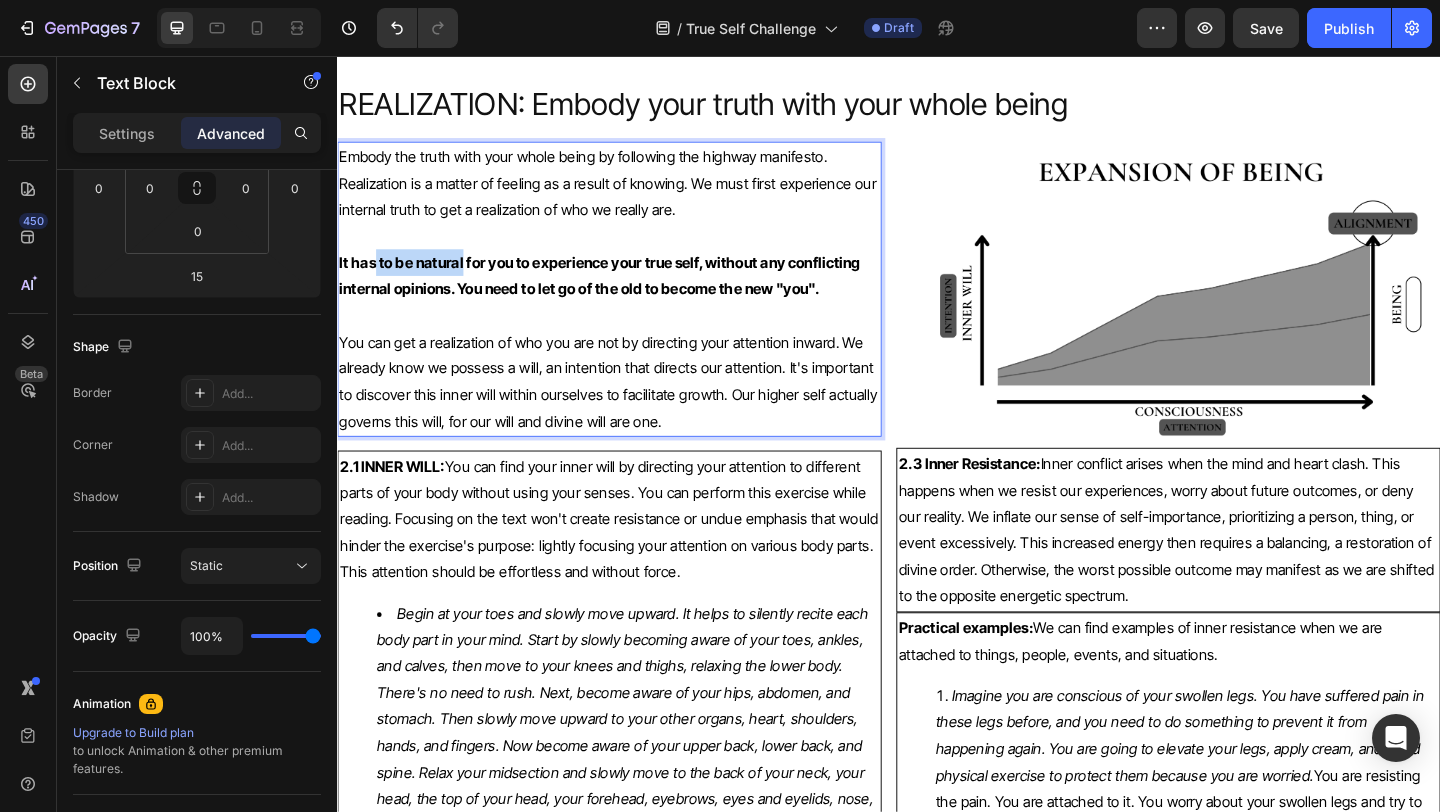 drag, startPoint x: 376, startPoint y: 278, endPoint x: 423, endPoint y: 282, distance: 47.169907 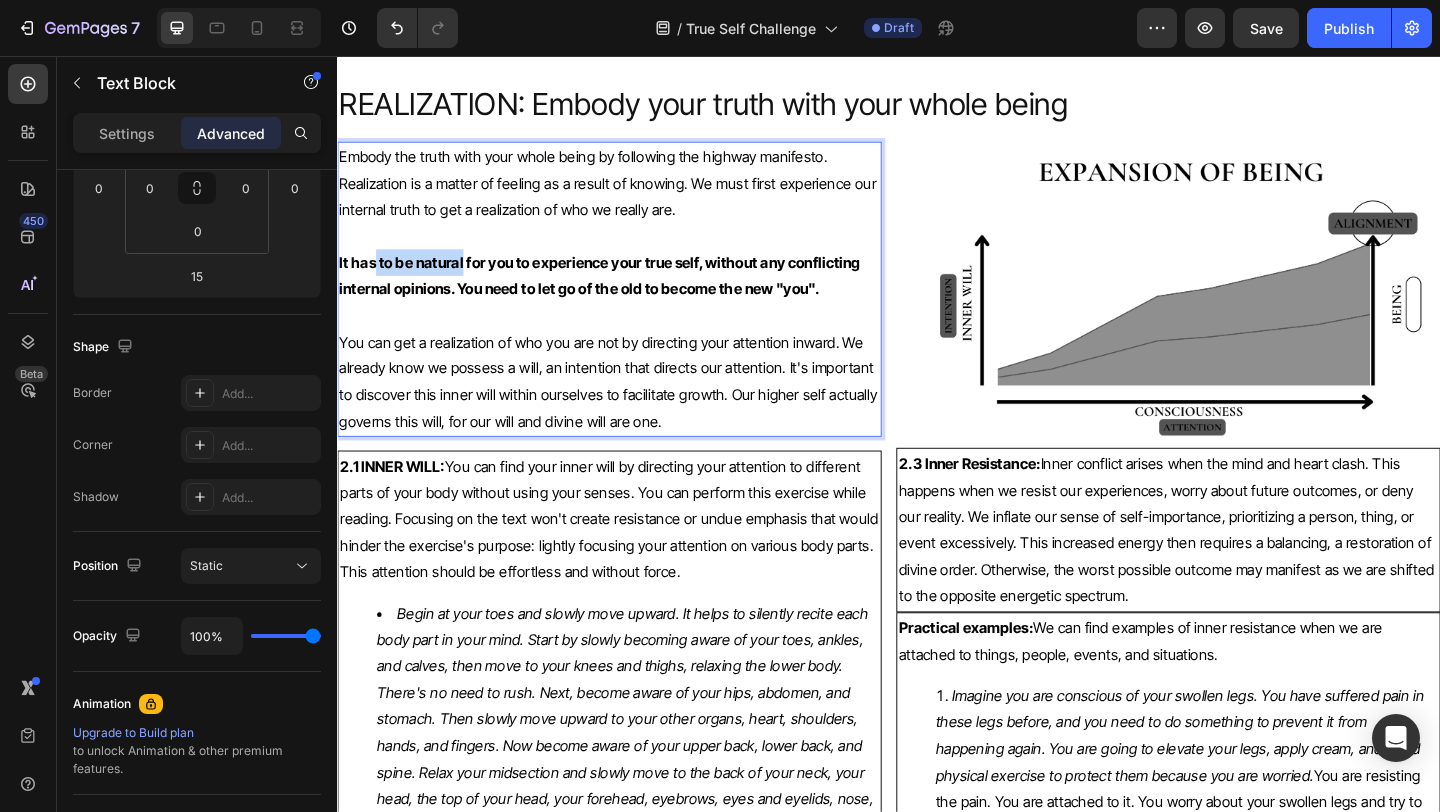 click on "It has to be natural for you to experience your true self, without any conflicting internal opinions. You need to let go of the old to become the new "you"." at bounding box center (622, 294) 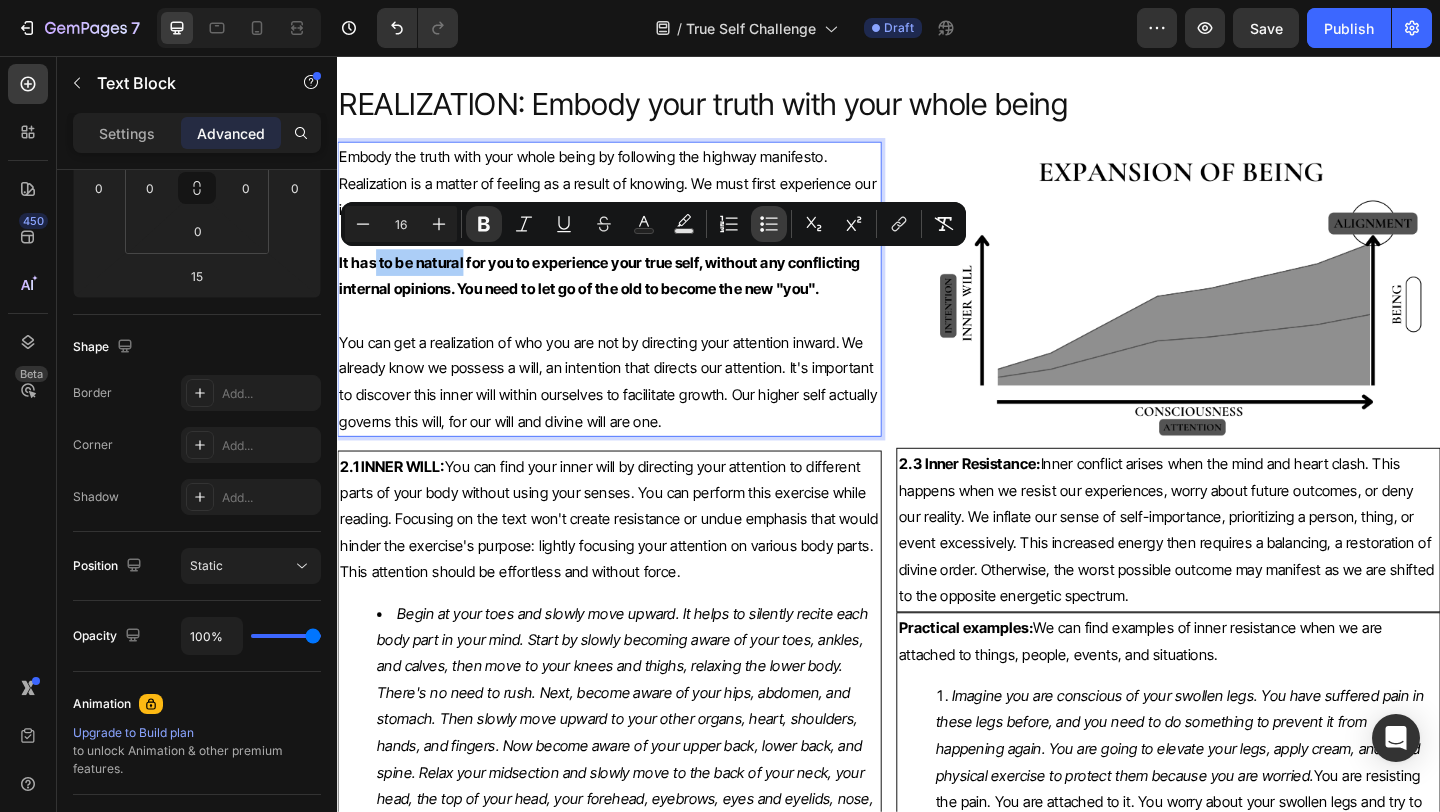 click 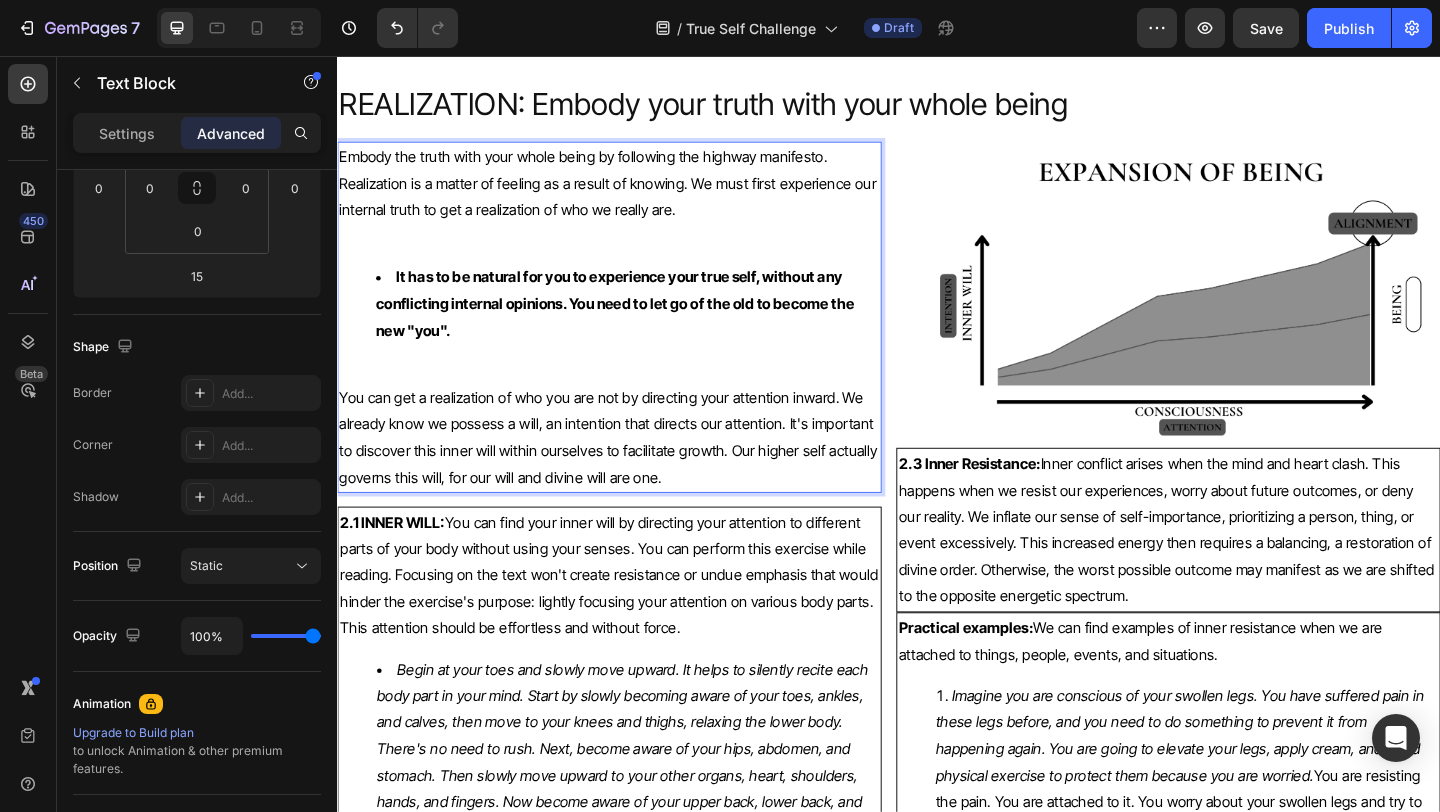 click on "It has to be natural for you to experience your true self, without any conflicting internal opinions. You need to let go of the old to become the new "you"." at bounding box center [633, 325] 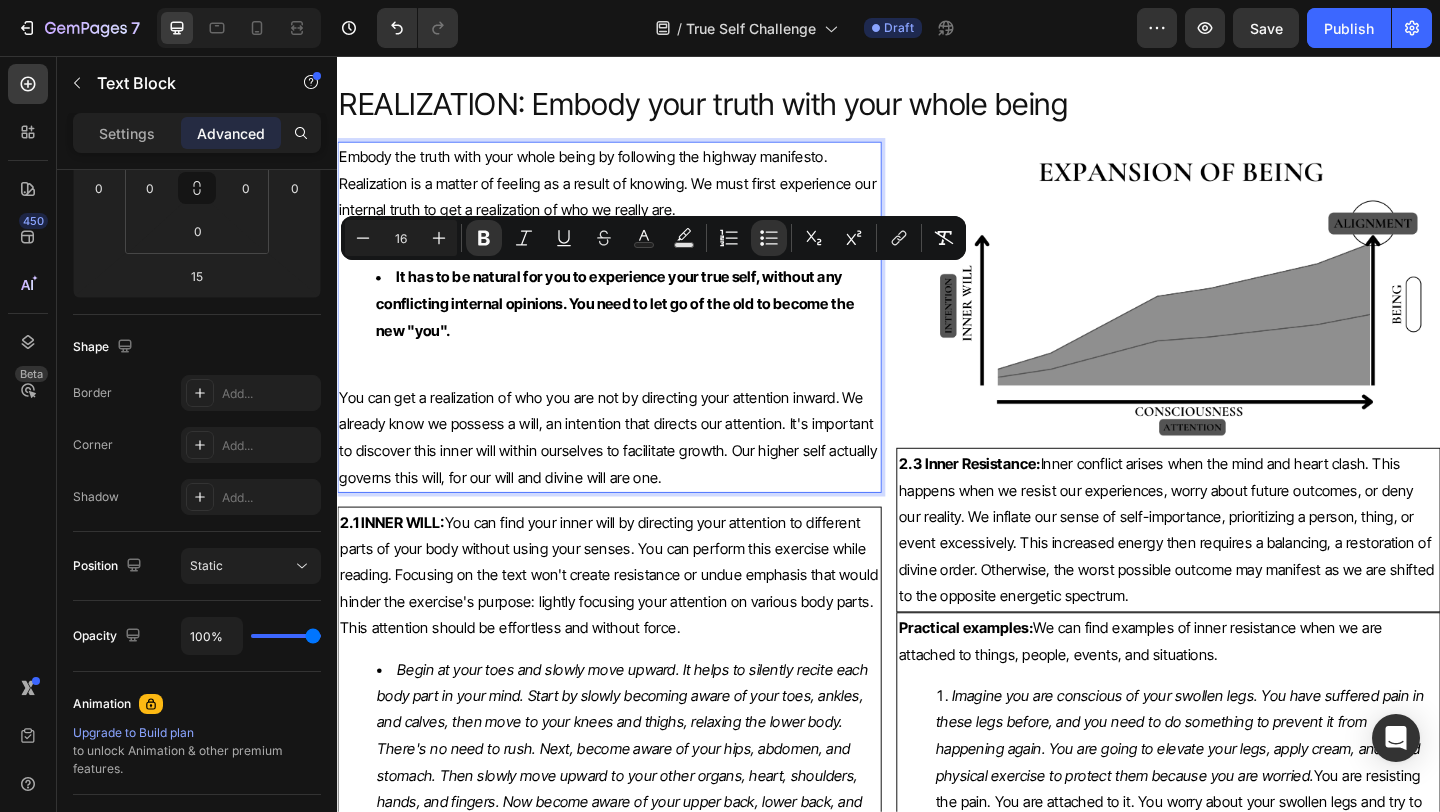 drag, startPoint x: 399, startPoint y: 293, endPoint x: 499, endPoint y: 363, distance: 122.06556 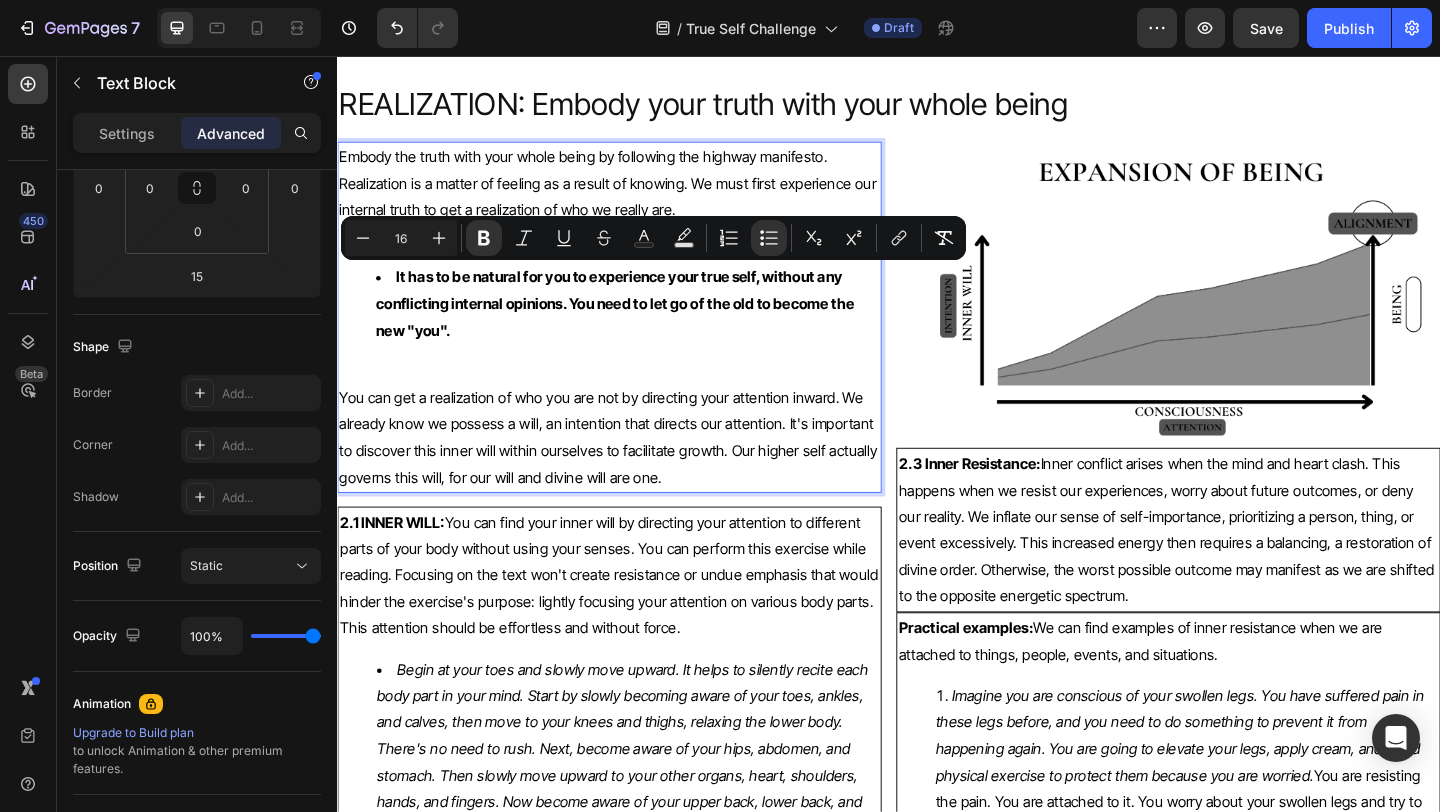 click on "It has to be natural for you to experience your true self, without any conflicting internal opinions. You need to let go of the old to become the new "you"." at bounding box center [653, 325] 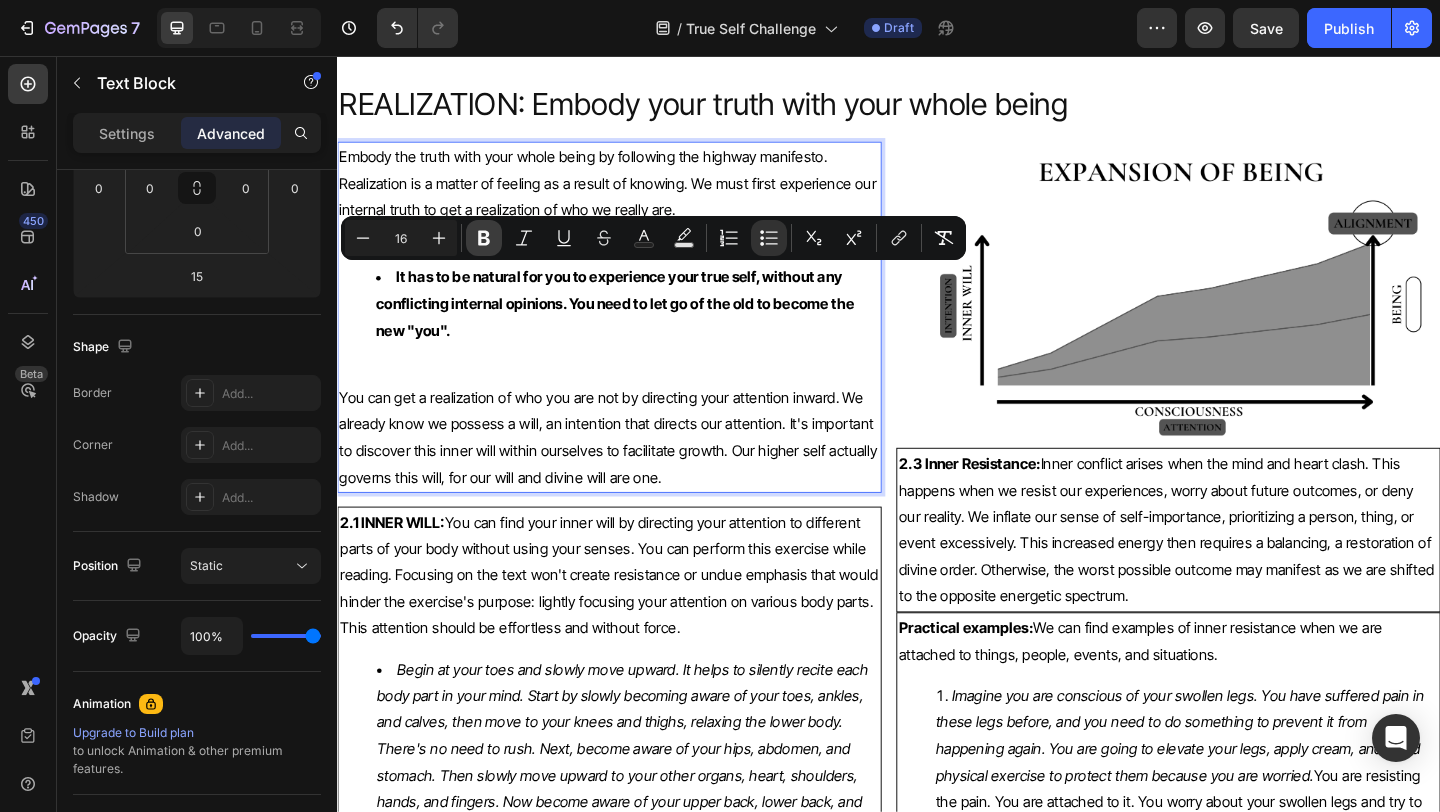click 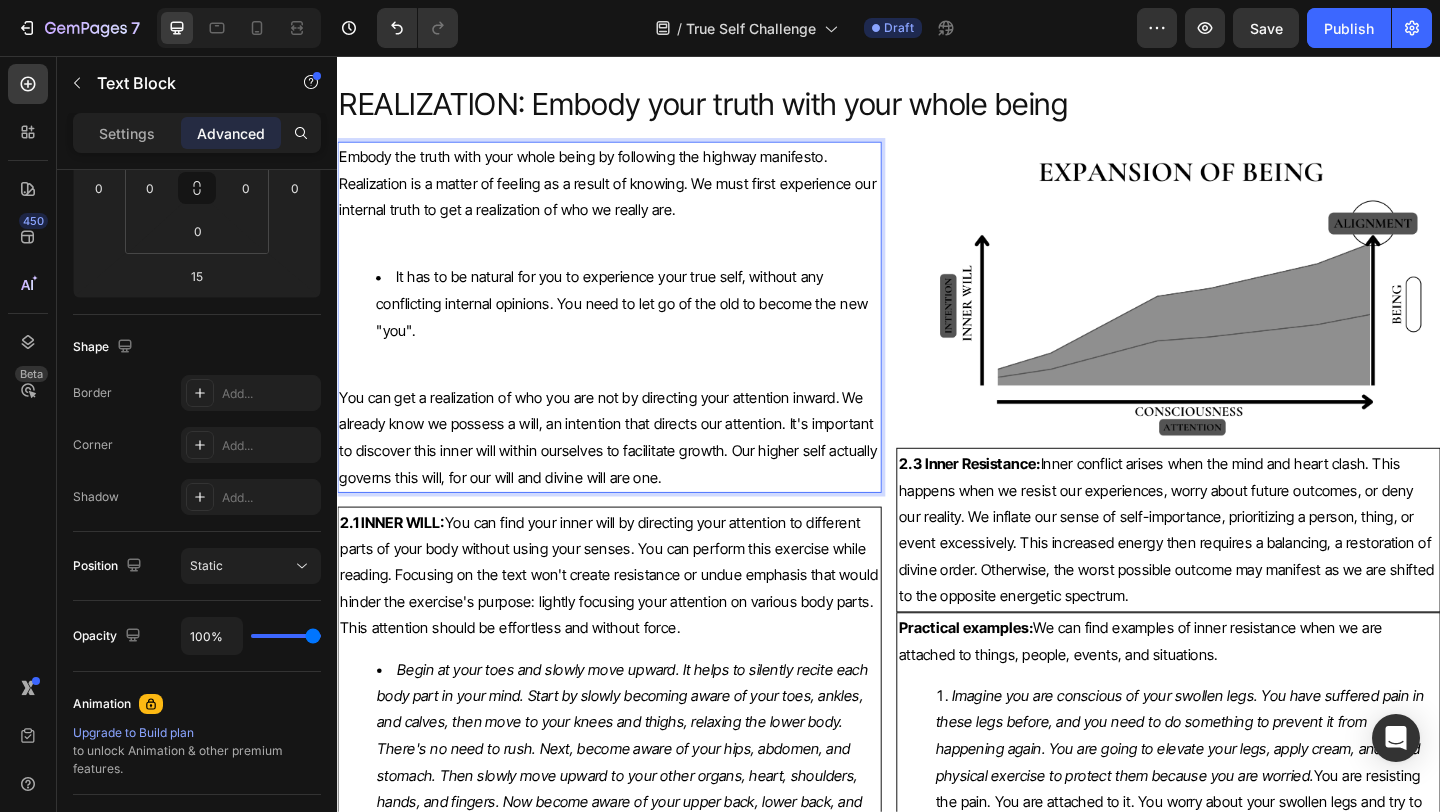 click on "Embody the truth with your whole being by following the highway manifesto. Realization is a matter of feeling as a result of knowing. We must first experience our internal truth to get a realization of who we really are. It has to be natural for you to experience your true self, without any conflicting internal opinions. You need to let go of the old to become the new "you".  You can get a realization of who you are not by directing your attention inward.   We already know we possess a will, an intention that directs our attention. It's important to discover this inner will within ourselves to facilitate growth. Our higher self actually governs this will, for our will and divine will are one." at bounding box center (633, 340) 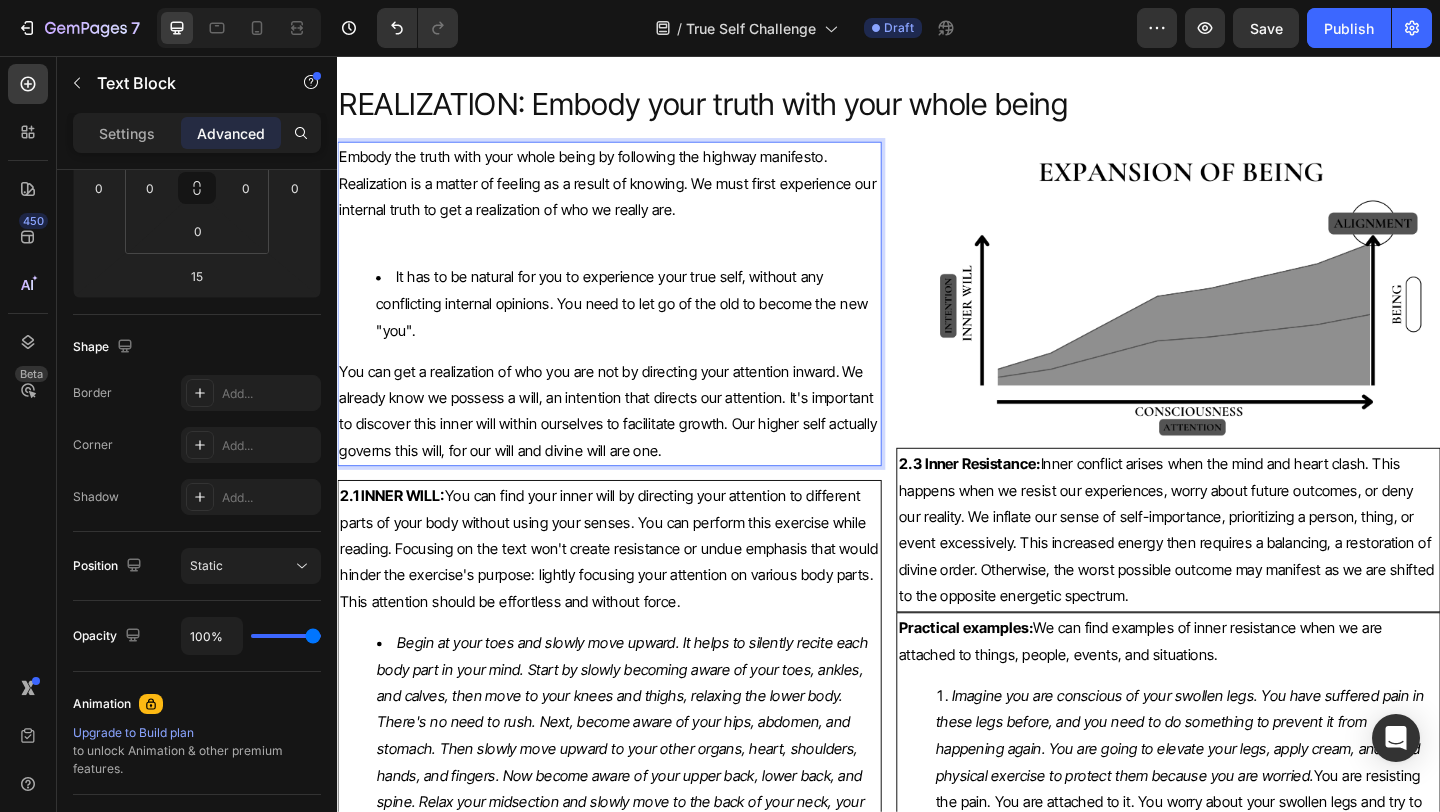 click on "Embody the truth with your whole being by following the highway manifesto. Realization is a matter of feeling as a result of knowing. We must first experience our internal truth to get a realization of who we really are. It has to be natural for you to experience your true self, without any conflicting internal opinions. You need to let go of the old to become the new "you".  You can get a realization of who you are not by directing your attention inward.   We already know we possess a will, an intention that directs our attention. It's important to discover this inner will within ourselves to facilitate growth. Our higher self actually governs this will, for our will and divine will are one." at bounding box center [633, 325] 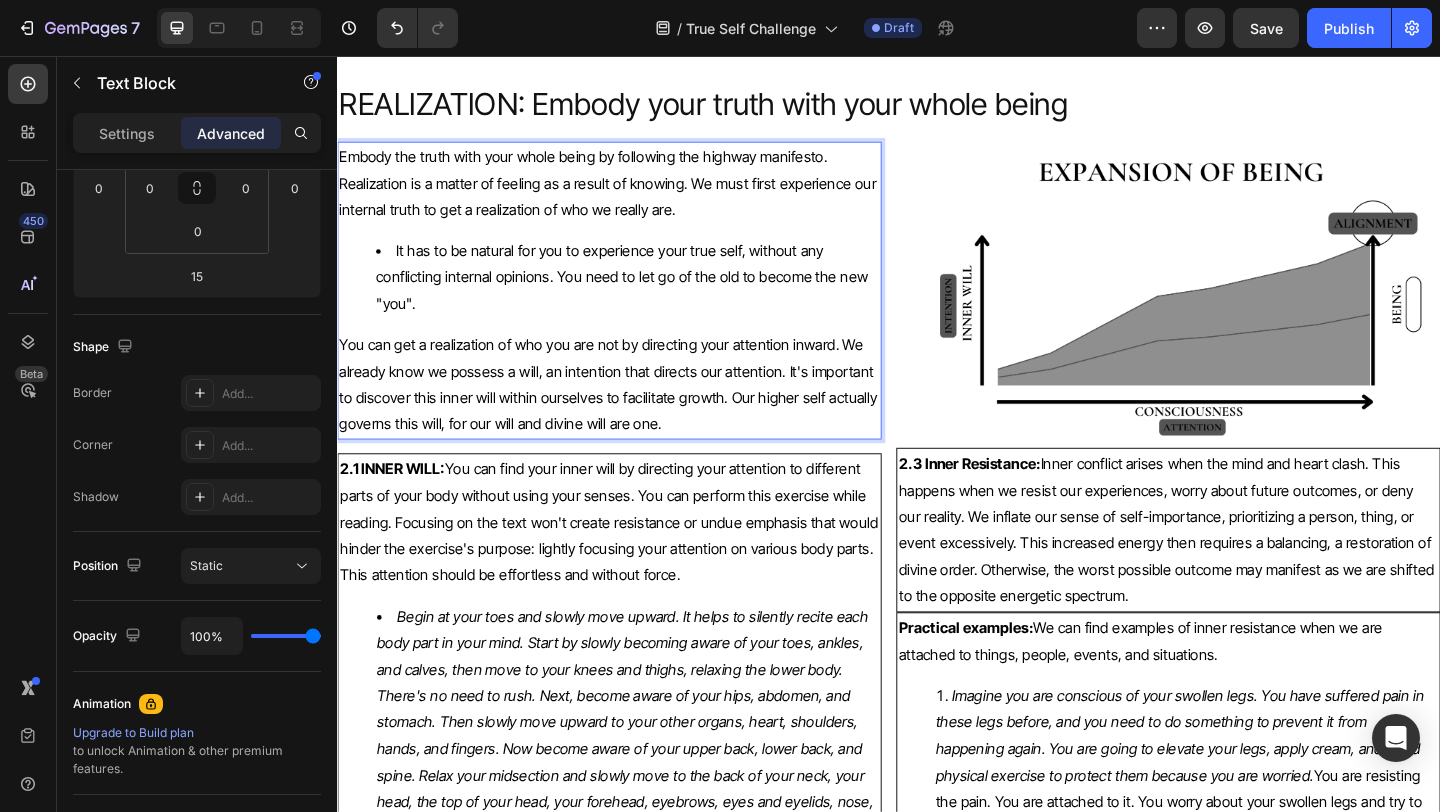 click on "2.1 INNER WILL:  You can find your inner will by directing your attention to different parts of your body without using your senses. You can perform this exercise while reading. Focusing on the text won't create resistance or undue emphasis that would hinder the exercise's purpose: lightly focusing your attention on various body parts. This attention should be effortless and without force." at bounding box center [633, 563] 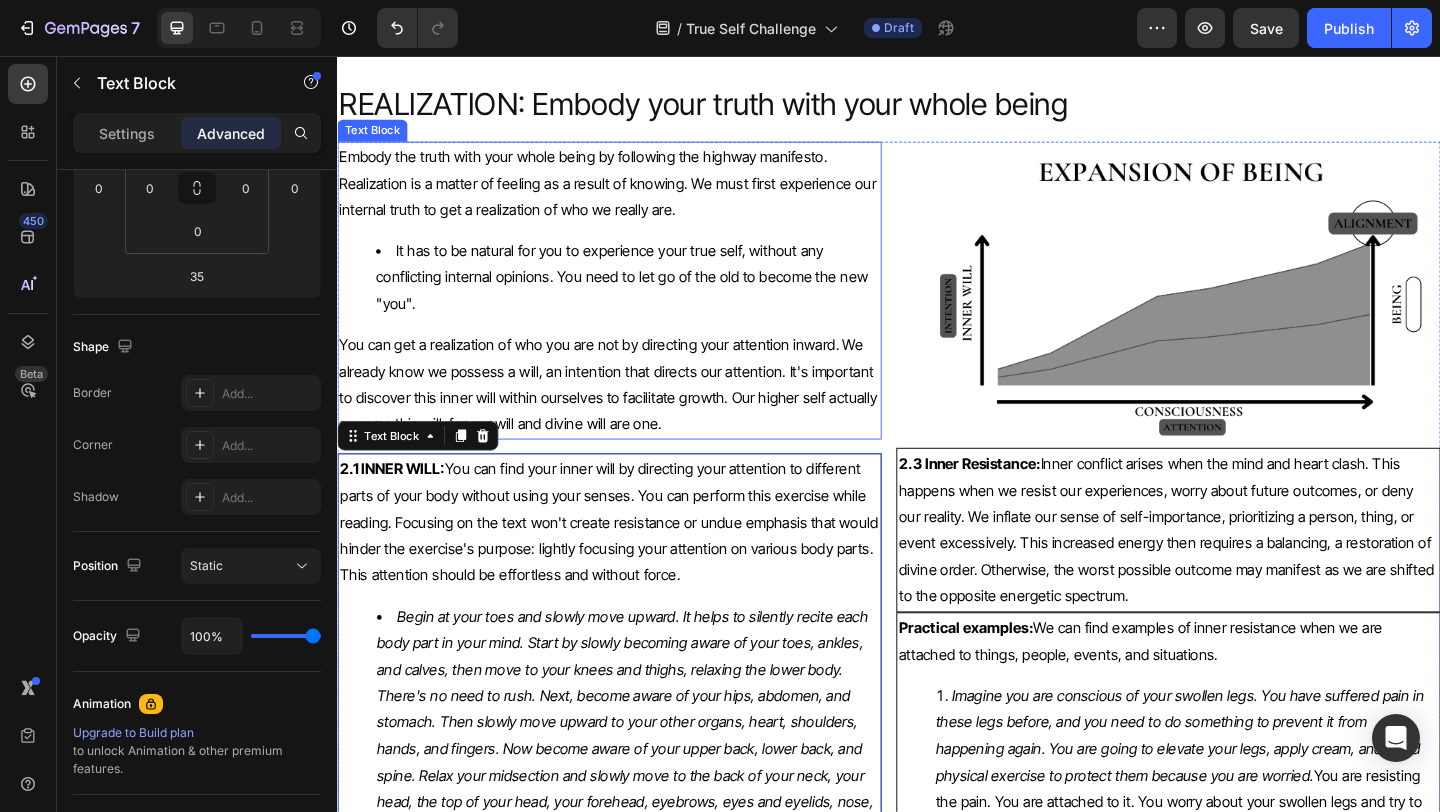 click on "It has to be natural for you to experience your true self, without any conflicting internal opinions. You need to let go of the old to become the new "you"." at bounding box center (653, 296) 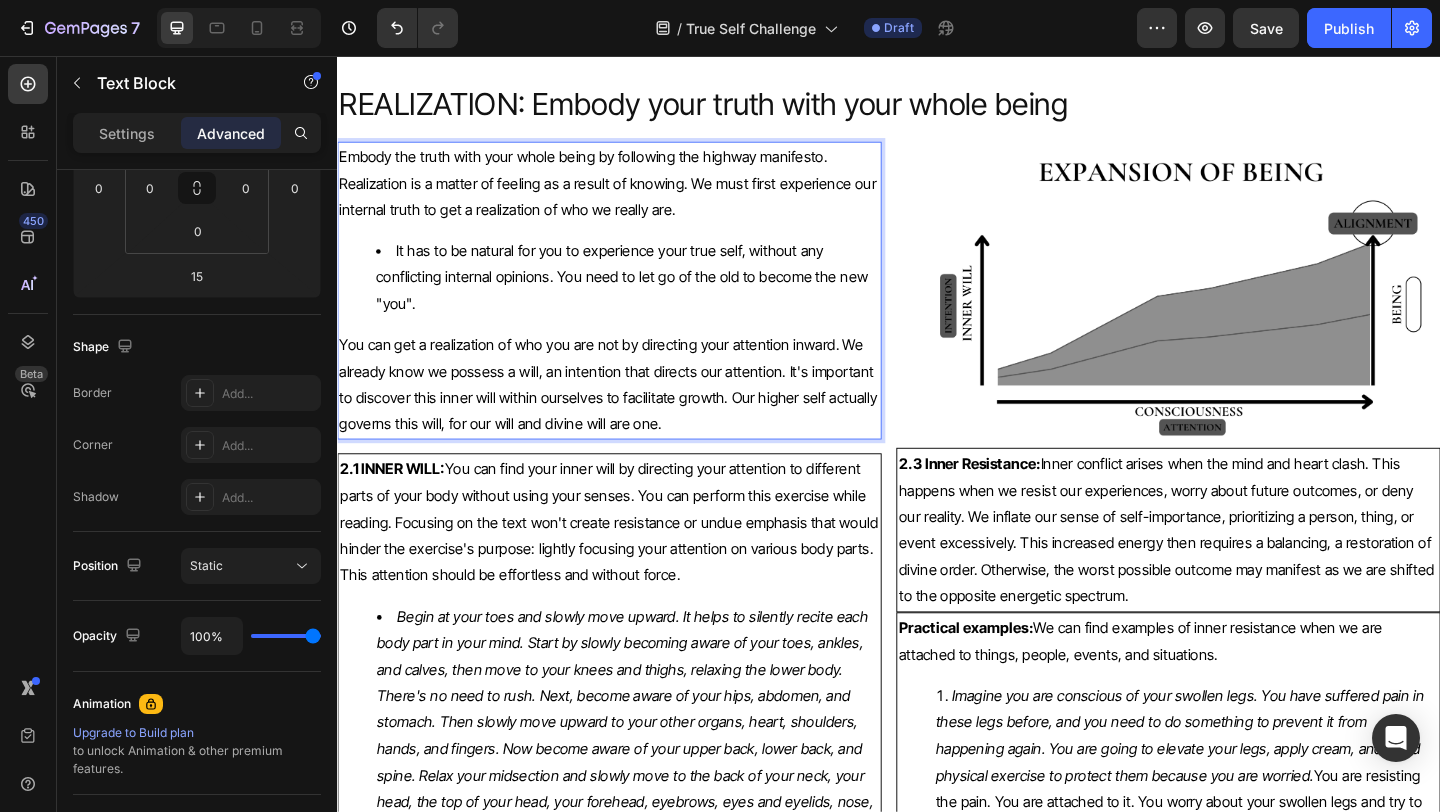 click on "It has to be natural for you to experience your true self, without any conflicting internal opinions. You need to let go of the old to become the new "you"." at bounding box center (653, 296) 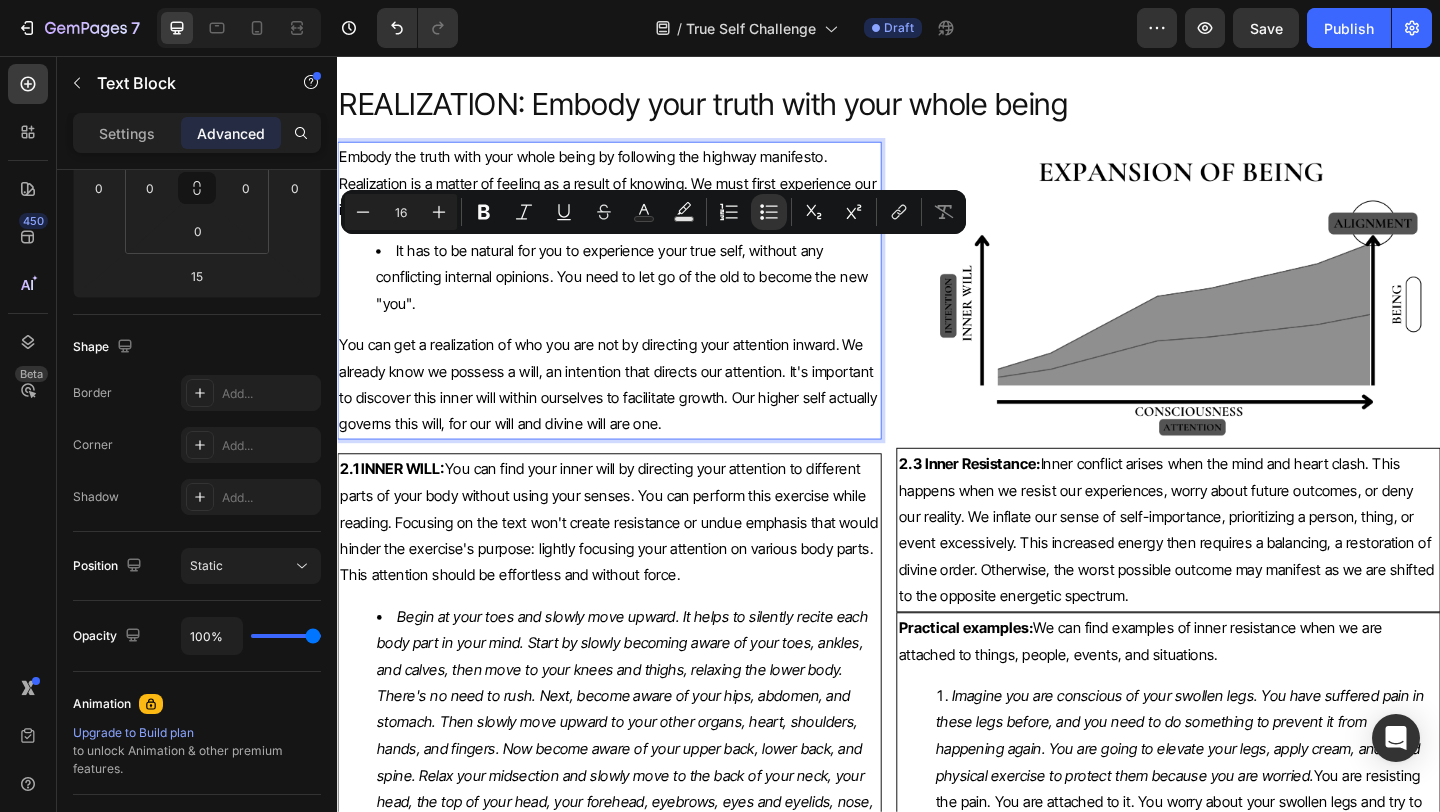 drag, startPoint x: 398, startPoint y: 266, endPoint x: 440, endPoint y: 316, distance: 65.29931 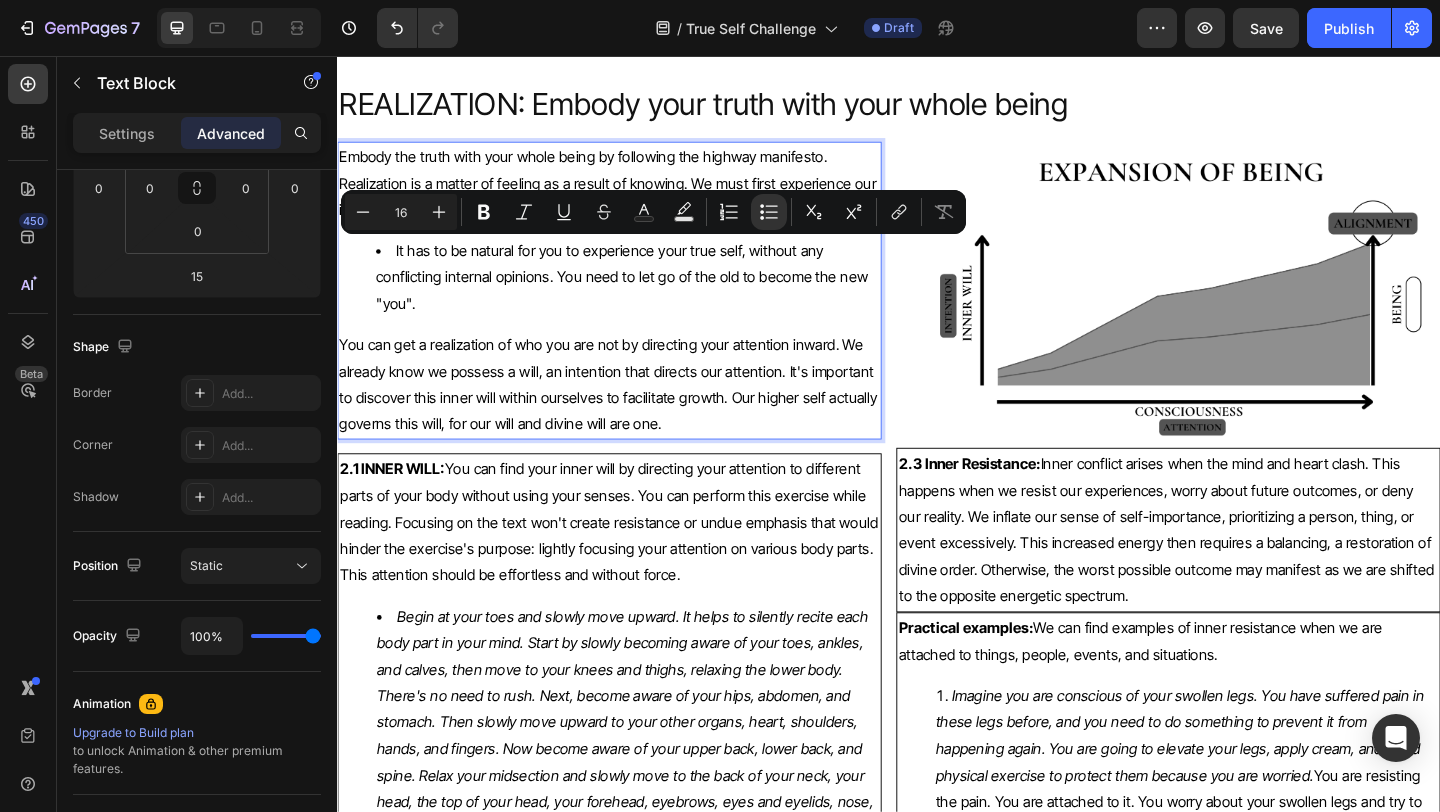 click on "It has to be natural for you to experience your true self, without any conflicting internal opinions. You need to let go of the old to become the new "you"." at bounding box center [653, 296] 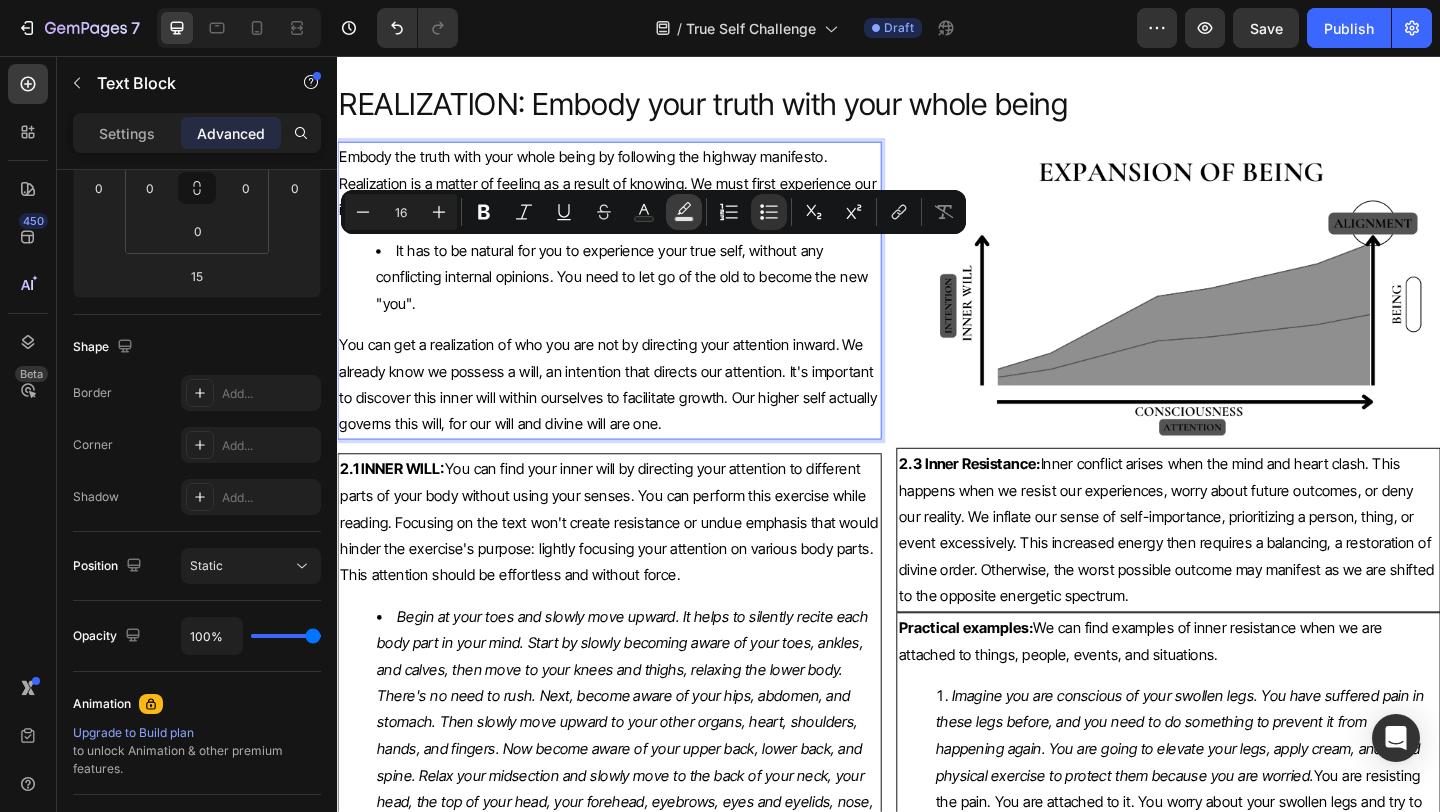 click 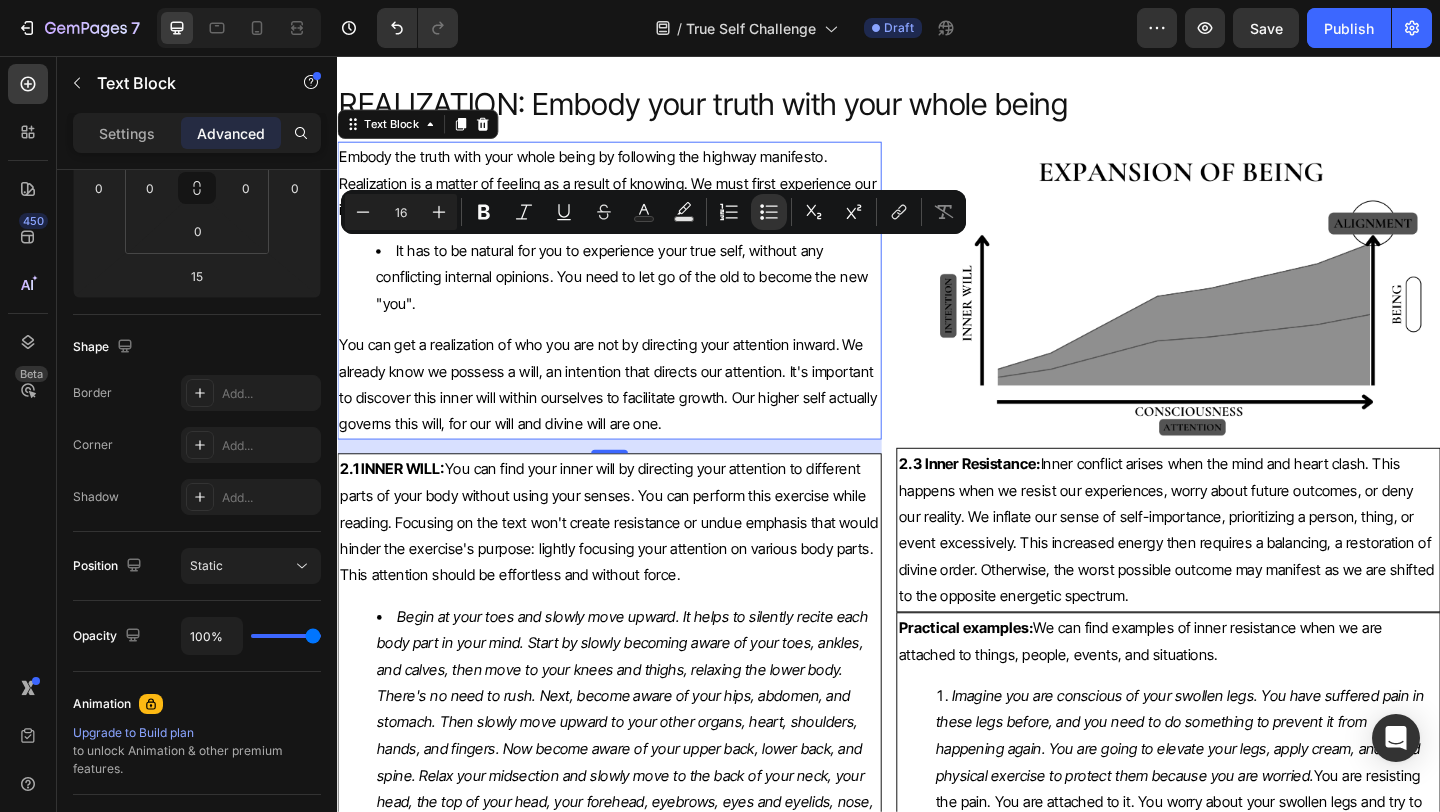 click on "It has to be natural for you to experience your true self, without any conflicting internal opinions. You need to let go of the old to become the new "you"." at bounding box center [653, 296] 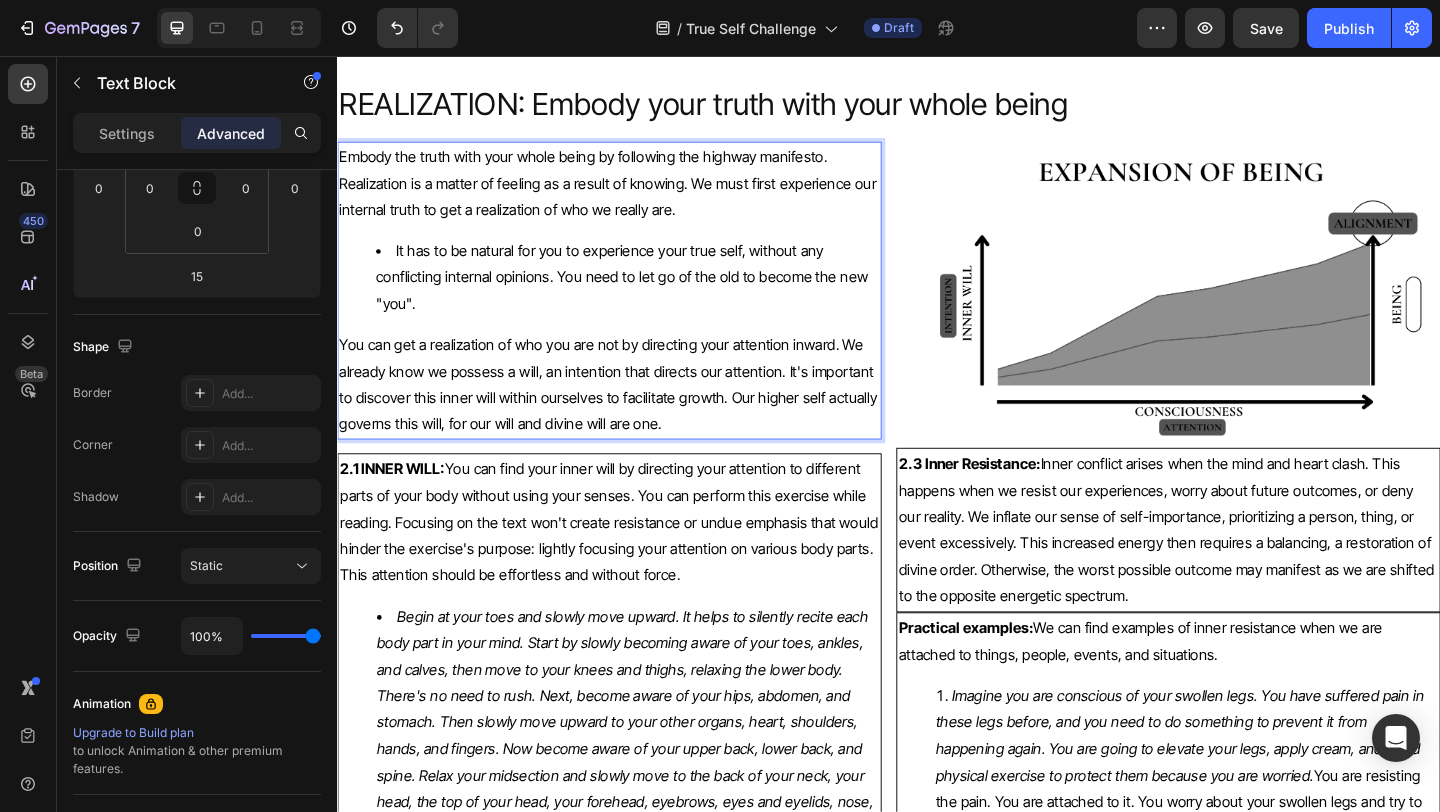 click on "It has to be natural for you to experience your true self, without any conflicting internal opinions. You need to let go of the old to become the new "you"." at bounding box center (653, 296) 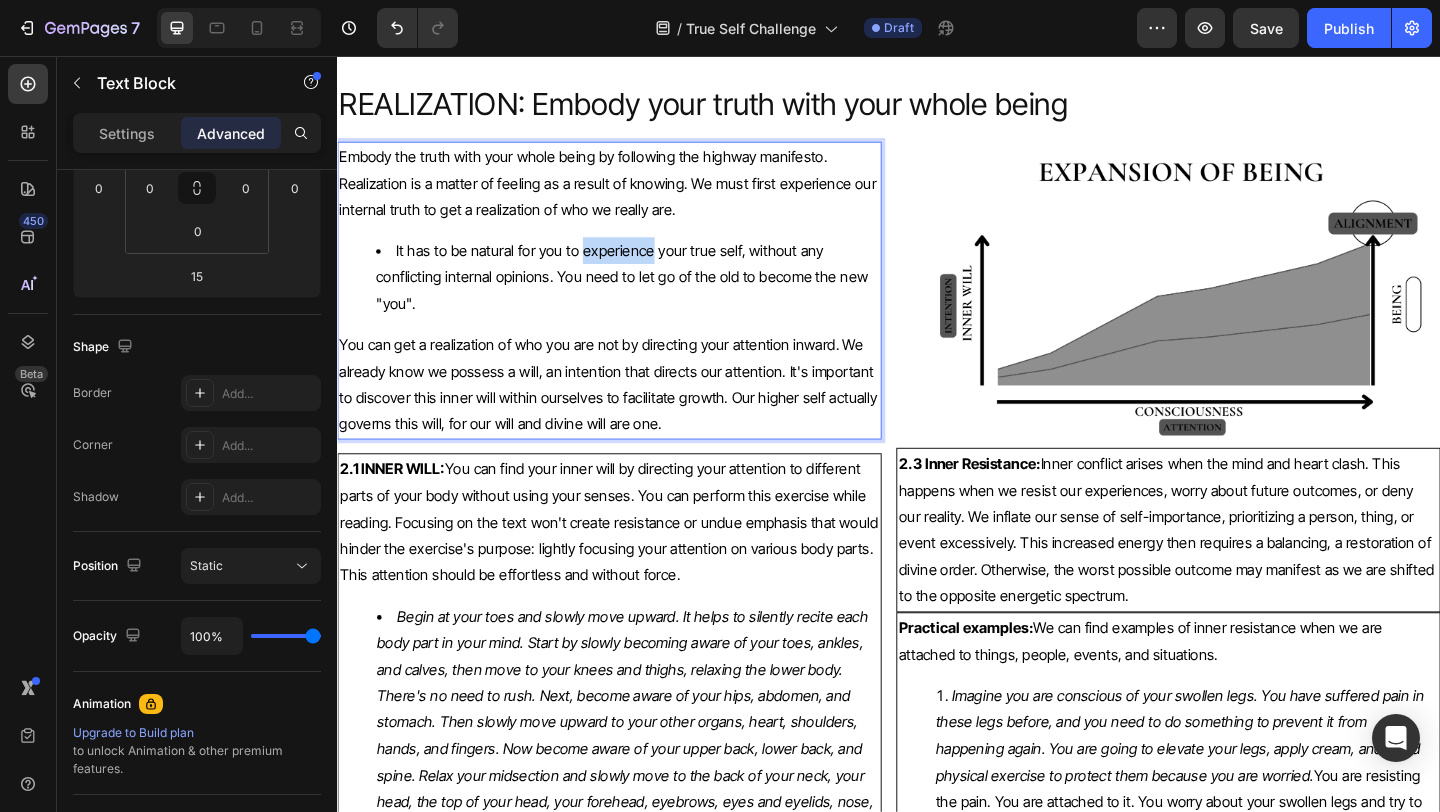 click on "It has to be natural for you to experience your true self, without any conflicting internal opinions. You need to let go of the old to become the new "you"." at bounding box center (653, 296) 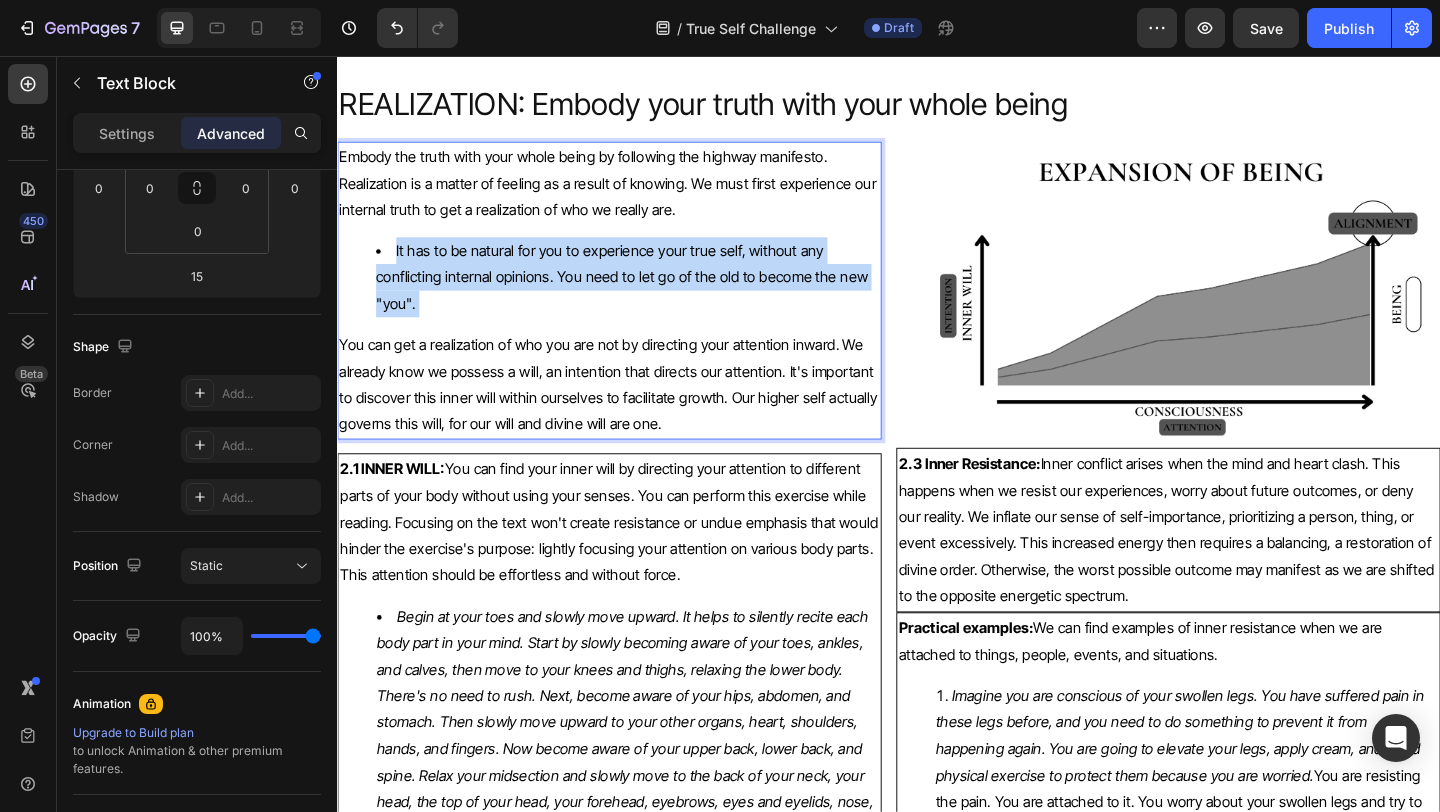 click on "It has to be natural for you to experience your true self, without any conflicting internal opinions. You need to let go of the old to become the new "you"." at bounding box center (653, 296) 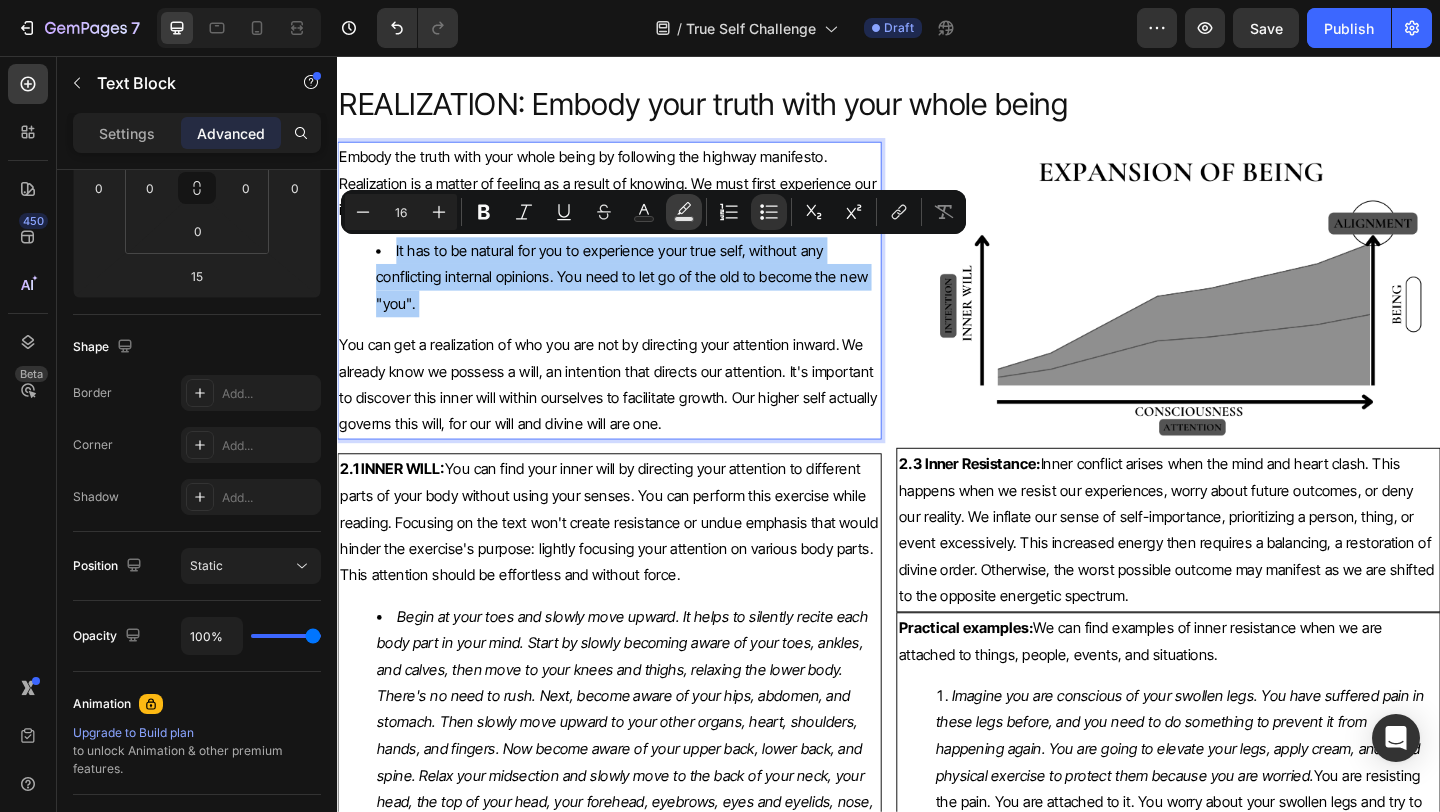 click 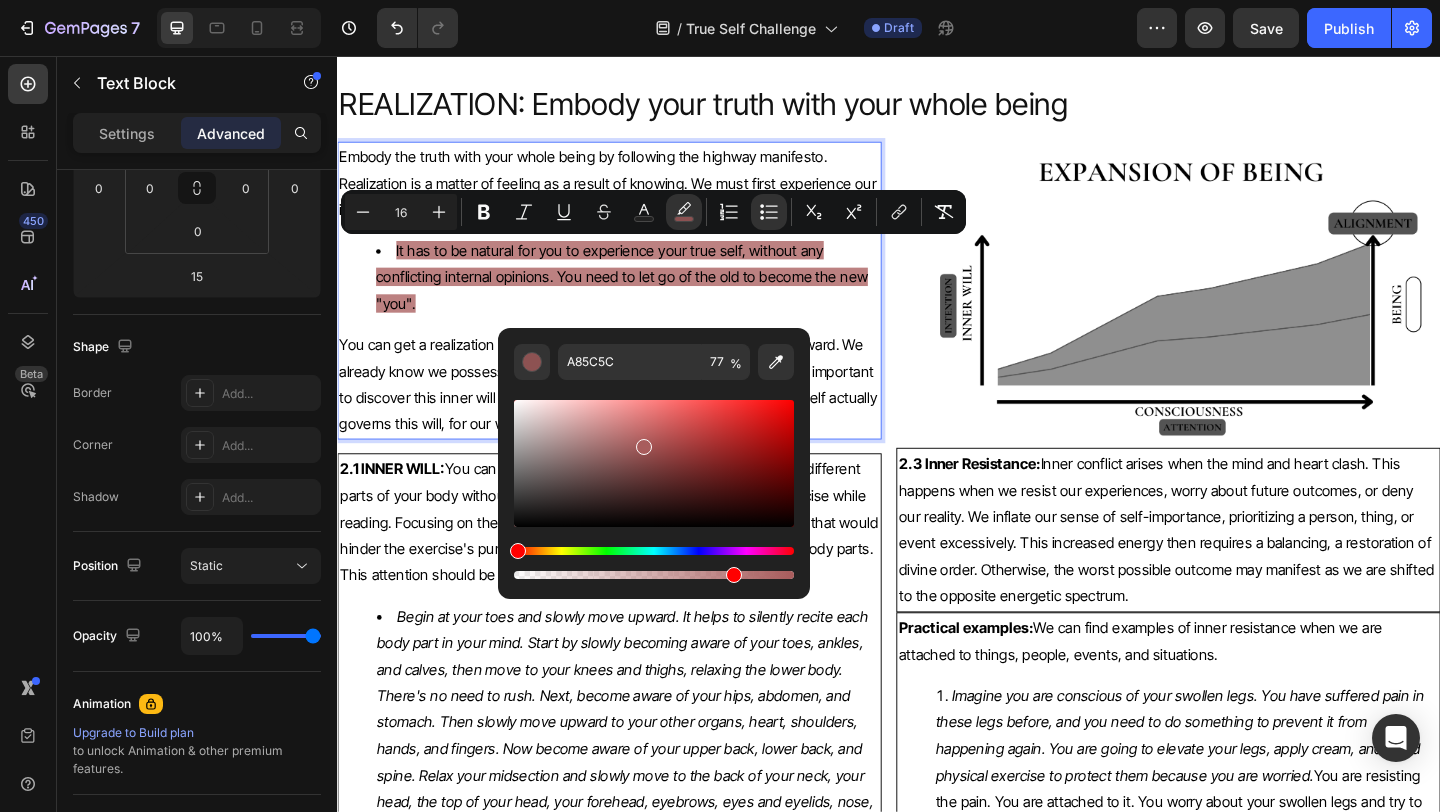 drag, startPoint x: 533, startPoint y: 445, endPoint x: 640, endPoint y: 442, distance: 107.042046 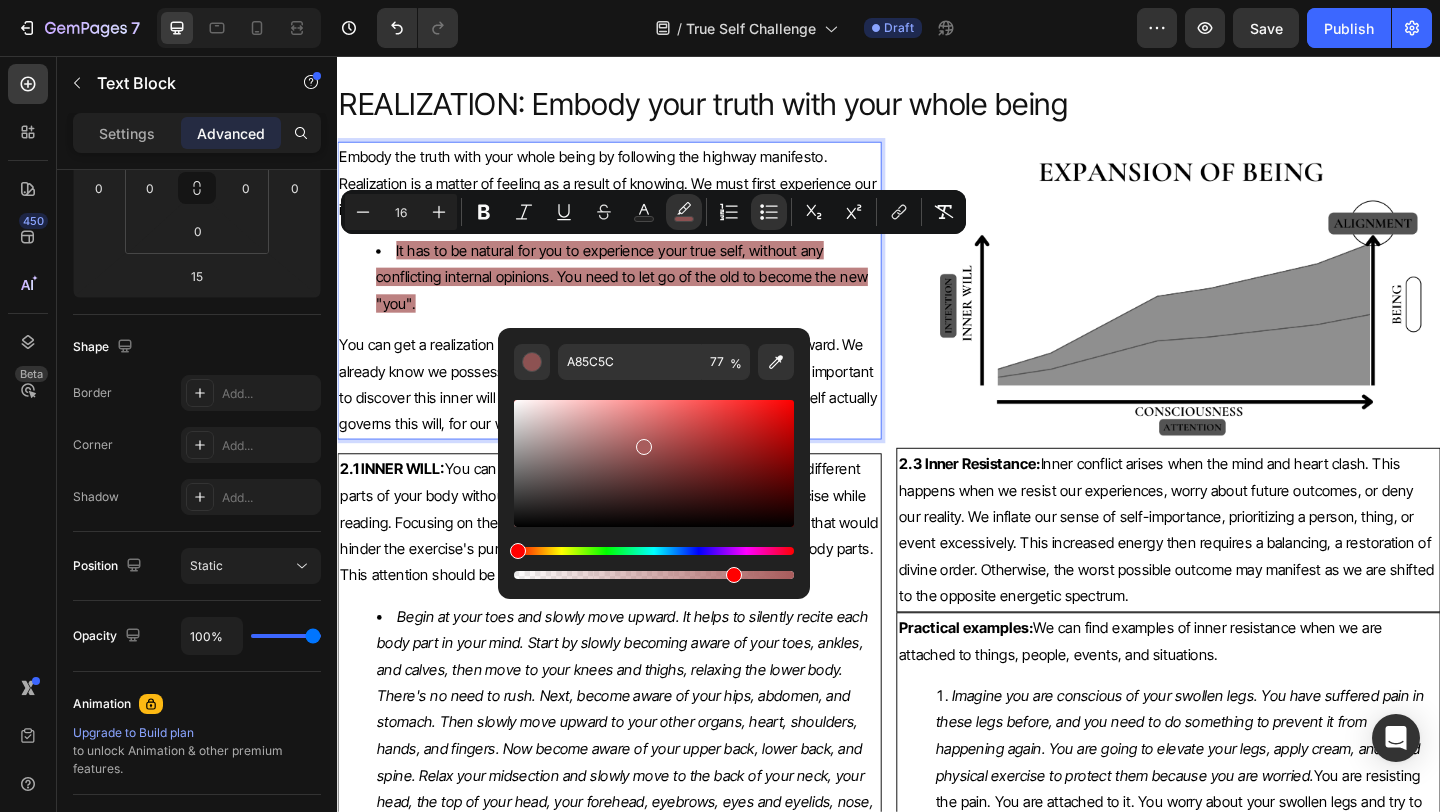click at bounding box center [654, 463] 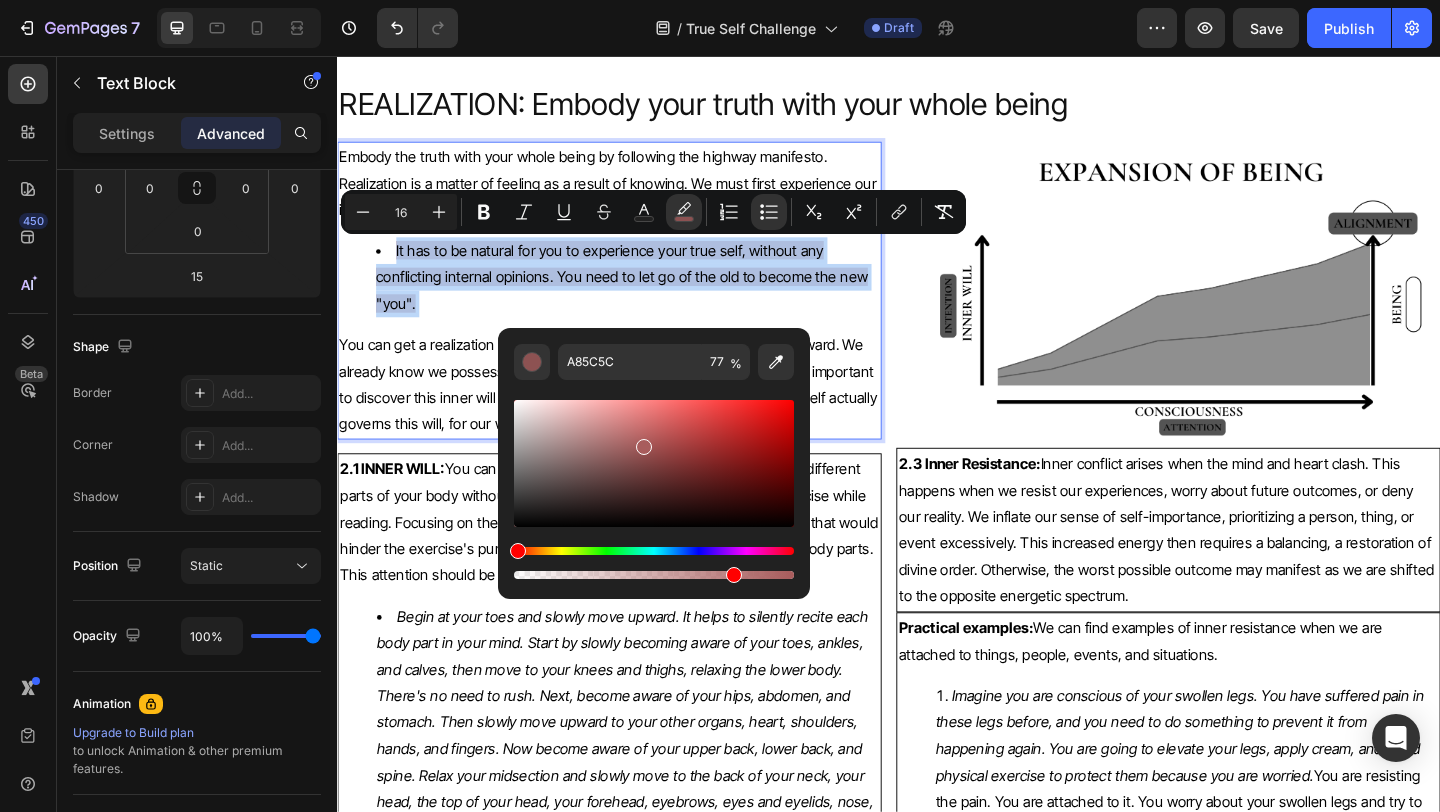 click at bounding box center [654, 551] 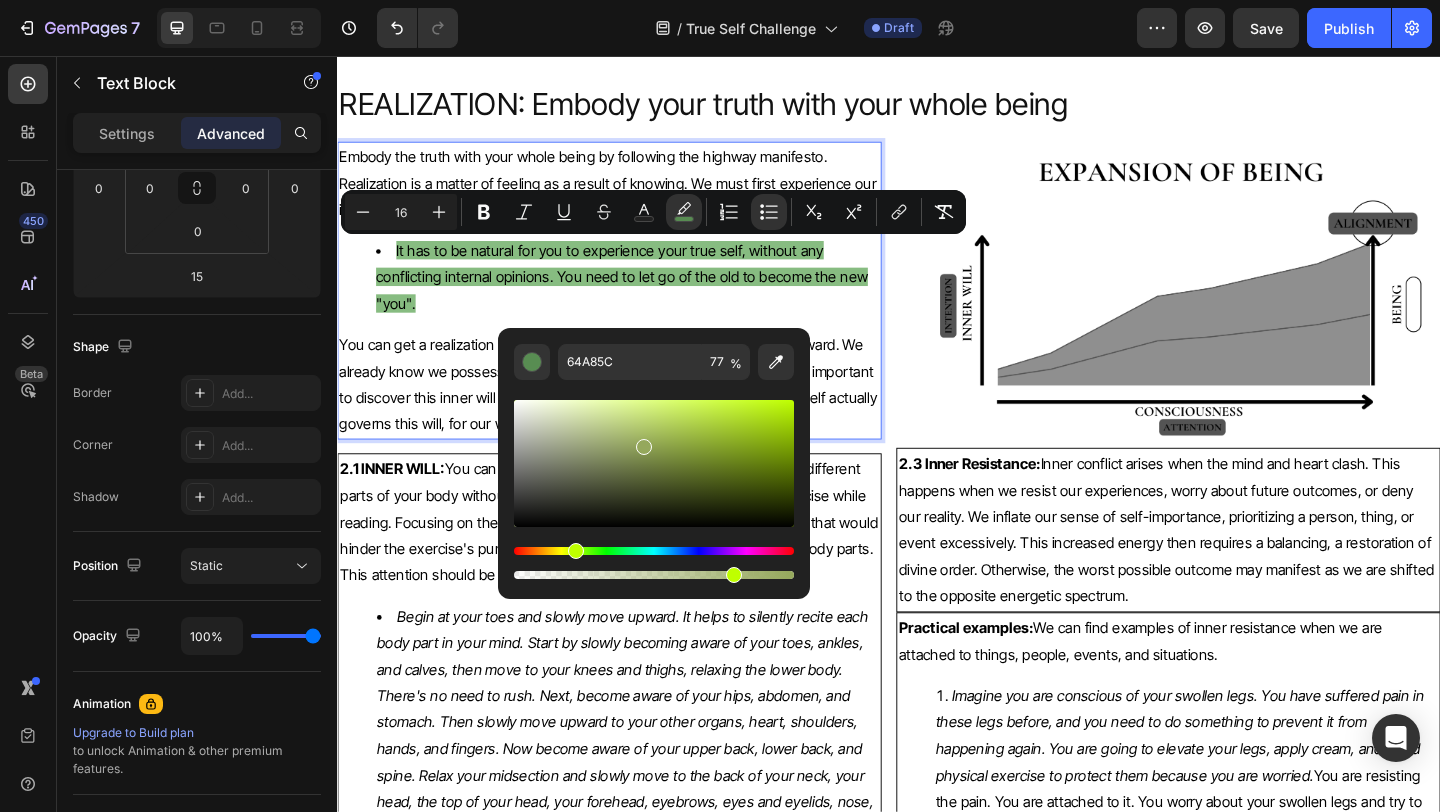 drag, startPoint x: 602, startPoint y: 552, endPoint x: 572, endPoint y: 552, distance: 30 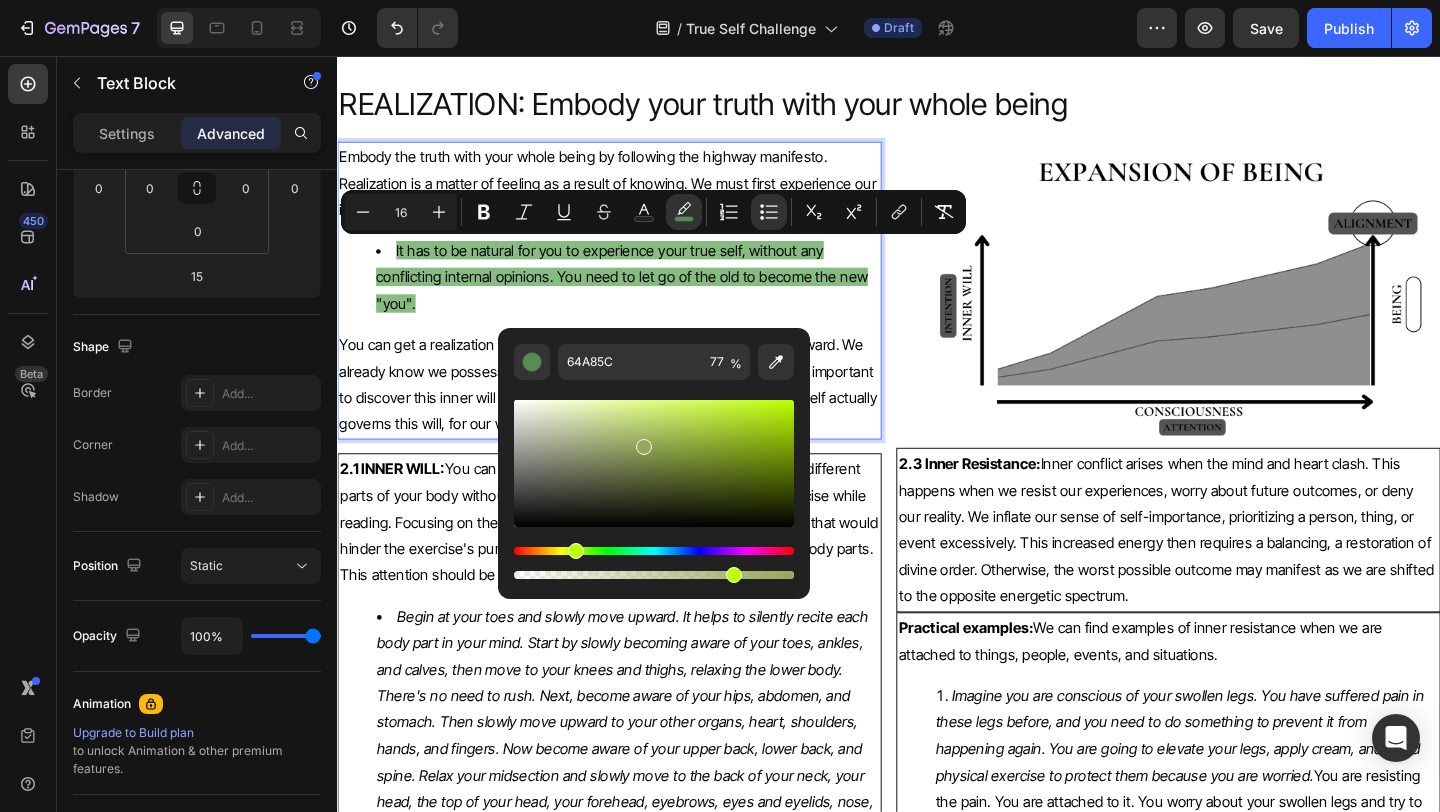 click at bounding box center (576, 551) 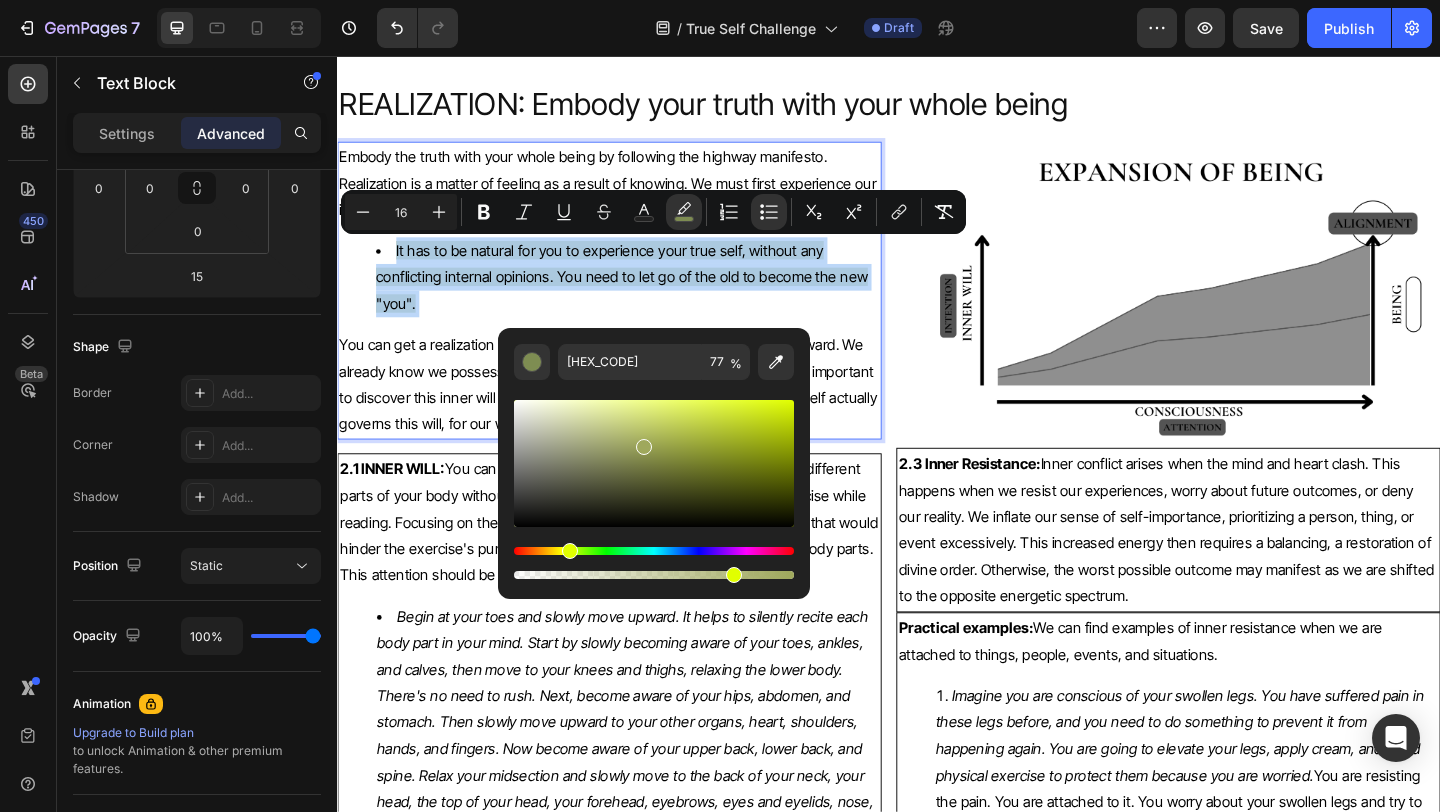 click at bounding box center (570, 551) 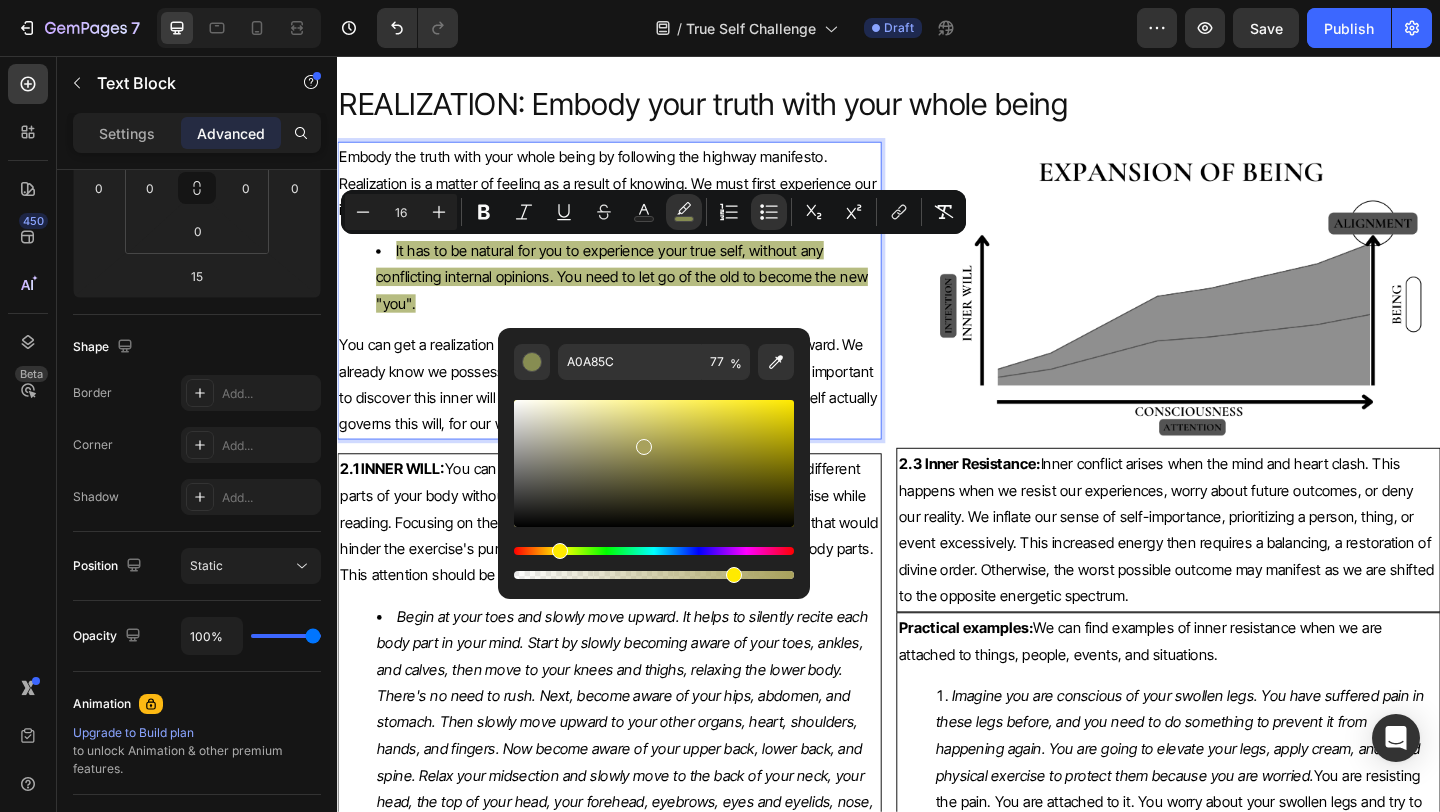 drag, startPoint x: 565, startPoint y: 552, endPoint x: 549, endPoint y: 552, distance: 16 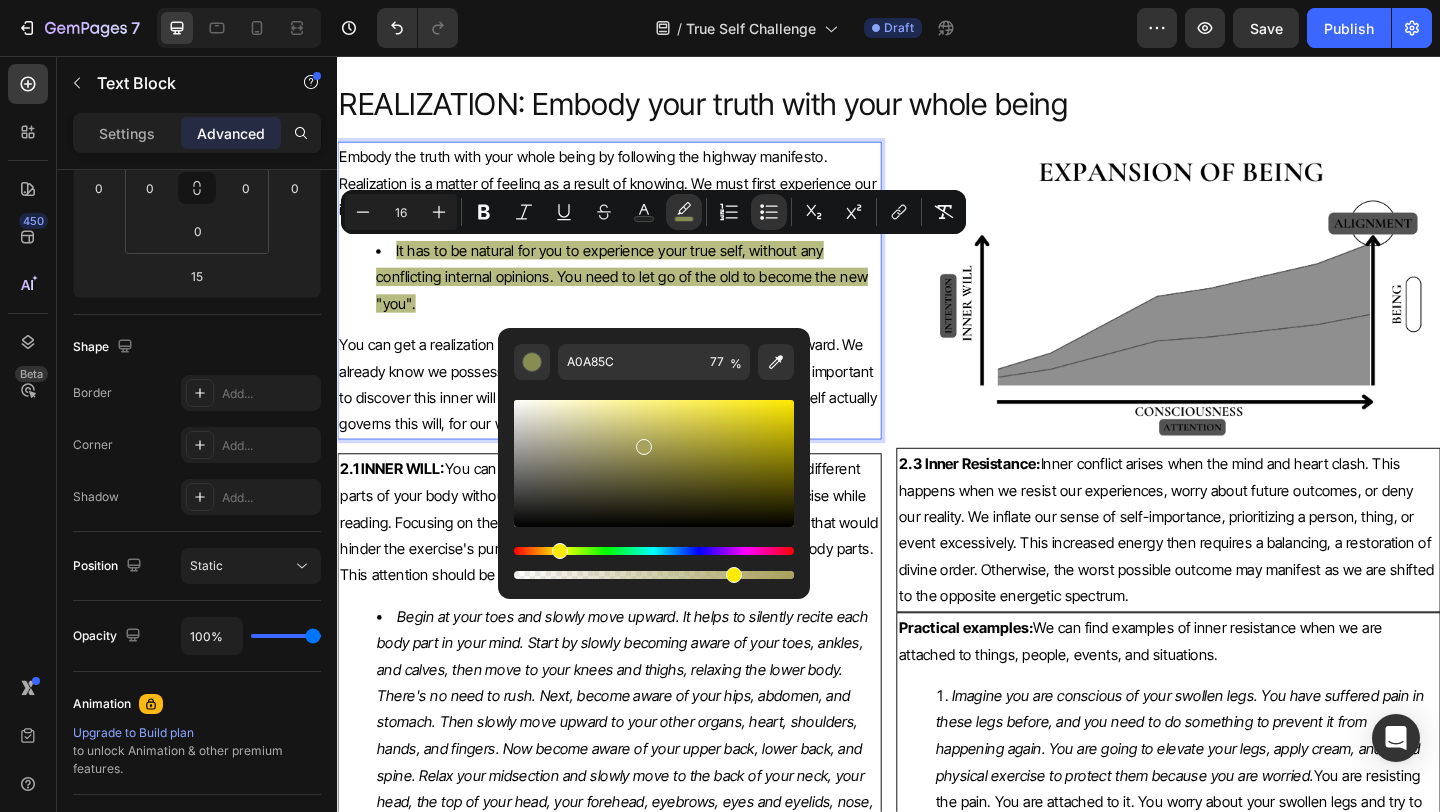 click at bounding box center (560, 551) 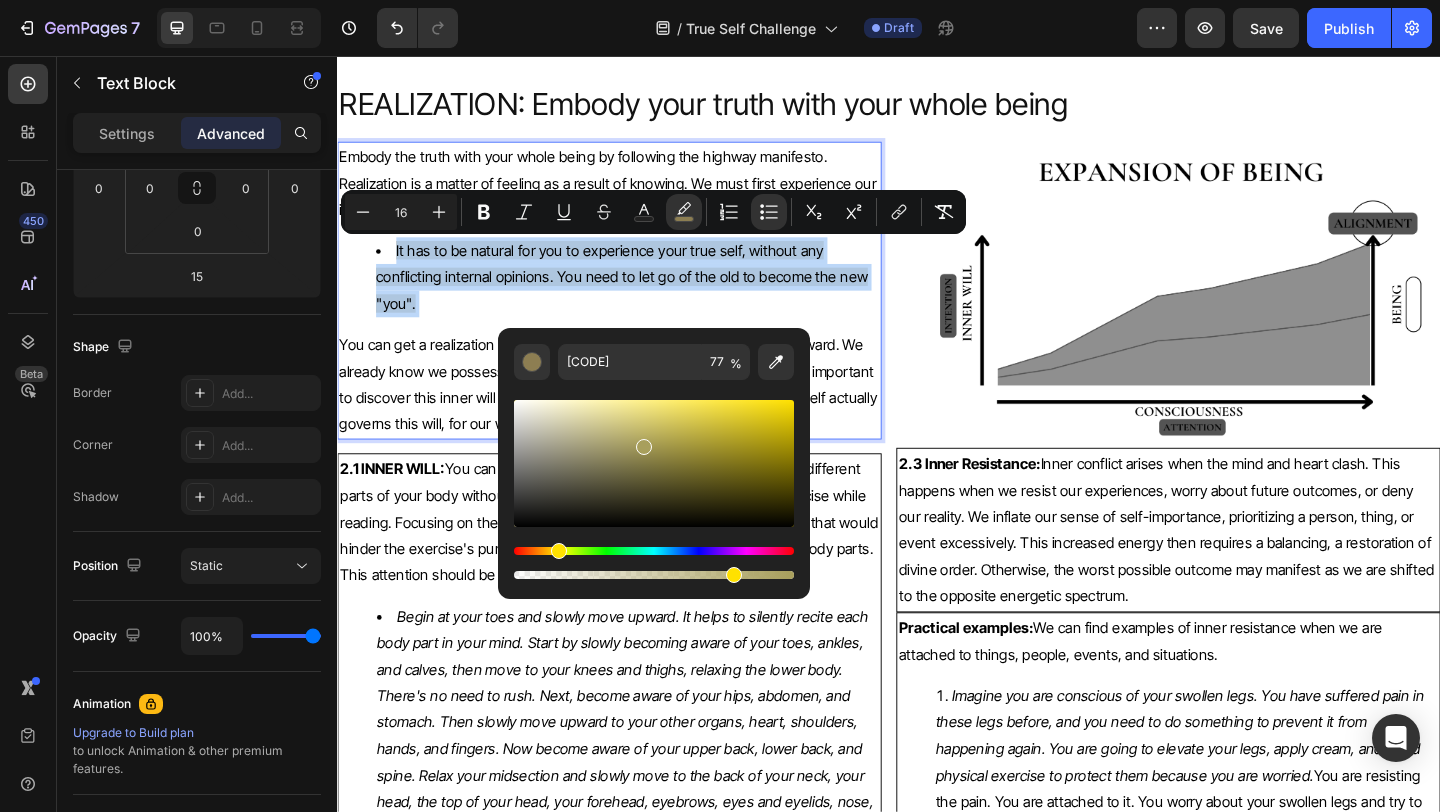drag, startPoint x: 549, startPoint y: 552, endPoint x: 559, endPoint y: 550, distance: 10.198039 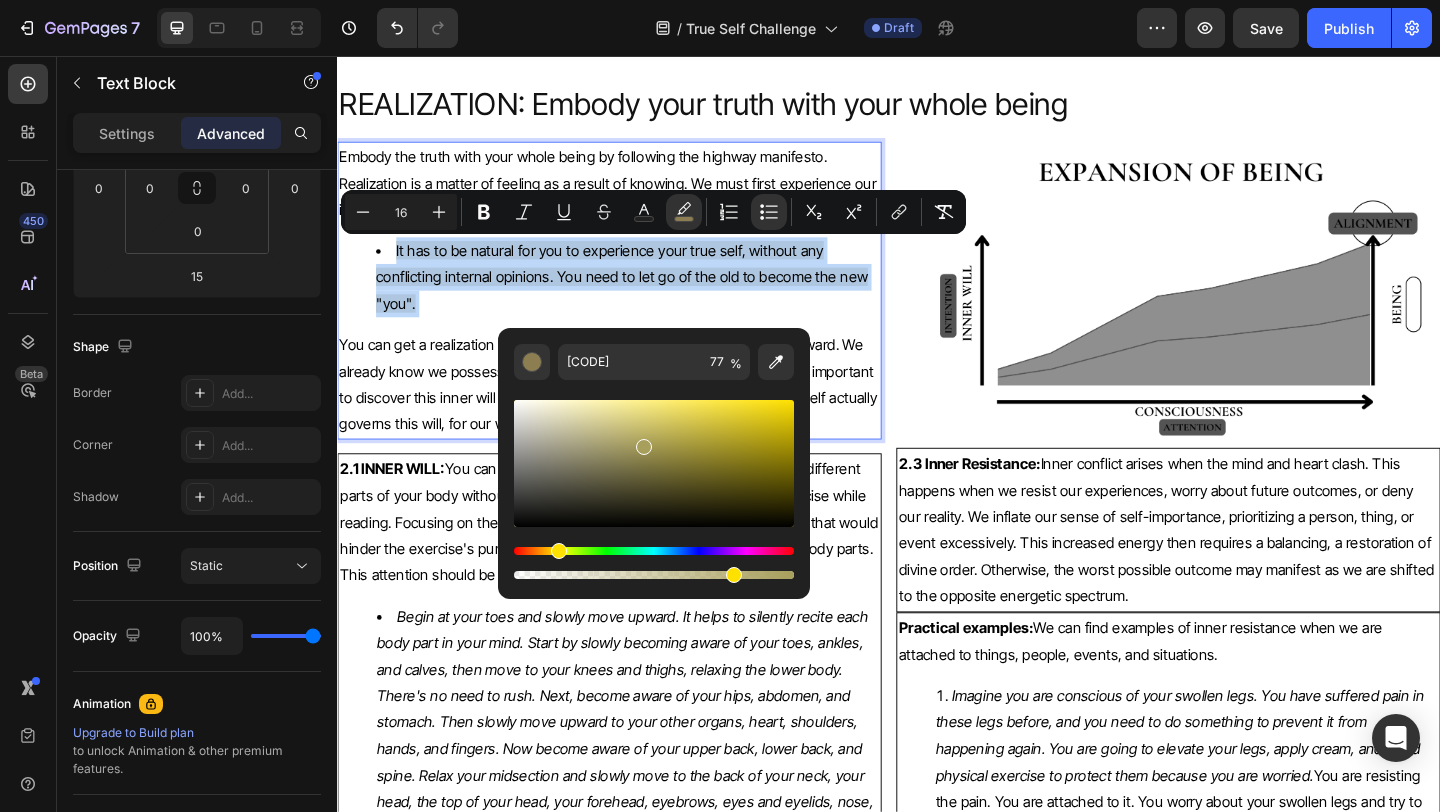 click at bounding box center [559, 551] 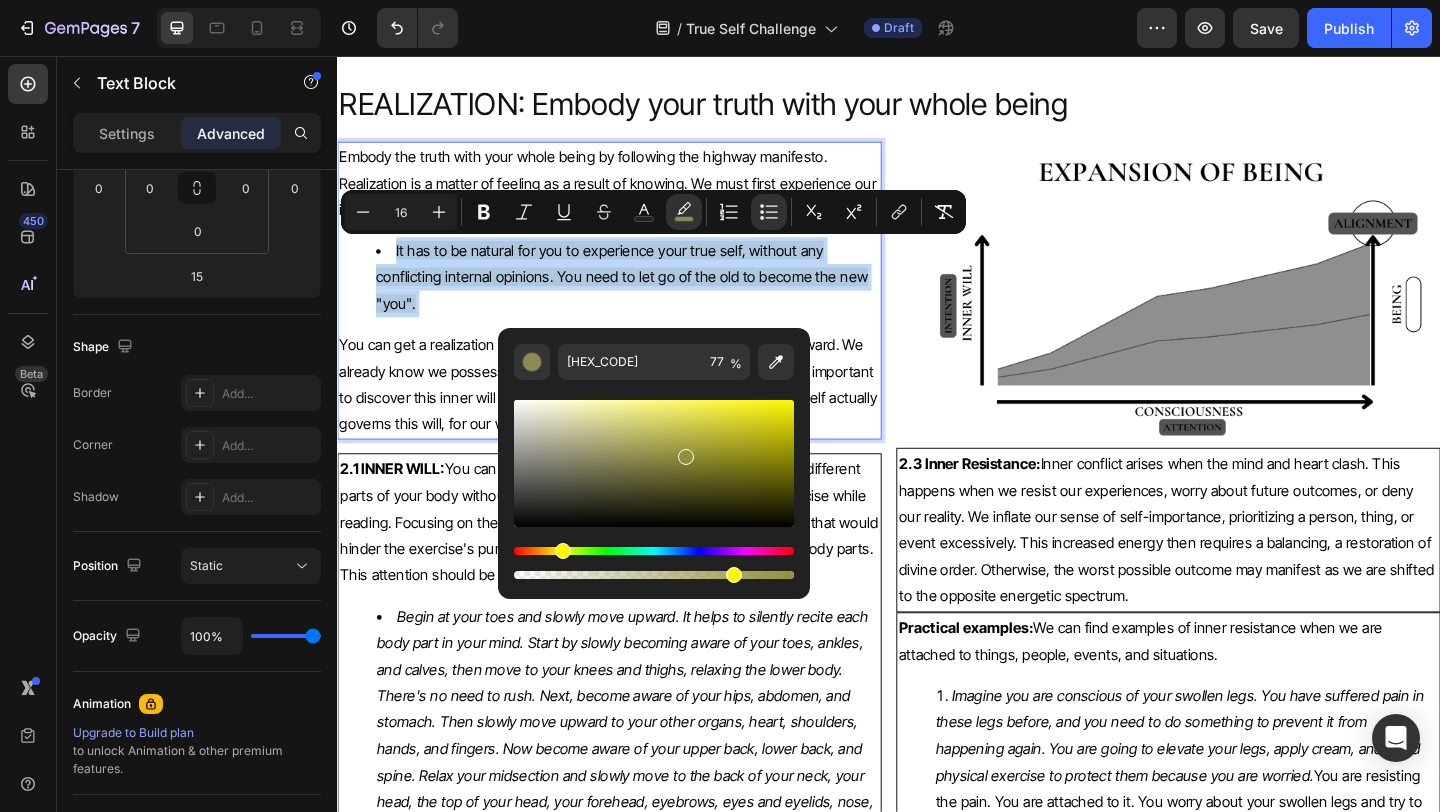 click at bounding box center [654, 463] 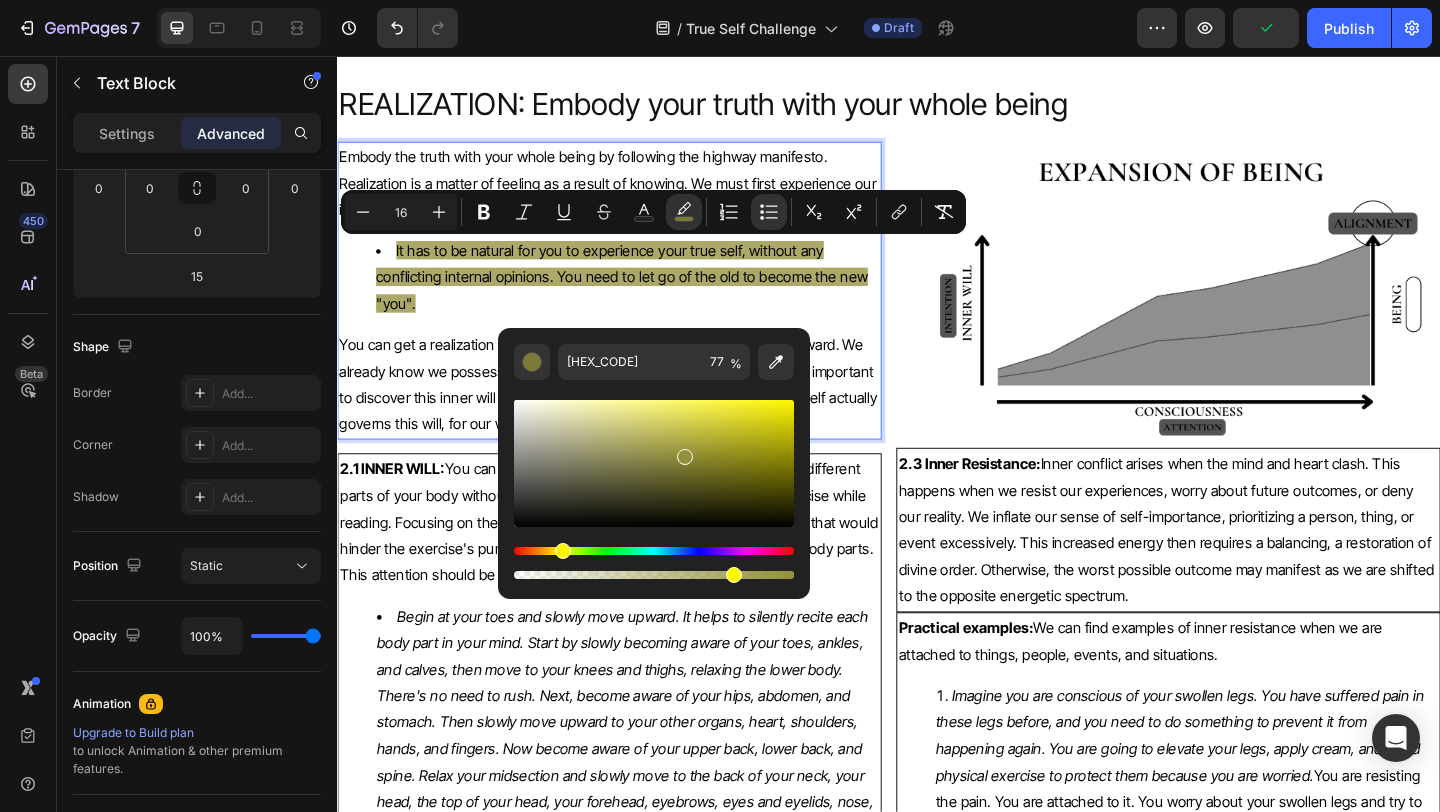 click at bounding box center (563, 551) 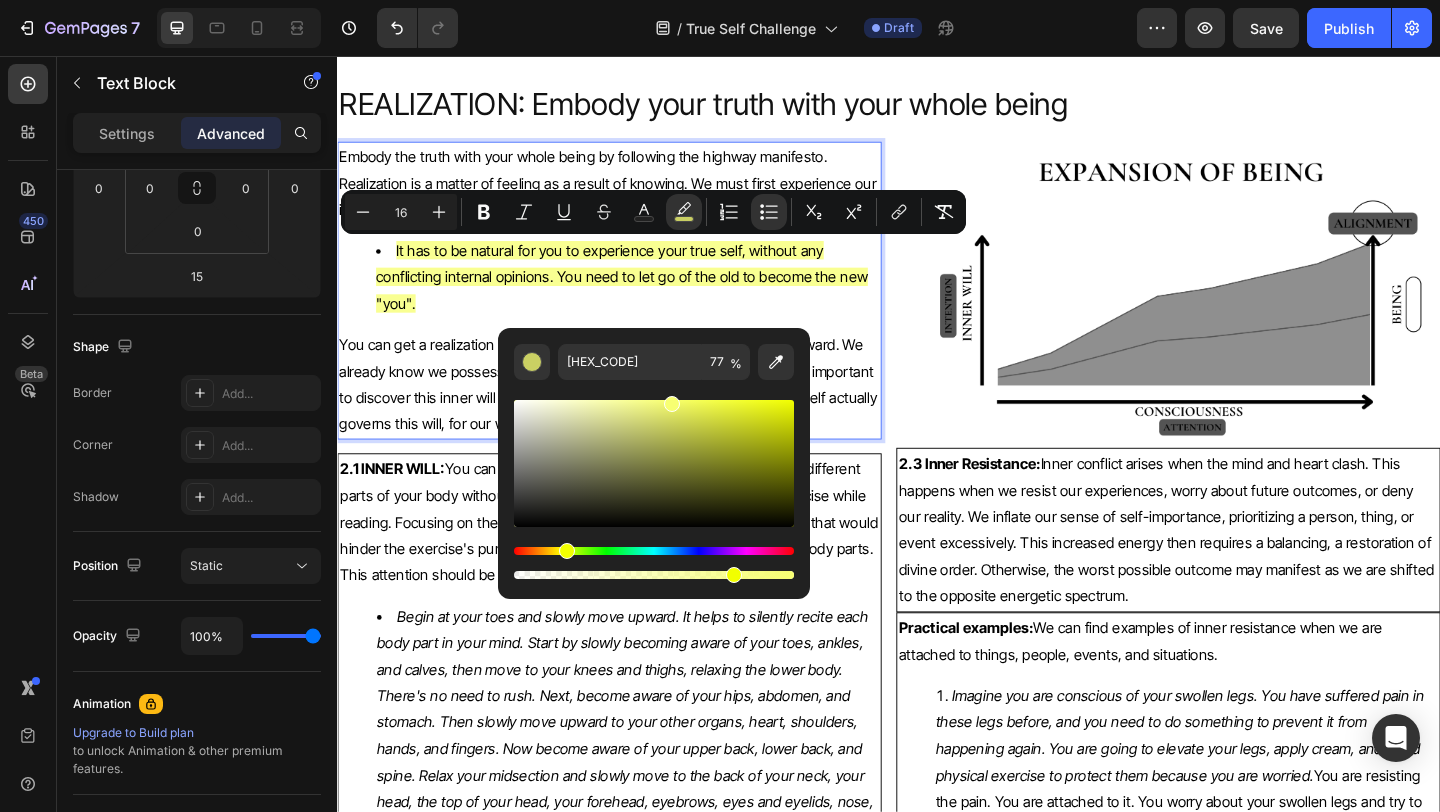 drag, startPoint x: 690, startPoint y: 420, endPoint x: 669, endPoint y: 396, distance: 31.890438 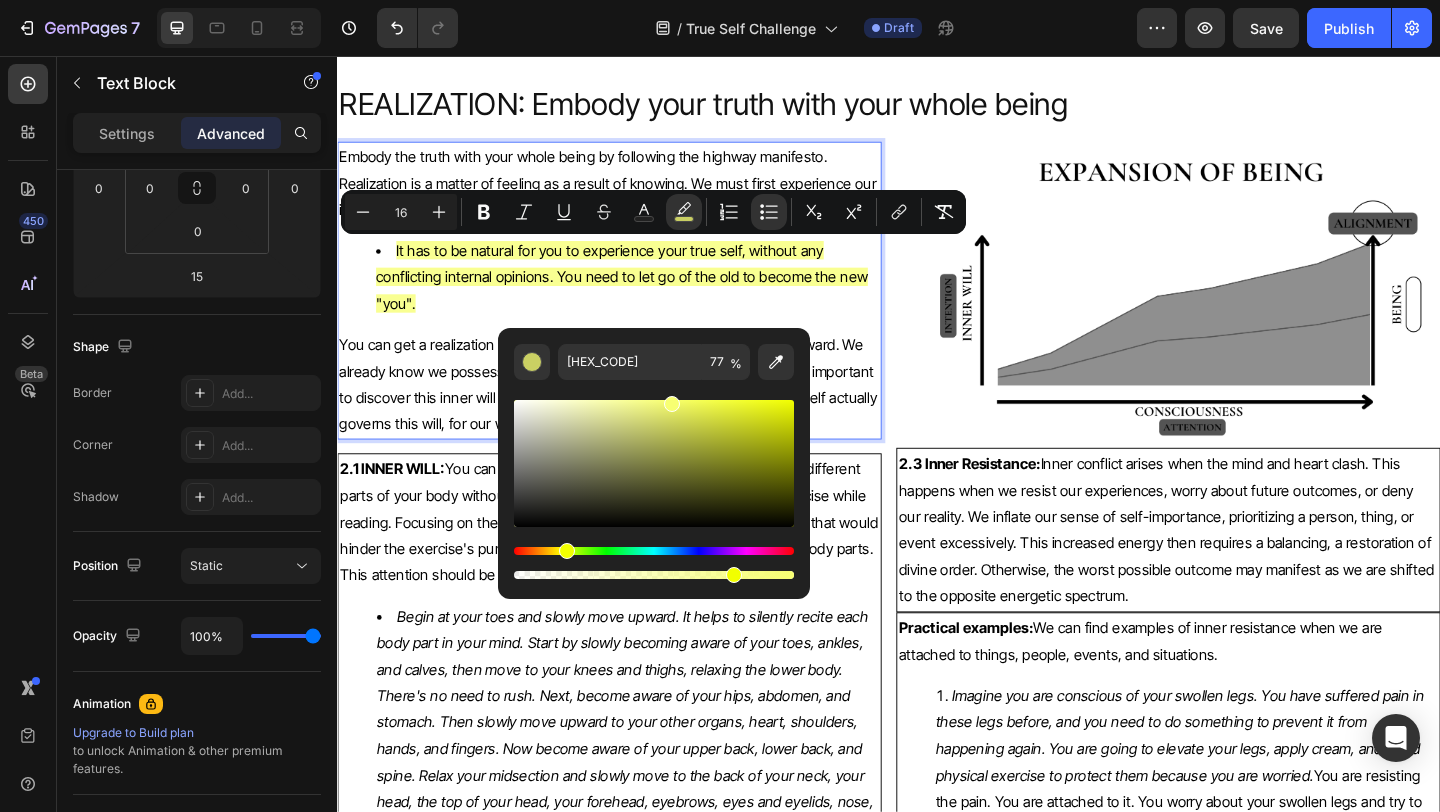 click at bounding box center (654, 463) 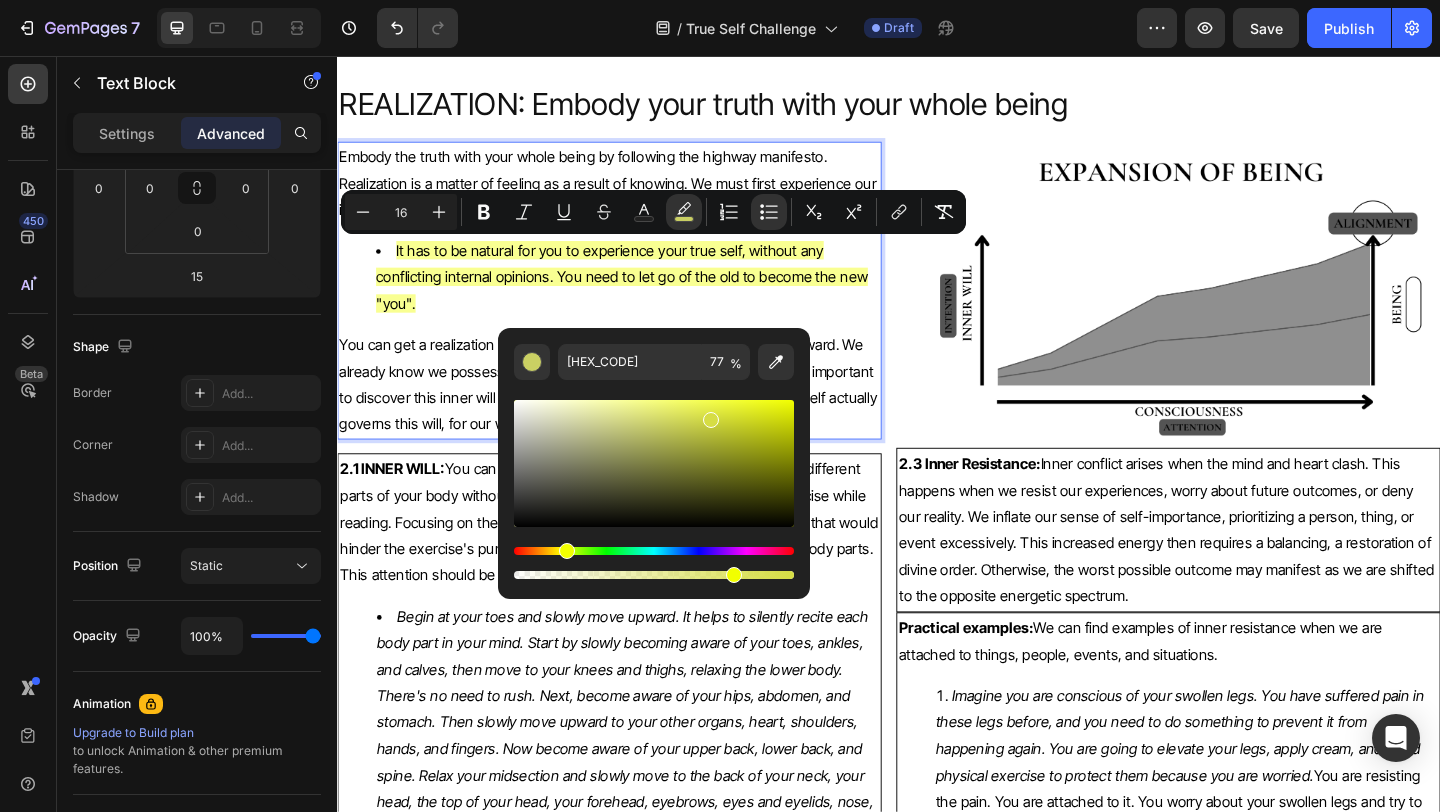 drag, startPoint x: 672, startPoint y: 407, endPoint x: 709, endPoint y: 418, distance: 38.600517 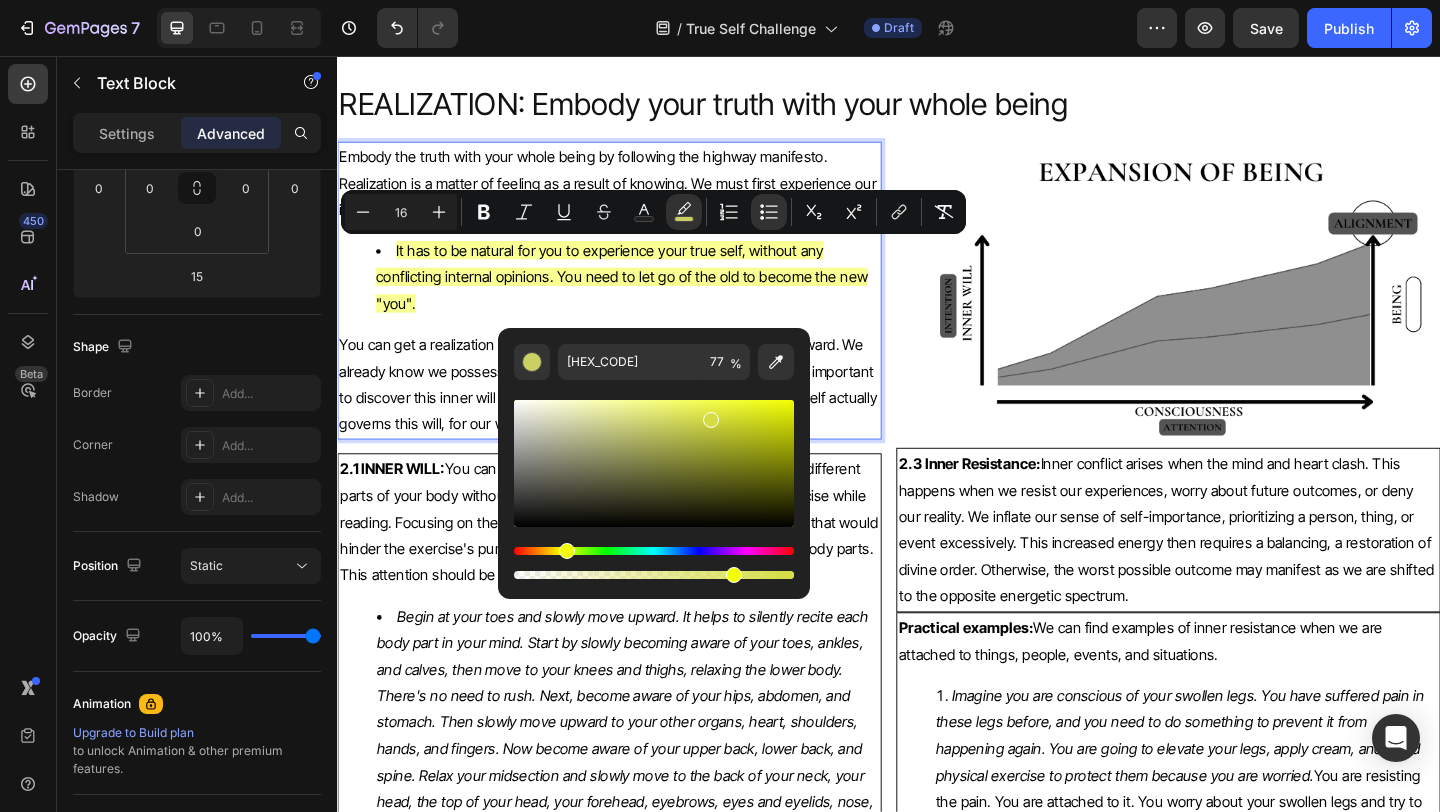 click at bounding box center (711, 420) 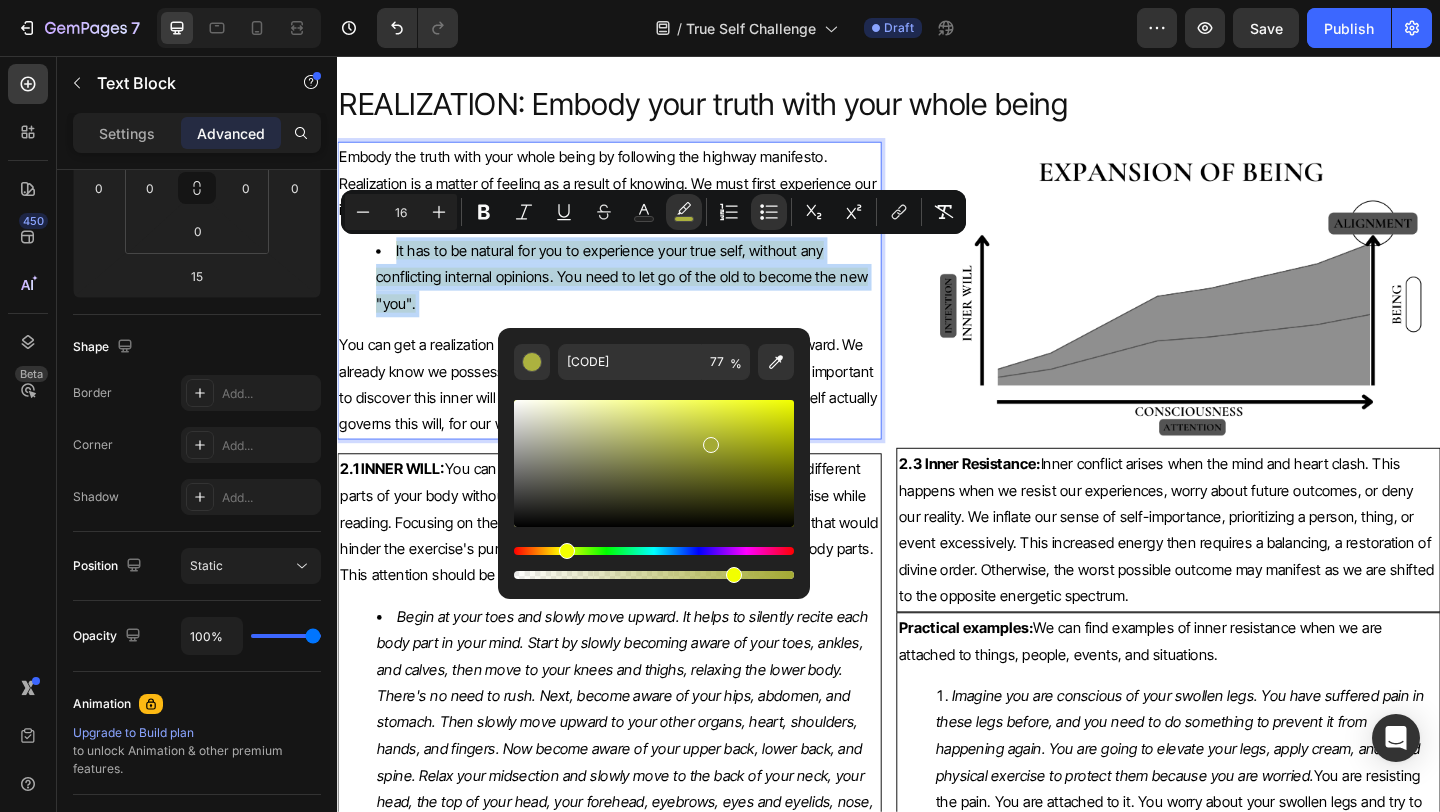 drag, startPoint x: 709, startPoint y: 418, endPoint x: 705, endPoint y: 464, distance: 46.173584 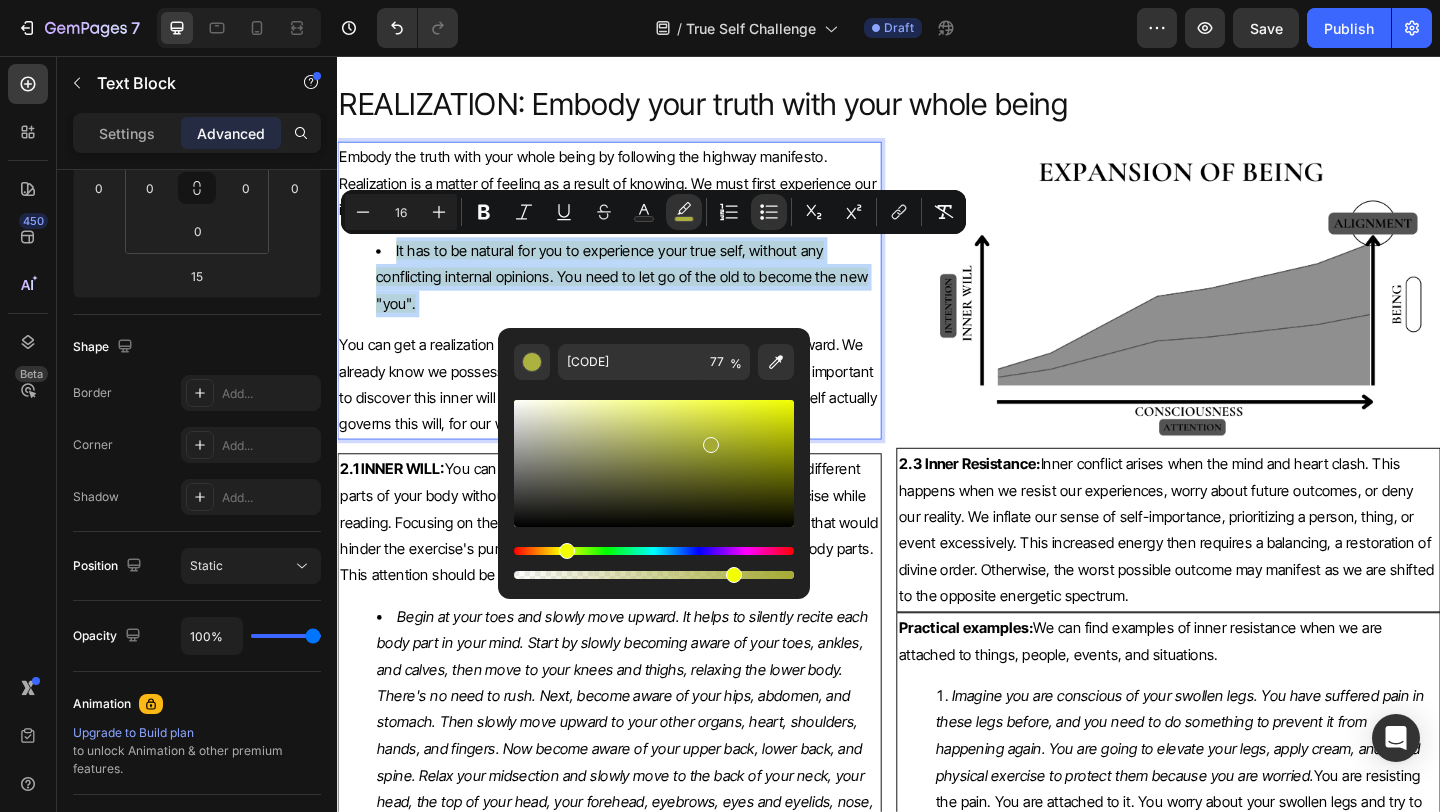 click at bounding box center (711, 445) 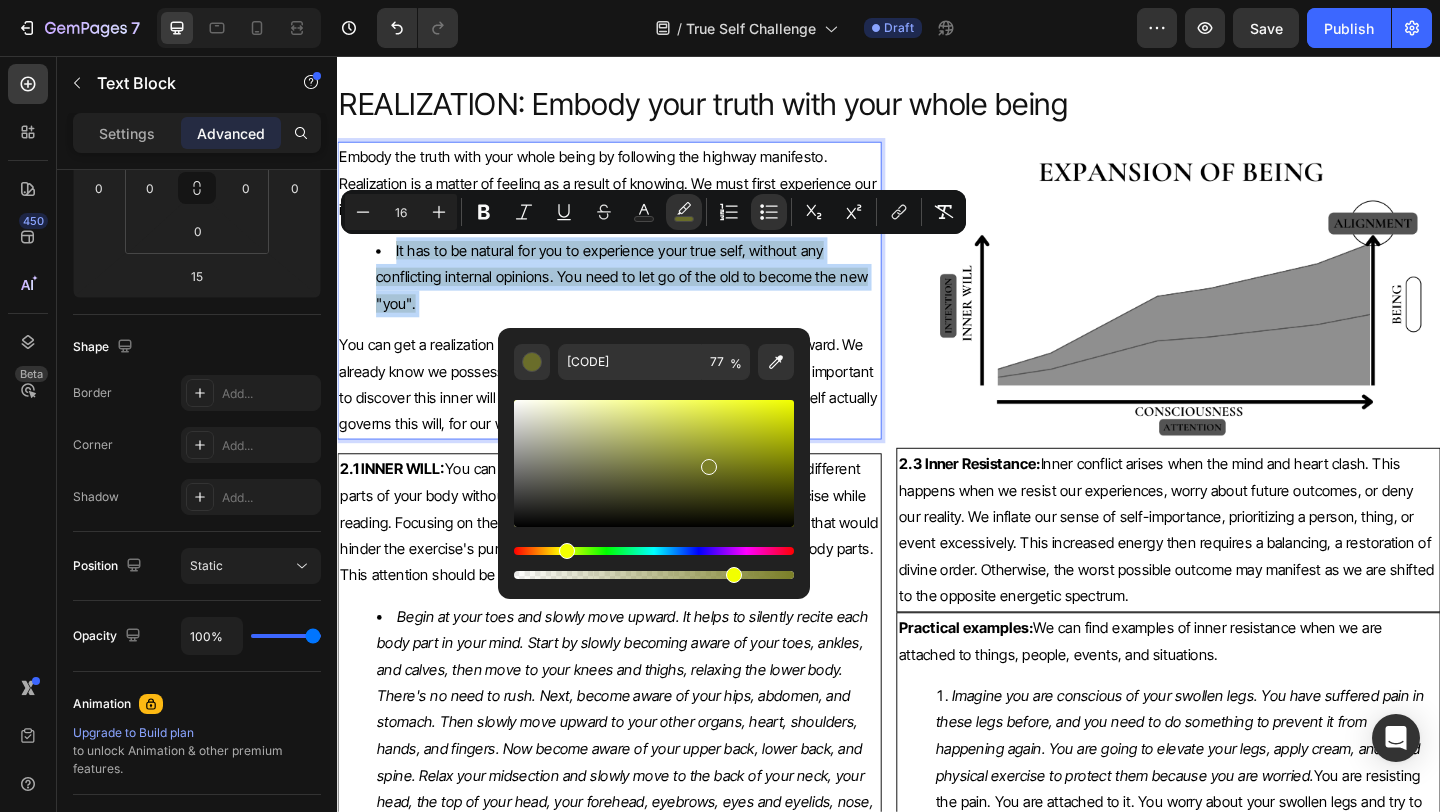 click at bounding box center (654, 551) 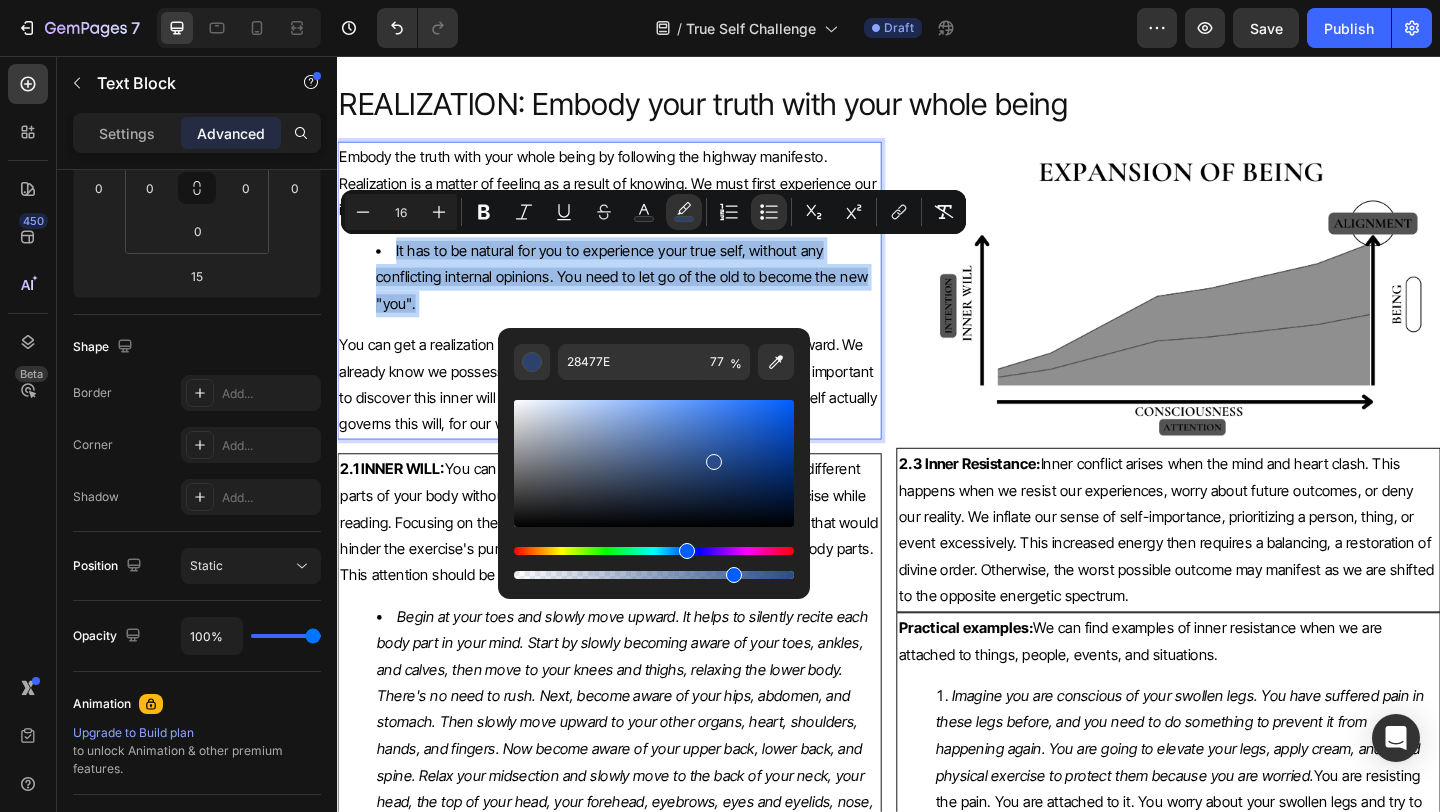 drag, startPoint x: 712, startPoint y: 458, endPoint x: 618, endPoint y: 440, distance: 95.707886 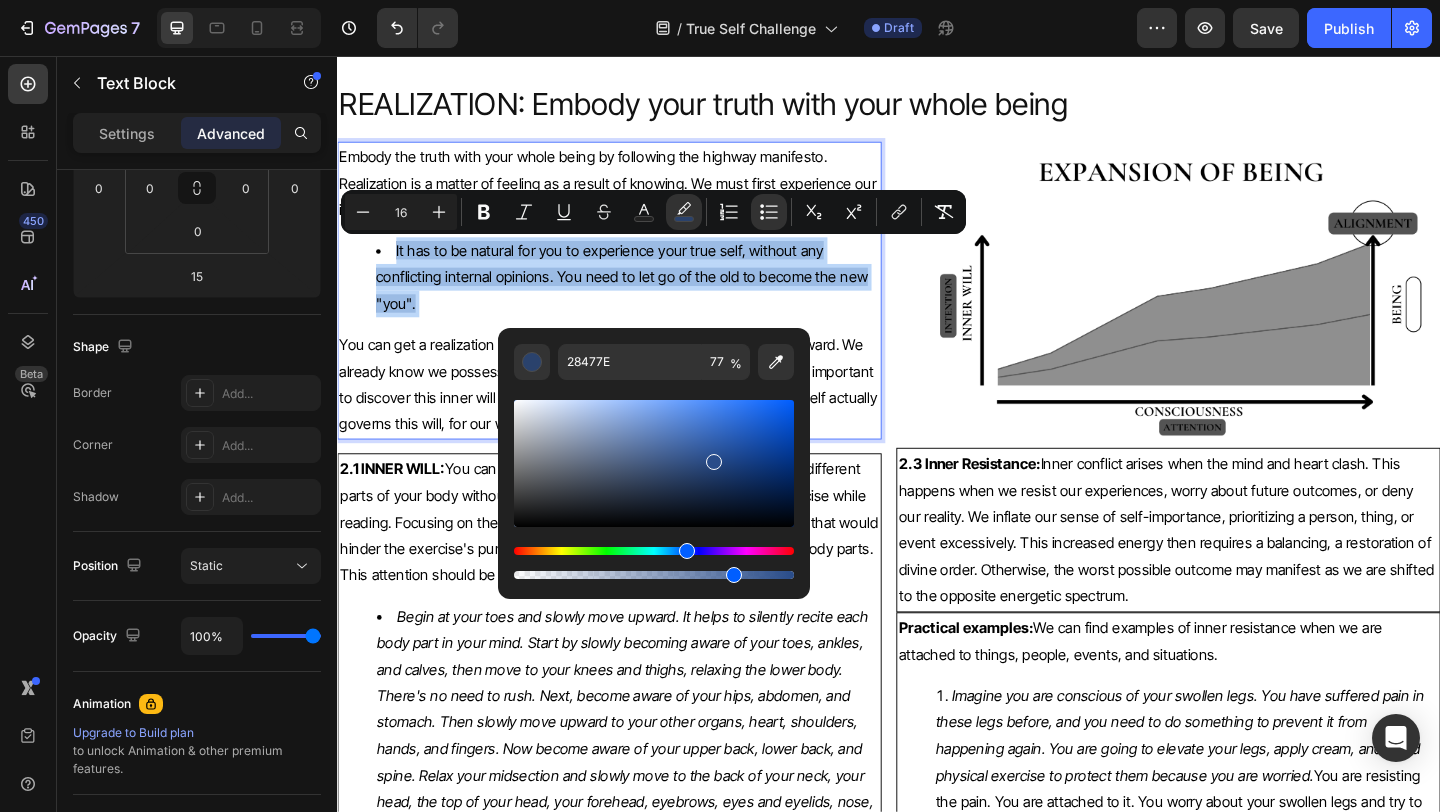 click at bounding box center [654, 463] 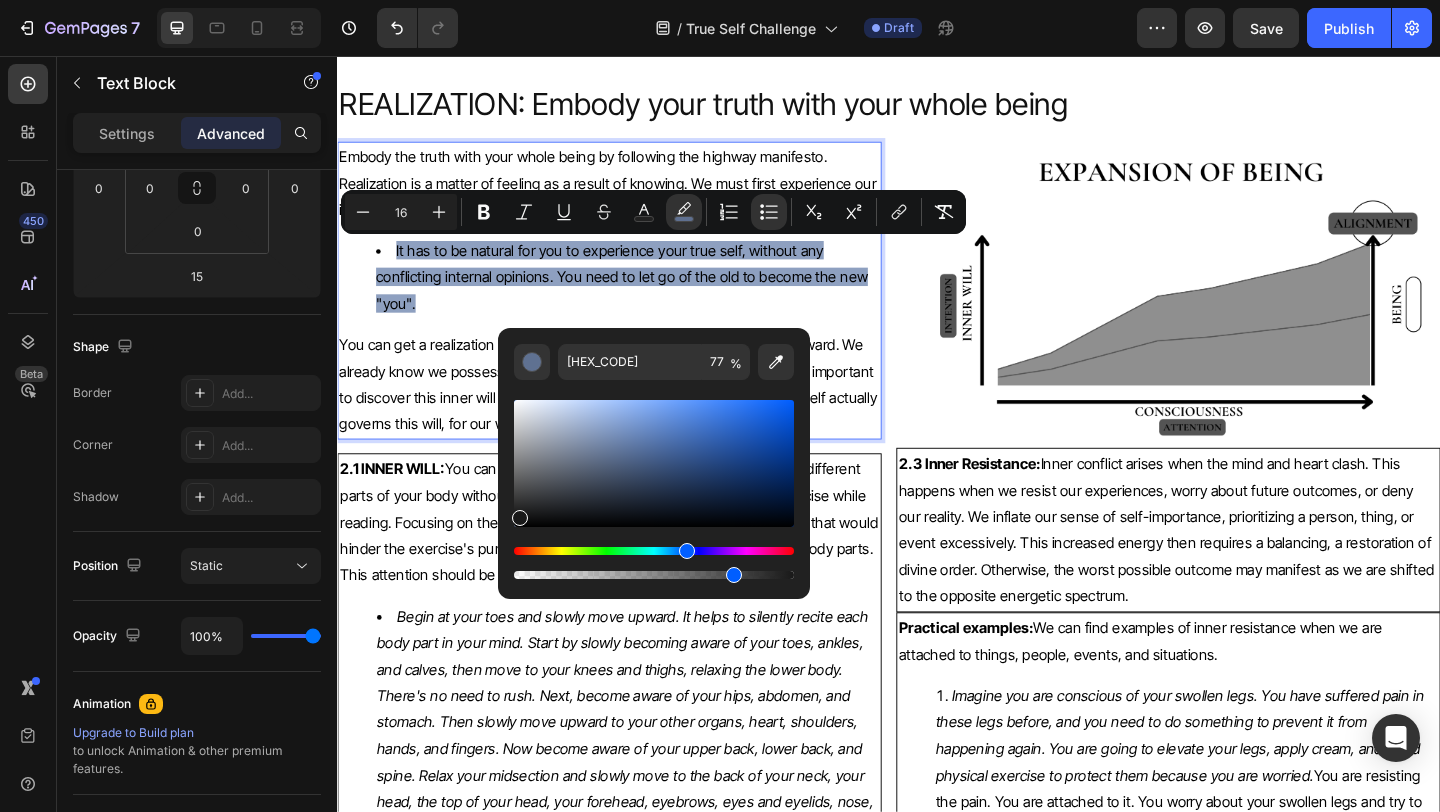 drag, startPoint x: 618, startPoint y: 440, endPoint x: 518, endPoint y: 513, distance: 123.81034 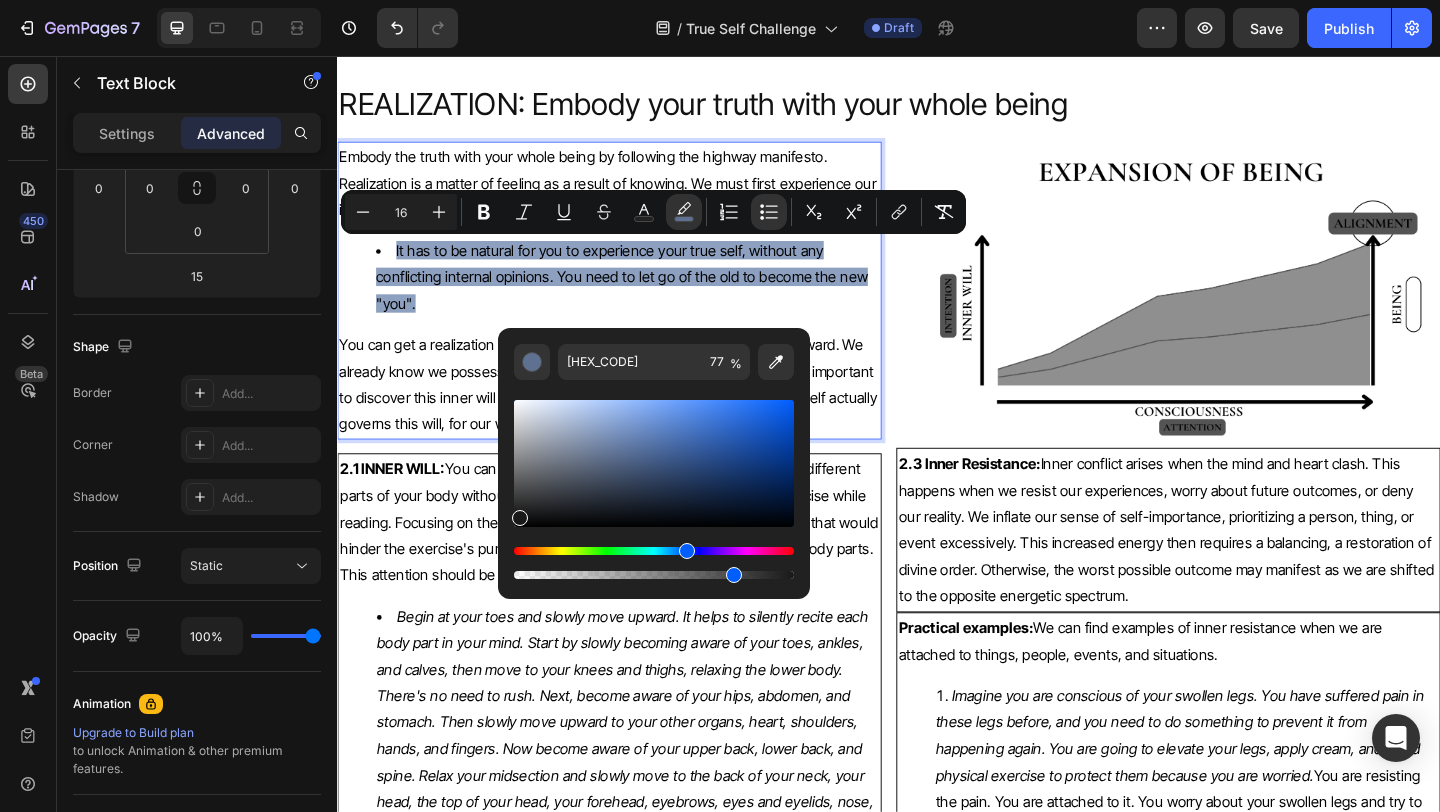 click at bounding box center [520, 518] 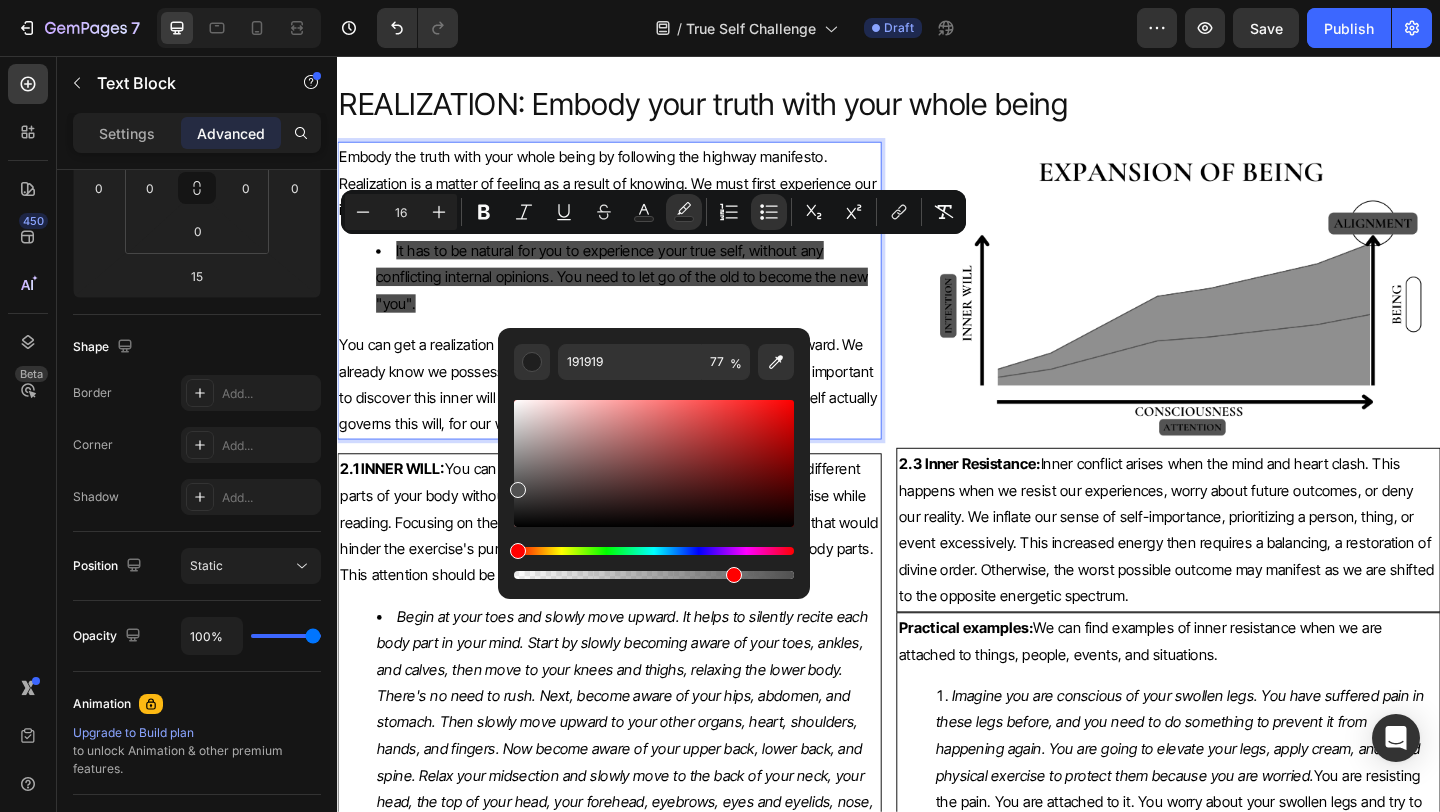 drag, startPoint x: 518, startPoint y: 513, endPoint x: 512, endPoint y: 482, distance: 31.575306 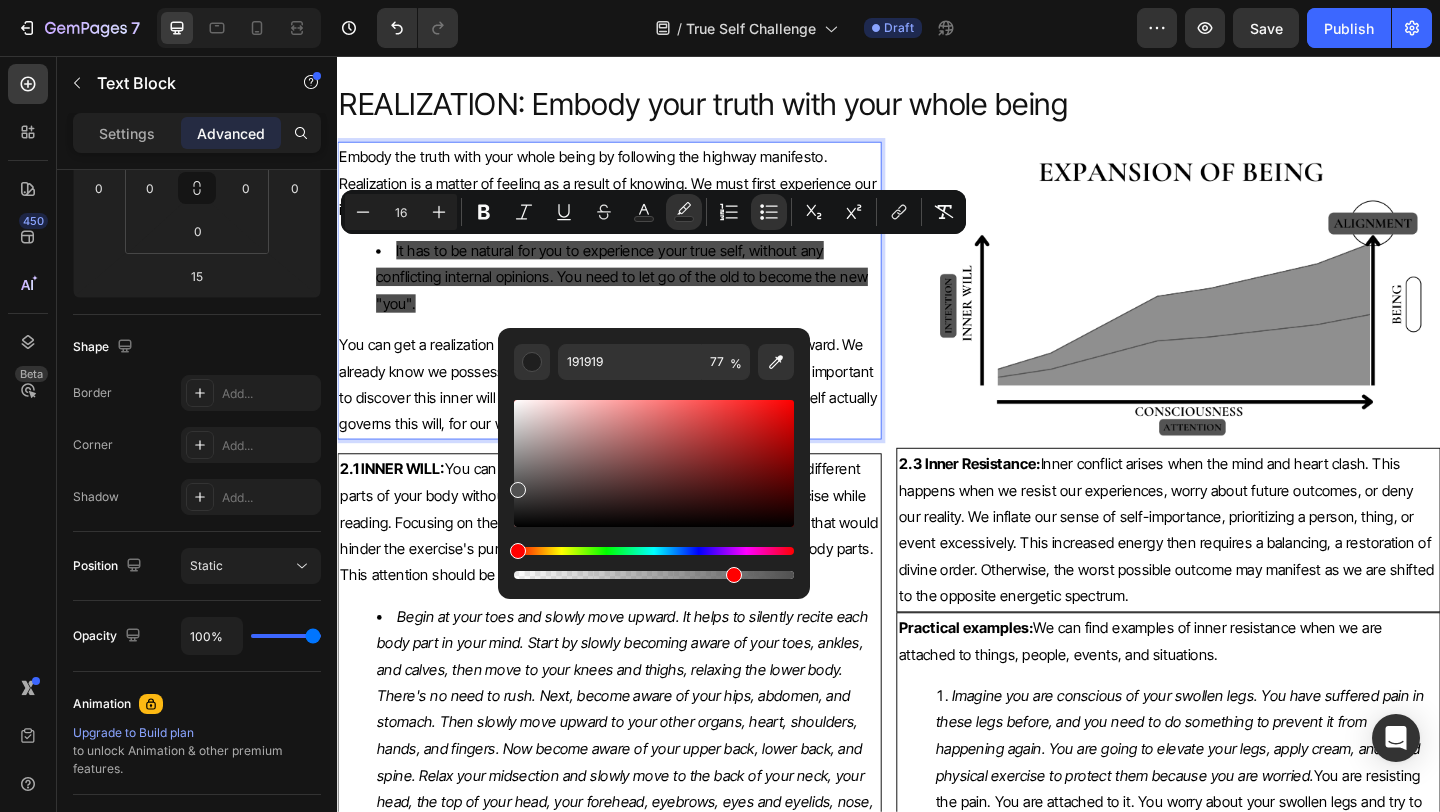 click at bounding box center (518, 490) 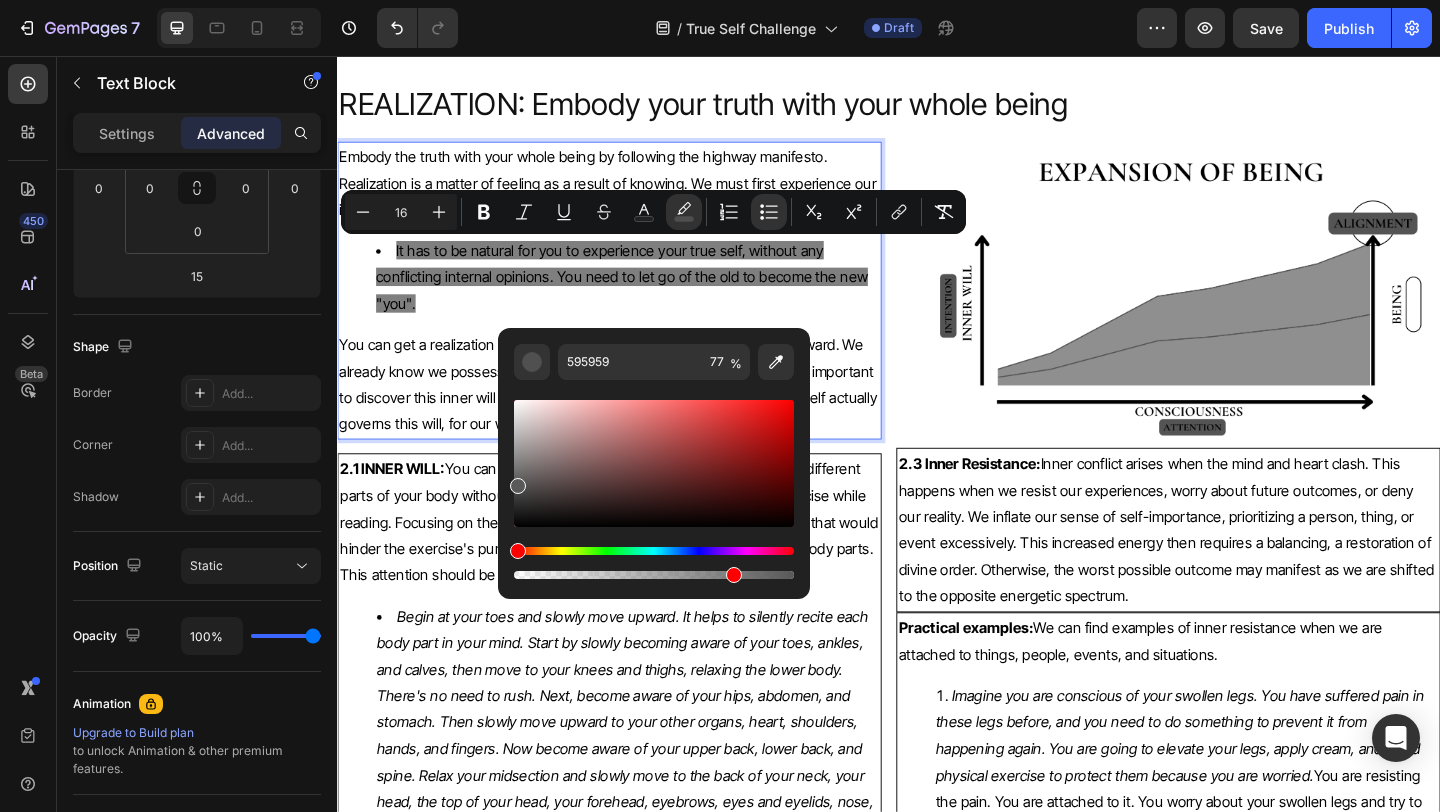 drag, startPoint x: 512, startPoint y: 482, endPoint x: 626, endPoint y: 482, distance: 114 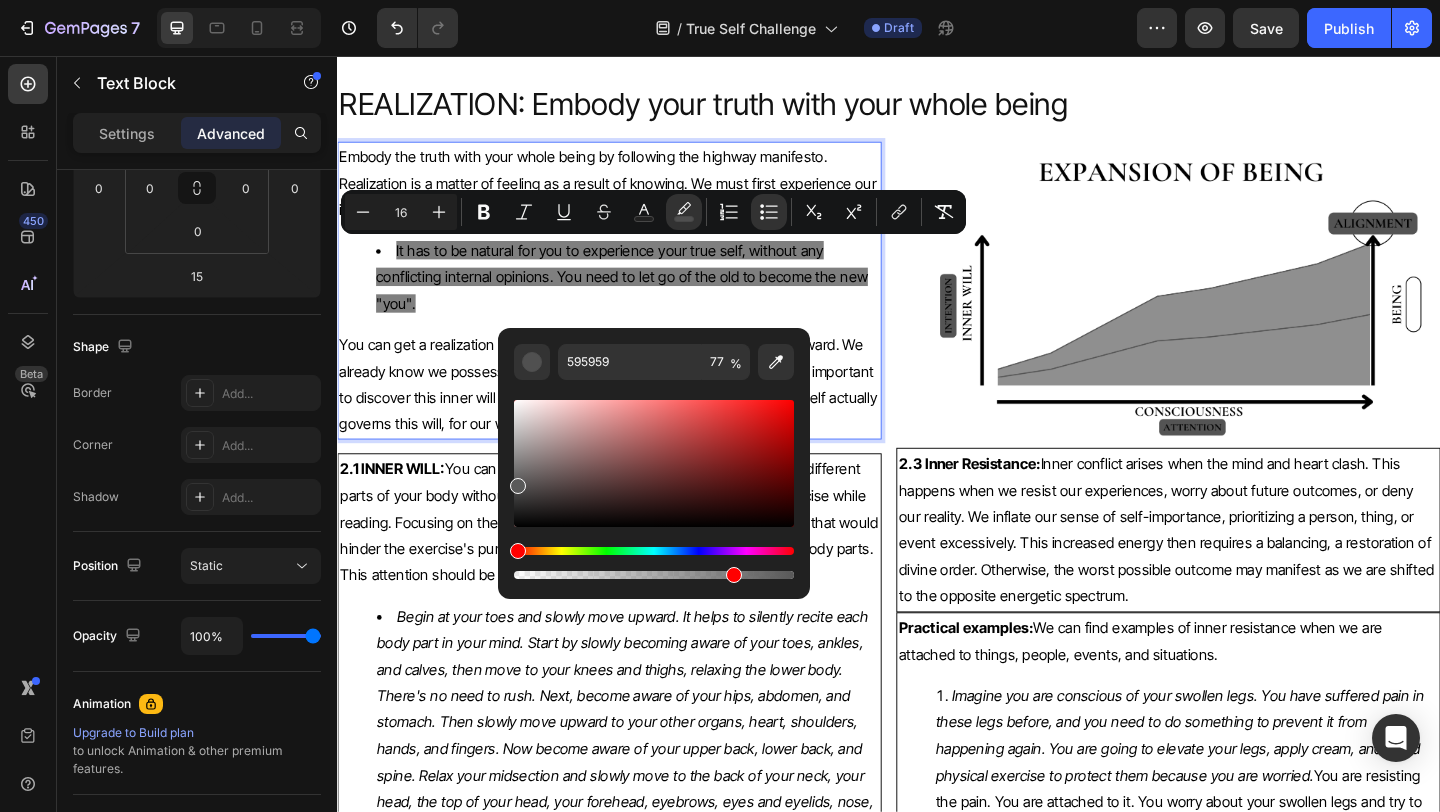 click at bounding box center [518, 486] 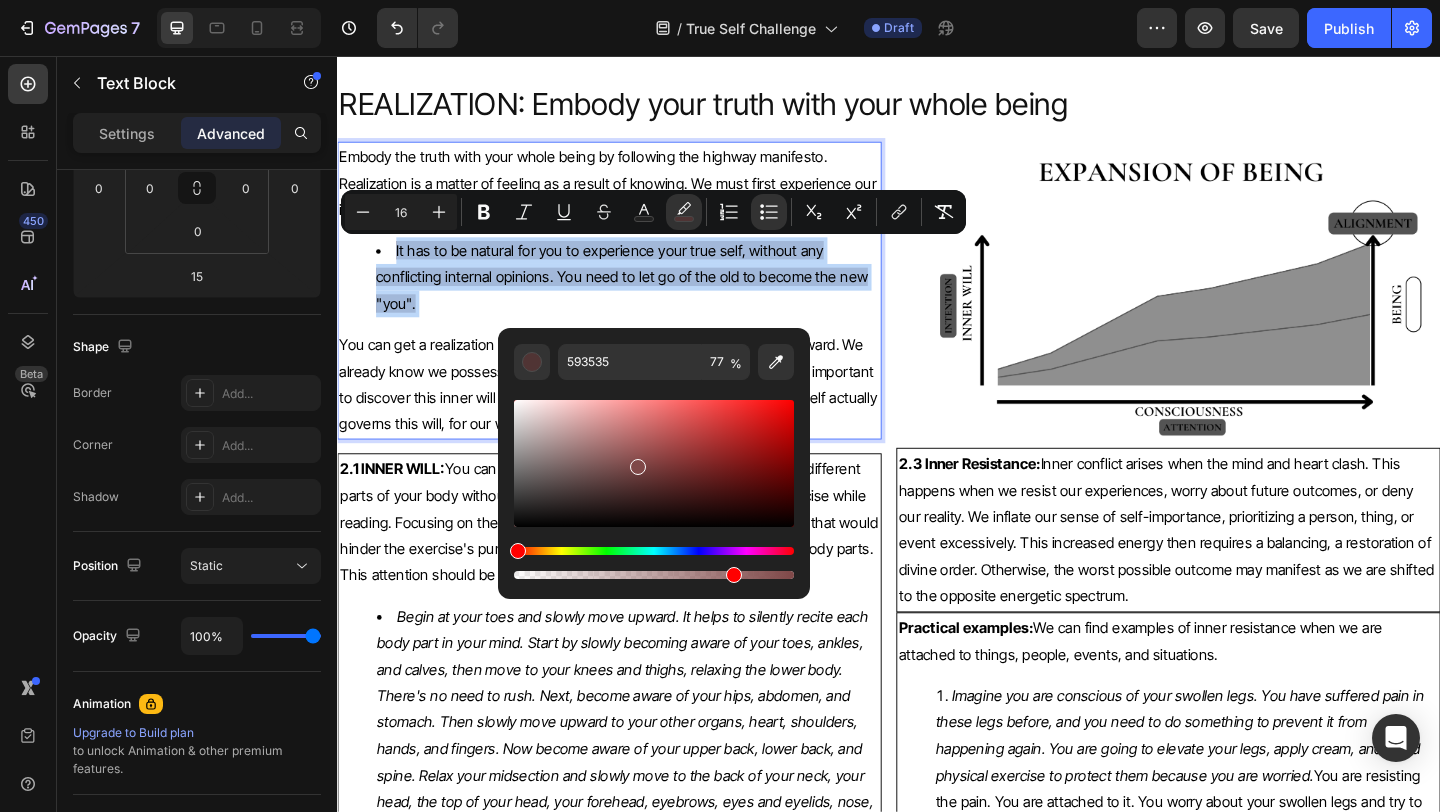click at bounding box center [654, 463] 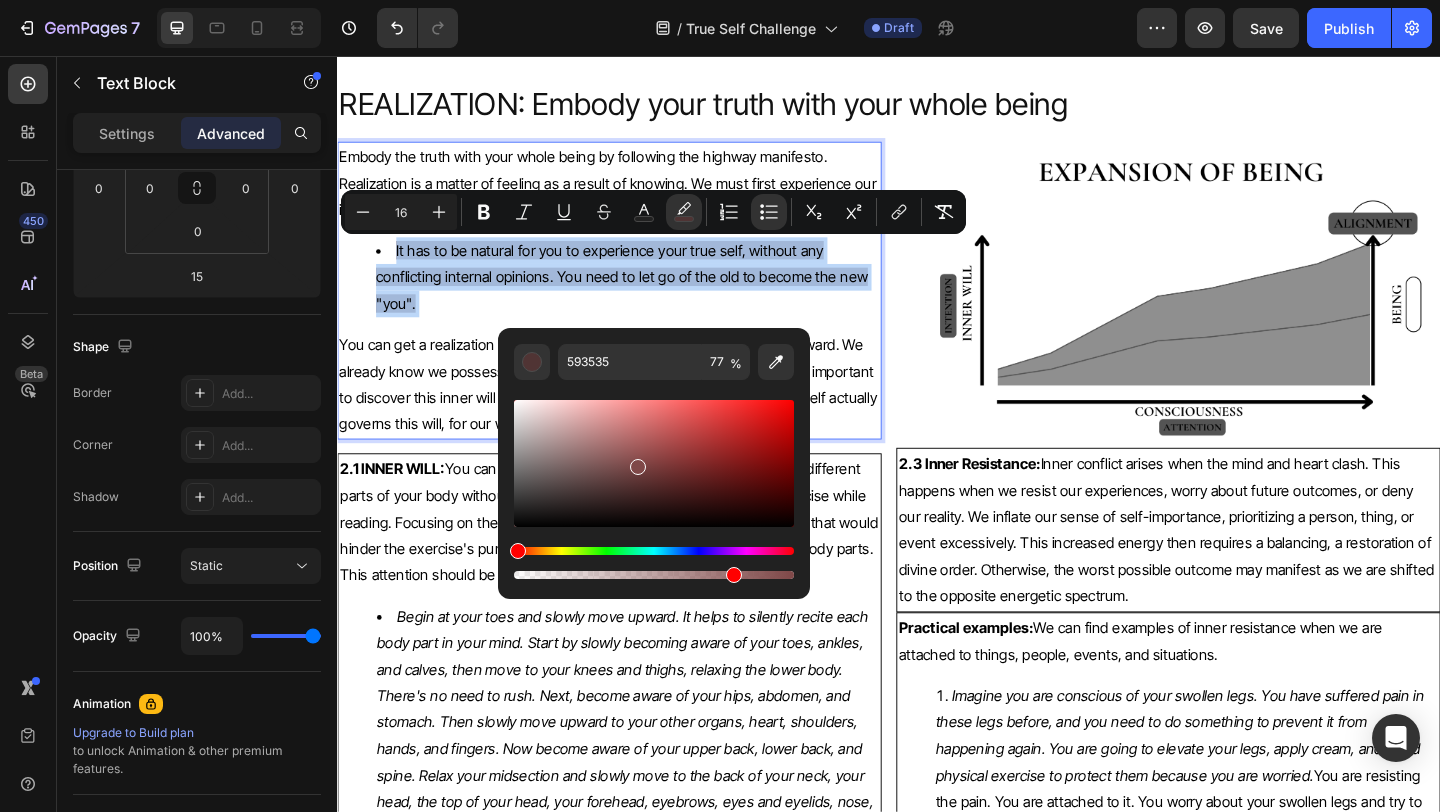 type on "7F4848" 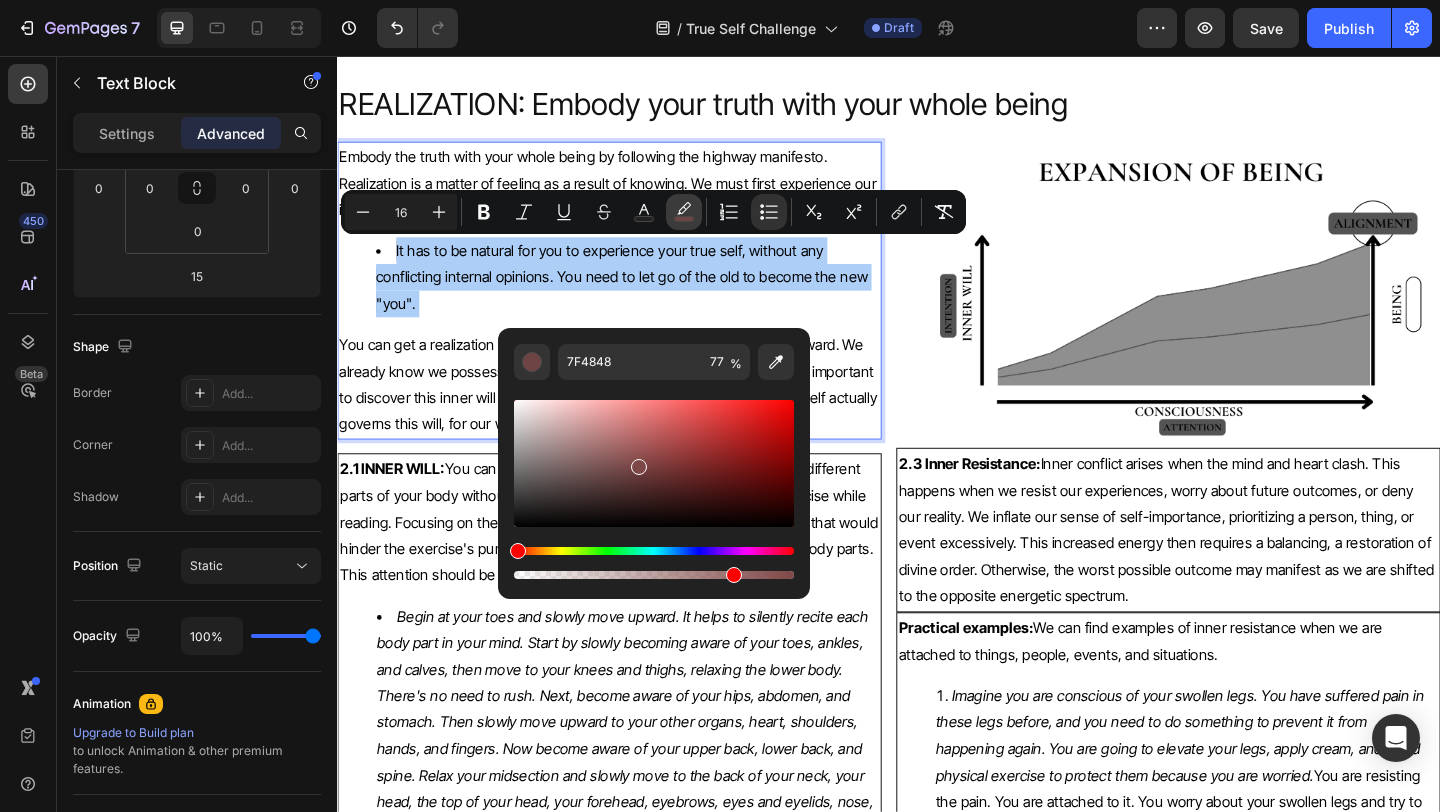 click 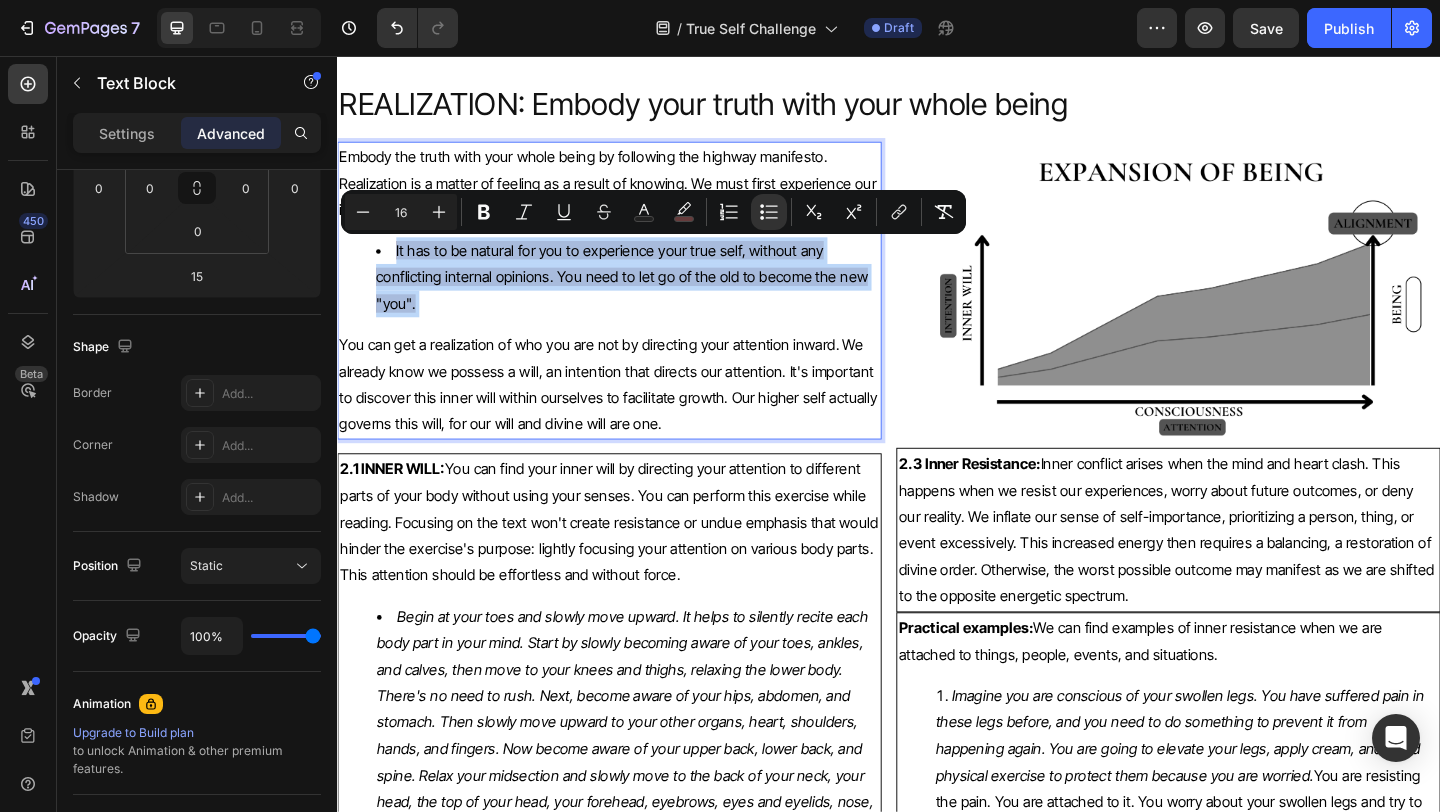 click on "It has to be natural for you to experience your true self, without any conflicting internal opinions. You need to let go of the old to become the new "you"." at bounding box center (653, 296) 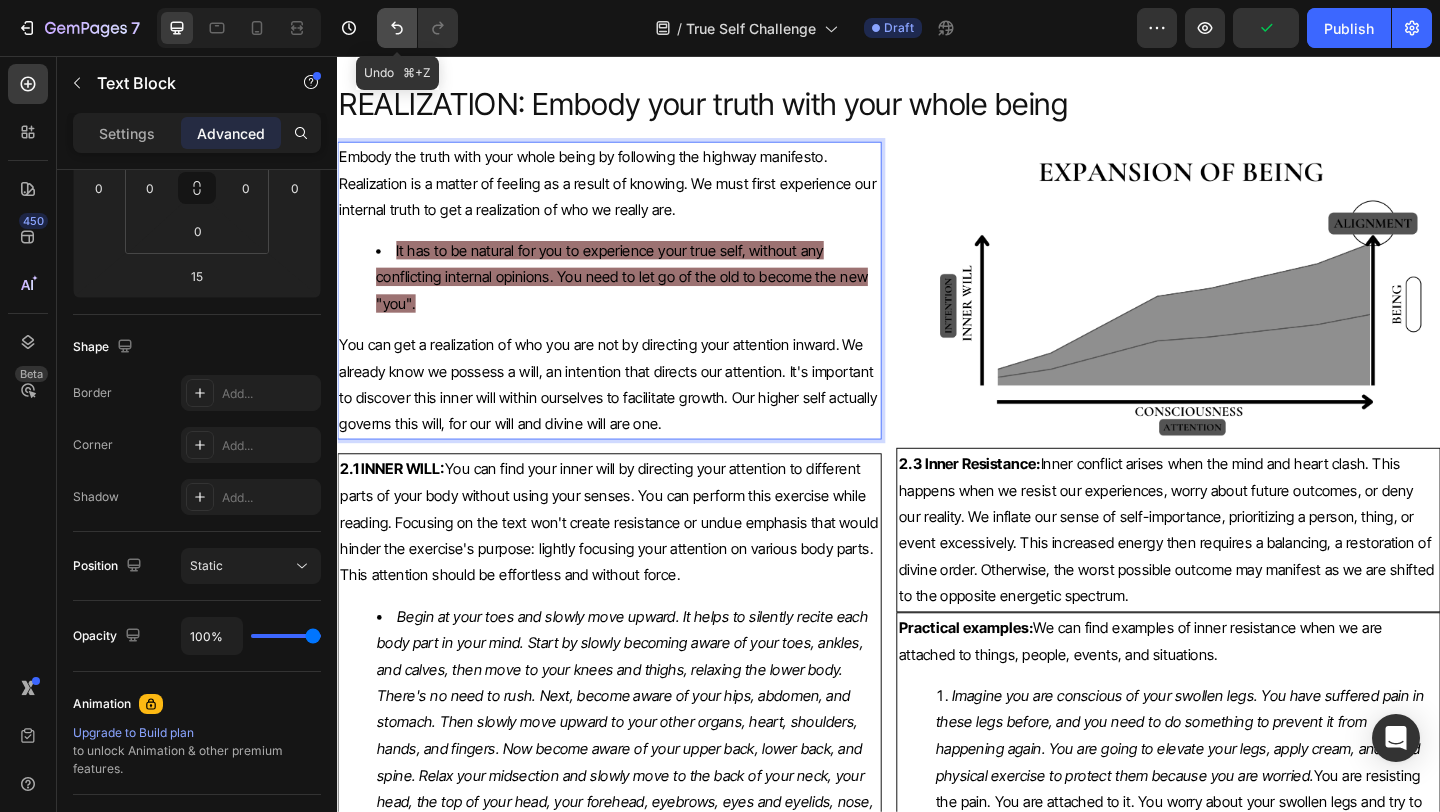 click 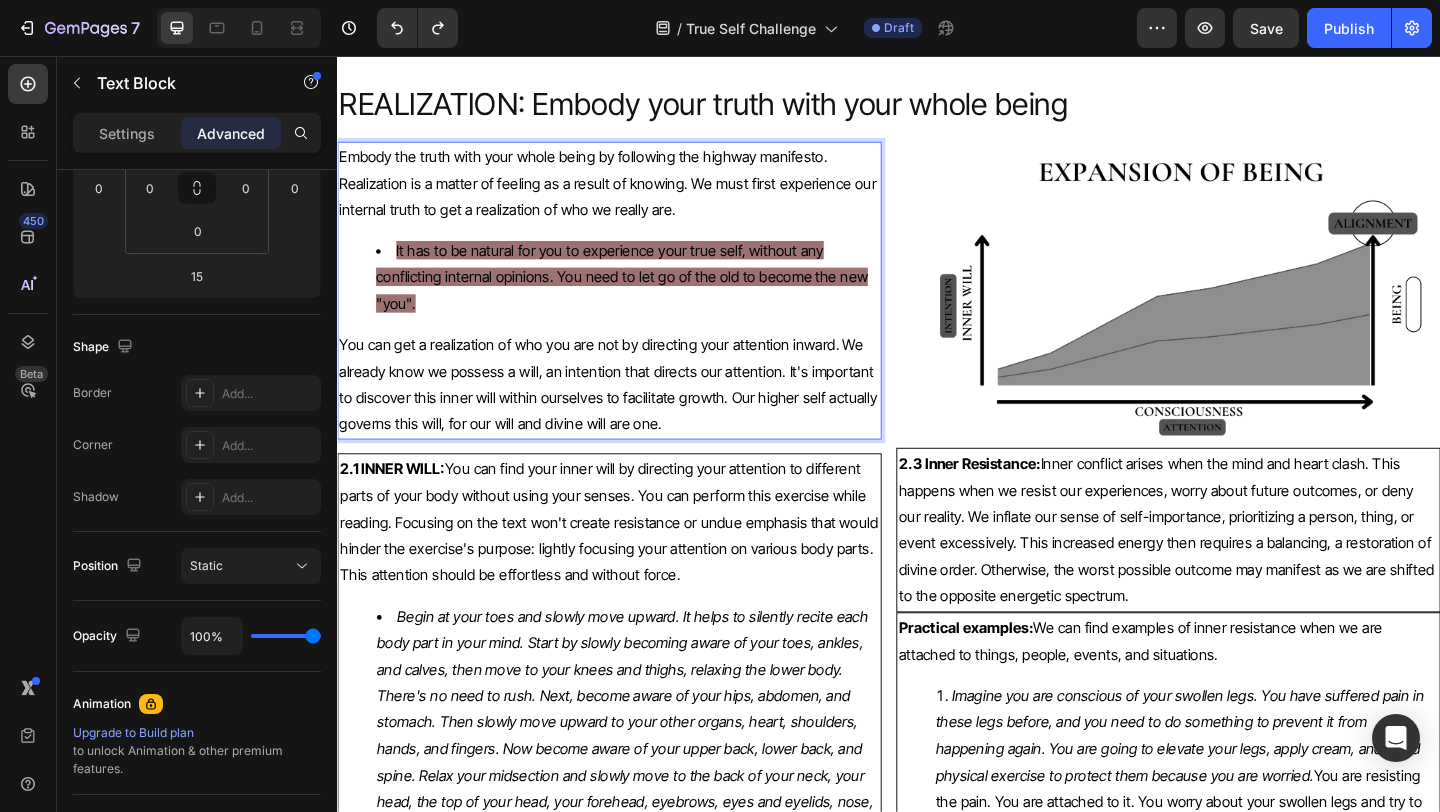 click on "It has to be natural for you to experience your true self, without any conflicting internal opinions. You need to let go of the old to become the new "you"." at bounding box center [653, 296] 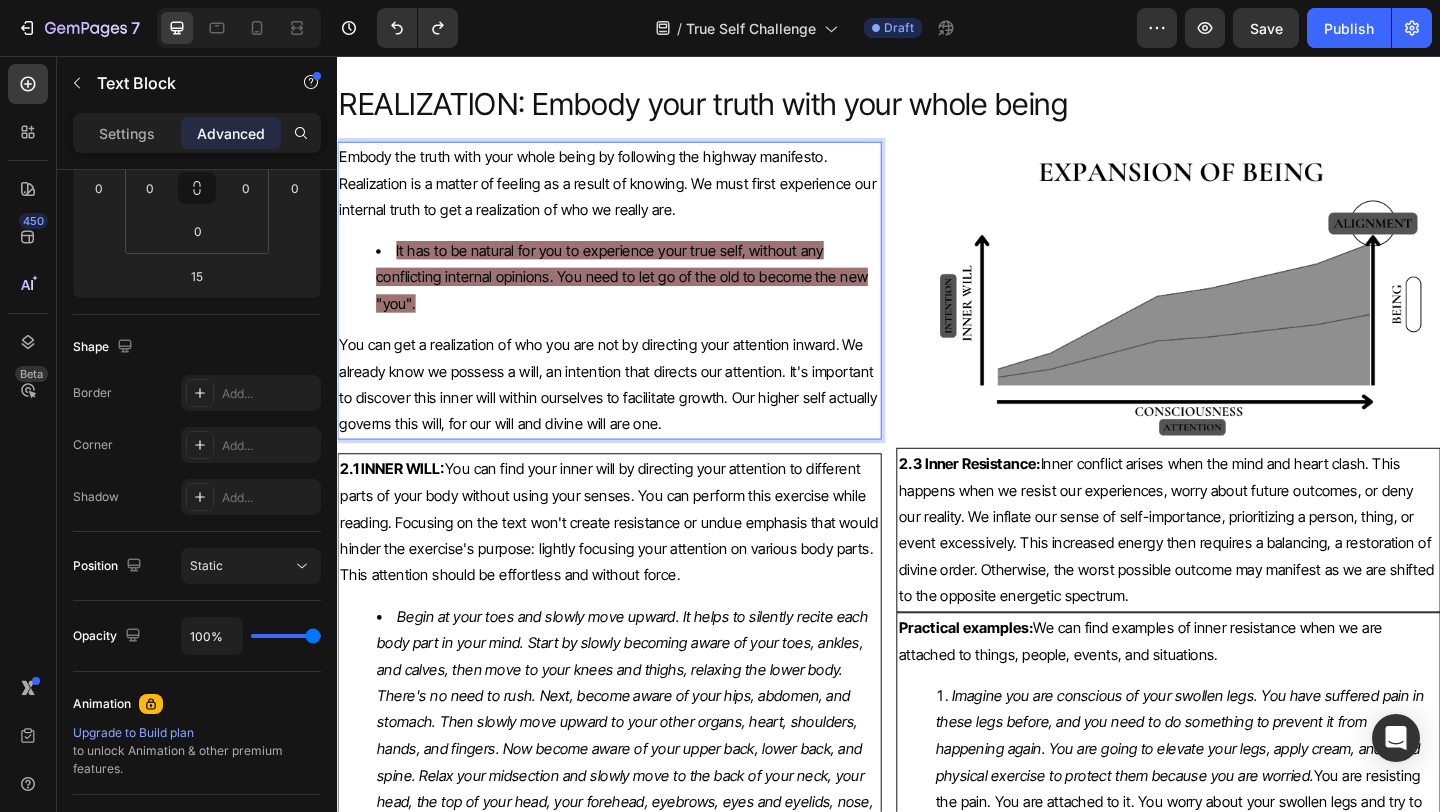 click on "It has to be natural for you to experience your true self, without any conflicting internal opinions. You need to let go of the old to become the new "you"." at bounding box center (653, 296) 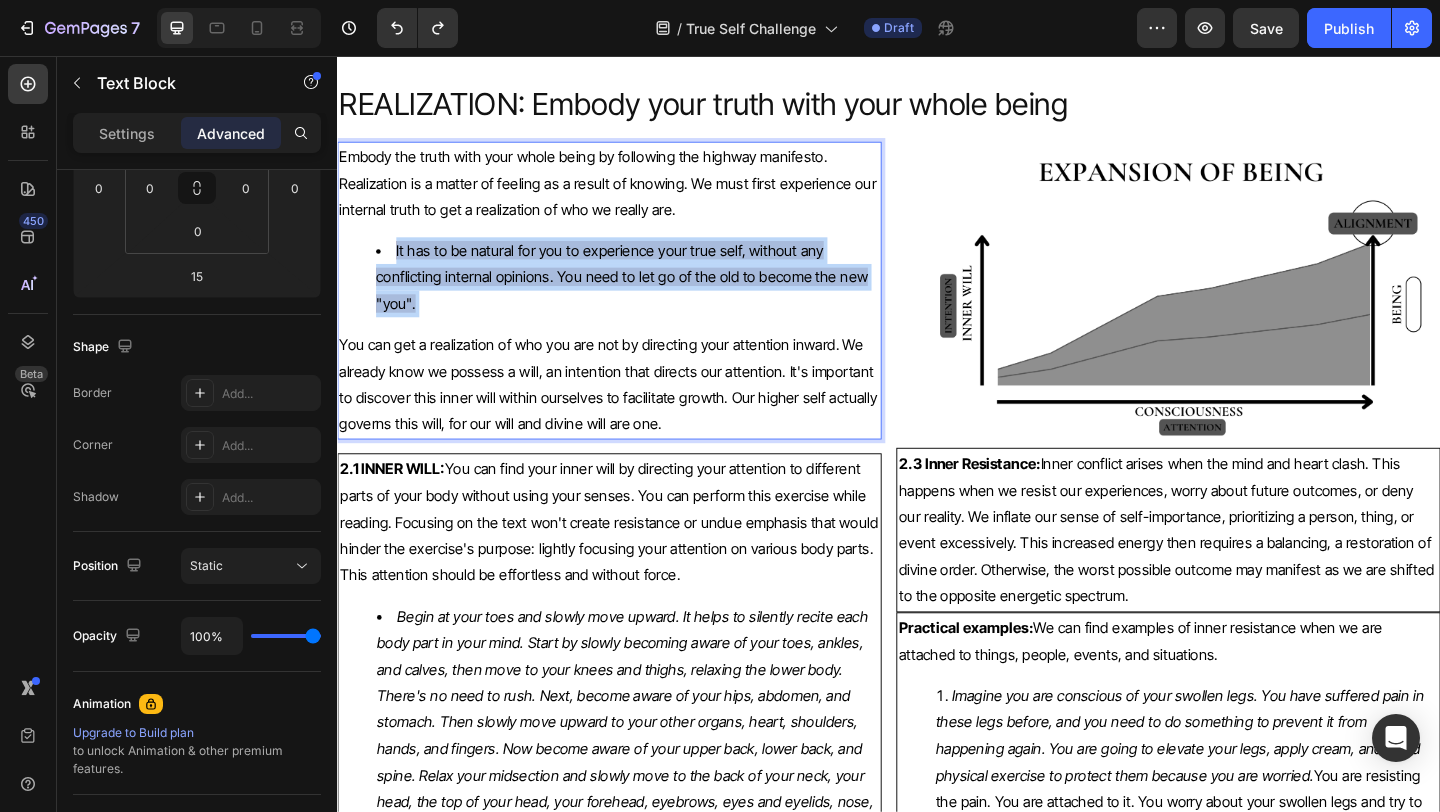 click on "It has to be natural for you to experience your true self, without any conflicting internal opinions. You need to let go of the old to become the new "you"." at bounding box center [653, 296] 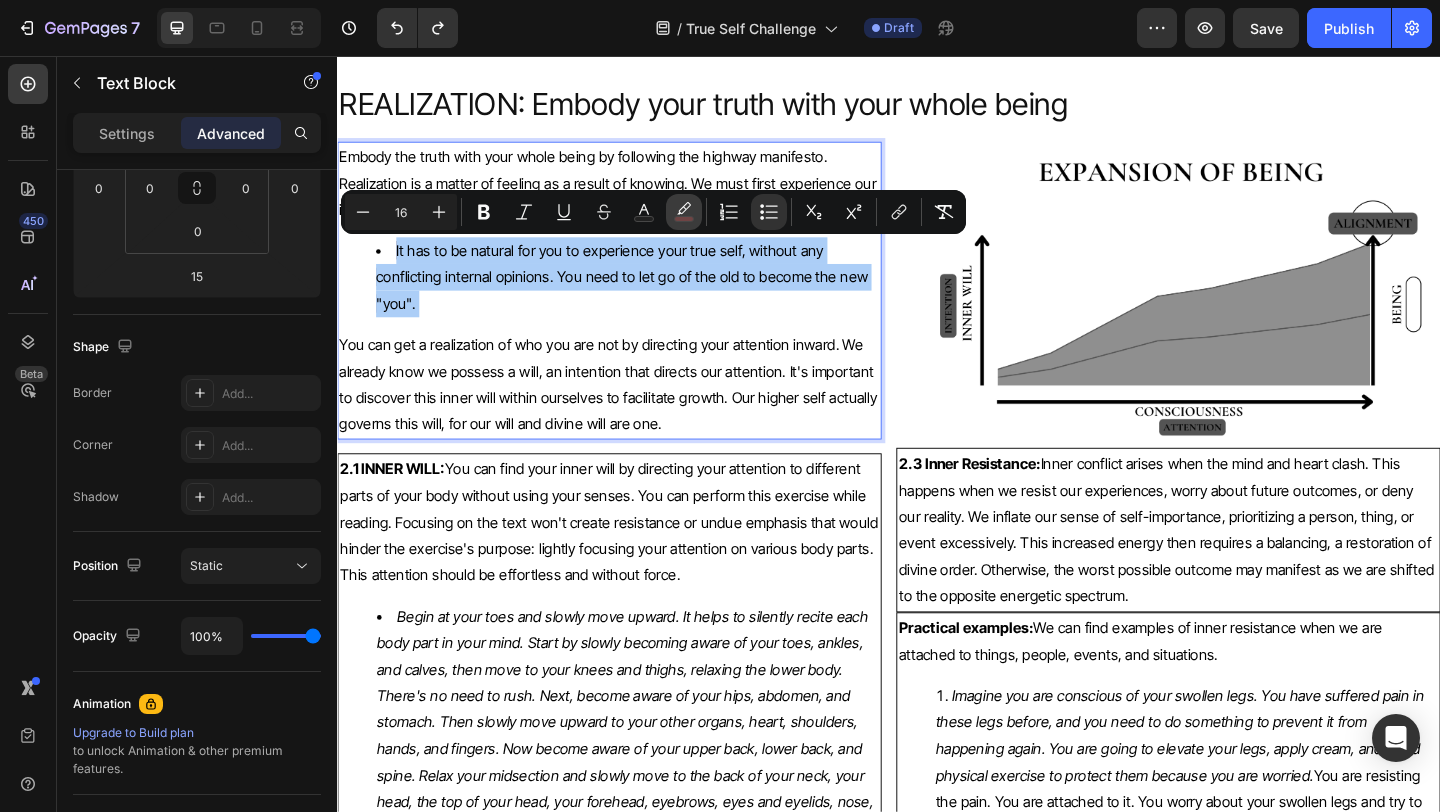 click 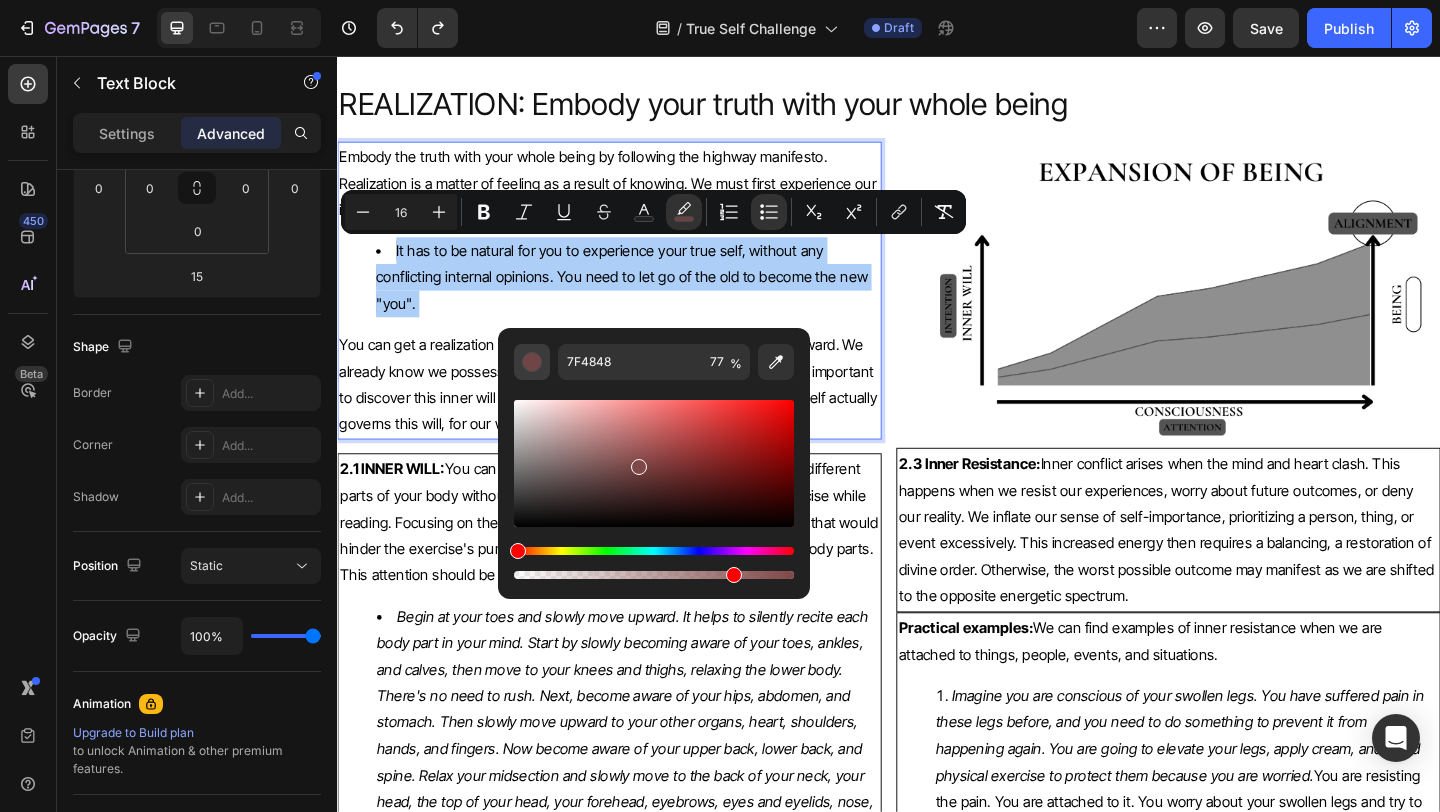 click at bounding box center (532, 362) 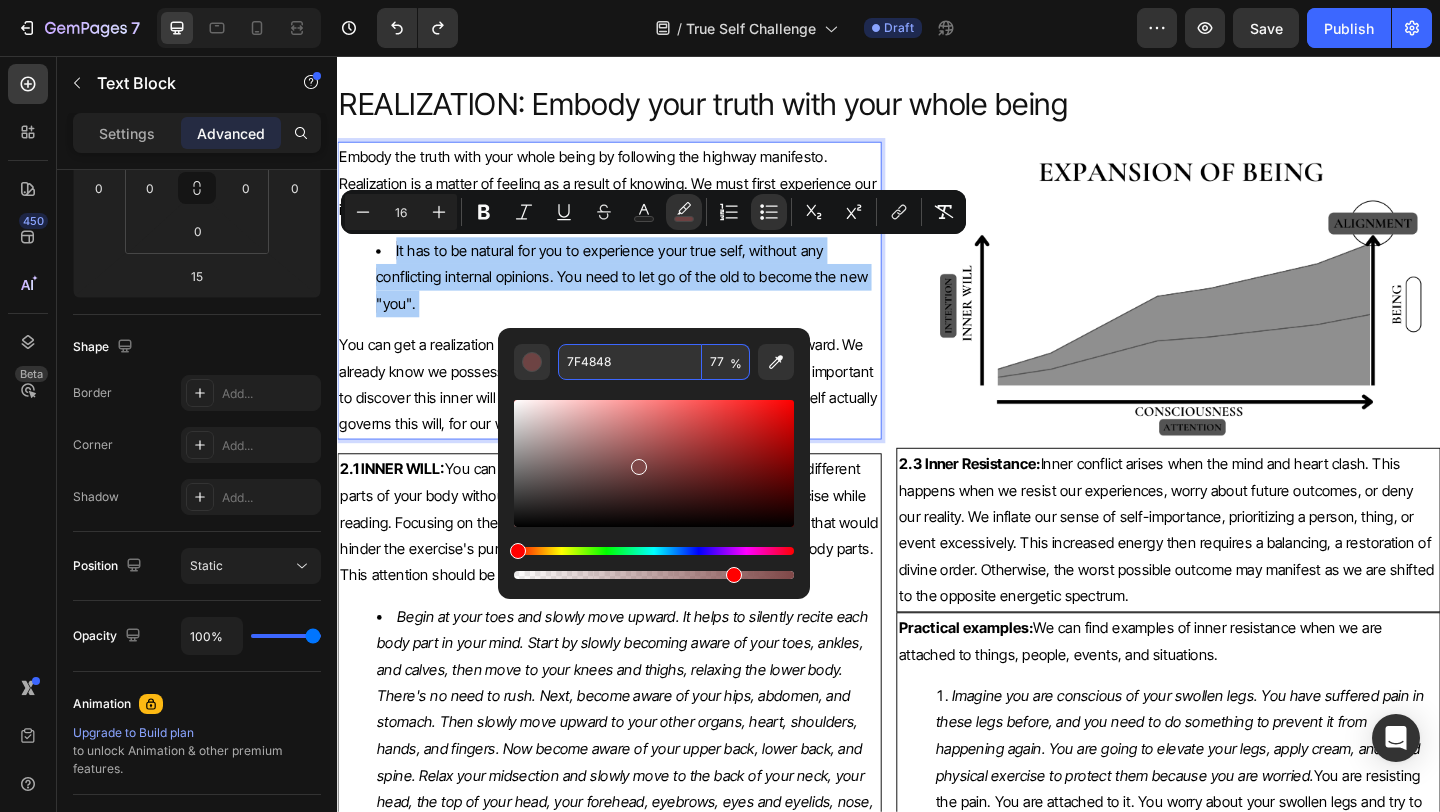 click on "77" at bounding box center (726, 362) 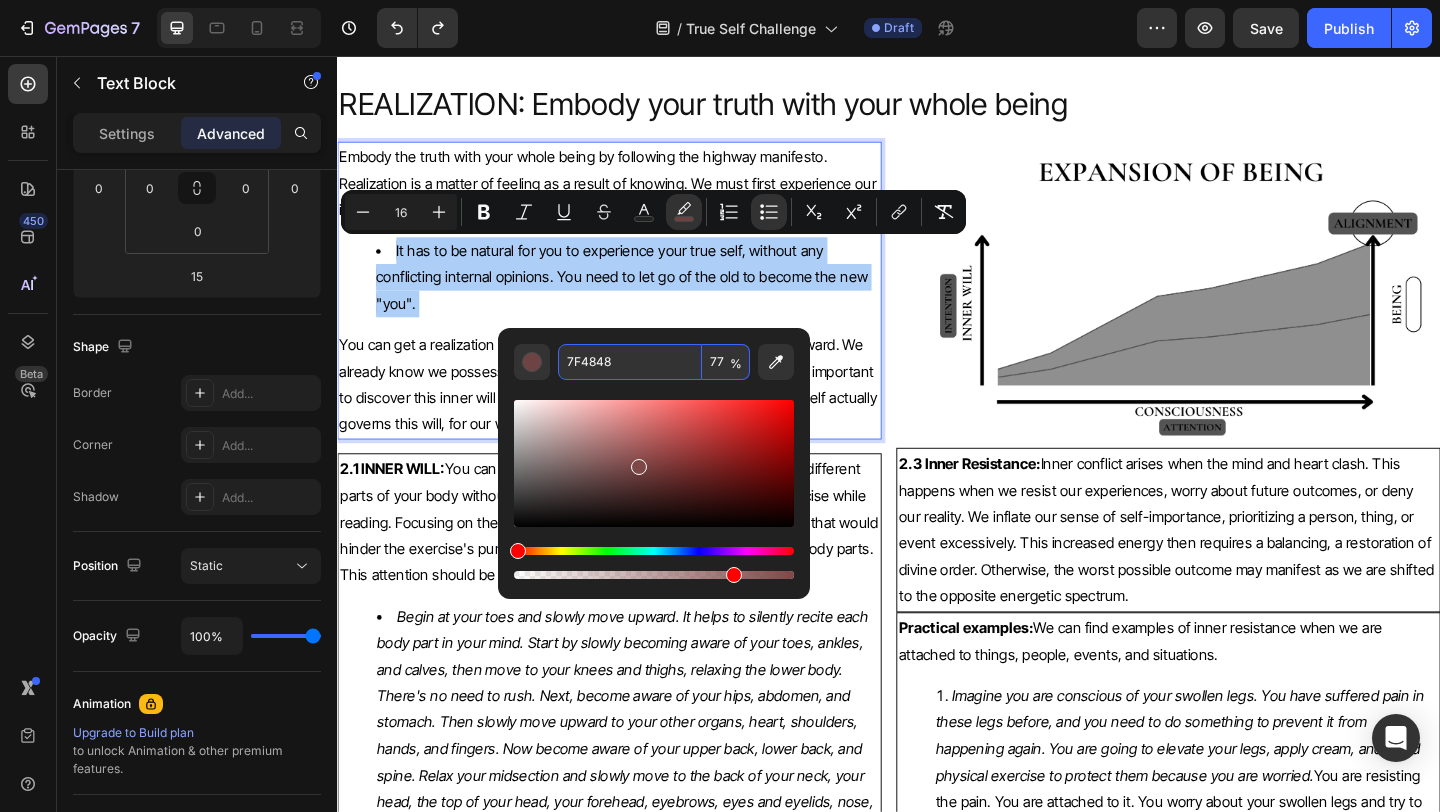 click at bounding box center [654, 481] 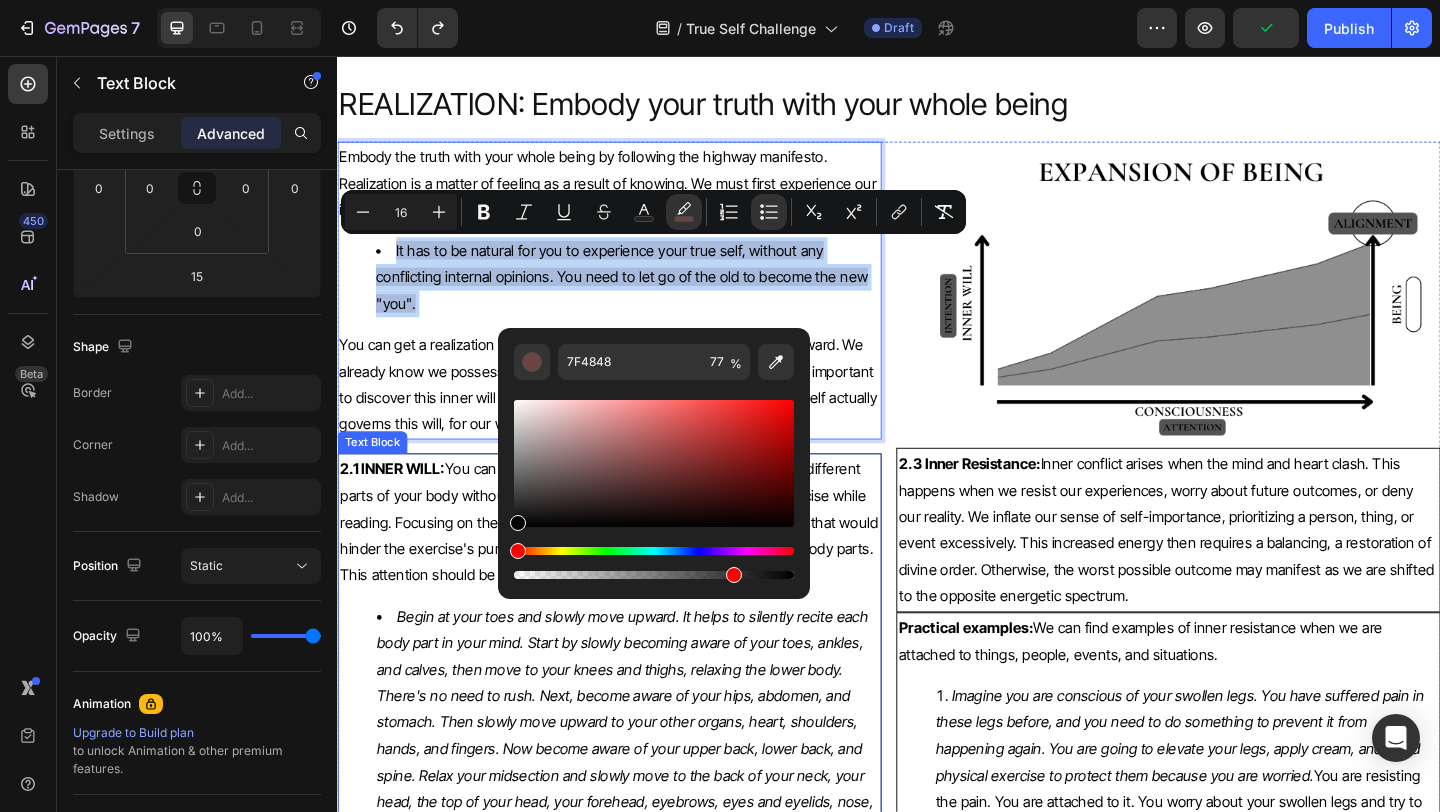 type on "000000" 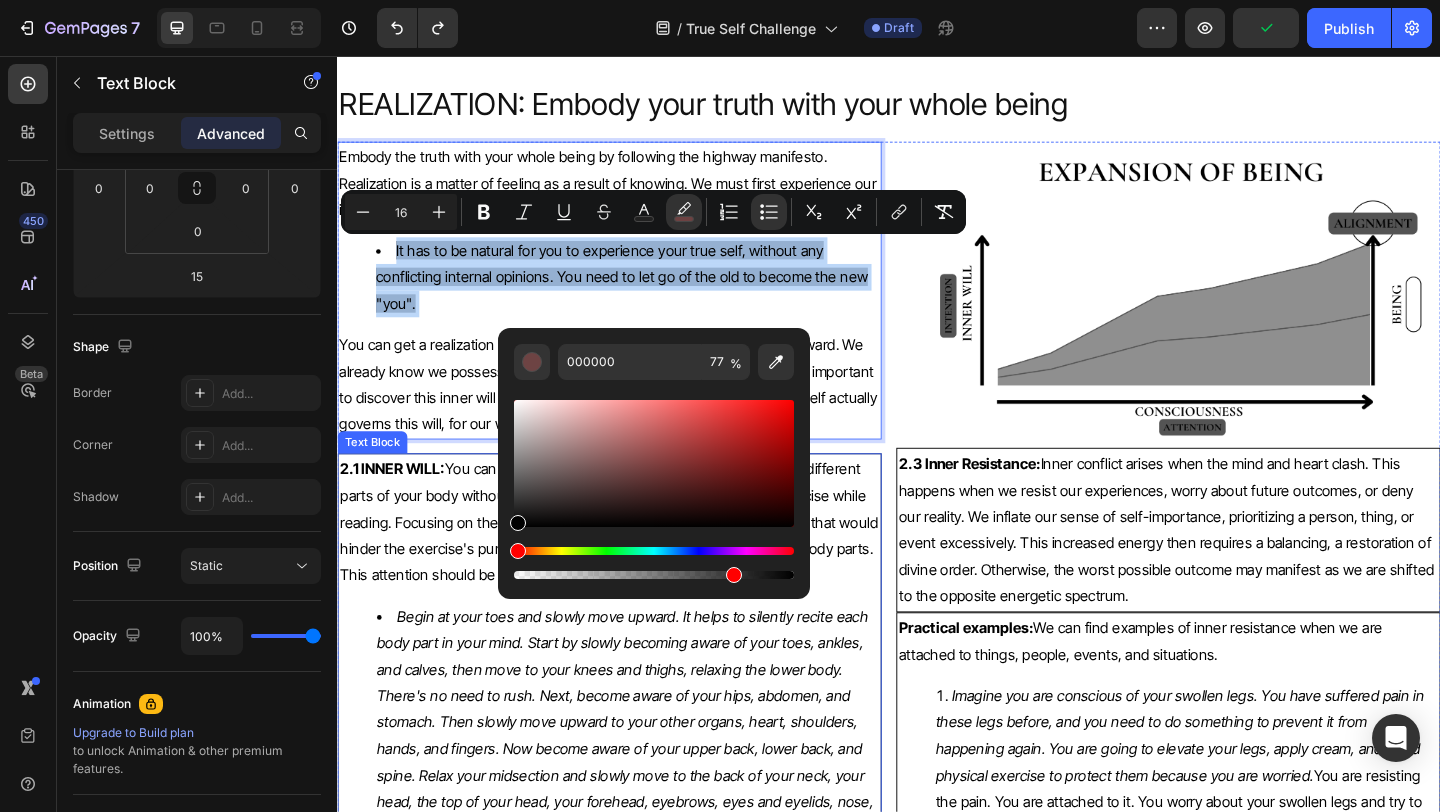 drag, startPoint x: 928, startPoint y: 524, endPoint x: 454, endPoint y: 619, distance: 483.4263 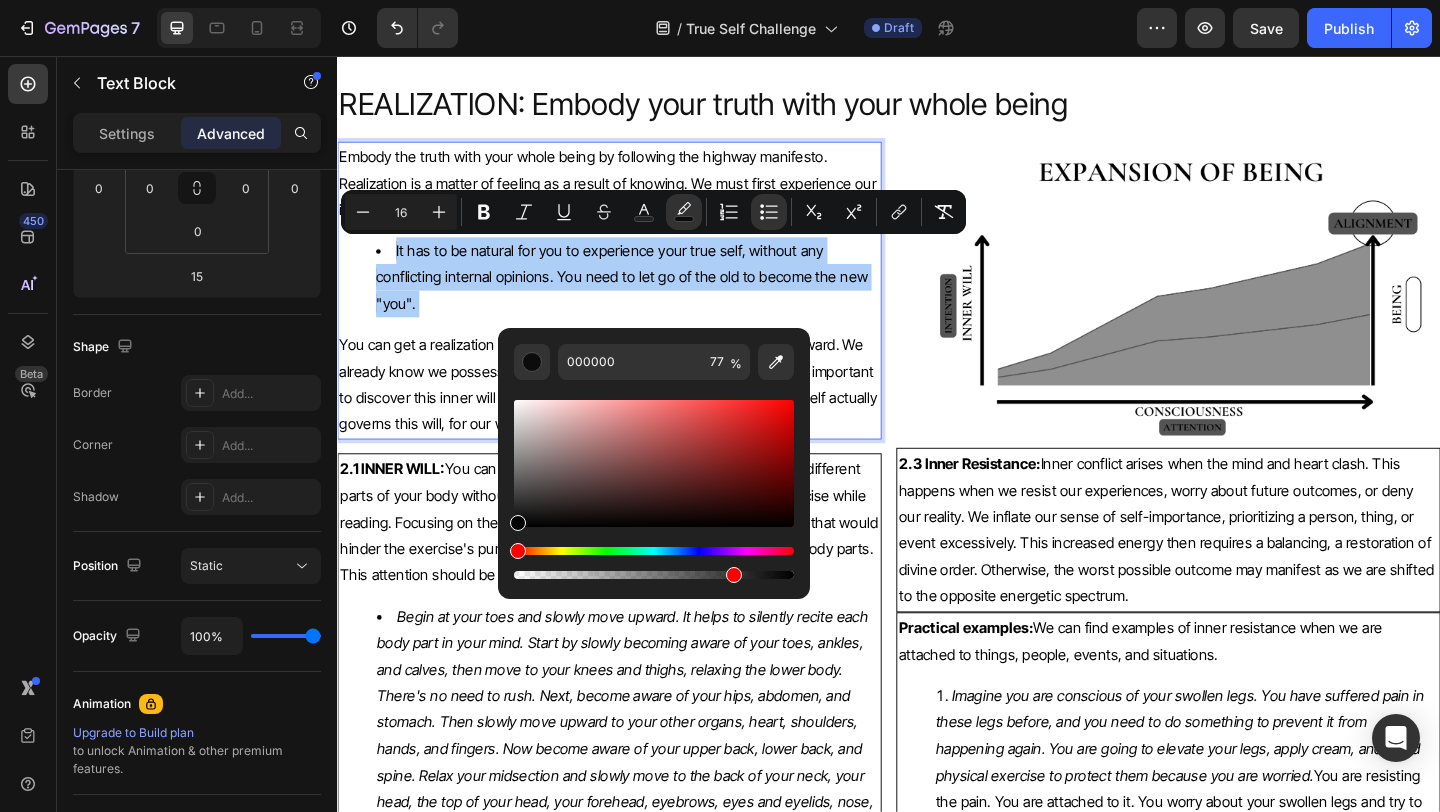 click on "000000 77 %" at bounding box center (654, 455) 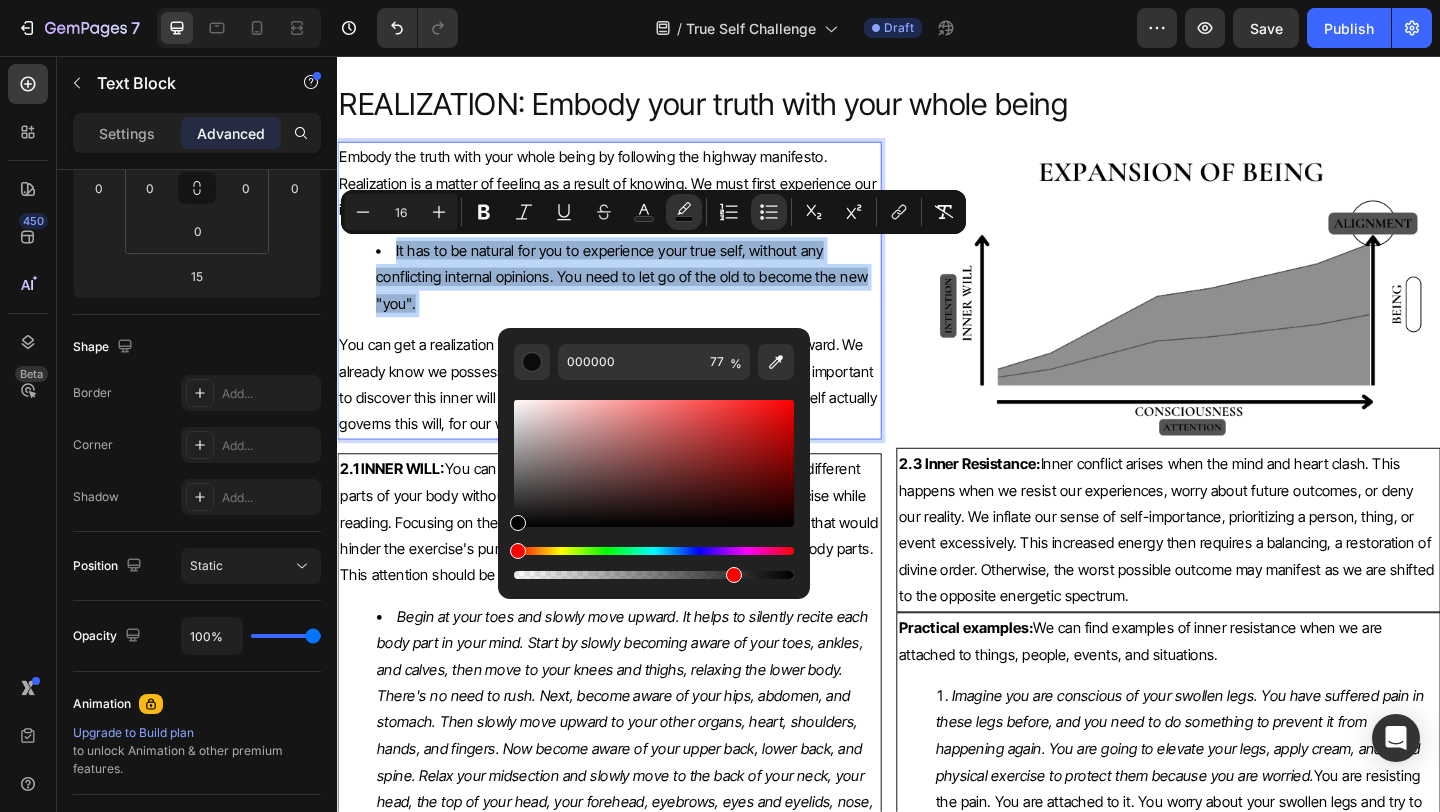 click on "It has to be natural for you to experience your true self, without any conflicting internal opinions. You need to let go of the old to become the new "you"." at bounding box center [646, 296] 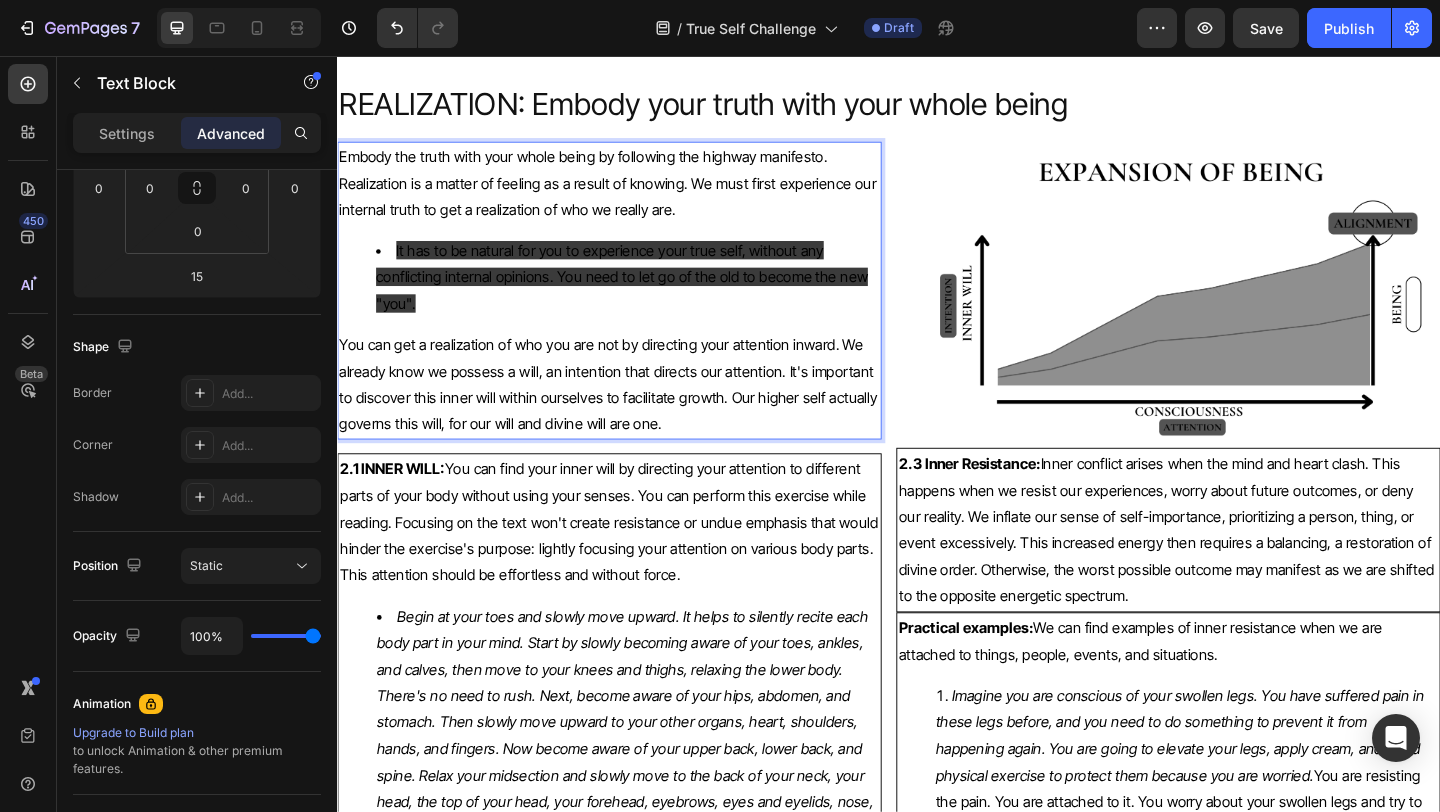 click on "It has to be natural for you to experience your true self, without any conflicting internal opinions. You need to let go of the old to become the new "you"." at bounding box center [646, 296] 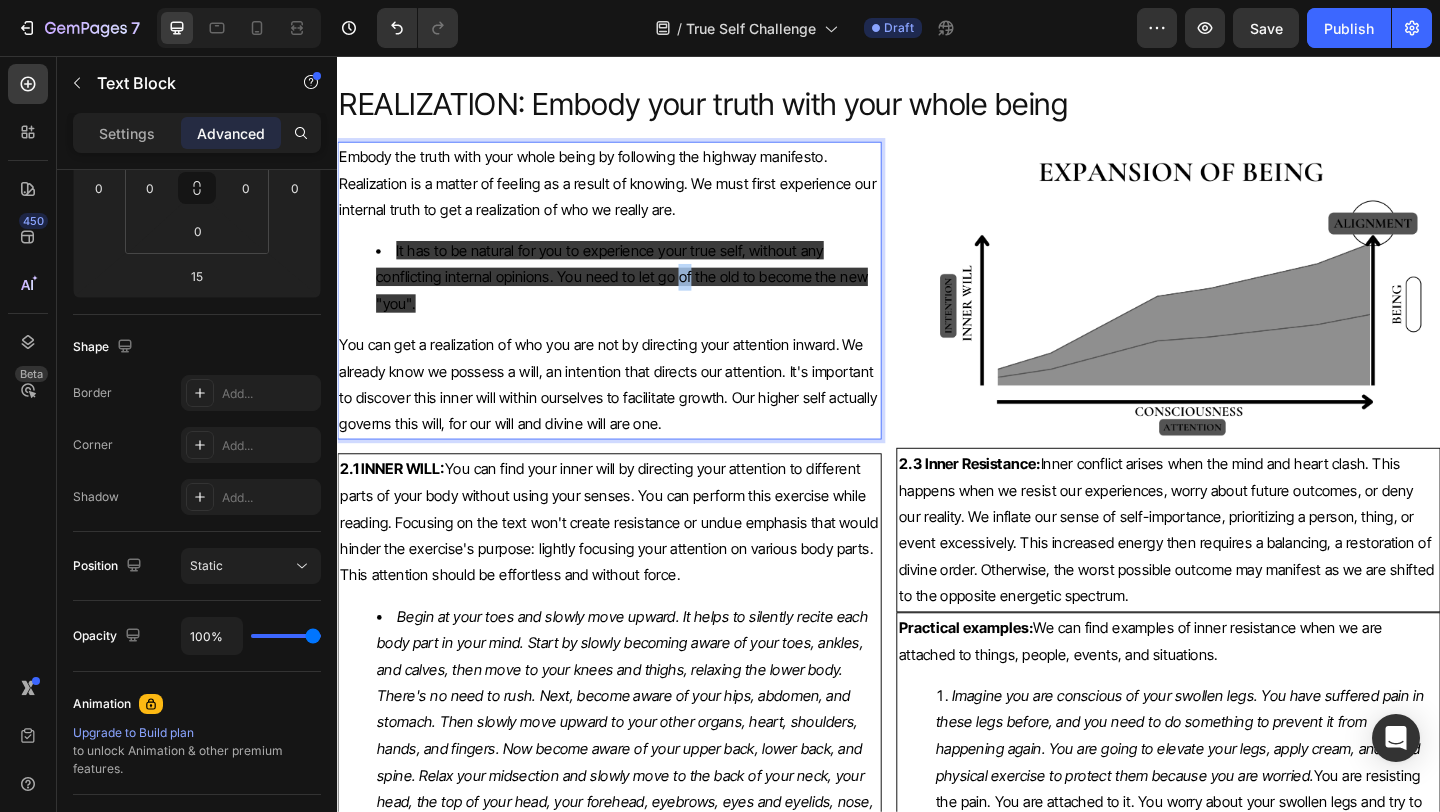 click on "It has to be natural for you to experience your true self, without any conflicting internal opinions. You need to let go of the old to become the new "you"." at bounding box center [646, 296] 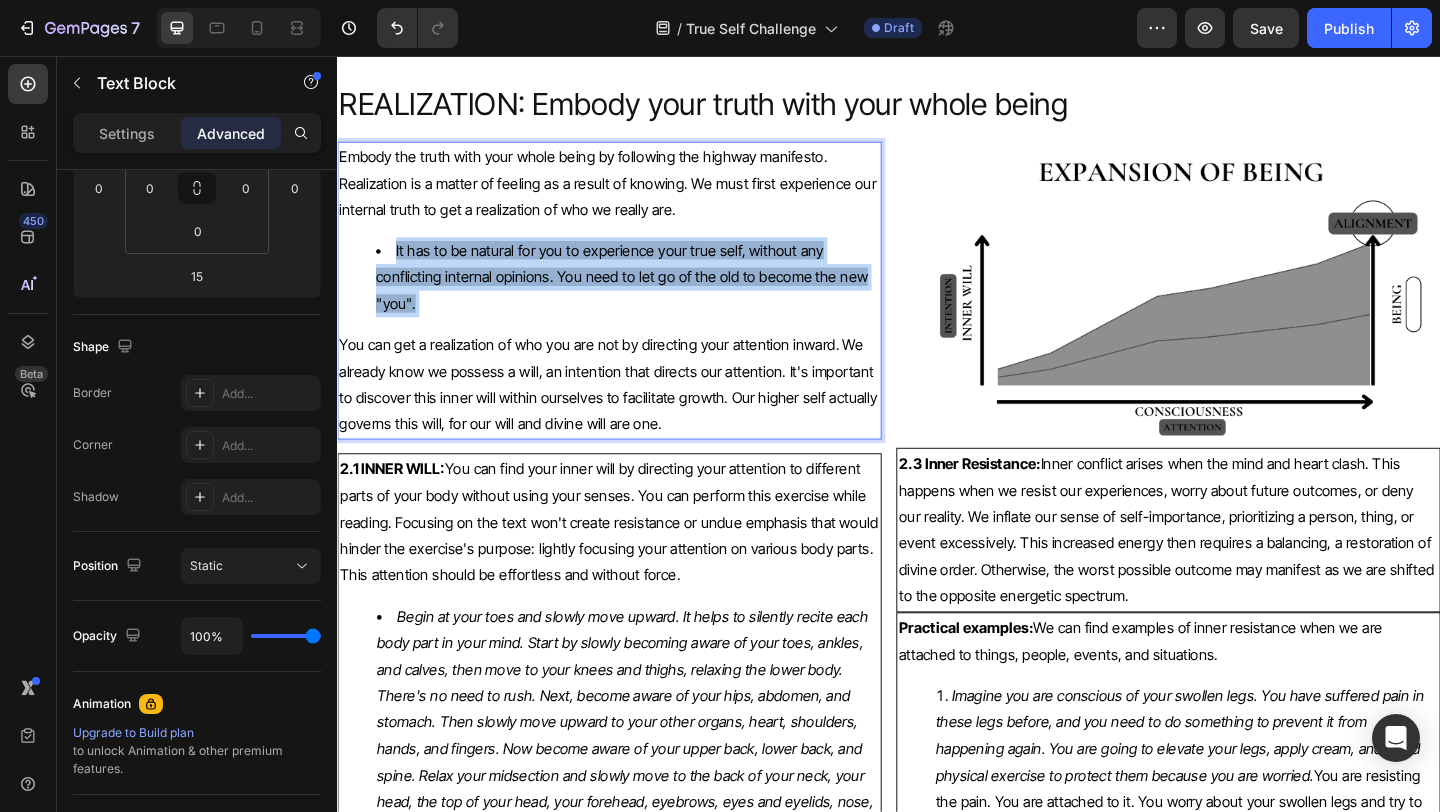 click on "It has to be natural for you to experience your true self, without any conflicting internal opinions. You need to let go of the old to become the new "you"." at bounding box center (646, 296) 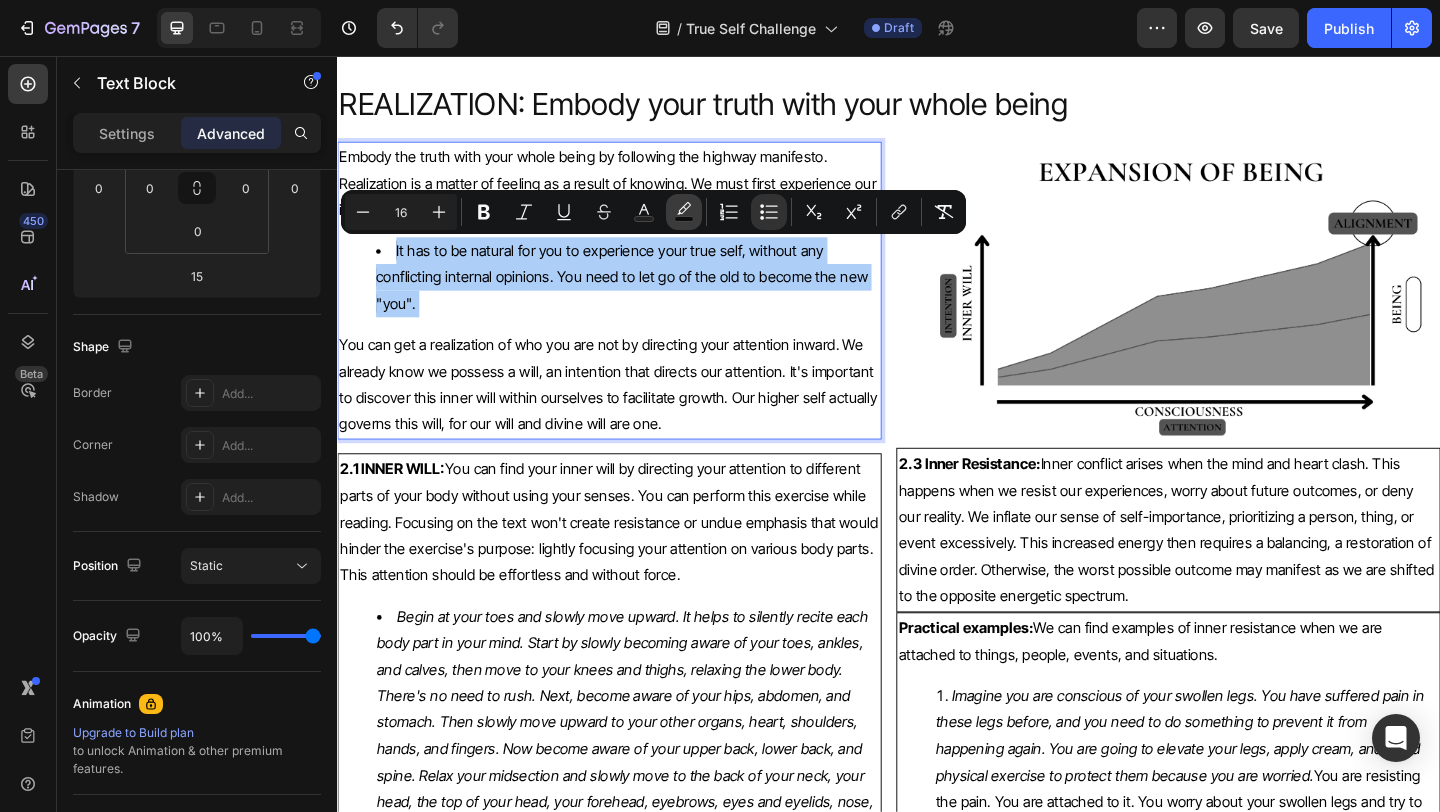 click 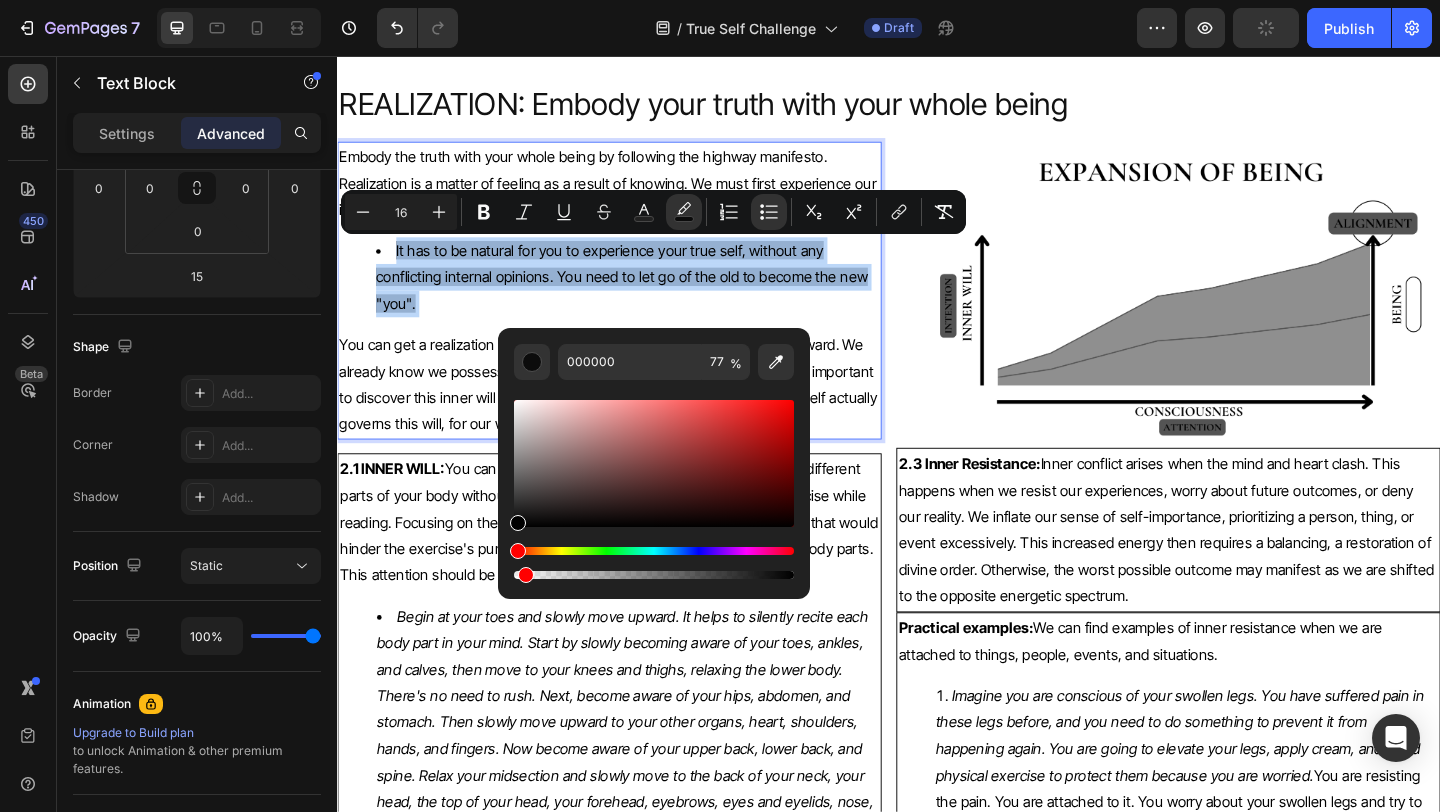 type on "3" 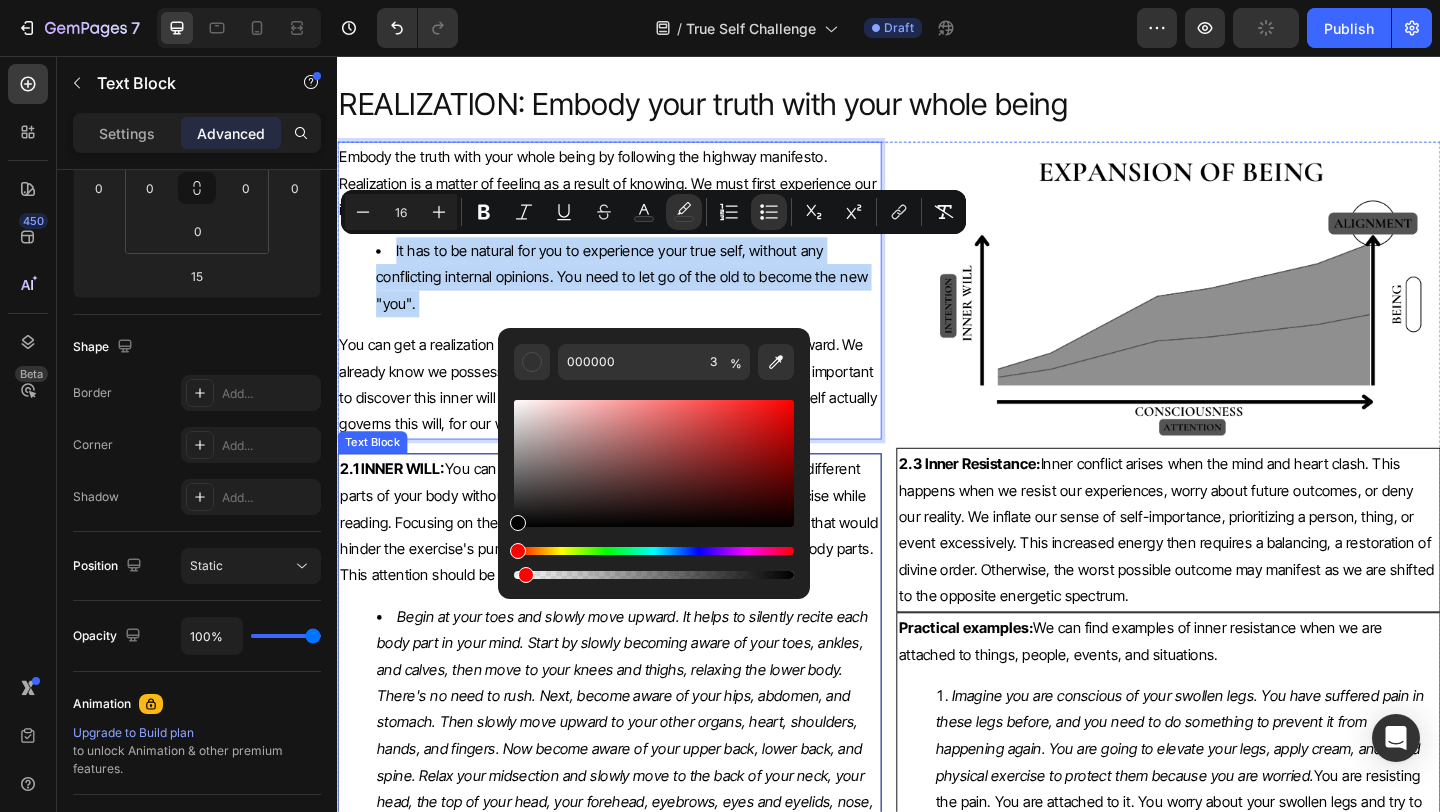 drag, startPoint x: 1072, startPoint y: 632, endPoint x: 440, endPoint y: 596, distance: 633.0245 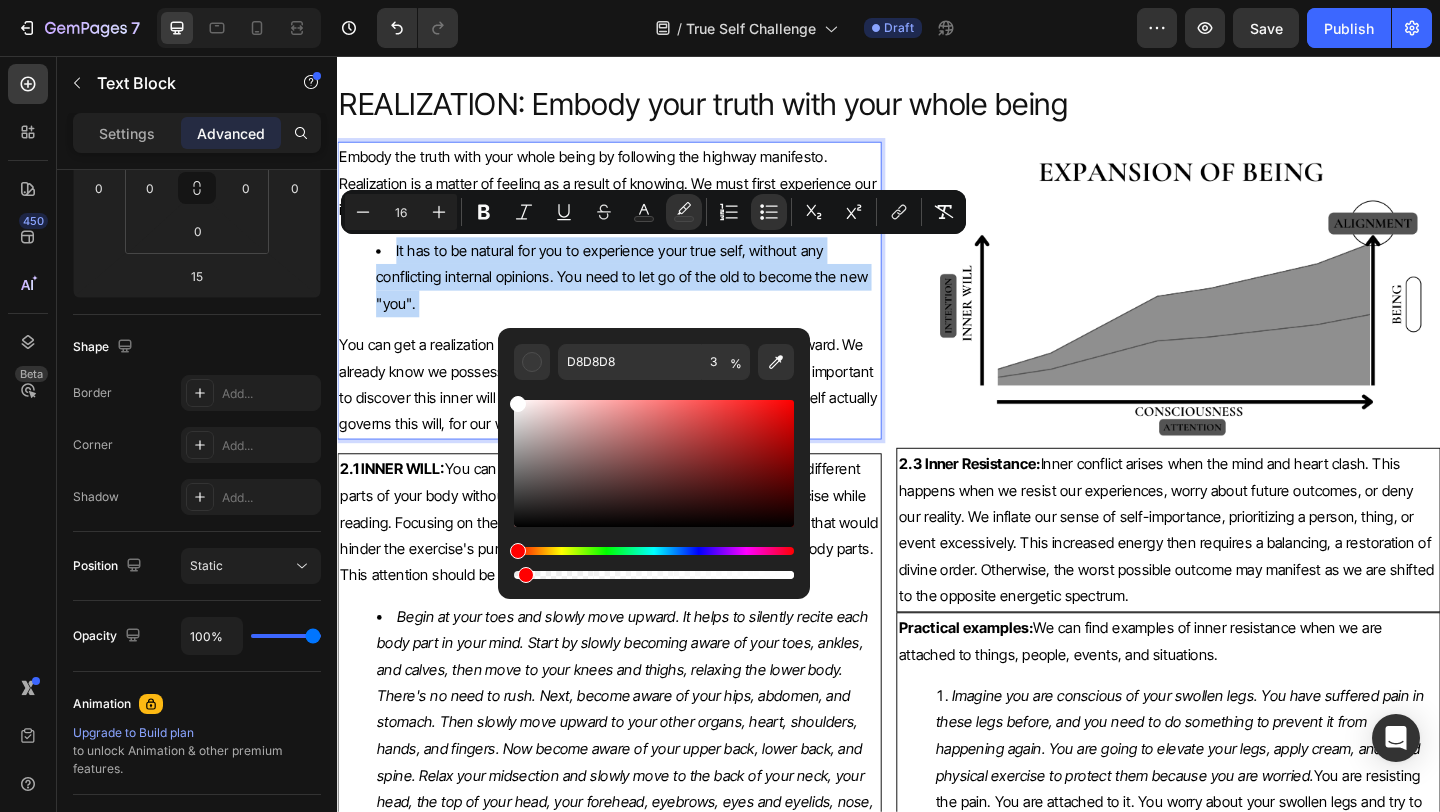 type on "FFFFFF" 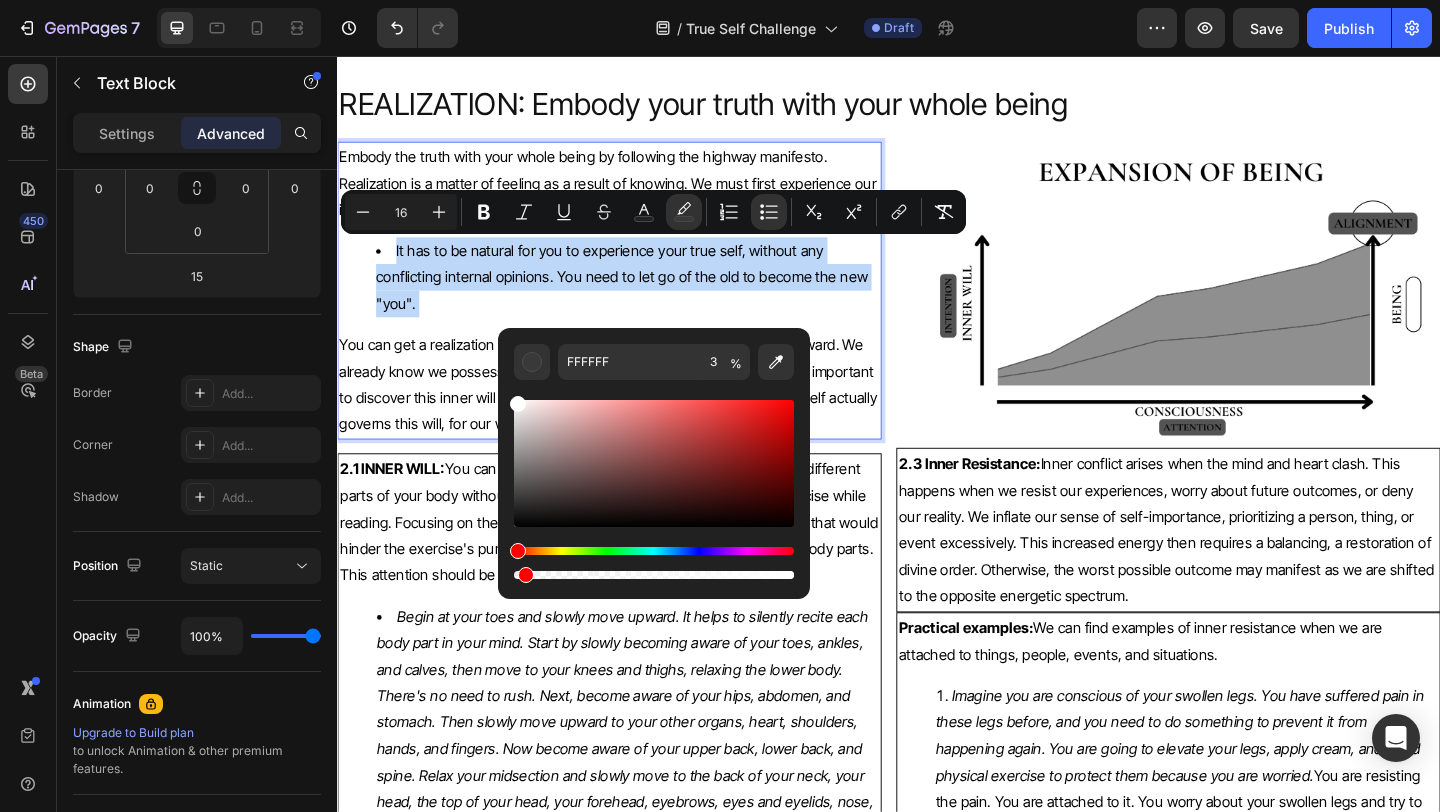 drag, startPoint x: 855, startPoint y: 572, endPoint x: 507, endPoint y: 379, distance: 397.9359 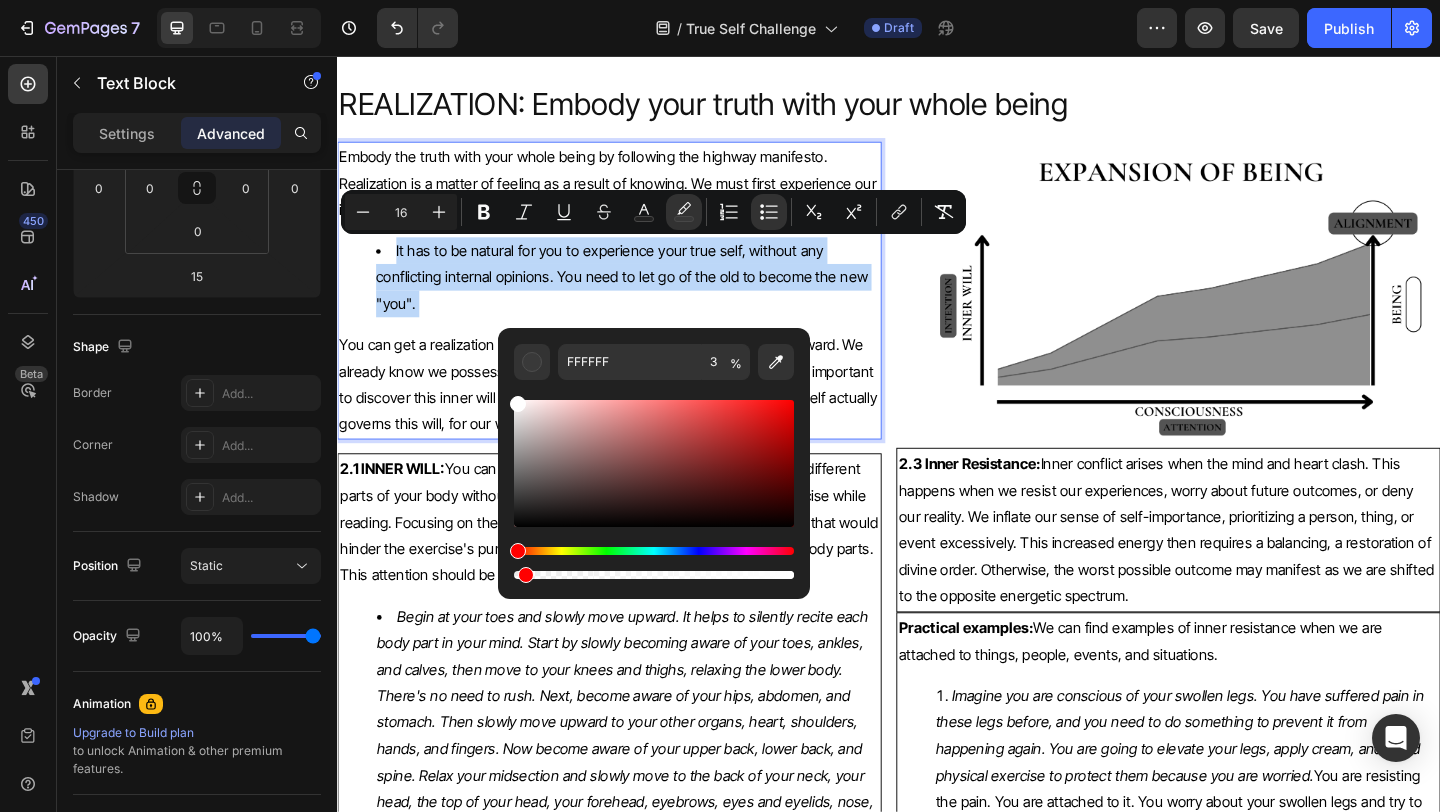 click on "It has to be natural for you to experience your true self, without any conflicting internal opinions. You need to let go of the old to become the new "you"." at bounding box center (653, 296) 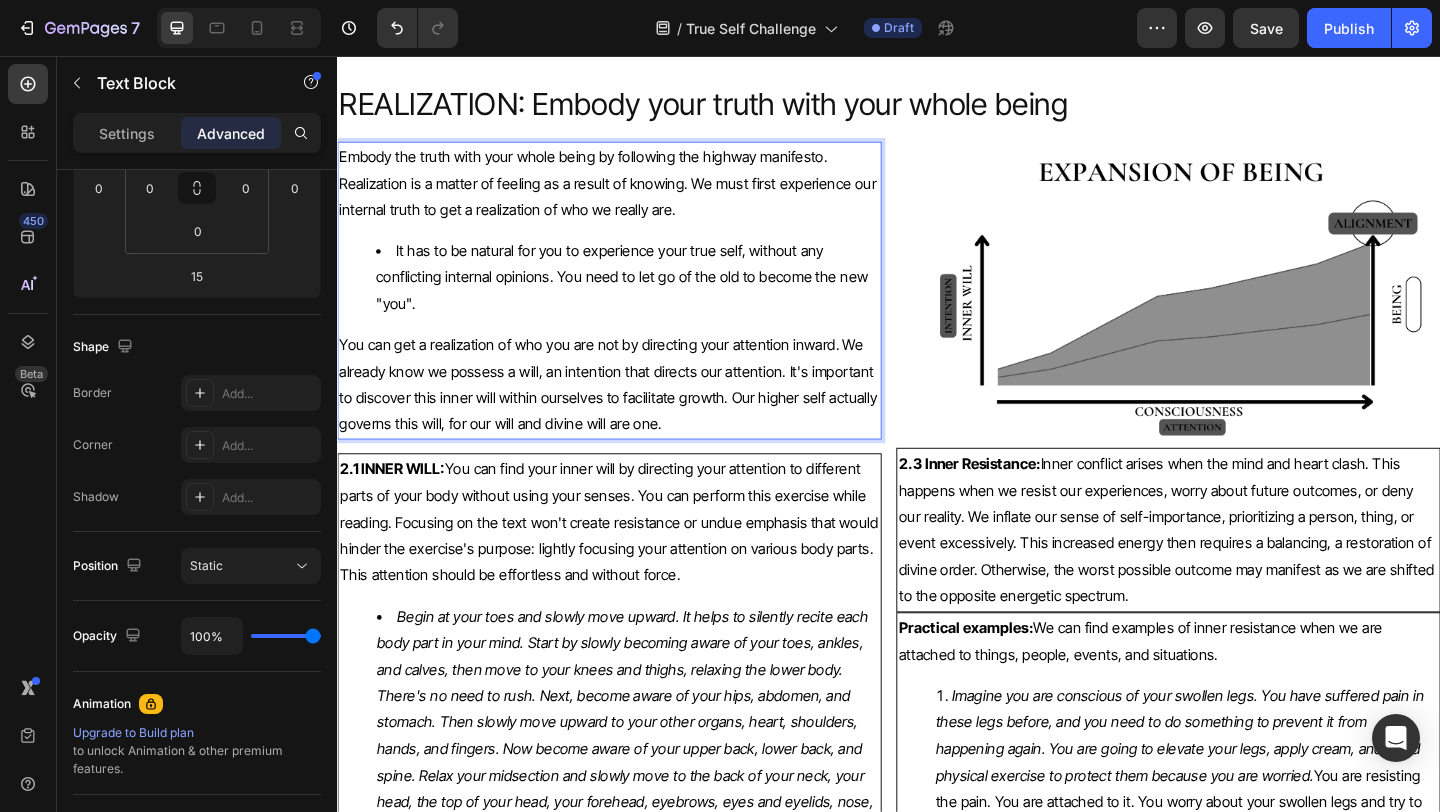 click on "It has to be natural for you to experience your true self, without any conflicting internal opinions. You need to let go of the old to become the new "you"." at bounding box center [646, 296] 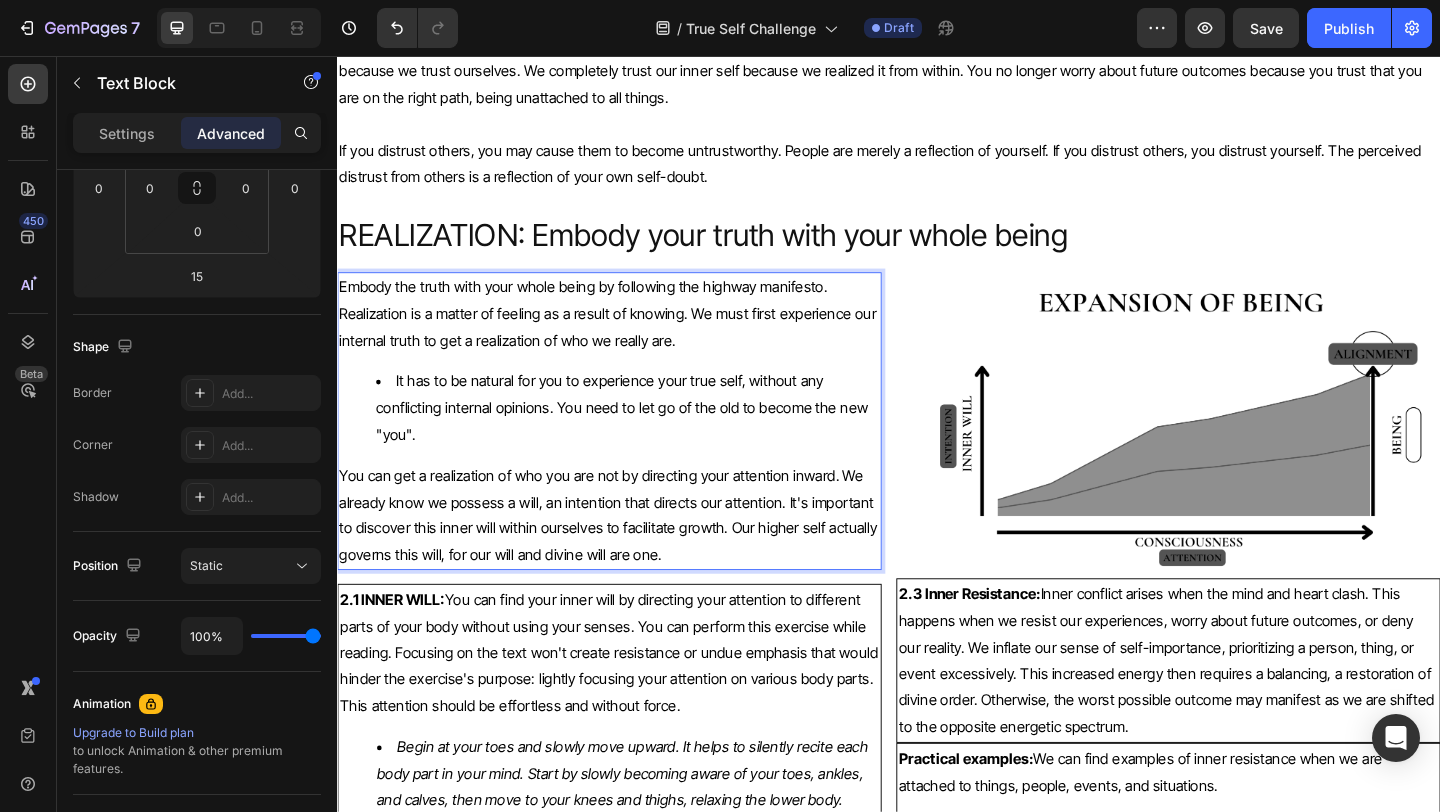scroll, scrollTop: 5473, scrollLeft: 0, axis: vertical 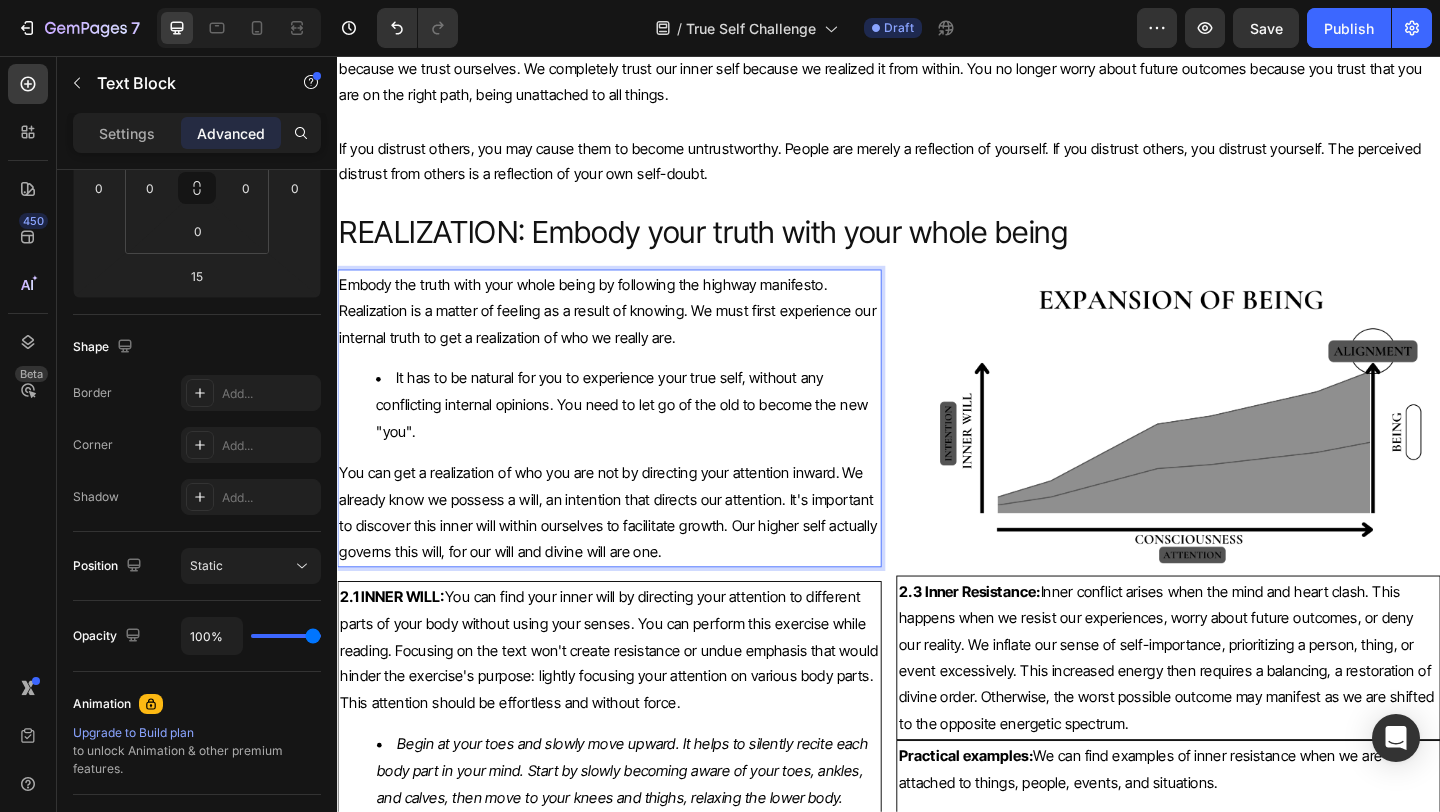 click on "You can get a realization of who you are not by directing your attention inward.   We already know we possess a will, an intention that directs our attention. It's important to discover this inner will within ourselves to facilitate growth. Our higher self actually governs this will, for our will and divine will are one." at bounding box center [633, 552] 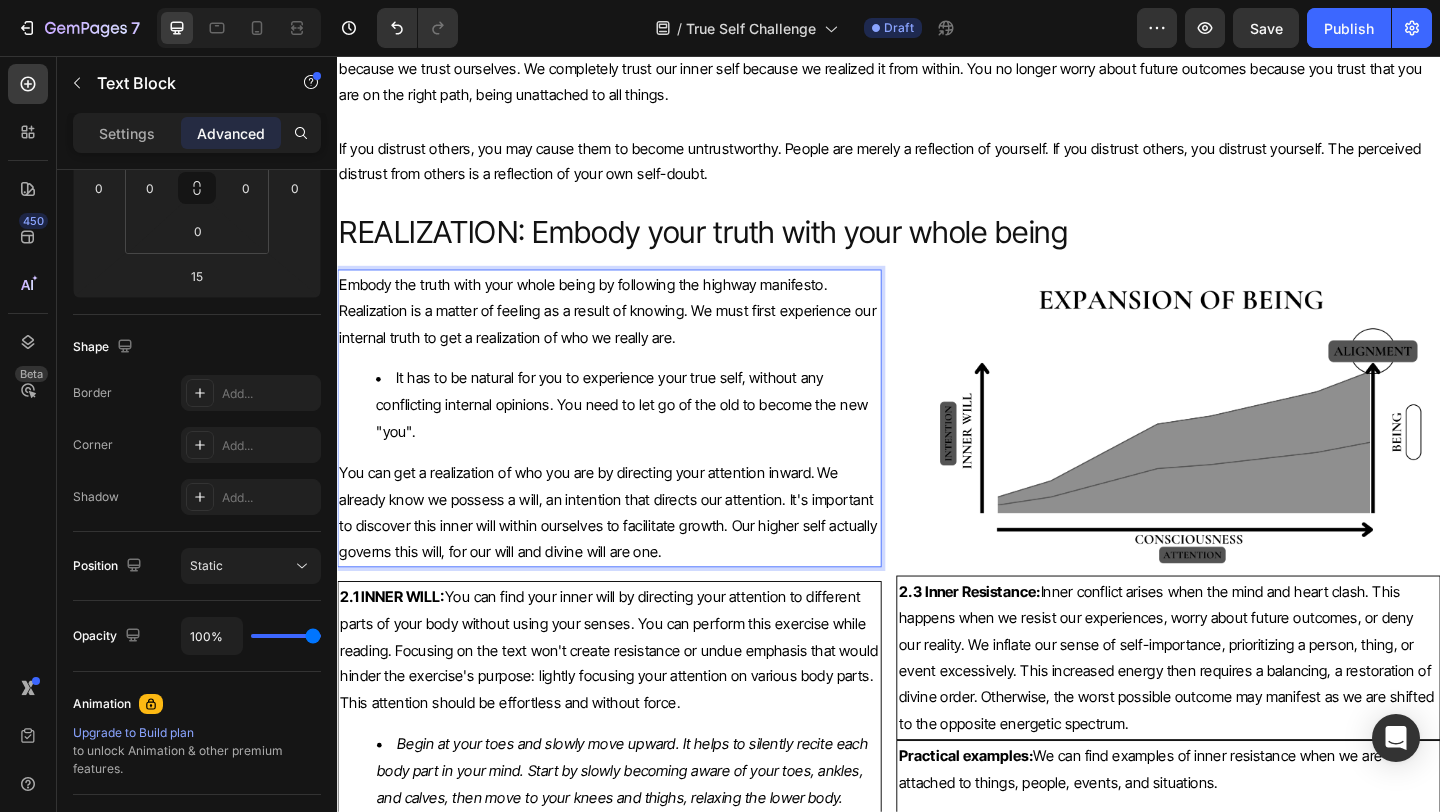 click on "We already know we possess a will, an intention that directs our attention. It's important to discover this inner will within ourselves to facilitate growth. Our higher self actually governs this will, for our will and divine will are one." at bounding box center (631, 552) 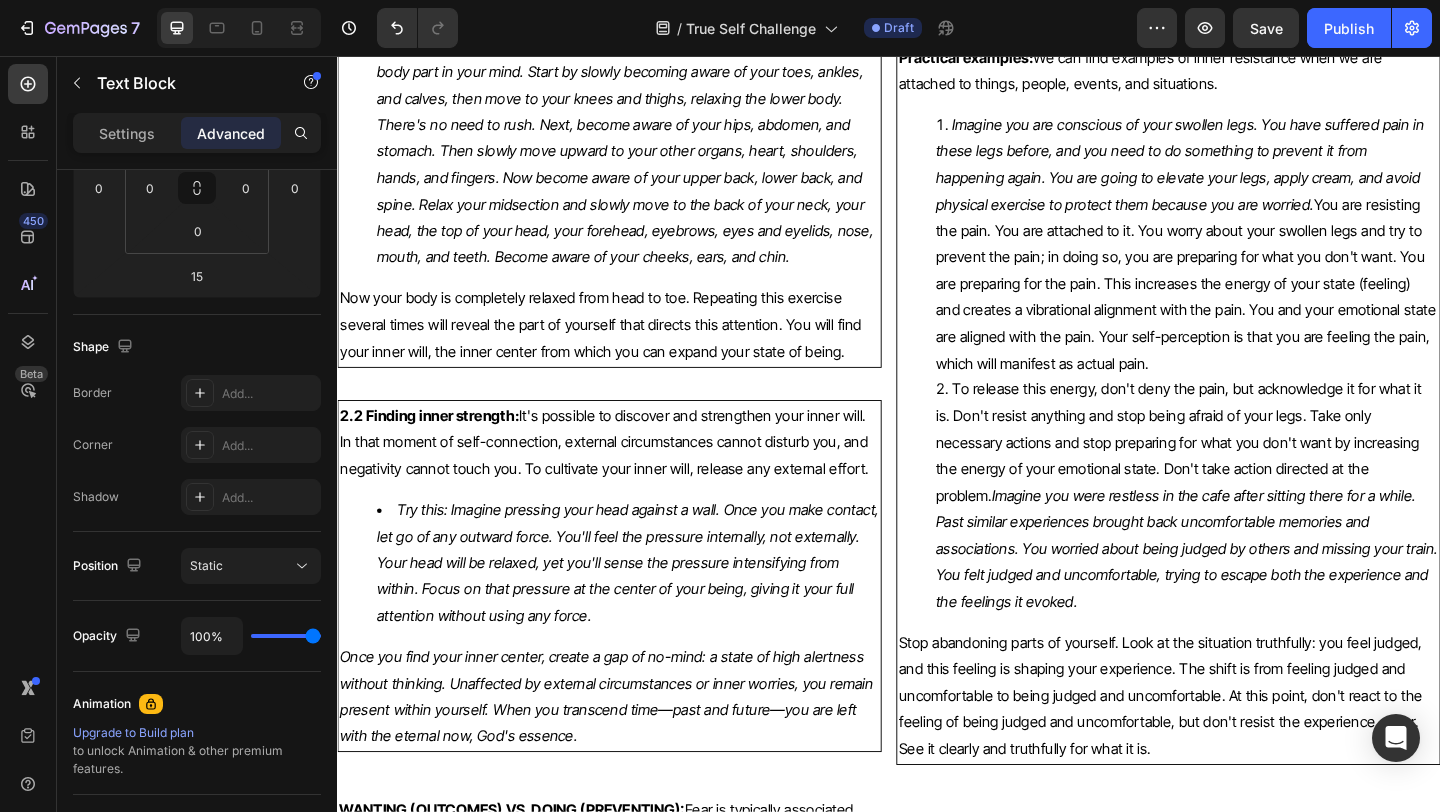 scroll, scrollTop: 6227, scrollLeft: 0, axis: vertical 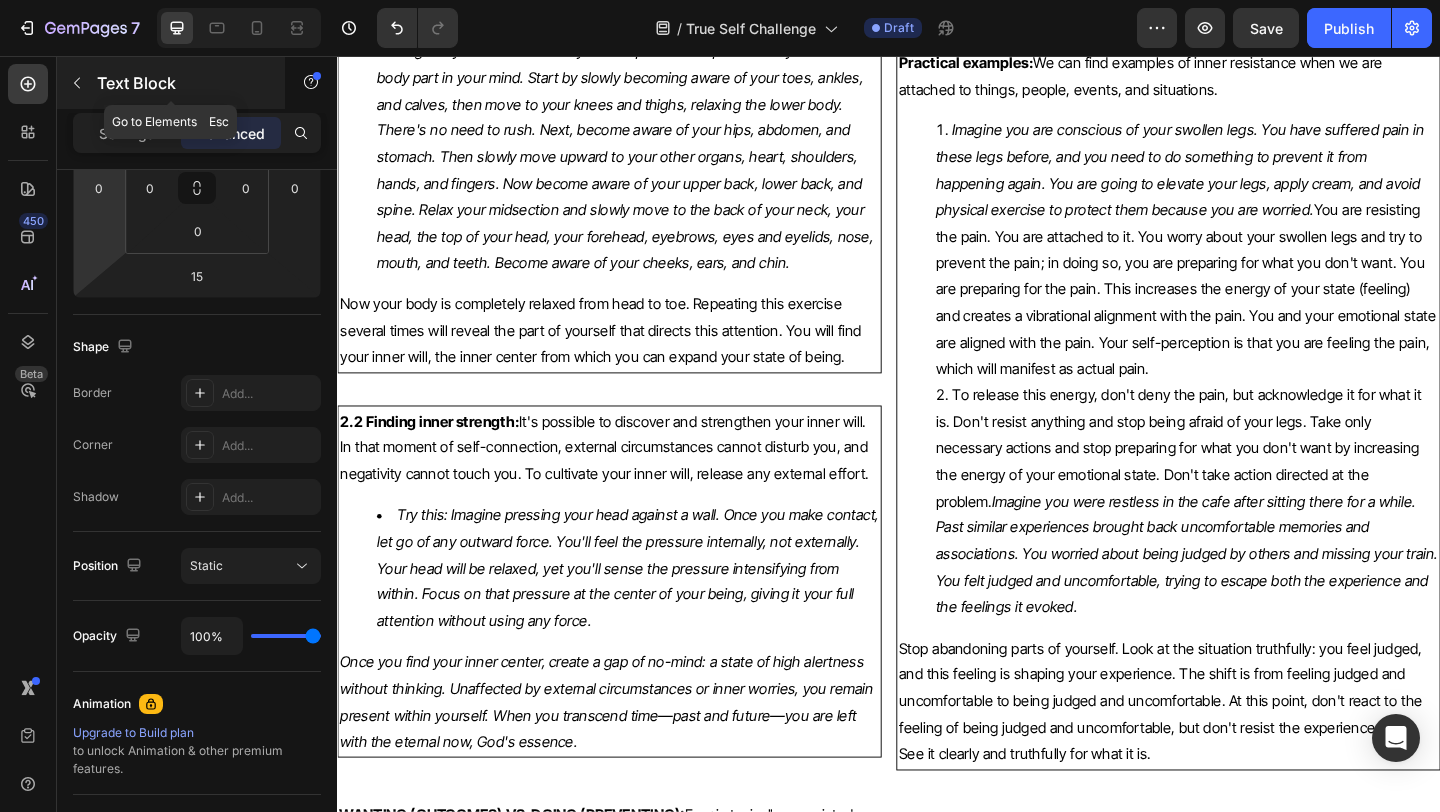 click at bounding box center (77, 83) 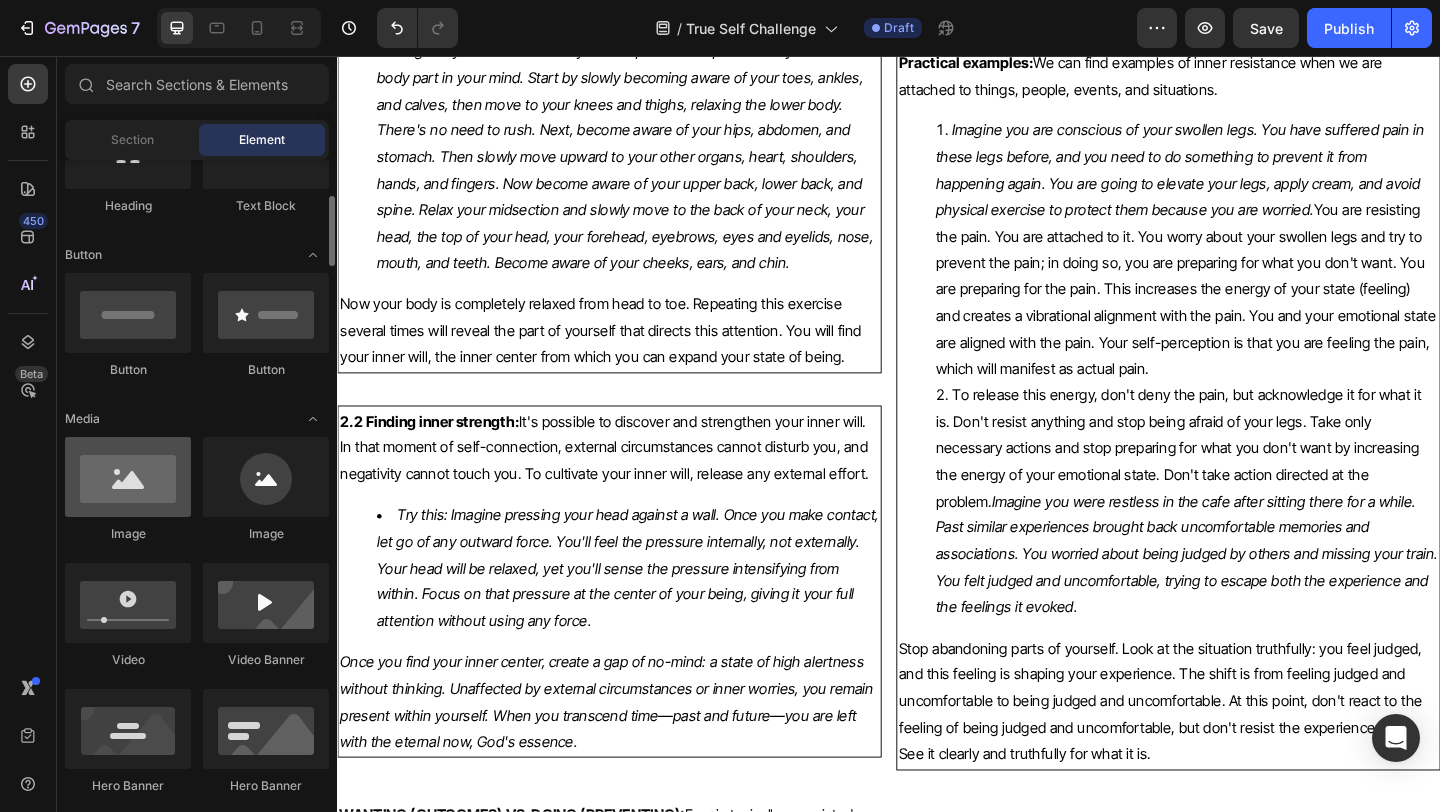 scroll, scrollTop: 362, scrollLeft: 0, axis: vertical 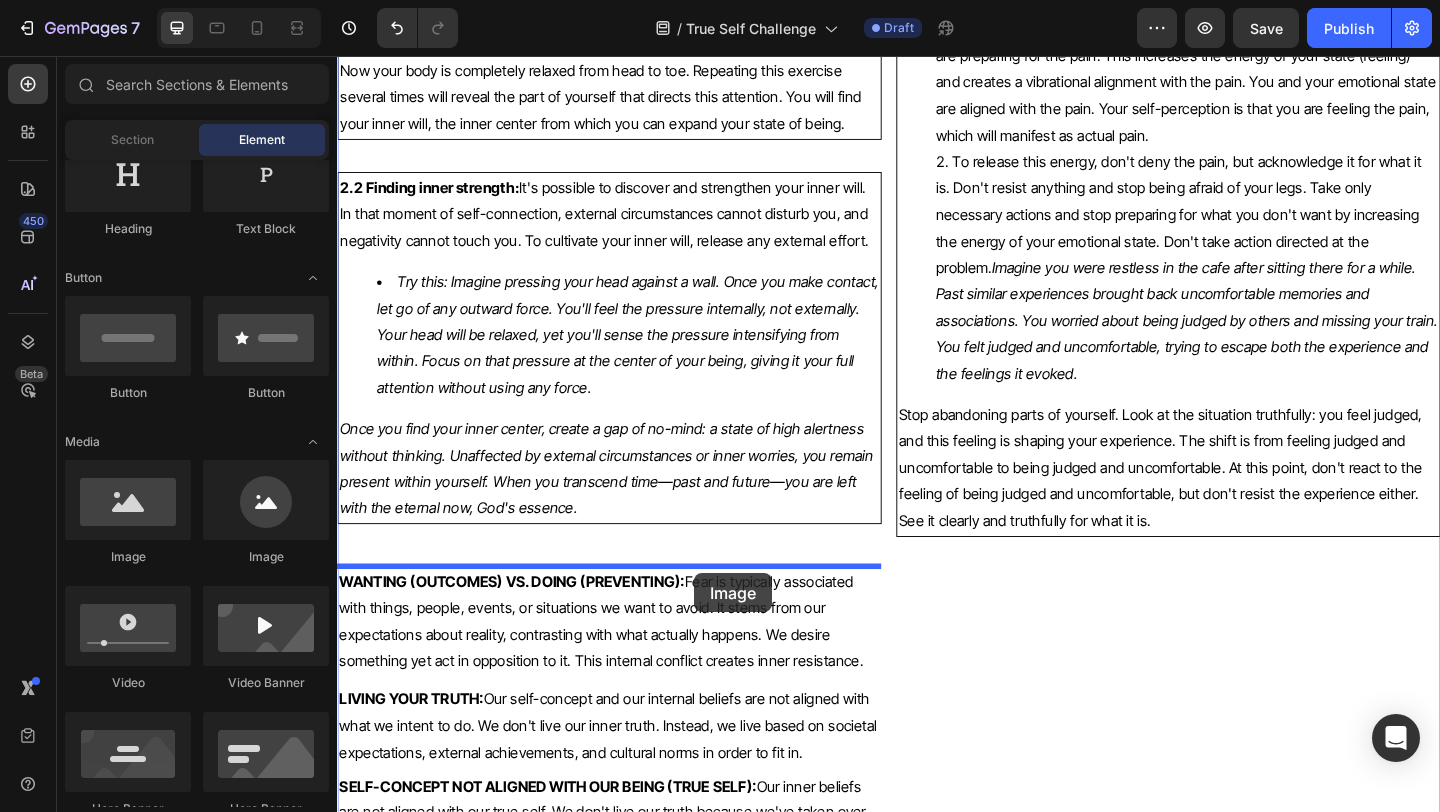 drag, startPoint x: 446, startPoint y: 558, endPoint x: 725, endPoint y: 619, distance: 285.5906 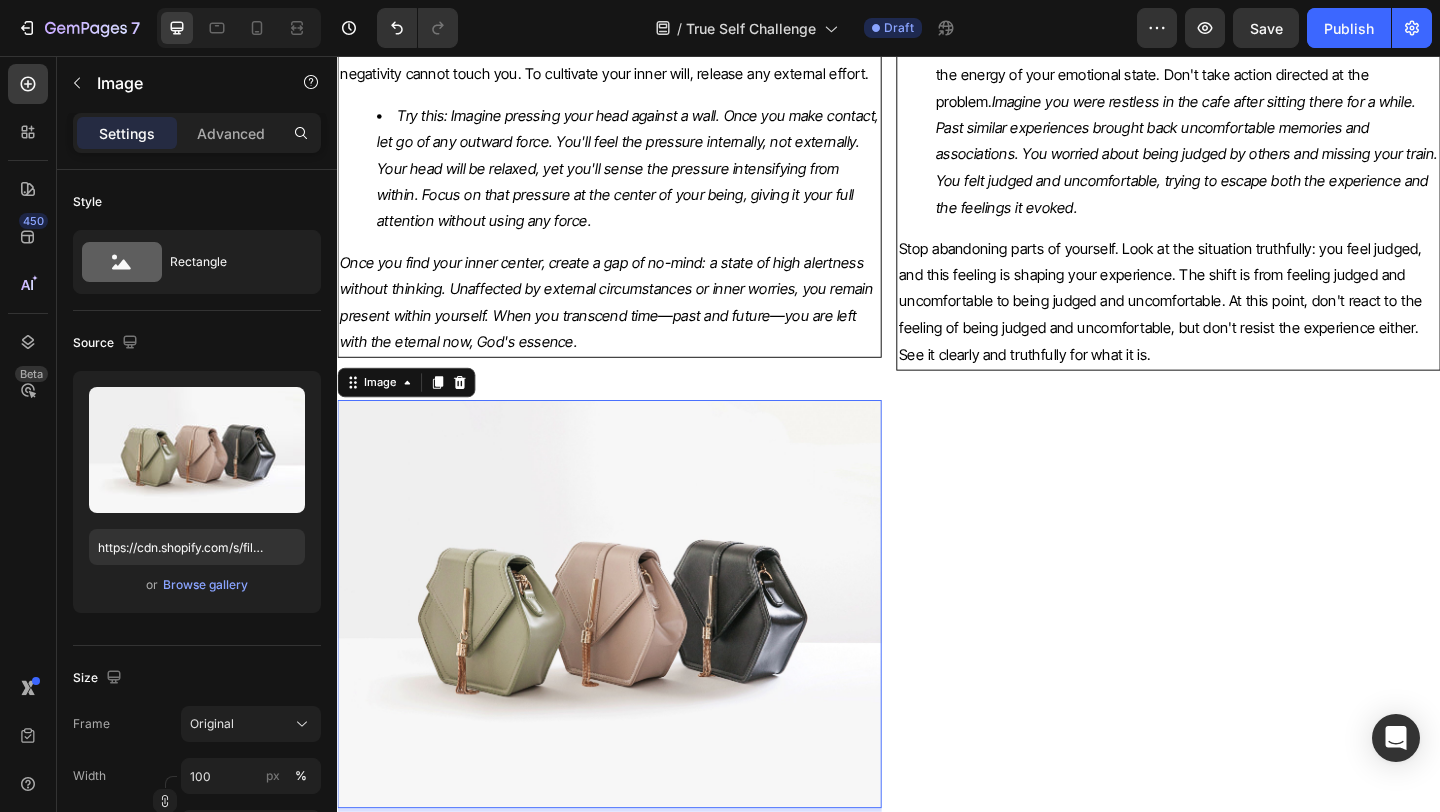 scroll, scrollTop: 6692, scrollLeft: 0, axis: vertical 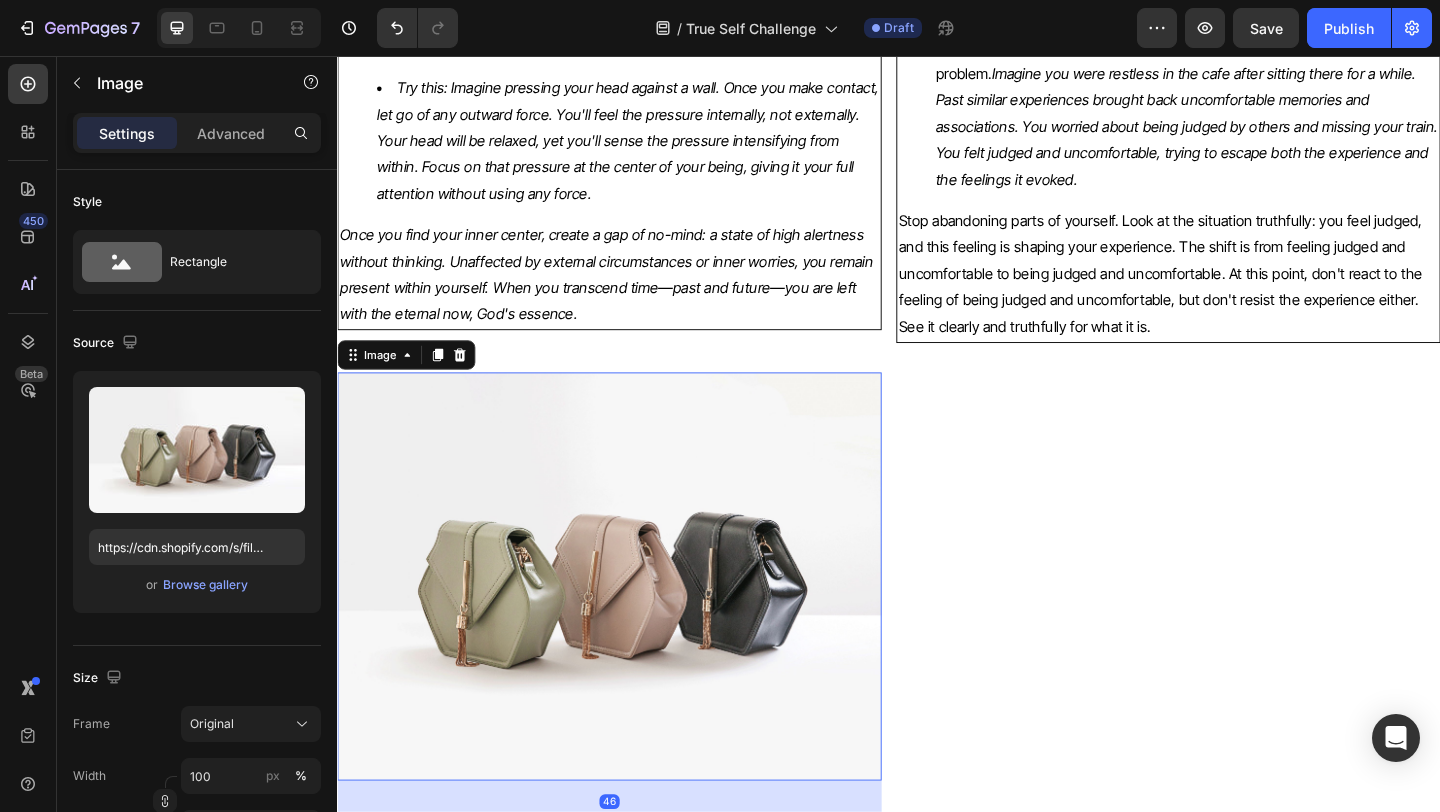 click at bounding box center [633, 622] 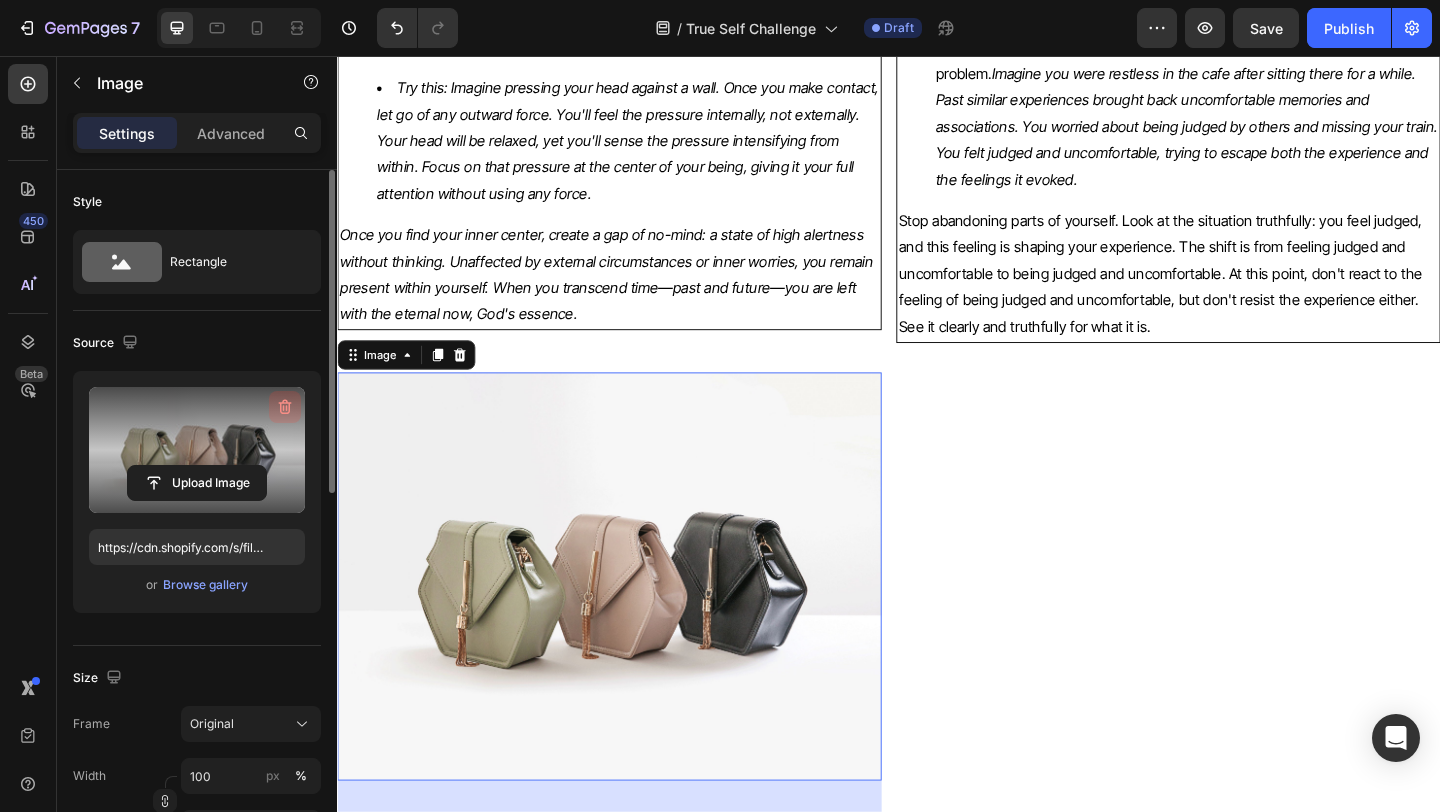 click 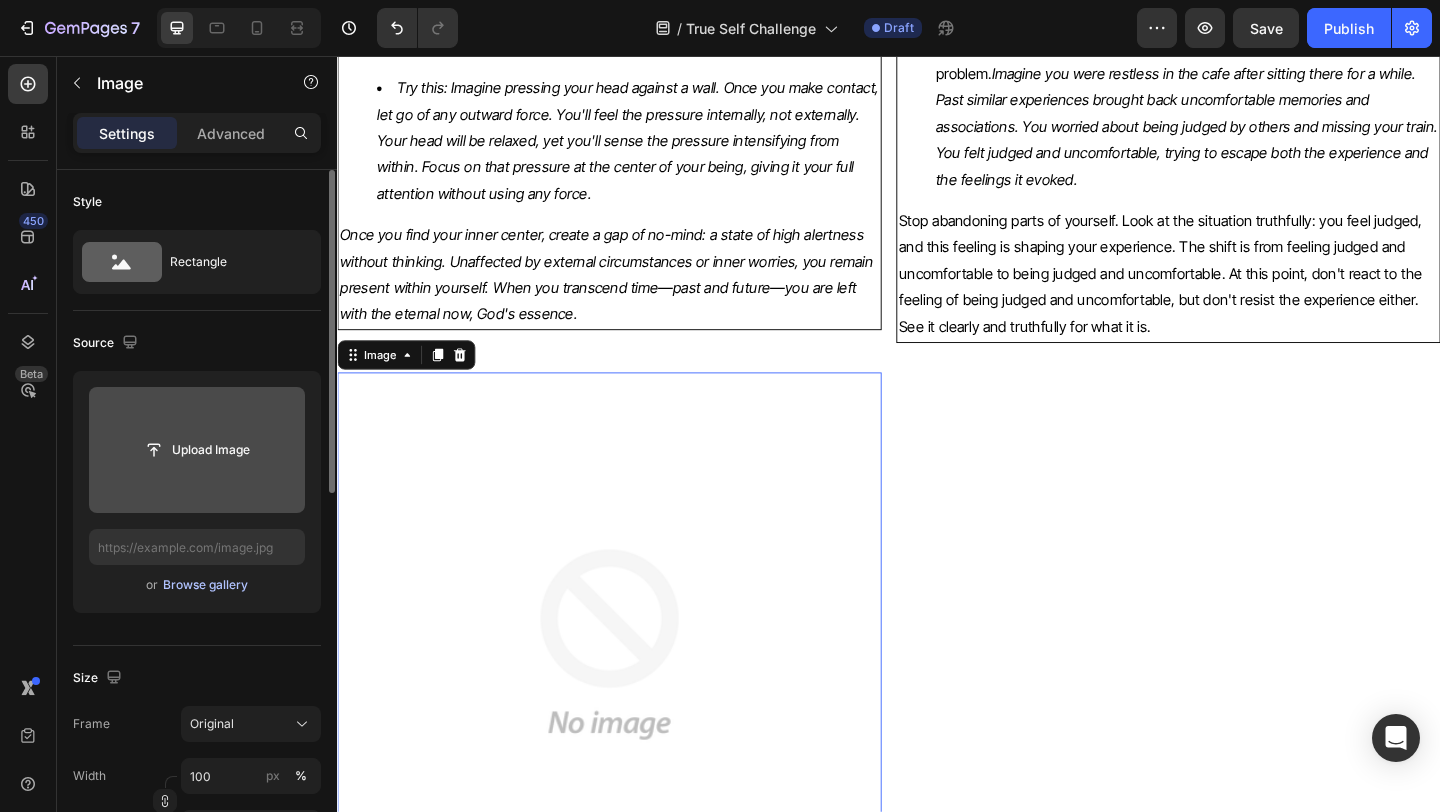 click on "Browse gallery" at bounding box center [205, 585] 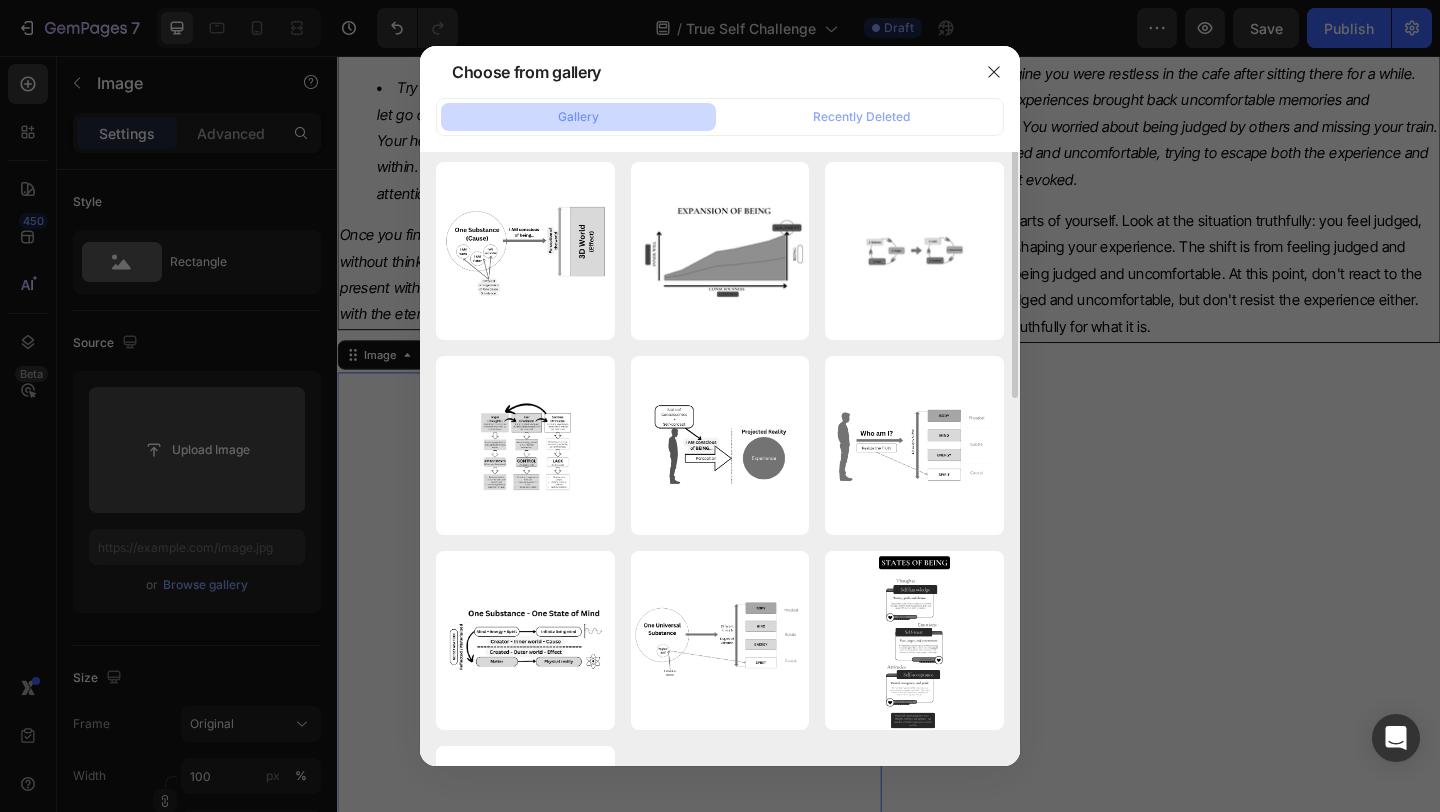 scroll, scrollTop: 0, scrollLeft: 0, axis: both 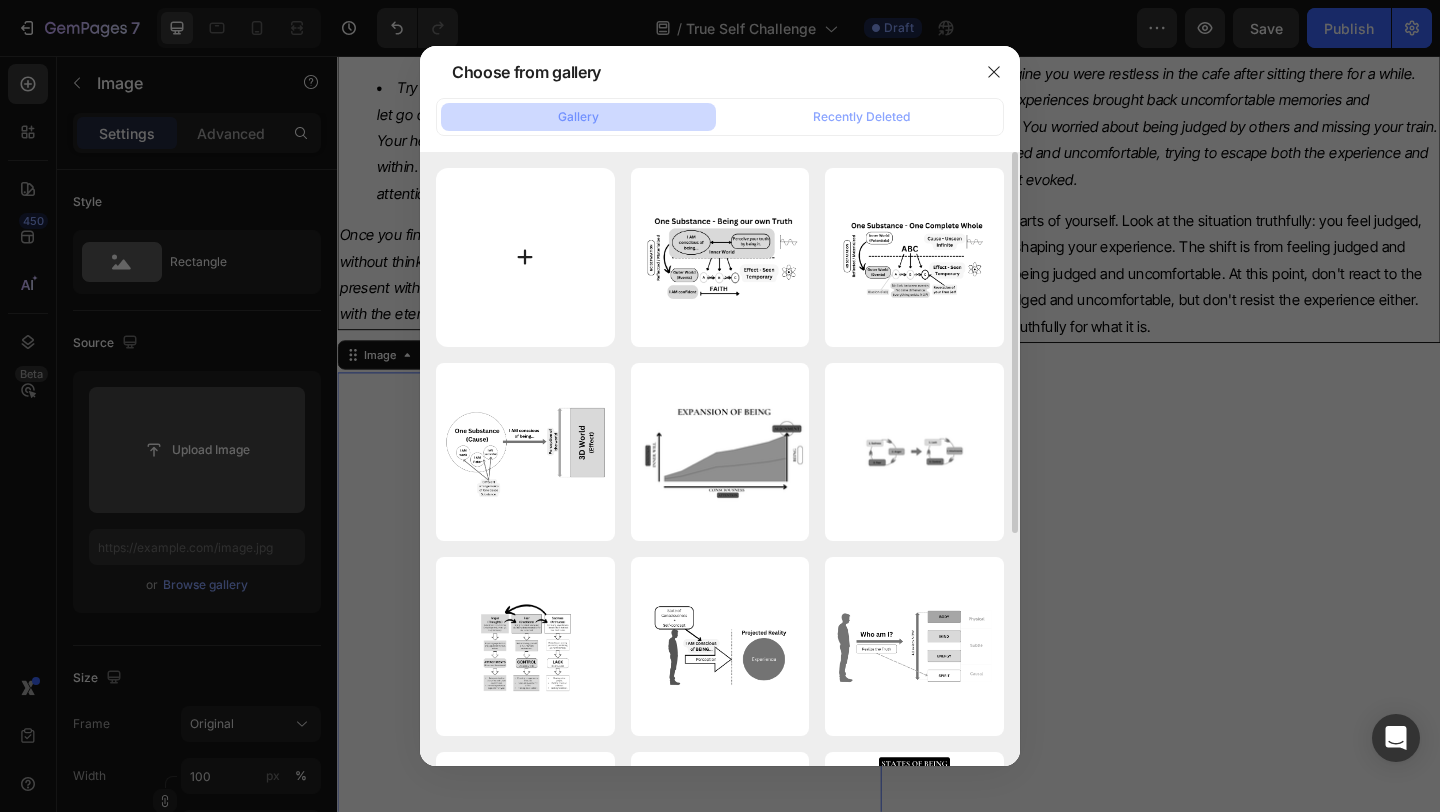 click at bounding box center [525, 257] 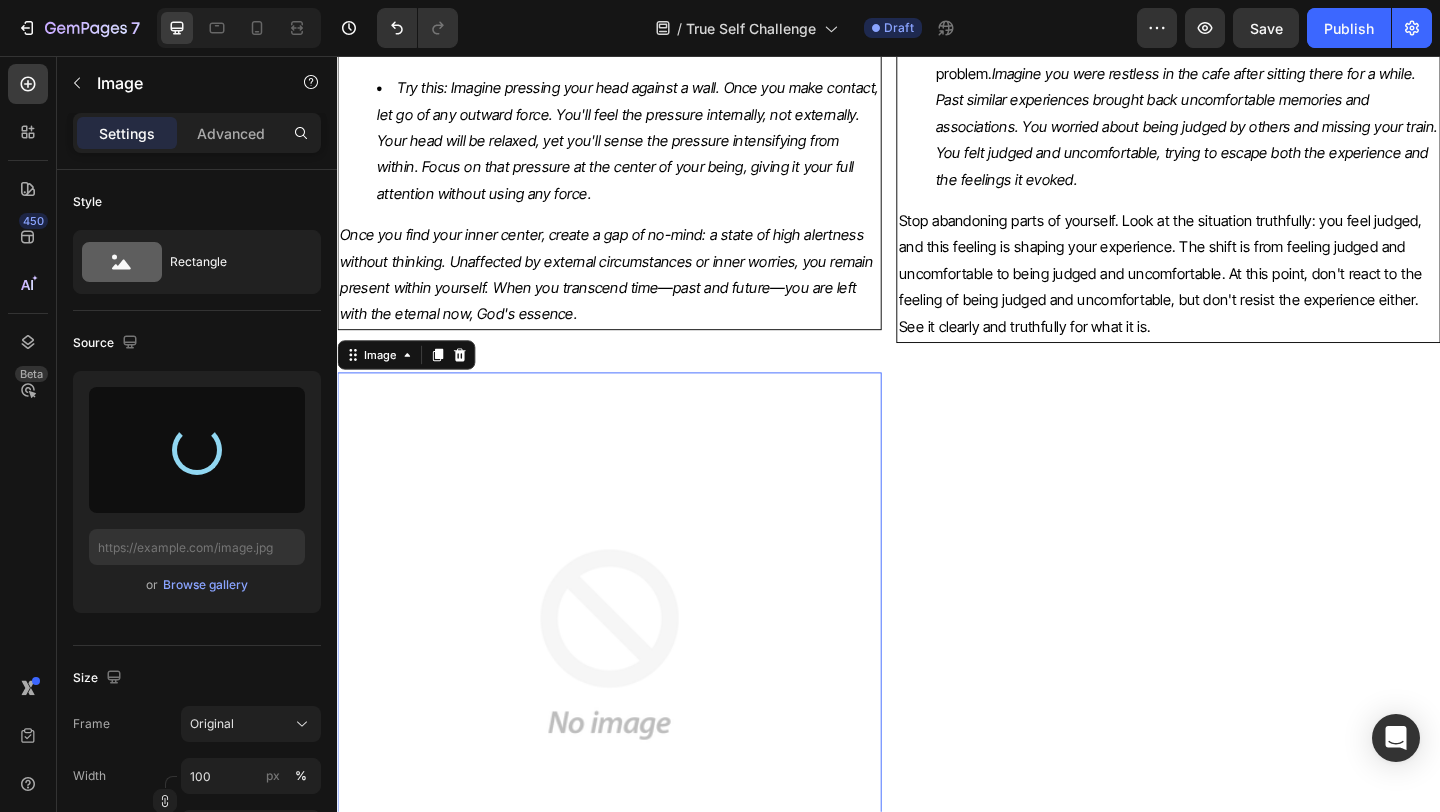 type on "https://cdn.shopify.com/s/files/1/0635/7168/9647/files/gempages_577611070005314322-2b6bd304-c1c4-4c60-aba9-e233ef99bb37.svg" 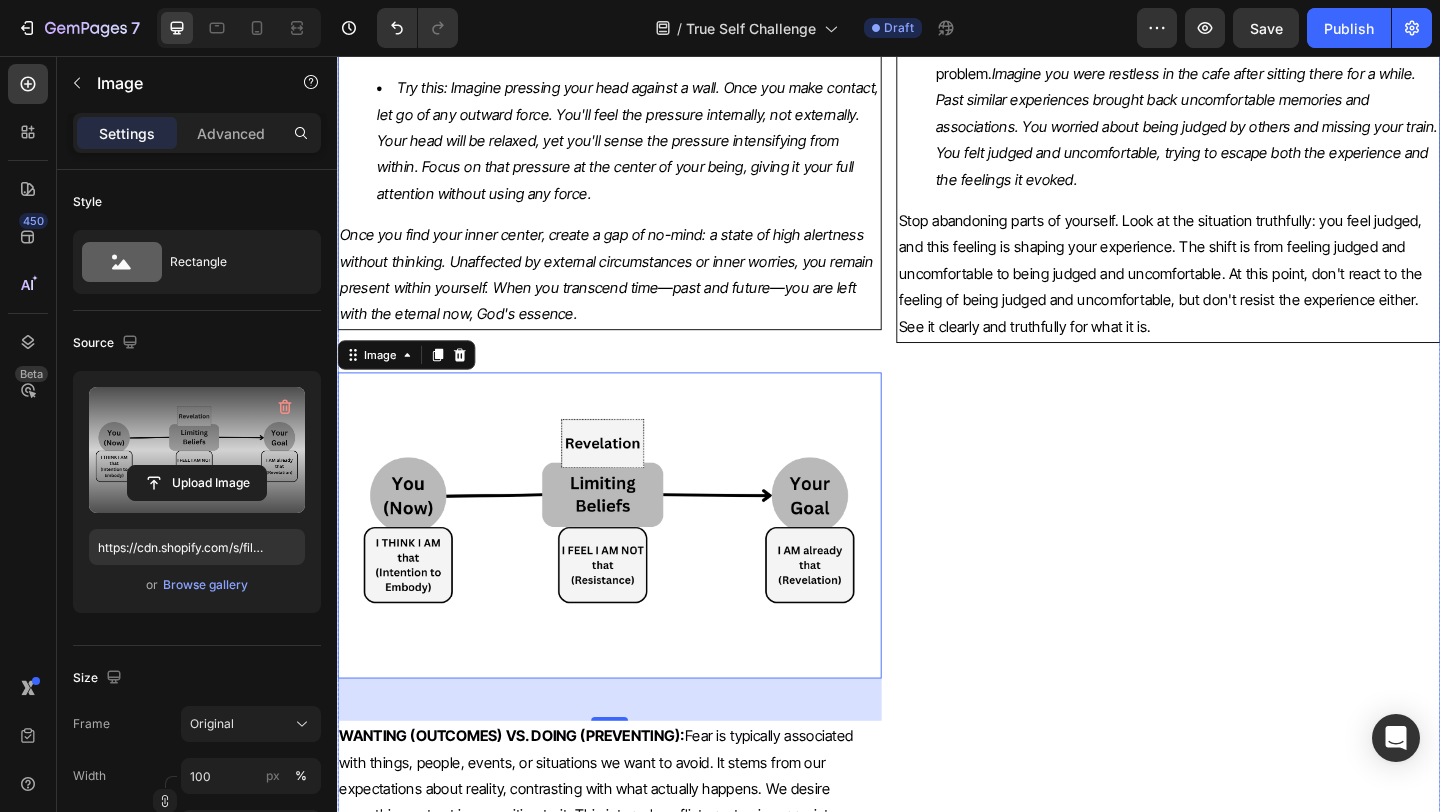 click on "Image 2.3 Inner Resistance: Inner conflict arises when the mind and heart clash. This happens when we resist our experiences, worry about future outcomes, or deny our reality. We inflate our sense of self-importance, prioritizing a person, thing, or event excessively. This increased energy then requires a balancing, a restoration of divine order. Otherwise, the worst possible outcome may manifest as we are shifted to the opposite energetic spectrum. Text Block Practical examples: We can find examples of inner resistance when we are attached to things, people, events, and situations. Imagine you are conscious of your swollen legs. You have suffered pain in these legs before, and you need to do something to prevent it from happening again. You are going to elevate your legs, apply cream, and avoid physical exercise to protect them because you are worried. Text Block" at bounding box center [1241, 109] 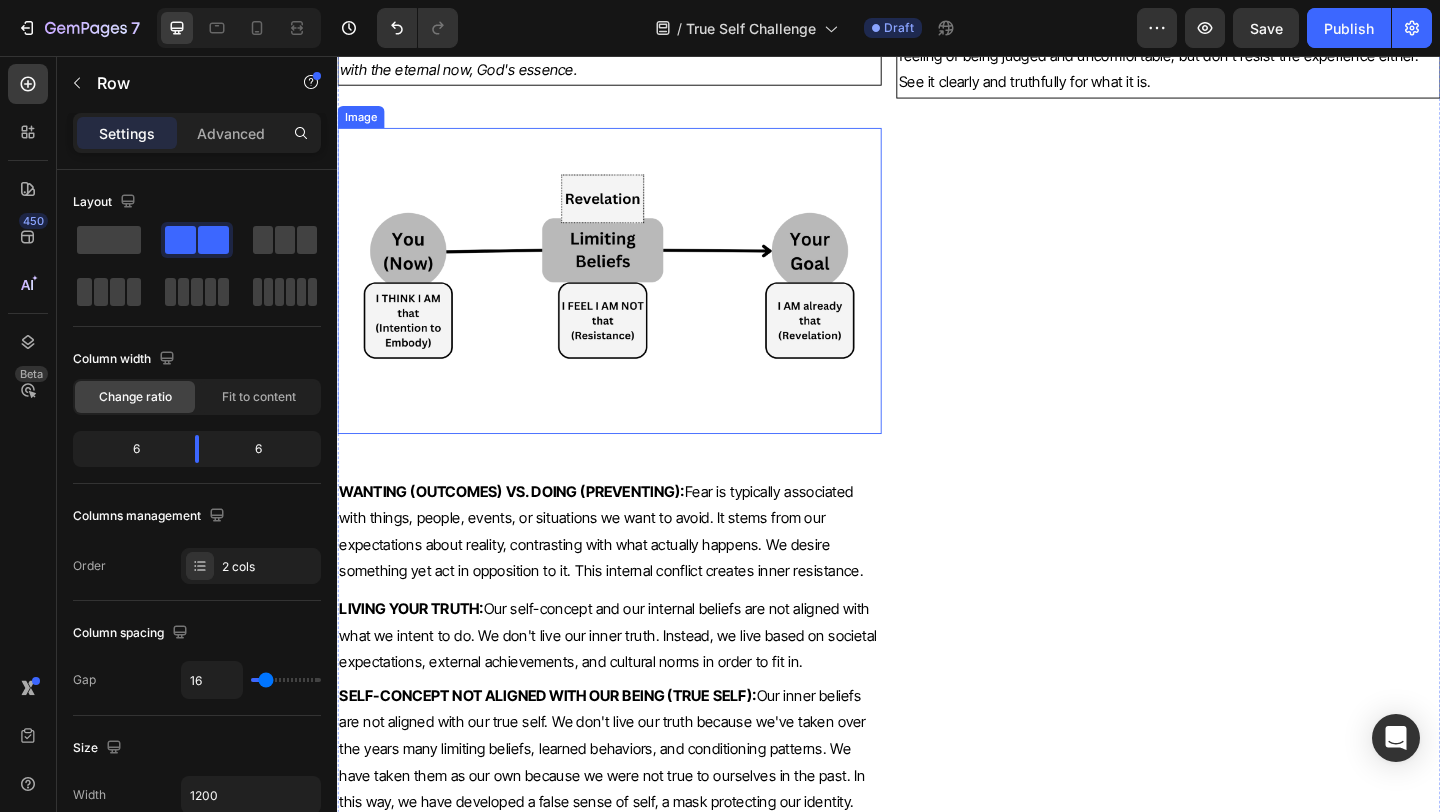 scroll, scrollTop: 6961, scrollLeft: 0, axis: vertical 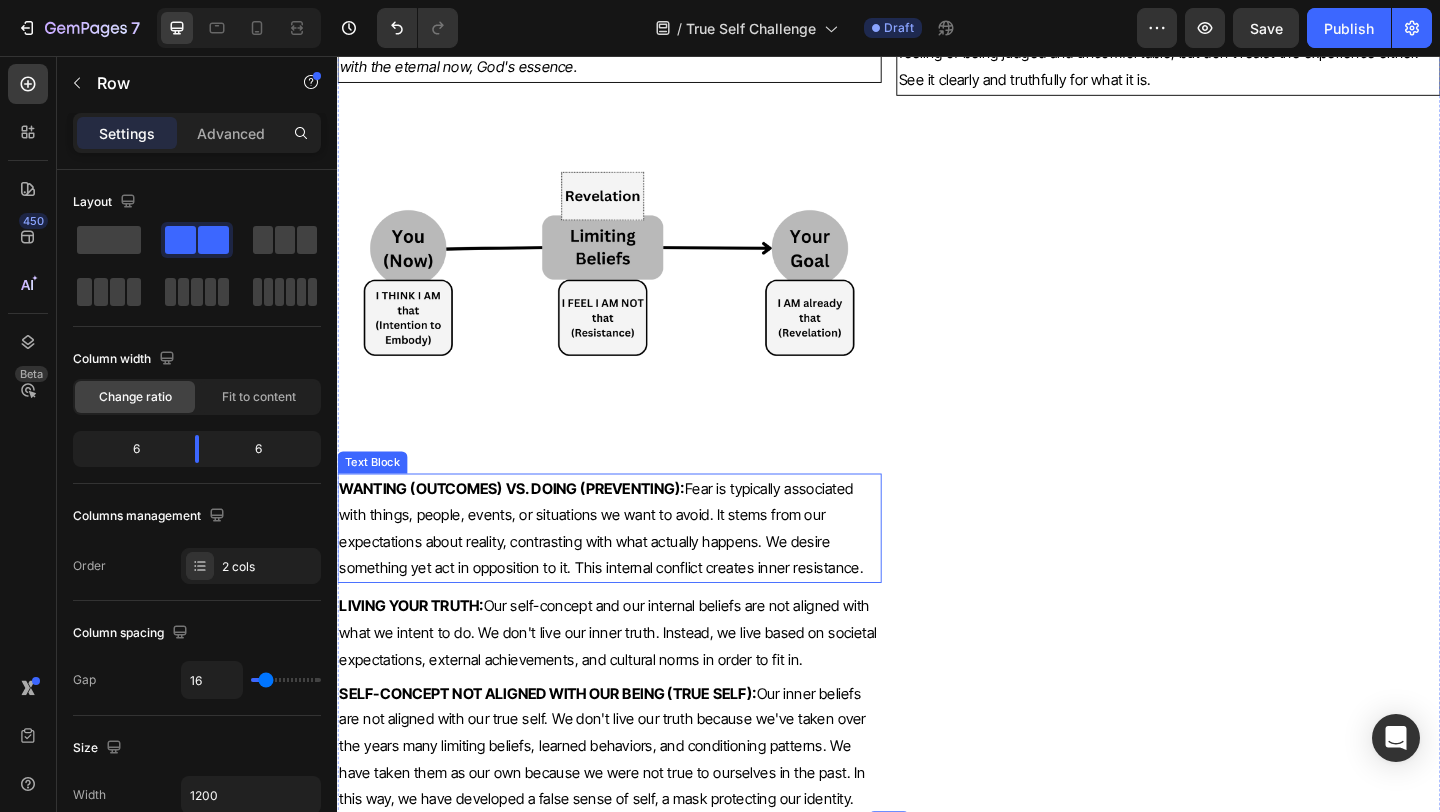 click on "WANTING (OUTCOMES) VS. DOING (PREVENTING): Fear is typically associated with things, people, events, or situations we want to avoid. It stems from our expectations about reality, contrasting with what actually happens. We desire something yet act in opposition to it. This internal conflict creates inner resistance." at bounding box center (633, 569) 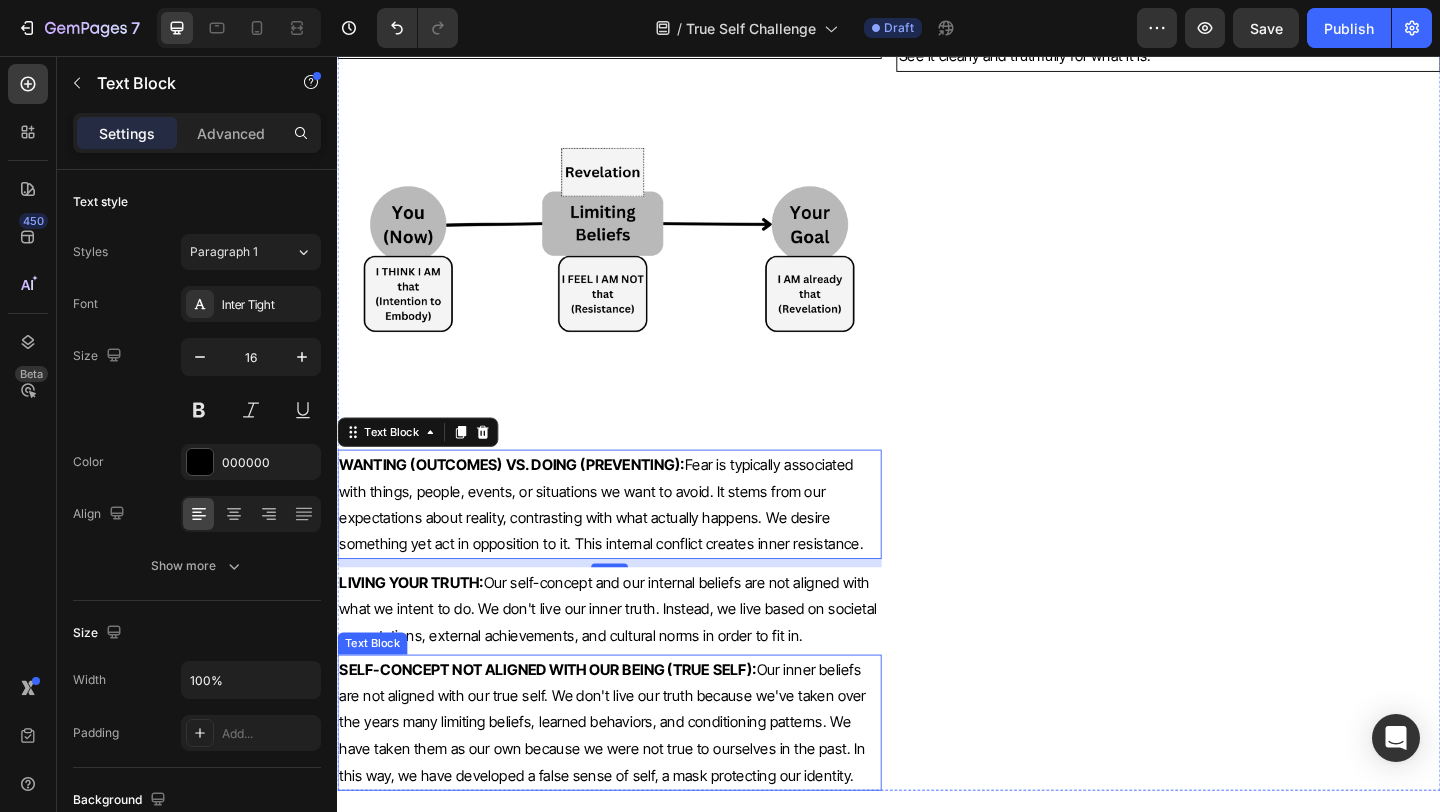 scroll, scrollTop: 6991, scrollLeft: 0, axis: vertical 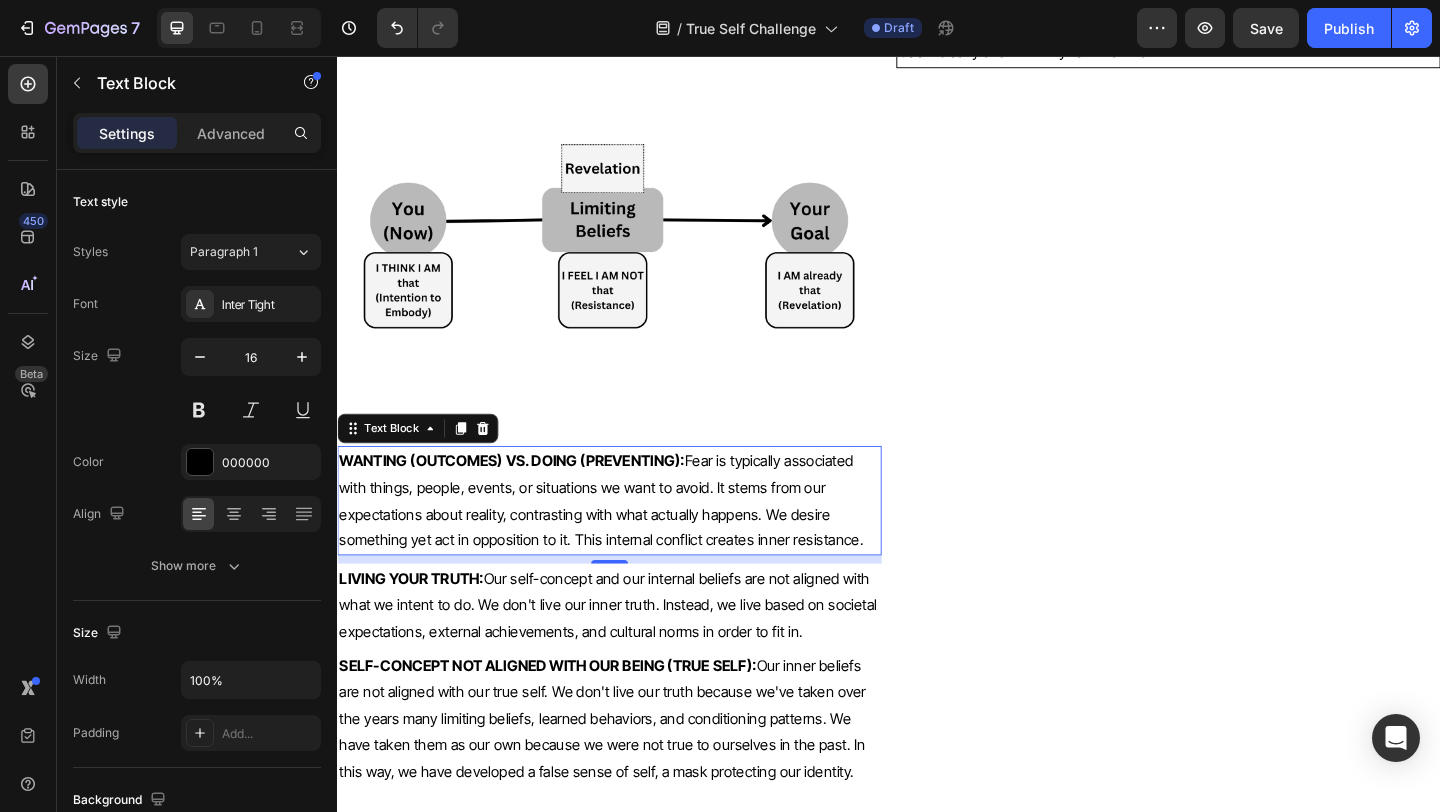 click on "WANTING (OUTCOMES) VS. DOING (PREVENTING):" at bounding box center [527, 496] 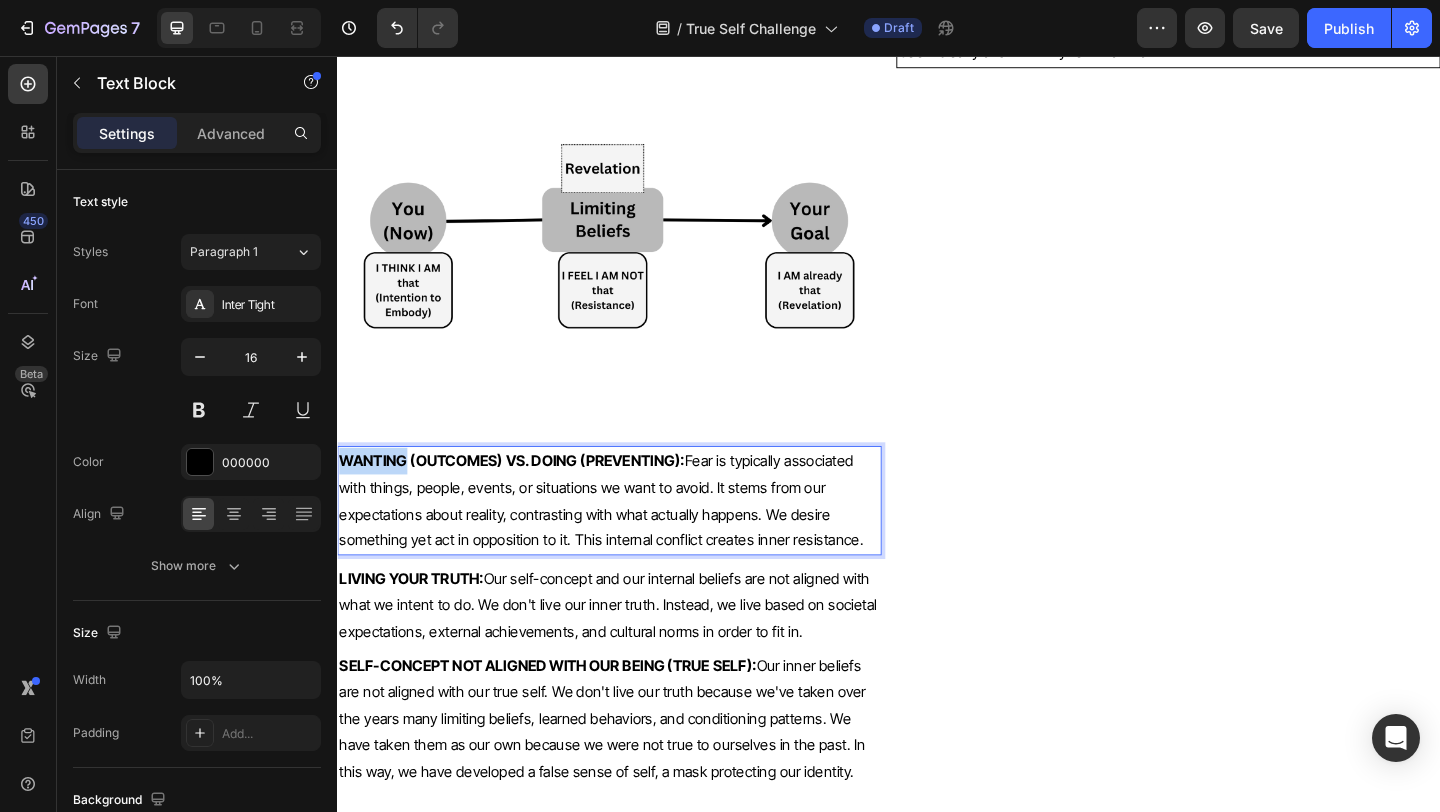 click on "WANTING (OUTCOMES) VS. DOING (PREVENTING):" at bounding box center (527, 496) 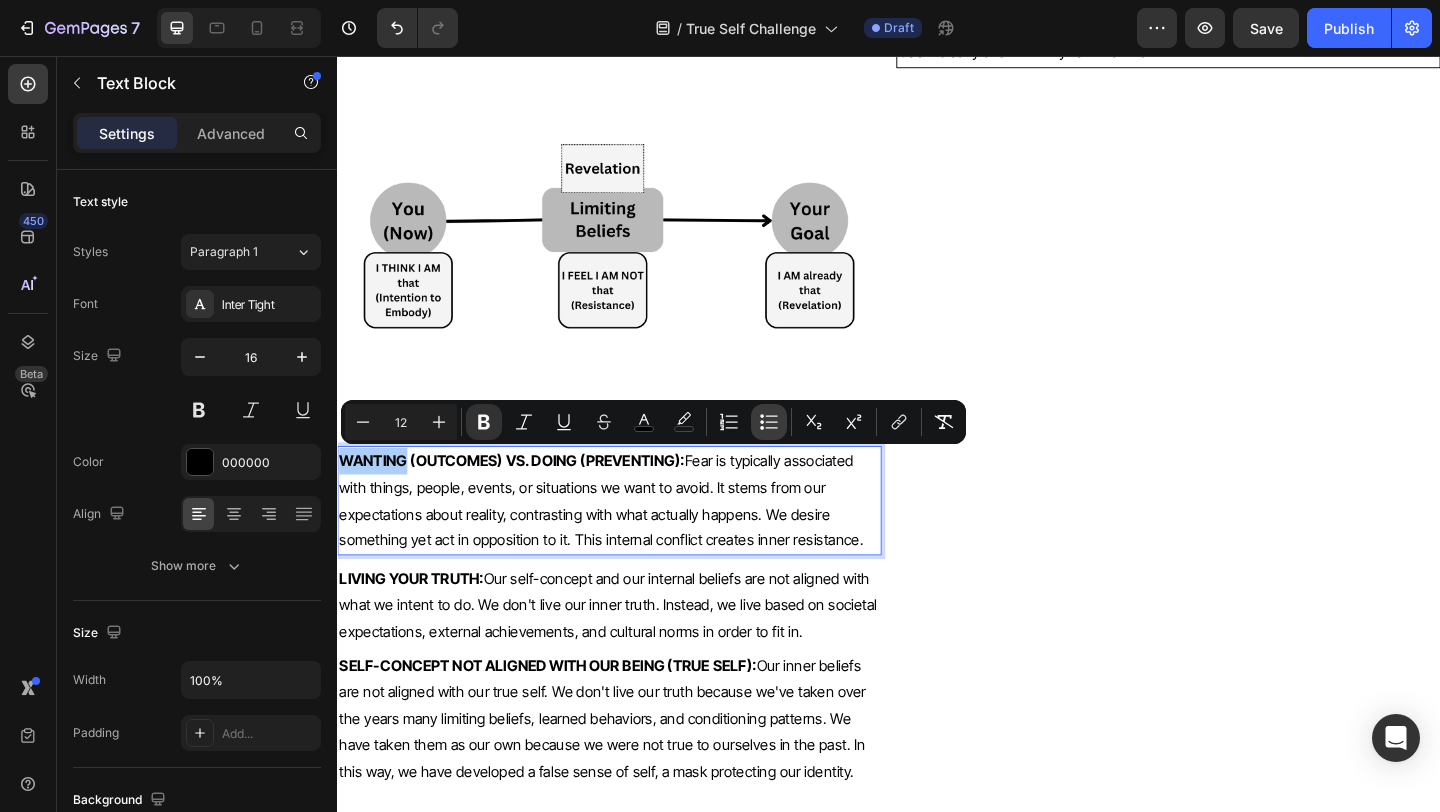click on "Bulleted List" at bounding box center (769, 422) 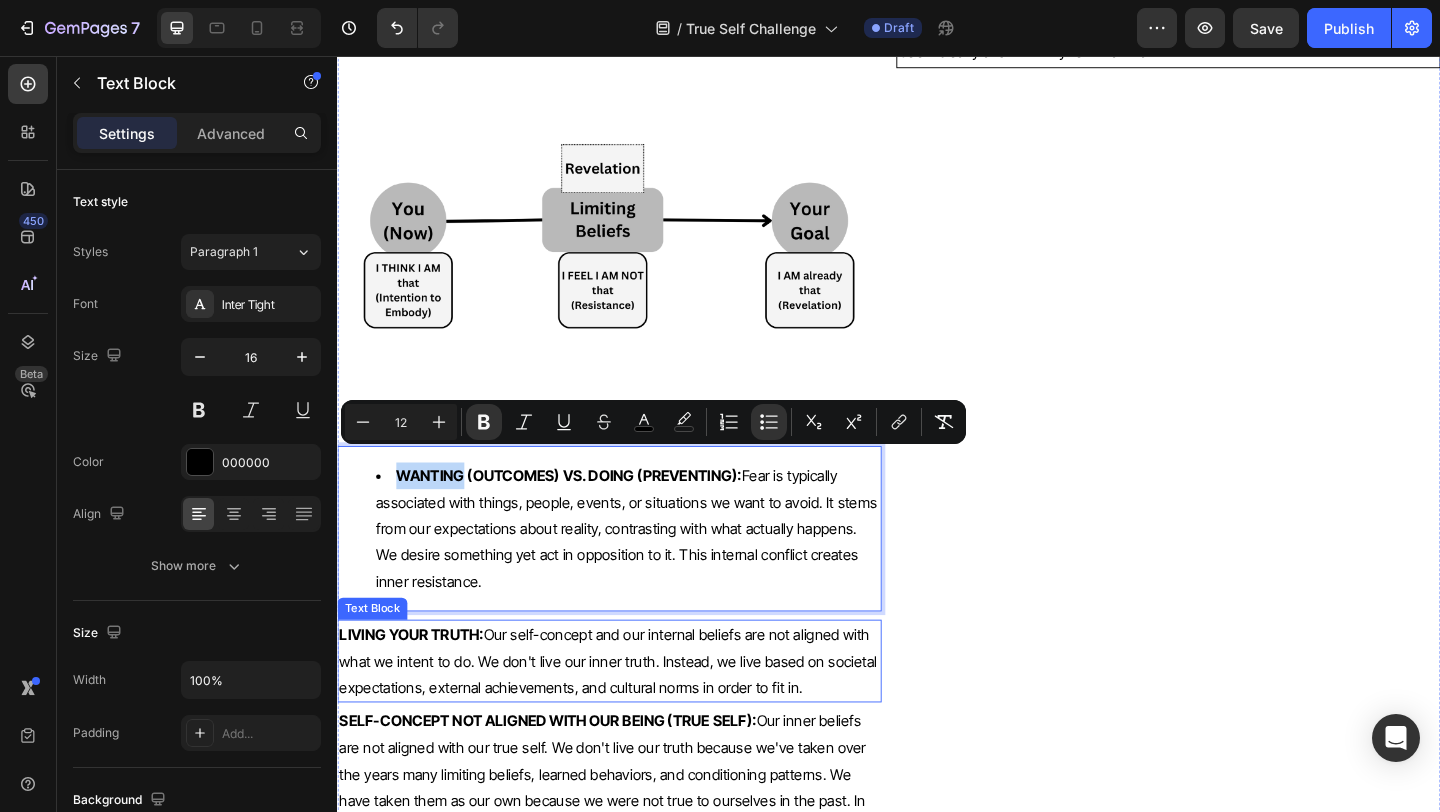 click on "LIVING YOUR TRUTH:" at bounding box center (417, 685) 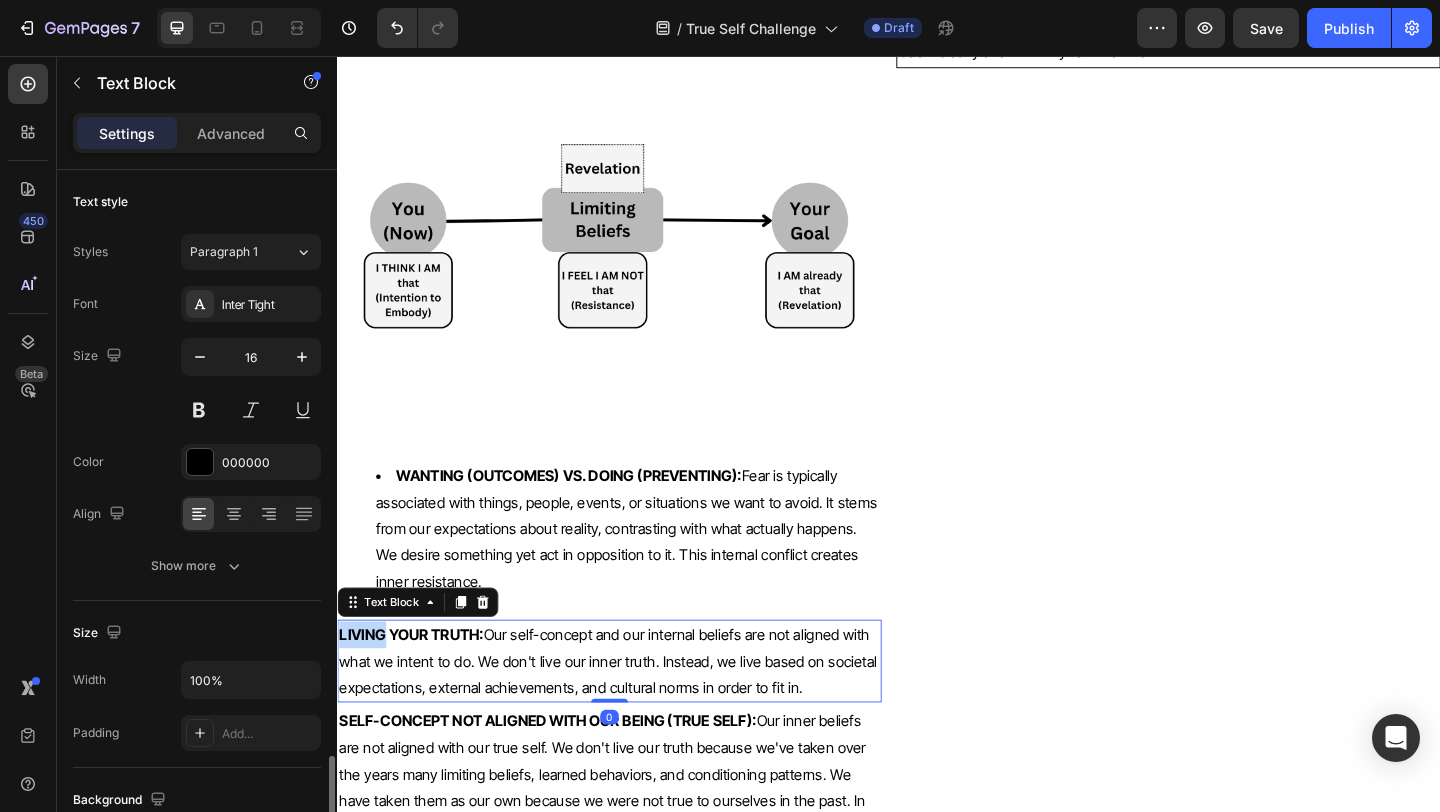 scroll, scrollTop: 369, scrollLeft: 0, axis: vertical 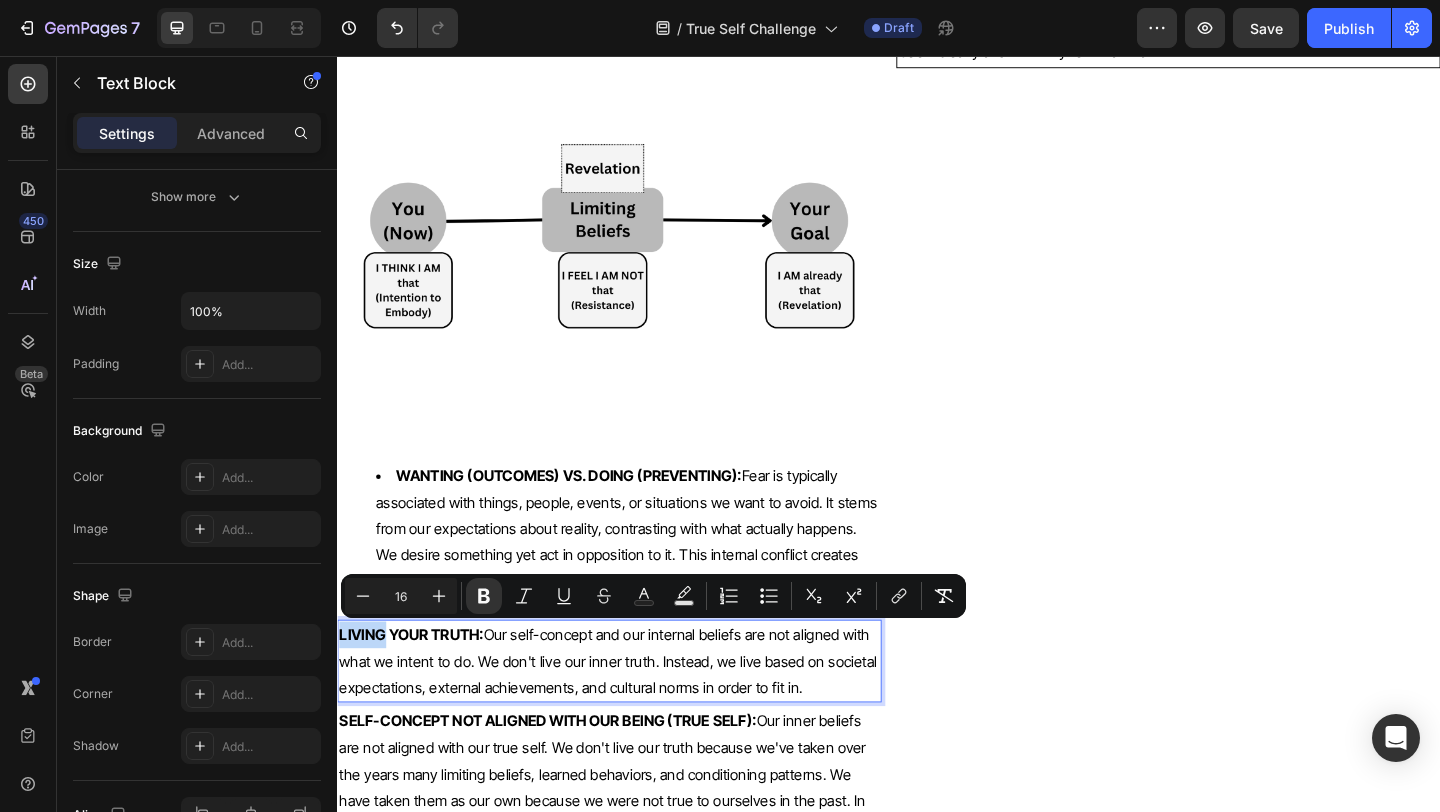 click on "LIVING YOUR TRUTH:" at bounding box center (417, 685) 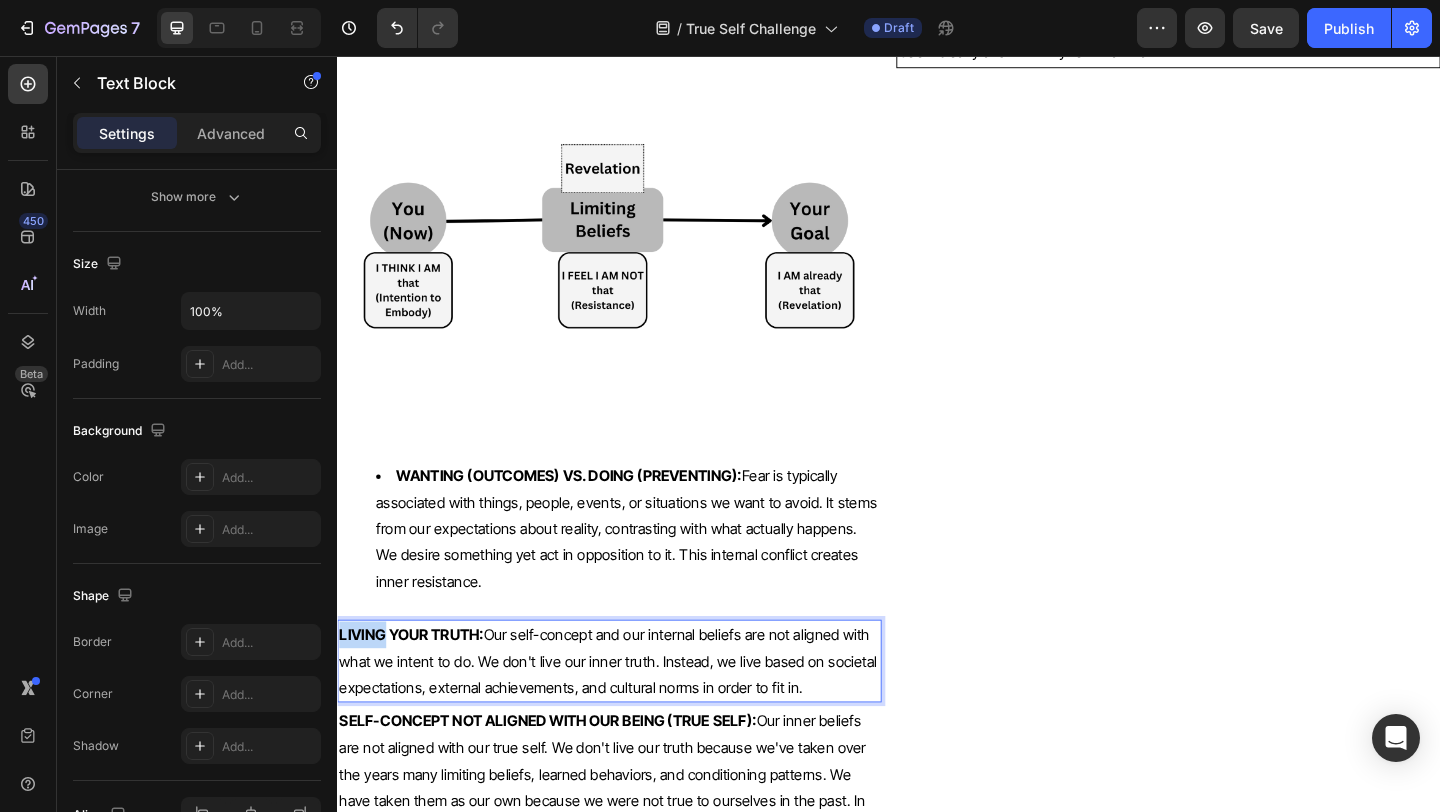 click on "LIVING YOUR TRUTH:" at bounding box center [417, 685] 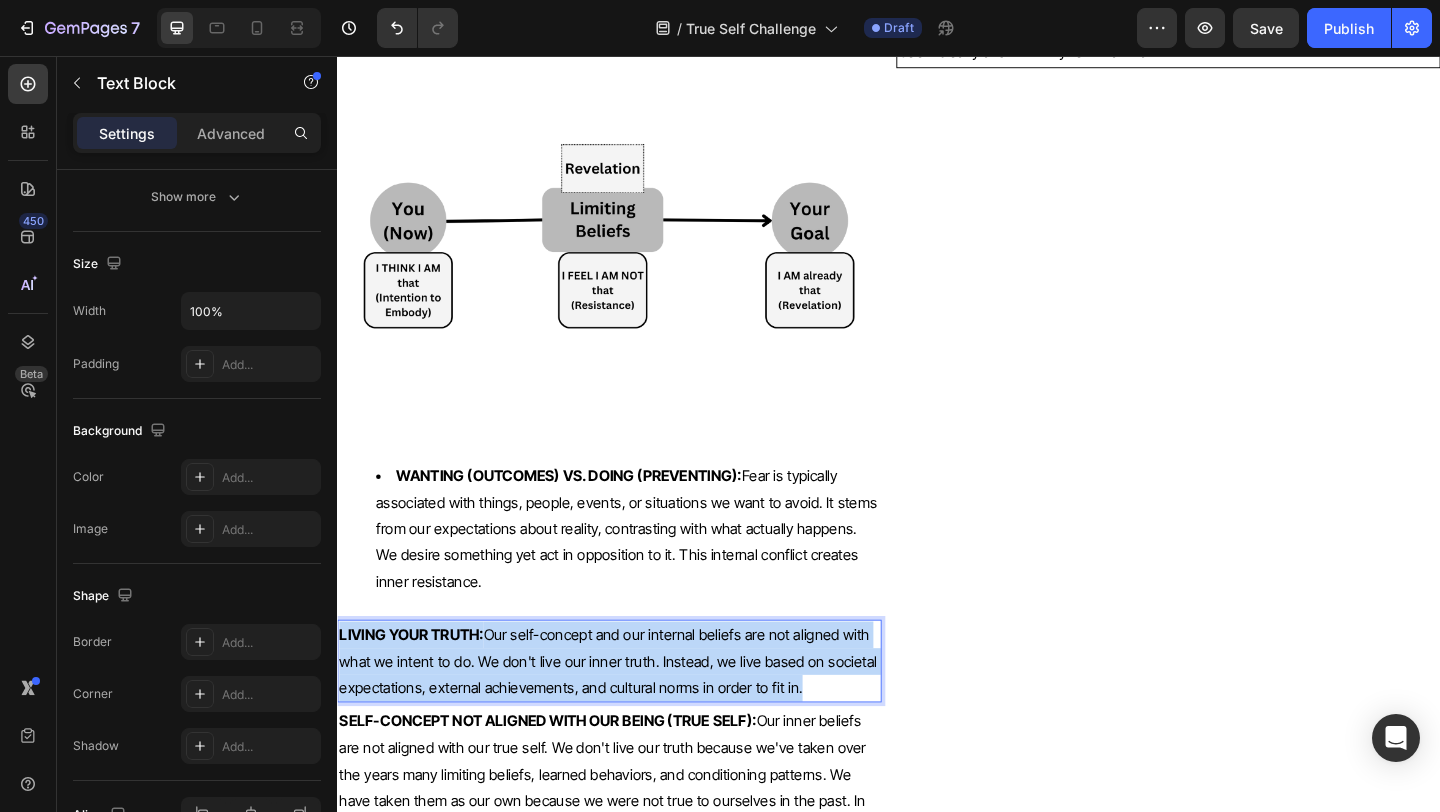 click on "LIVING YOUR TRUTH:" at bounding box center [417, 685] 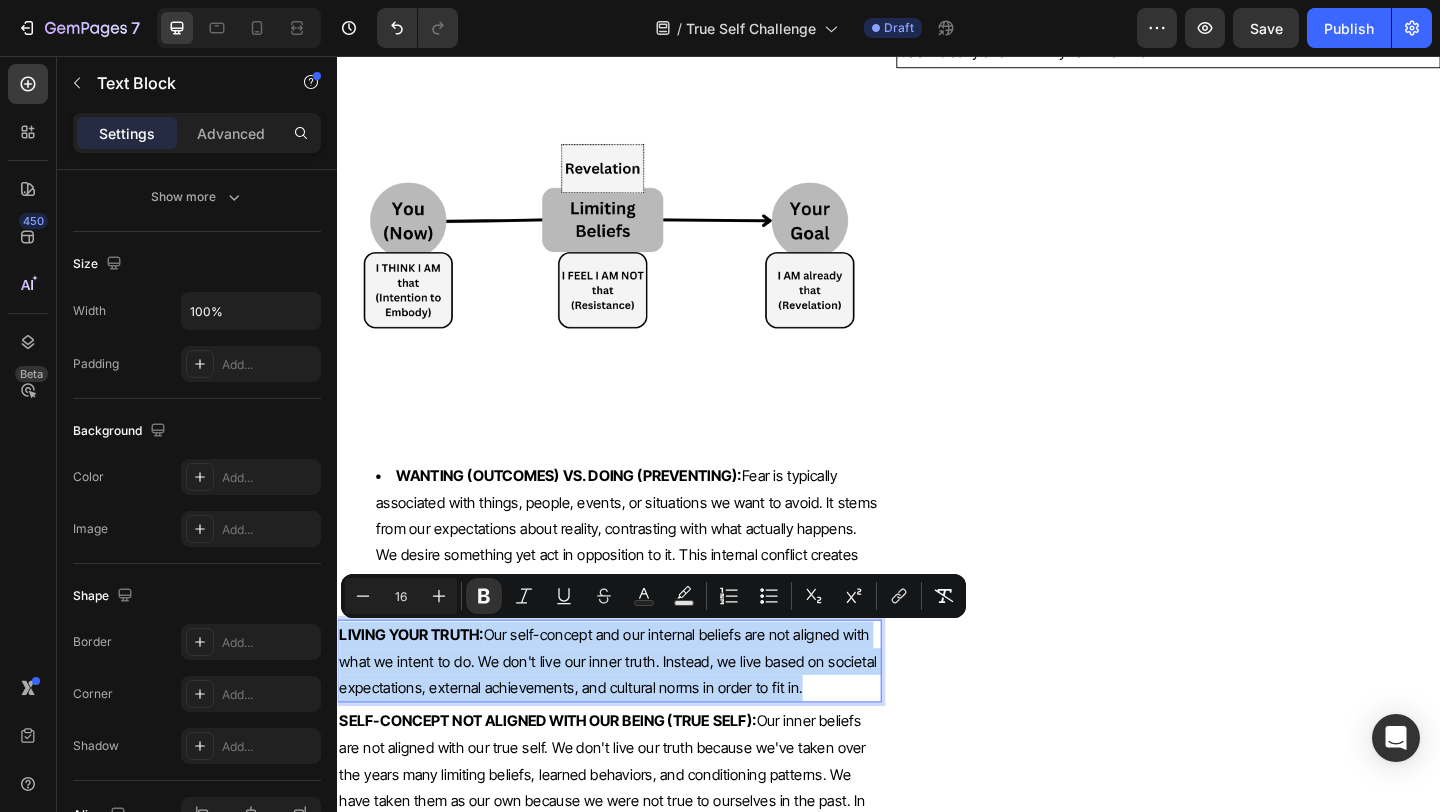 copy on "LIVING YOUR TRUTH: Our self-concept and our internal beliefs are not aligned with what we intent to do. We don't live our inner truth. Instead, we live based on societal expectations, external achievements, and cultural norms in order to fit in." 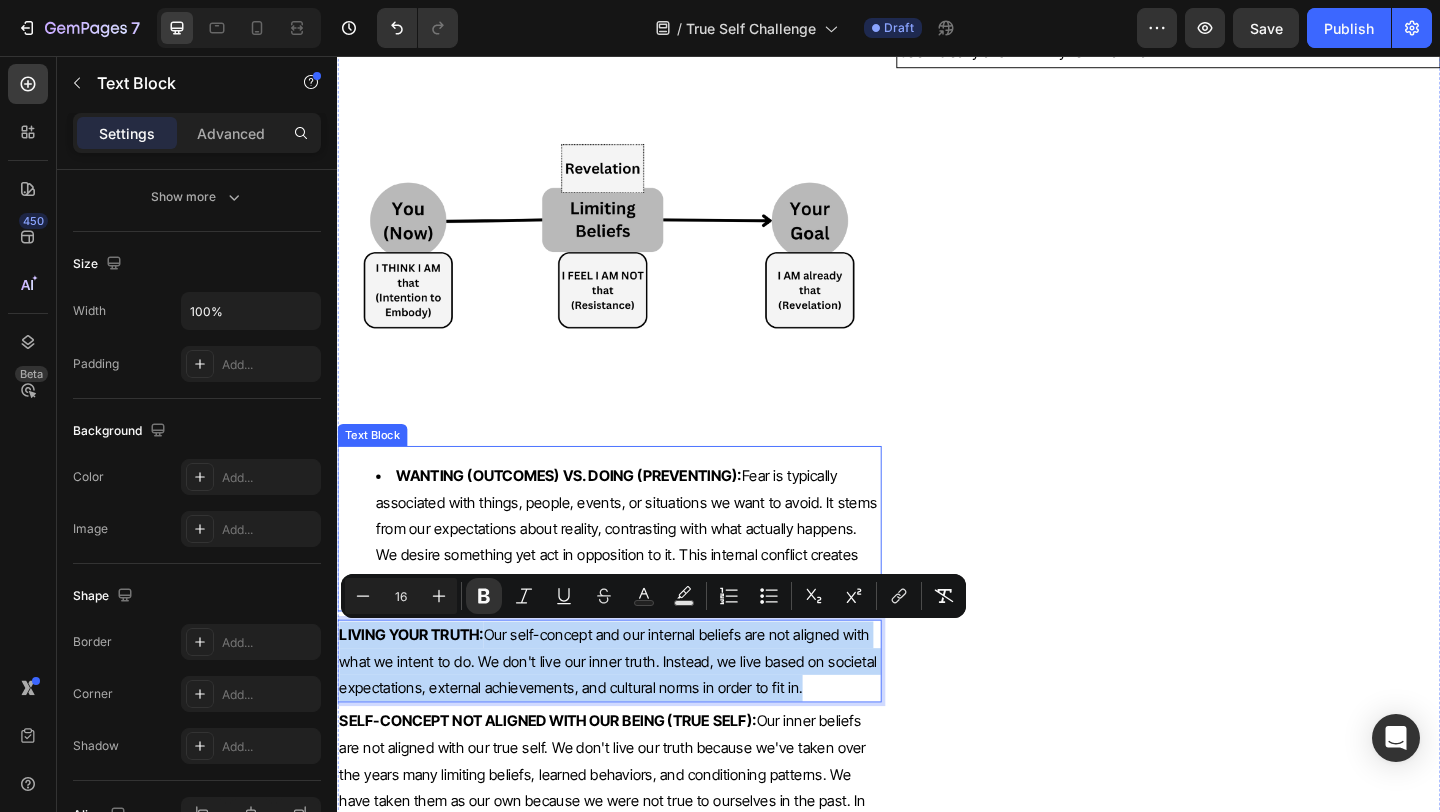 click on "WANTING (OUTCOMES) VS. DOING (PREVENTING): Fear is typically associated with things, people, events, or situations we want to avoid. It stems from our expectations about reality, contrasting with what actually happens. We desire something yet act in opposition to it. This internal conflict creates inner resistance." at bounding box center [651, 569] 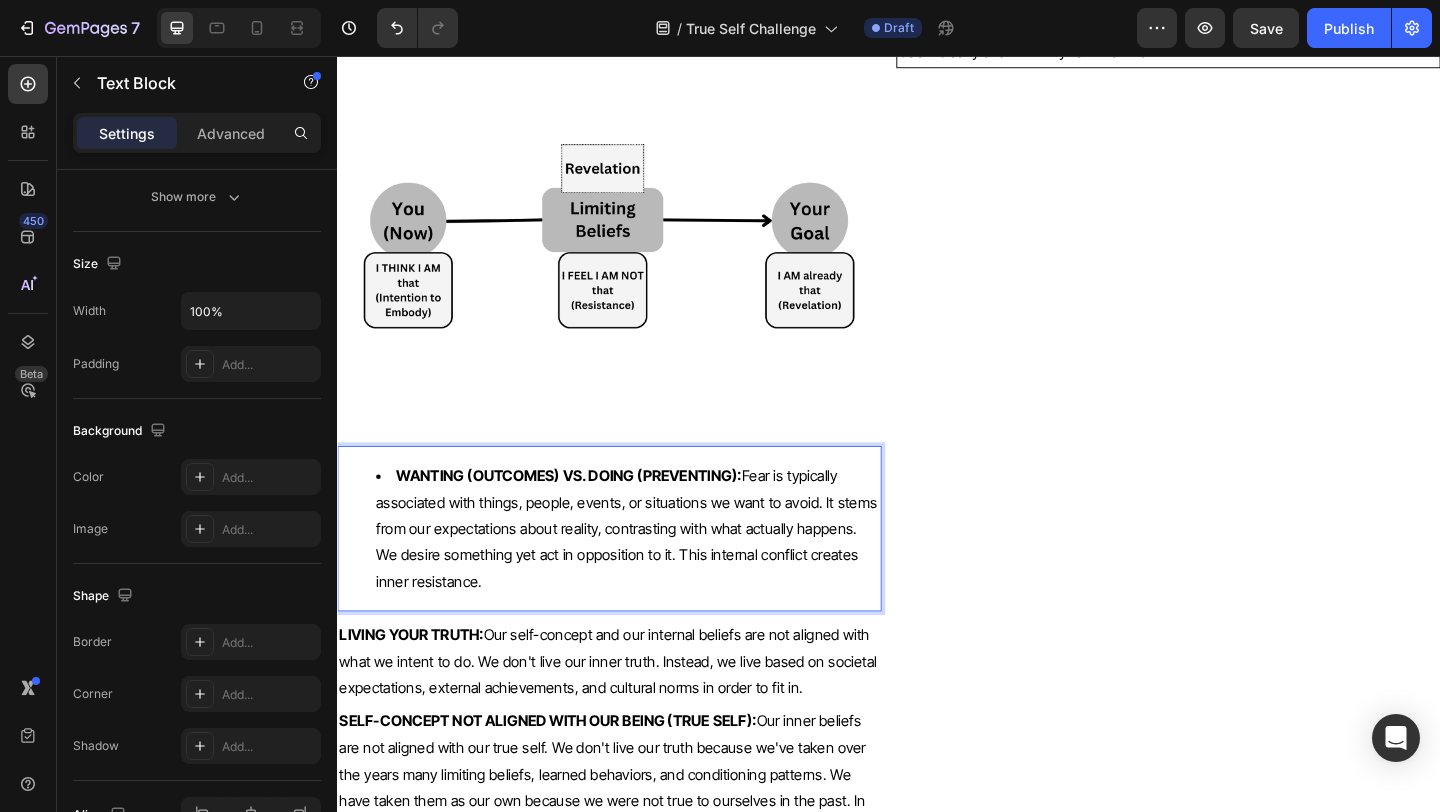 click on "WANTING (OUTCOMES) VS. DOING (PREVENTING): Fear is typically associated with things, people, events, or situations we want to avoid. It stems from our expectations about reality, contrasting with what actually happens. We desire something yet act in opposition to it. This internal conflict creates inner resistance." at bounding box center [653, 570] 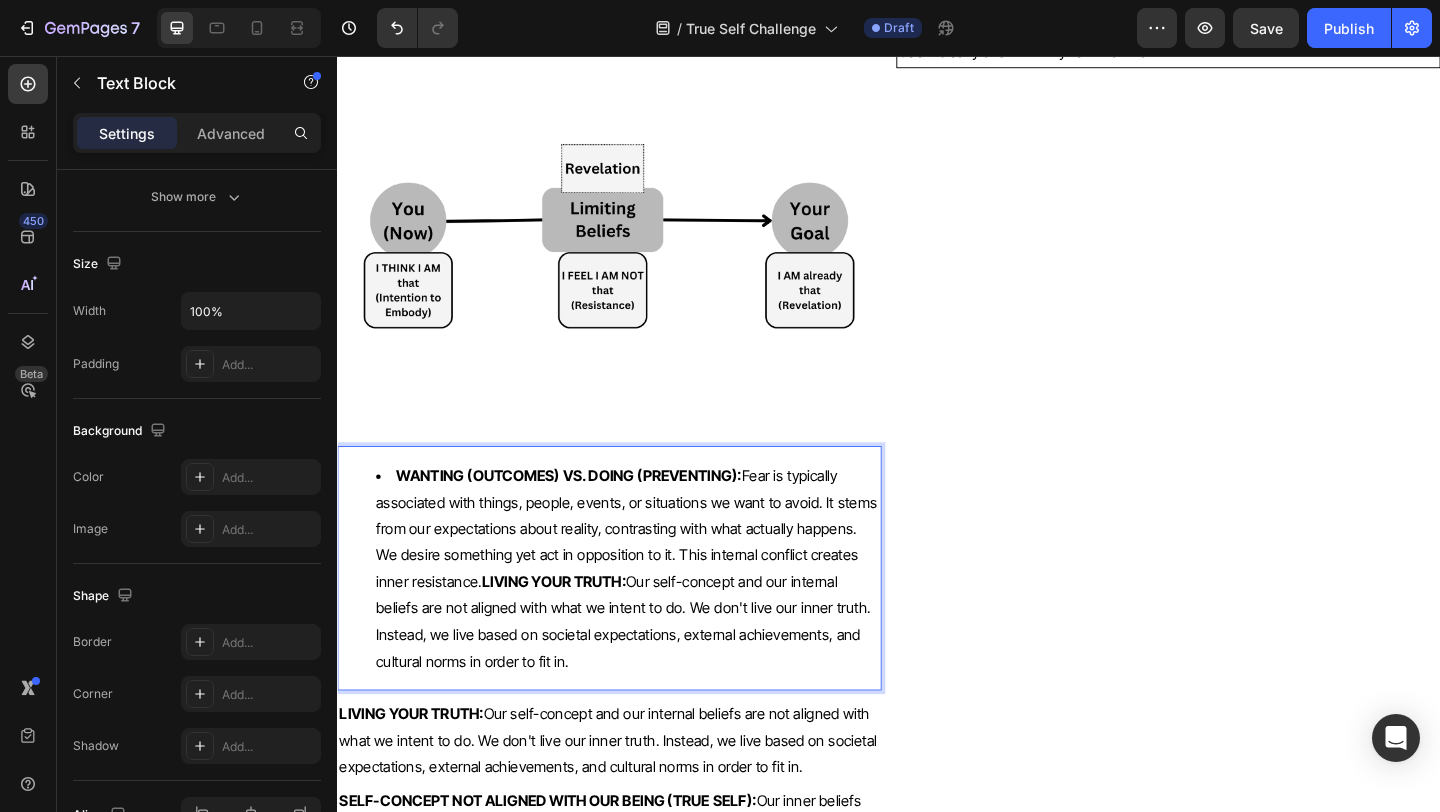 click on "LIVING YOUR TRUTH:" at bounding box center (572, 627) 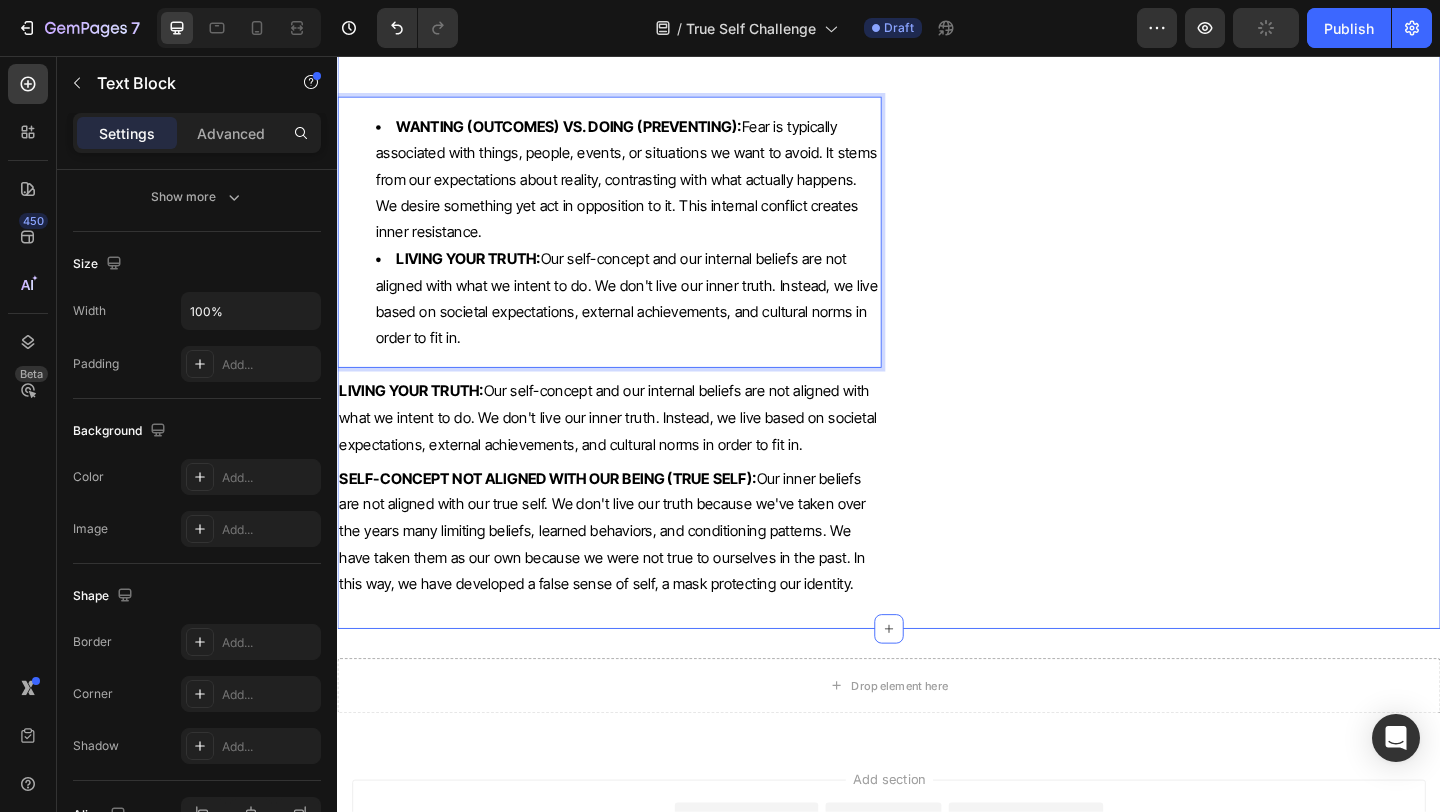 scroll, scrollTop: 7400, scrollLeft: 0, axis: vertical 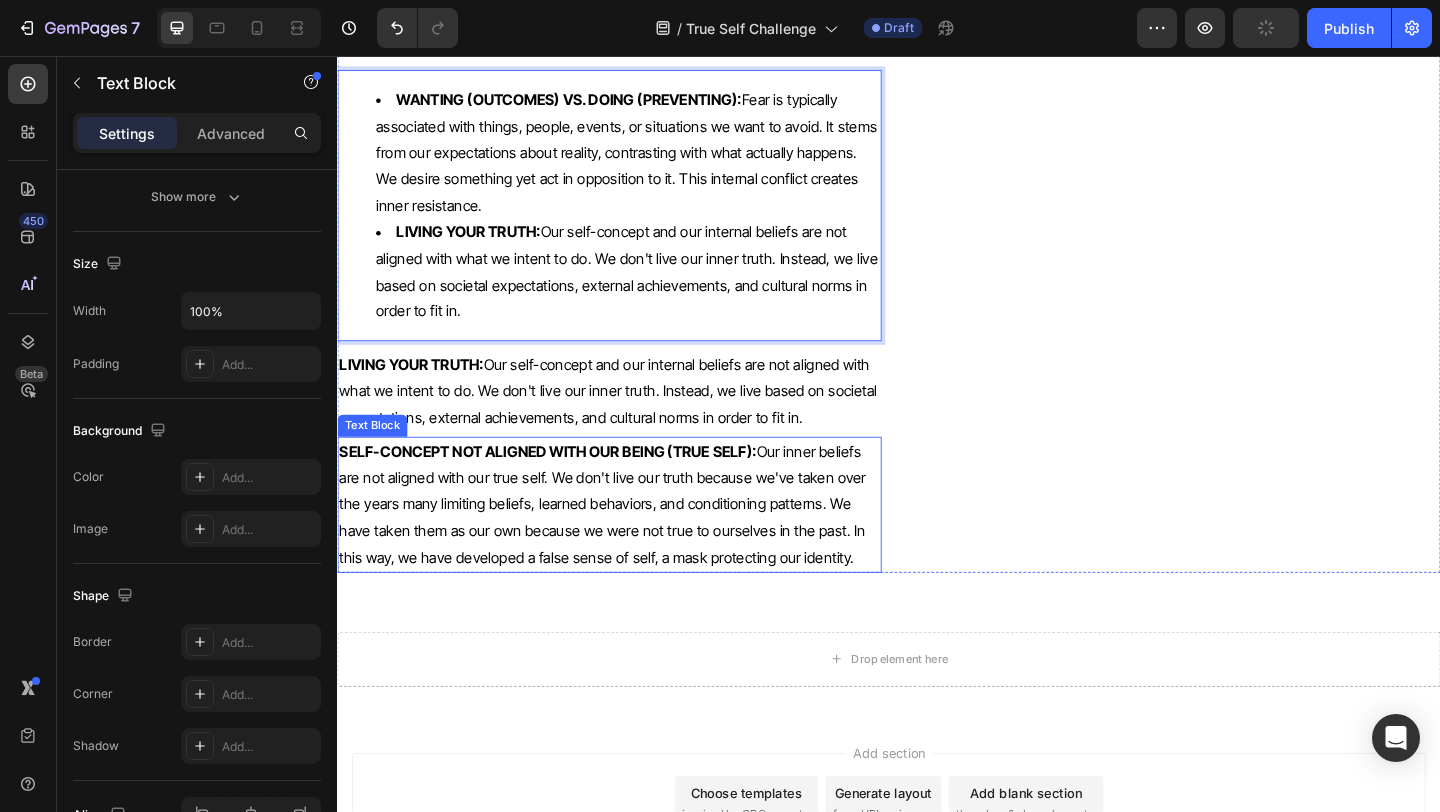 click on "SELF-CONCEPT NOT ALIGNED WITH OUR BEING (TRUE SELF):" at bounding box center (566, 486) 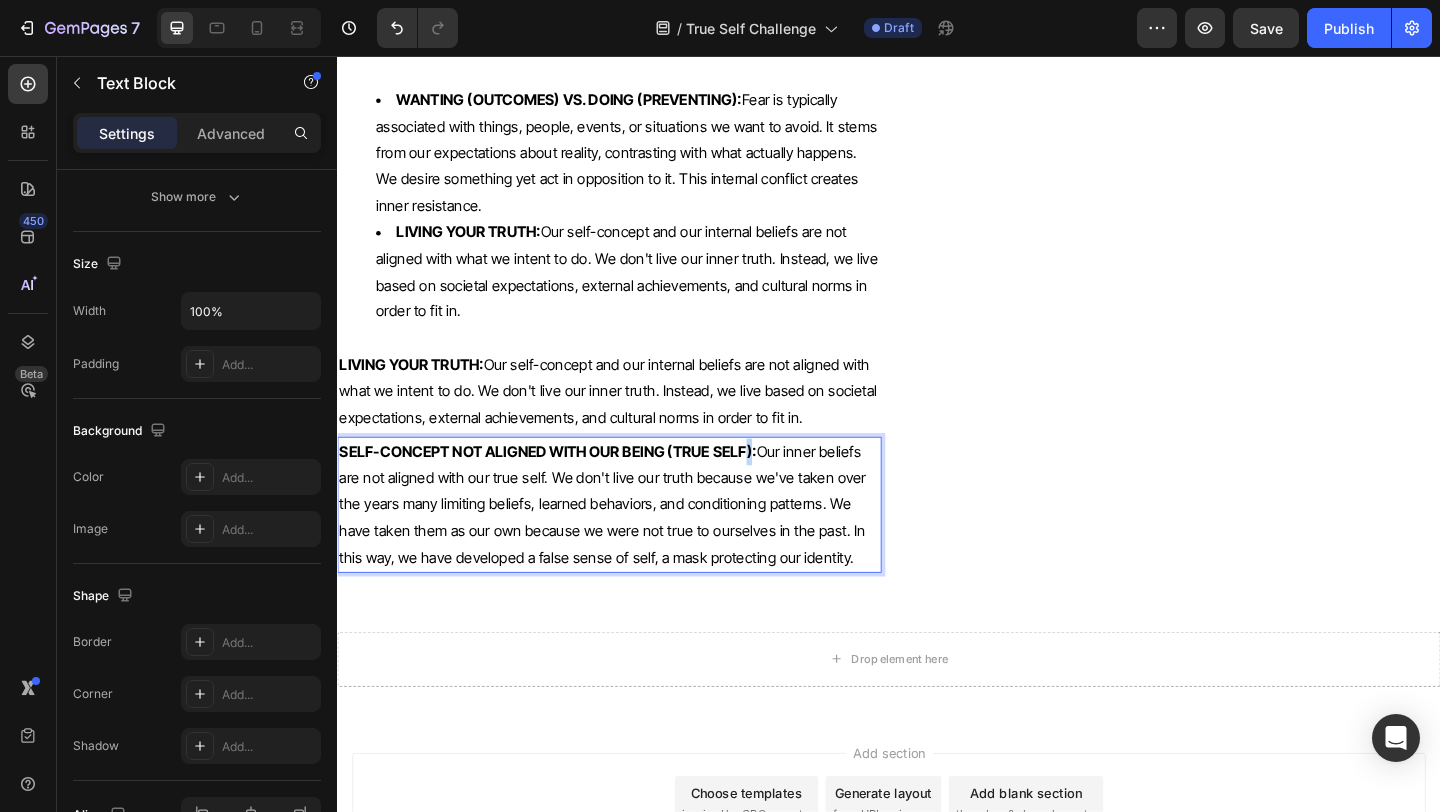 click on "SELF-CONCEPT NOT ALIGNED WITH OUR BEING (TRUE SELF):" at bounding box center (566, 486) 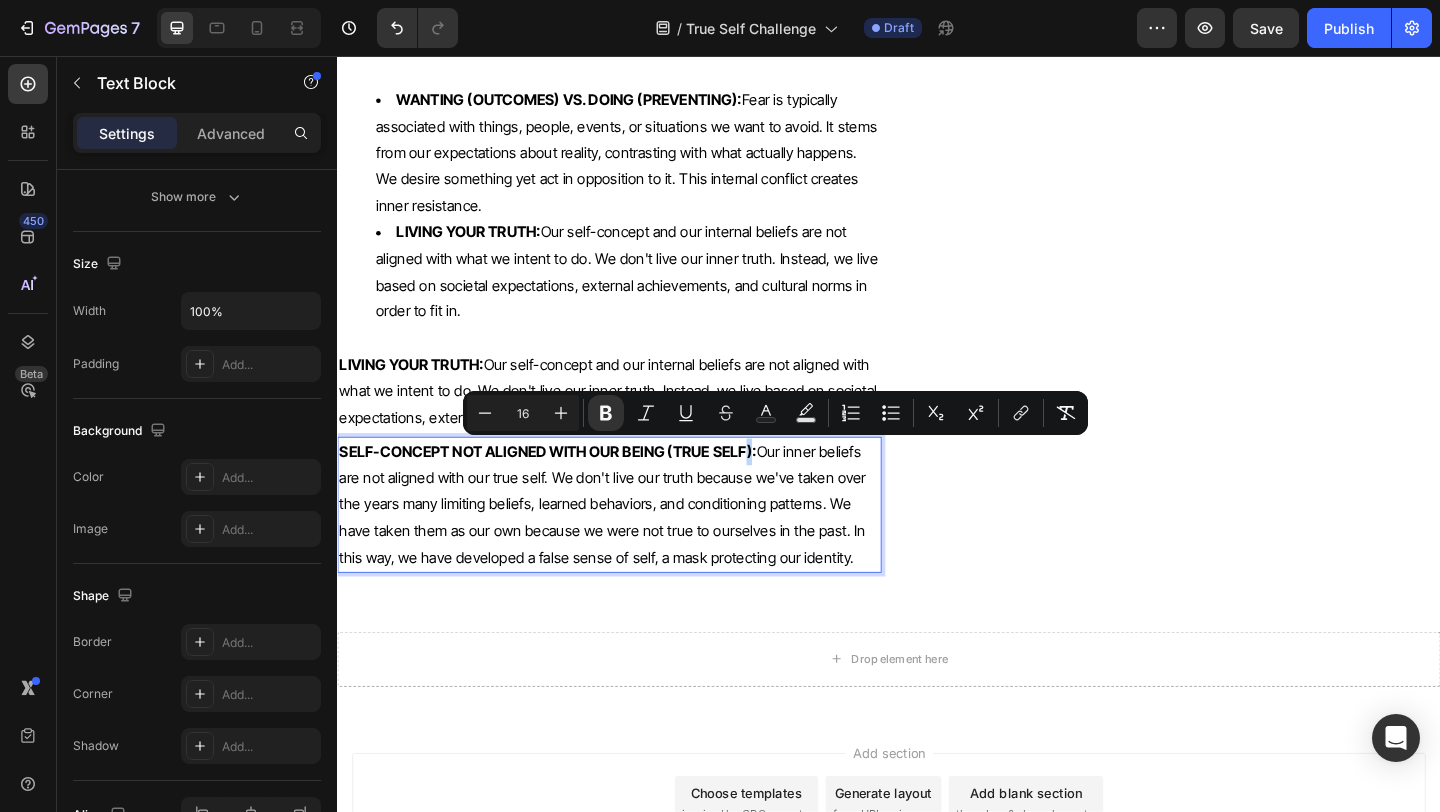 click on "SELF-CONCEPT NOT ALIGNED WITH OUR BEING (TRUE SELF):" at bounding box center [566, 486] 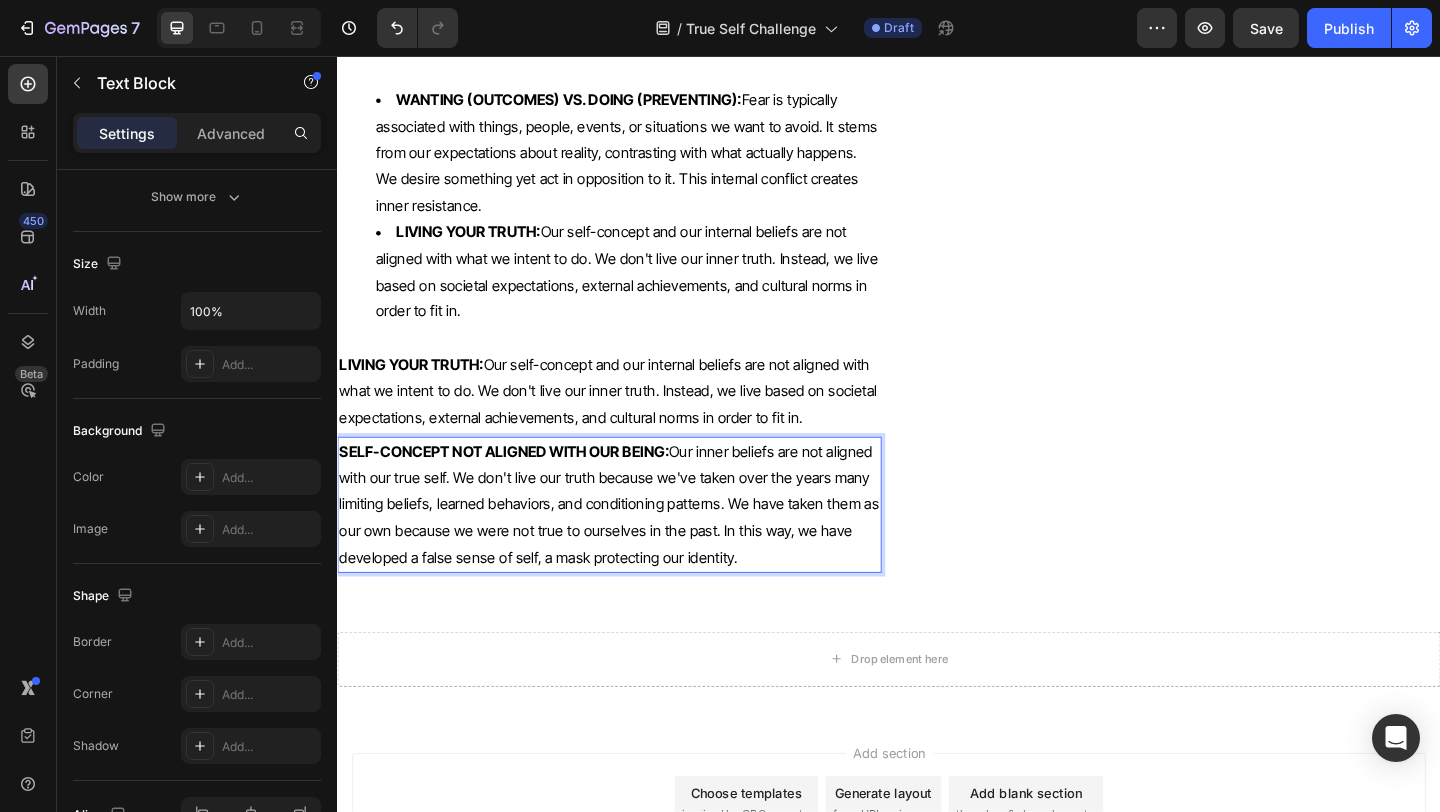 drag, startPoint x: 343, startPoint y: 484, endPoint x: 324, endPoint y: 487, distance: 19.235384 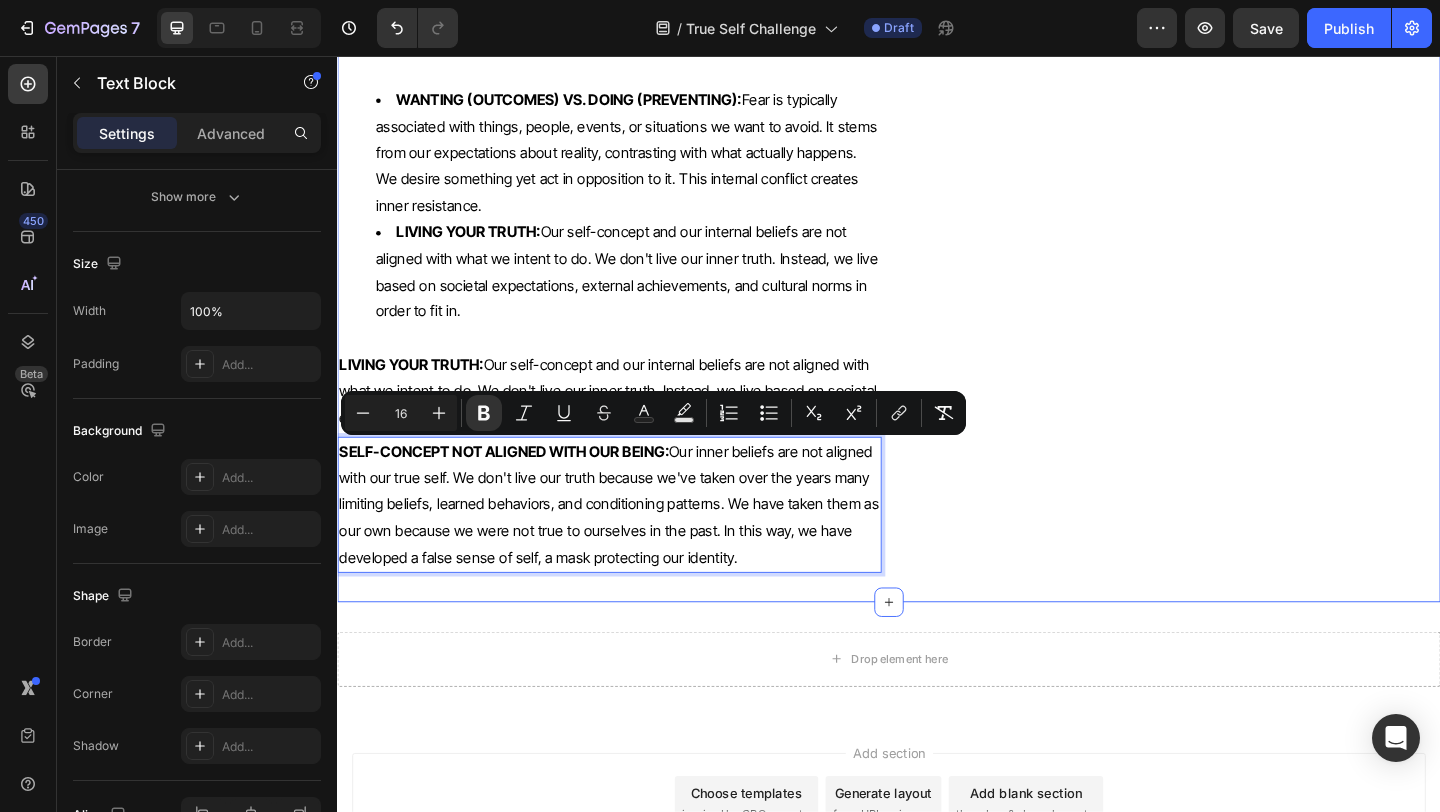 drag, startPoint x: 342, startPoint y: 486, endPoint x: 822, endPoint y: 623, distance: 499.1683 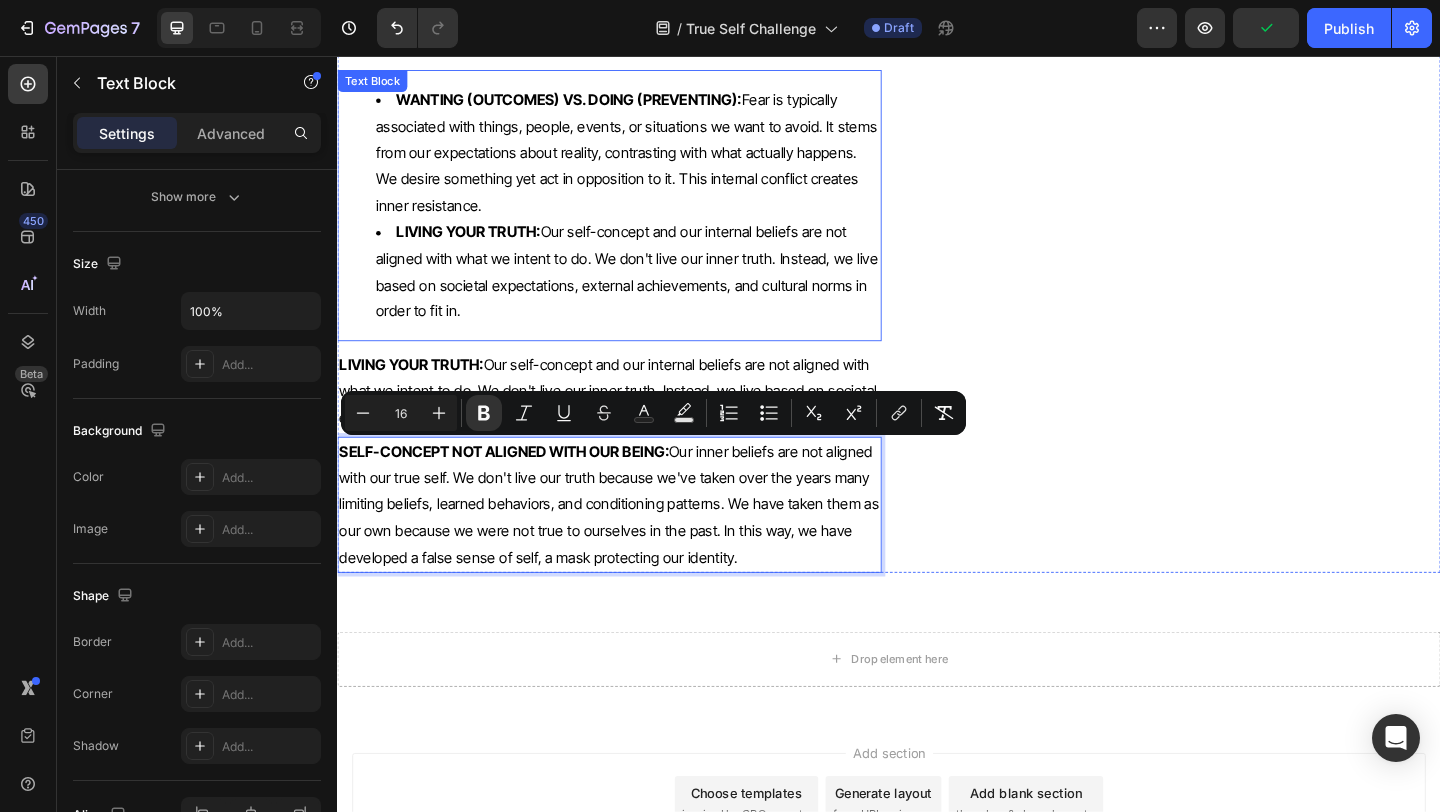 click on "LIVING YOUR TRUTH: Our self-concept and our internal beliefs are not aligned with what we intent to do. We don't live our inner truth. Instead, we live based on societal expectations, external achievements, and cultural norms in order to fit in." at bounding box center (653, 290) 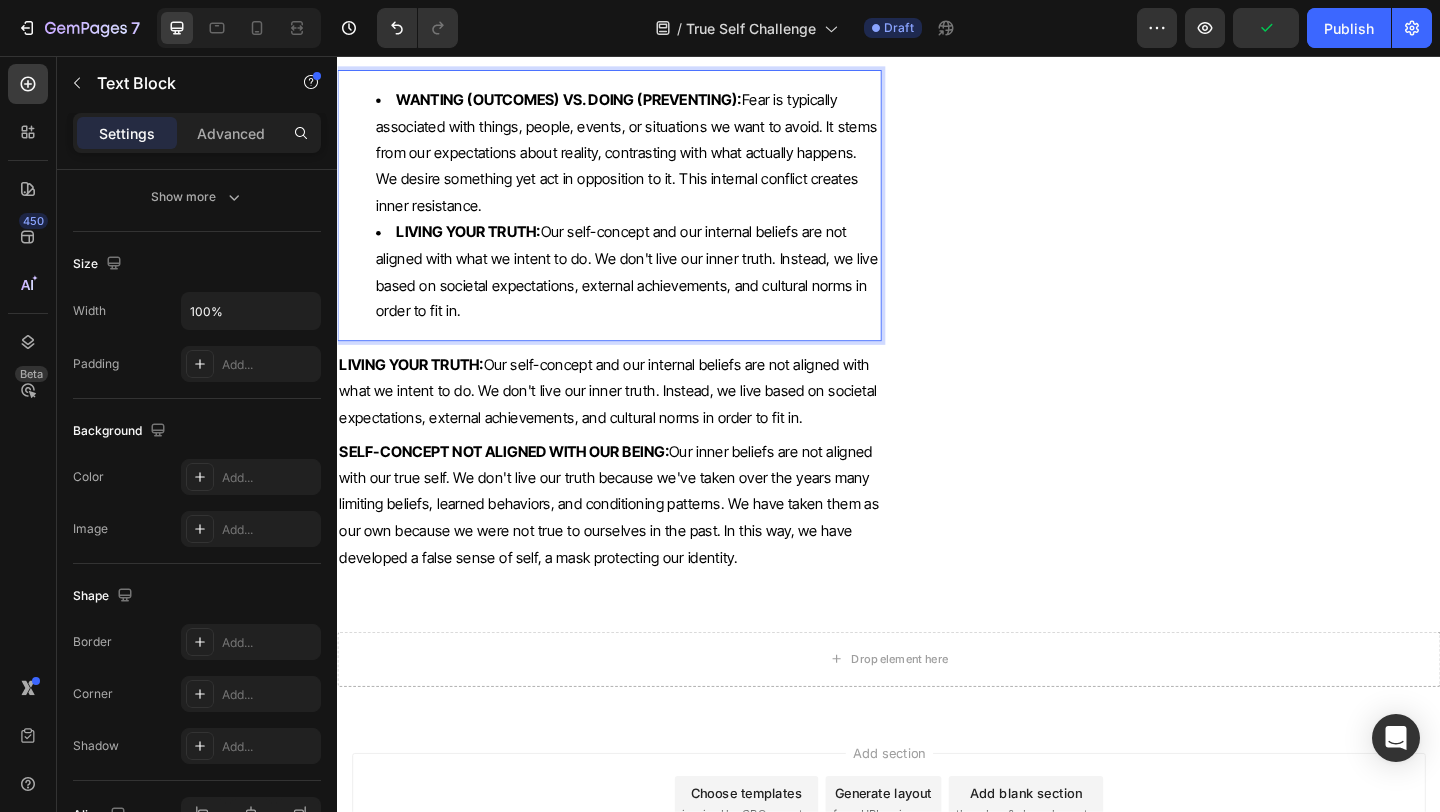 click on "LIVING YOUR TRUTH: Our self-concept and our internal beliefs are not aligned with what we intent to do. We don't live our inner truth. Instead, we live based on societal expectations, external achievements, and cultural norms in order to fit in." at bounding box center (653, 290) 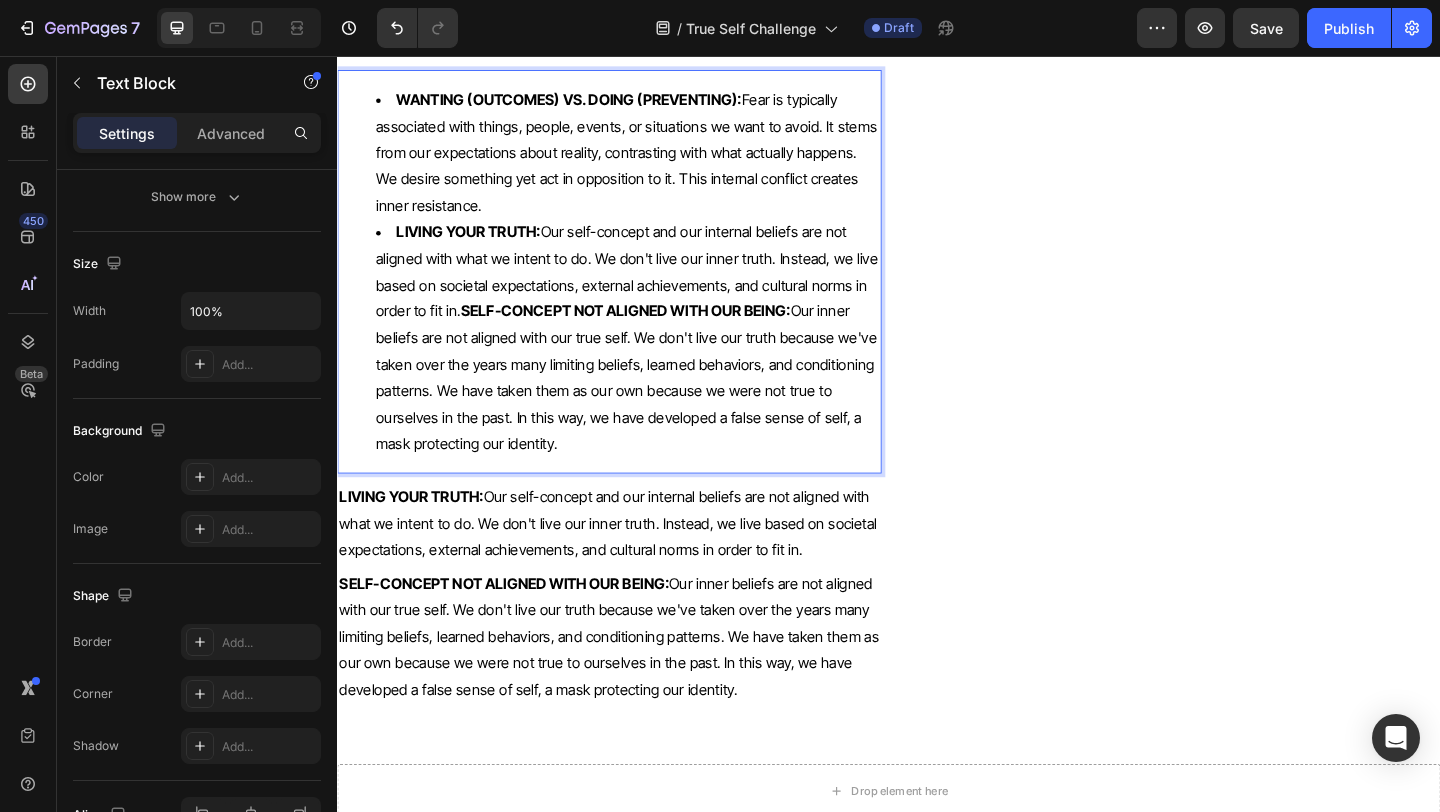 click on "SELF-CONCEPT NOT ALIGNED WITH OUR BEING:" at bounding box center [650, 333] 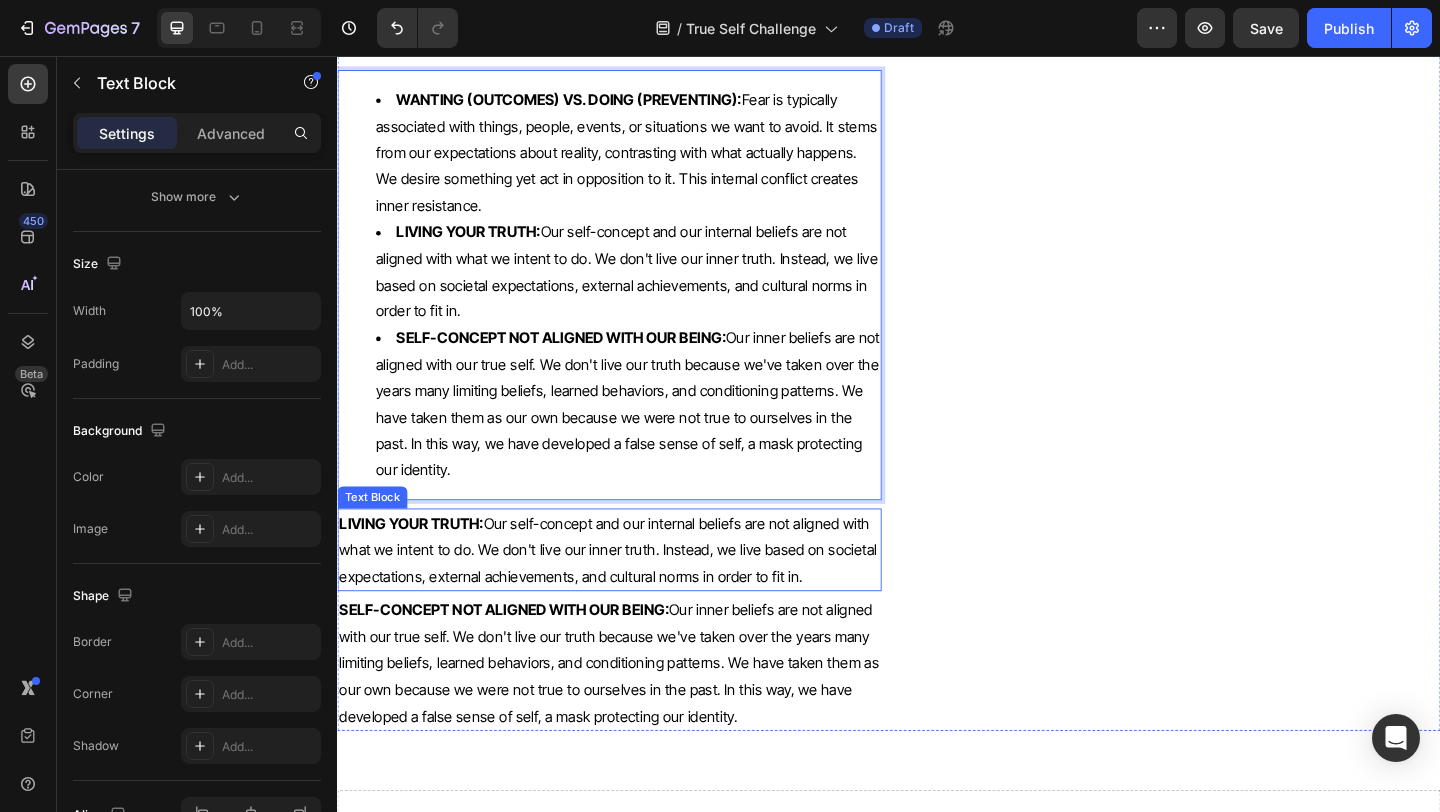 click on "LIVING YOUR TRUTH:" at bounding box center [417, 564] 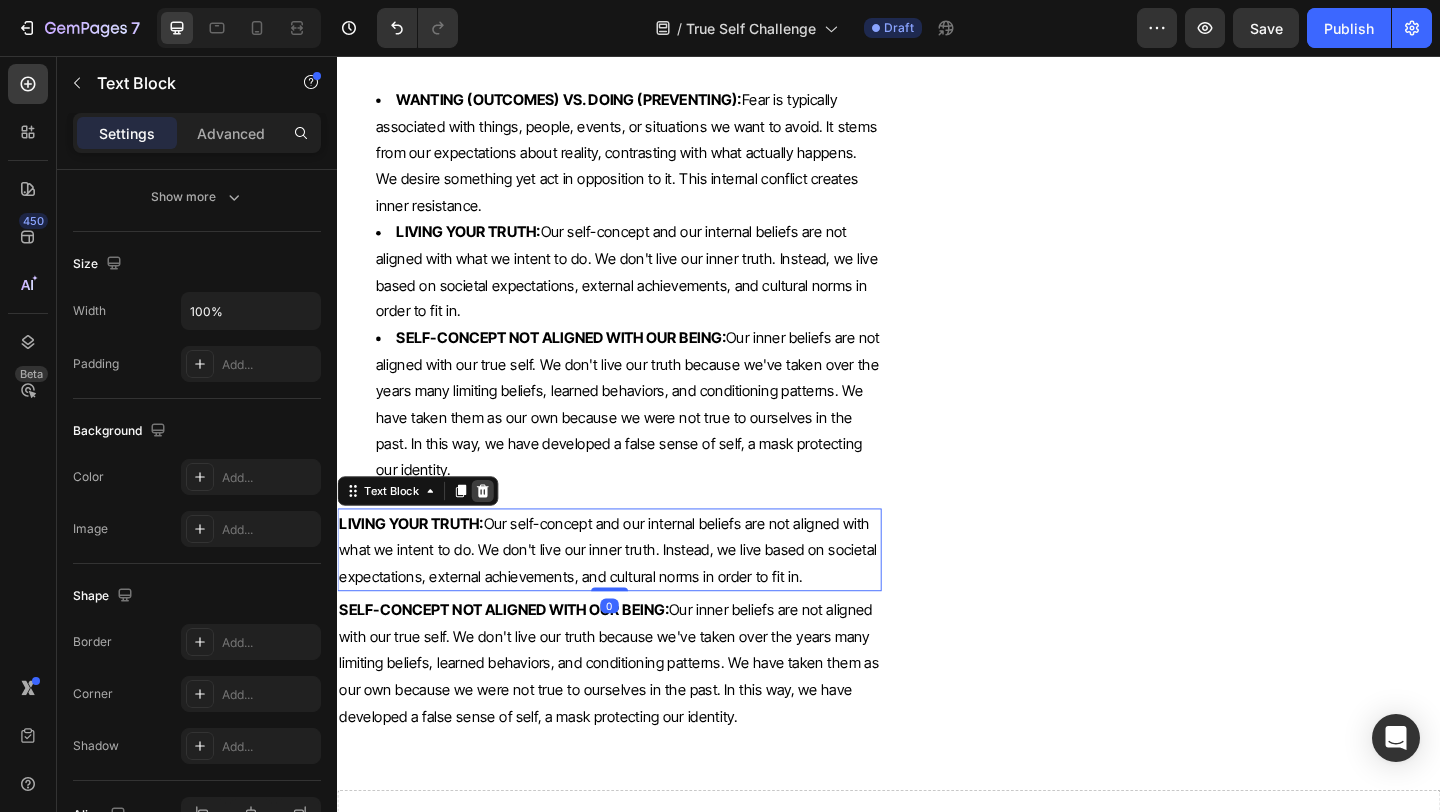 click 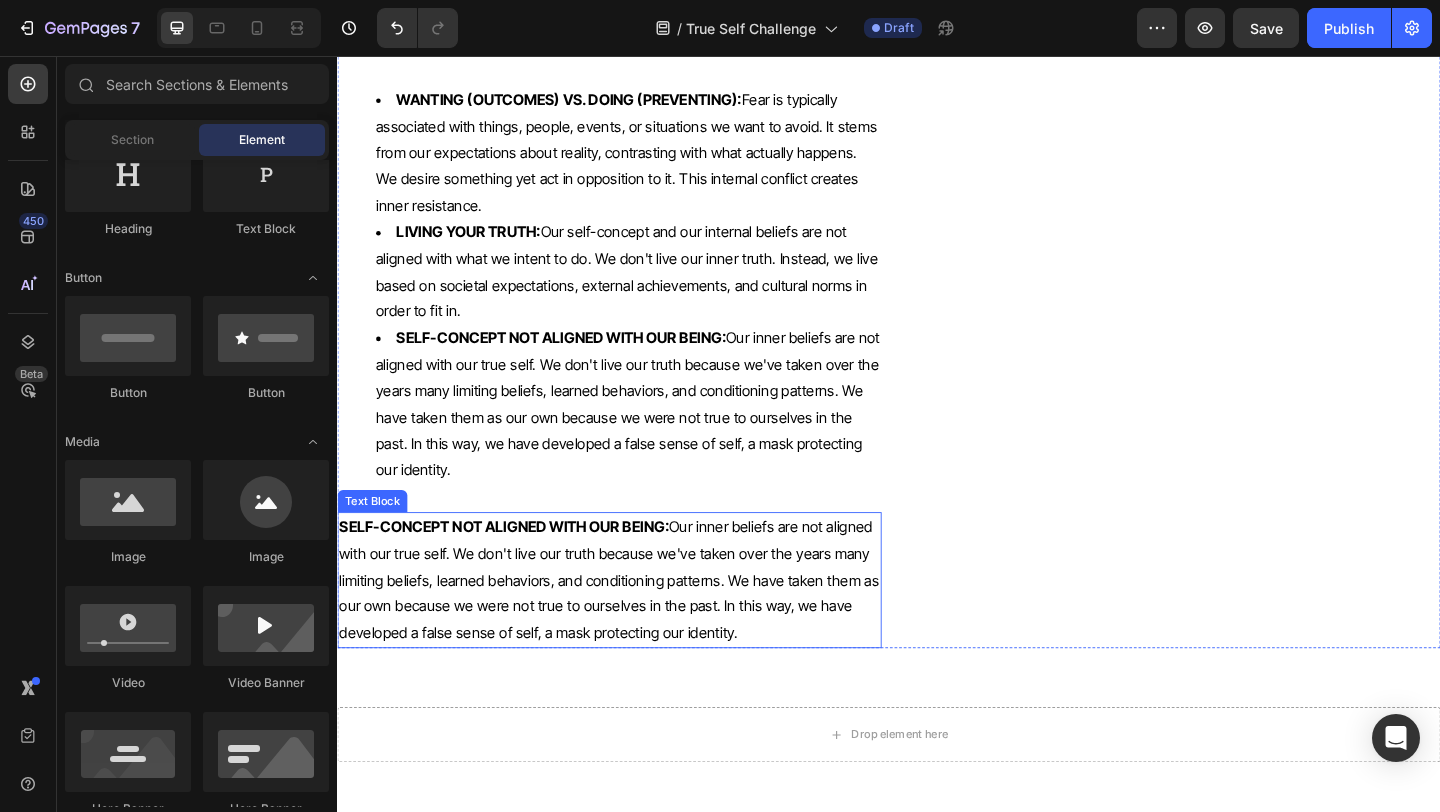 click on "SELF-CONCEPT NOT ALIGNED WITH OUR BEING: Our inner beliefs are not aligned with our true self. We don't live our truth because we've taken over the years many limiting beliefs, learned behaviors, and conditioning patterns. We have taken them as our own because we were not true to ourselves in the past. In this way, we have developed a false sense of self, a mask protecting our identity." at bounding box center (633, 626) 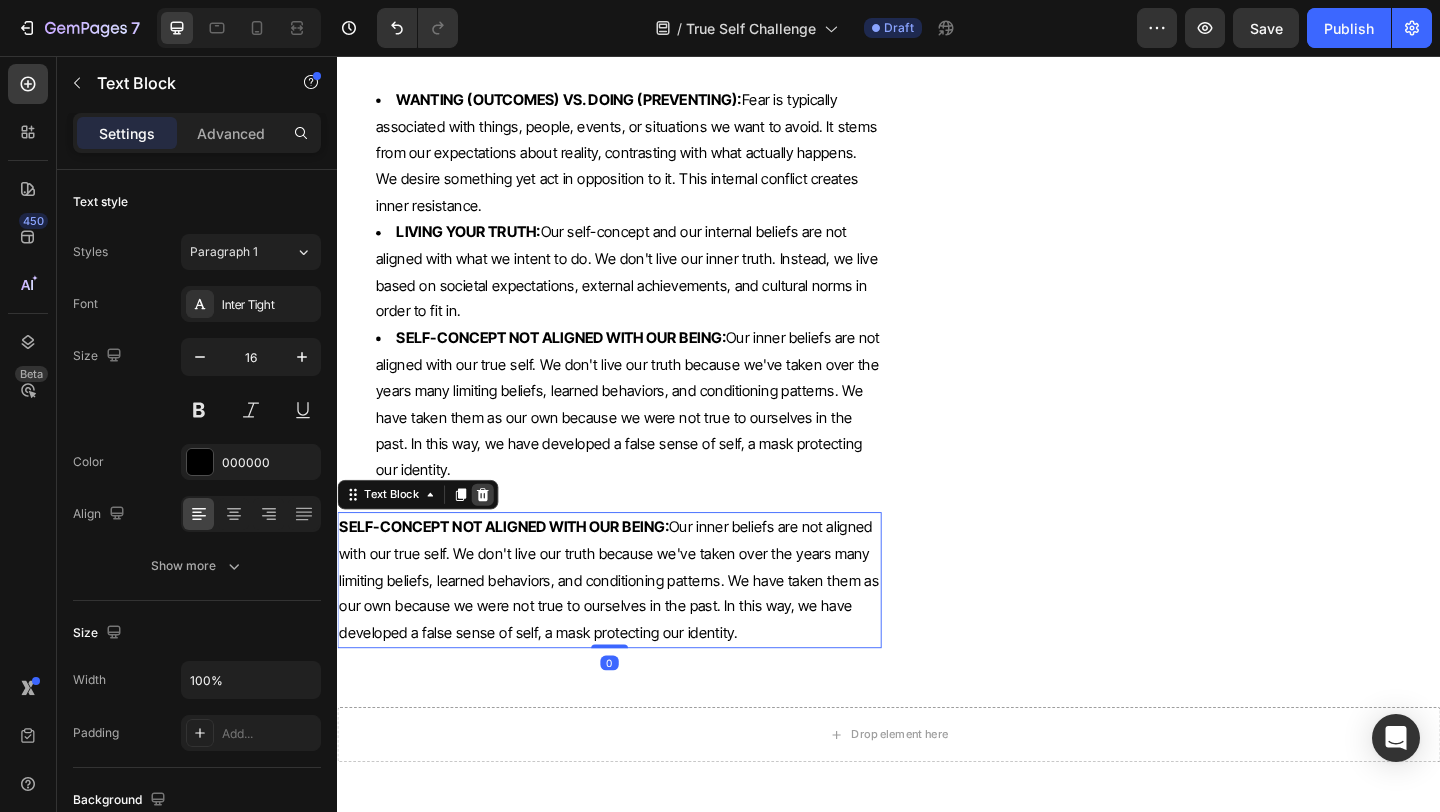 click 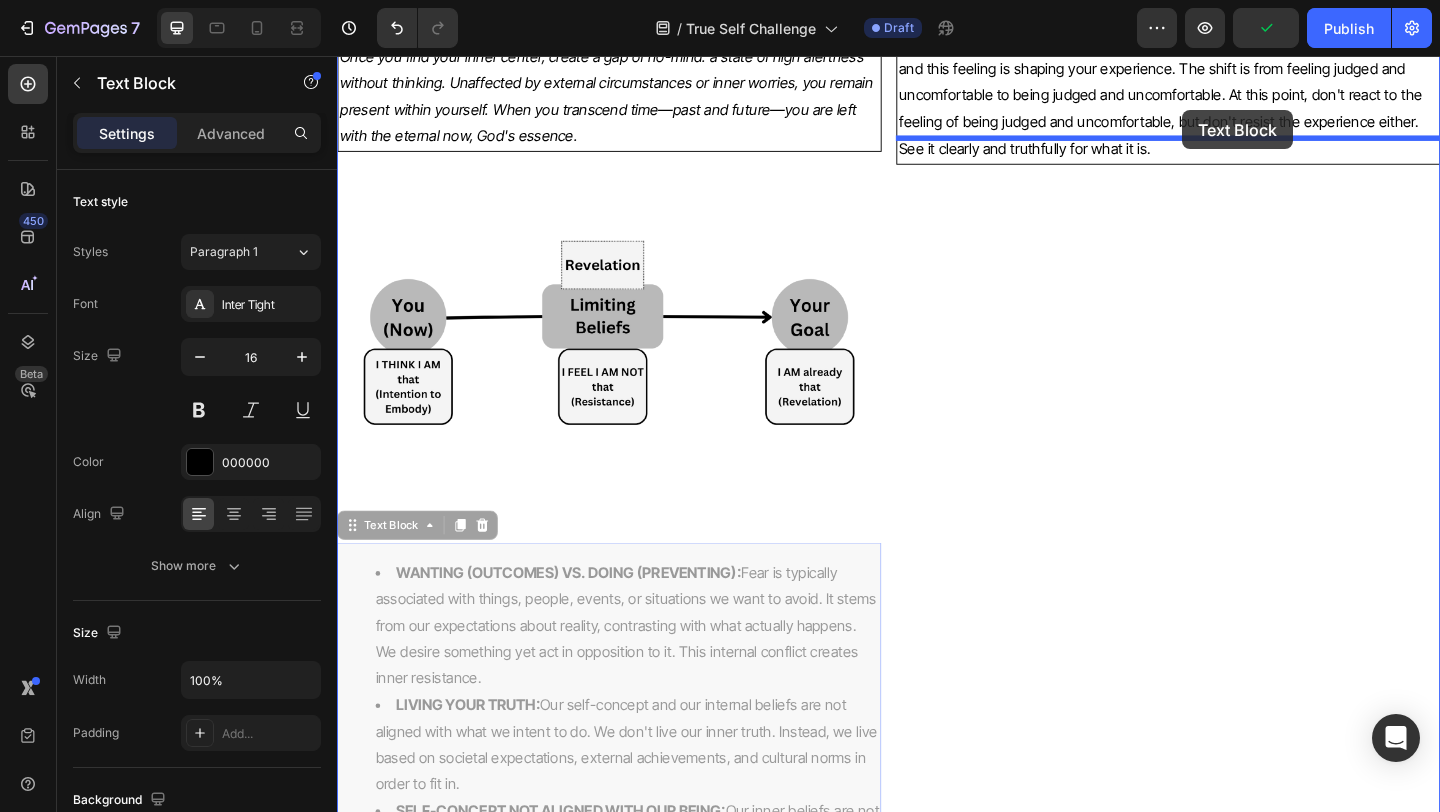 scroll, scrollTop: 6839, scrollLeft: 0, axis: vertical 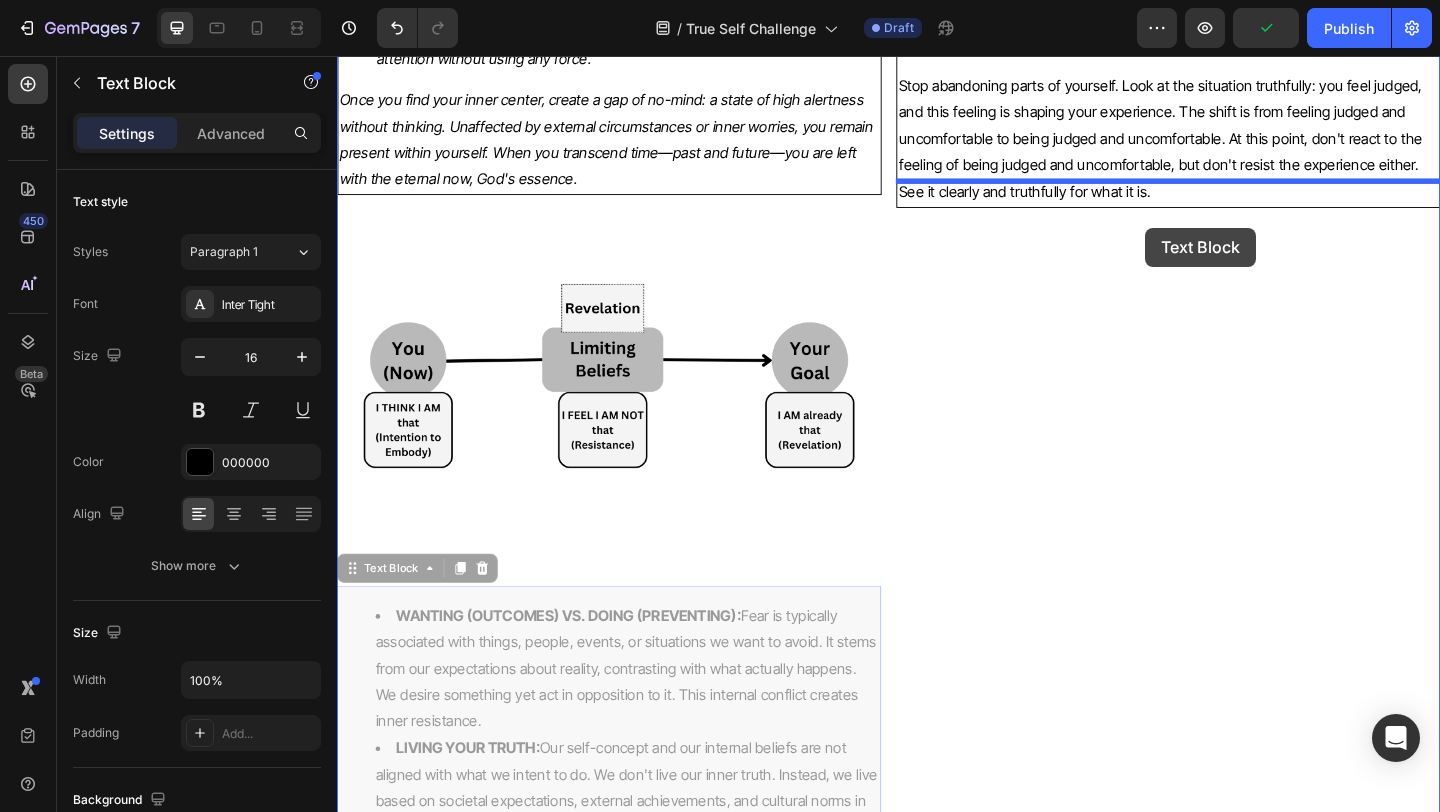 drag, startPoint x: 618, startPoint y: 577, endPoint x: 1216, endPoint y: 243, distance: 684.9526 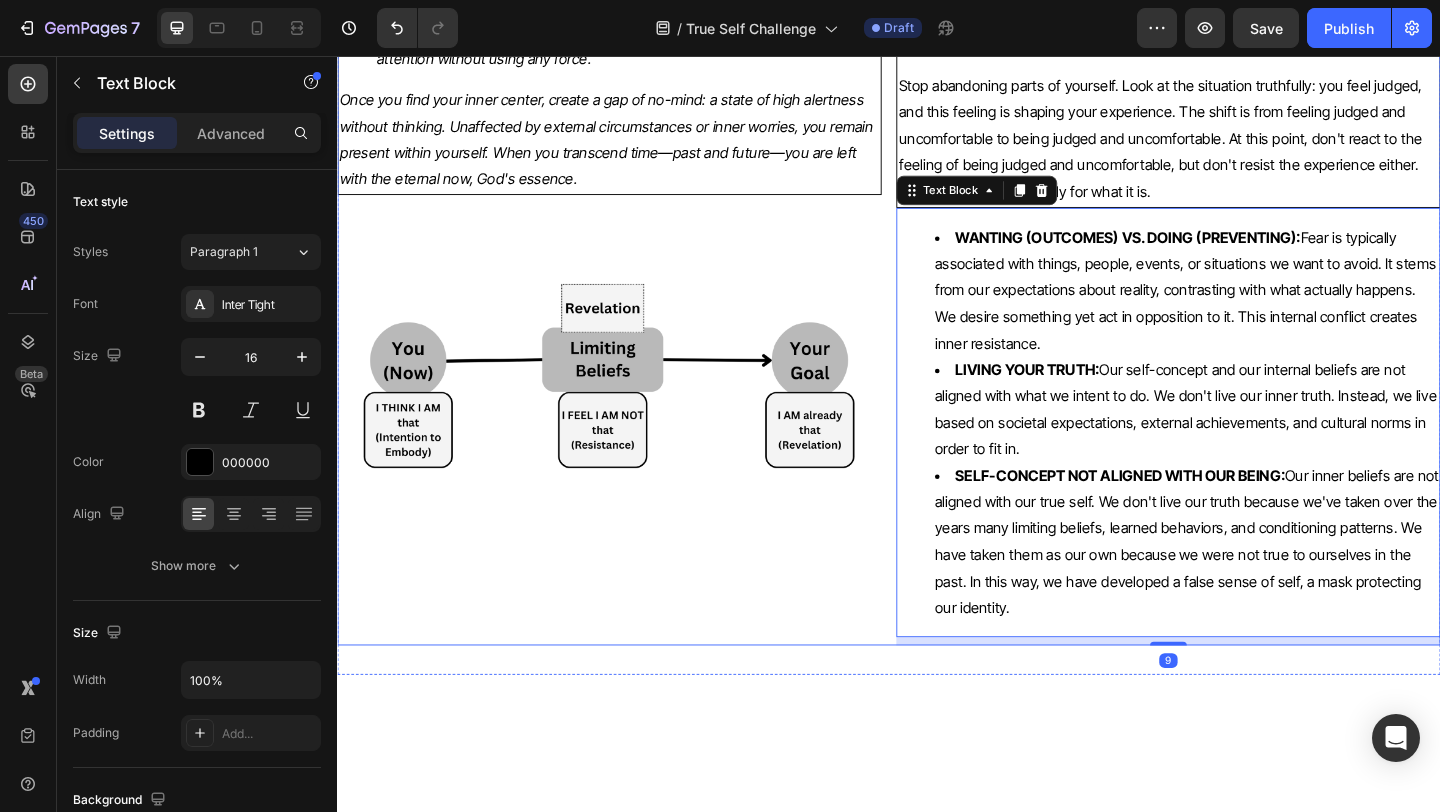 click on "Embody the truth with your whole being by following the highway manifesto. Realization is a matter of feeling as a result of knowing. We must first experience our internal truth to get a realization of who we really are. It has to be natural for you to experience your true self, without any conflicting internal opinions. You need to let go of the old to become the new "you". You can get a realization of who you are by directing your attention inward. We already know we possess a will, an intention that directs our attention. It's important to discover this inner will within ourselves to facilitate growth. Our higher self actually governs this will, for our will and divine will are one. Text Block 2.1 INNER WILL: Now your body is completely relaxed from head to toe. Repeating this exercise several times will reveal the part of yourself that directs this attention. You will find your inner will, the inner center from which you can expand your state of being. Text Block 2.2 Finding inner strength: Text Block" at bounding box center [633, -191] 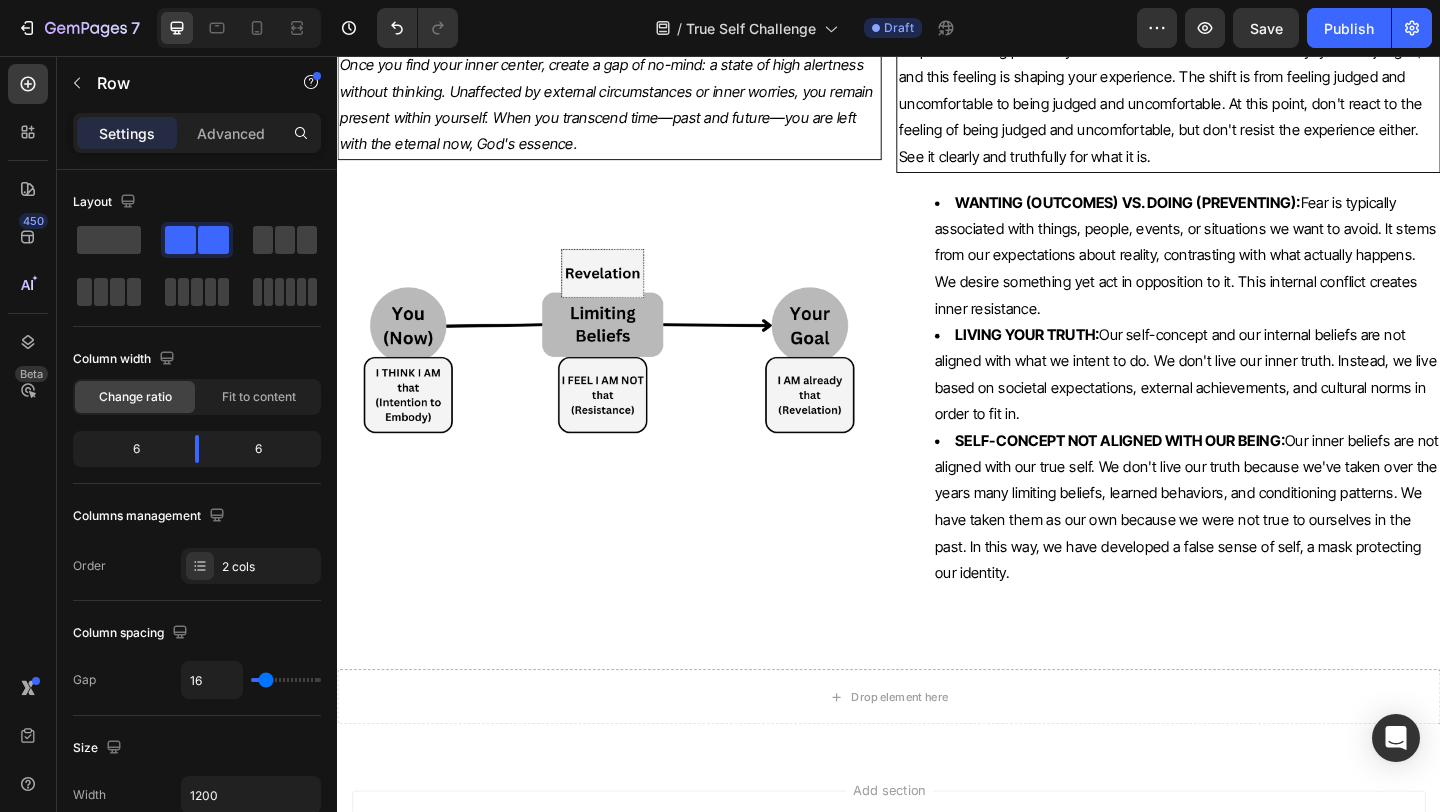 scroll, scrollTop: 8082, scrollLeft: 0, axis: vertical 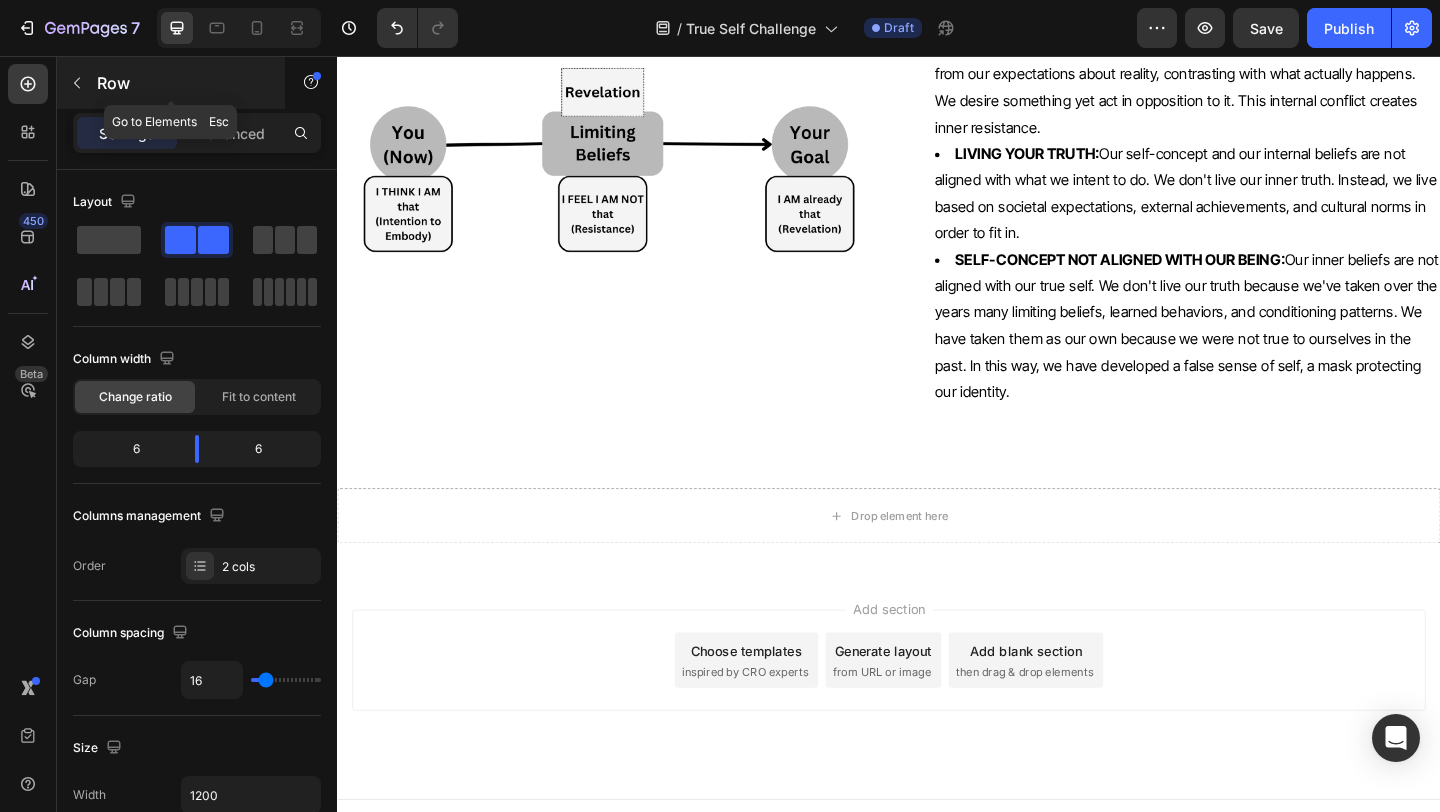 click 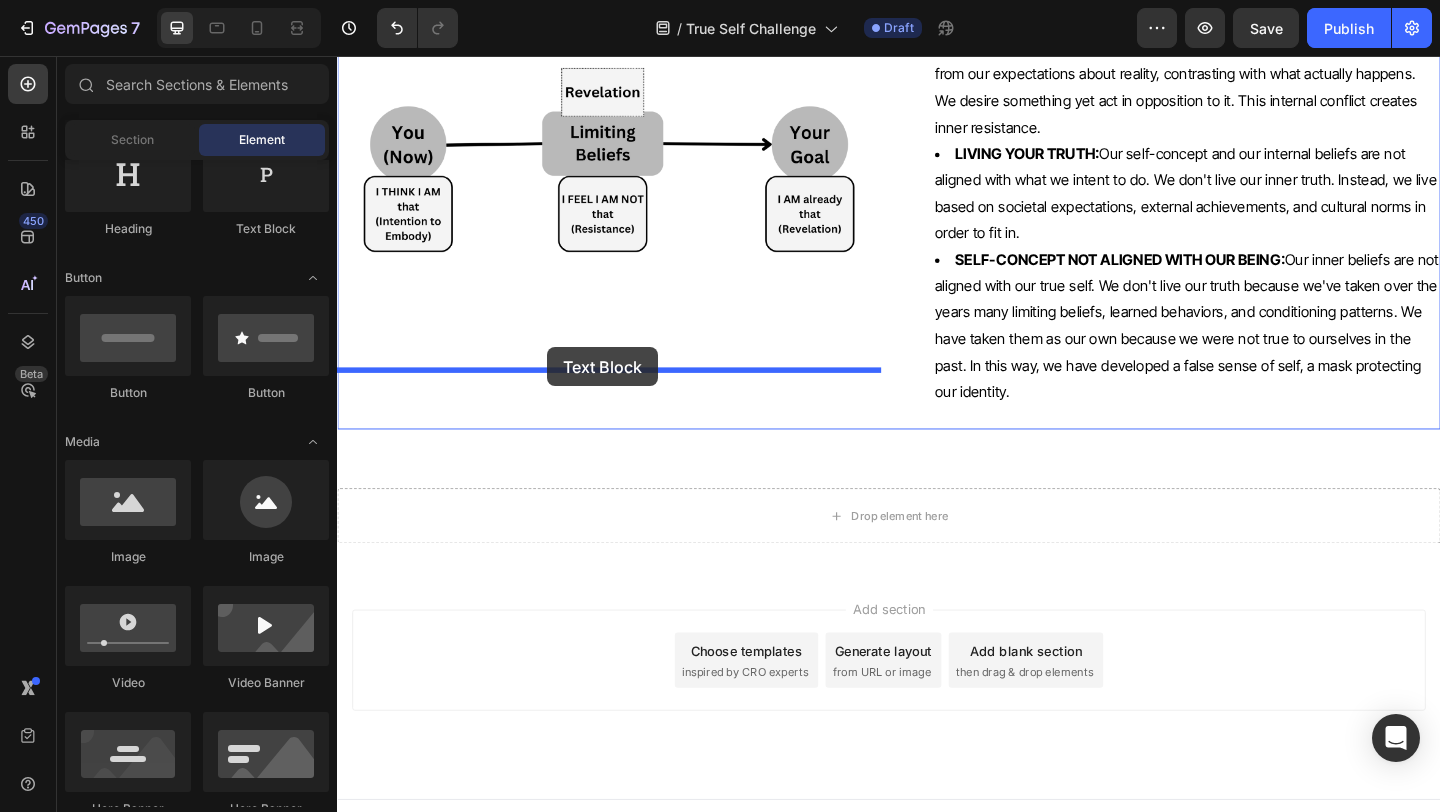 drag, startPoint x: 571, startPoint y: 267, endPoint x: 565, endPoint y: 373, distance: 106.16968 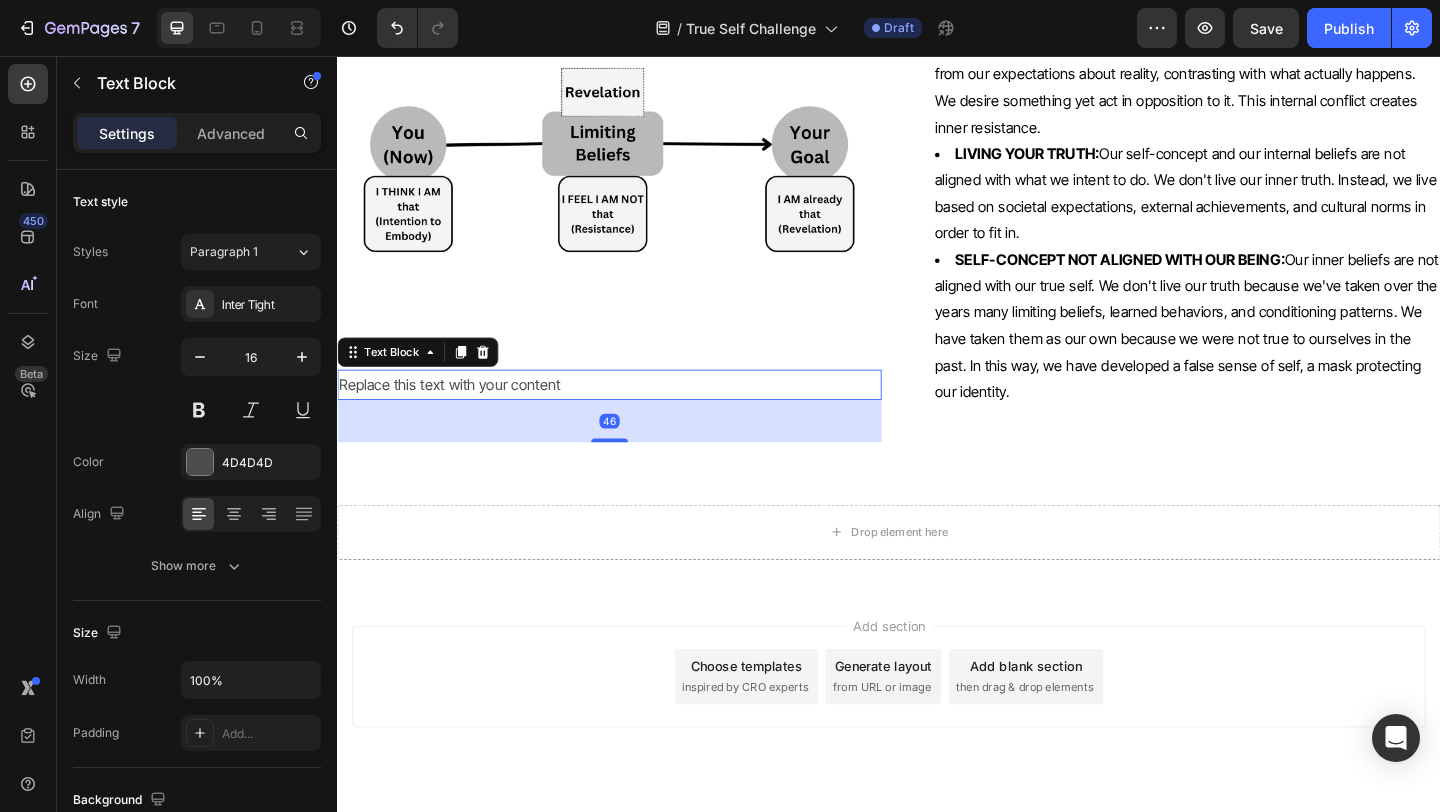 click on "Replace this text with your content" at bounding box center [633, 413] 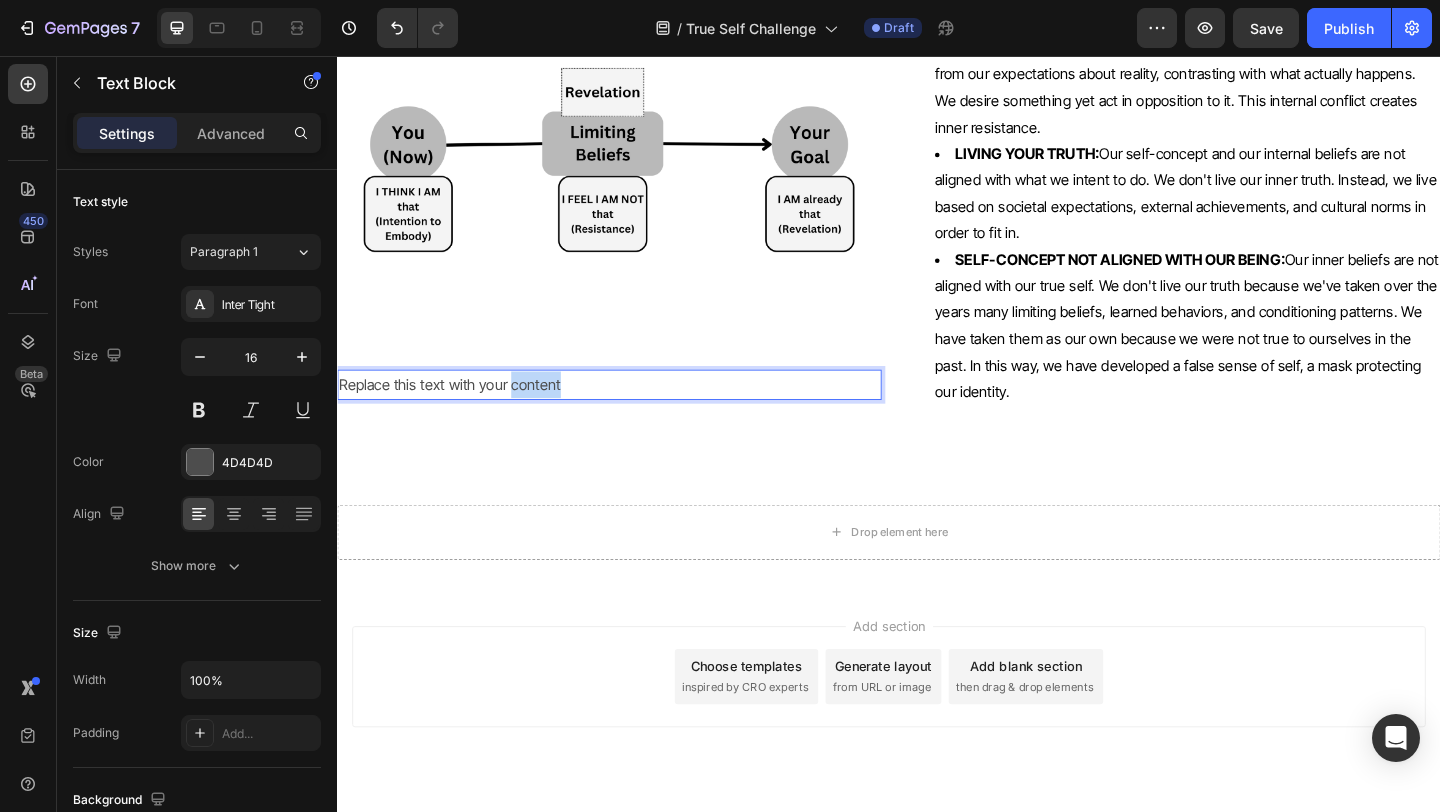 click on "Replace this text with your content" at bounding box center (633, 413) 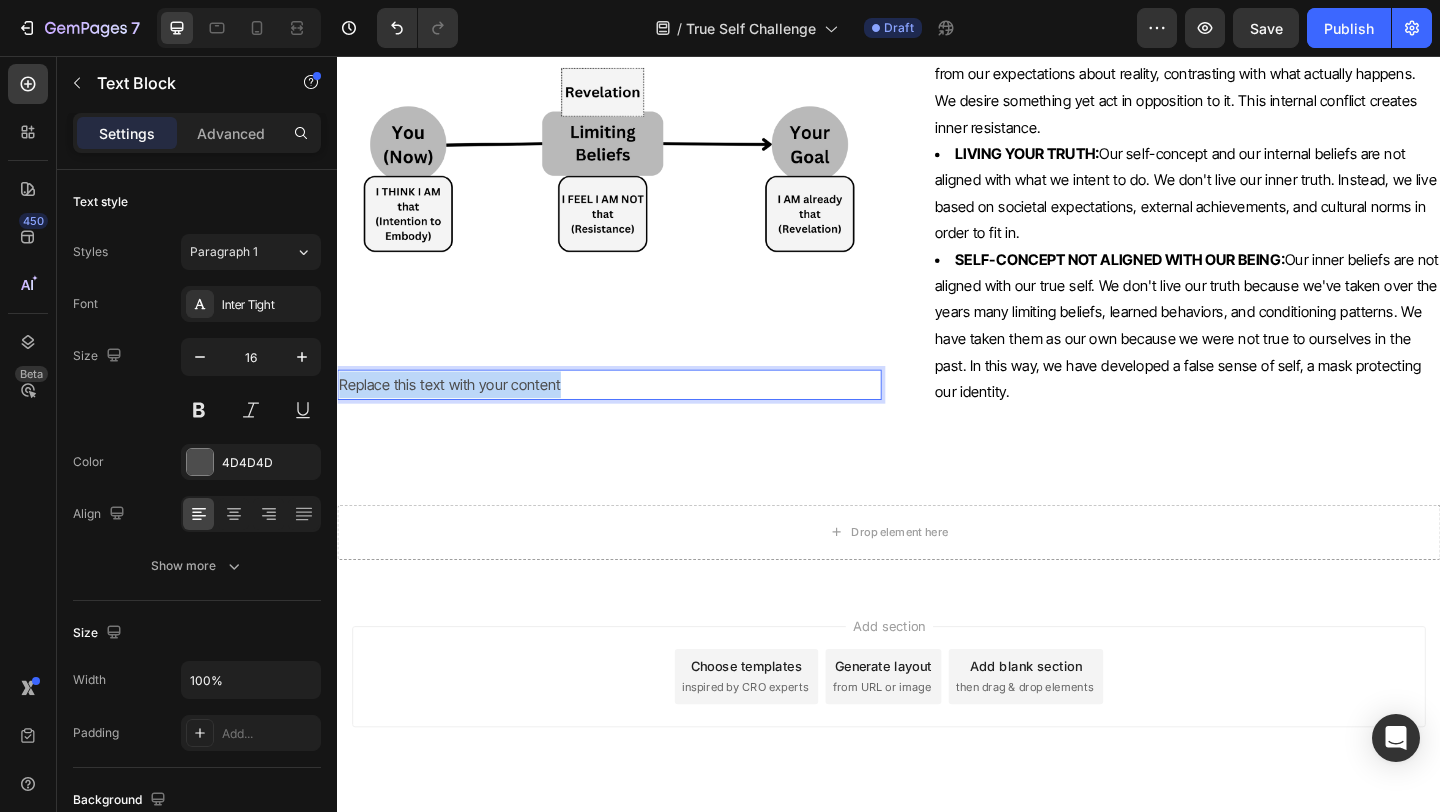 click on "Replace this text with your content" at bounding box center (633, 413) 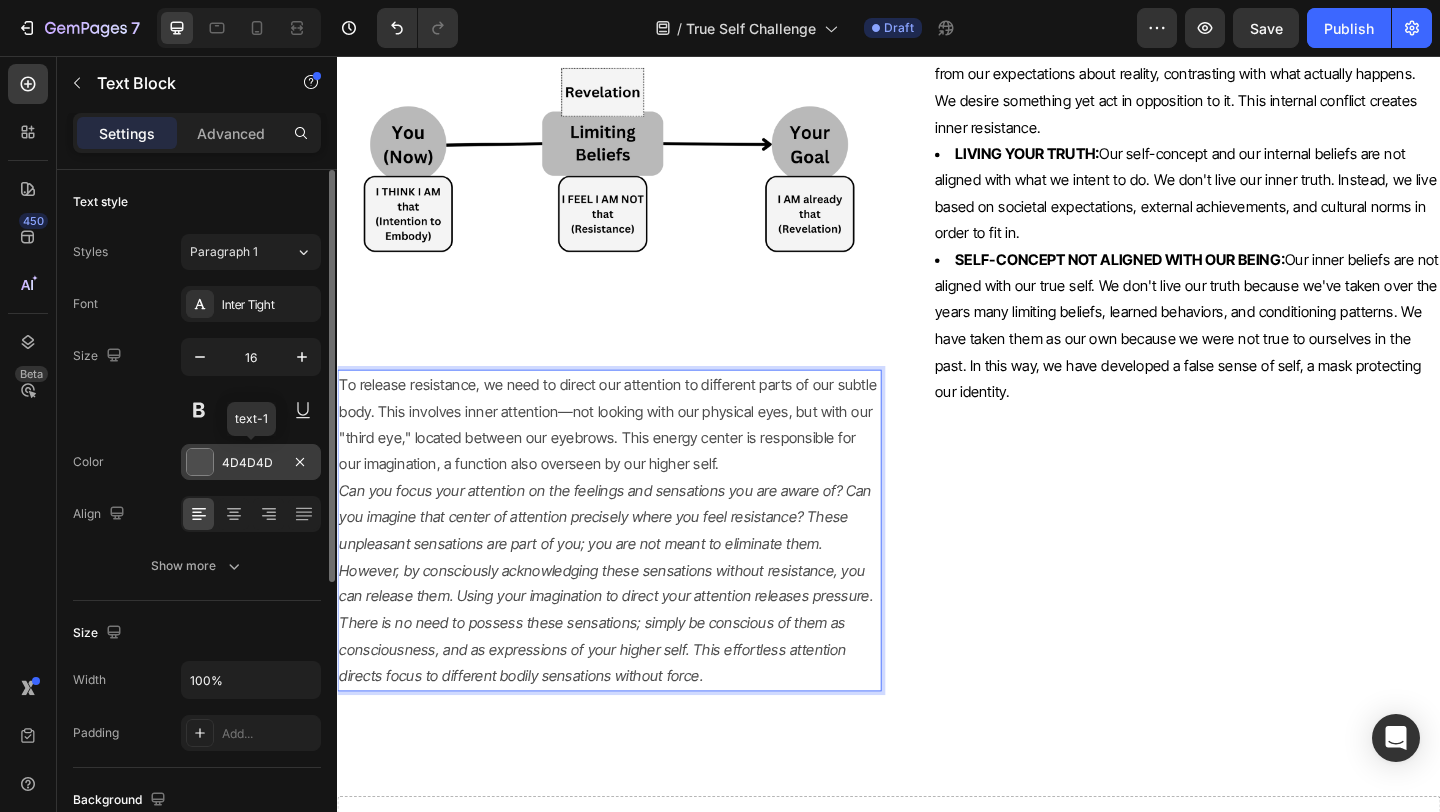 click at bounding box center [200, 462] 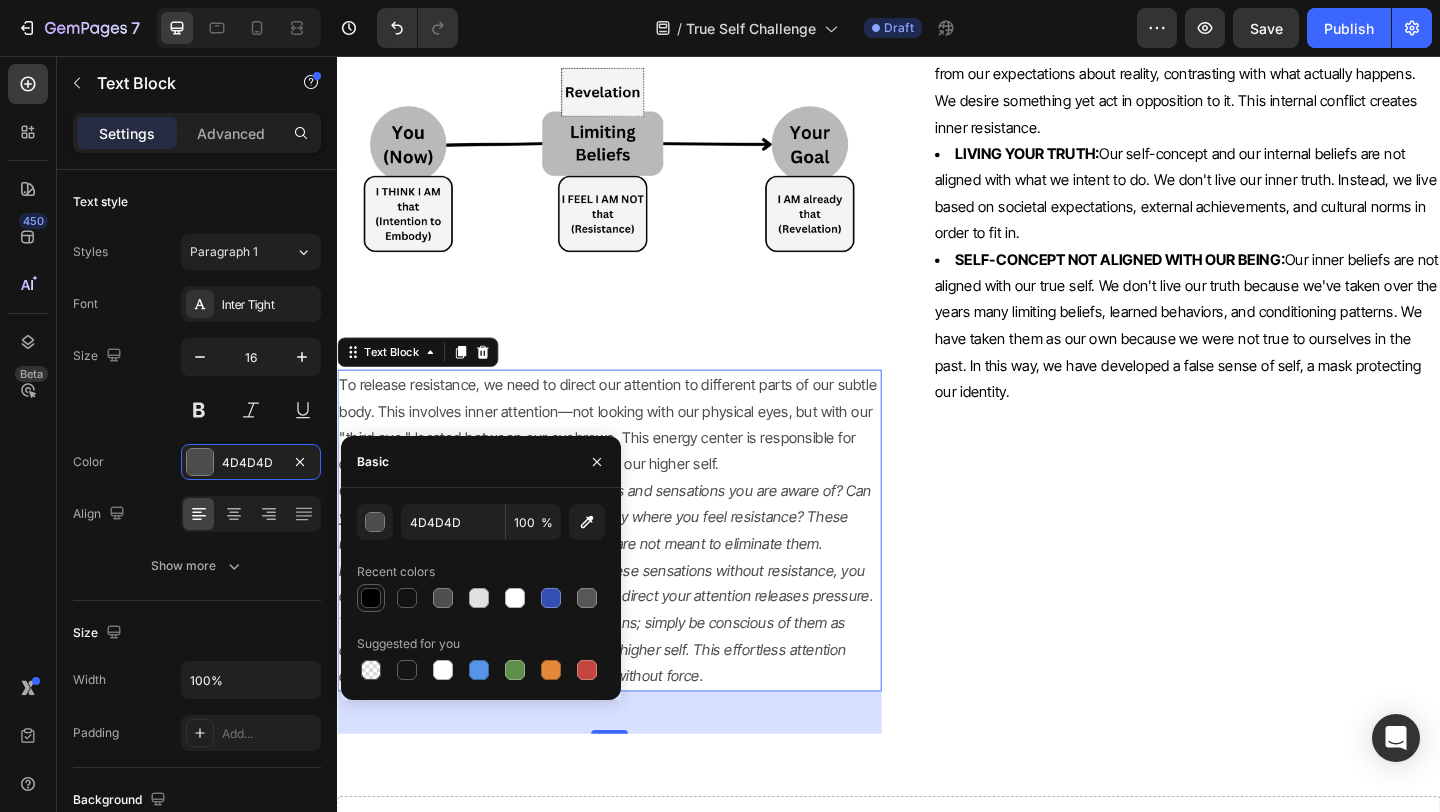 click at bounding box center (371, 598) 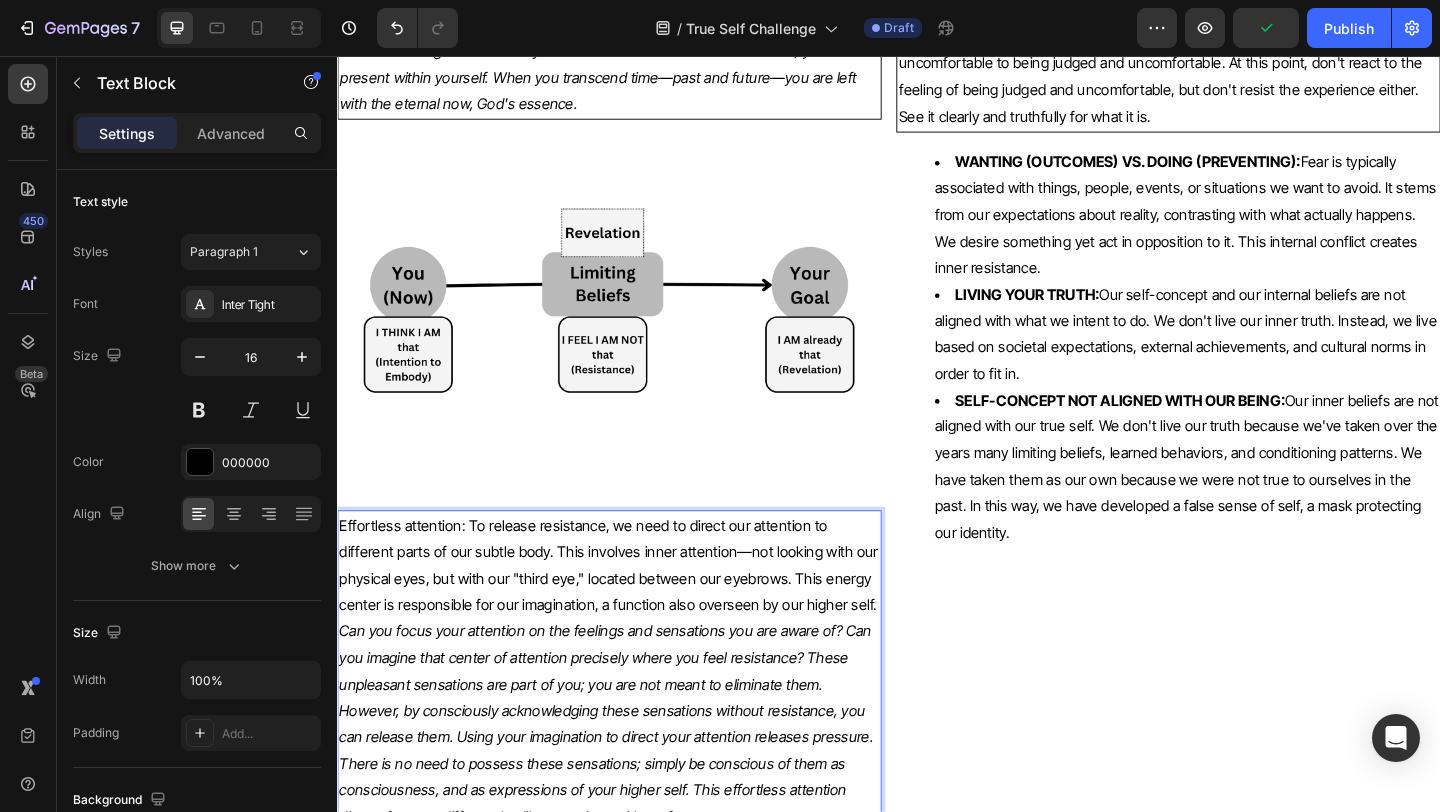 scroll, scrollTop: 7942, scrollLeft: 0, axis: vertical 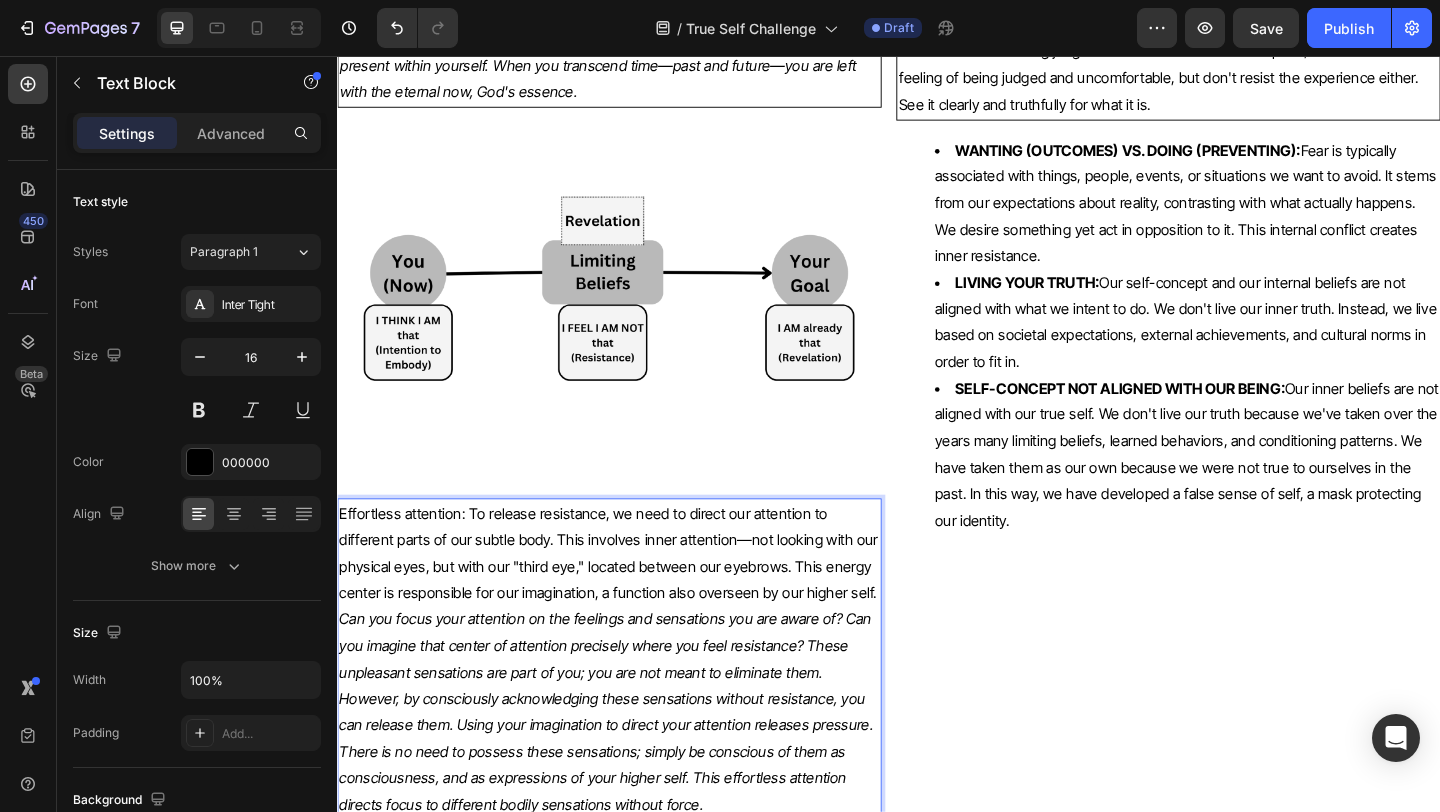 click on "Effortless attention: To release resistance, we need to direct our attention to different parts of our subtle body. This involves inner attention—not looking with our physical eyes, but with our "third eye," located between our eyebrows. This energy center is responsible for our imagination, a function also overseen by our higher self." at bounding box center [633, 596] 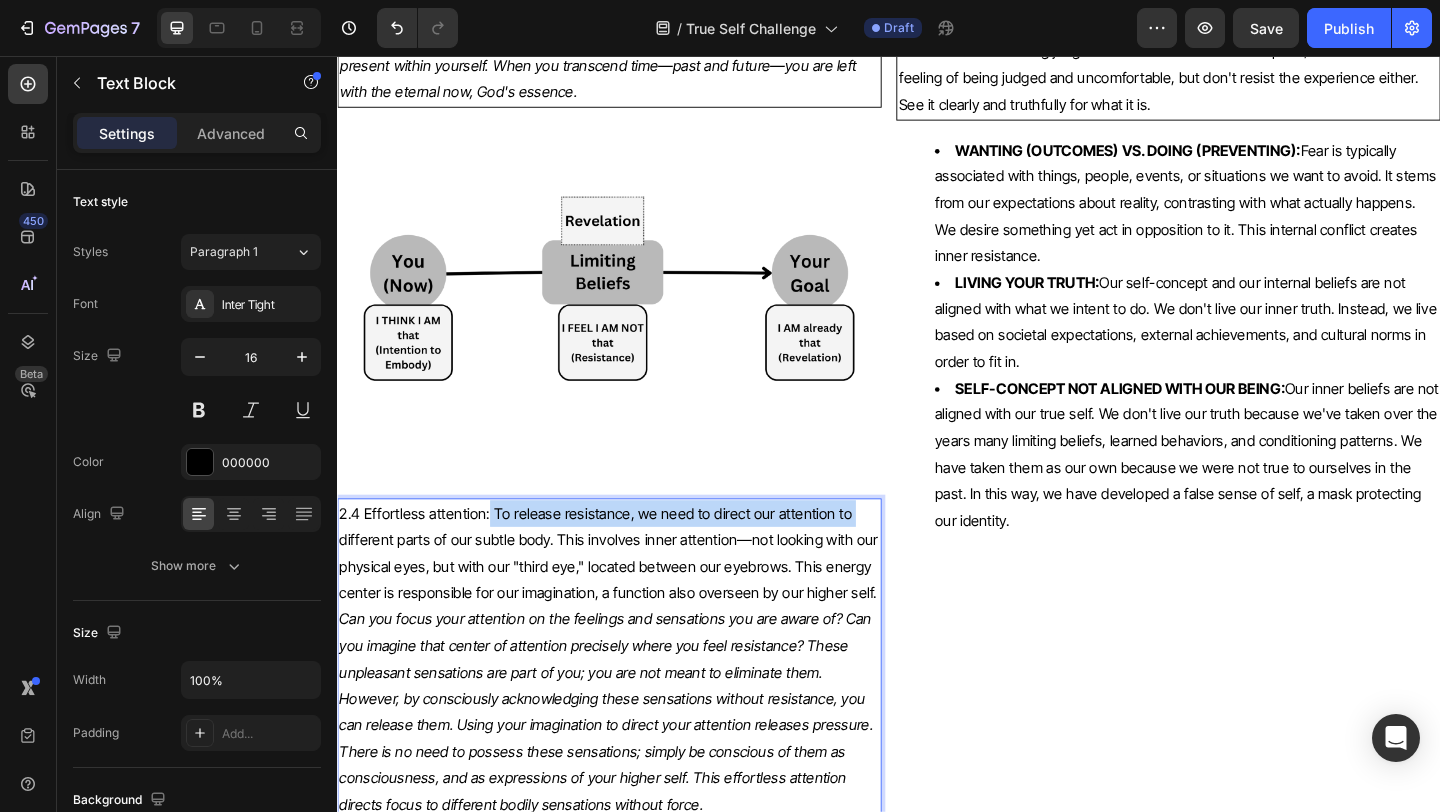 drag, startPoint x: 500, startPoint y: 550, endPoint x: 332, endPoint y: 570, distance: 169.1863 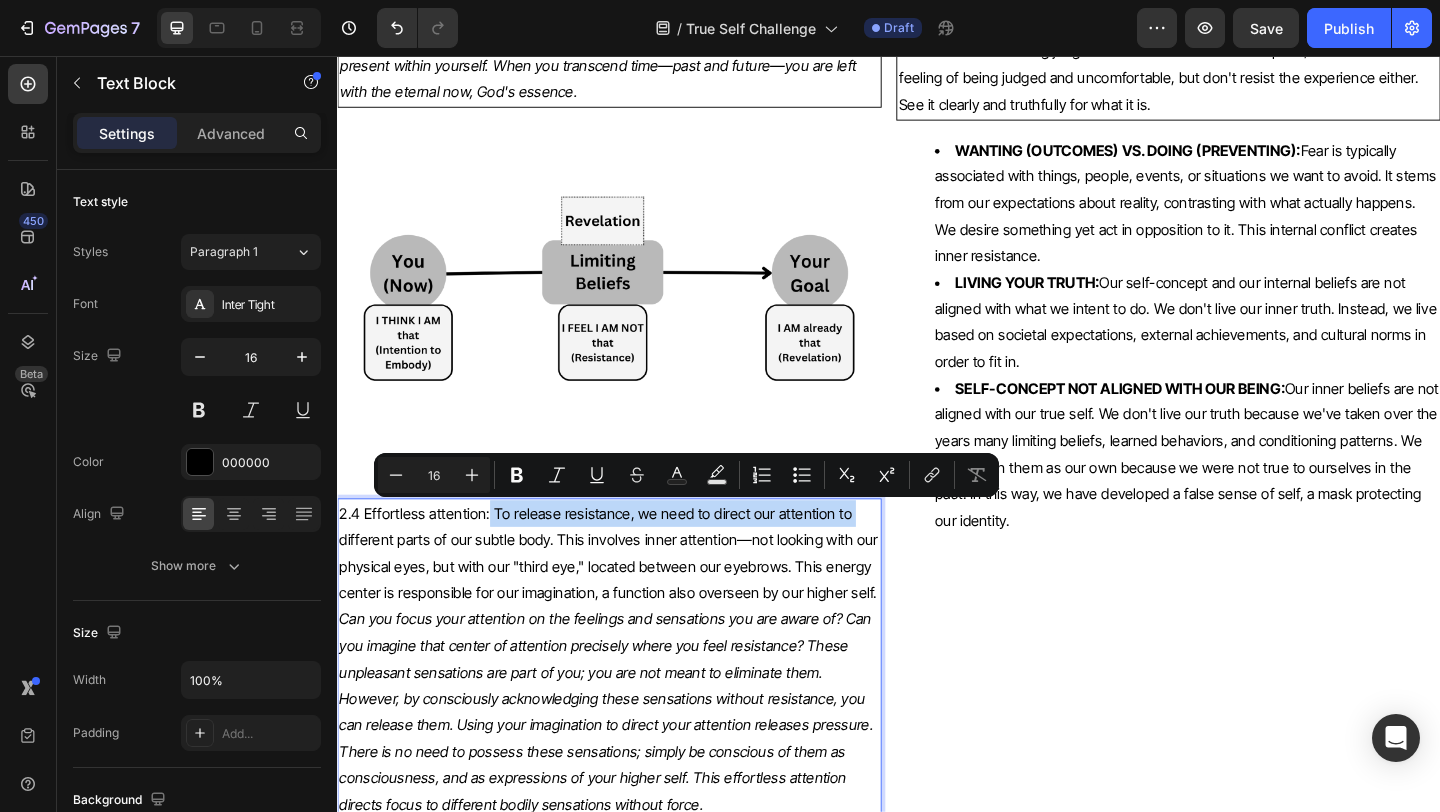 click on "2.4 Effortless attention: To release resistance, we need to direct our attention to different parts of our subtle body. This involves inner attention—not looking with our physical eyes, but with our "third eye," located between our eyebrows. This energy center is responsible for our imagination, a function also overseen by our higher self." at bounding box center (633, 596) 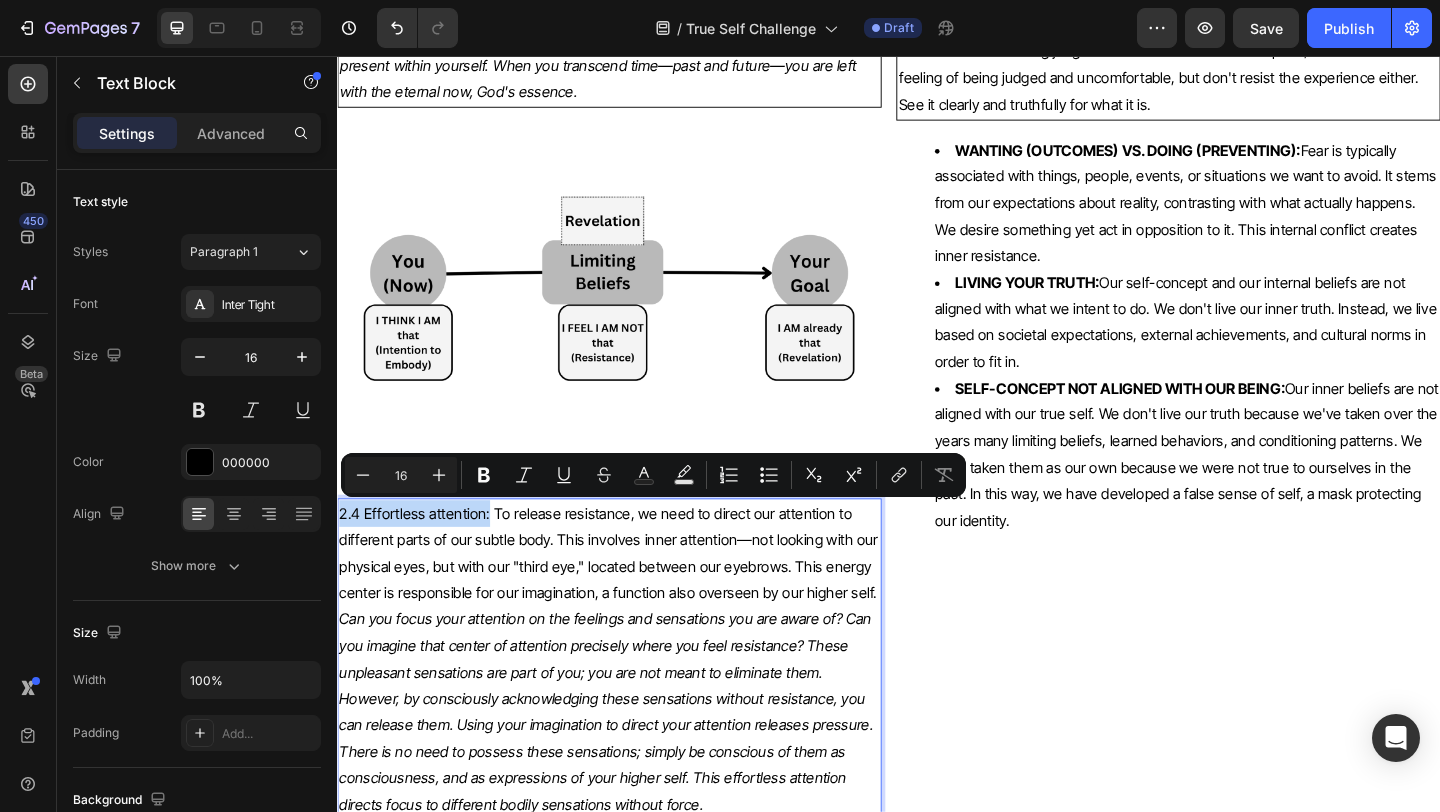 drag, startPoint x: 498, startPoint y: 555, endPoint x: 340, endPoint y: 556, distance: 158.00316 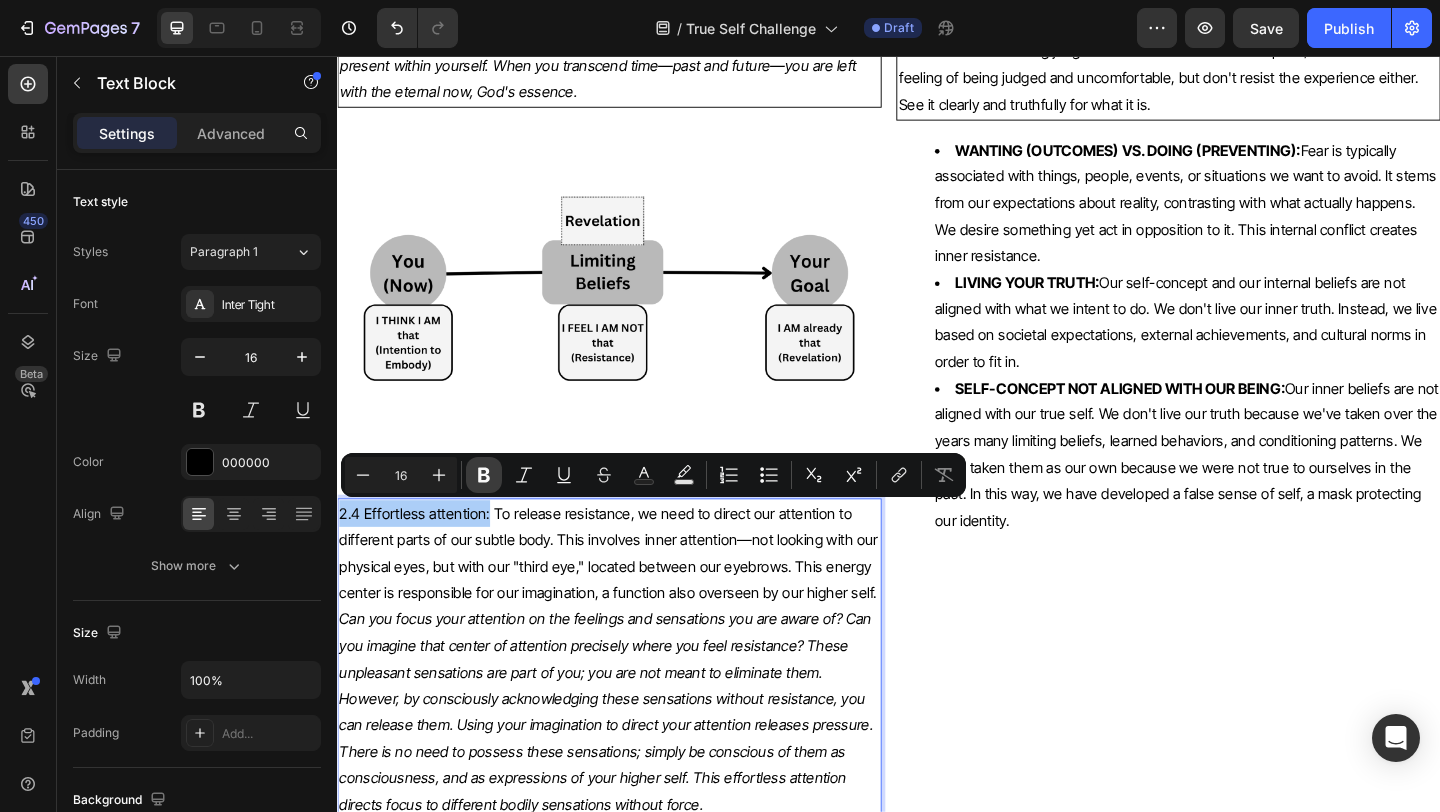 click 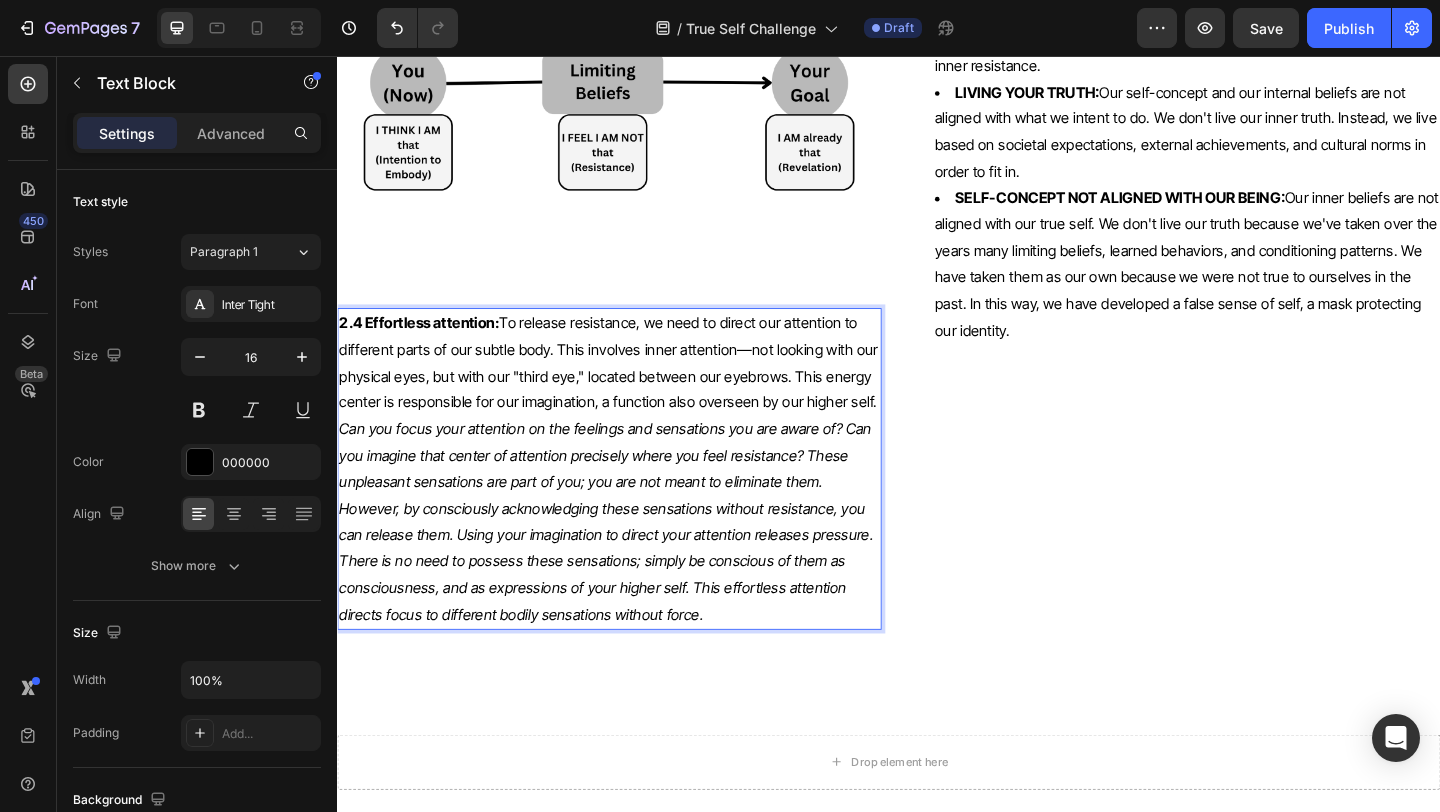 scroll, scrollTop: 8156, scrollLeft: 0, axis: vertical 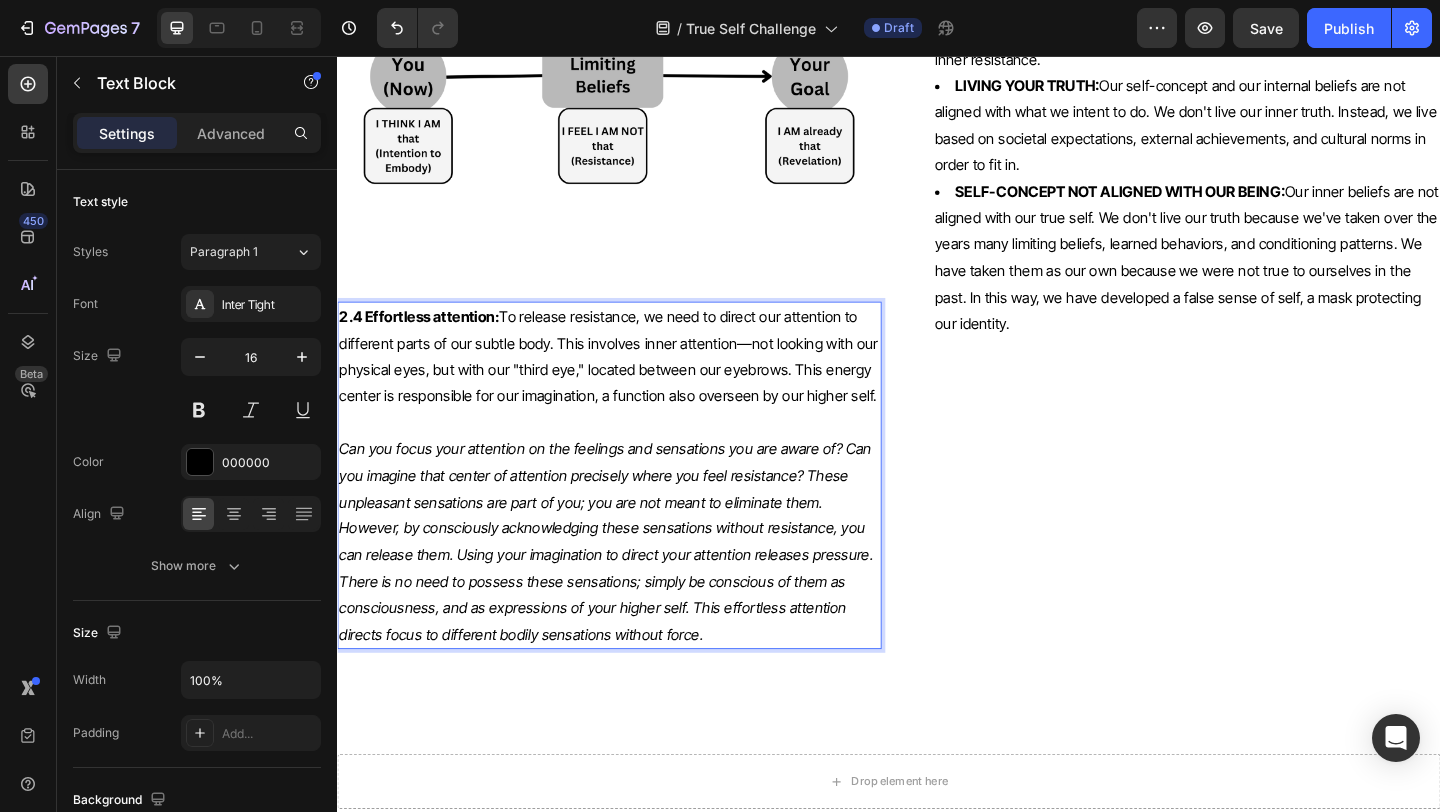 click on "2.4 Effortless attention:  To release resistance, we need to direct our attention to different parts of our subtle body. This involves inner attention—not looking with our physical eyes, but with our "third eye," located between our eyebrows. This energy center is responsible for our imagination, a function also overseen by our higher self. Can you focus your attention on the feelings and sensations you are aware of? Can you imagine that center of attention precisely where you feel resistance? These unpleasant sensations are part of you; you are not meant to eliminate them. However, by consciously acknowledging these sensations without resistance, you can release them. Using your imagination to direct your attention releases pressure. There is no need to possess these sensations; simply be conscious of them as consciousness, and as expressions of your higher self. This effortless attention directs focus to different bodily sensations without force." at bounding box center [633, 512] 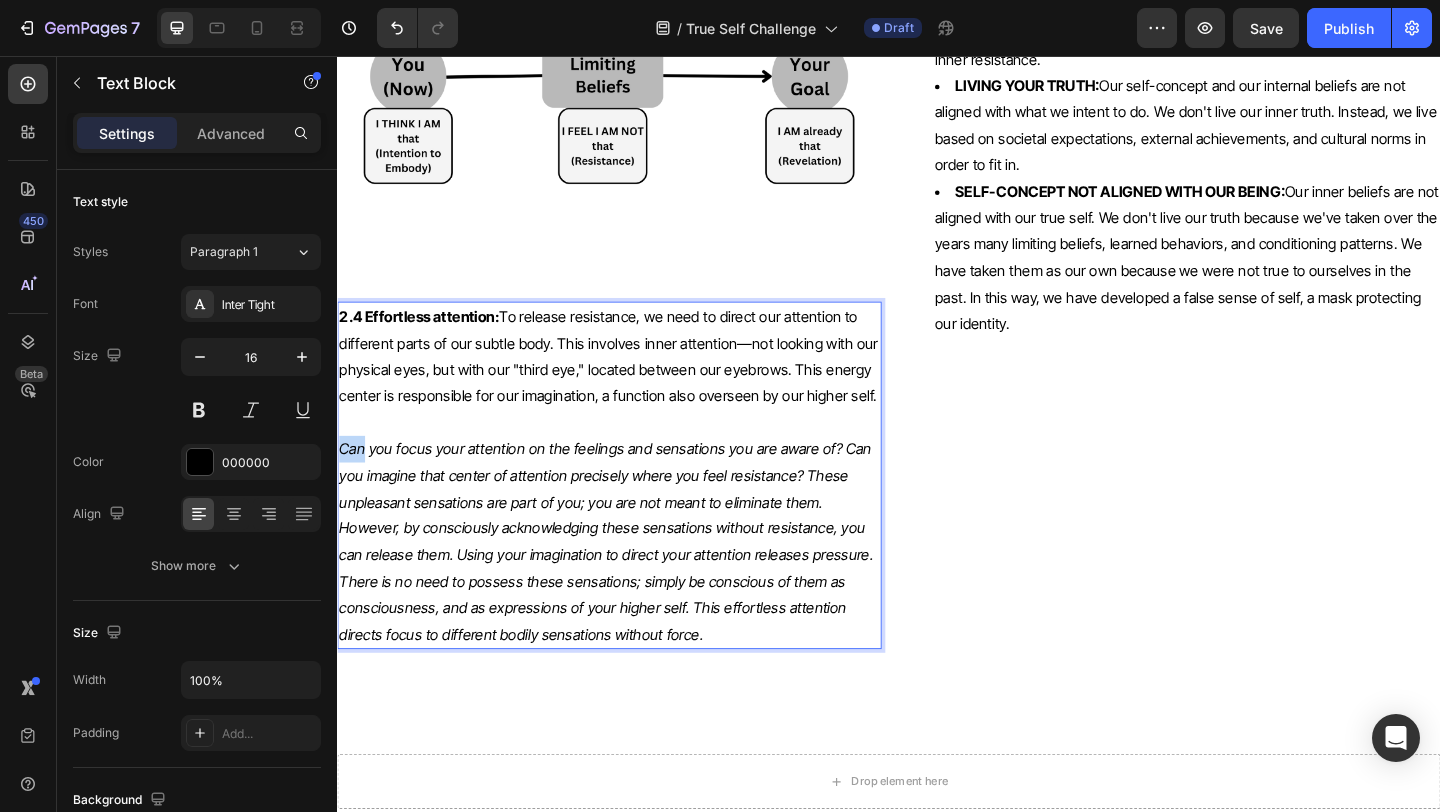 drag, startPoint x: 342, startPoint y: 487, endPoint x: 372, endPoint y: 491, distance: 30.265491 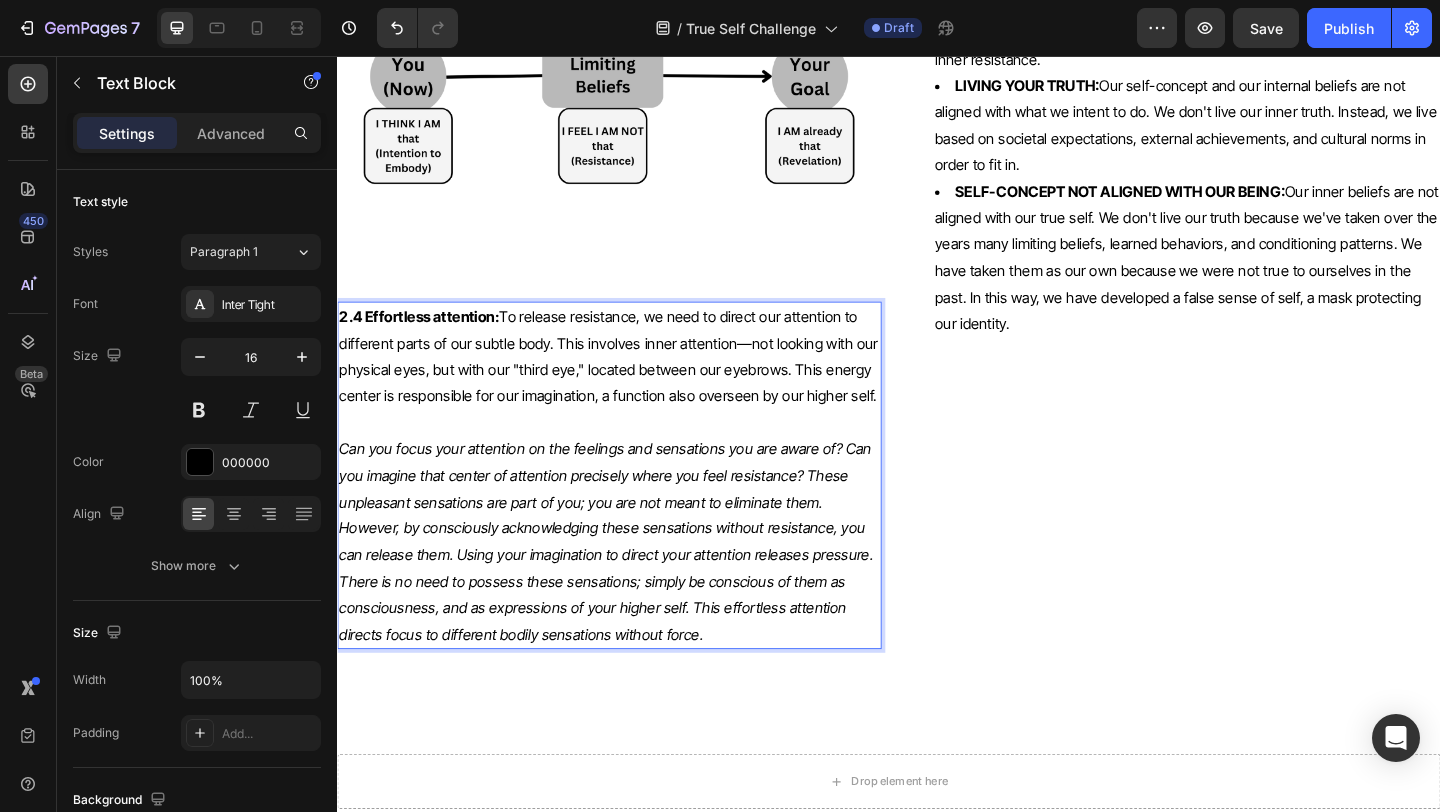 click on "Can you focus your attention on the feelings and sensations you are aware of? Can you imagine that center of attention precisely where you feel resistance? These unpleasant sensations are part of you; you are not meant to eliminate them. However, by consciously acknowledging these sensations without resistance, you can release them. Using your imagination to direct your attention releases pressure. There is no need to possess these sensations; simply be conscious of them as consciousness, and as expressions of your higher self. This effortless attention directs focus to different bodily sensations without force." at bounding box center [633, 584] 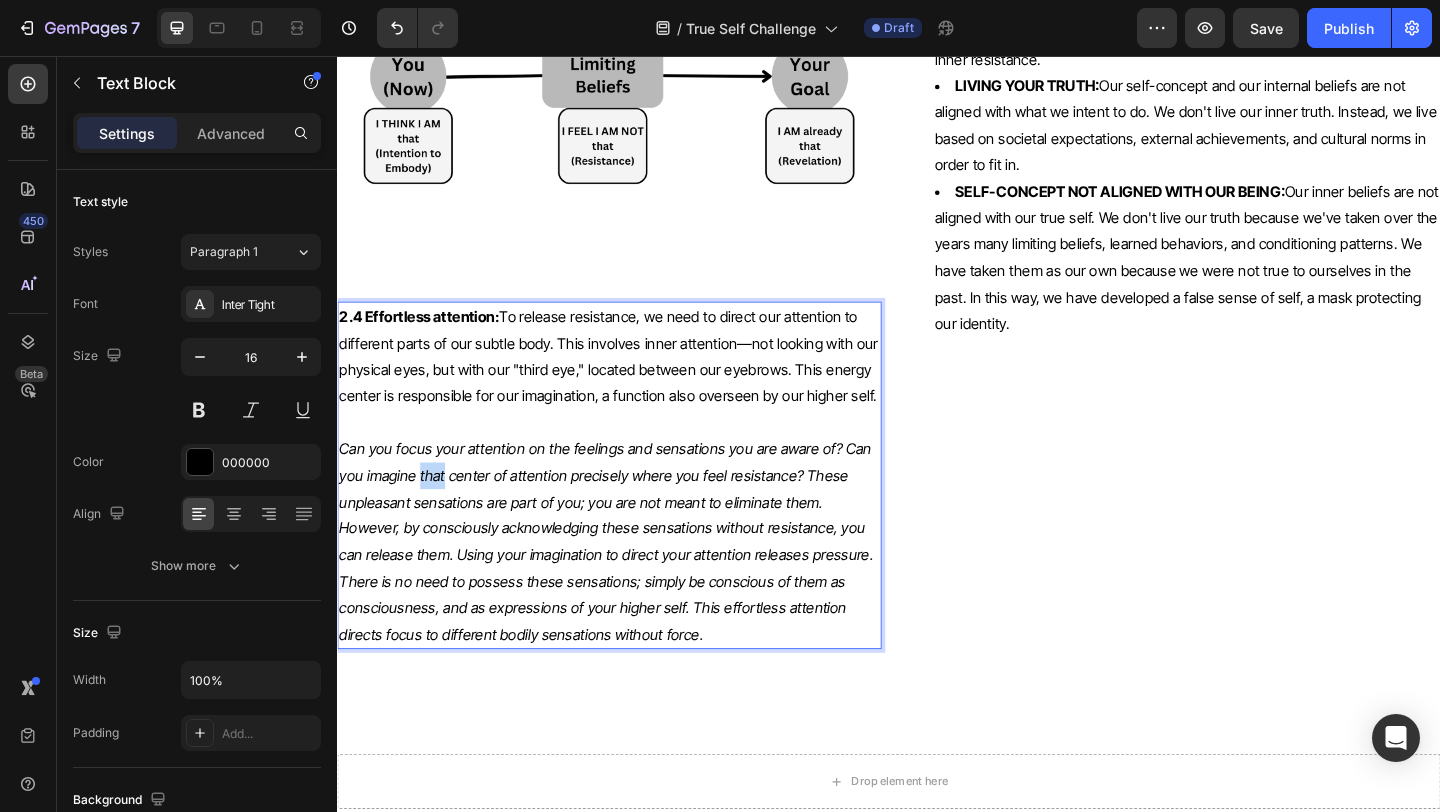 click on "Can you focus your attention on the feelings and sensations you are aware of? Can you imagine that center of attention precisely where you feel resistance? These unpleasant sensations are part of you; you are not meant to eliminate them. However, by consciously acknowledging these sensations without resistance, you can release them. Using your imagination to direct your attention releases pressure. There is no need to possess these sensations; simply be conscious of them as consciousness, and as expressions of your higher self. This effortless attention directs focus to different bodily sensations without force." at bounding box center (633, 584) 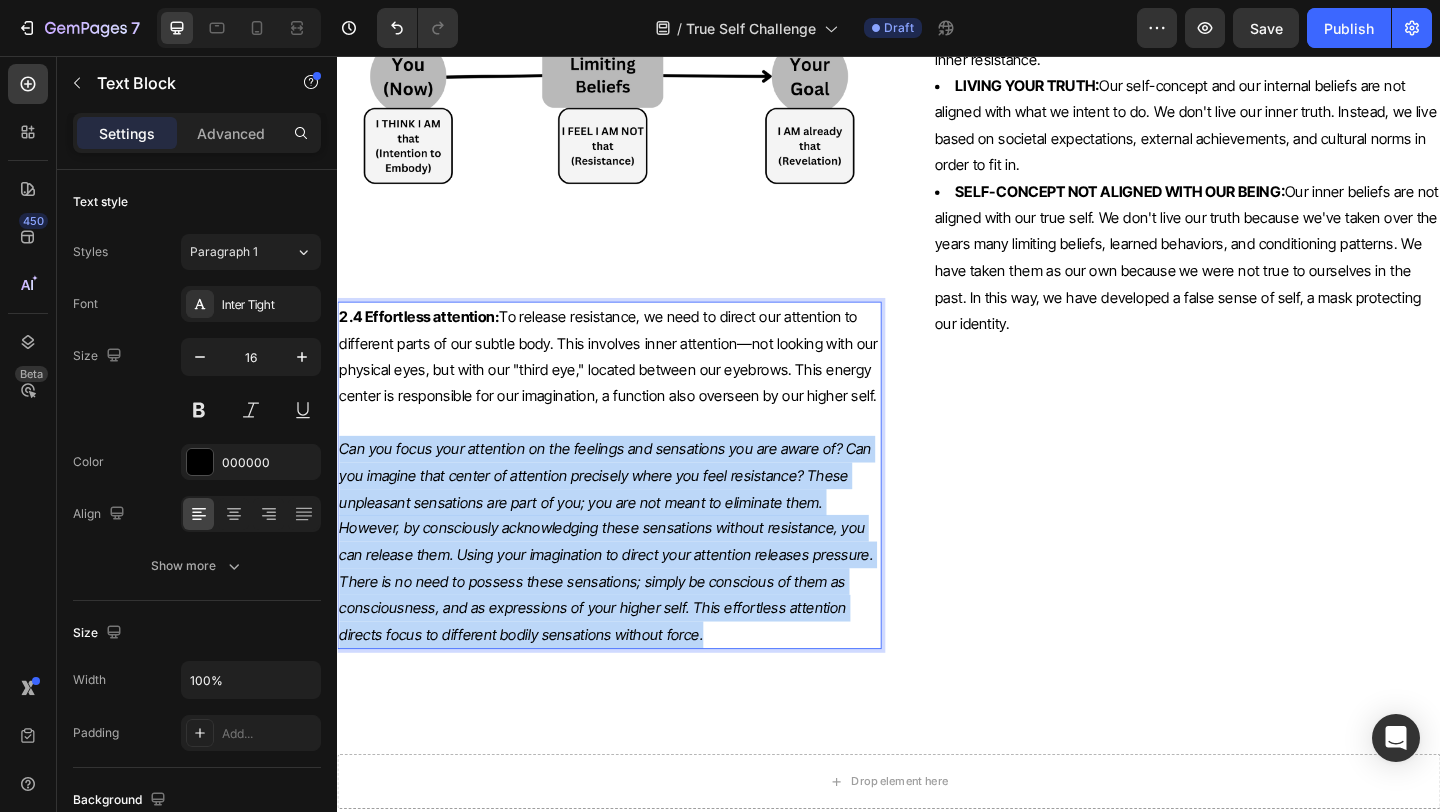 click on "Can you focus your attention on the feelings and sensations you are aware of? Can you imagine that center of attention precisely where you feel resistance? These unpleasant sensations are part of you; you are not meant to eliminate them. However, by consciously acknowledging these sensations without resistance, you can release them. Using your imagination to direct your attention releases pressure. There is no need to possess these sensations; simply be conscious of them as consciousness, and as expressions of your higher self. This effortless attention directs focus to different bodily sensations without force." at bounding box center [633, 584] 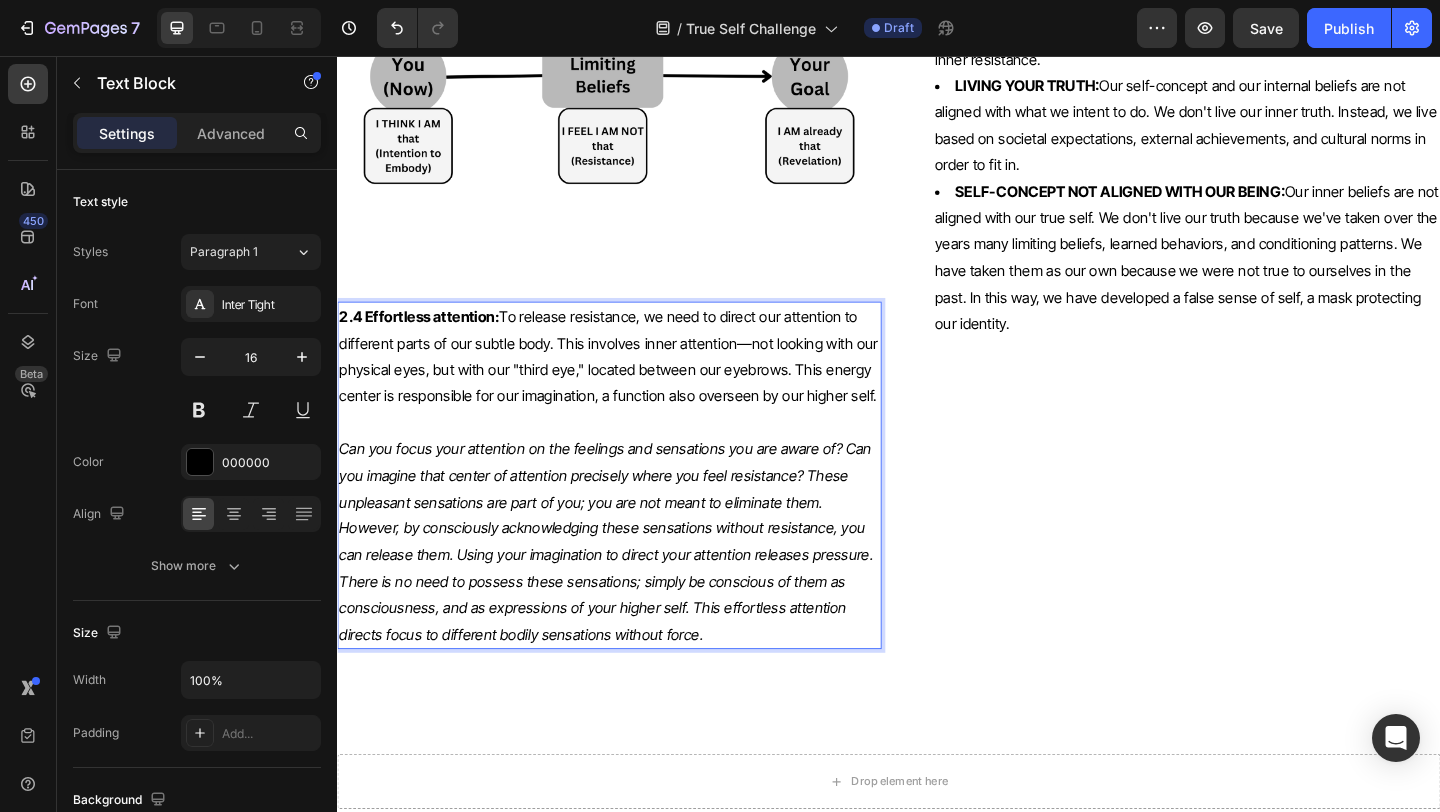 click on "2.4 Effortless attention:  To release resistance, we need to direct our attention to different parts of our subtle body. This involves inner attention—not looking with our physical eyes, but with our "third eye," located between our eyebrows. This energy center is responsible for our imagination, a function also overseen by our higher self." at bounding box center [633, 382] 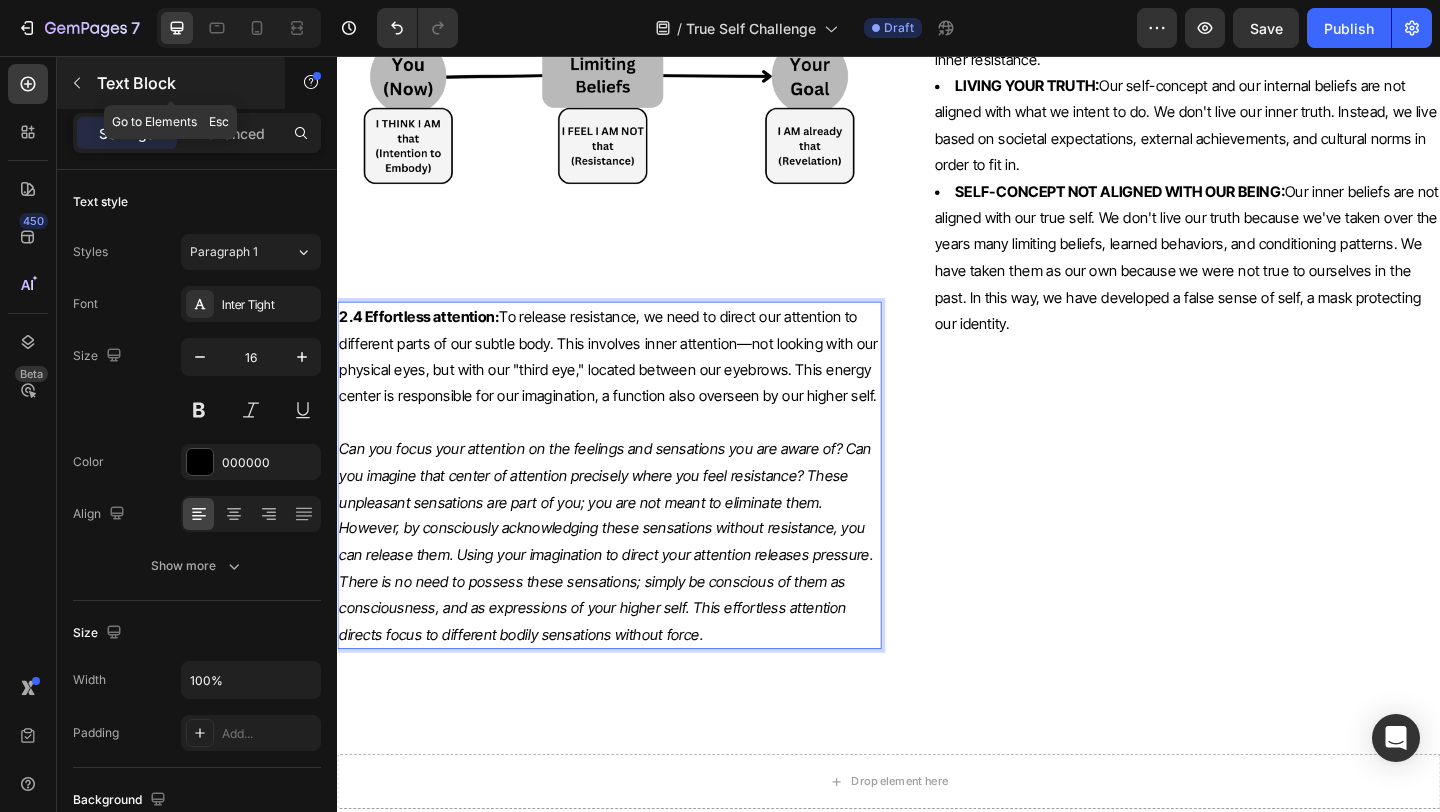 click at bounding box center (77, 83) 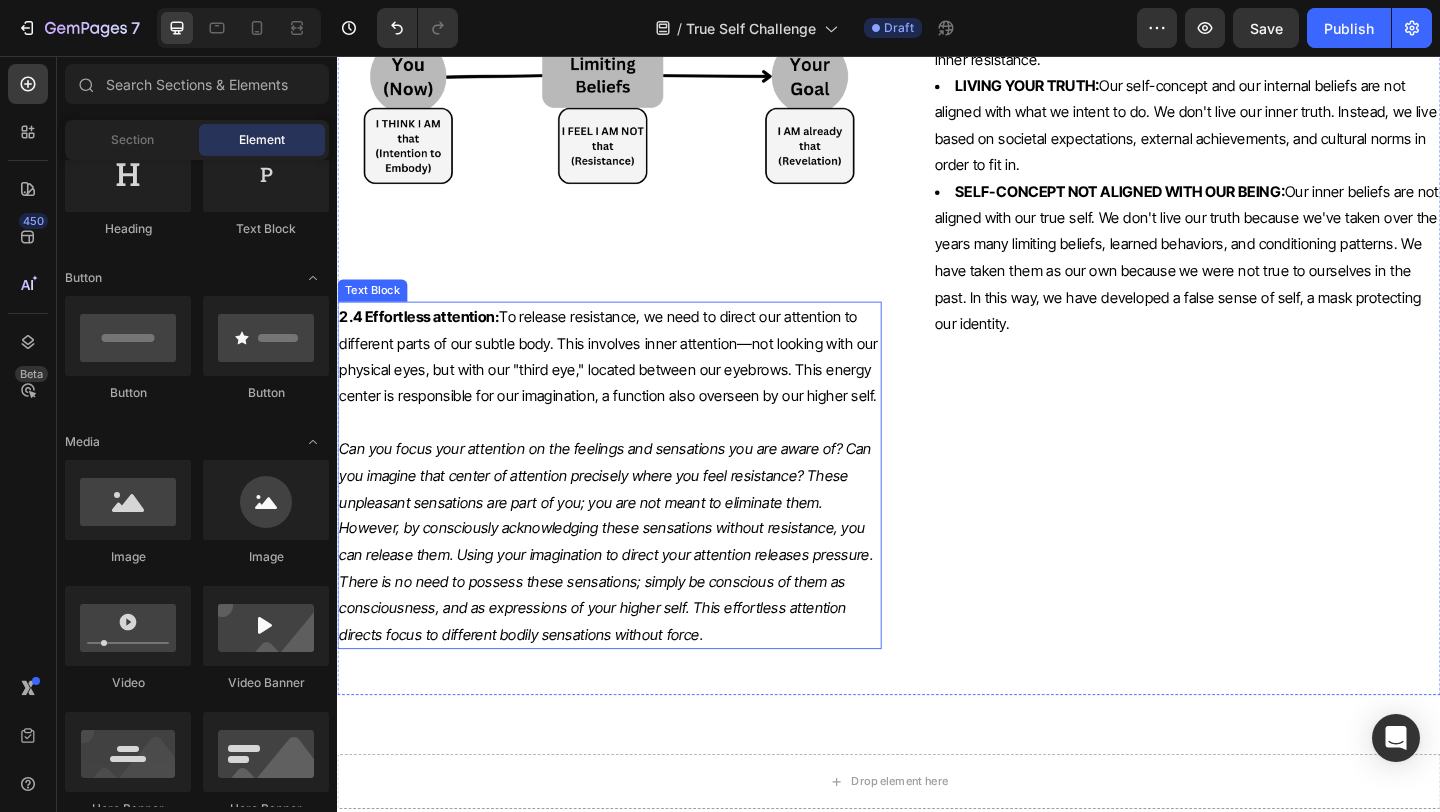click on "Can you focus your attention on the feelings and sensations you are aware of? Can you imagine that center of attention precisely where you feel resistance? These unpleasant sensations are part of you; you are not meant to eliminate them. However, by consciously acknowledging these sensations without resistance, you can release them. Using your imagination to direct your attention releases pressure. There is no need to possess these sensations; simply be conscious of them as consciousness, and as expressions of your higher self. This effortless attention directs focus to different bodily sensations without force." at bounding box center [629, 584] 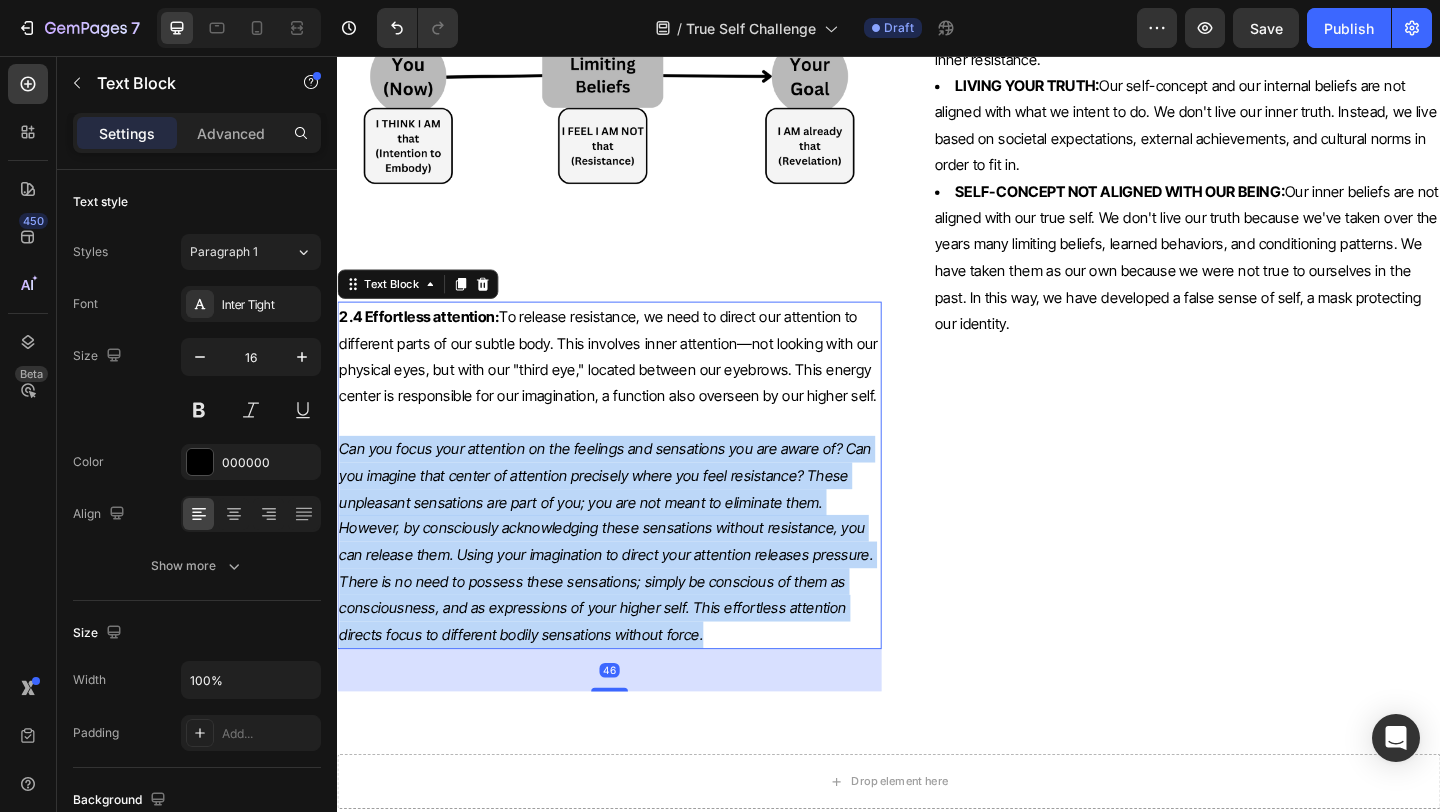 click on "Can you focus your attention on the feelings and sensations you are aware of? Can you imagine that center of attention precisely where you feel resistance? These unpleasant sensations are part of you; you are not meant to eliminate them. However, by consciously acknowledging these sensations without resistance, you can release them. Using your imagination to direct your attention releases pressure. There is no need to possess these sensations; simply be conscious of them as consciousness, and as expressions of your higher self. This effortless attention directs focus to different bodily sensations without force." at bounding box center [629, 584] 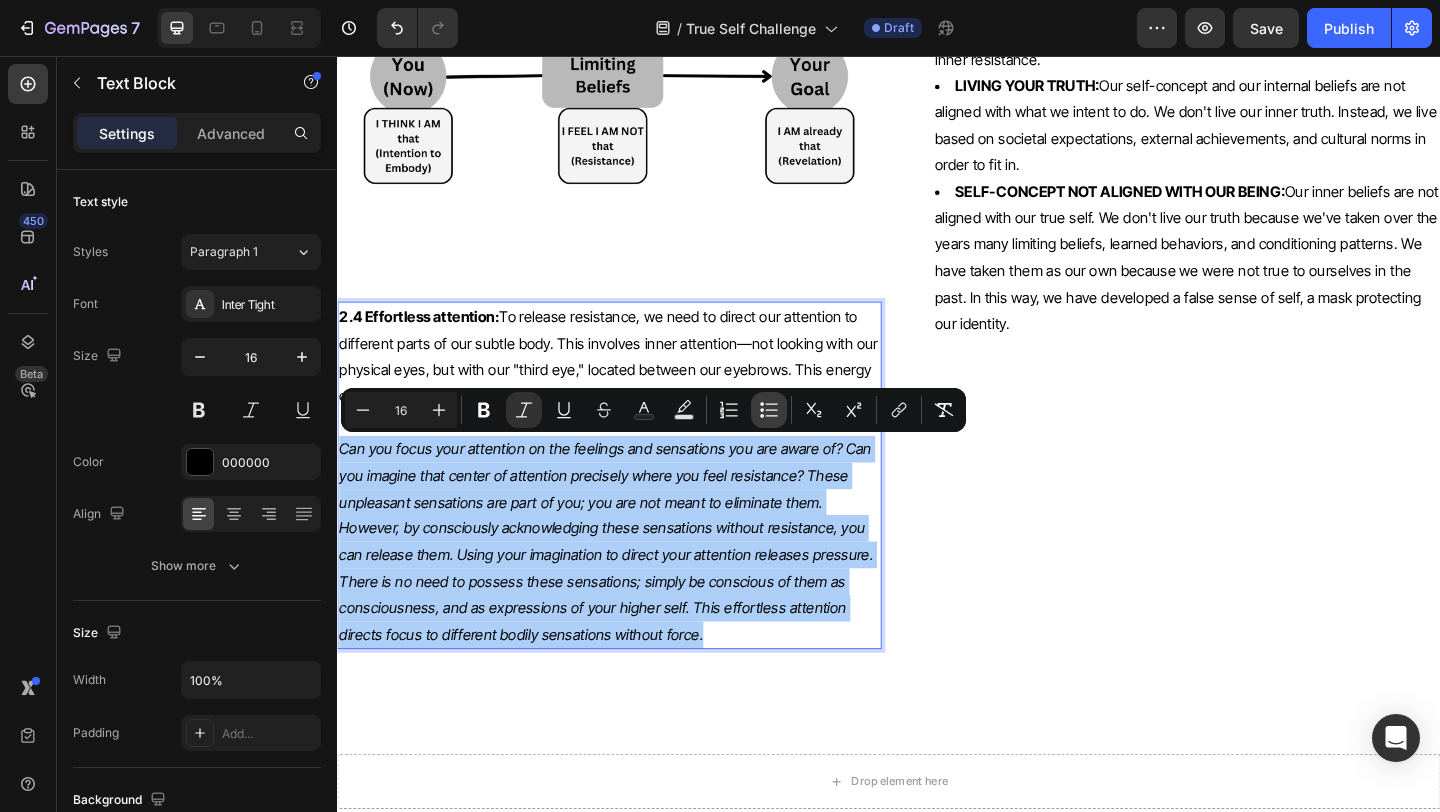 click 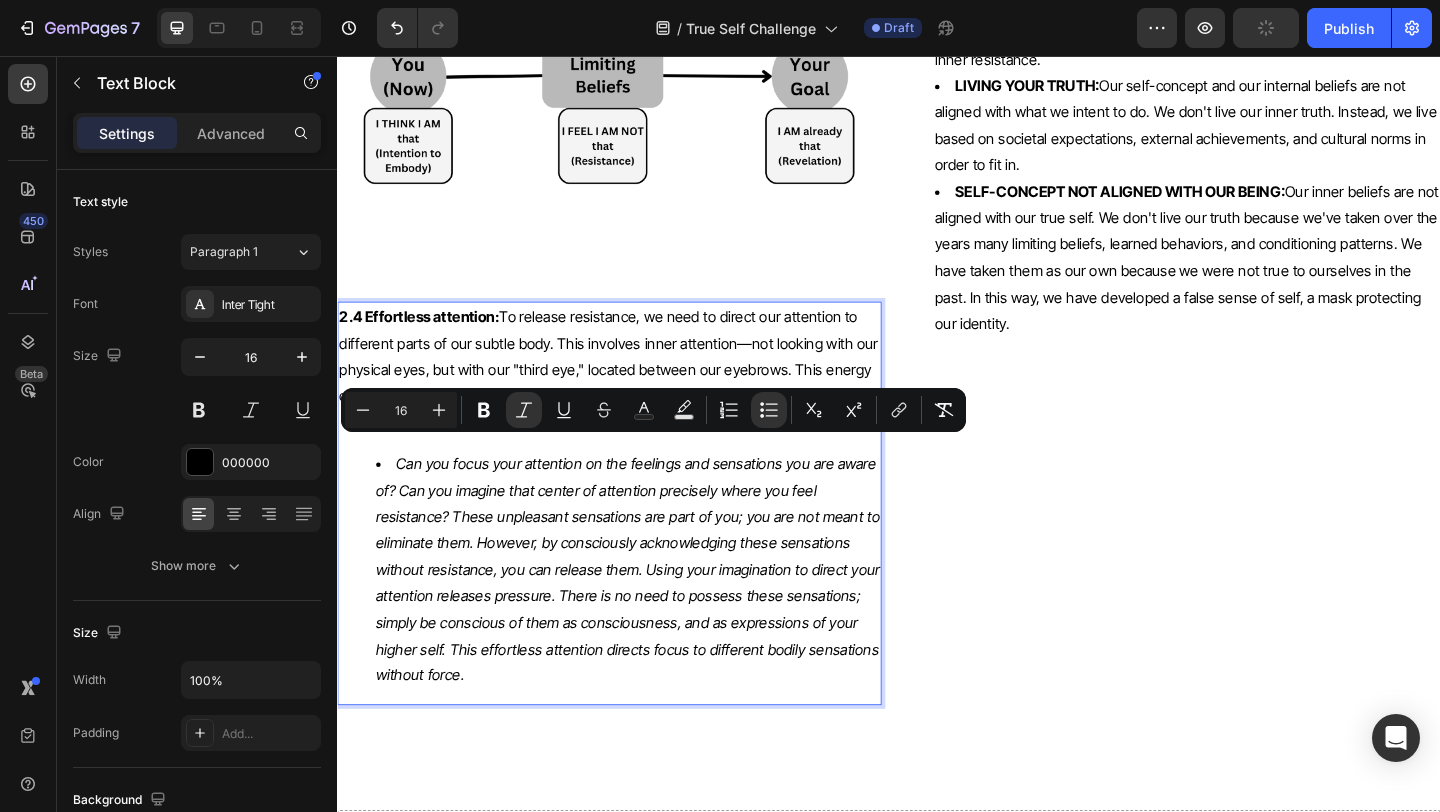click on "2.4 Effortless attention:  To release resistance, we need to direct our attention to different parts of our subtle body. This involves inner attention—not looking with our physical eyes, but with our "third eye," located between our eyebrows. This energy center is responsible for our imagination, a function also overseen by our higher self. Can you focus your attention on the feelings and sensations you are aware of? Can you imagine that center of attention precisely where you feel resistance? These unpleasant sensations are part of you; you are not meant to eliminate them. However, by consciously acknowledging these sensations without resistance, you can release them. Using your imagination to direct your attention releases pressure. There is no need to possess these sensations; simply be conscious of them as consciousness, and as expressions of your higher self. This effortless attention directs focus to different bodily sensations without force." at bounding box center (633, 542) 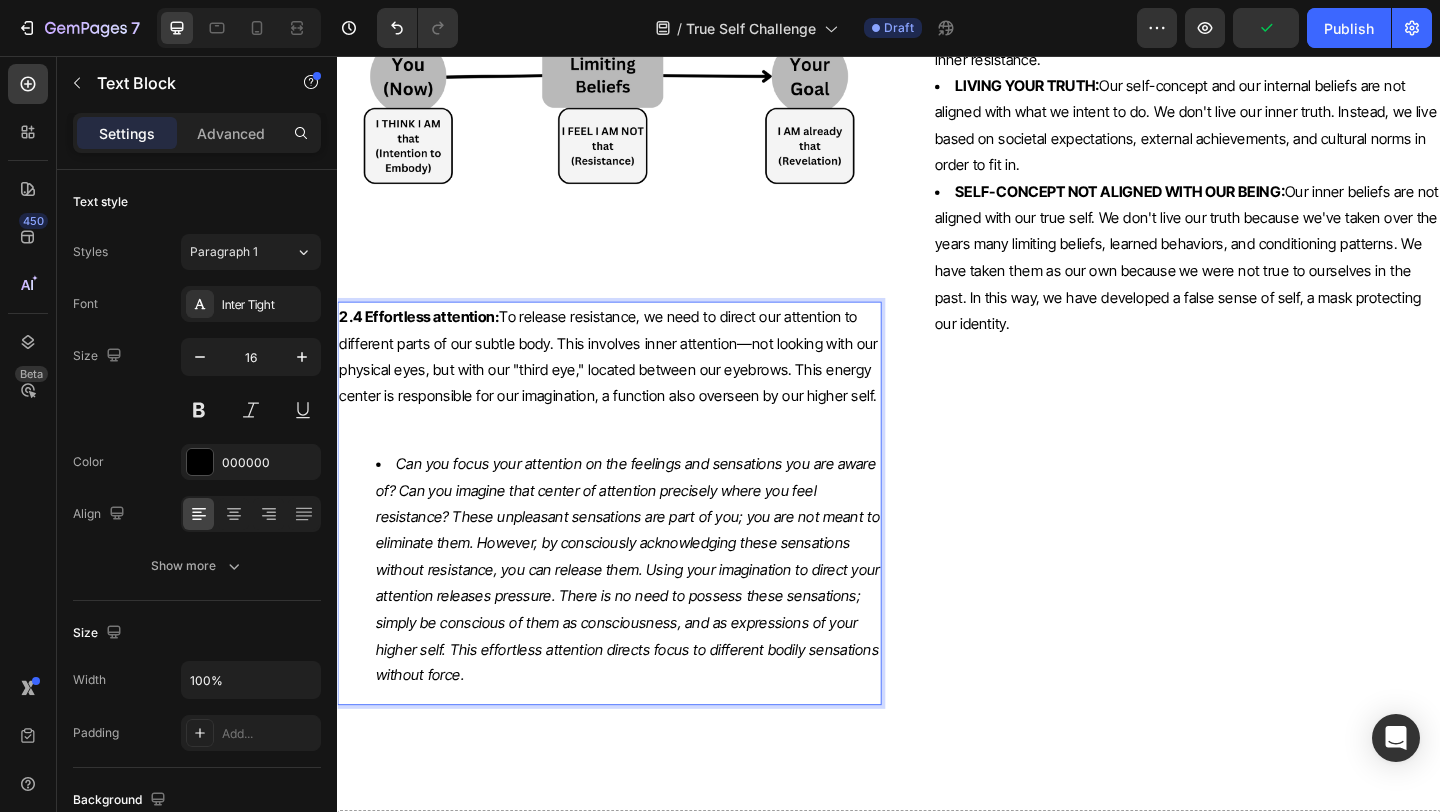 click at bounding box center [633, 454] 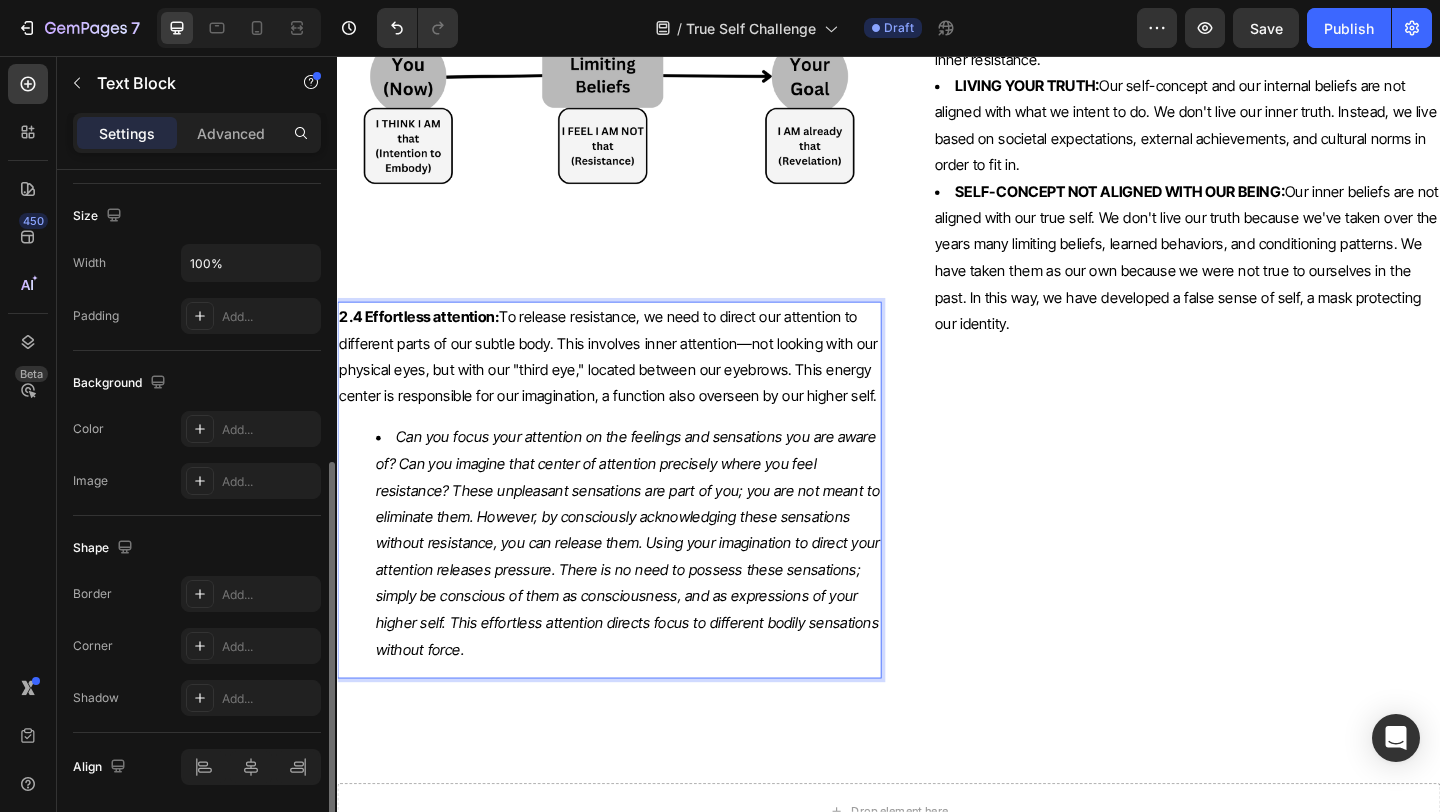 scroll, scrollTop: 455, scrollLeft: 0, axis: vertical 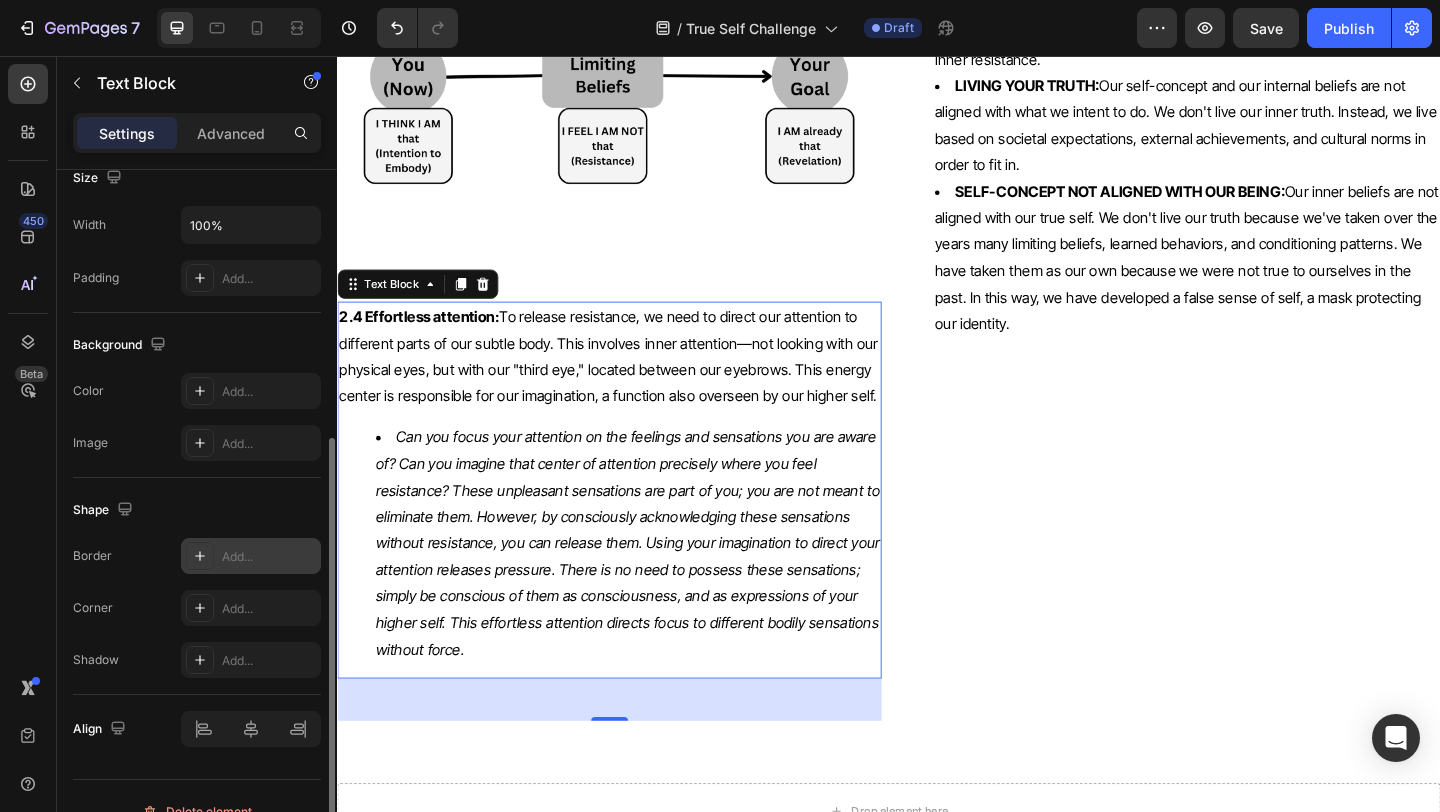 click on "Add..." at bounding box center (251, 556) 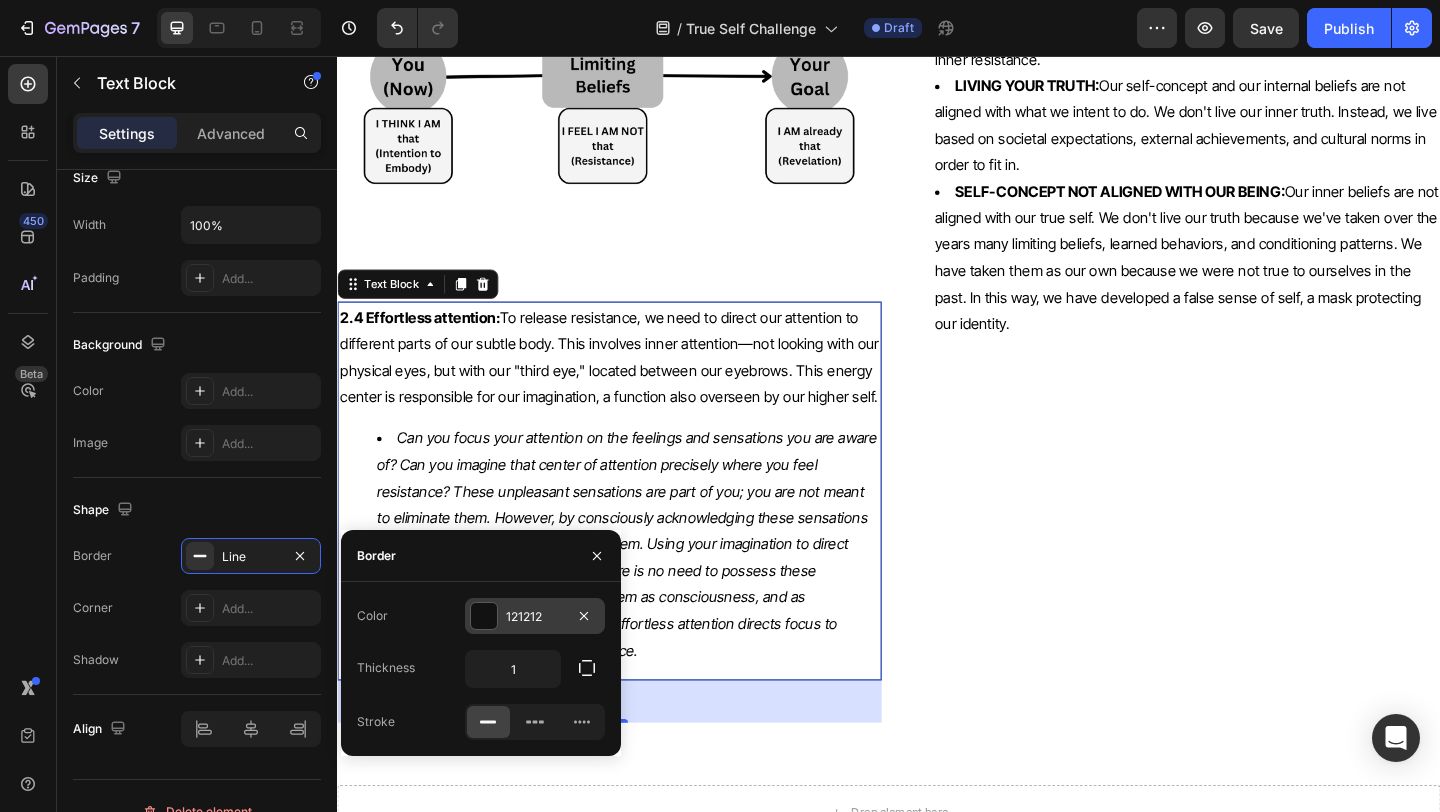 click at bounding box center (484, 616) 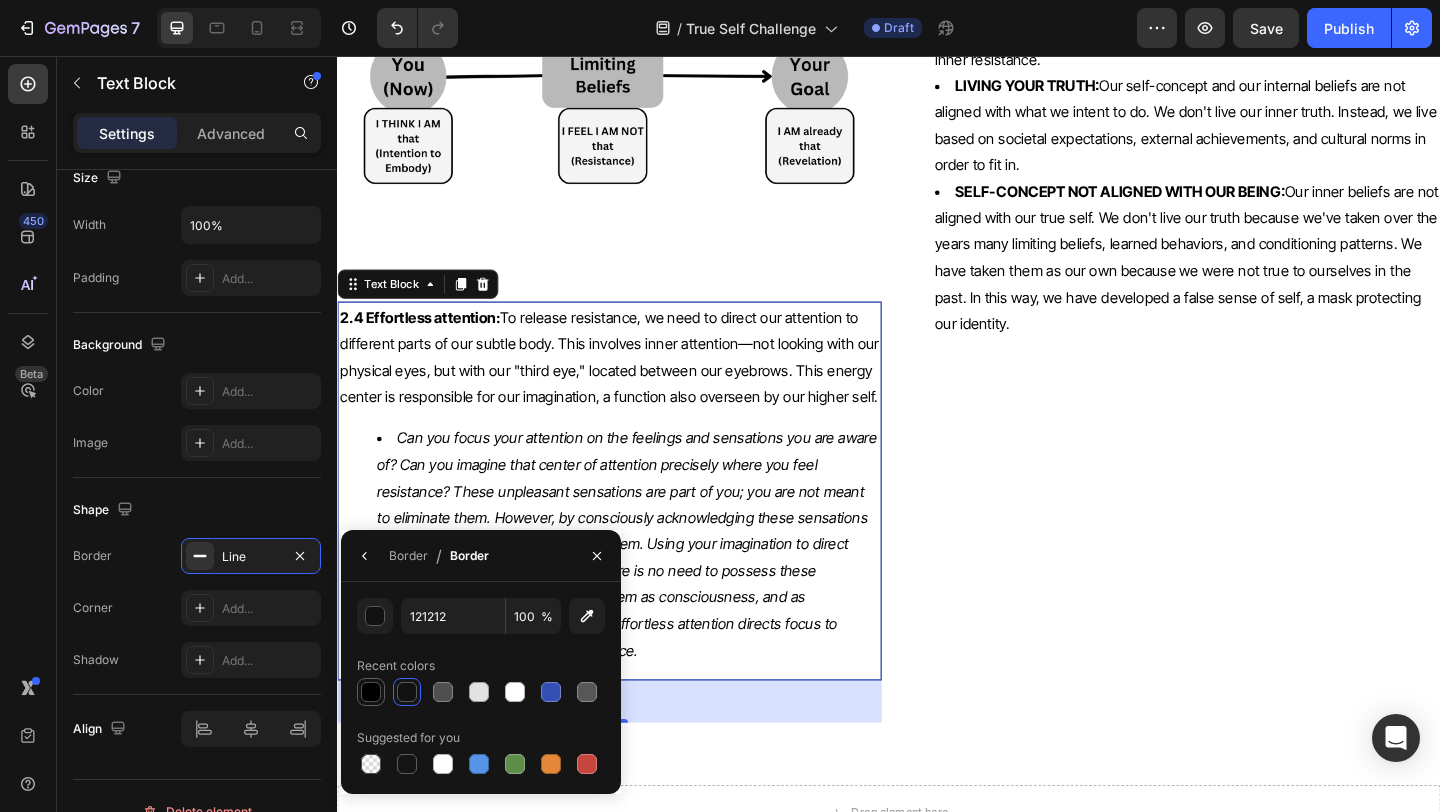 click at bounding box center [371, 692] 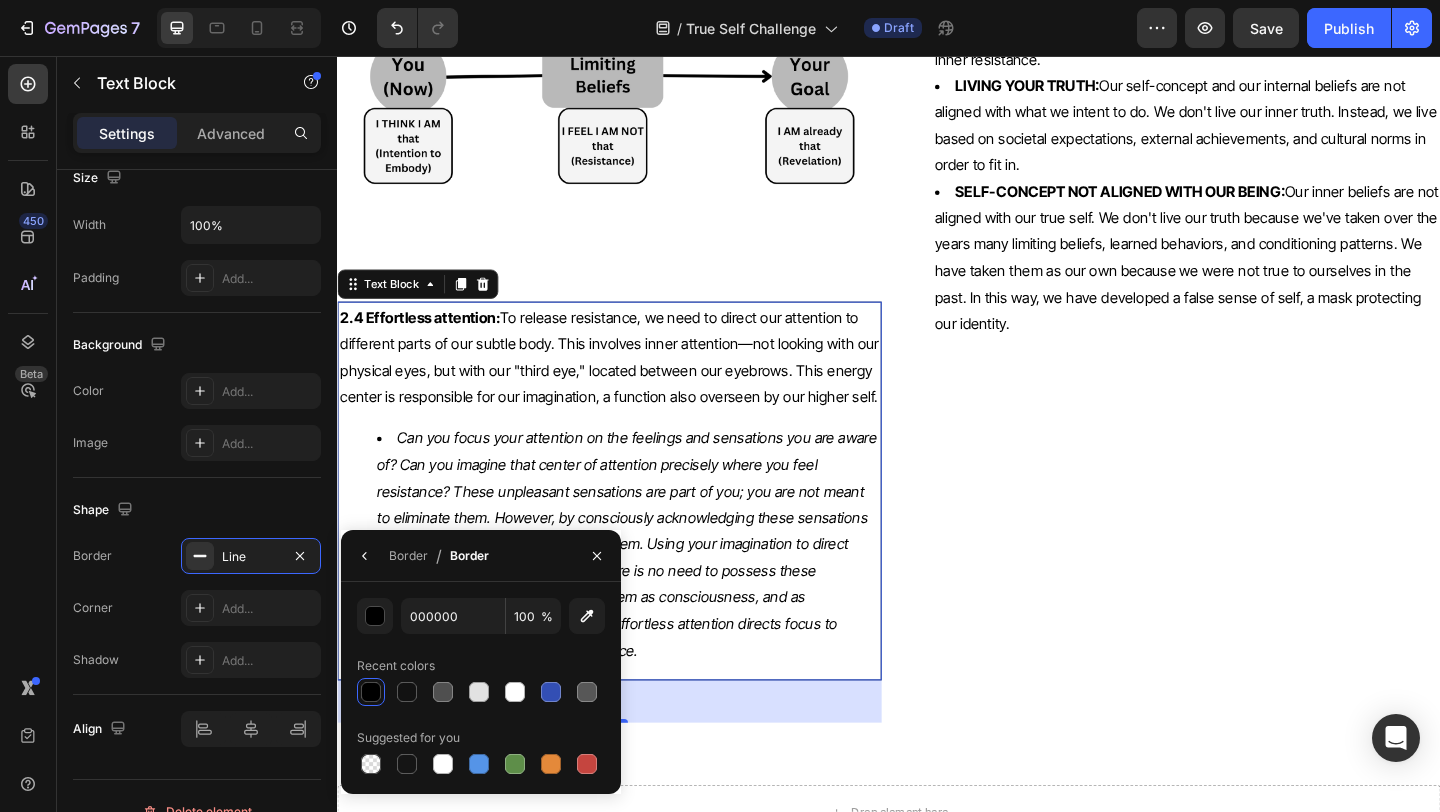 click on "Image 2.3 Inner Resistance:  Inner conflict arises when the mind and heart clash. This happens when we resist our experiences, worry about future outcomes, or deny our reality. We inflate our sense of self-importance, prioritizing a person, thing, or event excessively. This increased energy then requires a balancing, a restoration of divine order. Otherwise, the worst possible outcome may manifest as we are shifted to the opposite energetic spectrum. Text Block Practical examples:  We can find examples of inner resistance when we are attached to things, people, events, and situations. Imagine you are conscious of your swollen legs. You have suffered pain in these legs before, and you need to do something to prevent it from happening again. You are going to elevate your legs, apply cream, and avoid physical exercise to protect them because you are worried.  Text Block WANTING (OUTCOMES) VS. DOING (PREVENTING): LIVING YOUR TRUTH:  SELF-CONCEPT NOT ALIGNED WITH OUR BEING:  Text Block" at bounding box center [1241, -301] 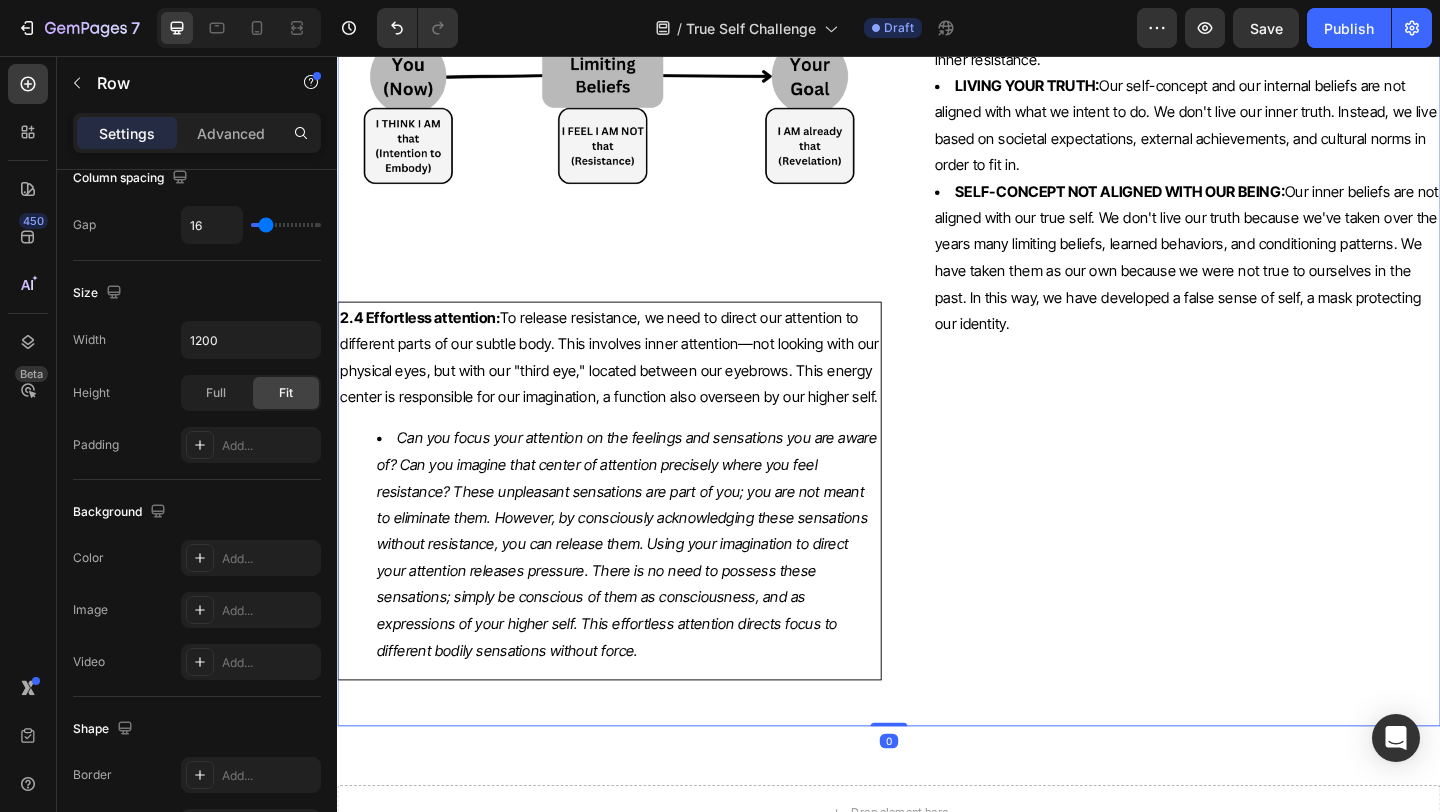 scroll, scrollTop: 0, scrollLeft: 0, axis: both 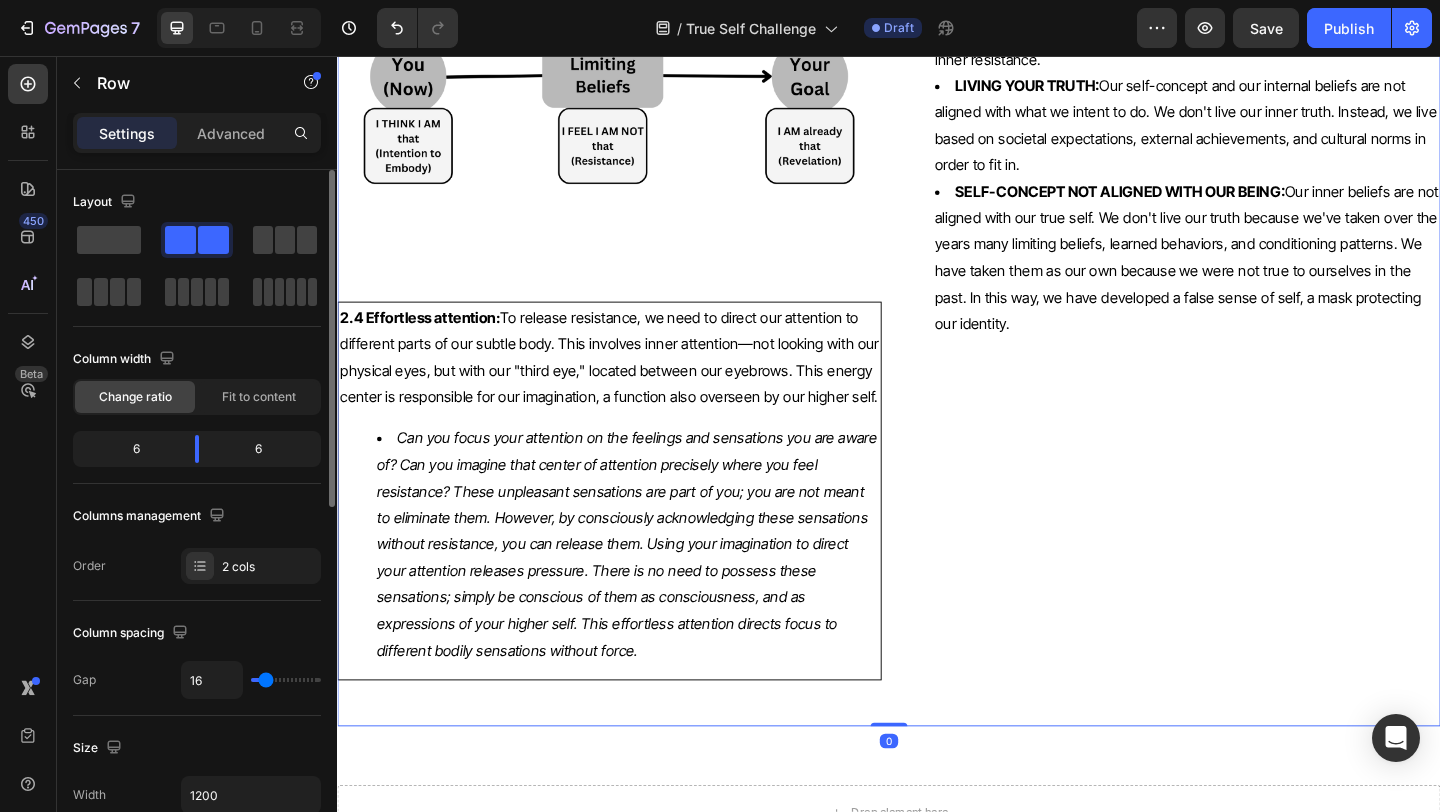 click on "Image 2.3 Inner Resistance:  Inner conflict arises when the mind and heart clash. This happens when we resist our experiences, worry about future outcomes, or deny our reality. We inflate our sense of self-importance, prioritizing a person, thing, or event excessively. This increased energy then requires a balancing, a restoration of divine order. Otherwise, the worst possible outcome may manifest as we are shifted to the opposite energetic spectrum. Text Block Practical examples:  We can find examples of inner resistance when we are attached to things, people, events, and situations. Imagine you are conscious of your swollen legs. You have suffered pain in these legs before, and you need to do something to prevent it from happening again. You are going to elevate your legs, apply cream, and avoid physical exercise to protect them because you are worried.  Text Block WANTING (OUTCOMES) VS. DOING (PREVENTING): LIVING YOUR TRUTH:  SELF-CONCEPT NOT ALIGNED WITH OUR BEING:  Text Block" at bounding box center [1241, -301] 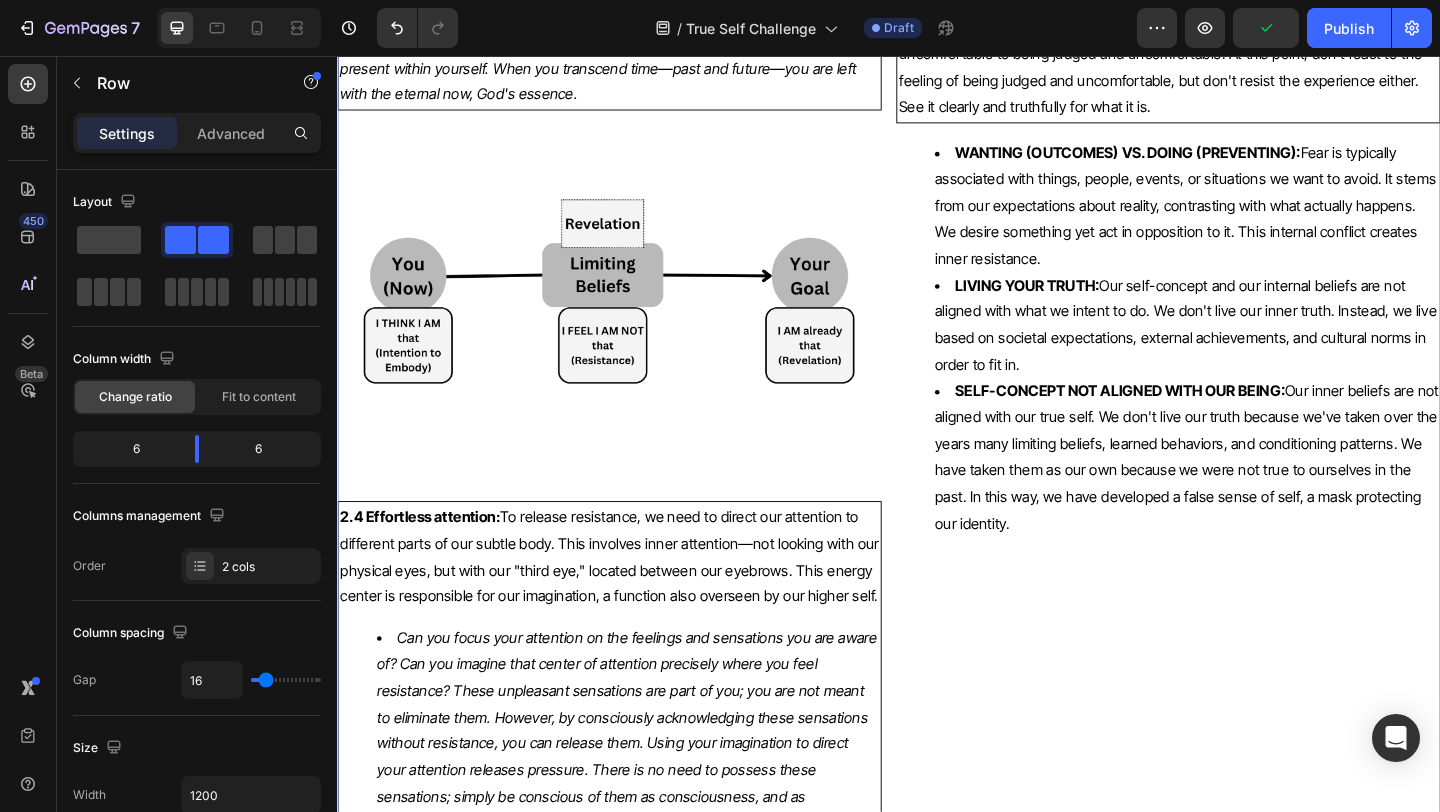 scroll, scrollTop: 7943, scrollLeft: 0, axis: vertical 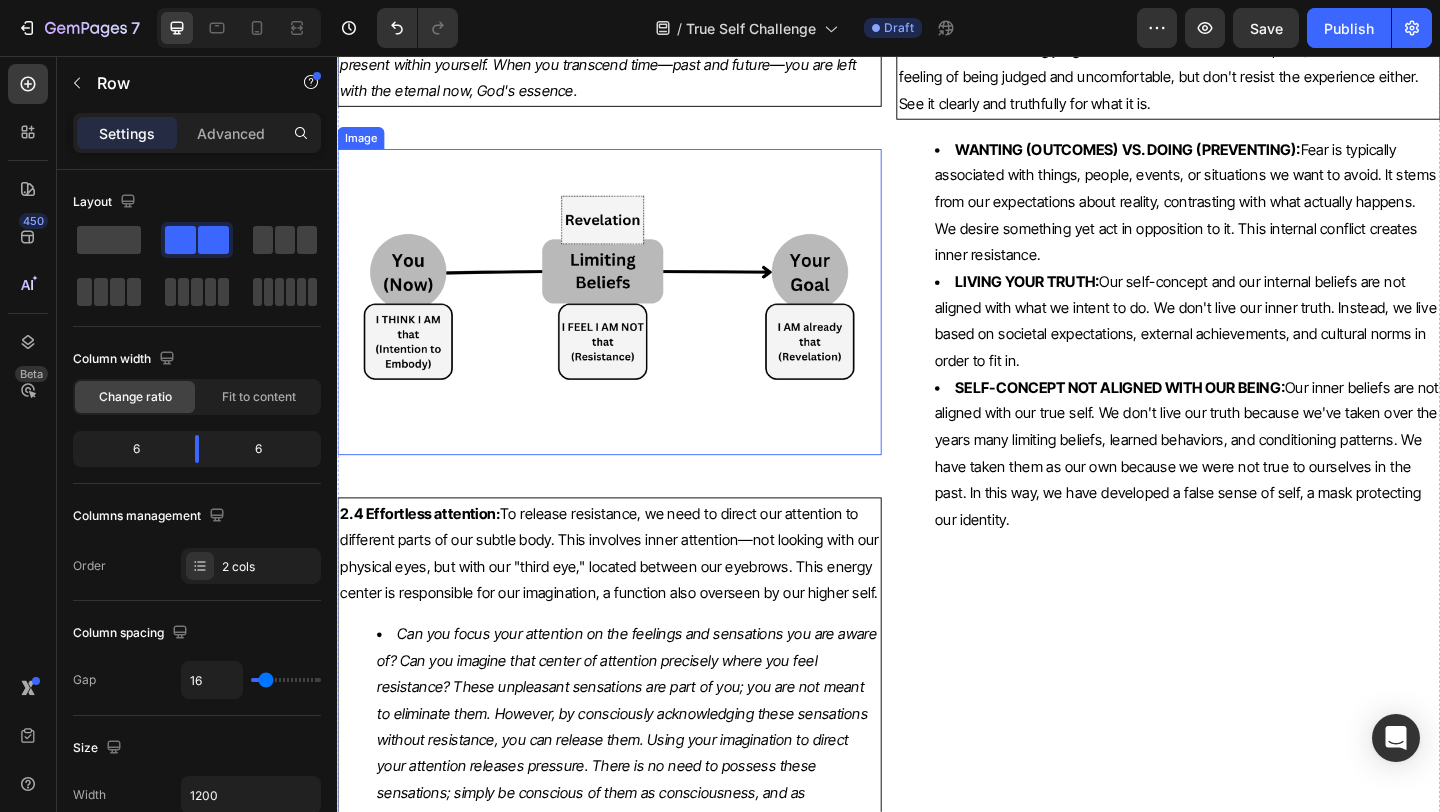 click at bounding box center (633, 323) 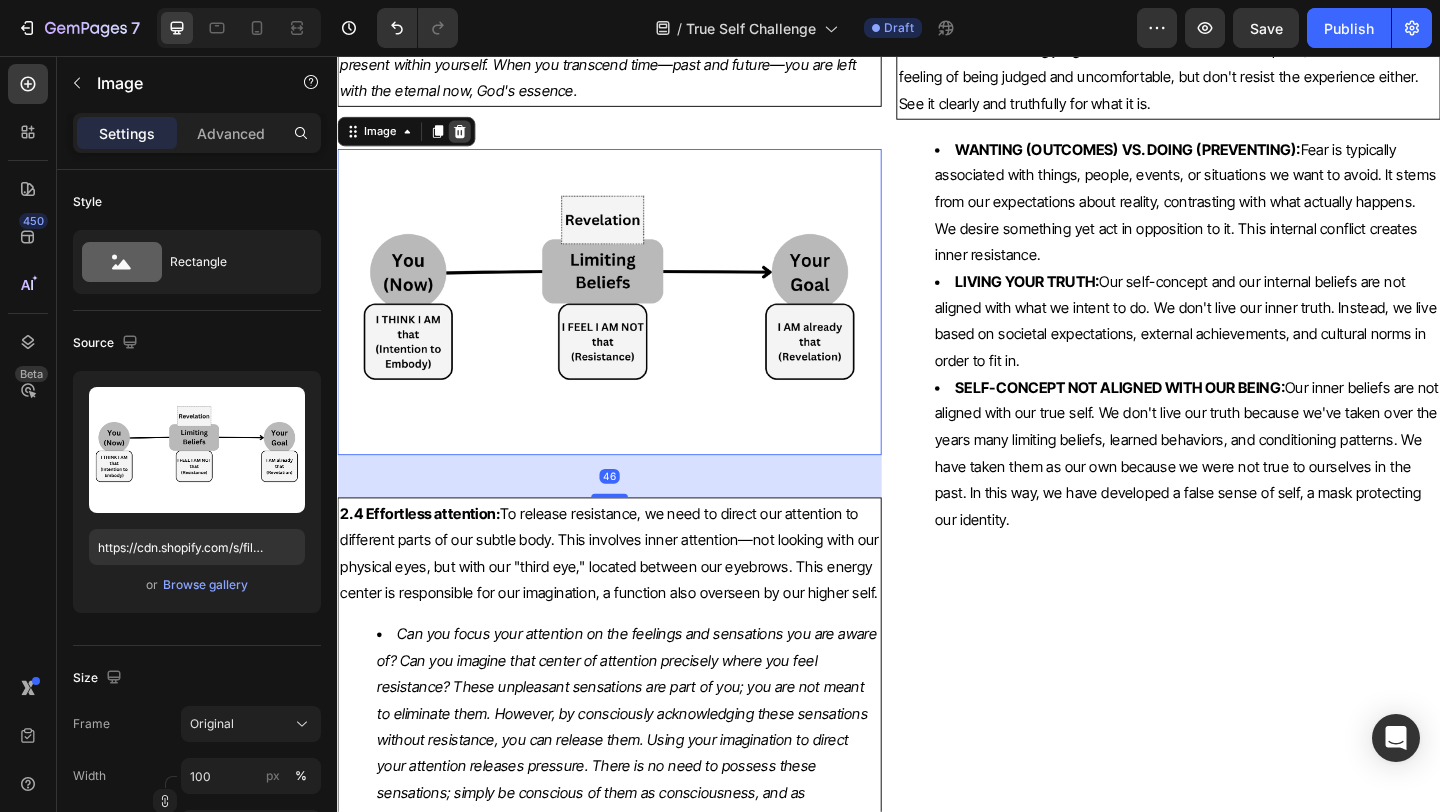 click at bounding box center [470, 138] 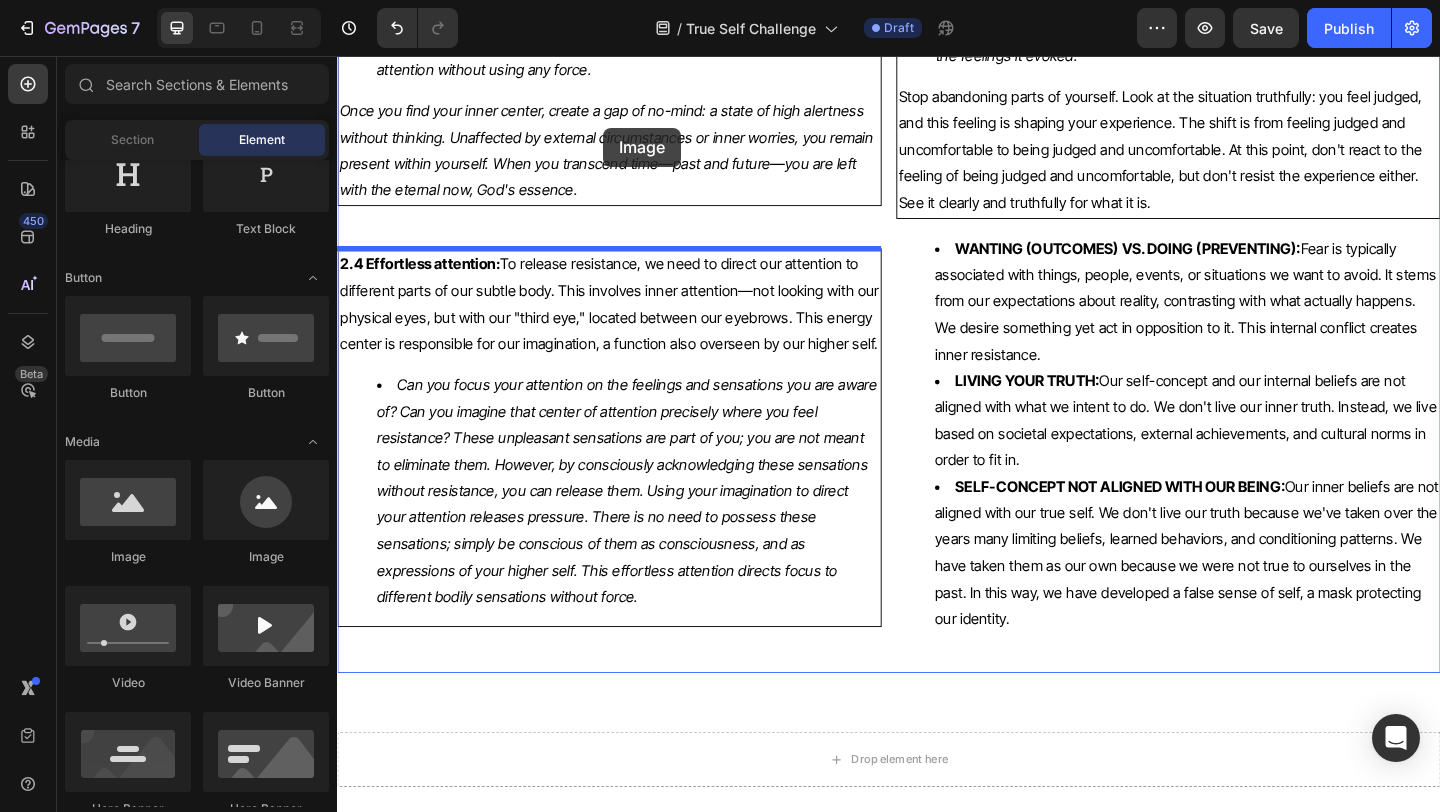 scroll, scrollTop: 7786, scrollLeft: 0, axis: vertical 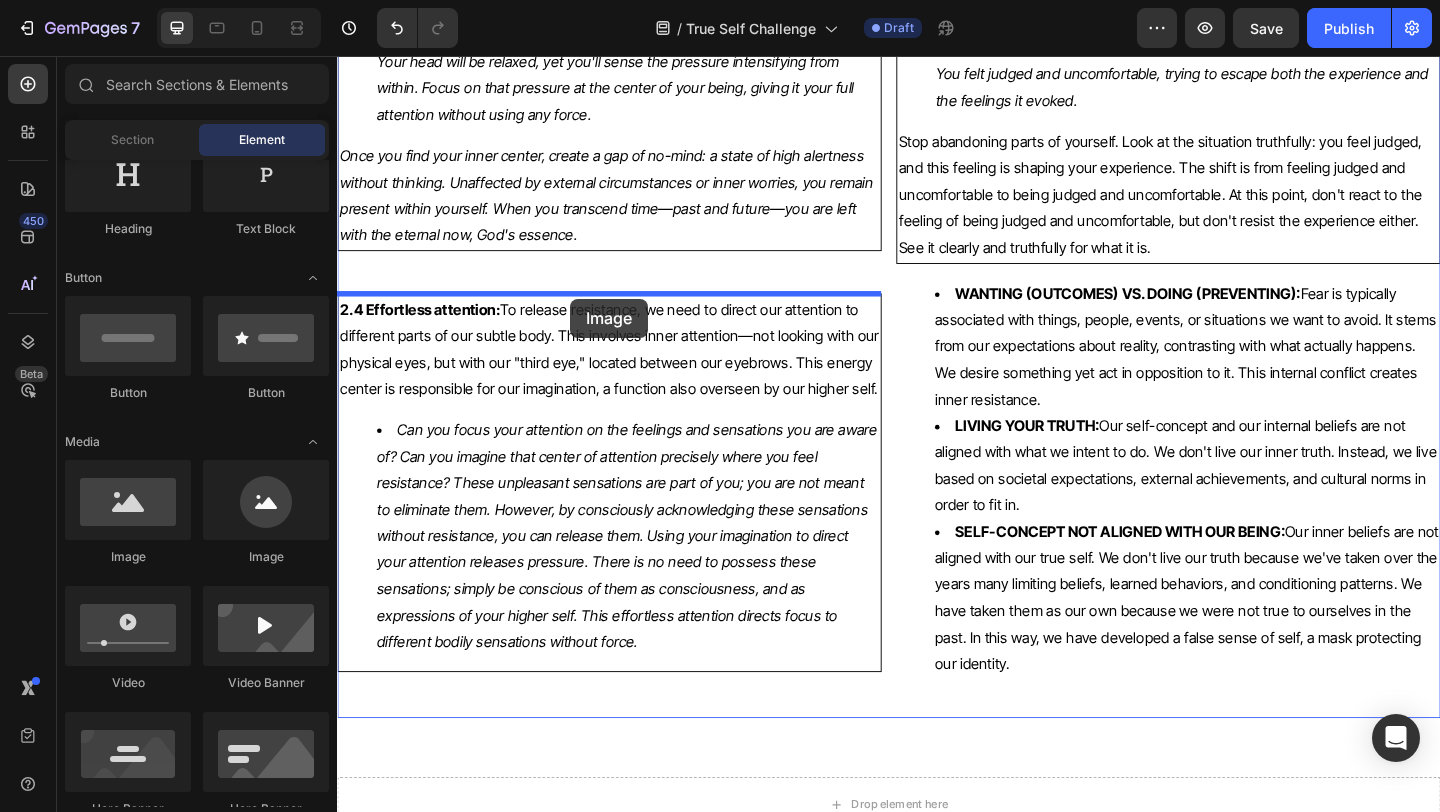 drag, startPoint x: 490, startPoint y: 540, endPoint x: 591, endPoint y: 318, distance: 243.89546 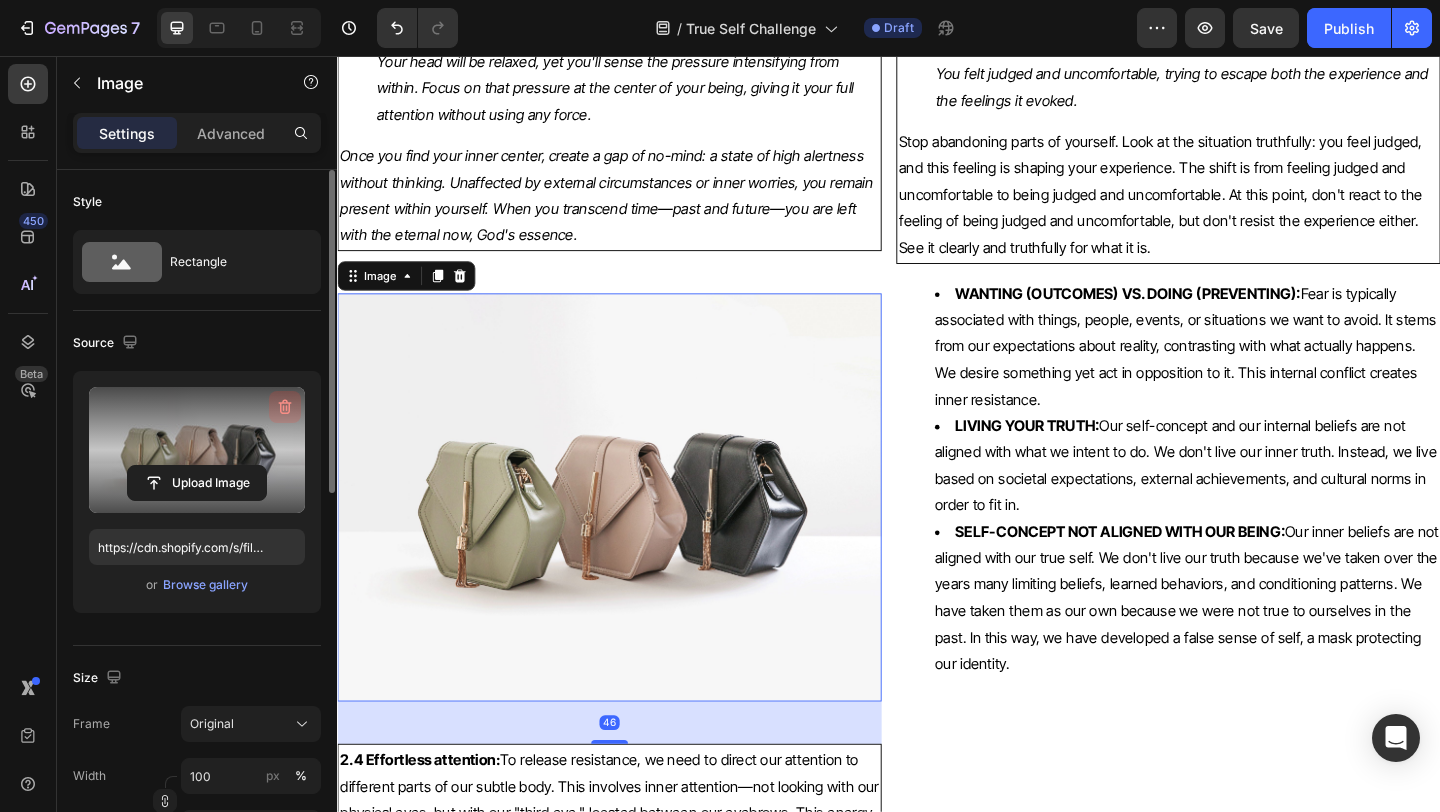 click 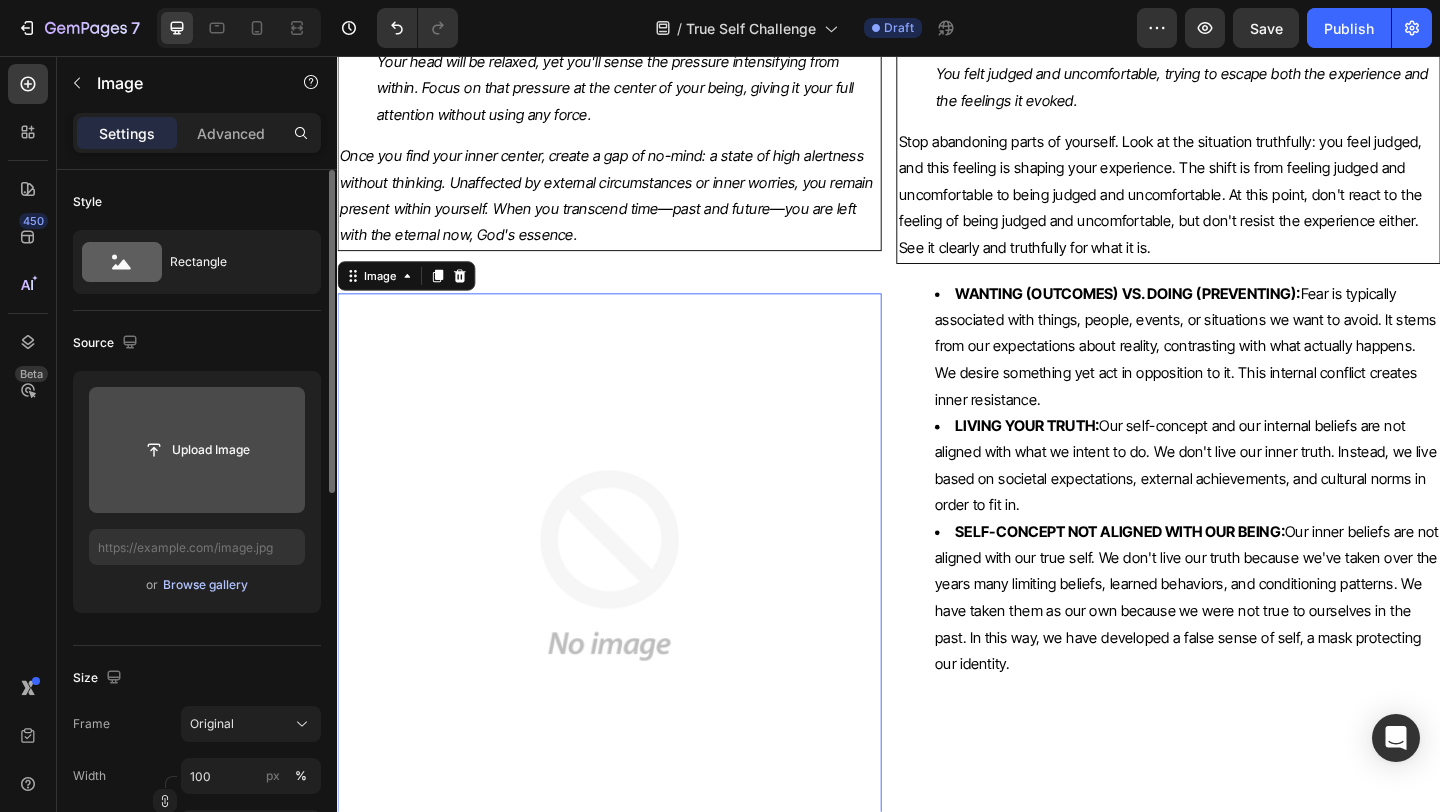 click on "Browse gallery" at bounding box center (205, 585) 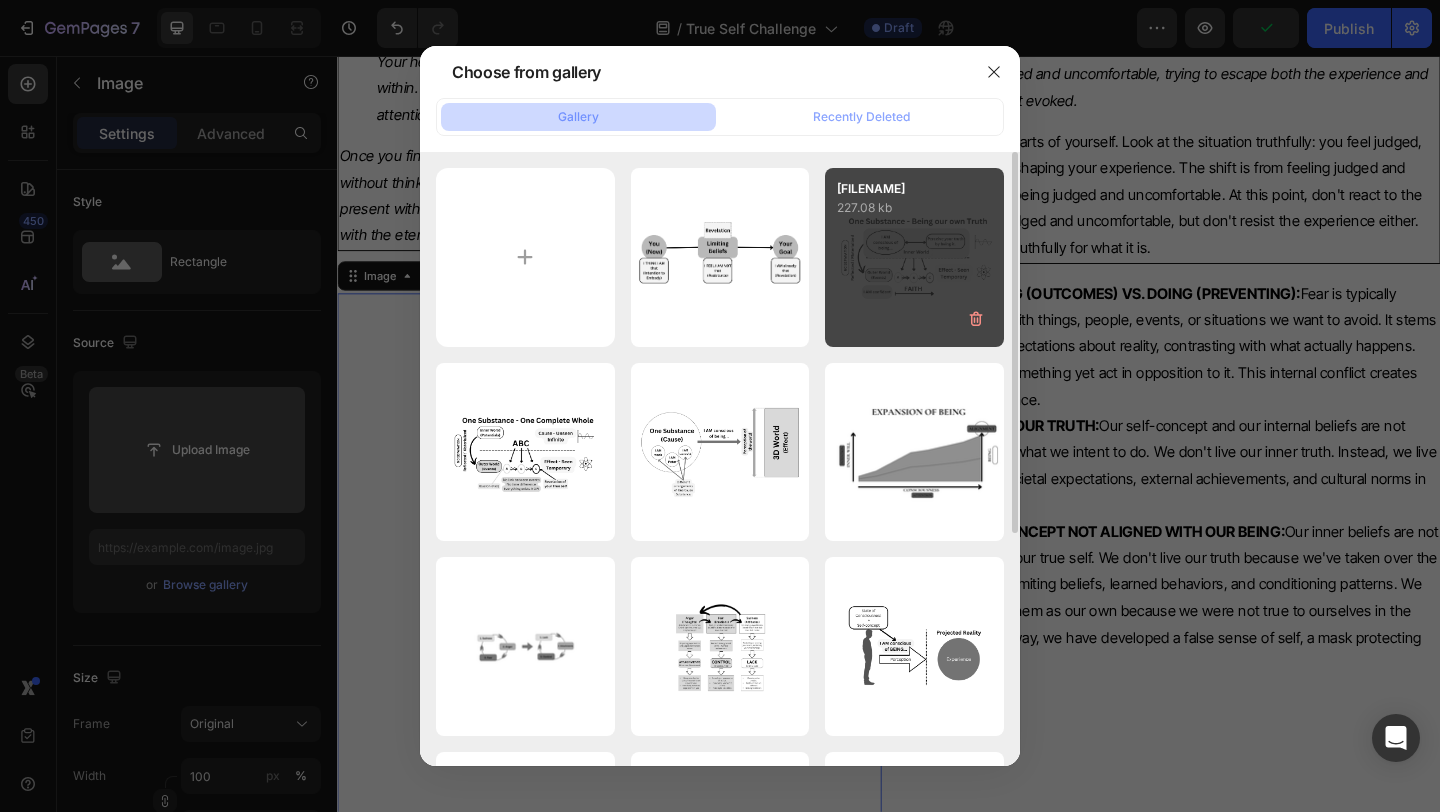 click on "TRUE SELF'S BLUEPRINT...[FILESIZE]" at bounding box center [914, 257] 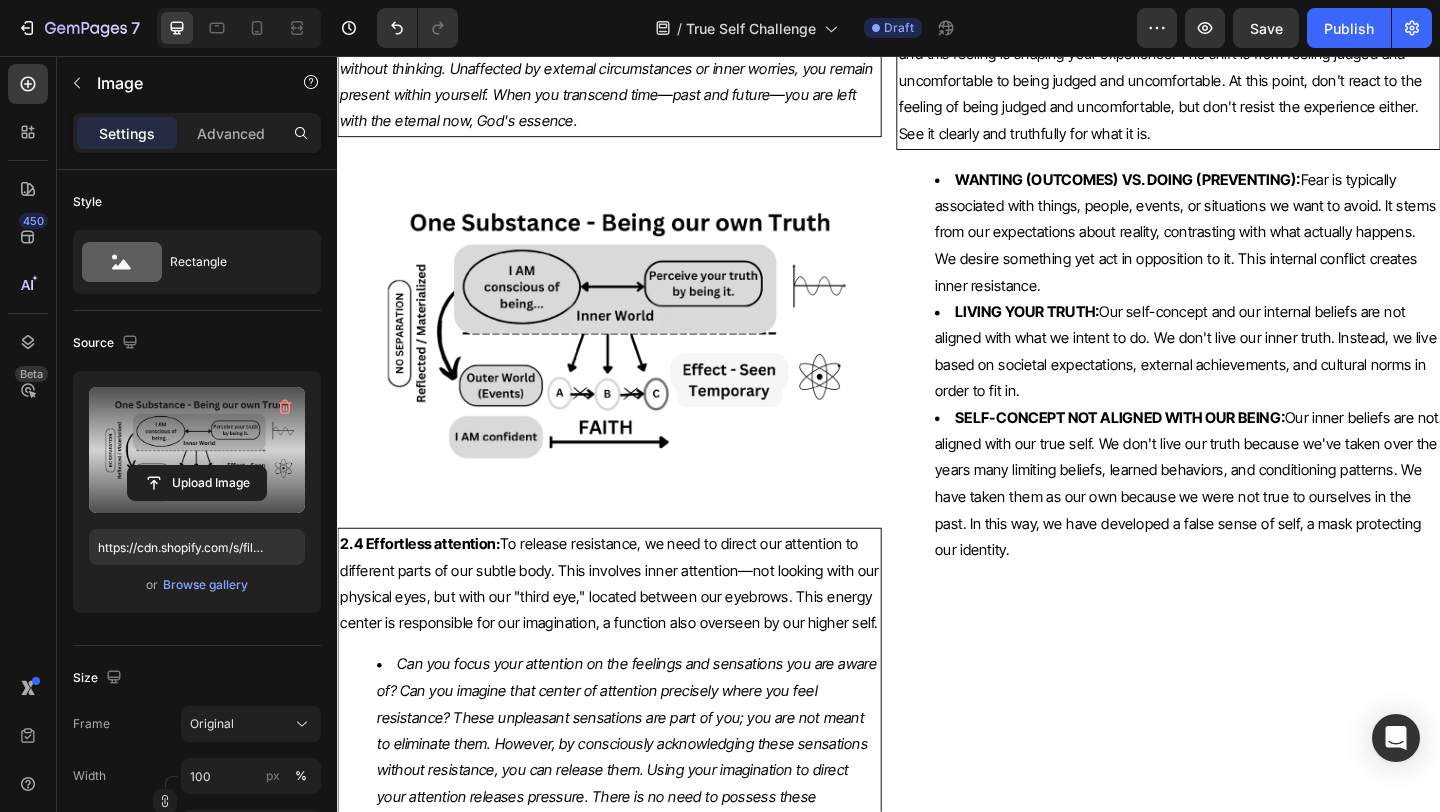 scroll, scrollTop: 7904, scrollLeft: 0, axis: vertical 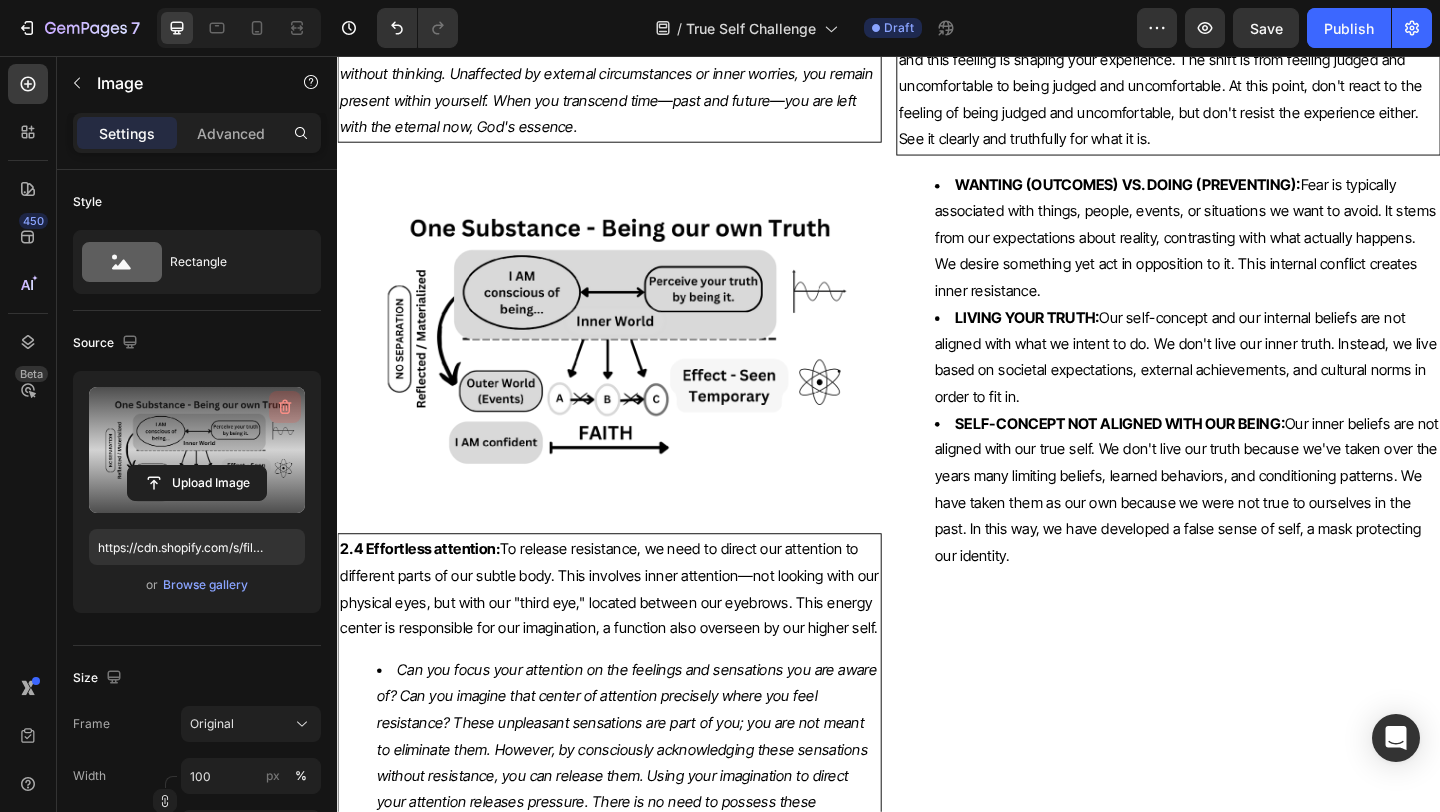 click 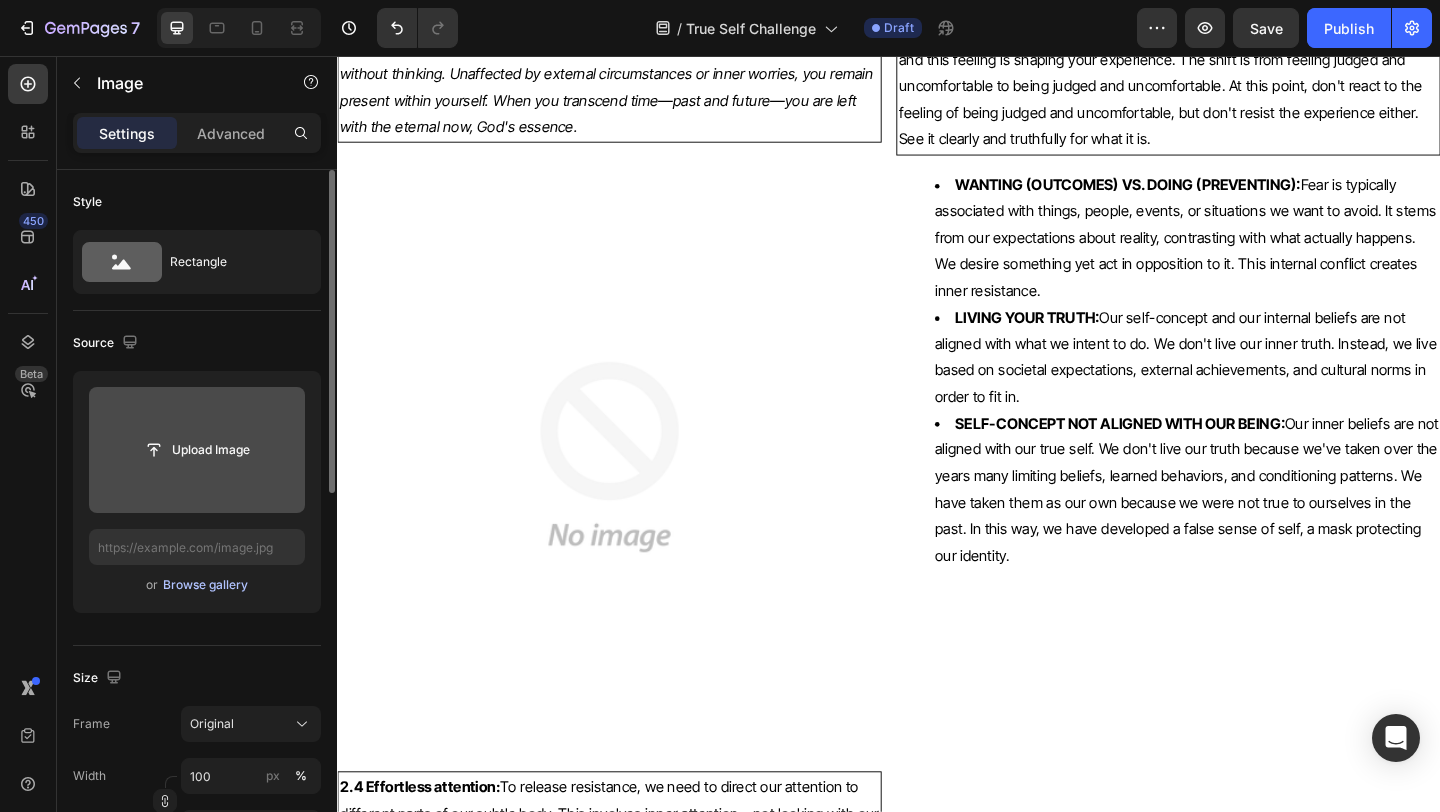 click on "Browse gallery" at bounding box center (205, 585) 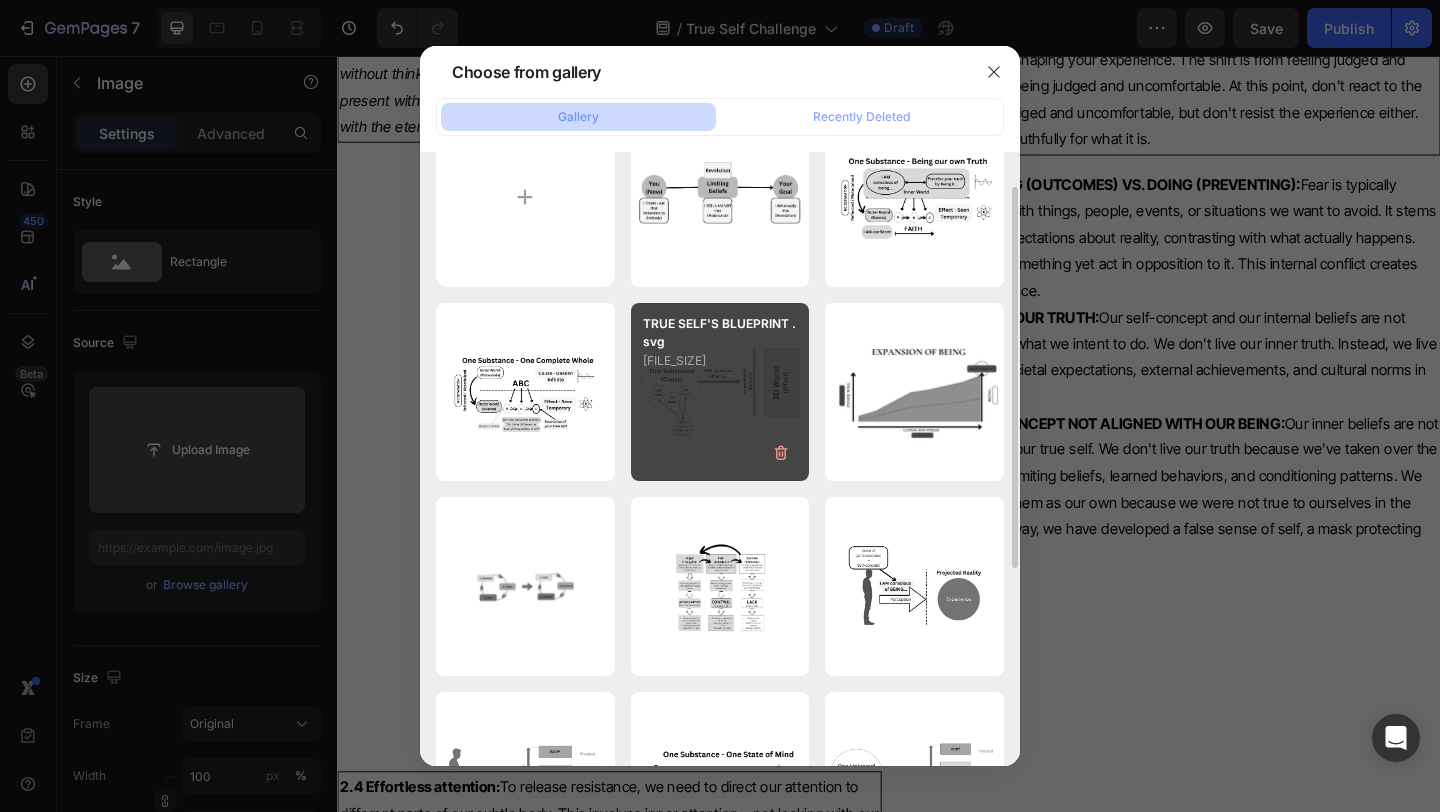 scroll, scrollTop: 63, scrollLeft: 0, axis: vertical 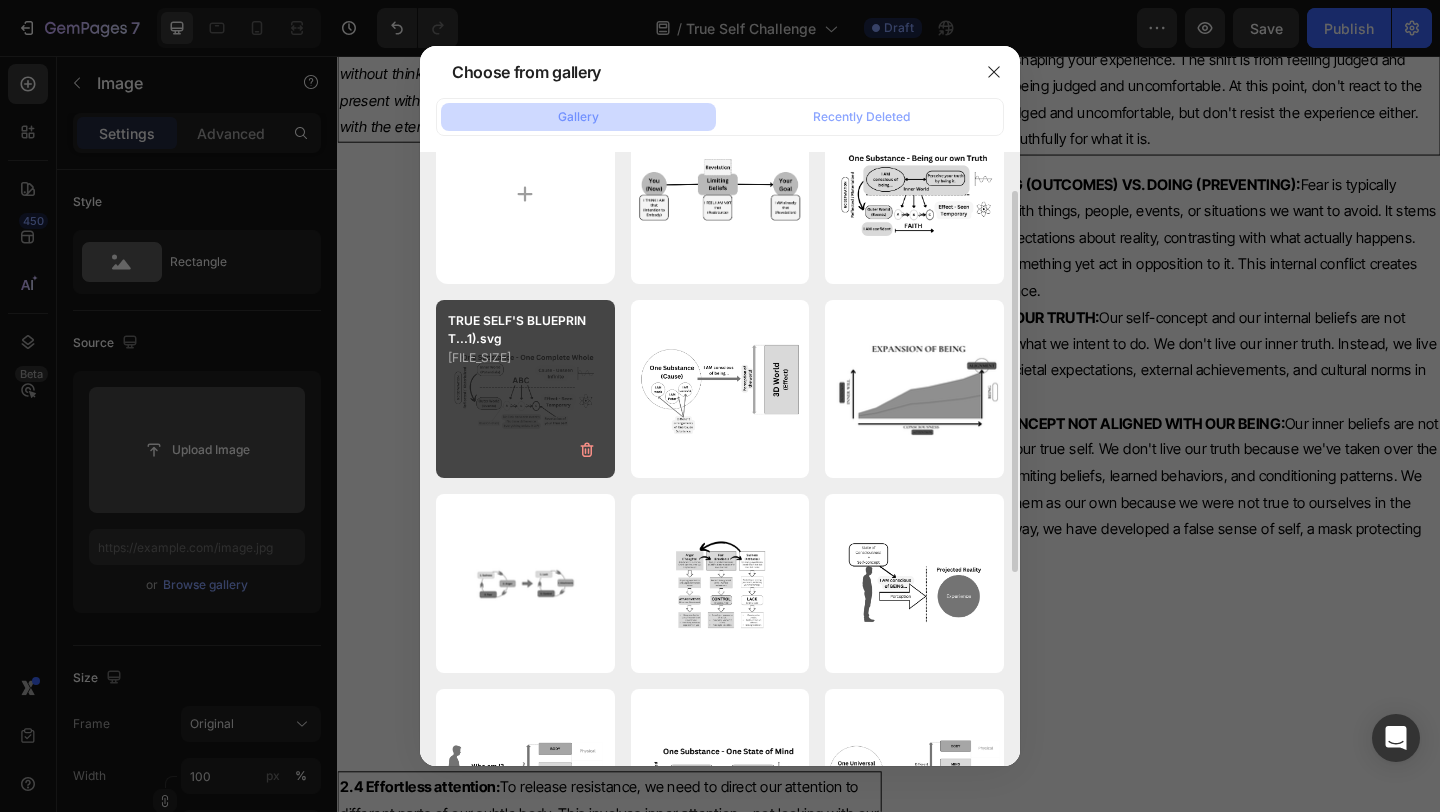 click on "[FILENAME] [FILE_SIZE]" at bounding box center [525, 389] 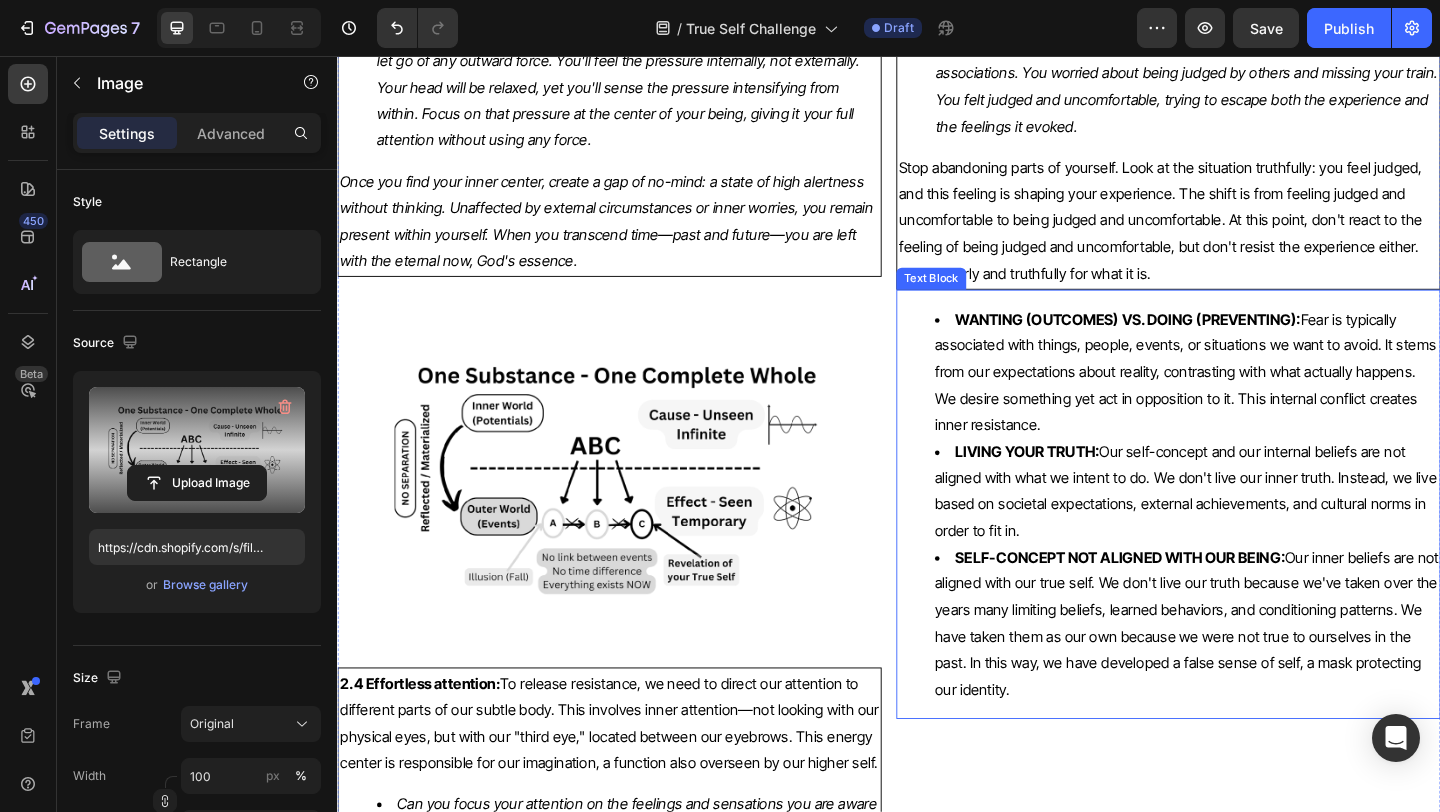 scroll, scrollTop: 7732, scrollLeft: 0, axis: vertical 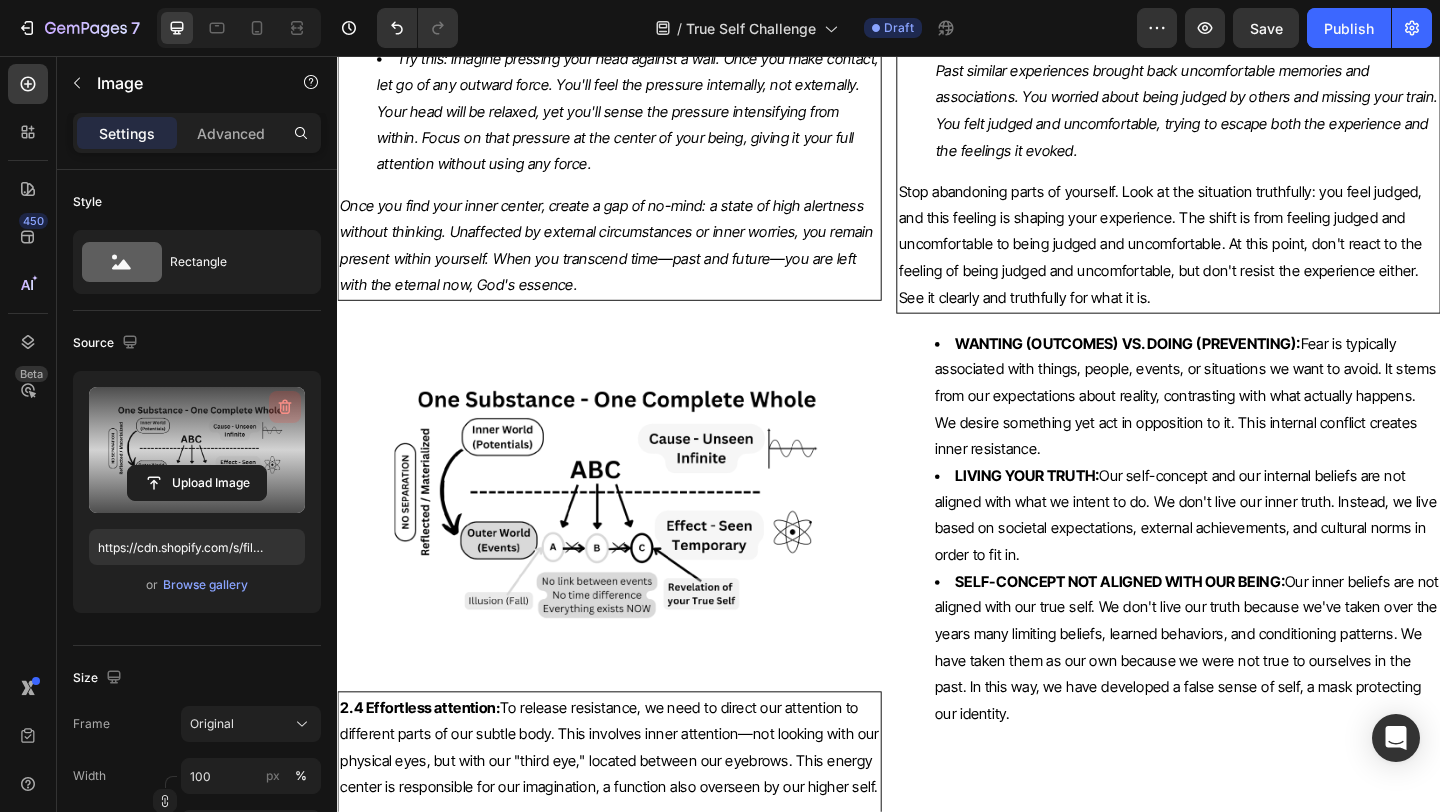 click 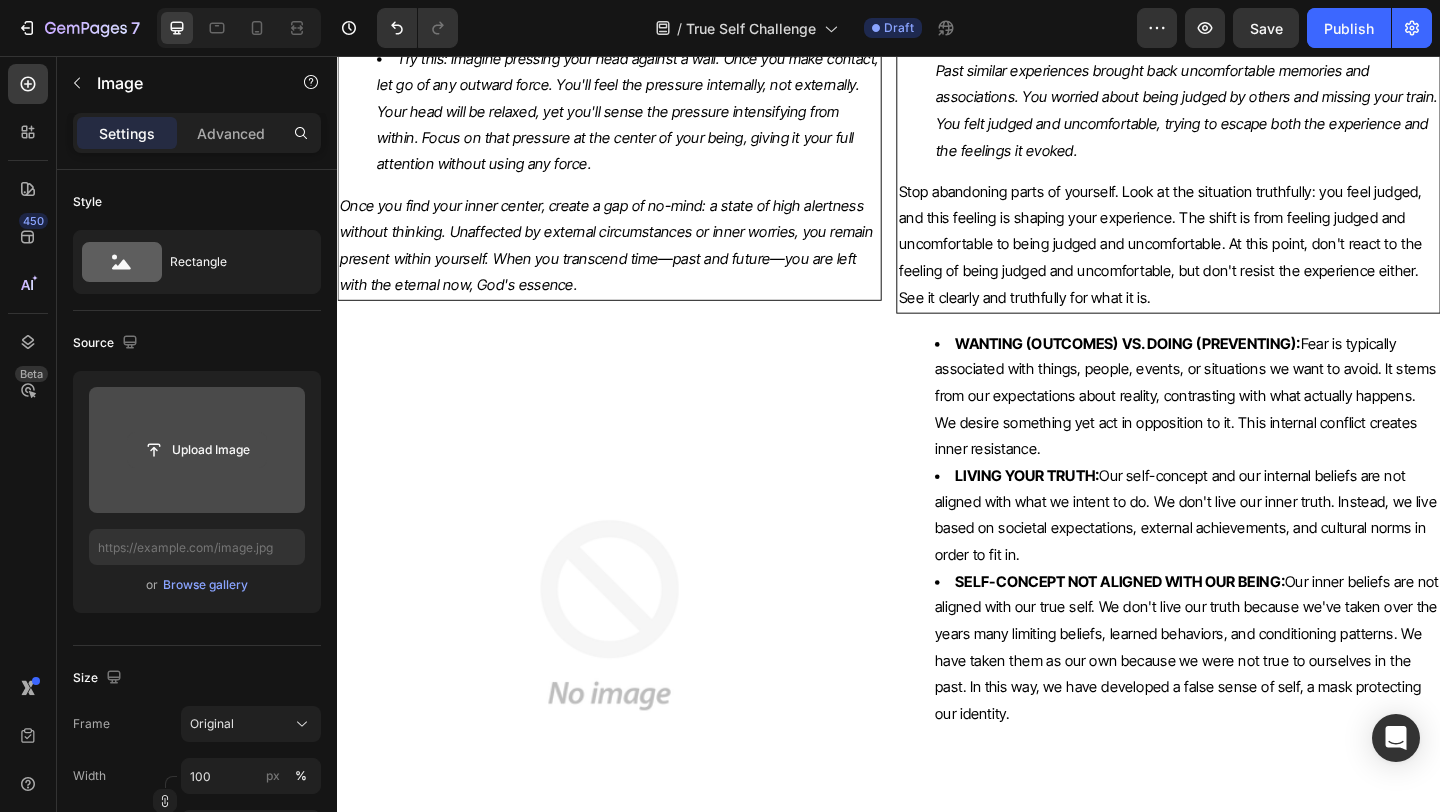 click 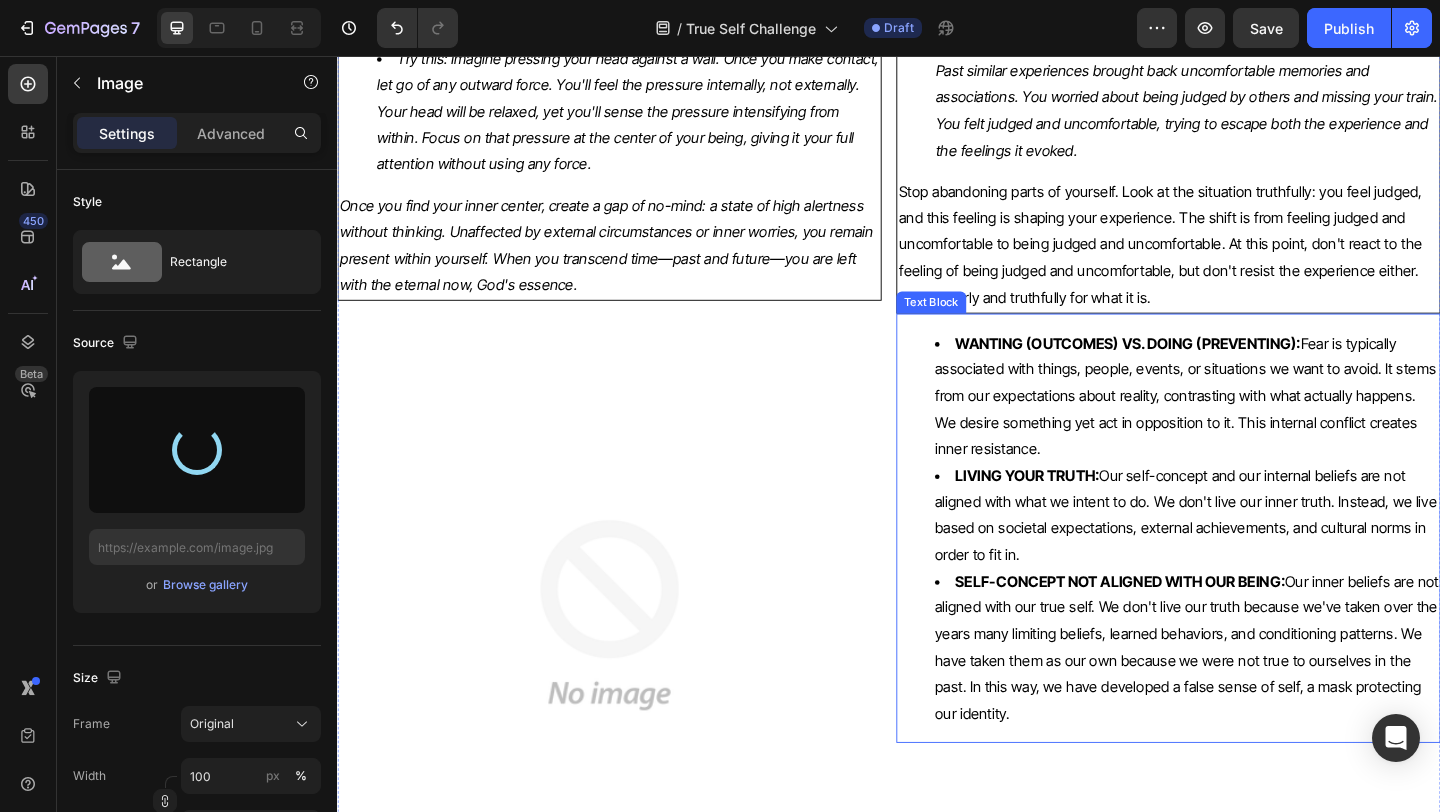 type on "https://cdn.shopify.com/s/files/1/0635/7168/9647/files/gempages_577611070005314322-4d126a4d-e9c3-4003-9148-5ec635757124.svg" 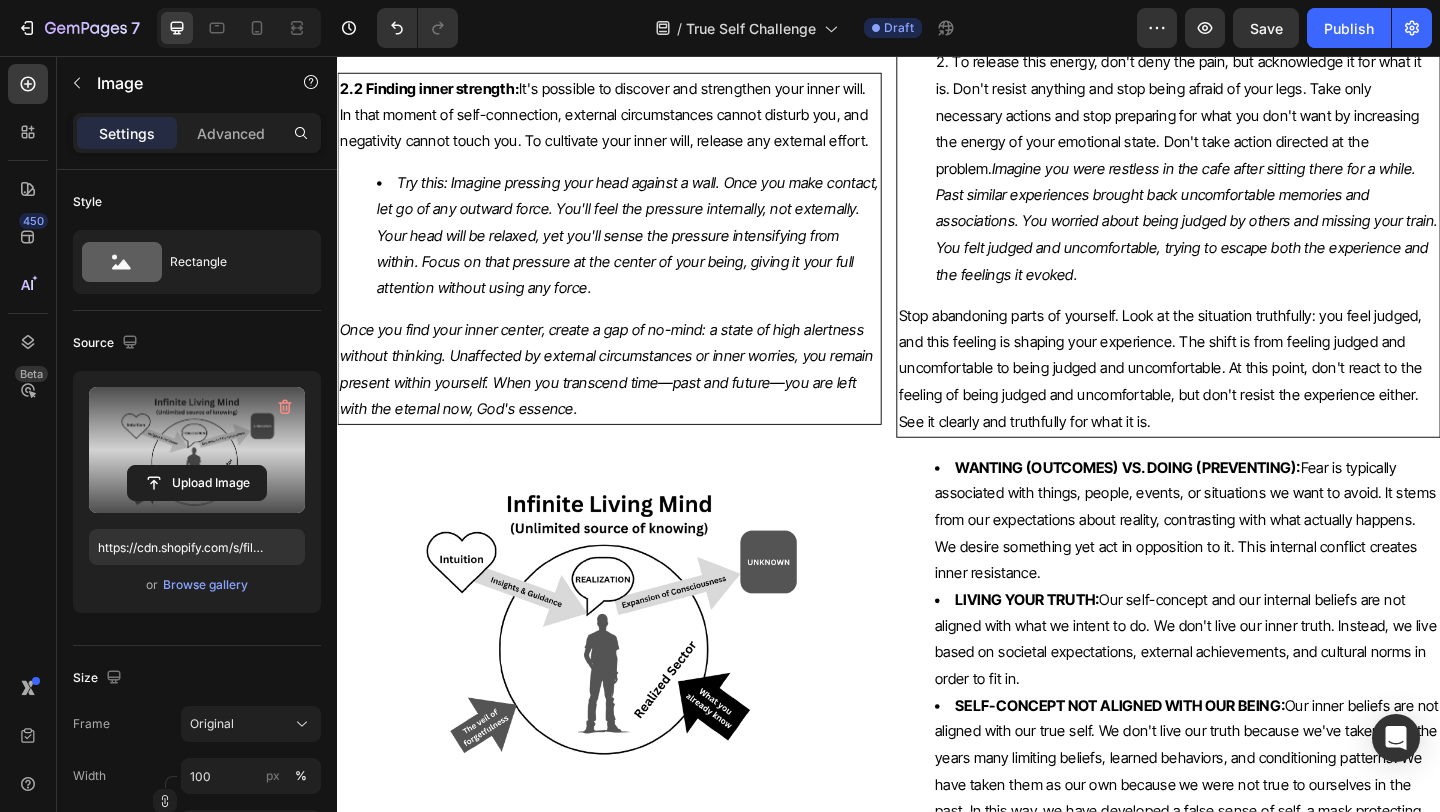 scroll, scrollTop: 7603, scrollLeft: 0, axis: vertical 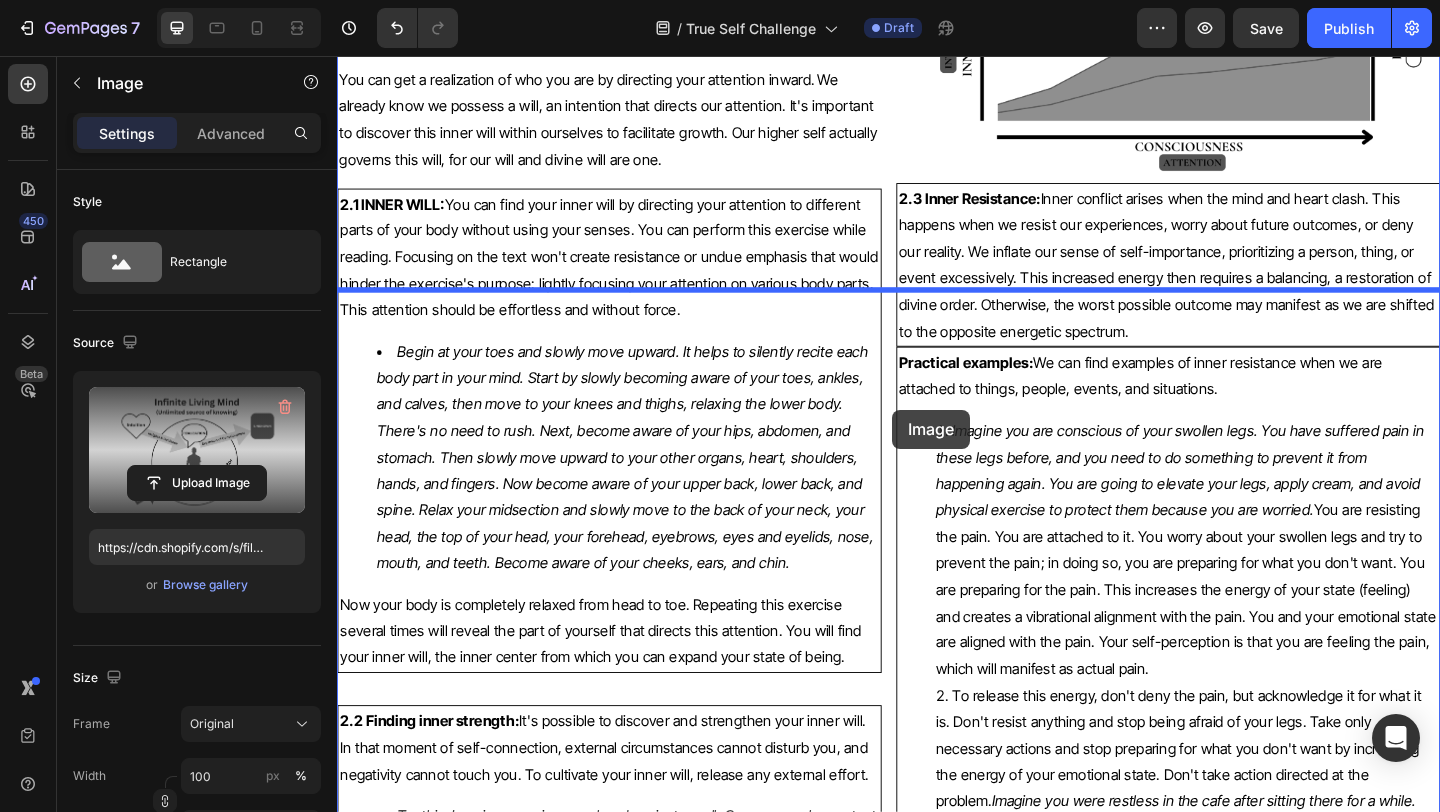 drag, startPoint x: 617, startPoint y: 683, endPoint x: 941, endPoint y: 441, distance: 404.4008 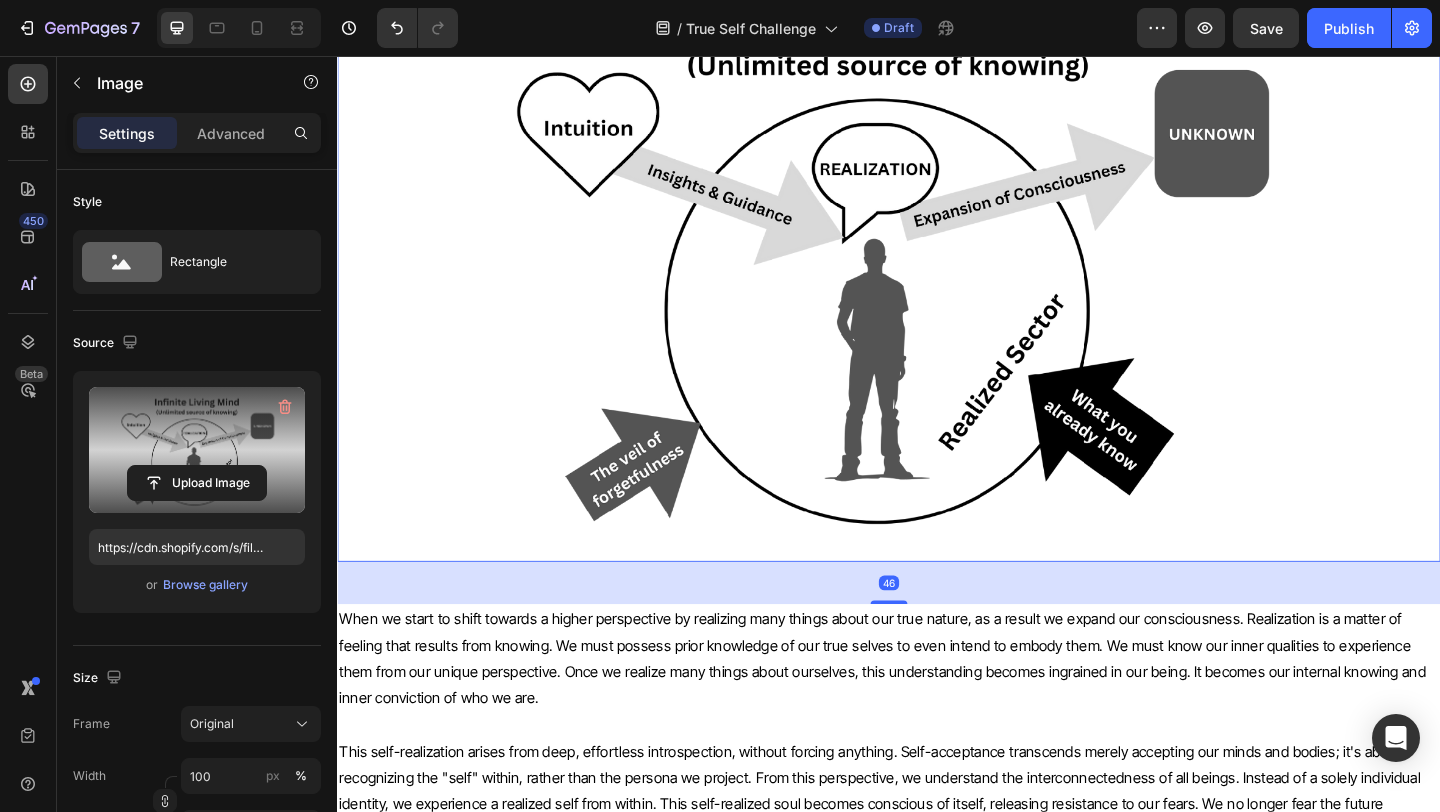 scroll, scrollTop: 6392, scrollLeft: 0, axis: vertical 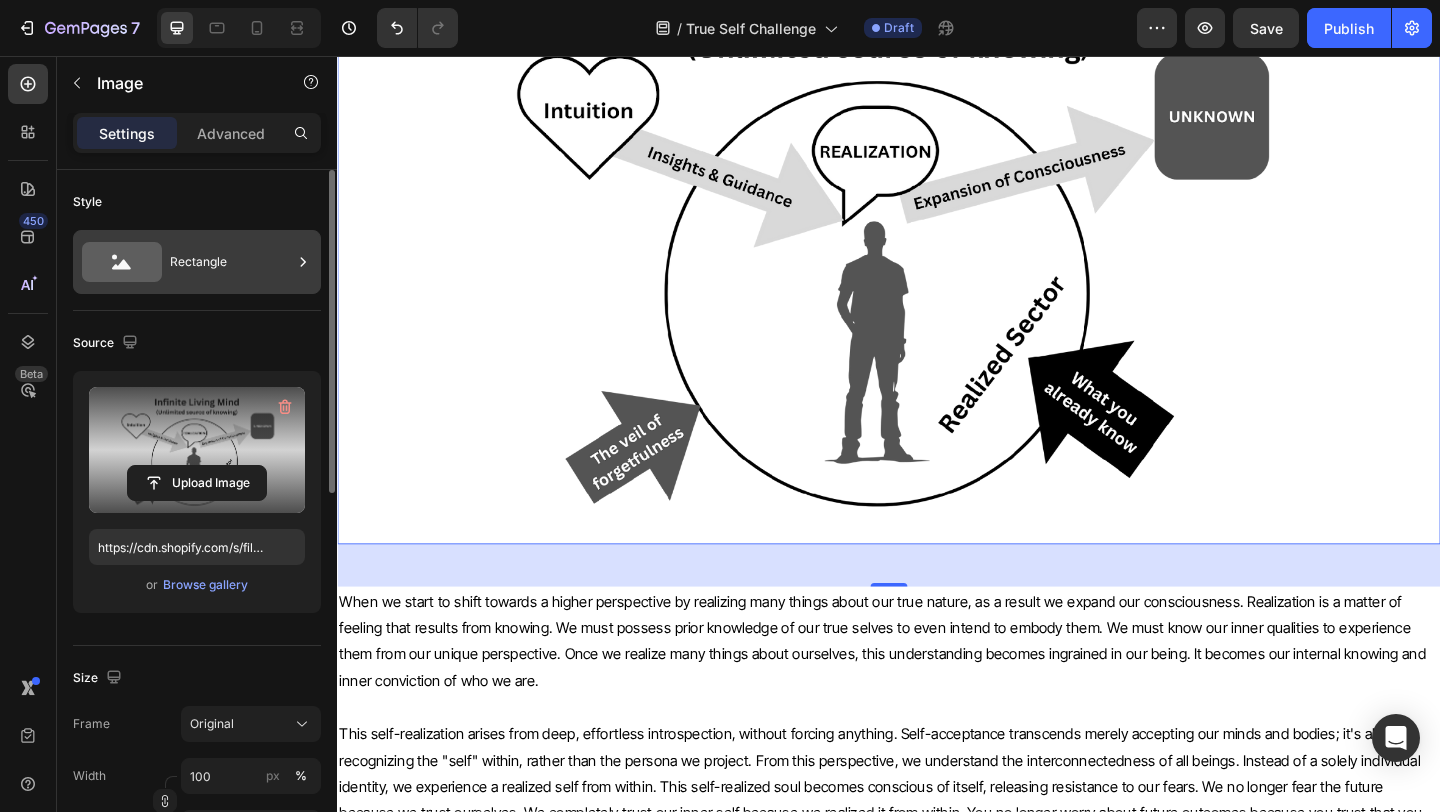 click on "Rectangle" at bounding box center [231, 262] 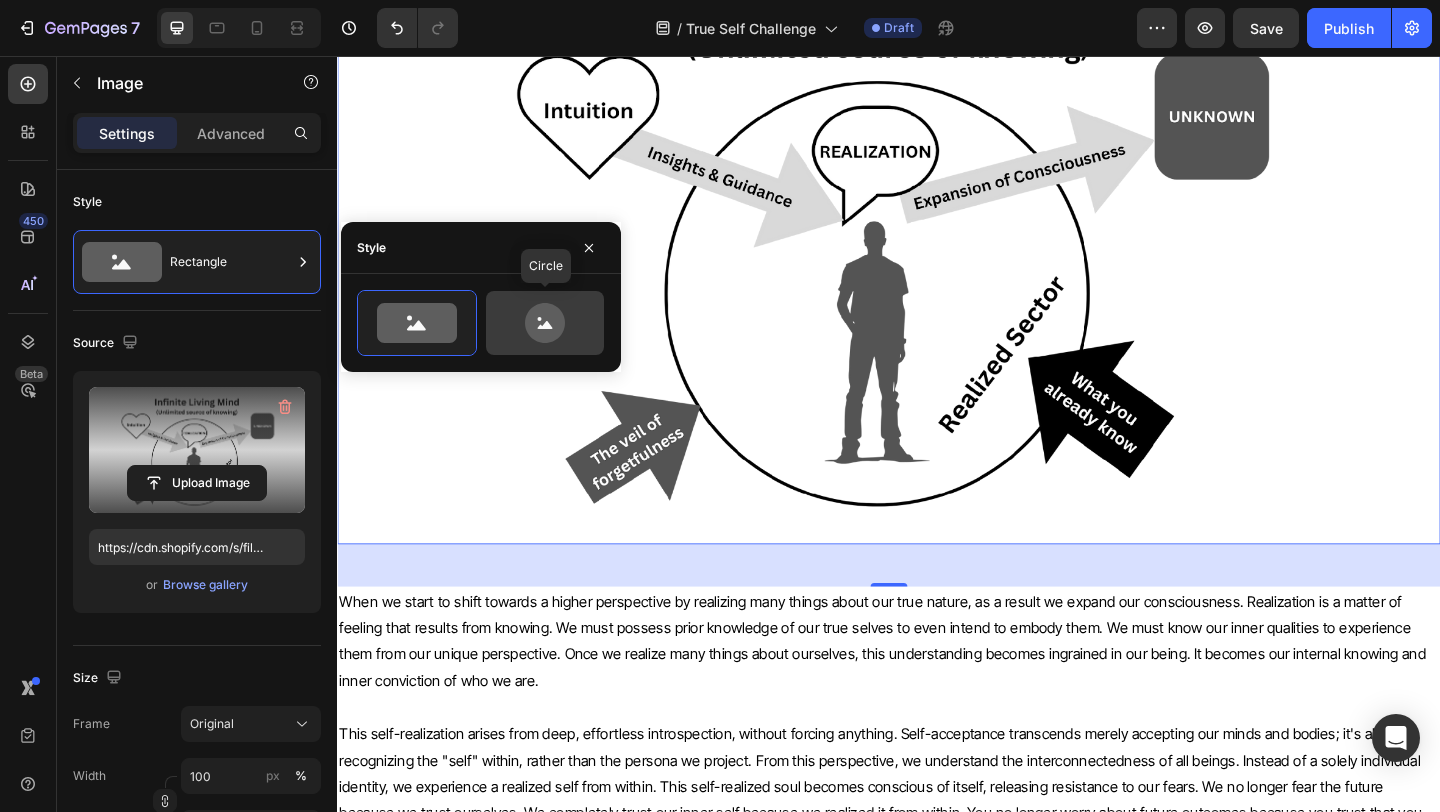 click 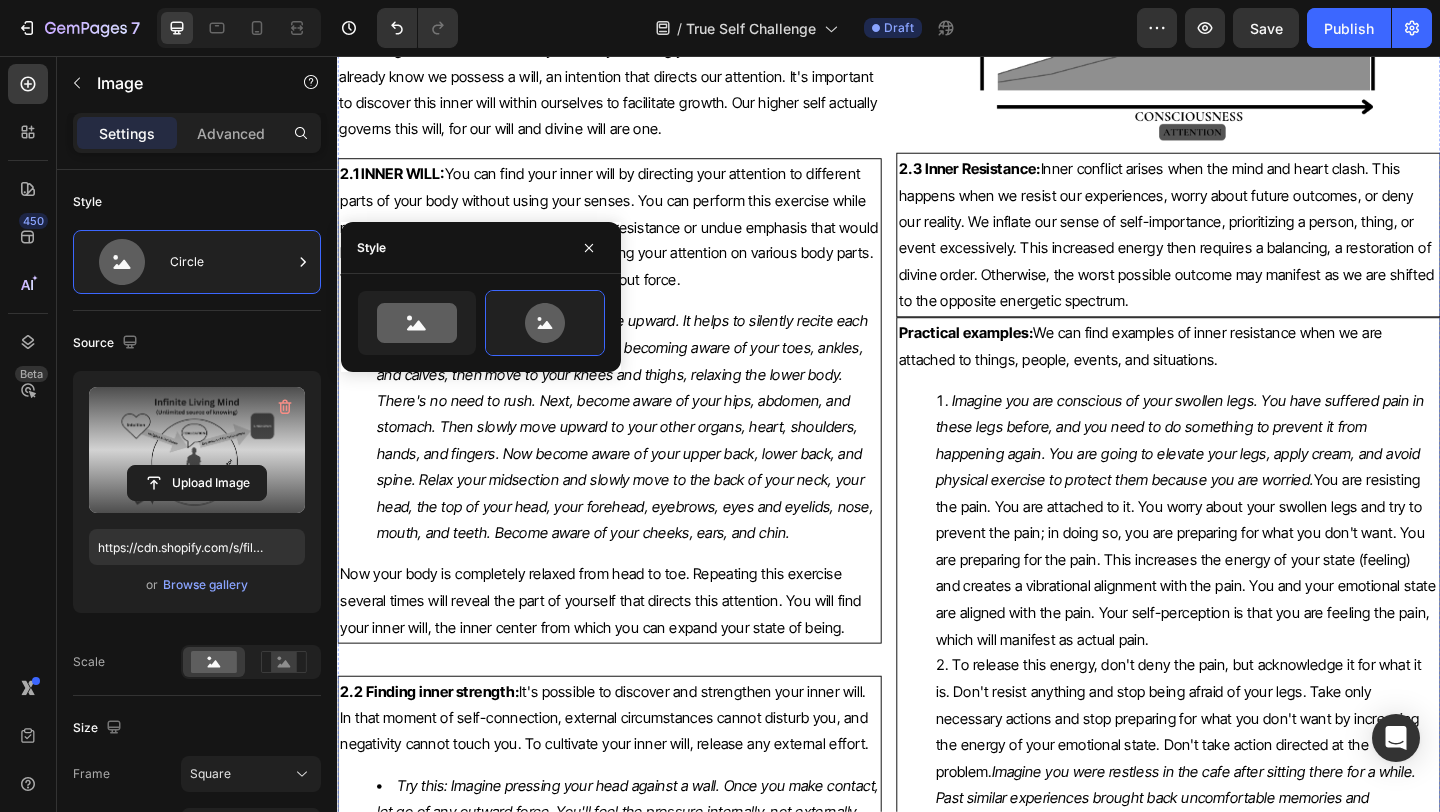 scroll, scrollTop: 6084, scrollLeft: 0, axis: vertical 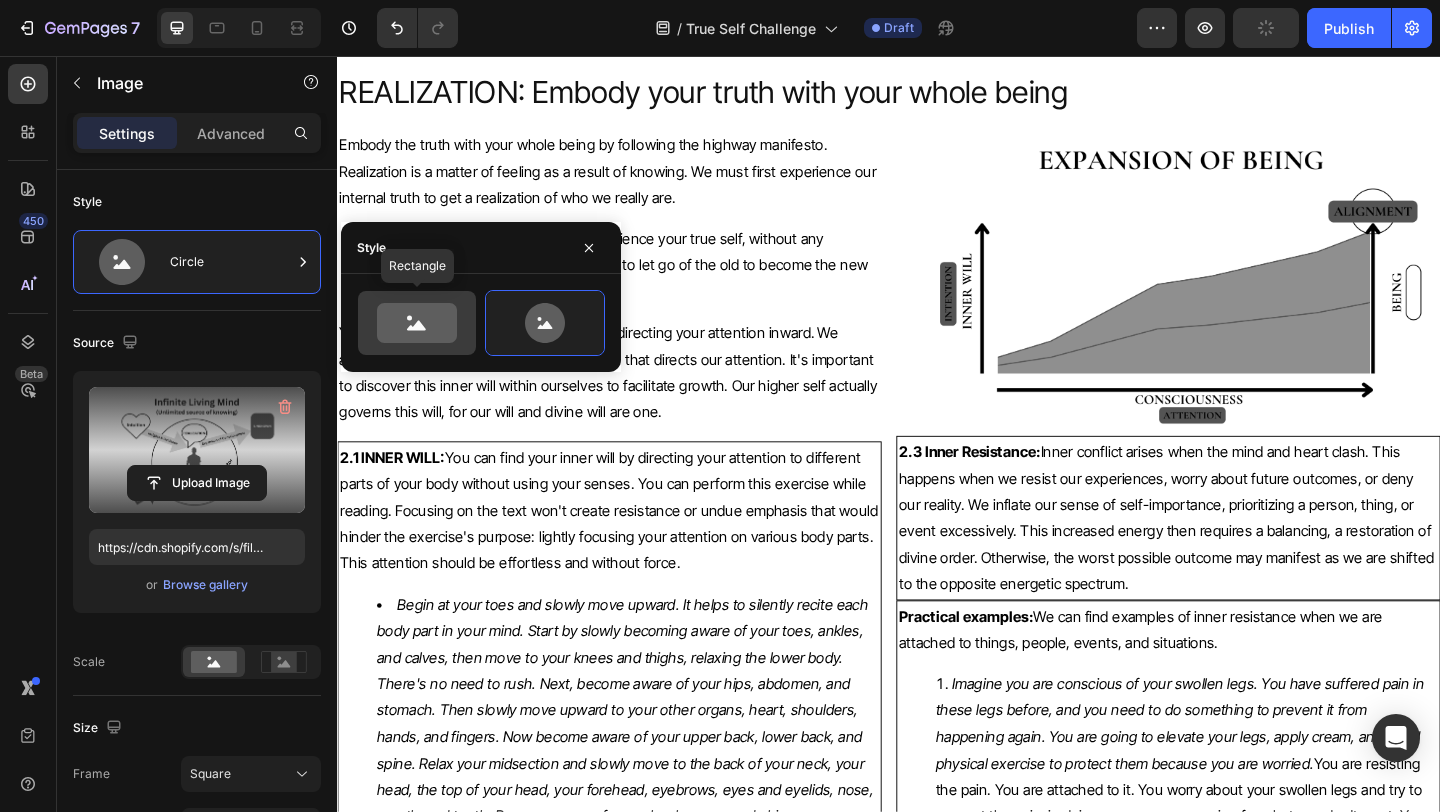 click 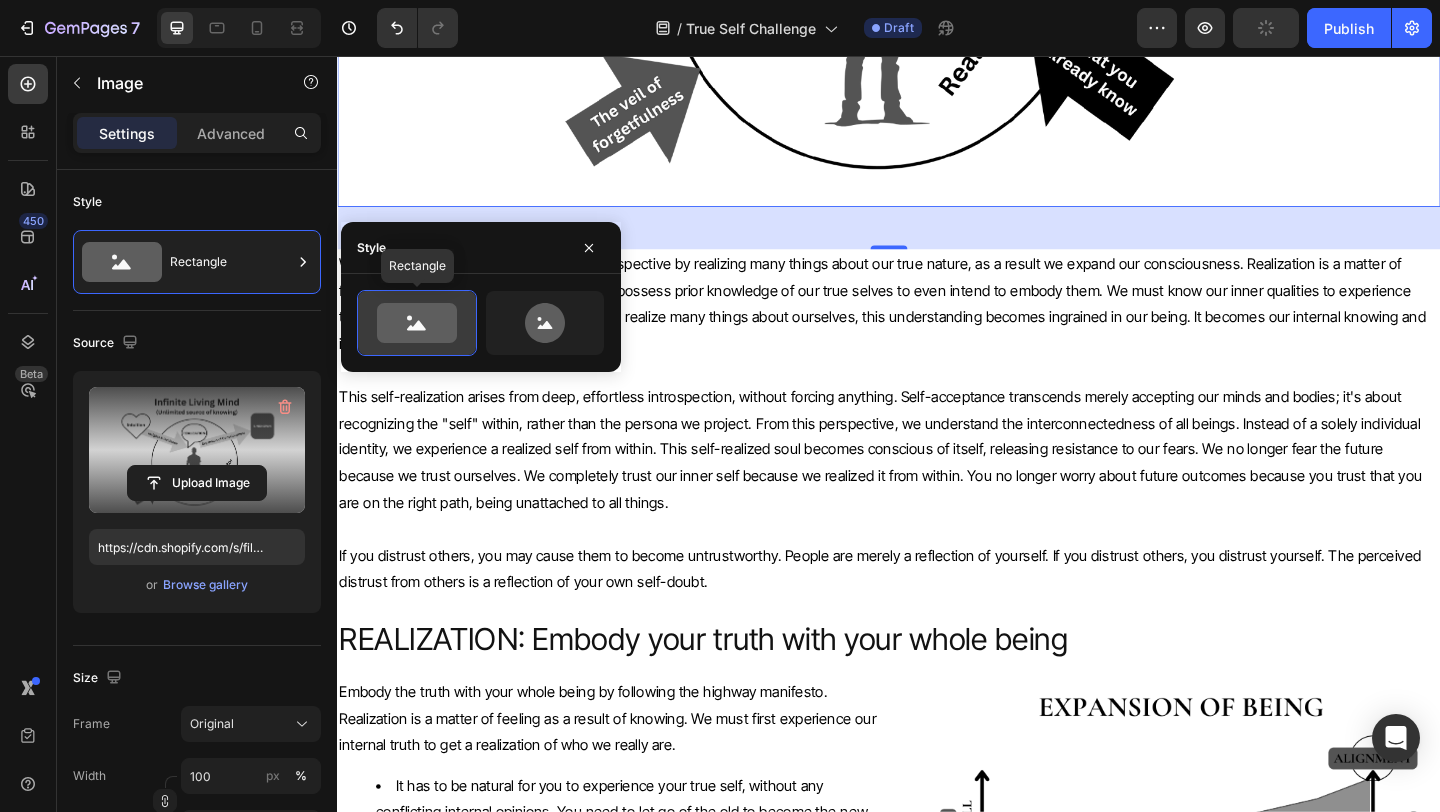 scroll, scrollTop: 6679, scrollLeft: 0, axis: vertical 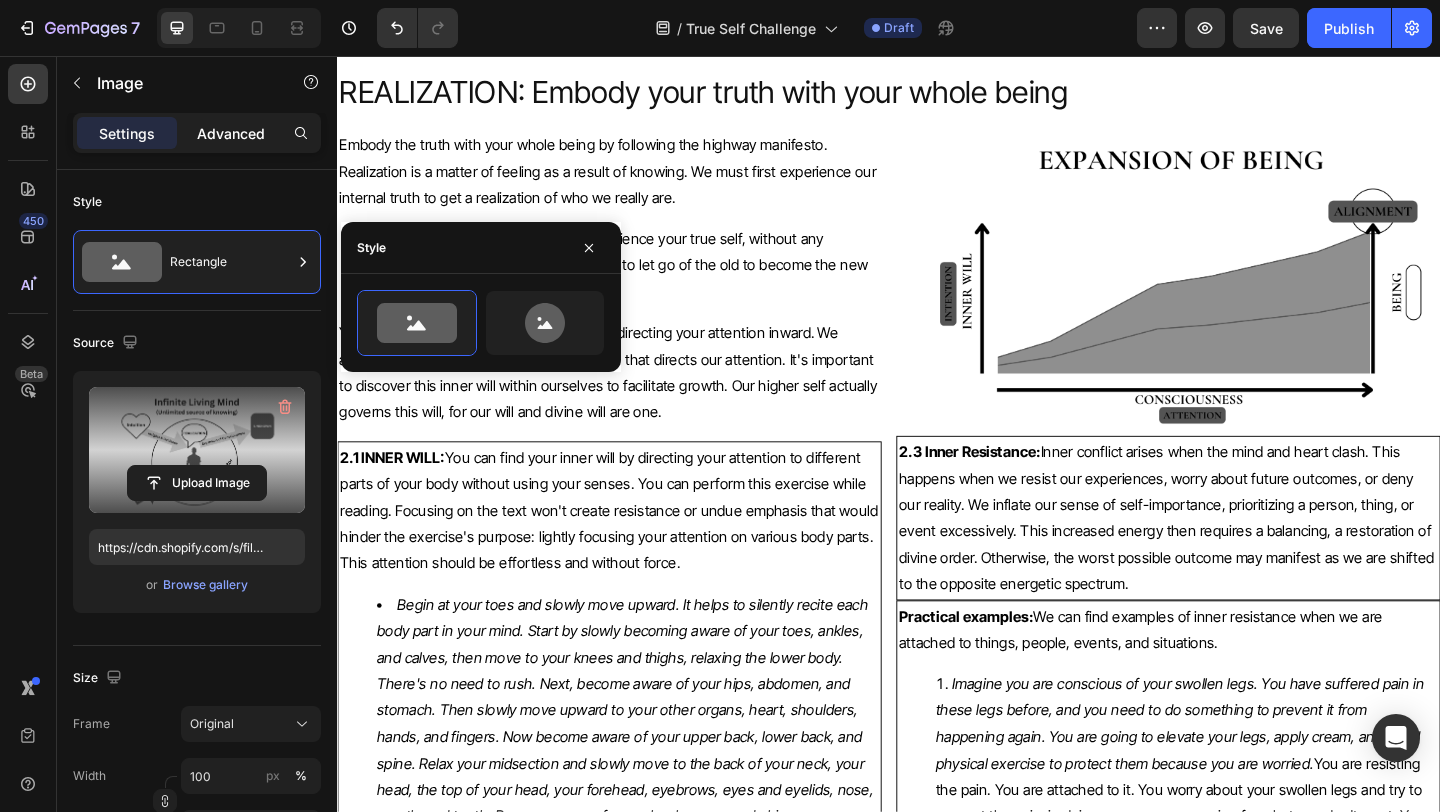 click on "Advanced" at bounding box center [231, 133] 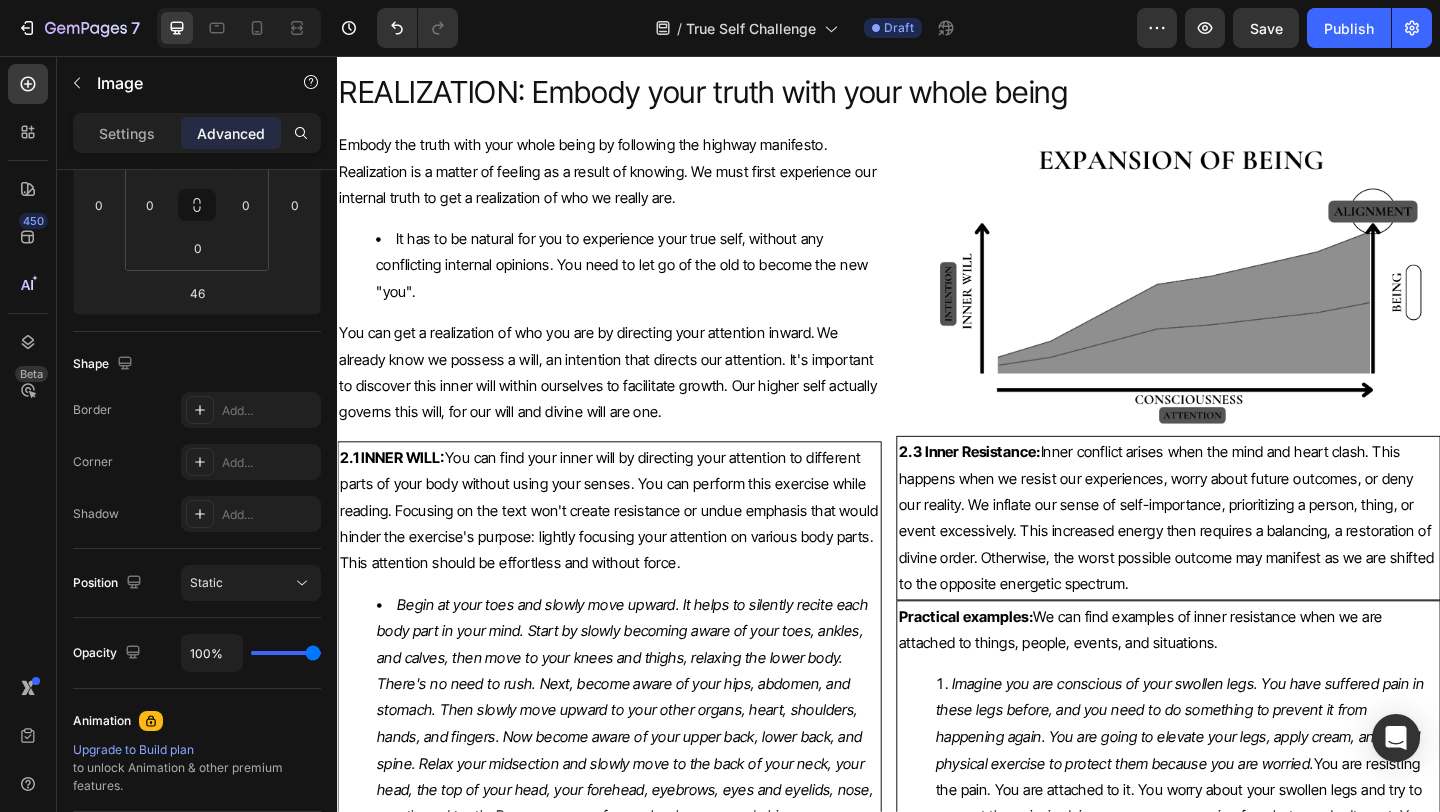 scroll, scrollTop: 0, scrollLeft: 0, axis: both 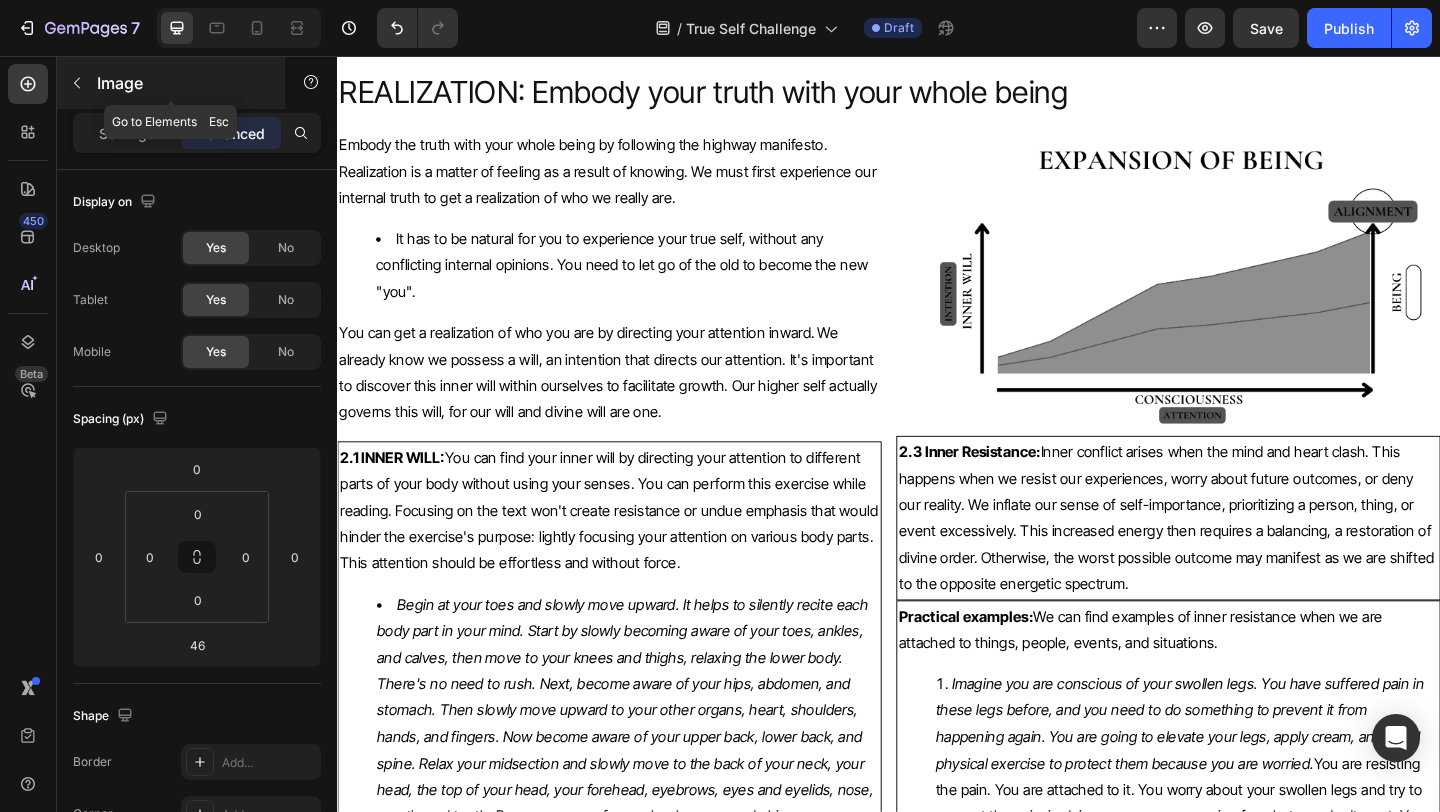 click at bounding box center [77, 83] 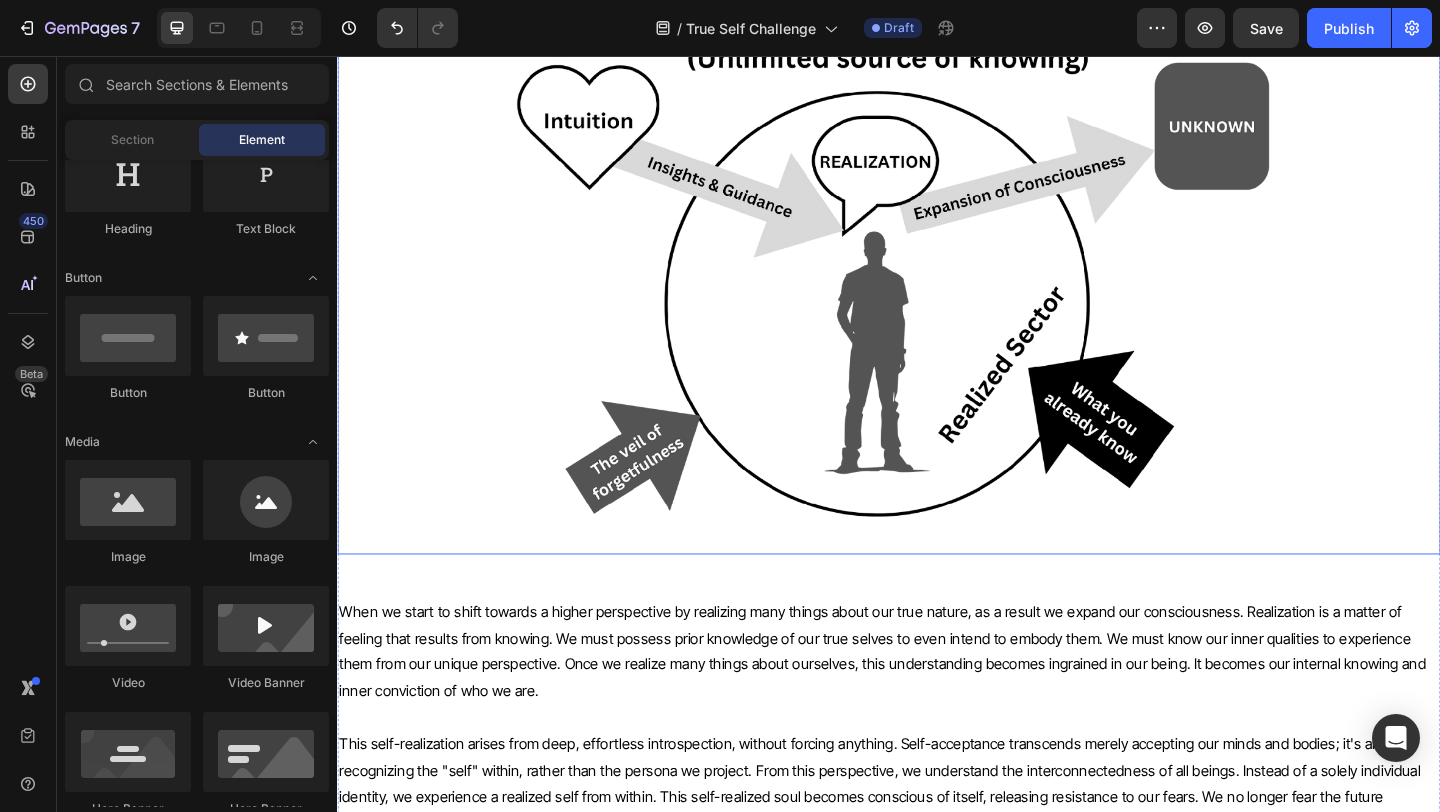 scroll, scrollTop: 5693, scrollLeft: 0, axis: vertical 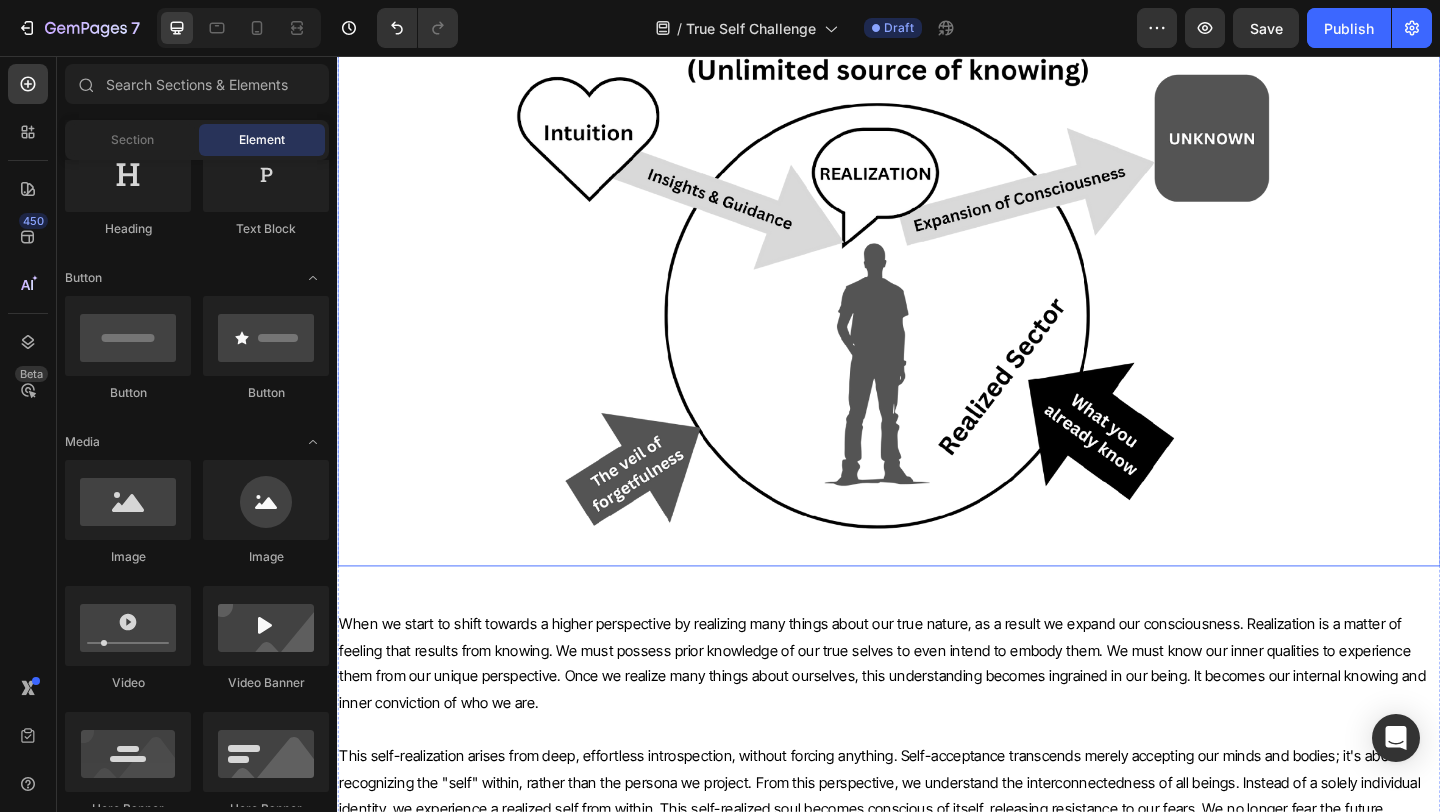 click at bounding box center (937, 273) 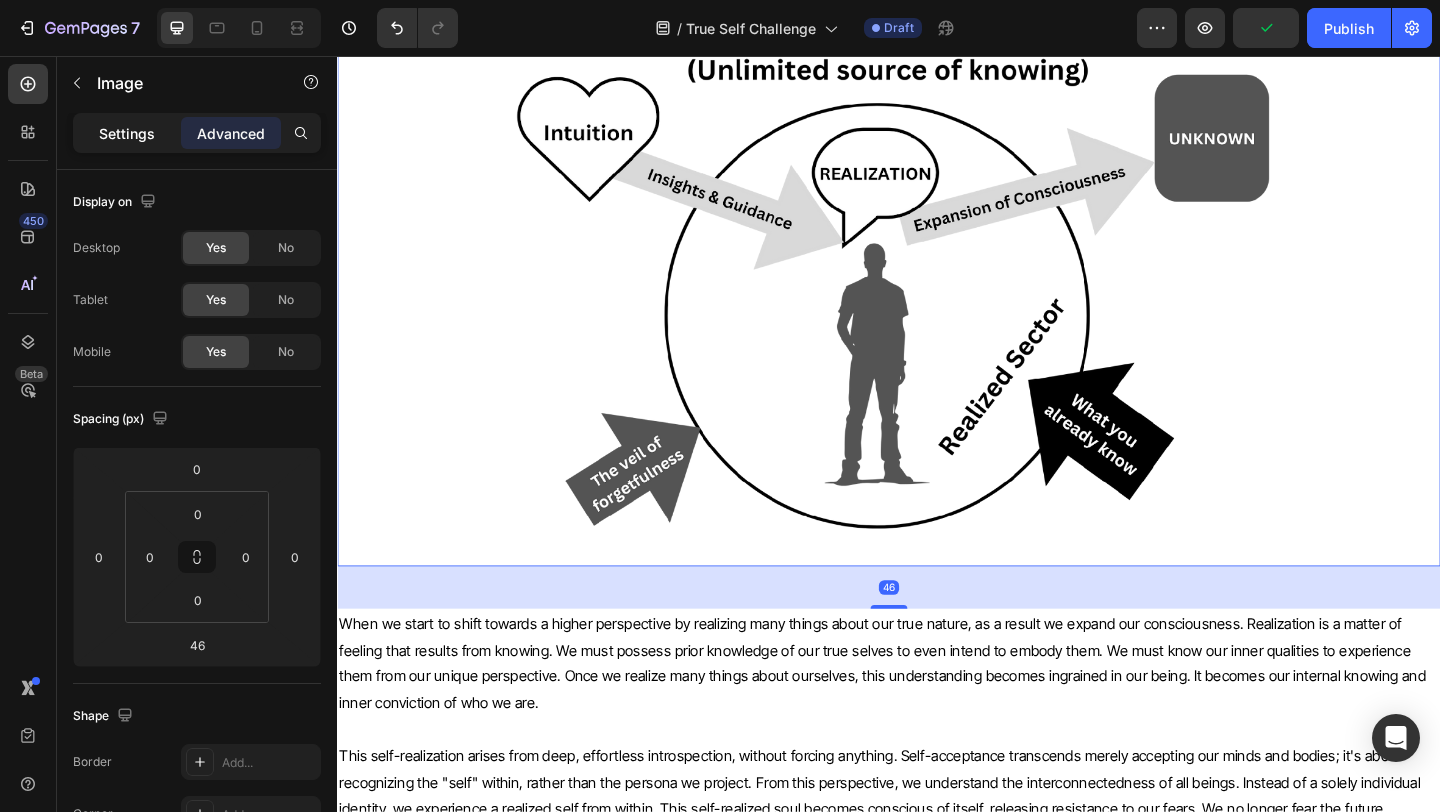 click on "Settings" at bounding box center (127, 133) 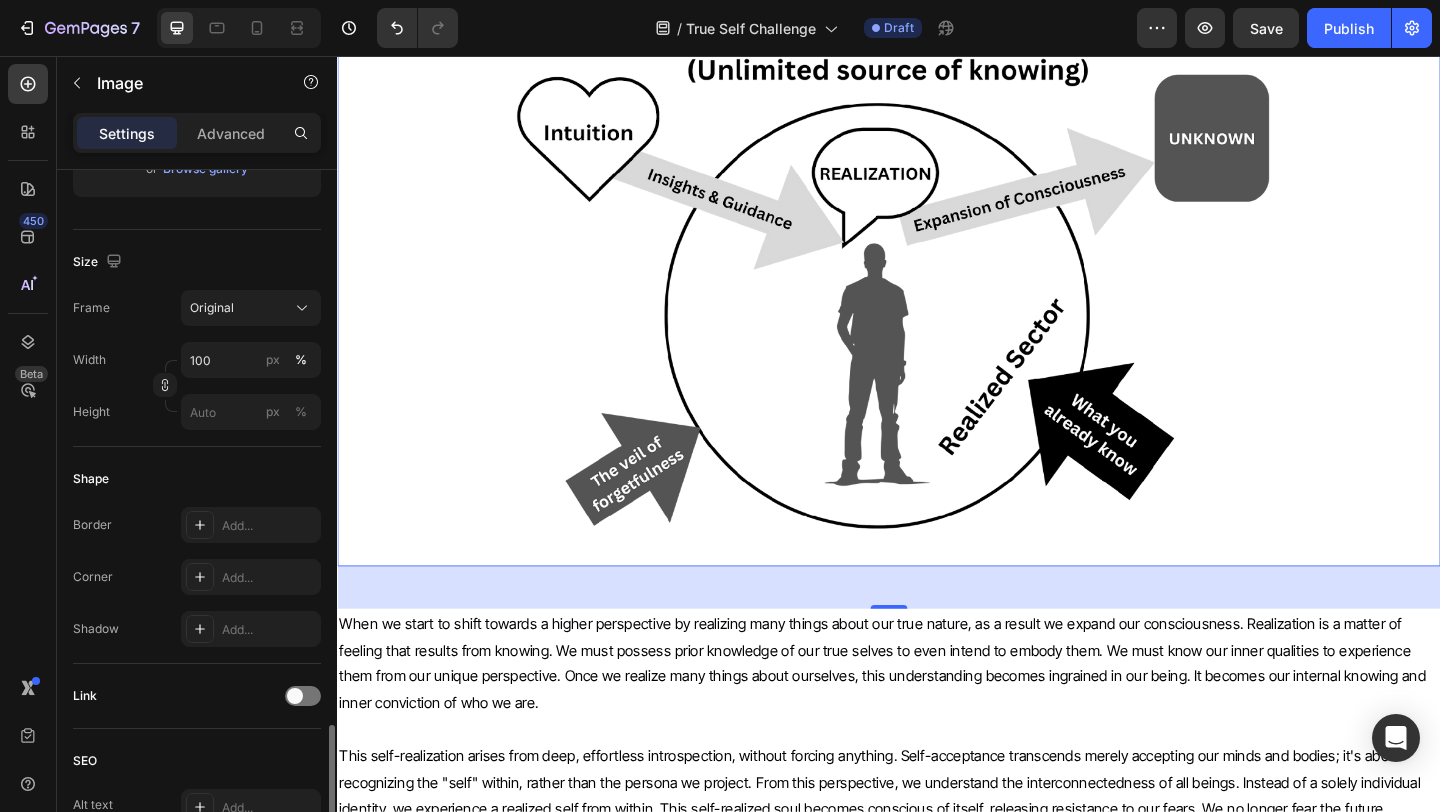 scroll, scrollTop: 0, scrollLeft: 0, axis: both 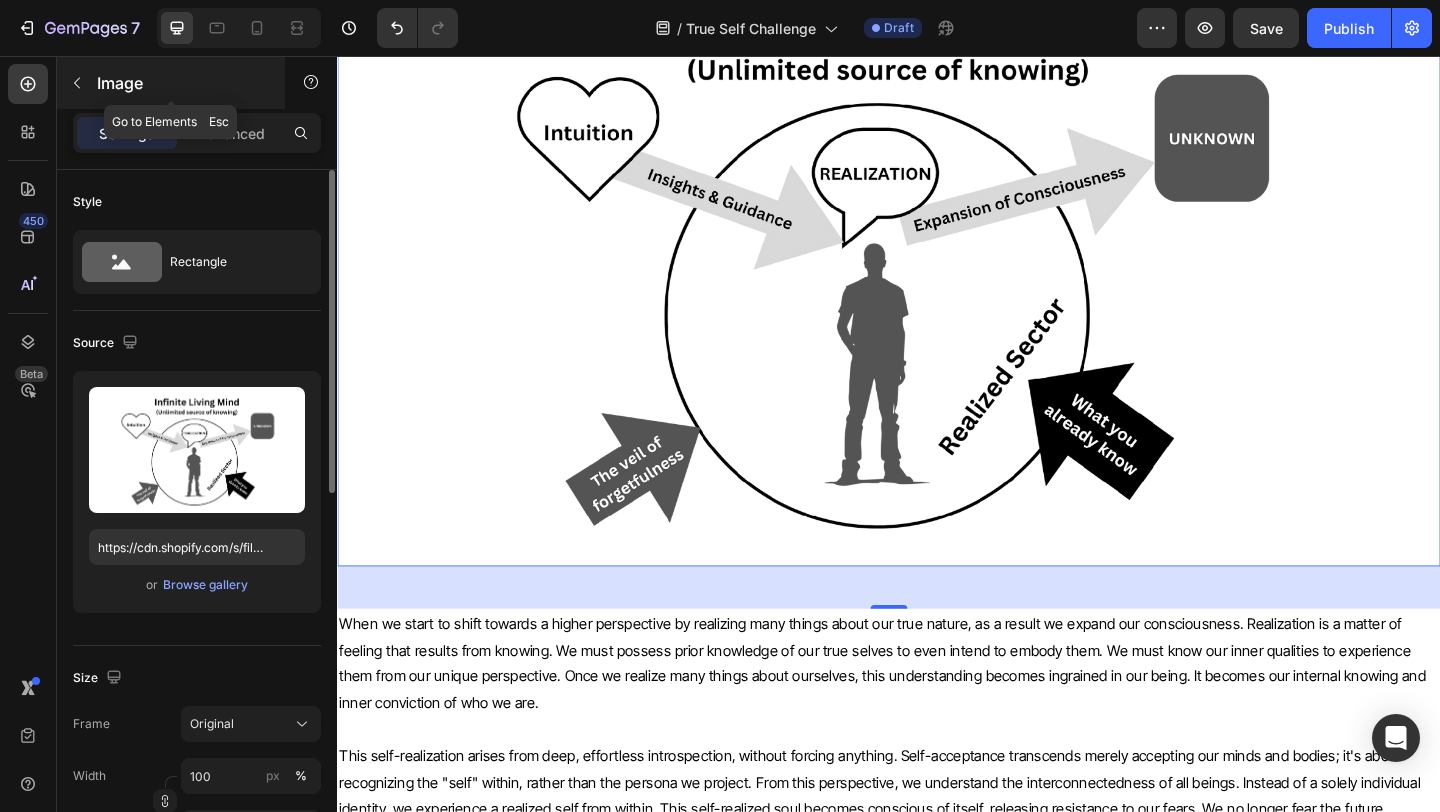click 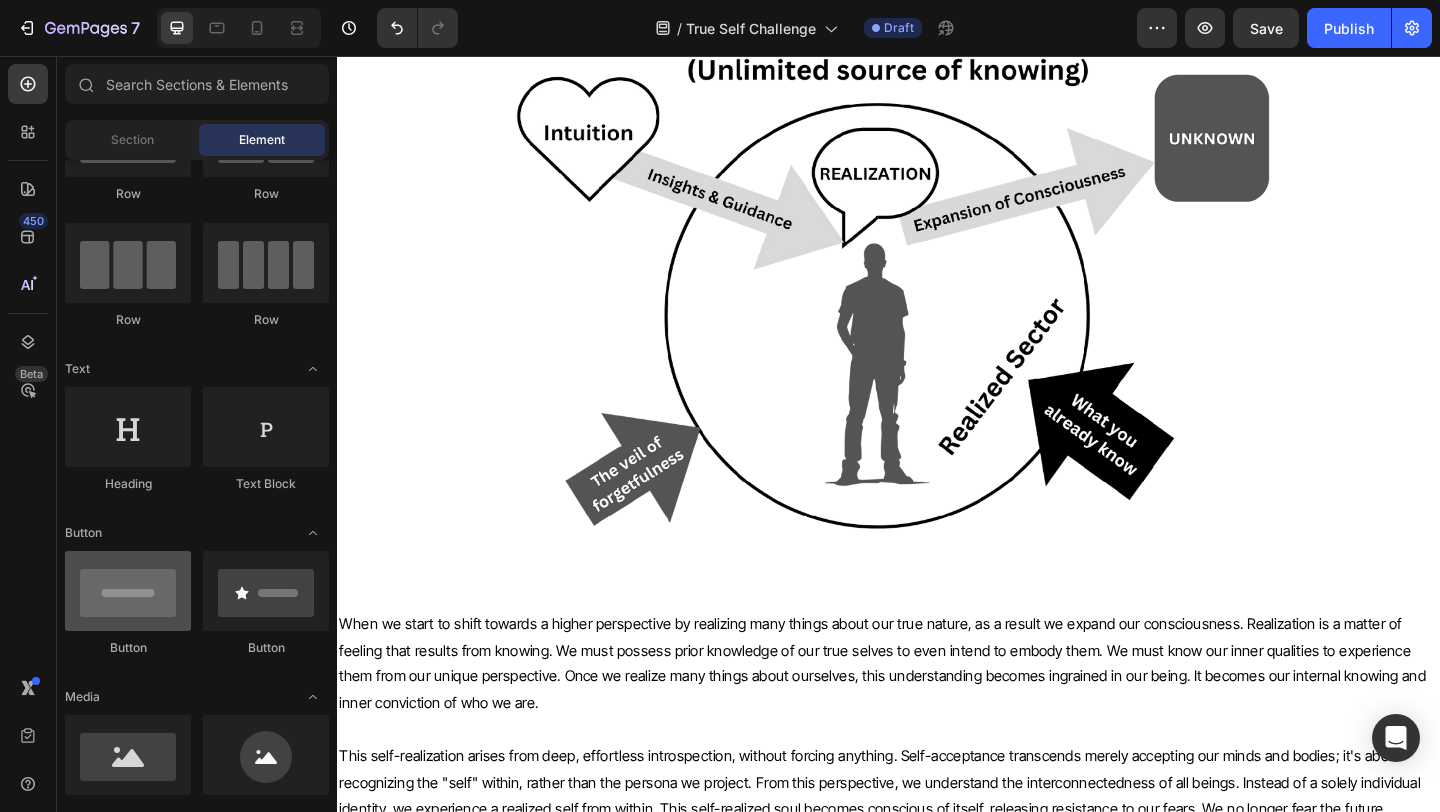 scroll, scrollTop: 0, scrollLeft: 0, axis: both 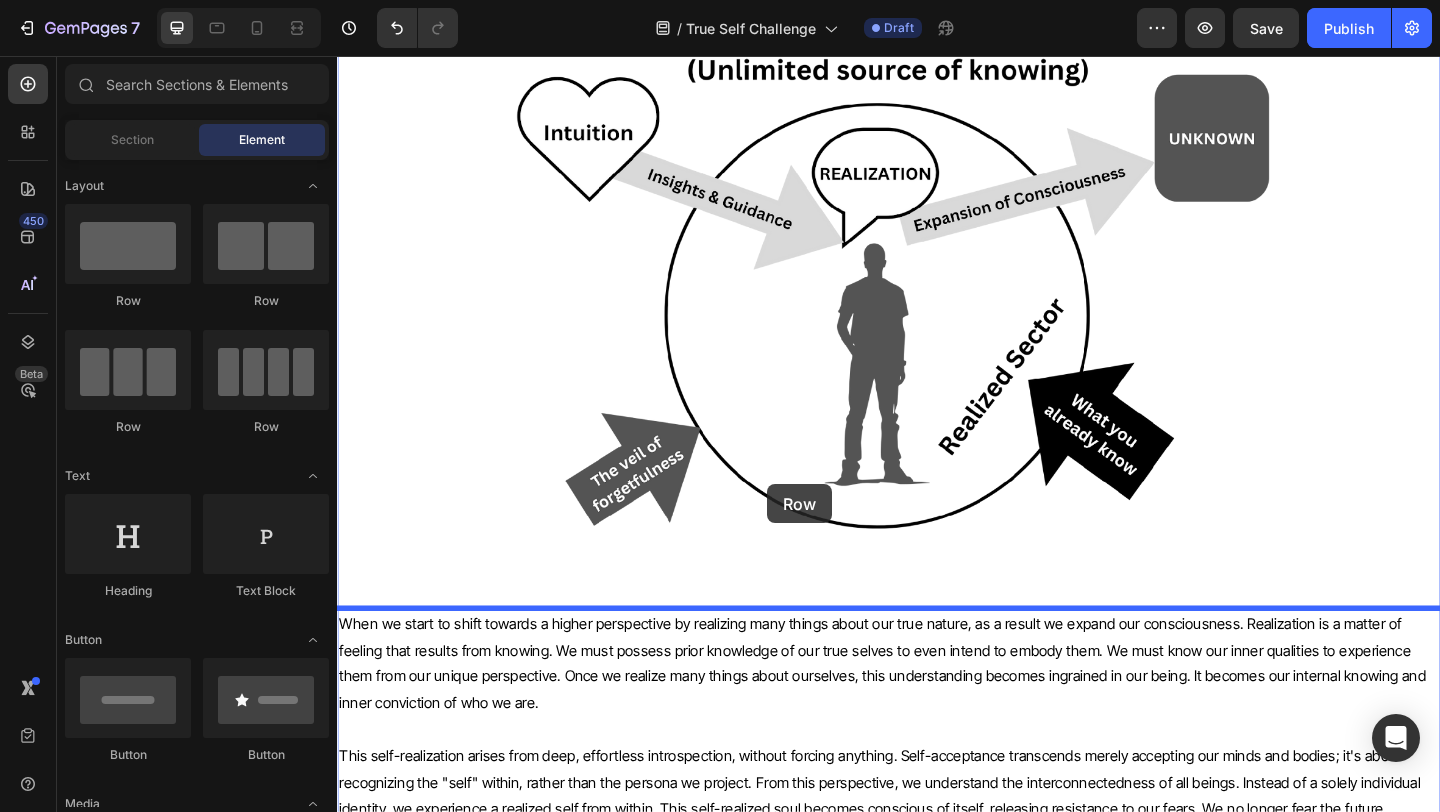 drag, startPoint x: 594, startPoint y: 332, endPoint x: 805, endPoint y: 522, distance: 283.9384 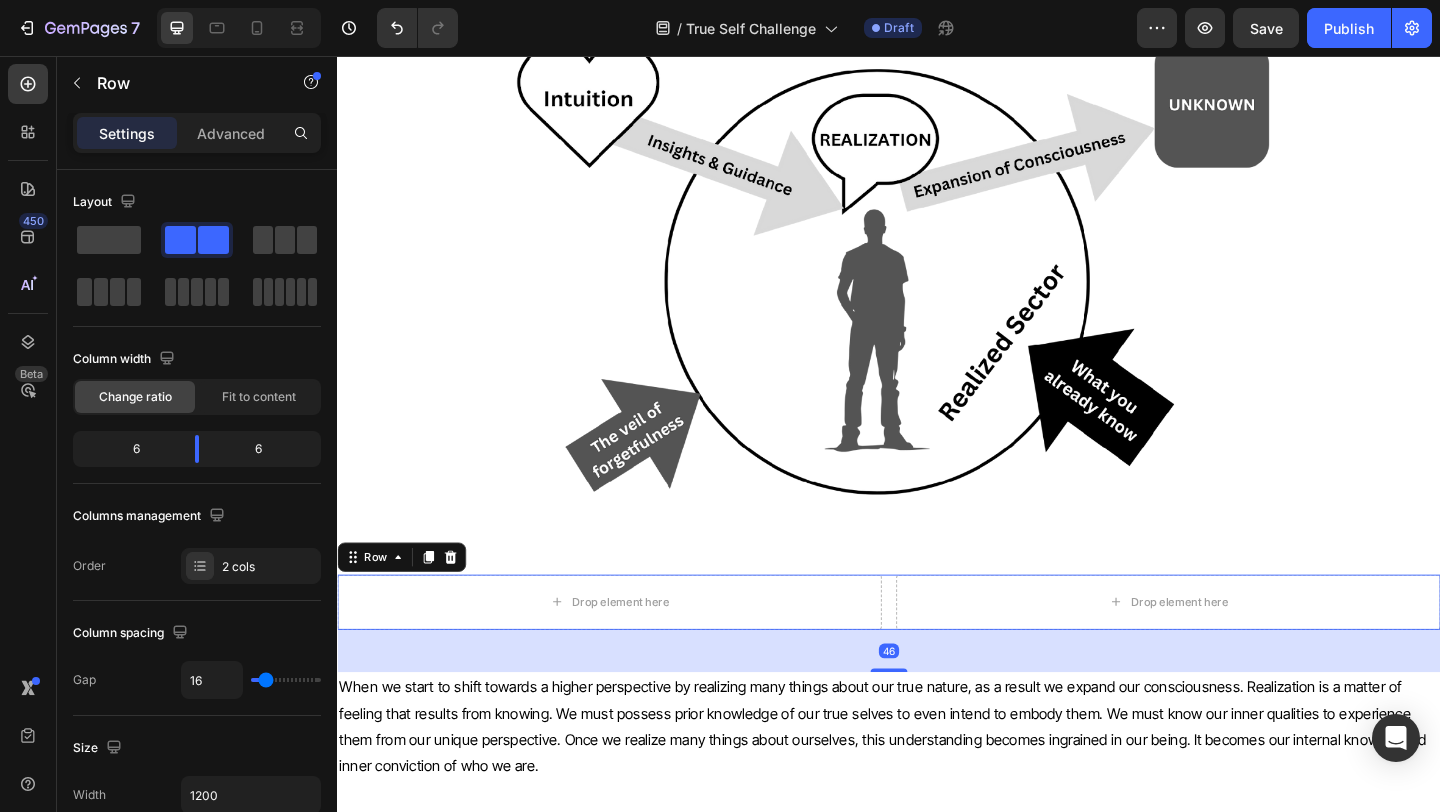 scroll, scrollTop: 5772, scrollLeft: 0, axis: vertical 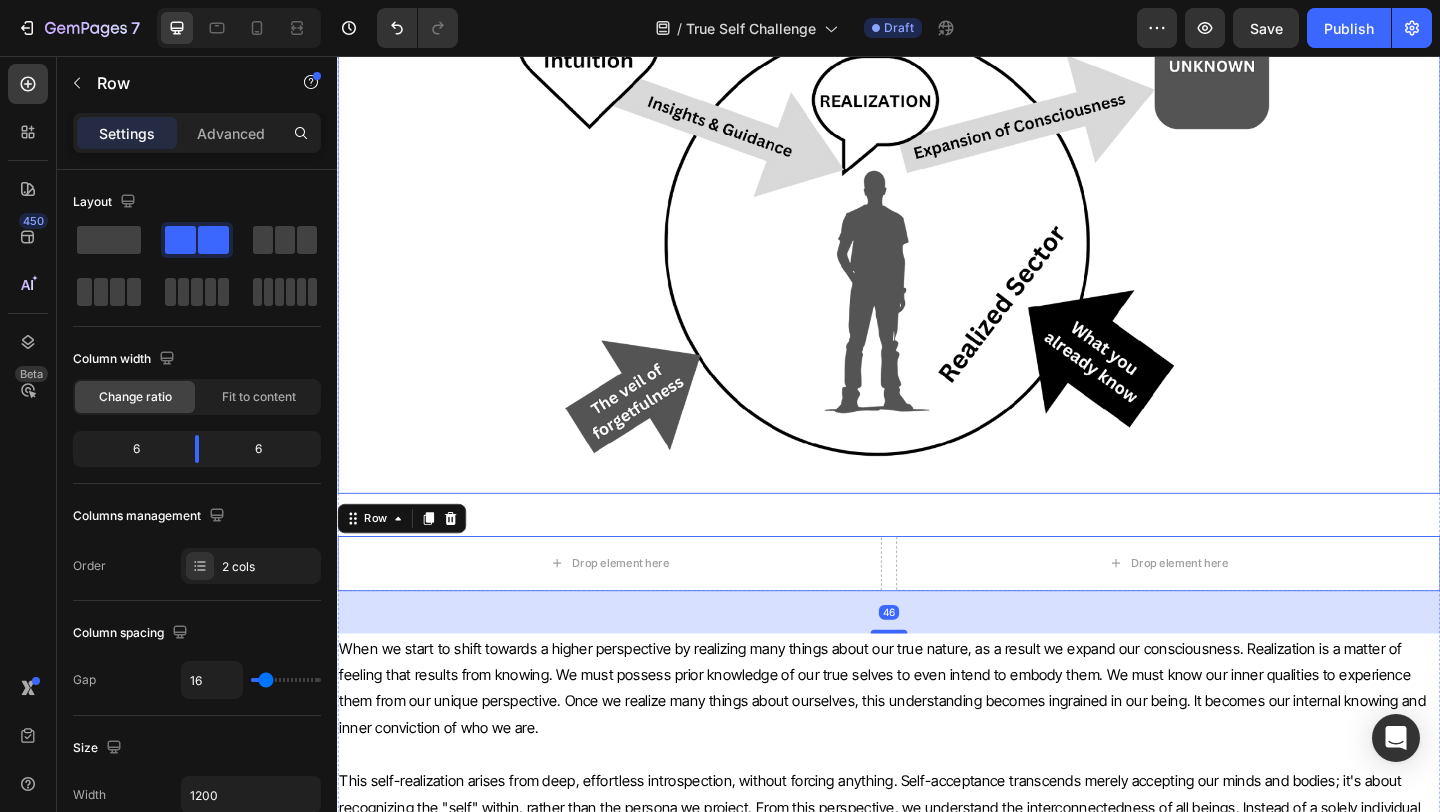 click at bounding box center (937, 194) 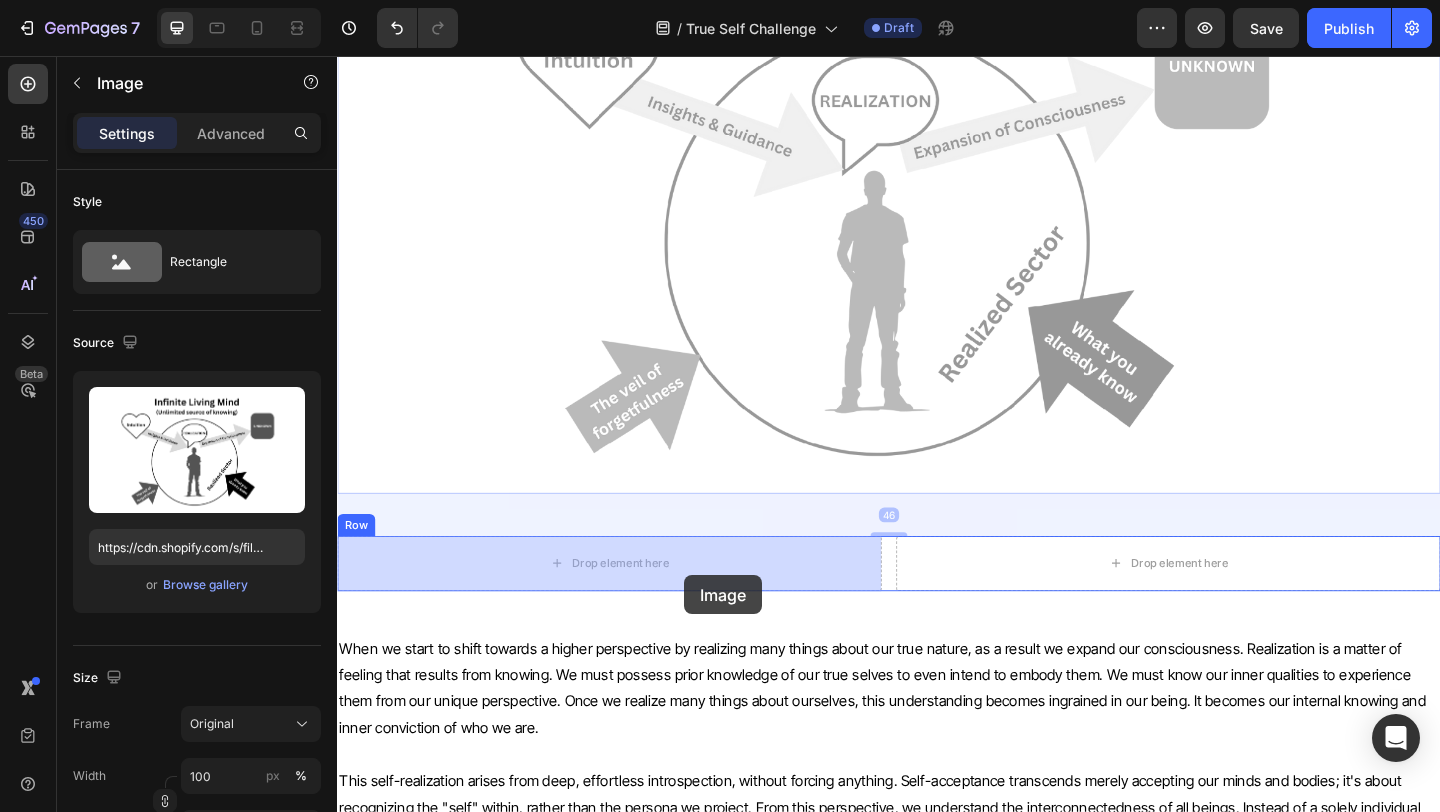drag, startPoint x: 913, startPoint y: 262, endPoint x: 715, endPoint y: 621, distance: 409.98172 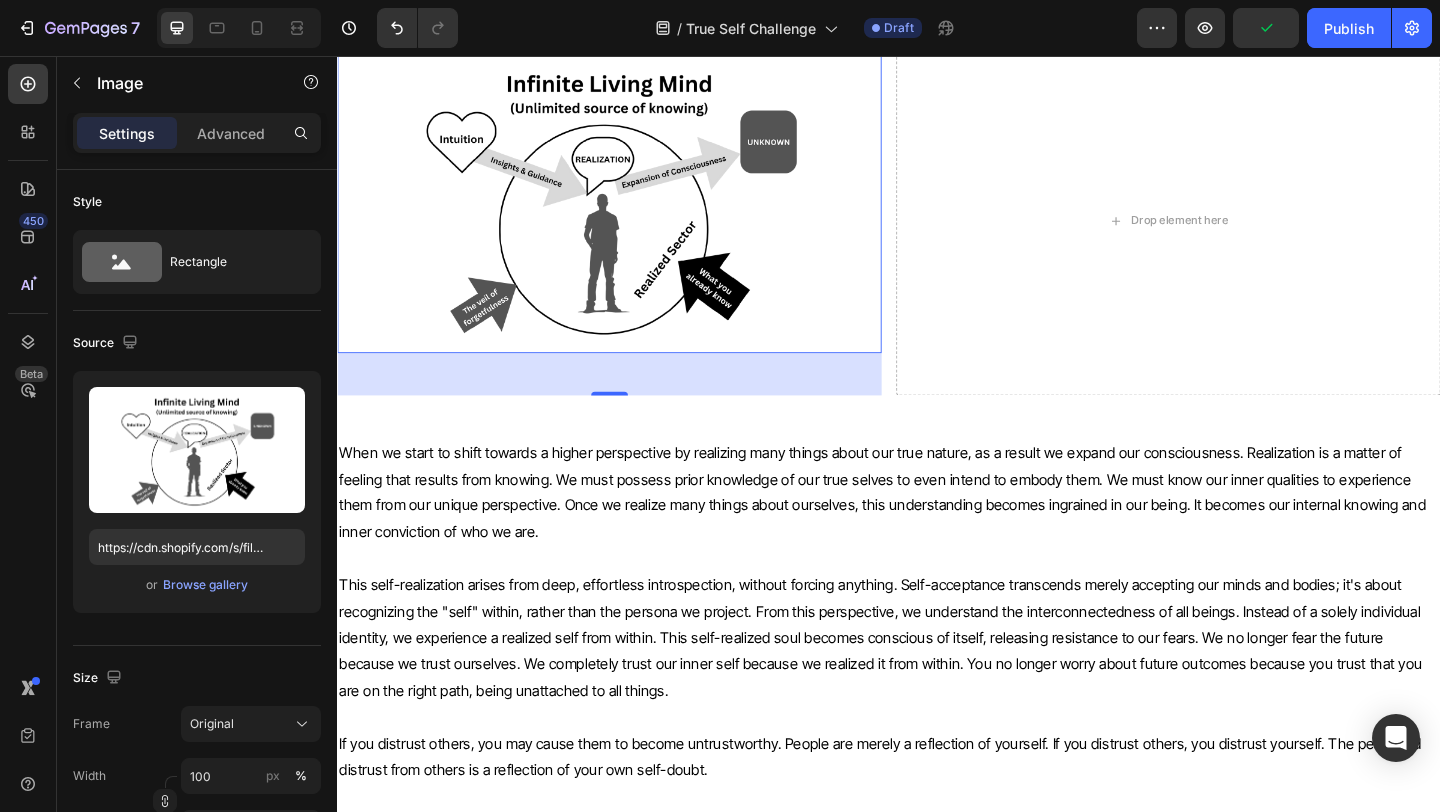 scroll, scrollTop: 6265, scrollLeft: 0, axis: vertical 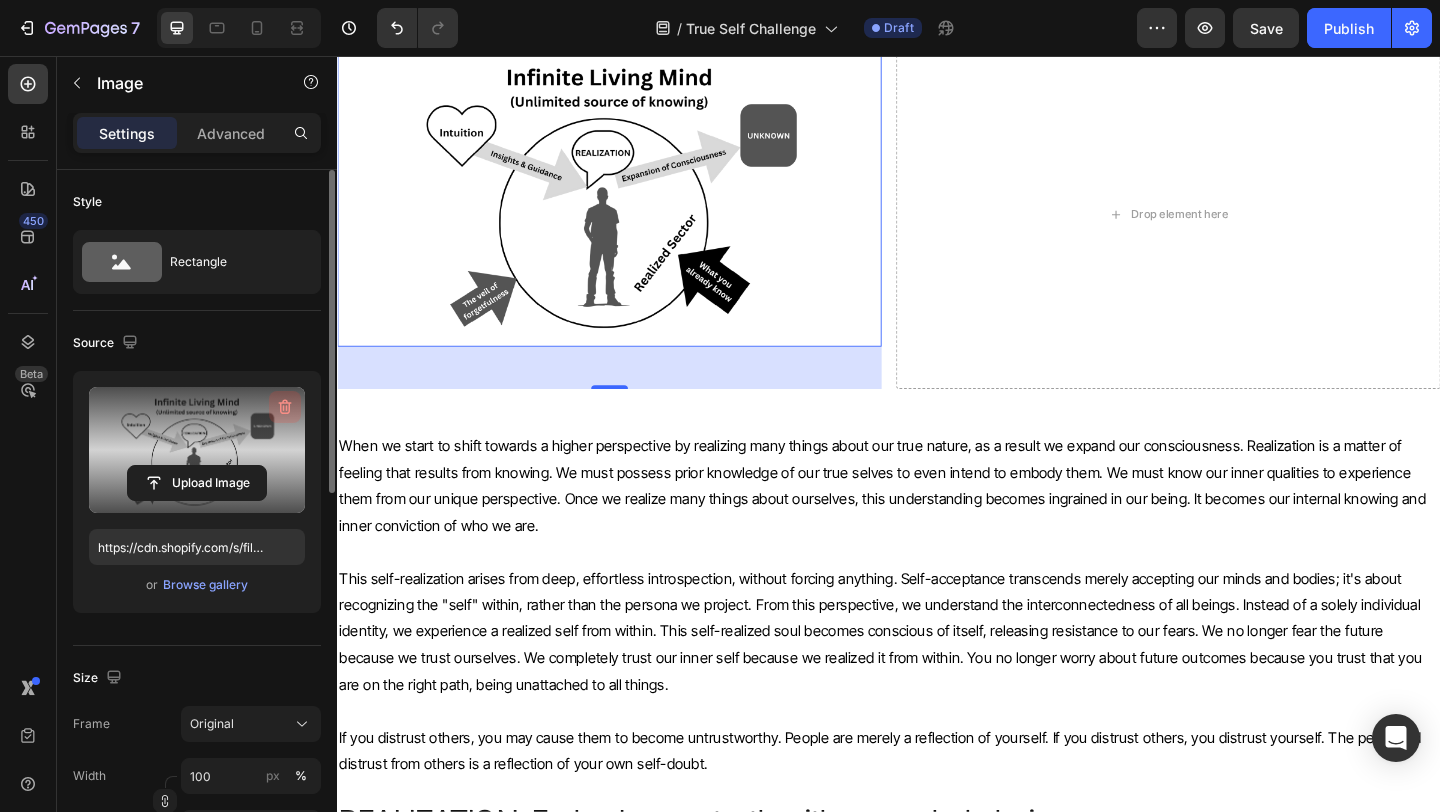click 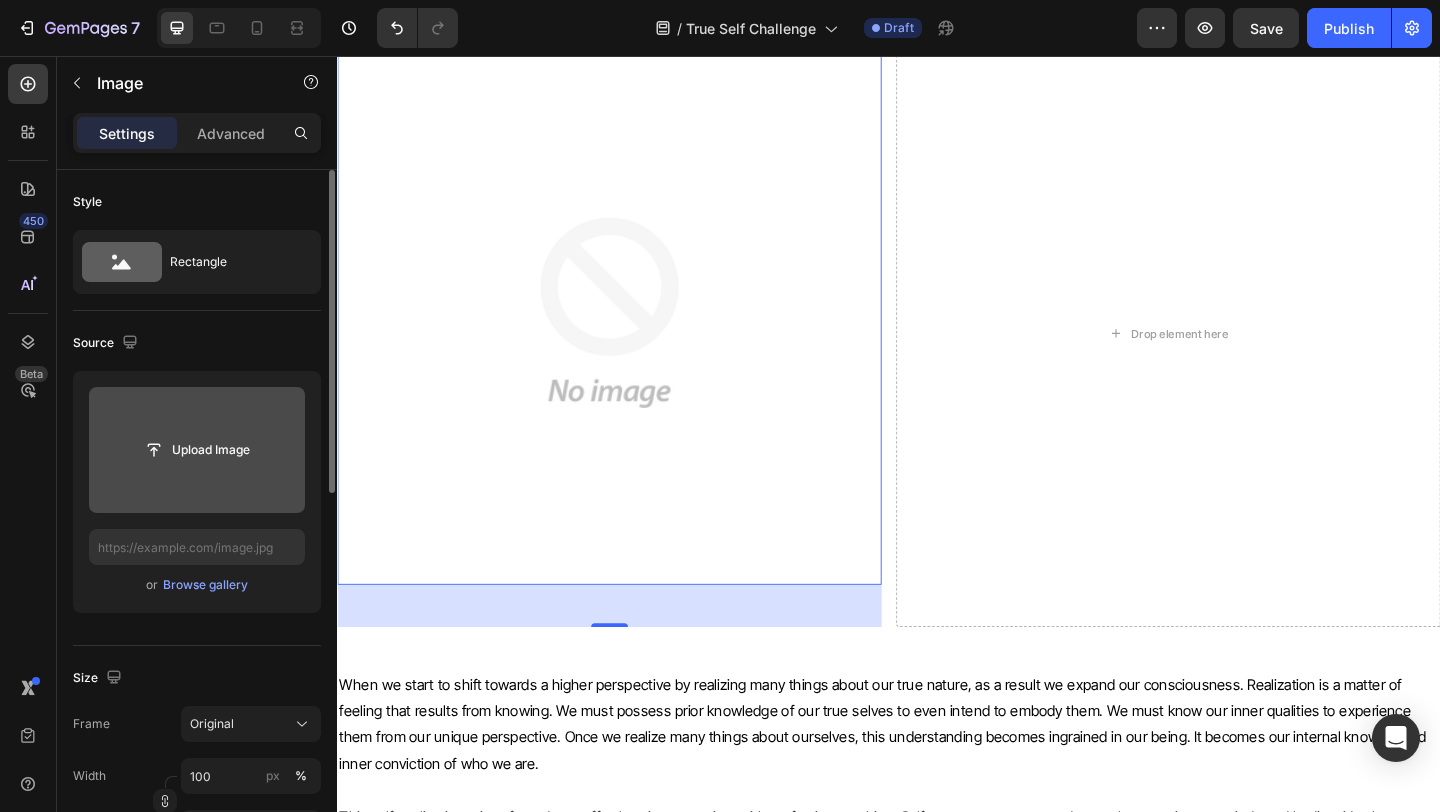 click on "Upload Image" at bounding box center [197, 450] 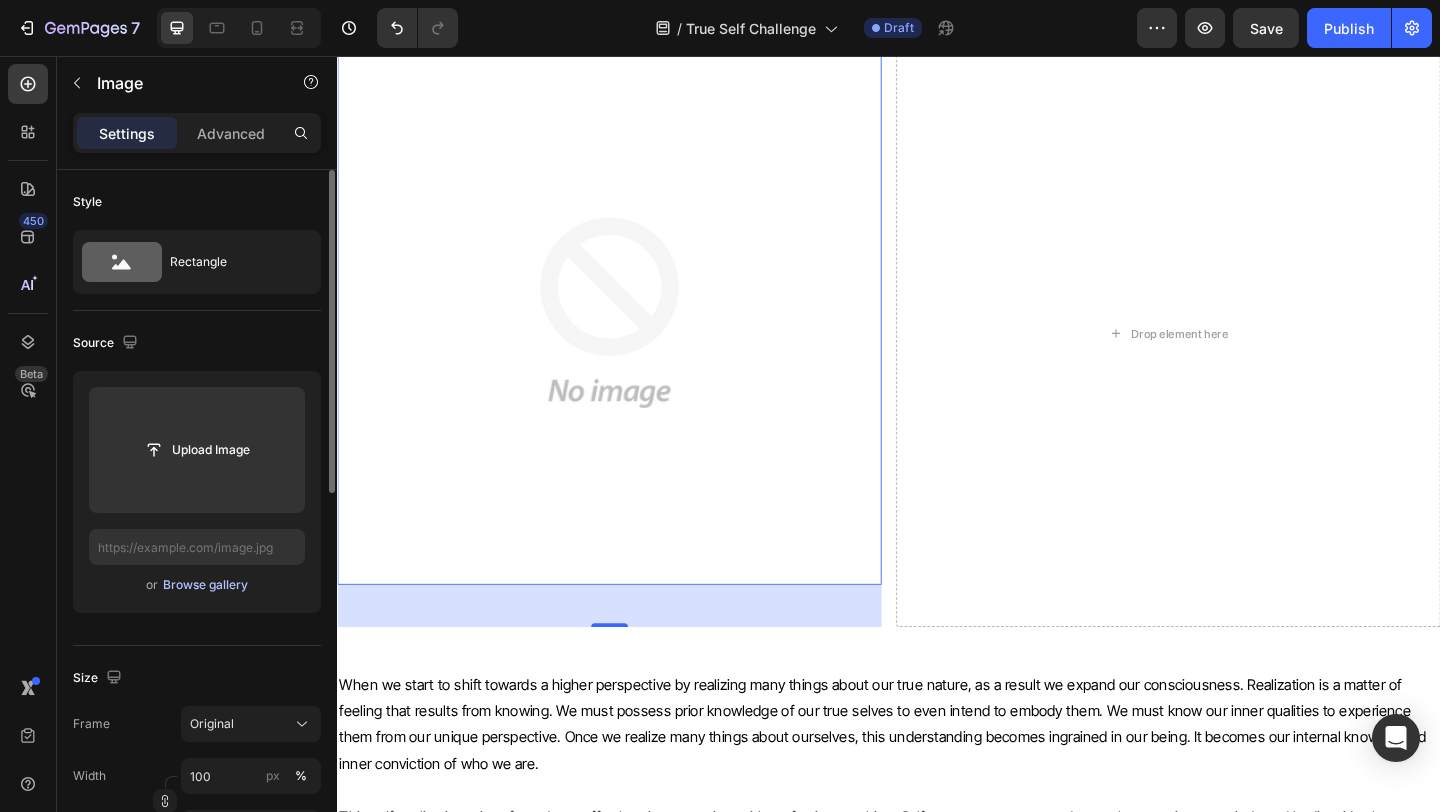 click on "Browse gallery" at bounding box center (205, 585) 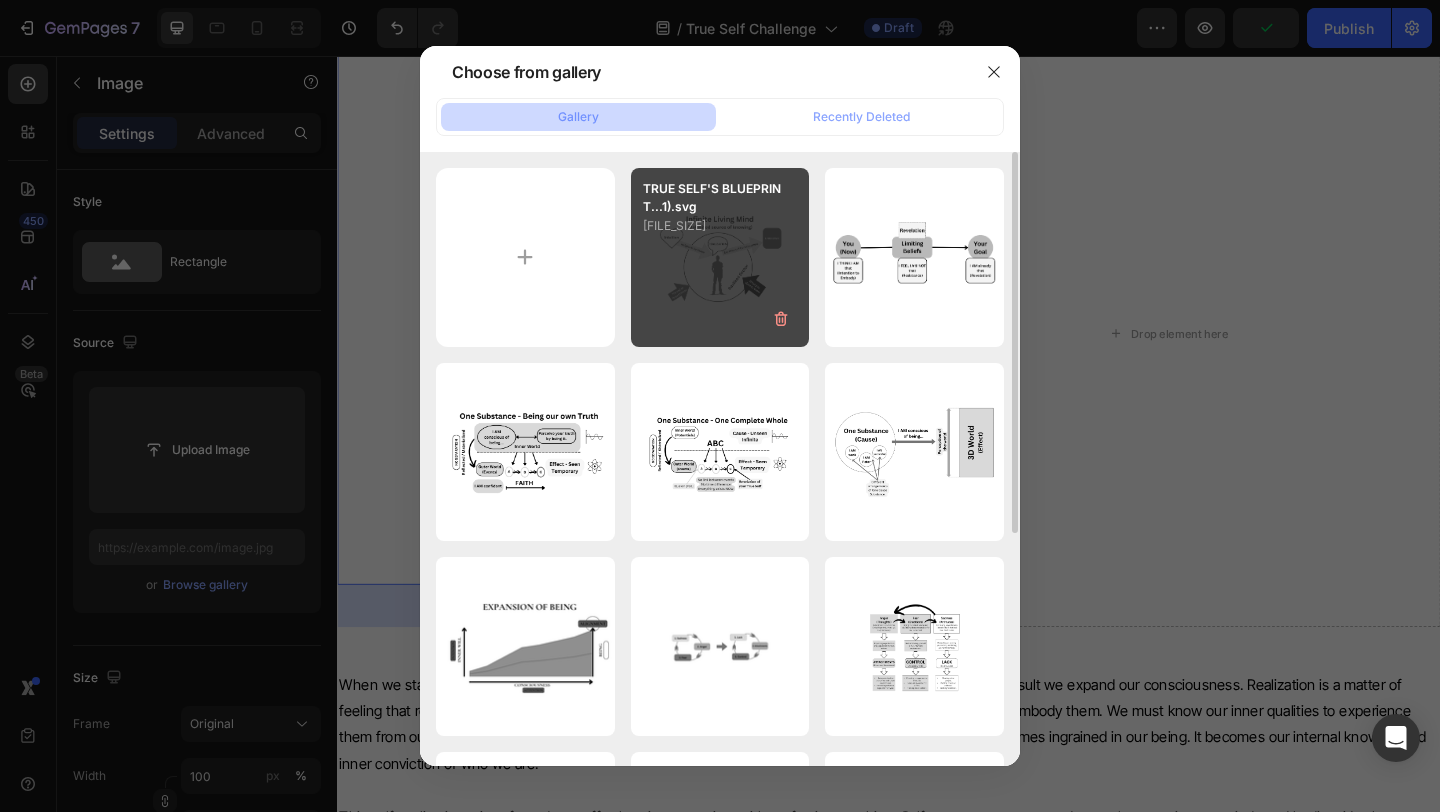 click on "TRUE SELF'S BLUEPRINT...1).svg [FILE_SIZE]" at bounding box center [720, 257] 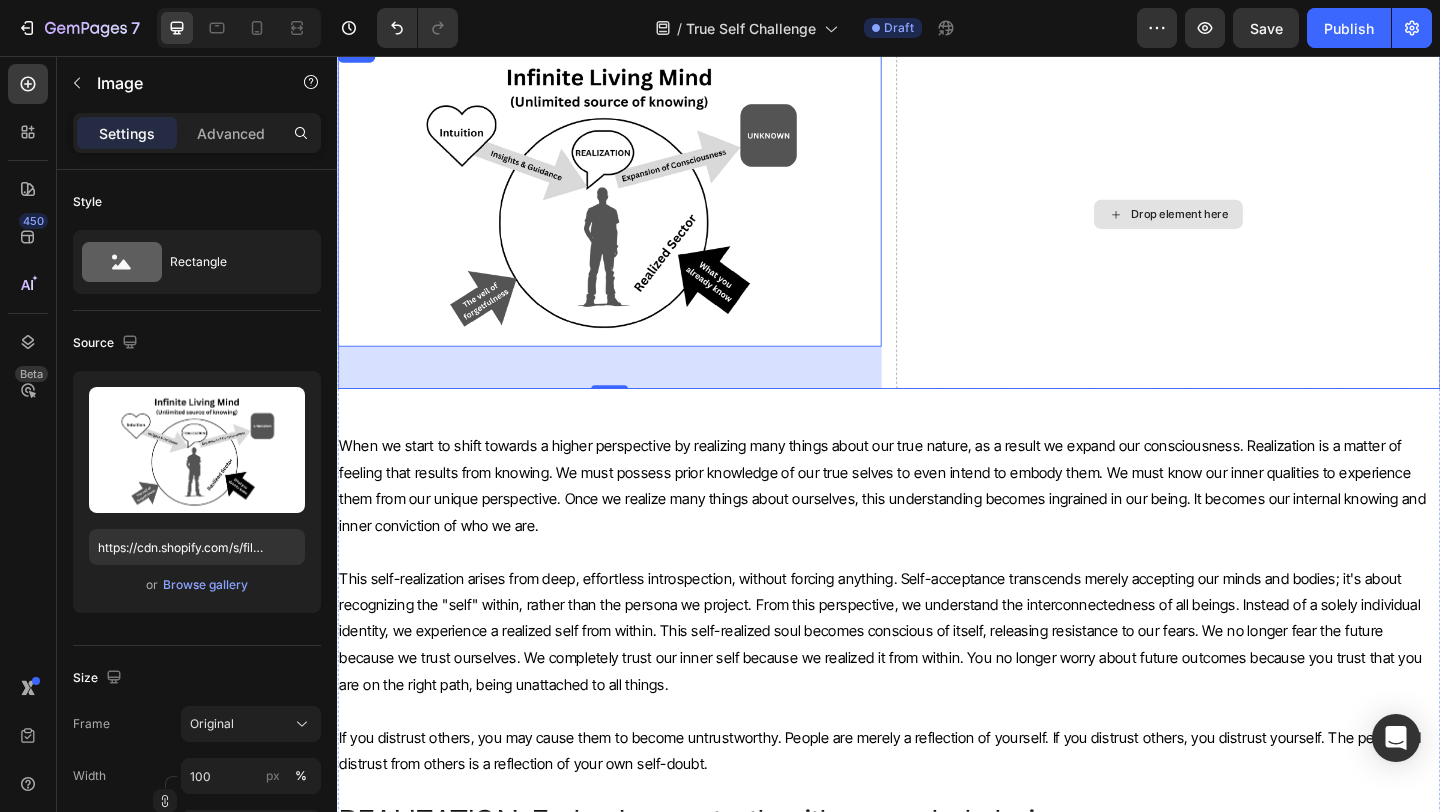 click on "Drop element here" at bounding box center [1253, 228] 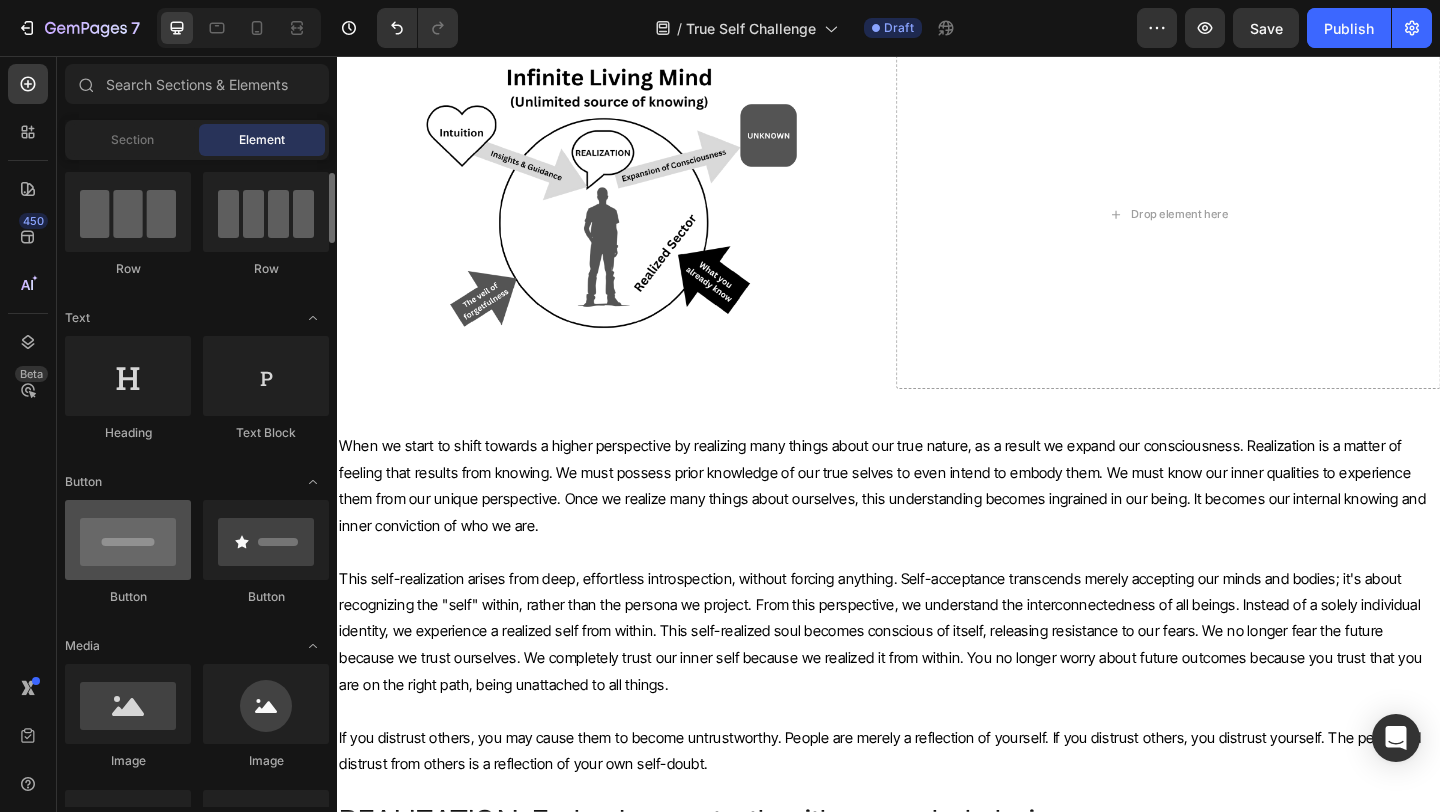 scroll, scrollTop: 176, scrollLeft: 0, axis: vertical 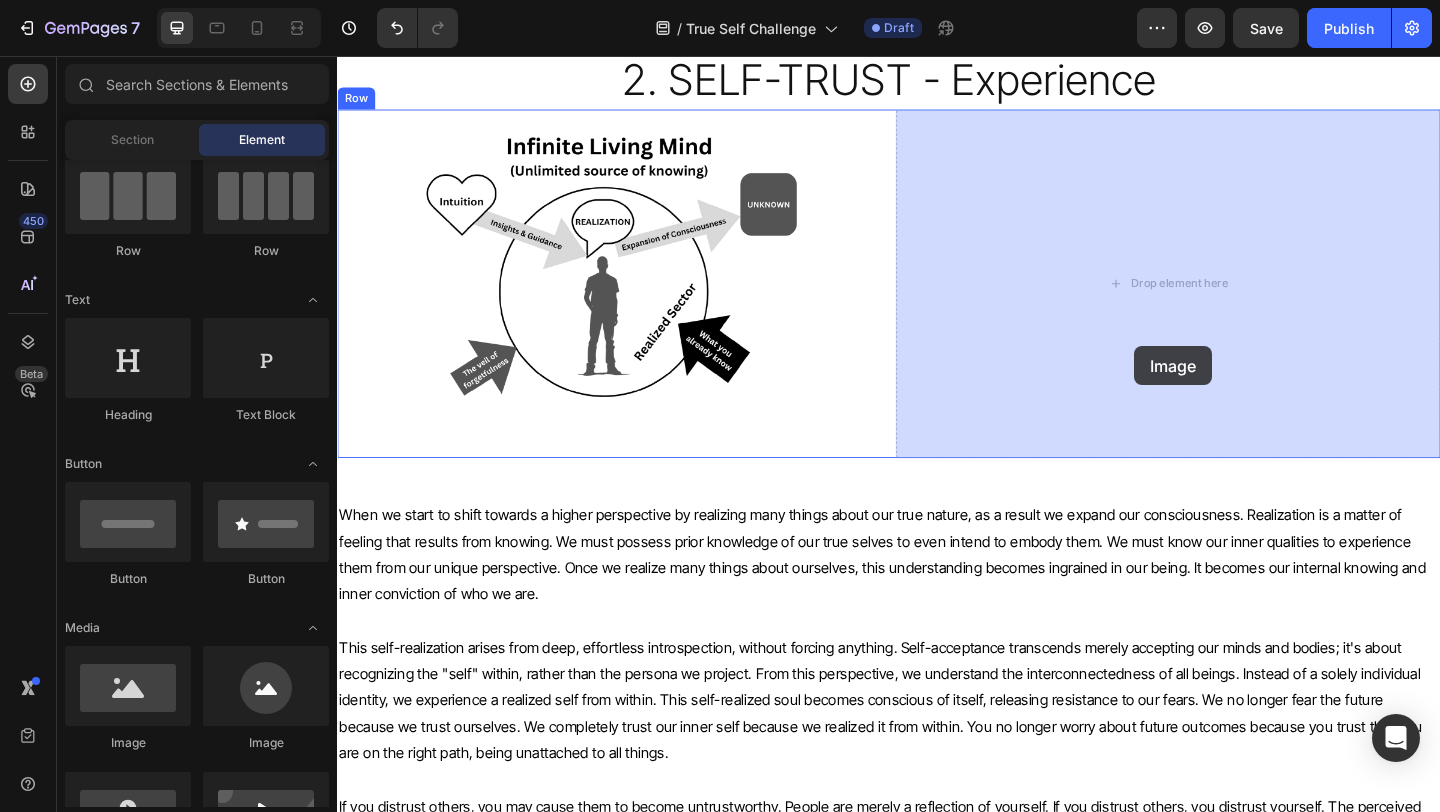 drag, startPoint x: 422, startPoint y: 747, endPoint x: 1207, endPoint y: 355, distance: 877.43317 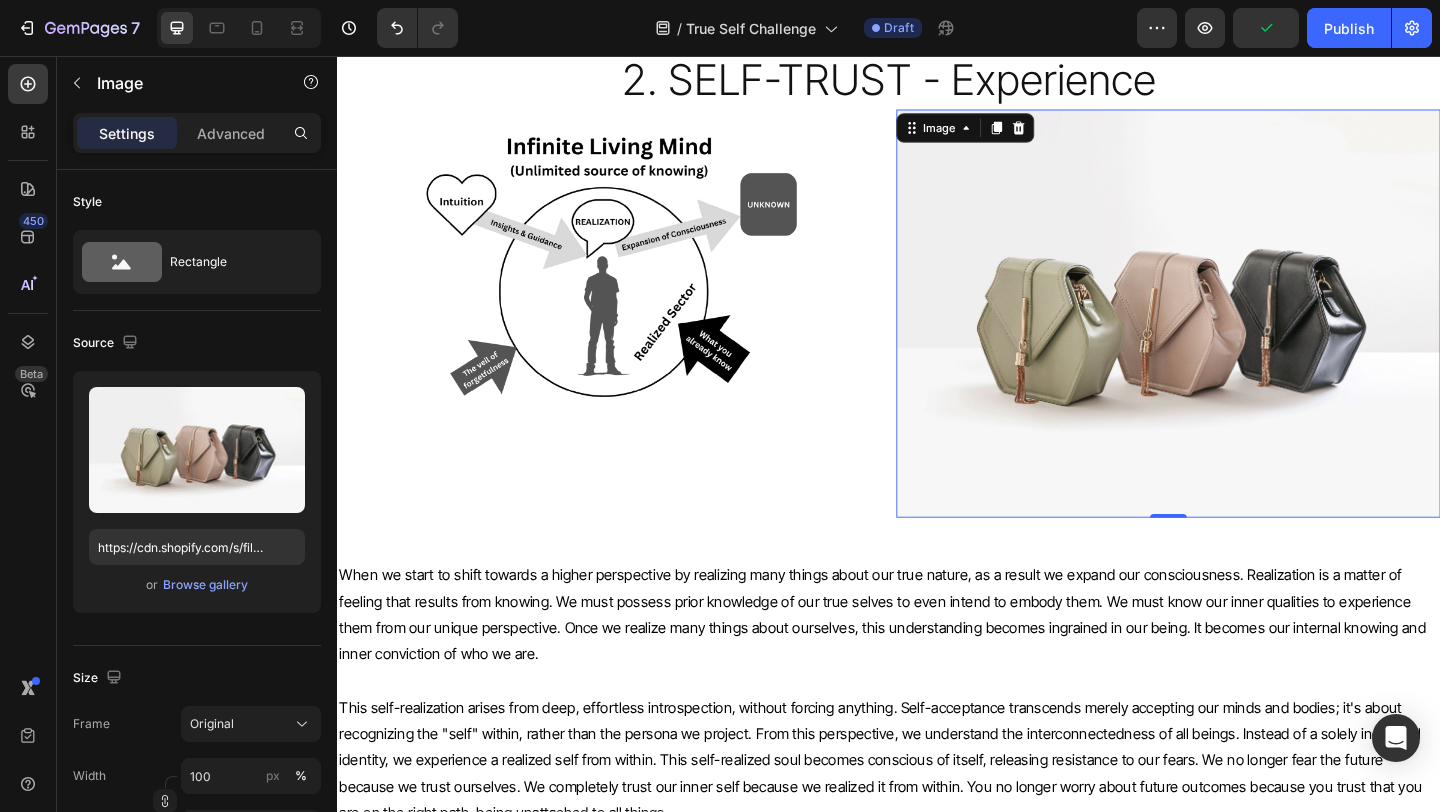 click at bounding box center [1241, 336] 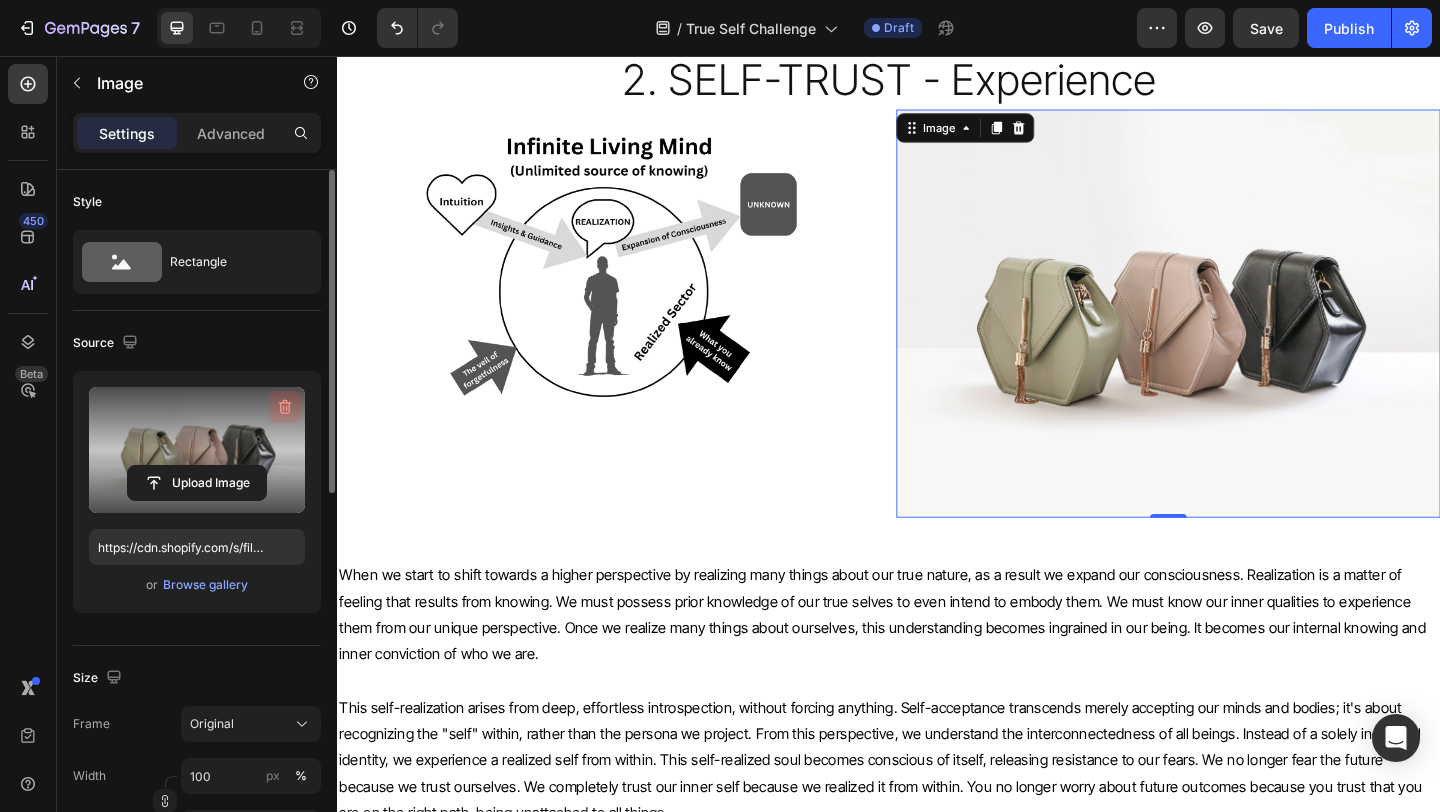 click 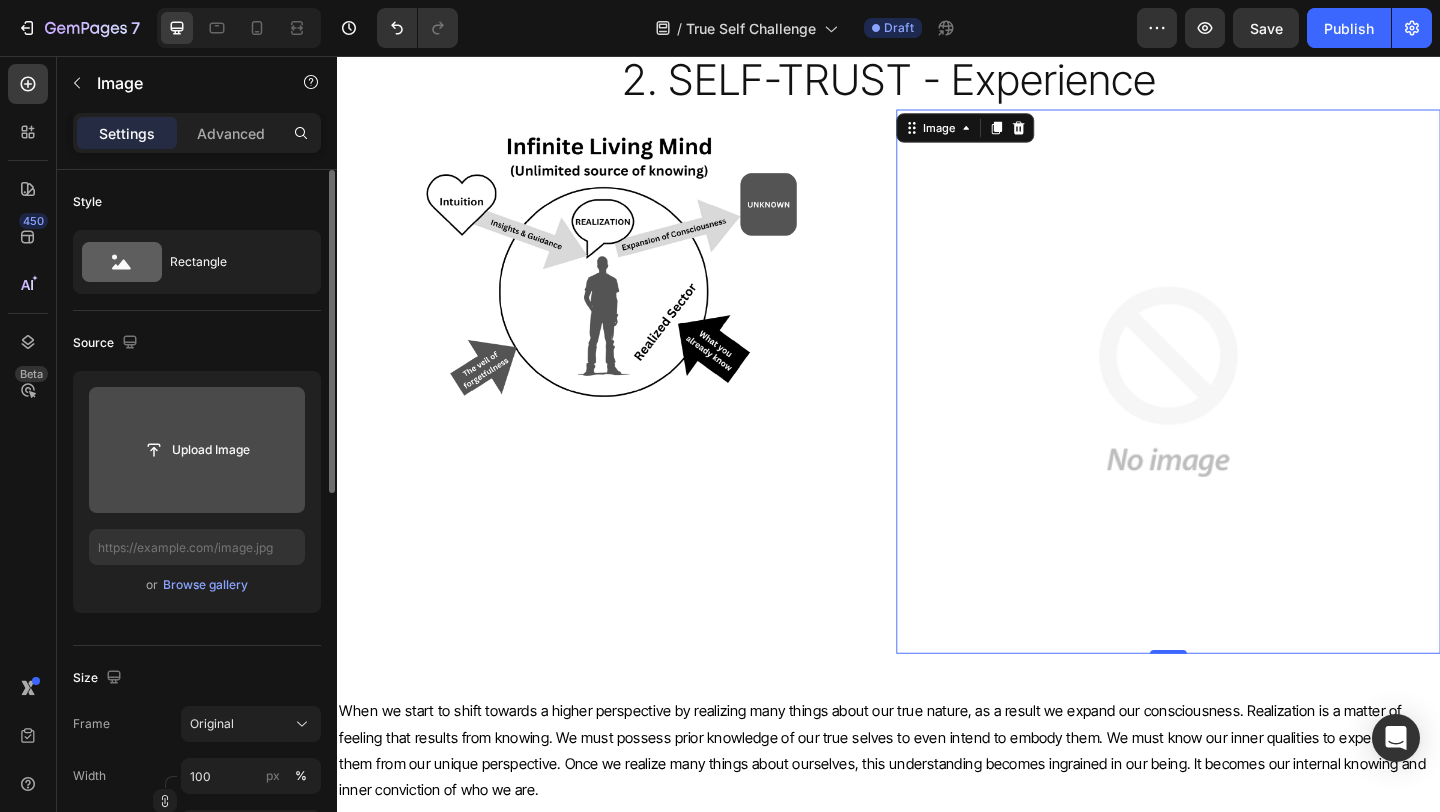 click 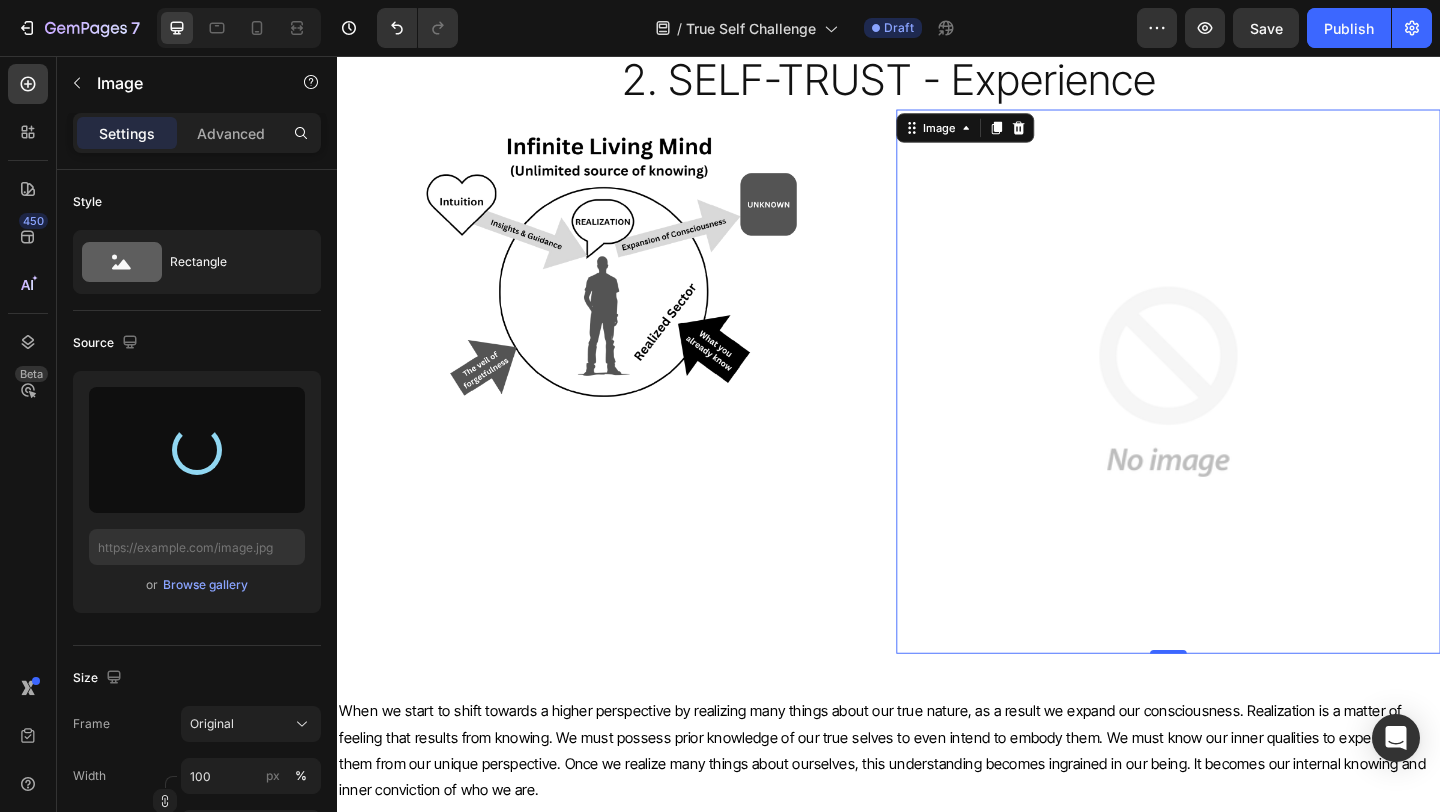 type on "https://cdn.shopify.com/s/files/1/0635/7168/9647/files/gempages_577611070005314322-f66ae241-c6fc-49b3-be54-c236d2137973.svg" 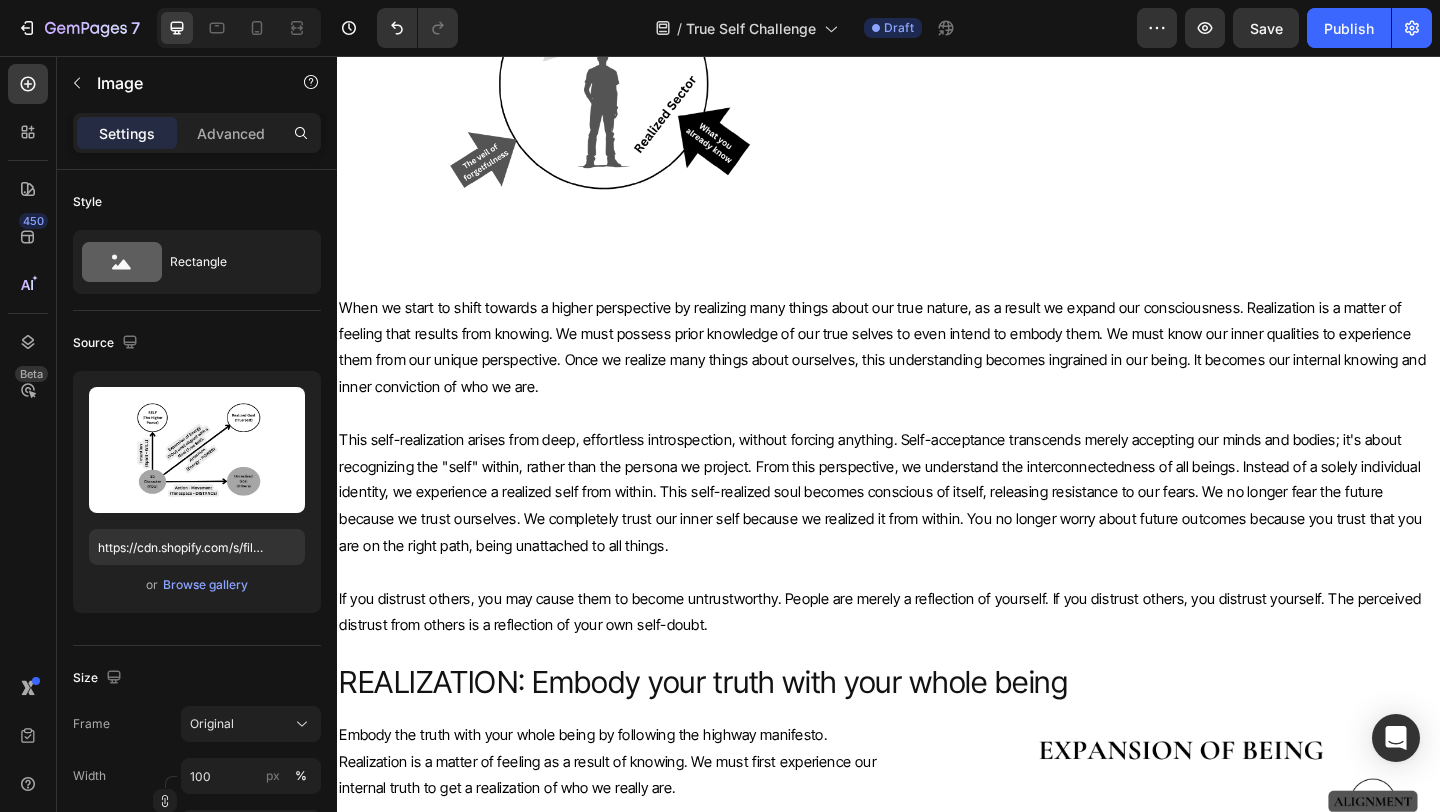 scroll, scrollTop: 6423, scrollLeft: 0, axis: vertical 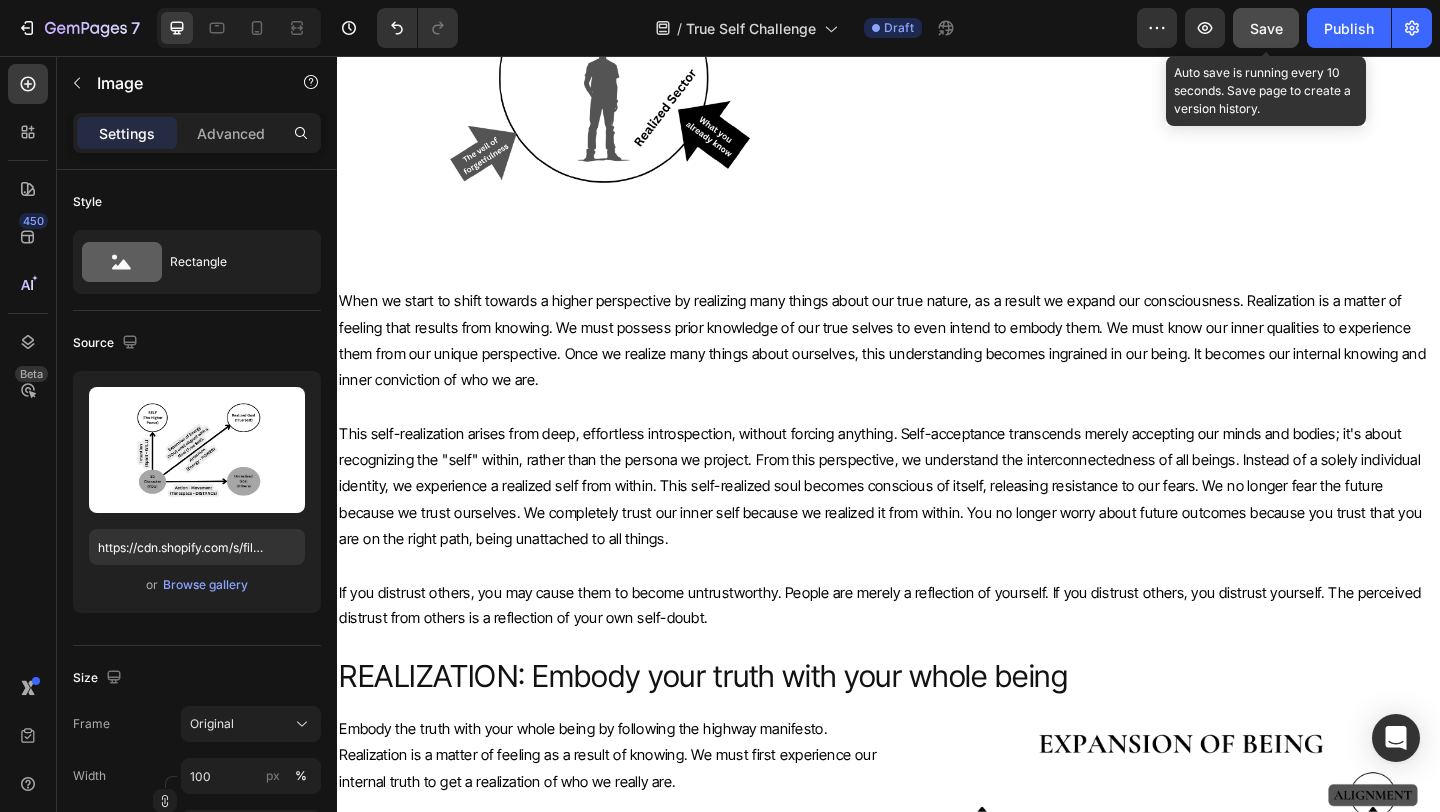 click on "Save" at bounding box center (1266, 28) 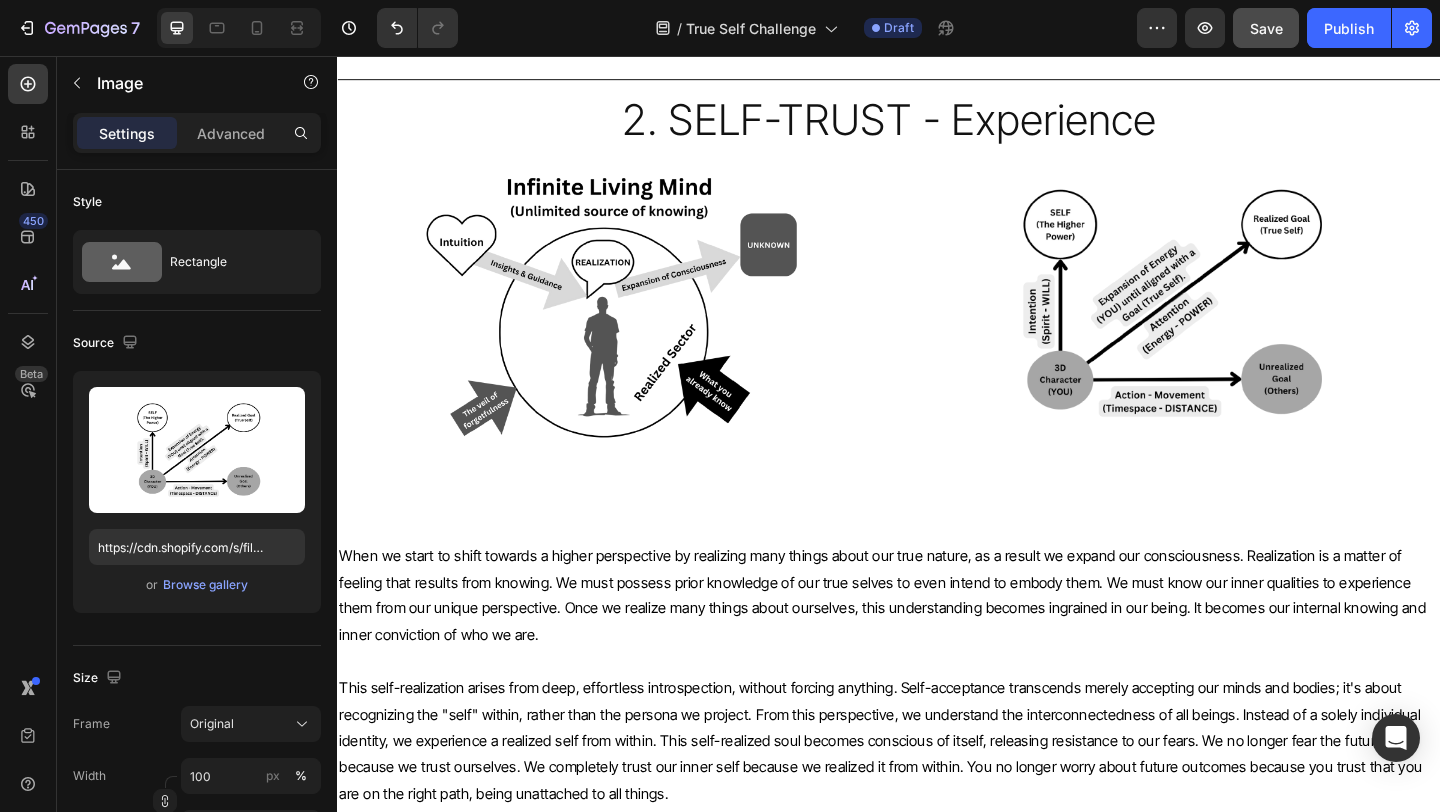 scroll, scrollTop: 6168, scrollLeft: 0, axis: vertical 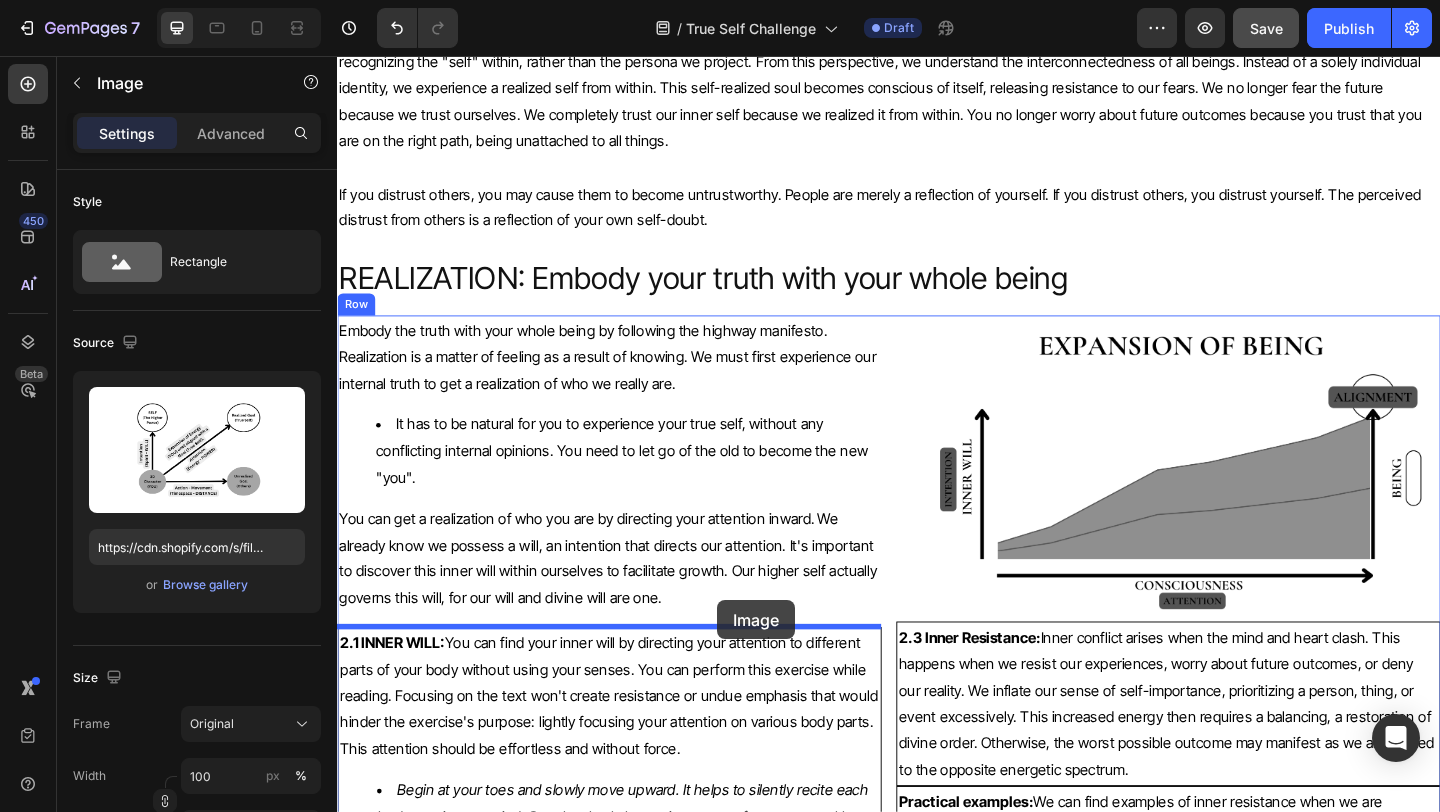 drag, startPoint x: 1240, startPoint y: 307, endPoint x: 750, endPoint y: 648, distance: 596.97656 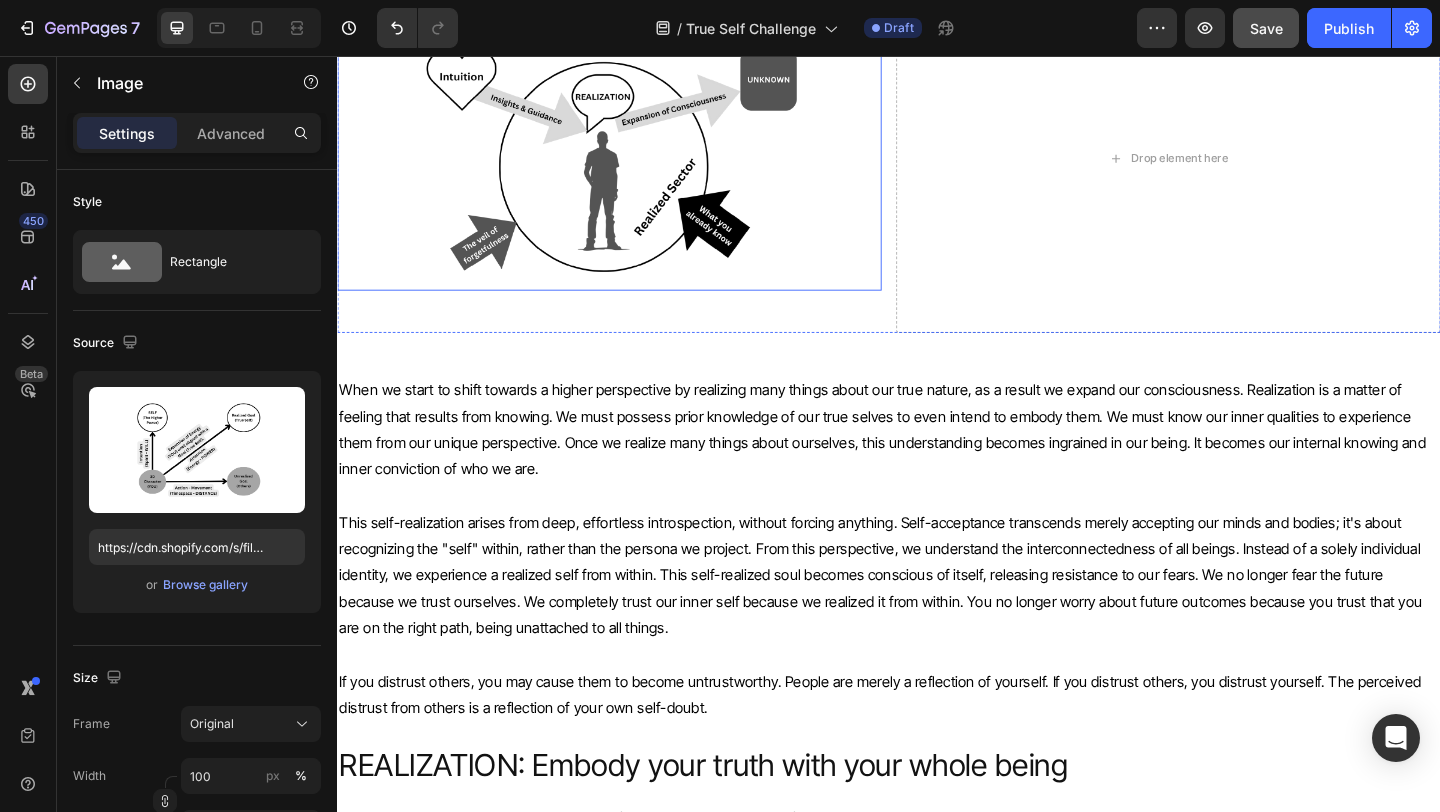 scroll, scrollTop: 6330, scrollLeft: 0, axis: vertical 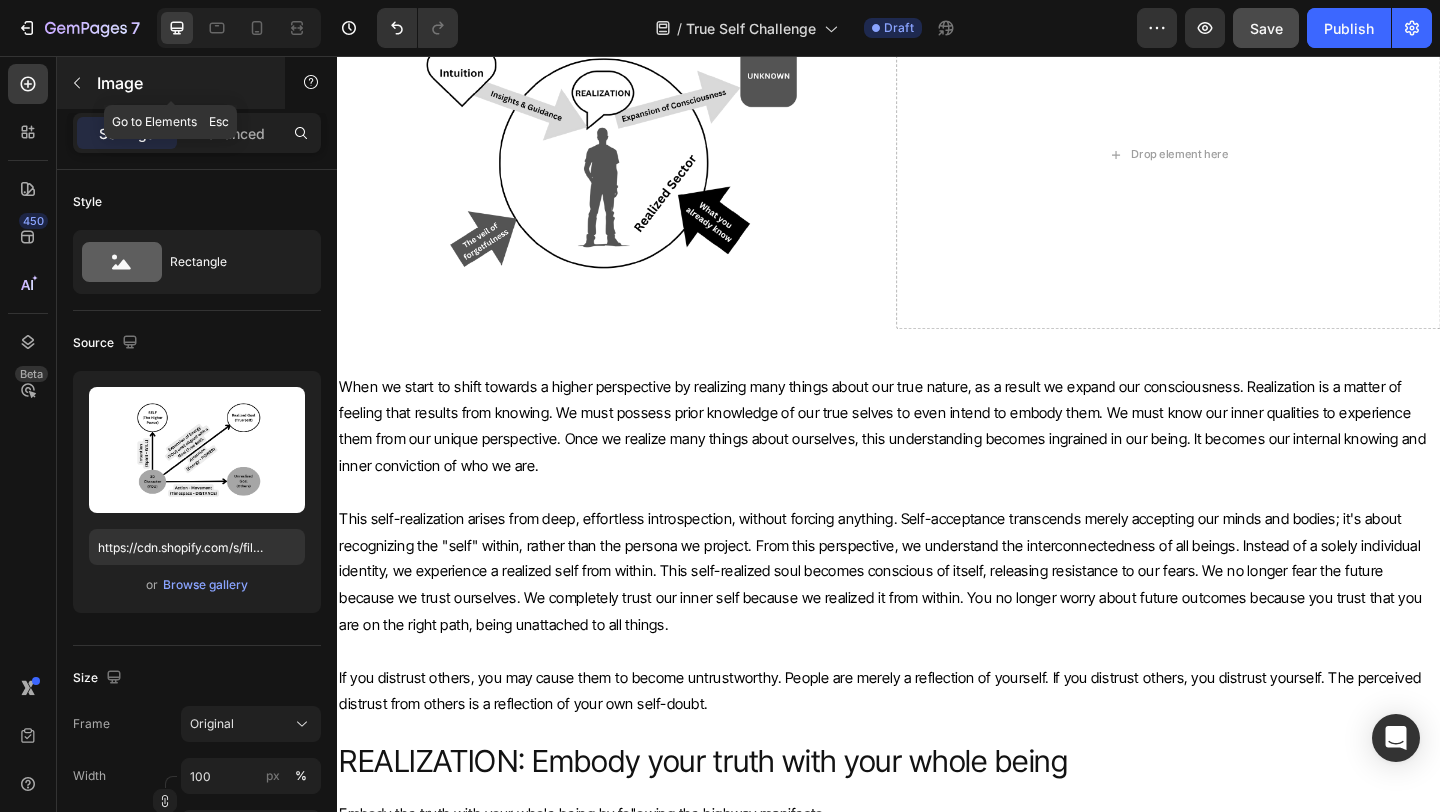 click at bounding box center (77, 83) 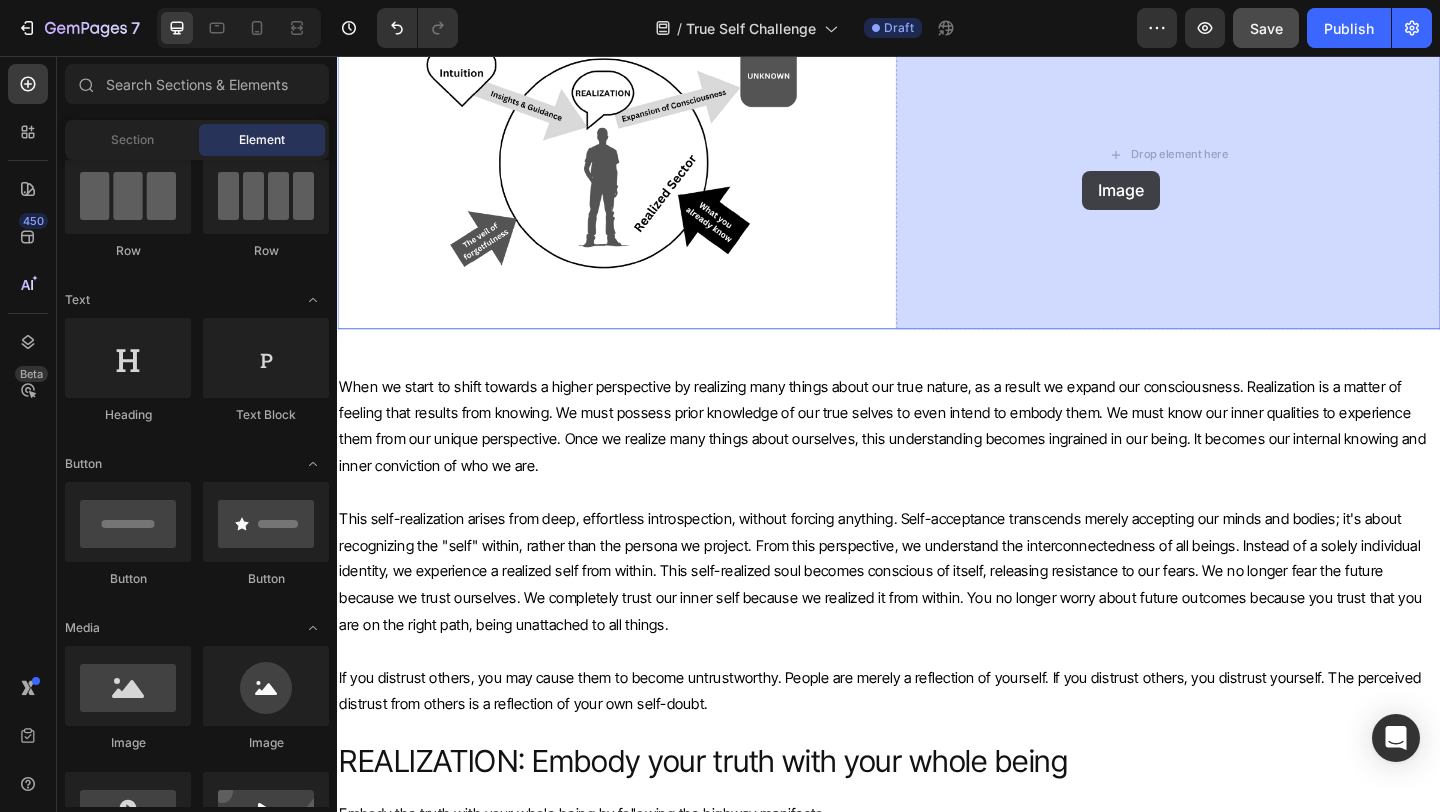drag, startPoint x: 483, startPoint y: 731, endPoint x: 1147, endPoint y: 181, distance: 862.20416 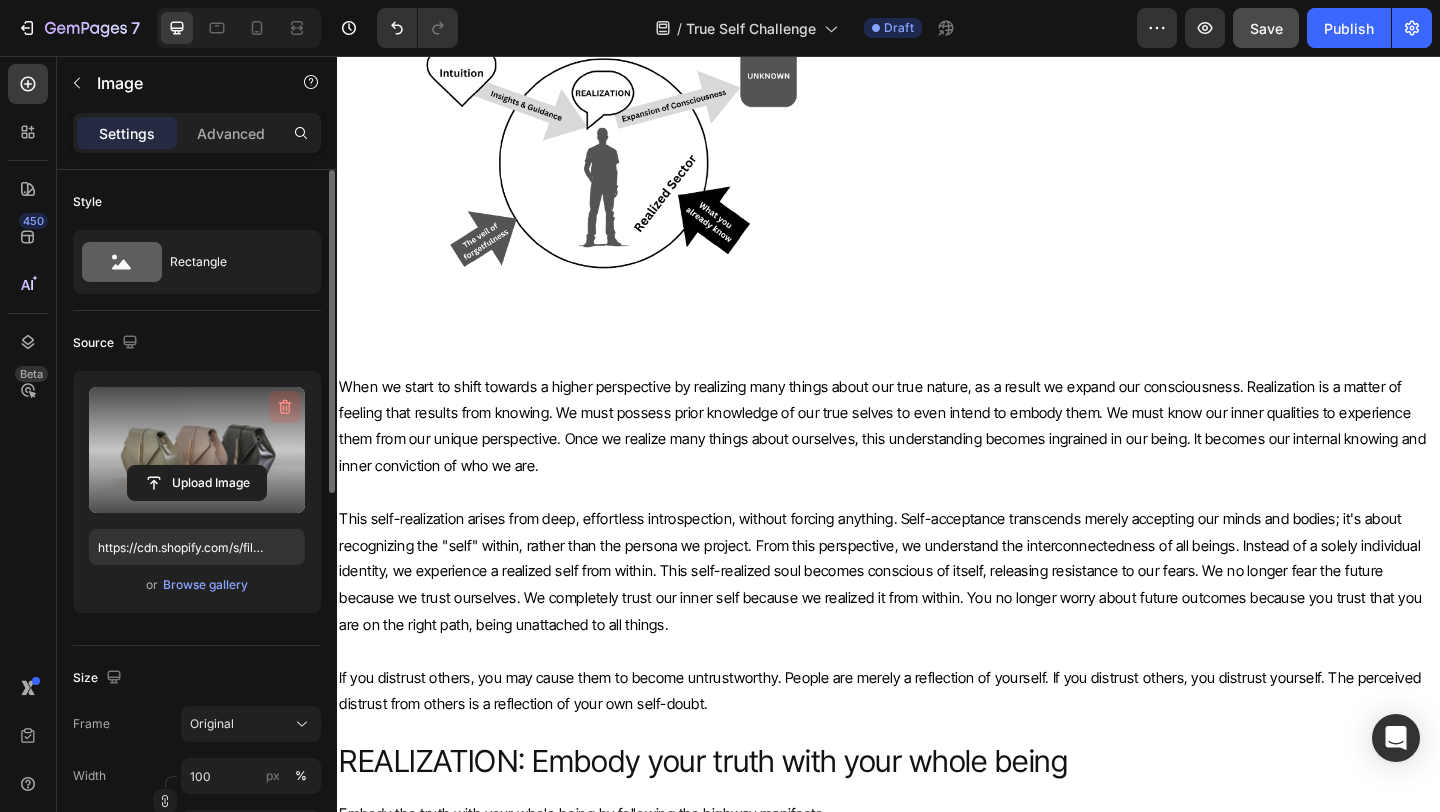 click 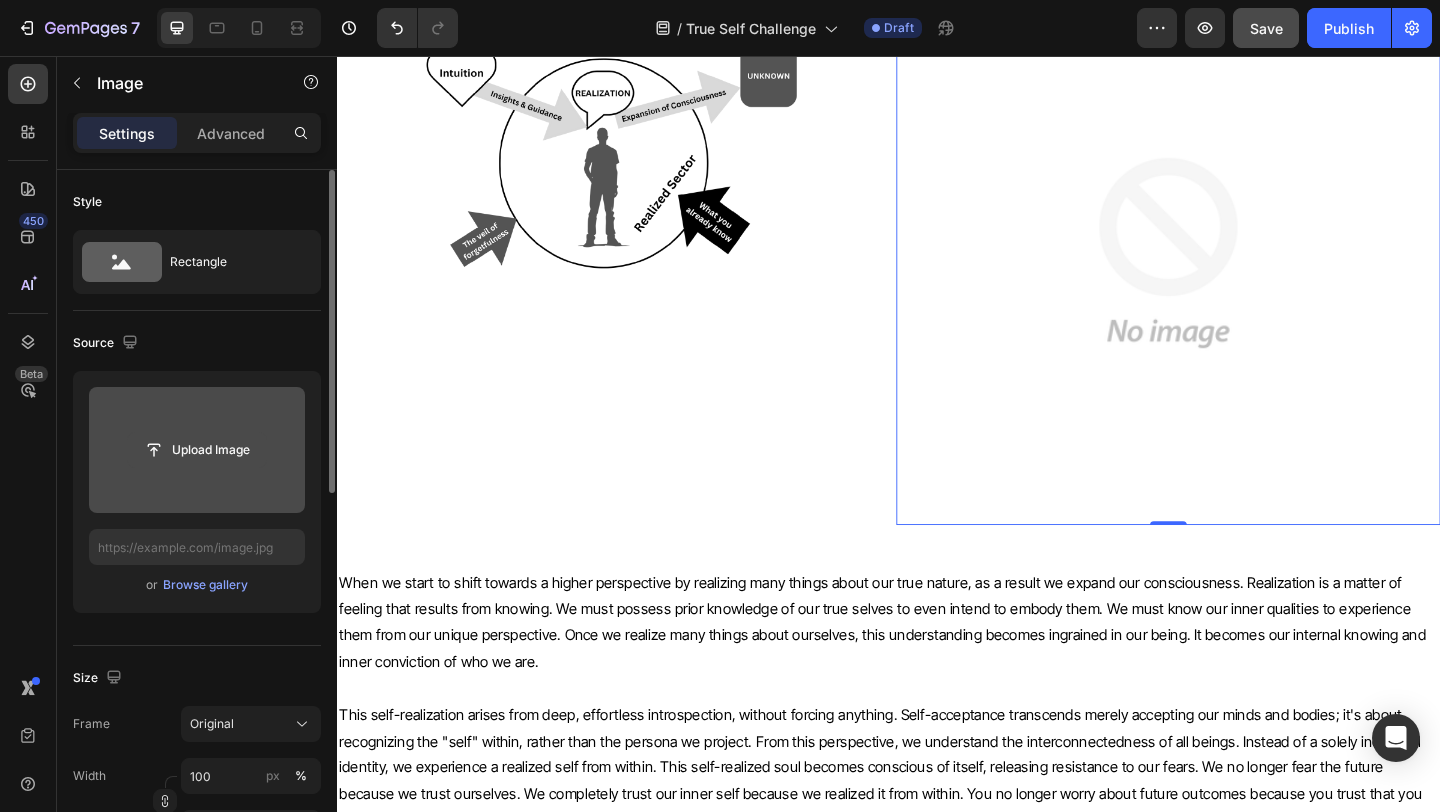 click 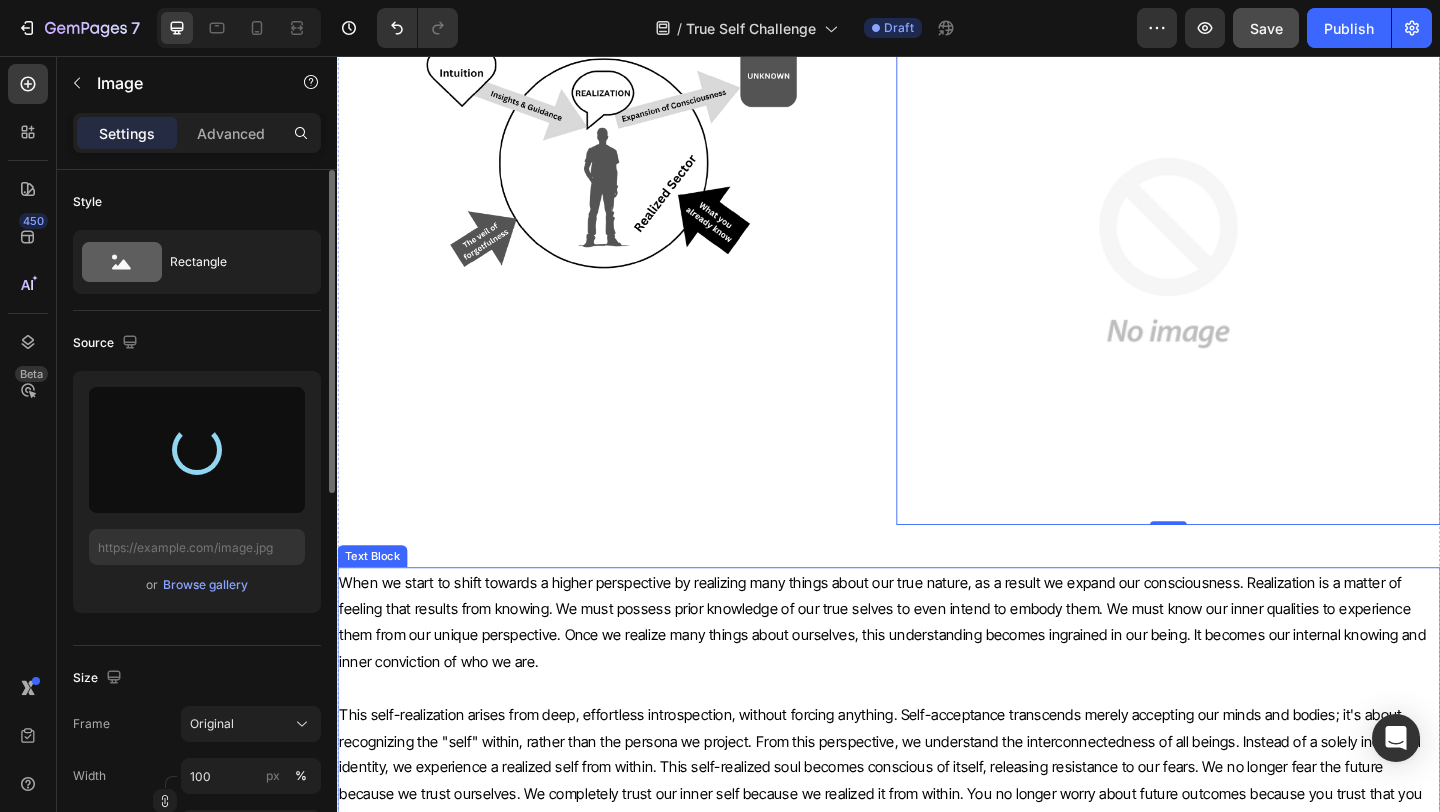type on "https://cdn.shopify.com/s/files/1/0635/7168/9647/files/gempages_577611070005314322-f6d80f84-a7f4-4247-a331-5598c1e26a62.svg" 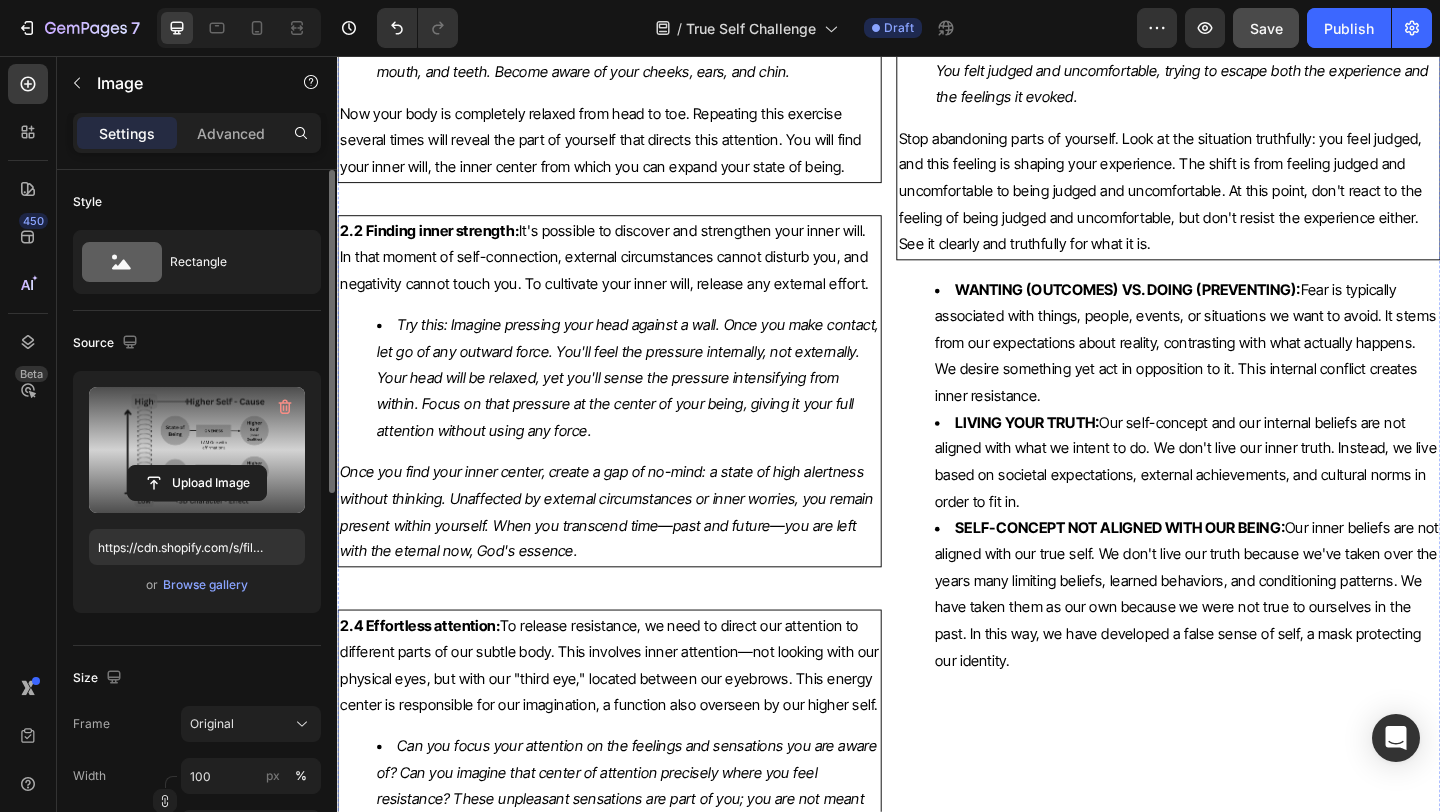 scroll, scrollTop: 7561, scrollLeft: 0, axis: vertical 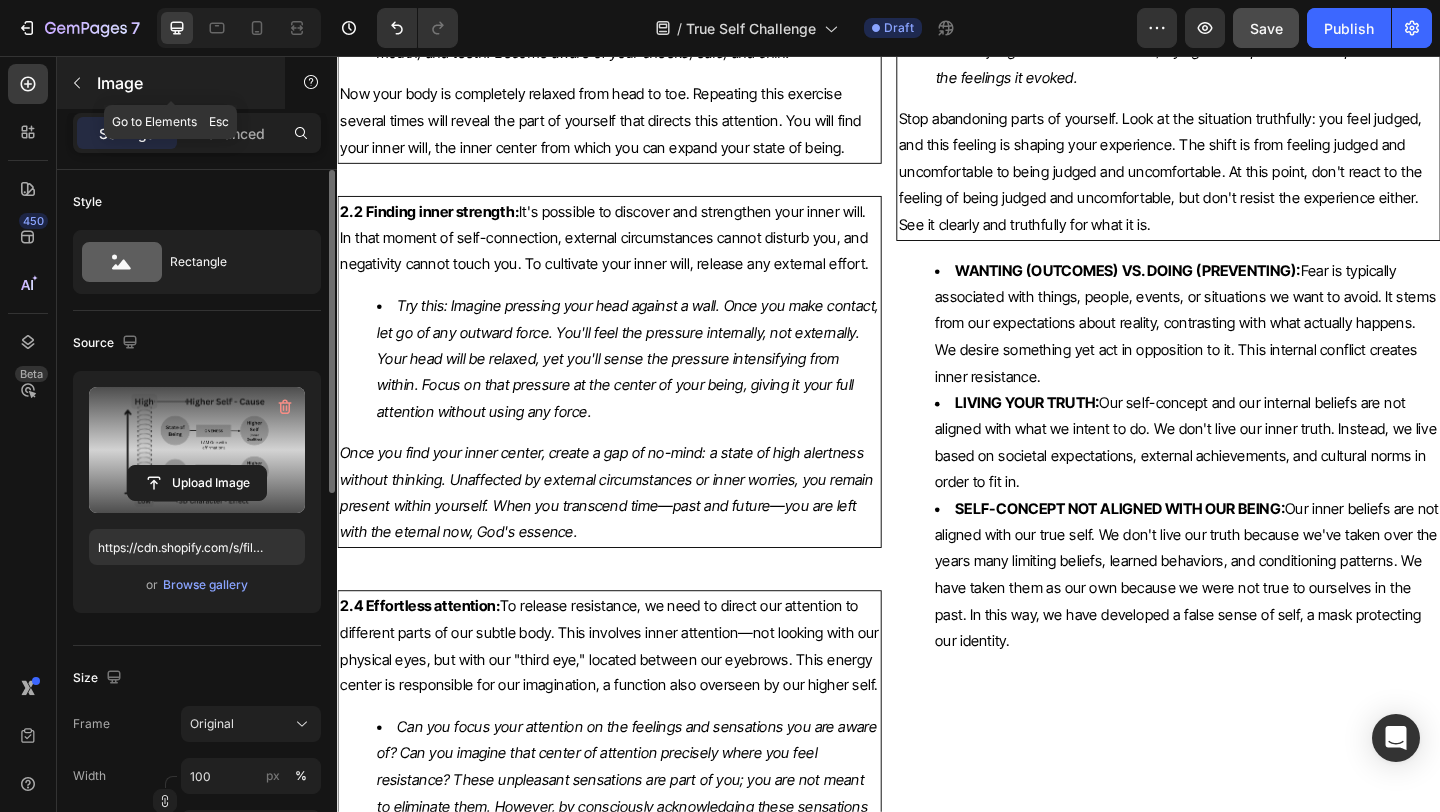 click 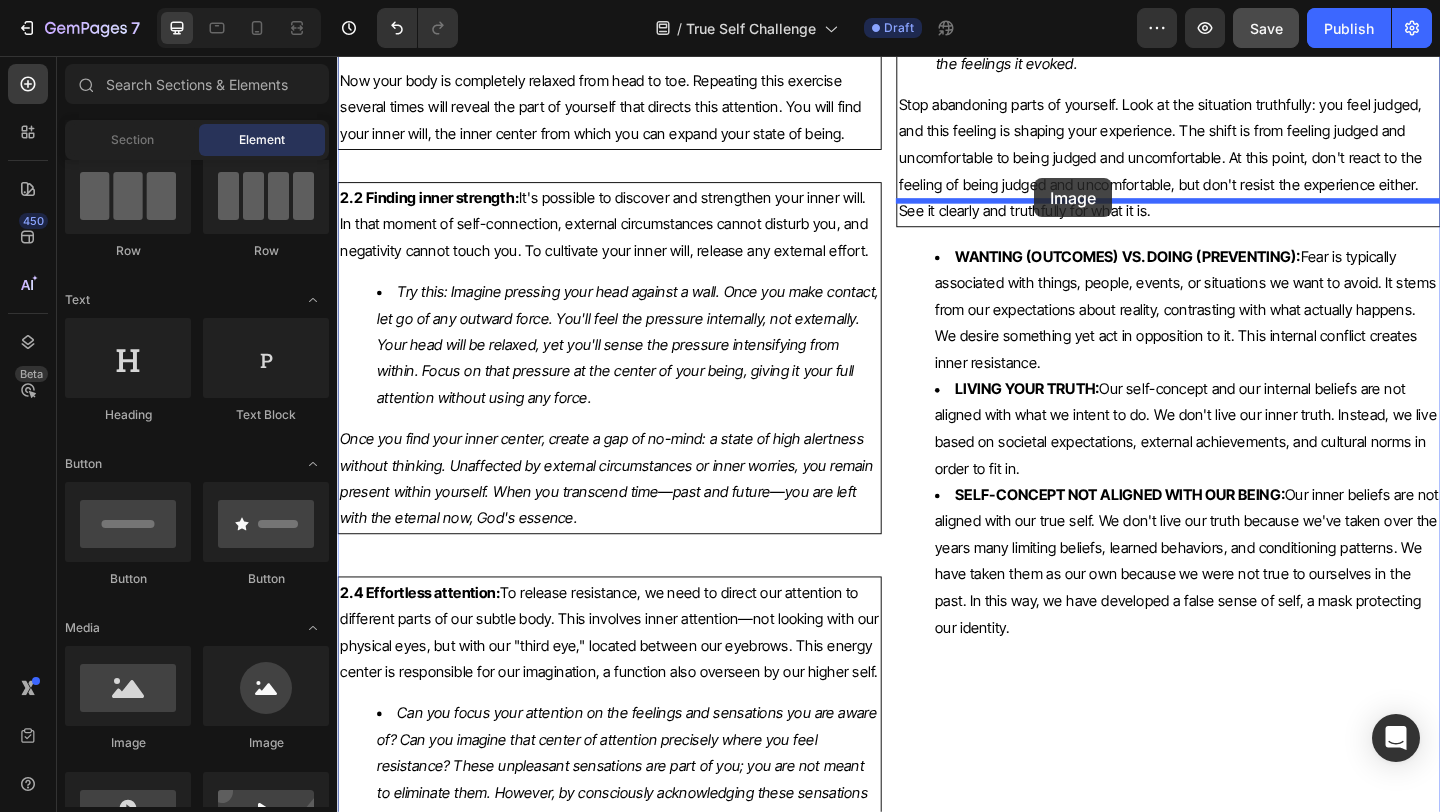 scroll, scrollTop: 7520, scrollLeft: 0, axis: vertical 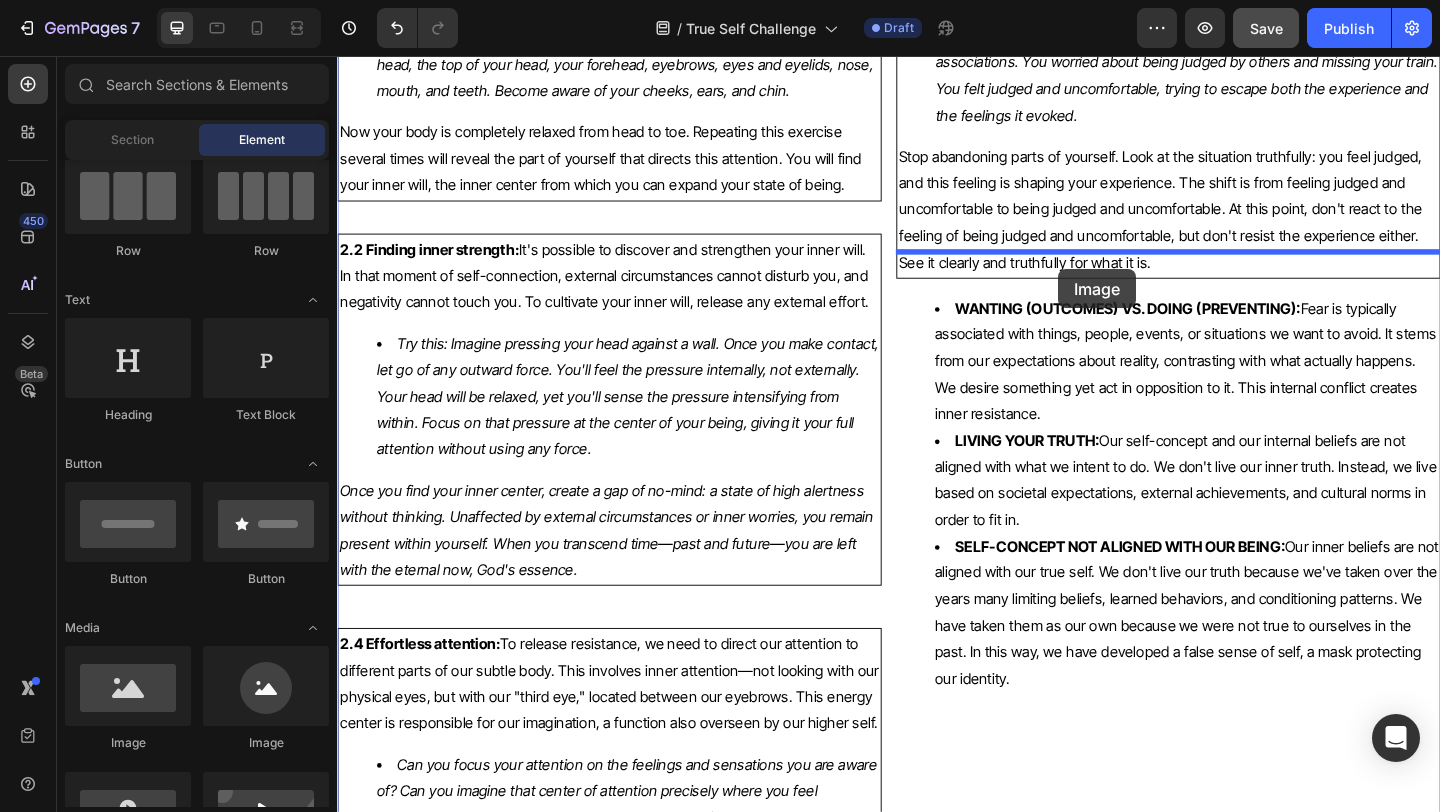 drag, startPoint x: 487, startPoint y: 770, endPoint x: 1121, endPoint y: 288, distance: 796.417 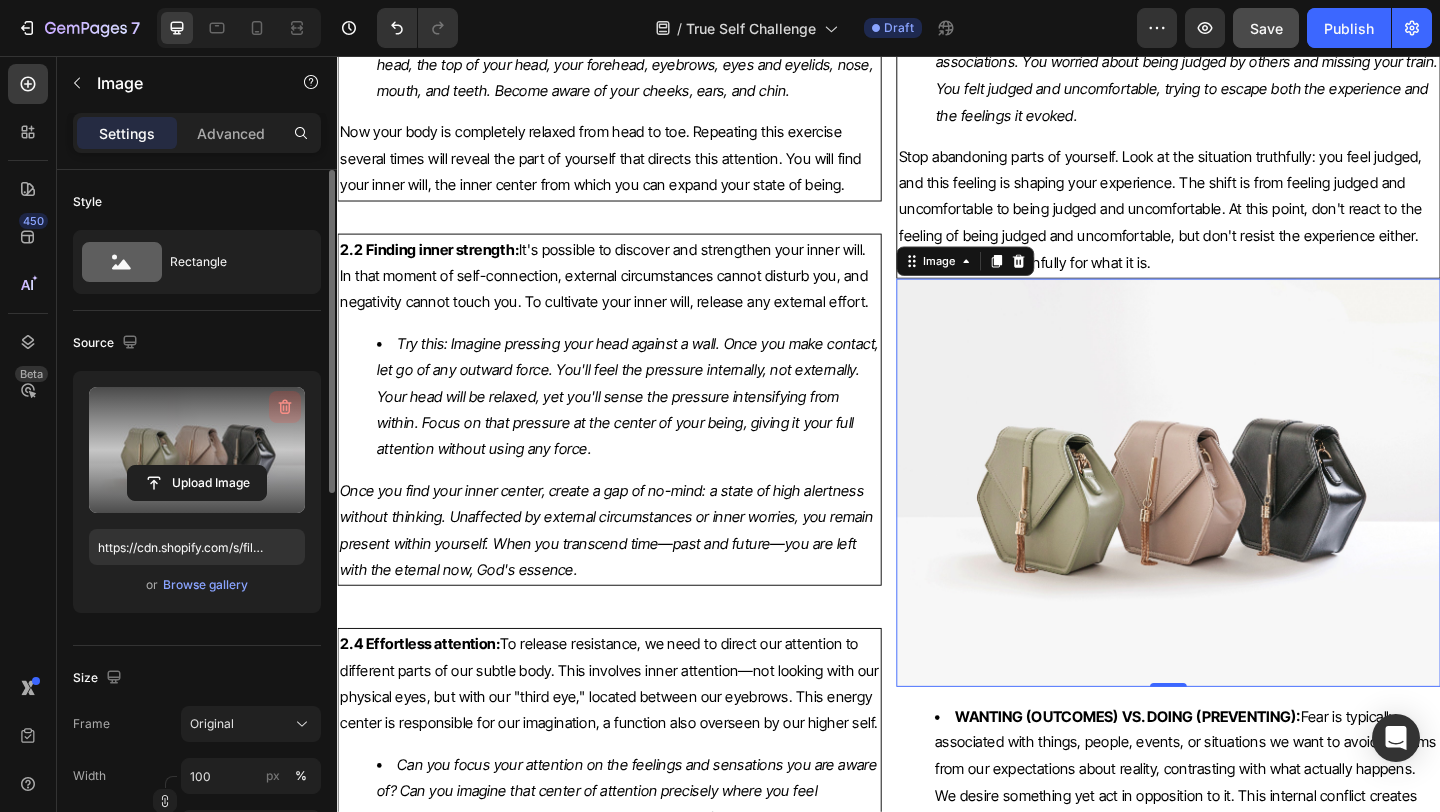 click 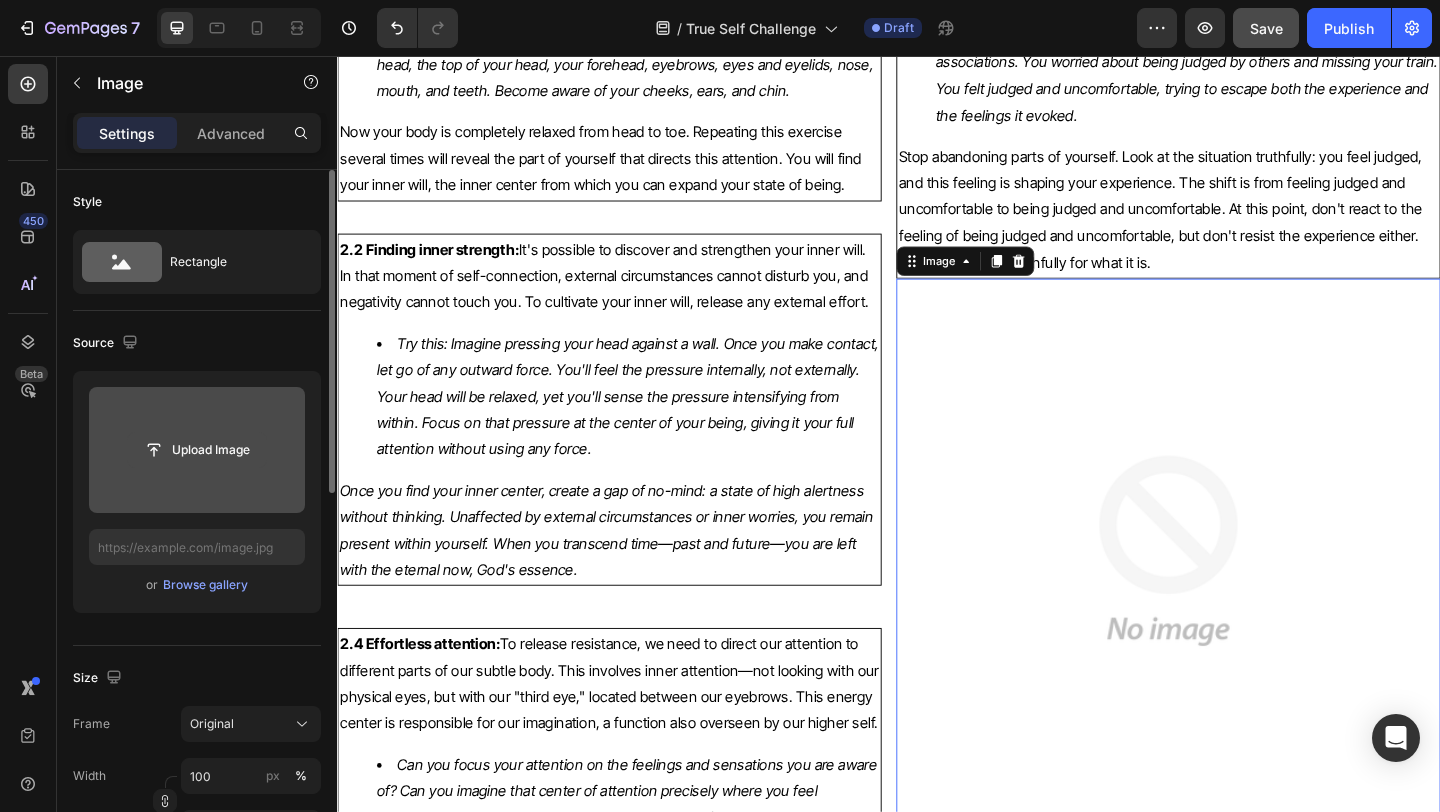 click 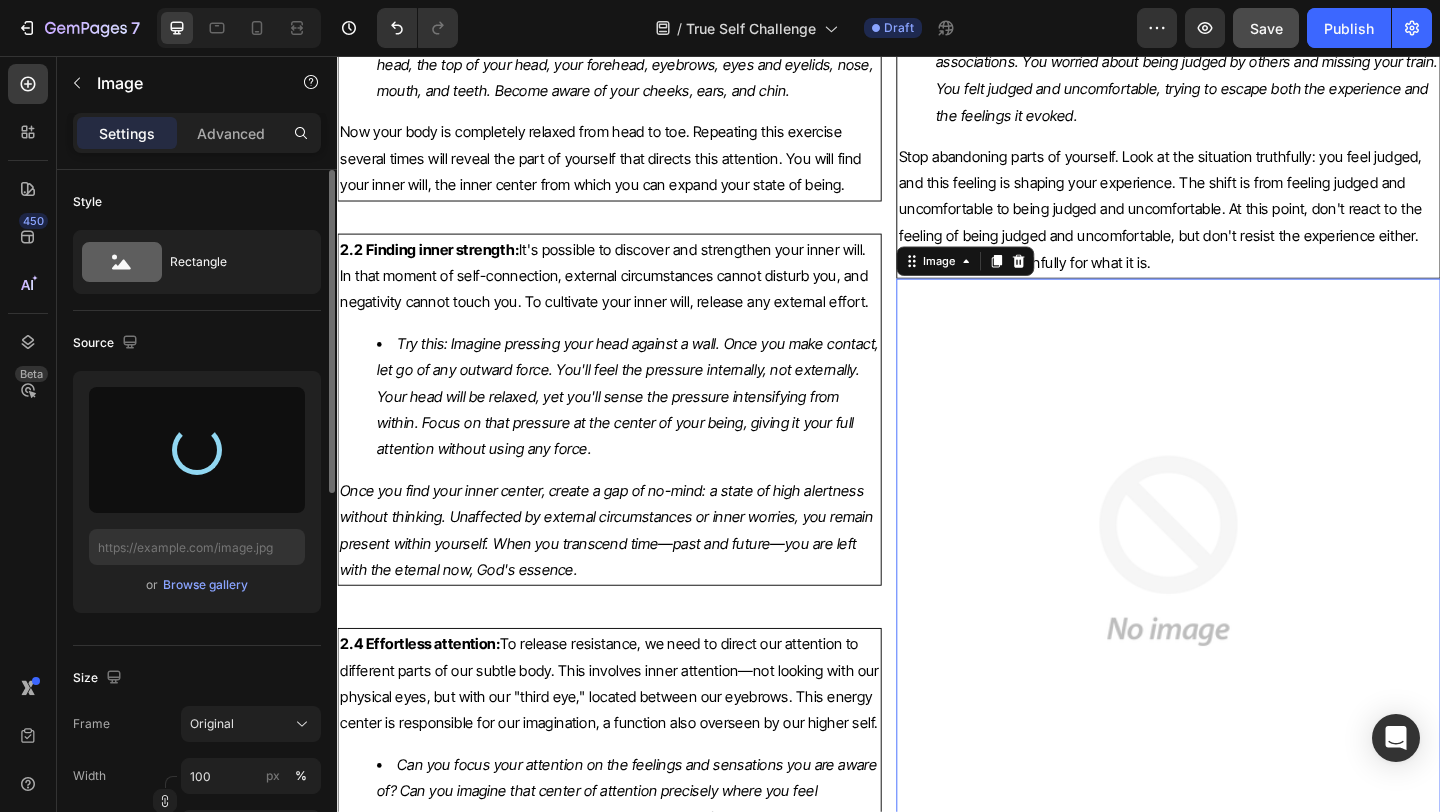 type on "https://cdn.shopify.com/s/files/1/0635/7168/9647/files/gempages_577611070005314322-ed55e768-985c-4dd8-9832-5eb396a1788d.svg" 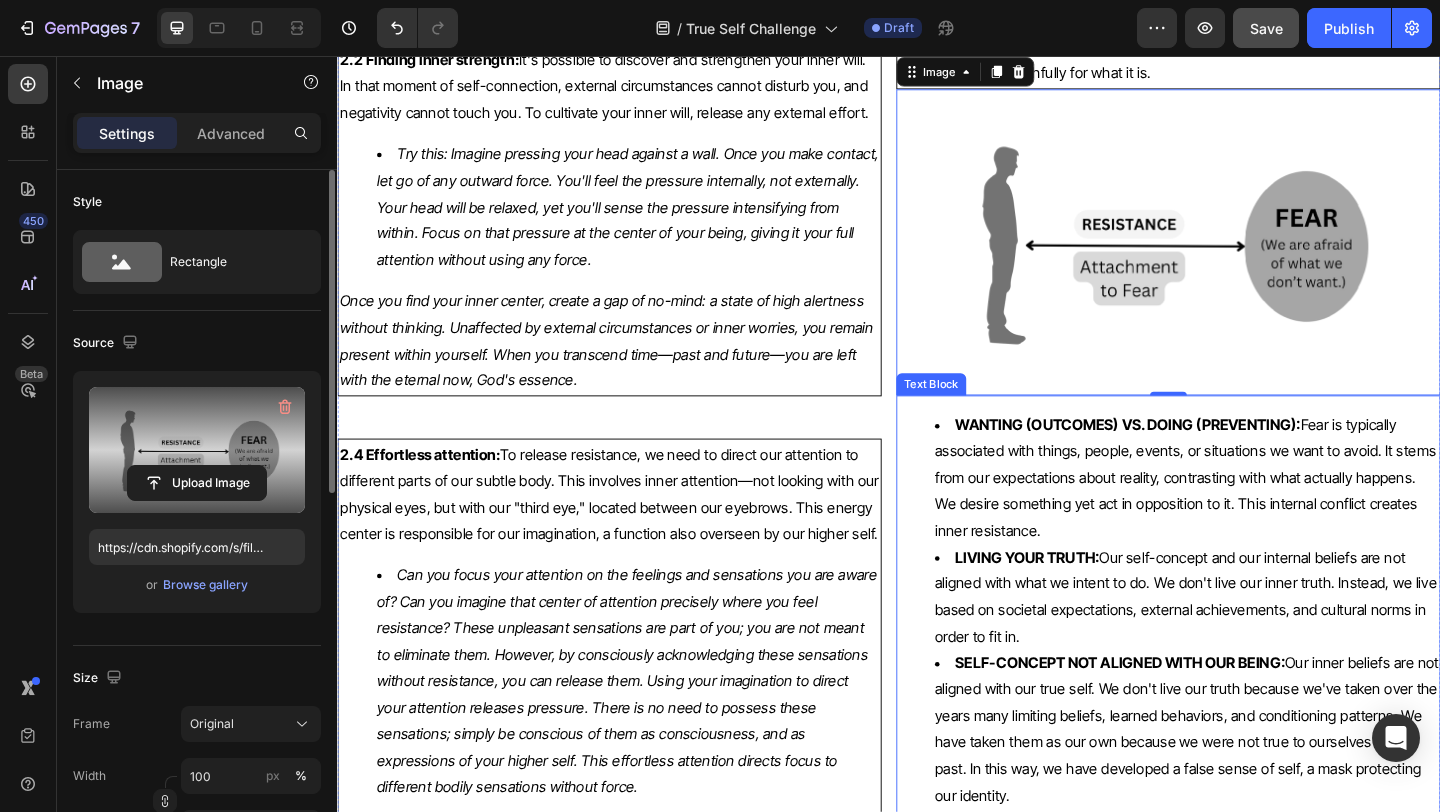 scroll, scrollTop: 7741, scrollLeft: 0, axis: vertical 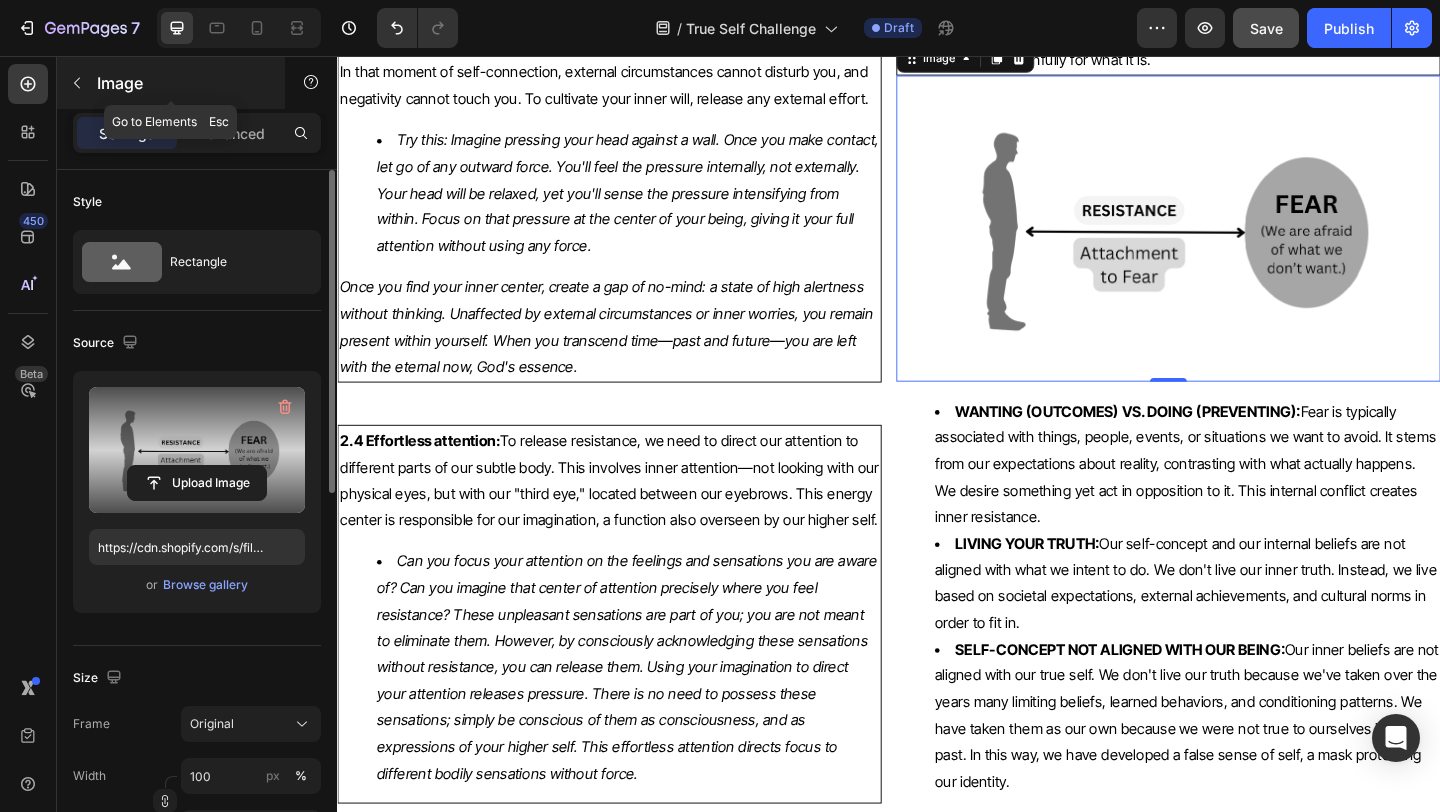 click 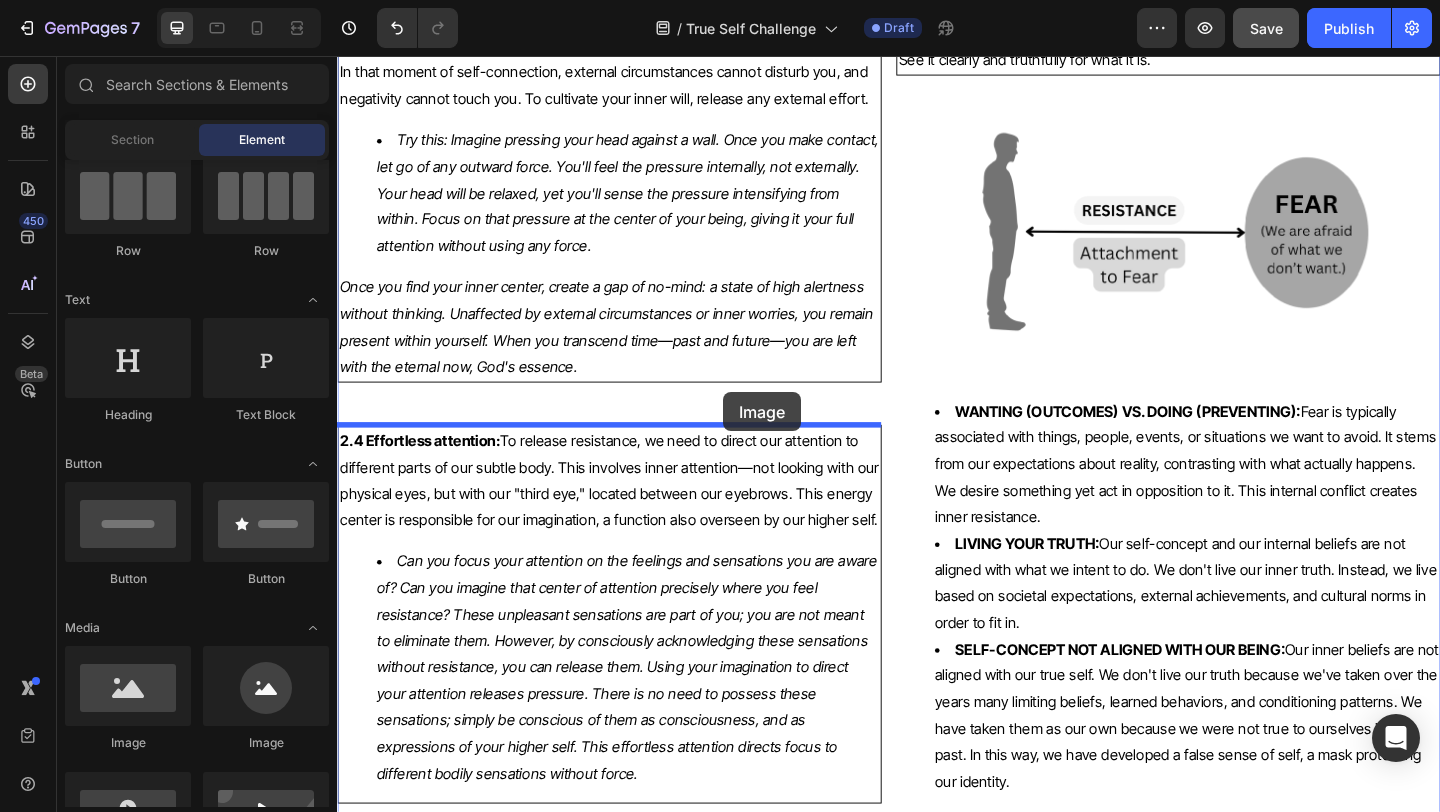 drag, startPoint x: 475, startPoint y: 741, endPoint x: 757, endPoint y: 422, distance: 425.77576 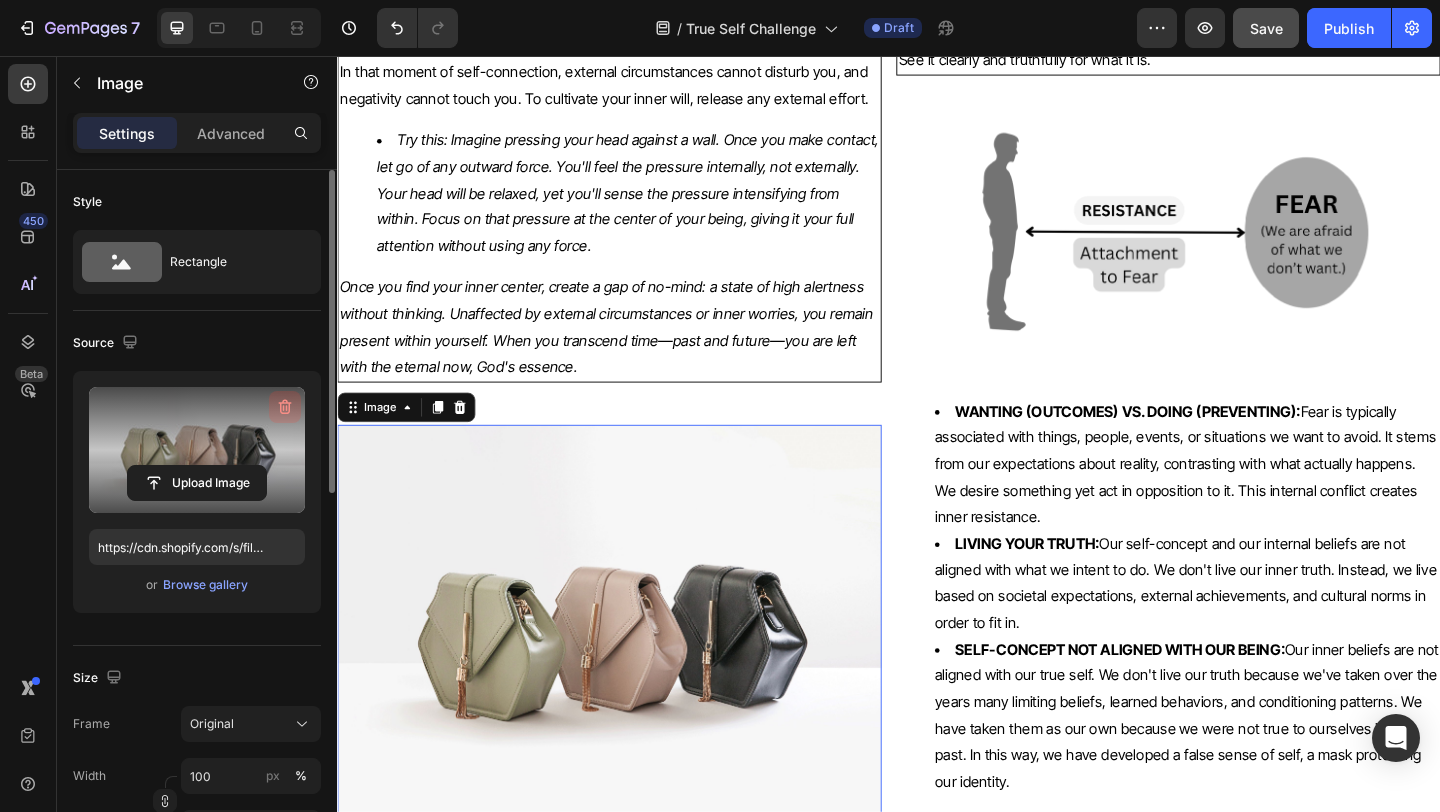 click 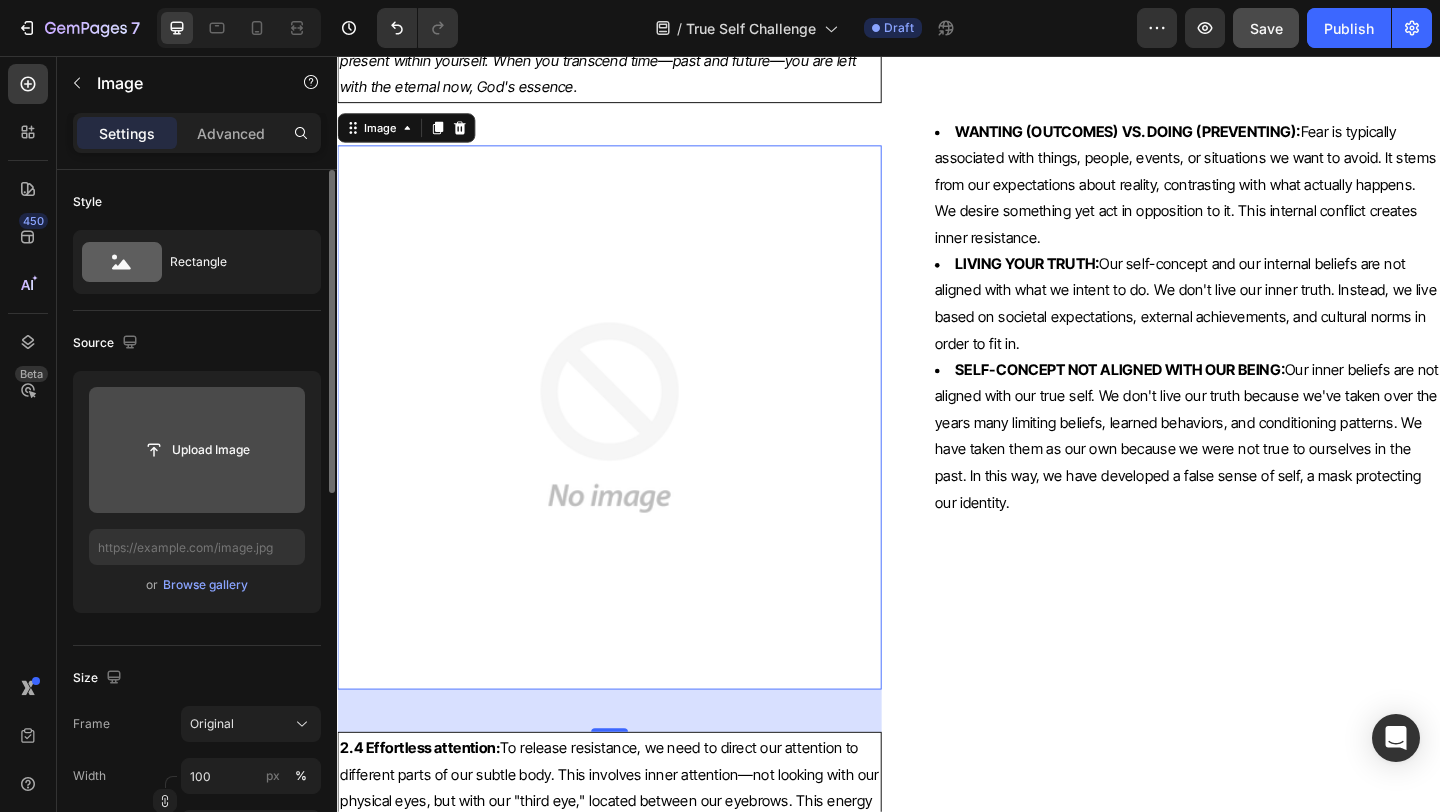 scroll, scrollTop: 8031, scrollLeft: 0, axis: vertical 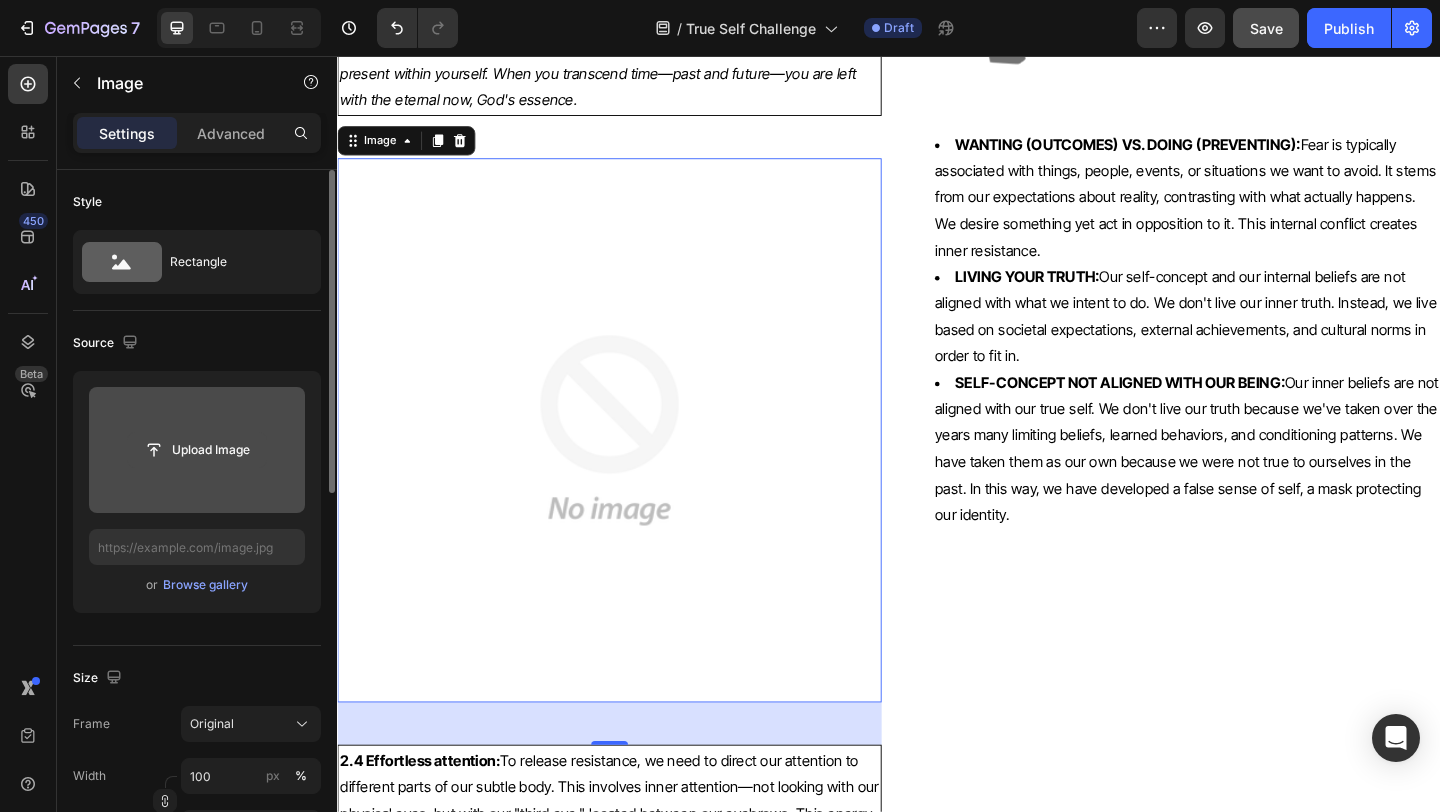 click 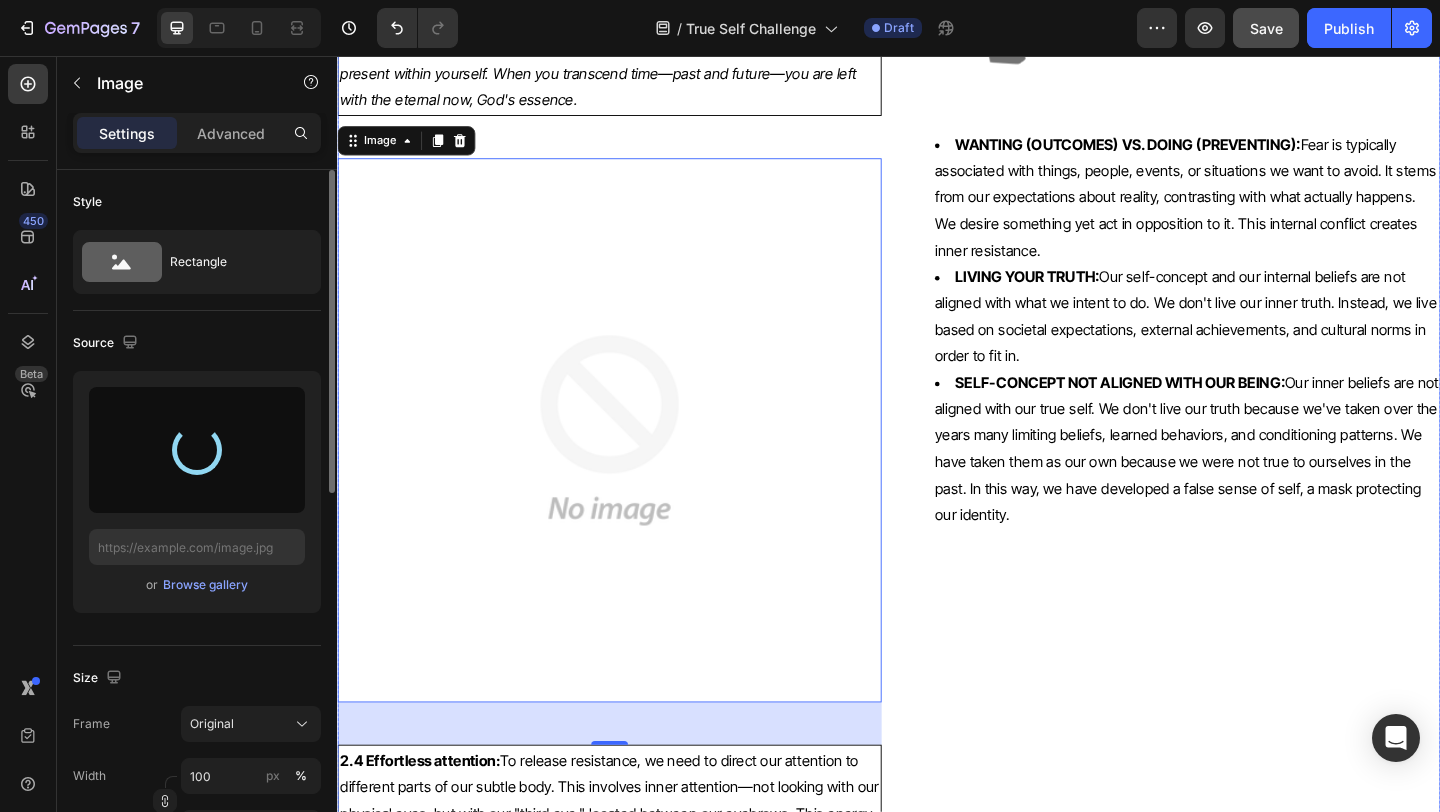 type on "[URL]" 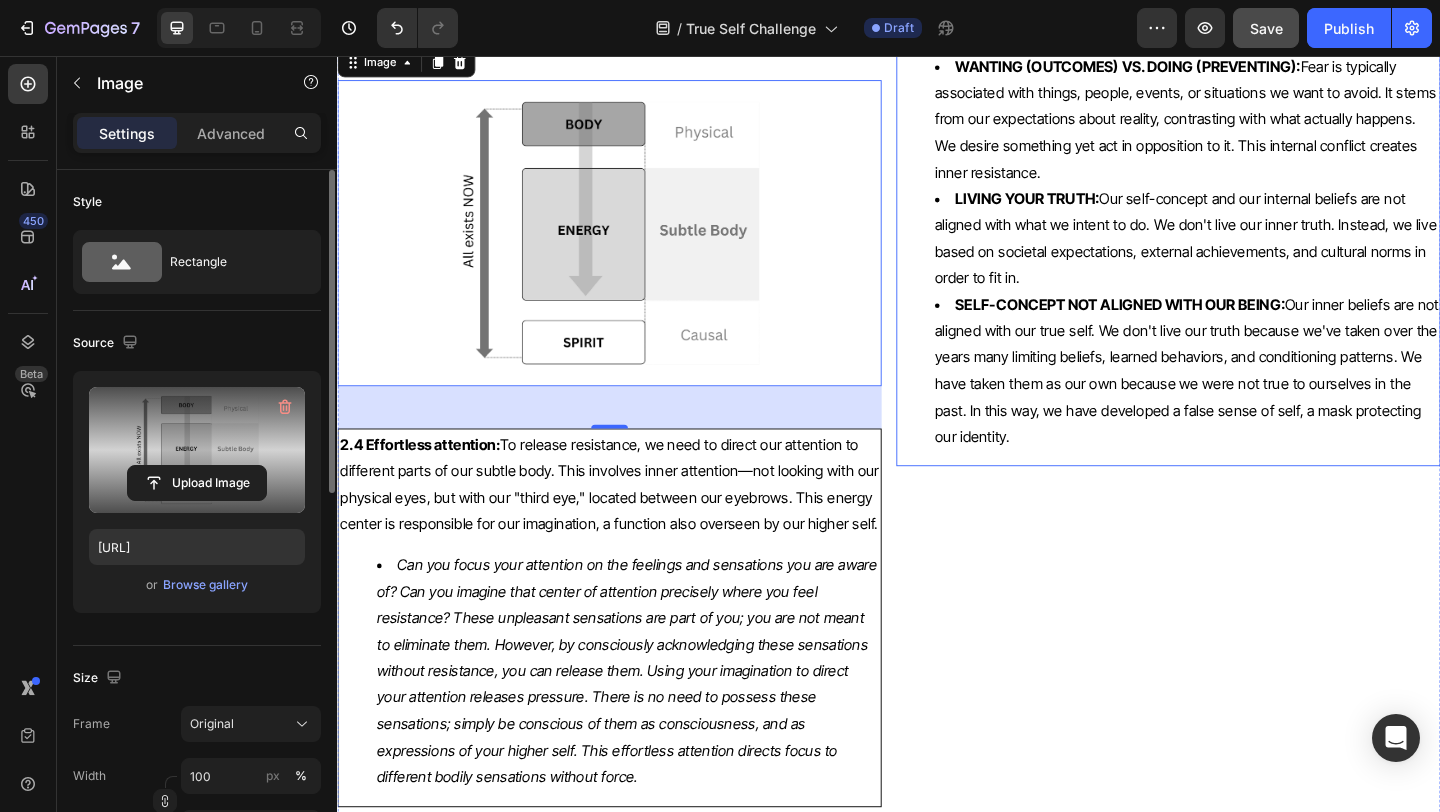 scroll, scrollTop: 8122, scrollLeft: 0, axis: vertical 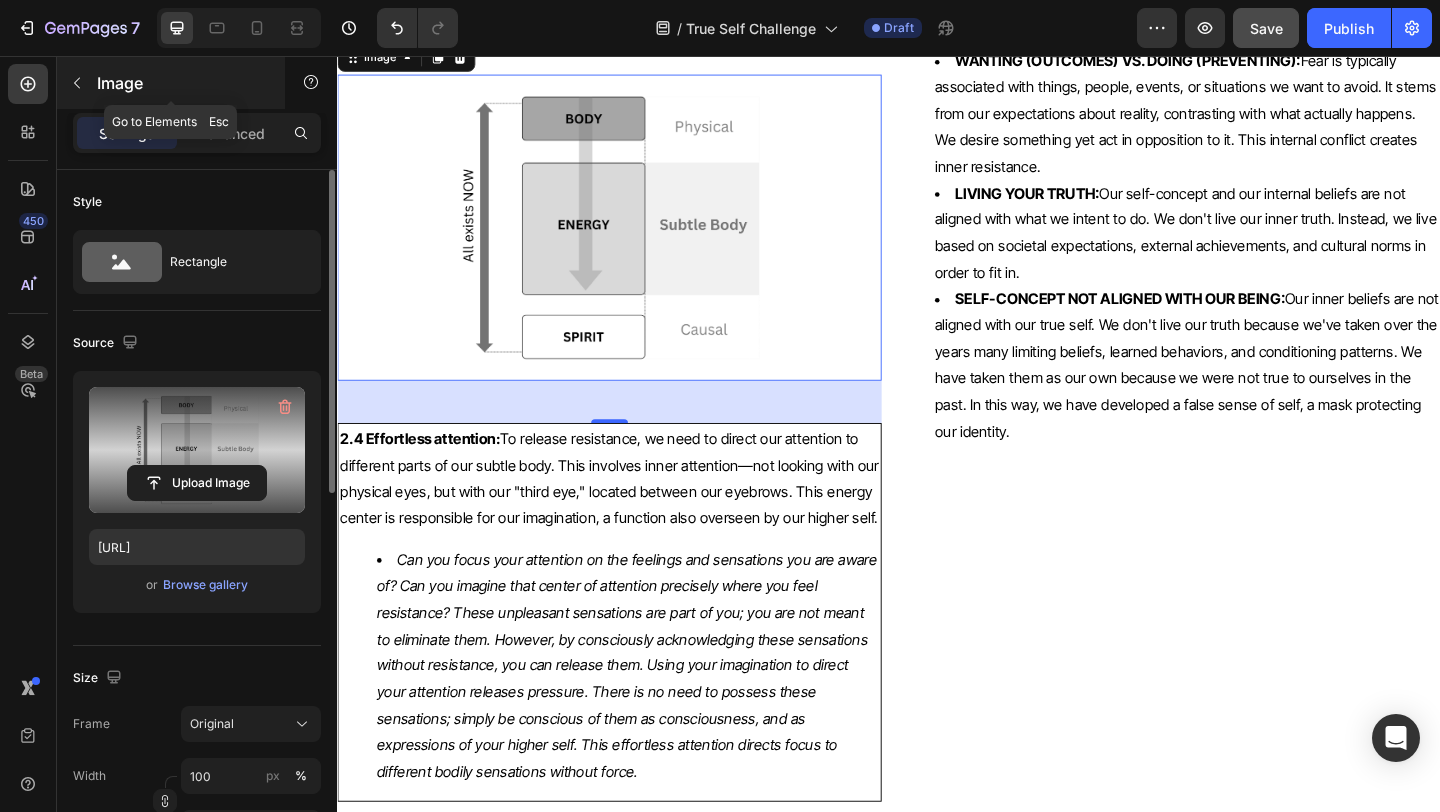 click 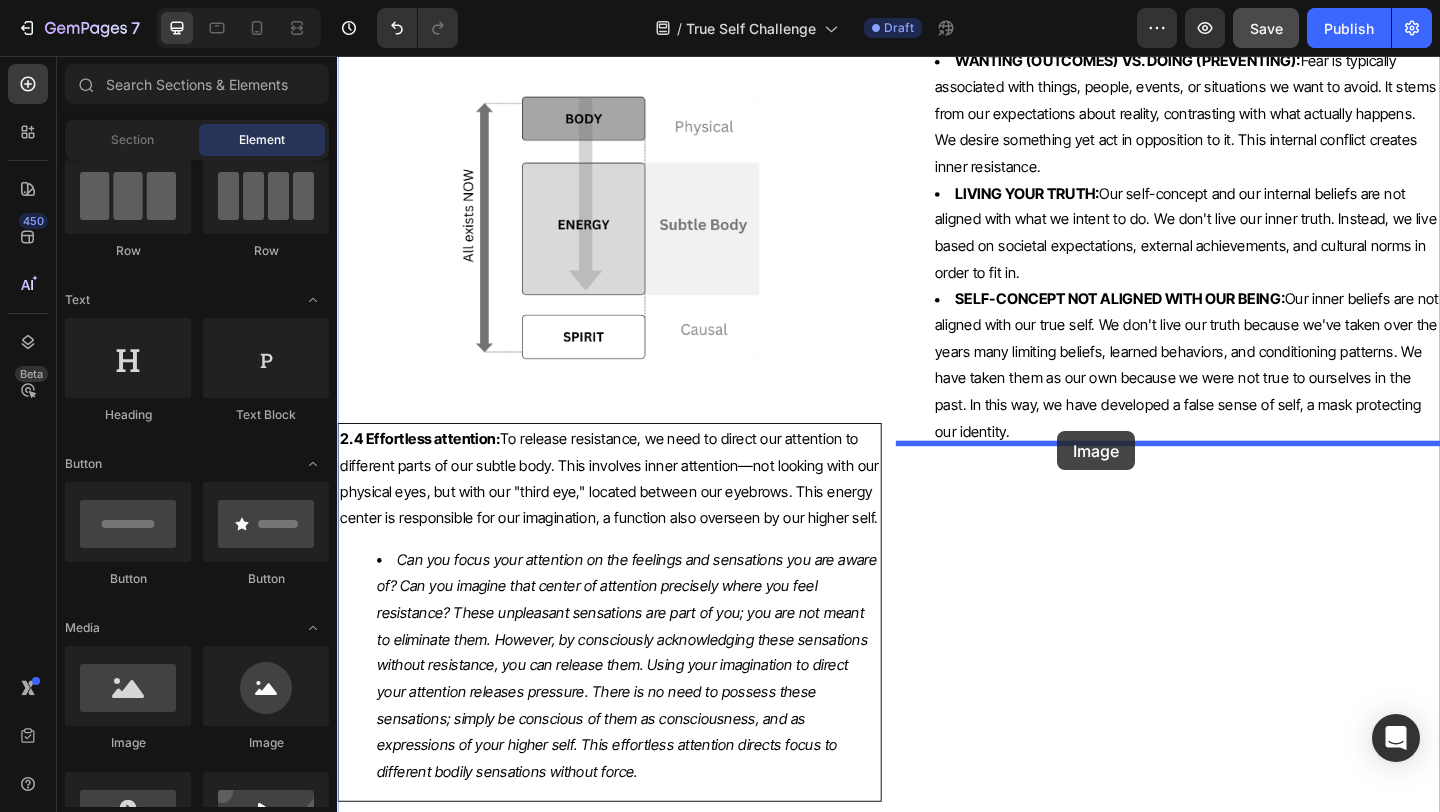 drag, startPoint x: 484, startPoint y: 740, endPoint x: 1120, endPoint y: 464, distance: 693.3051 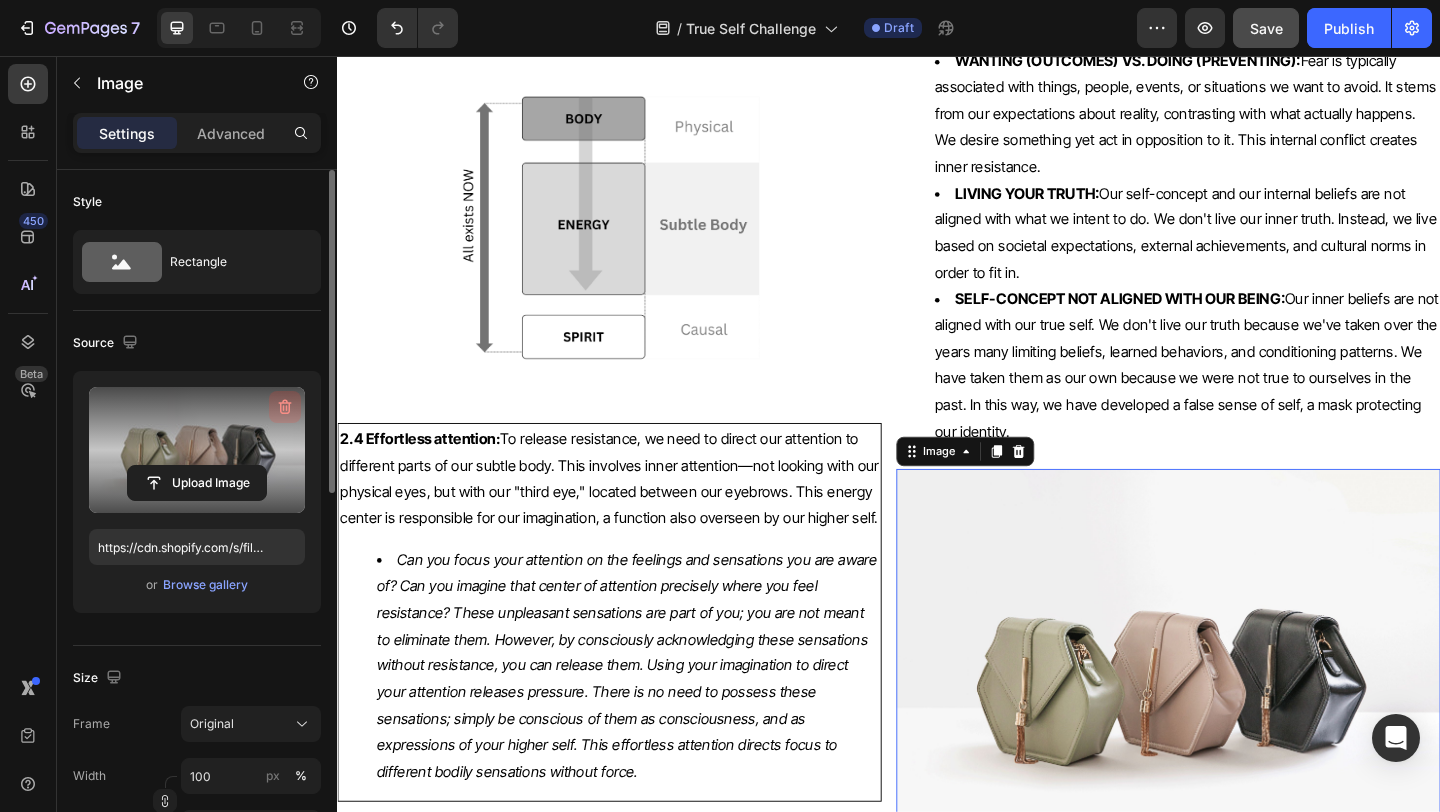 click 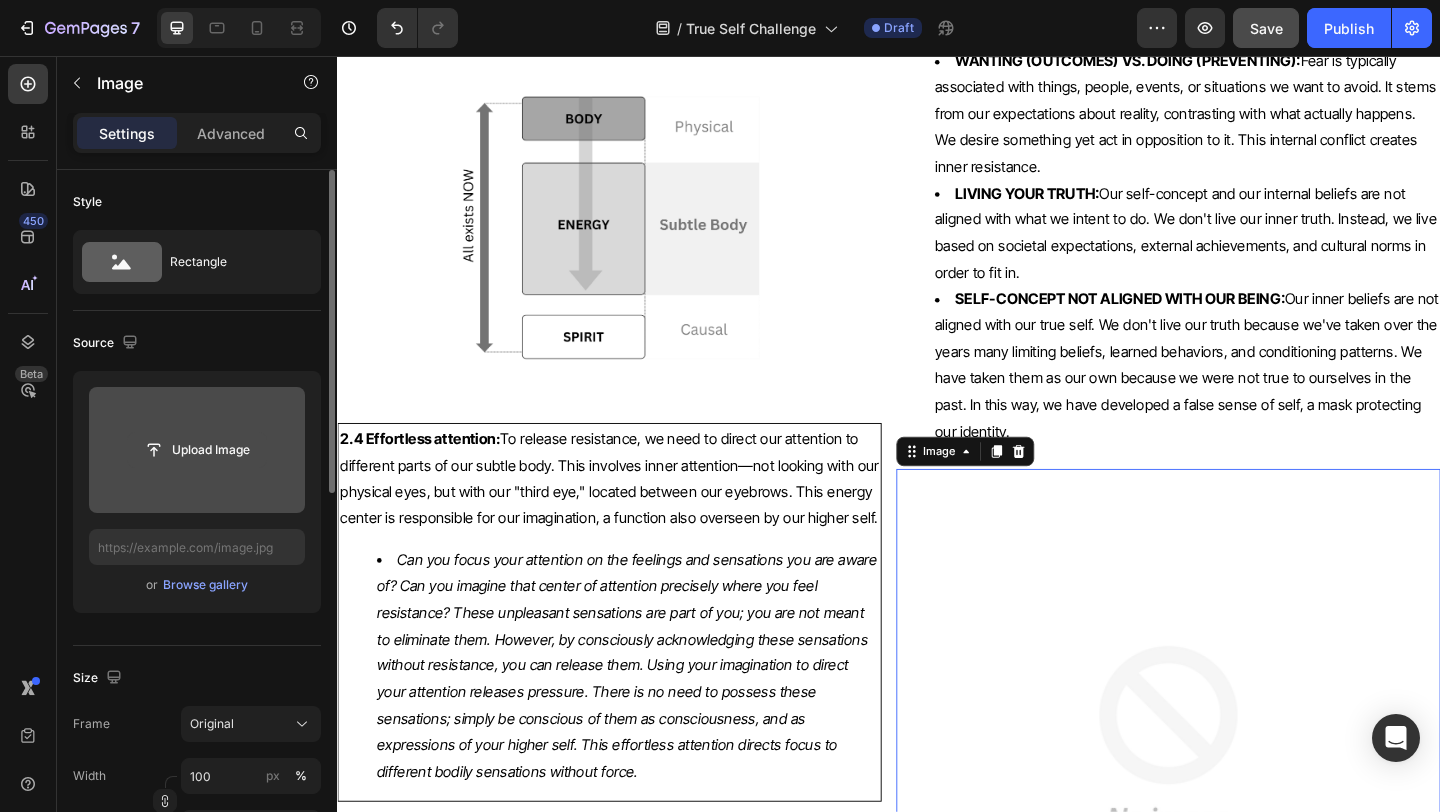 click 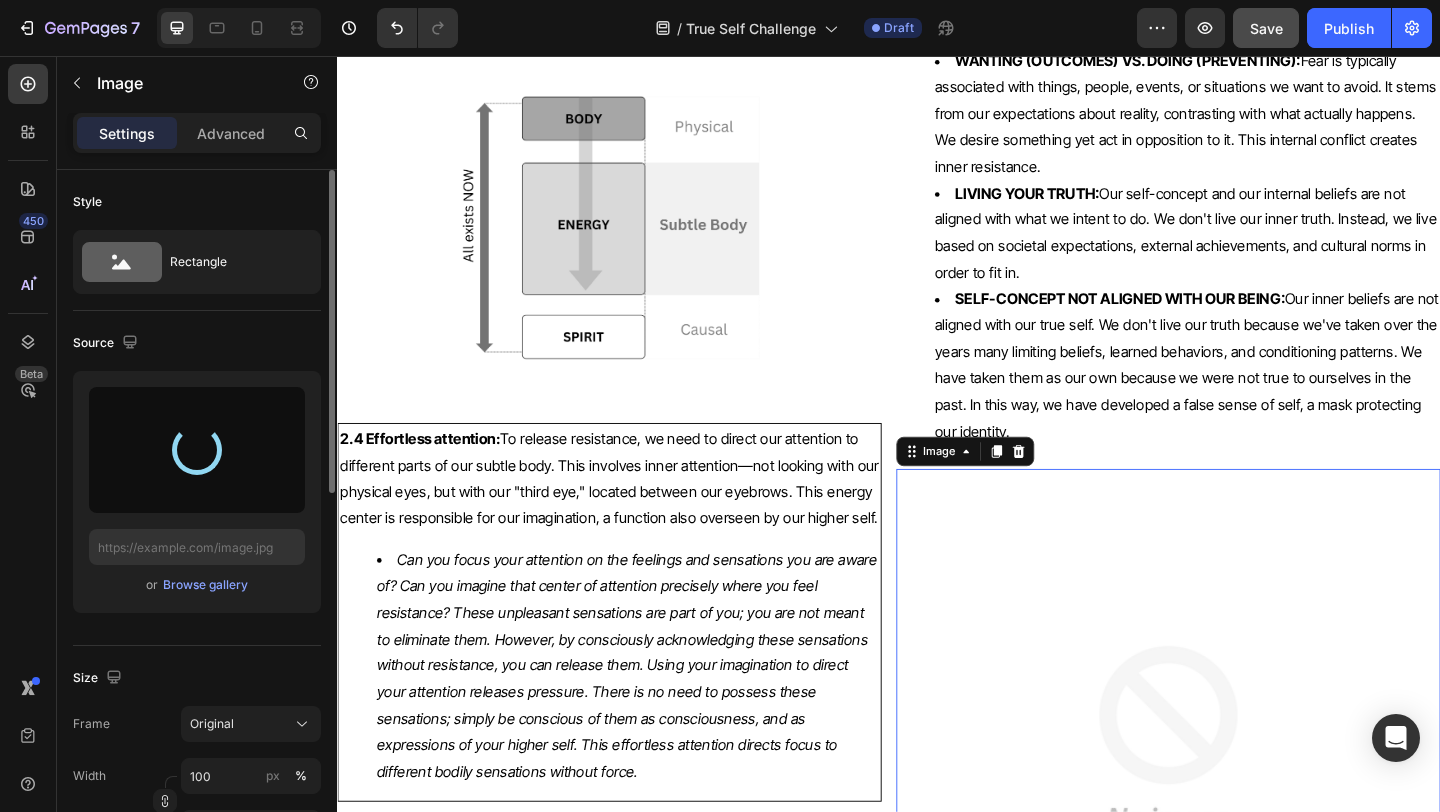 type on "https://cdn.shopify.com/s/files/1/0635/7168/9647/files/gempages_577611070005314322-32deb510-d582-4d1a-ac68-18171df0a07e.svg" 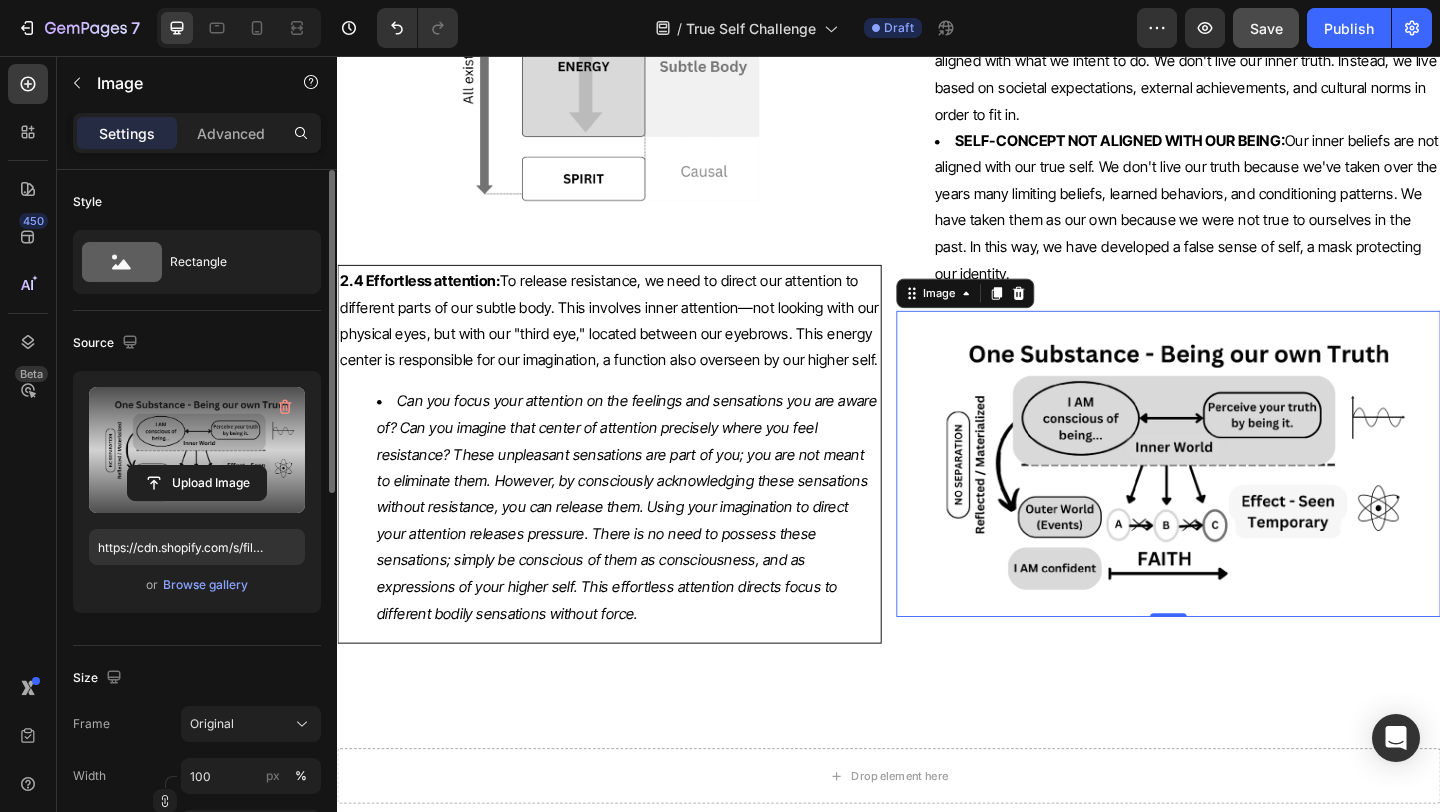 scroll, scrollTop: 8339, scrollLeft: 0, axis: vertical 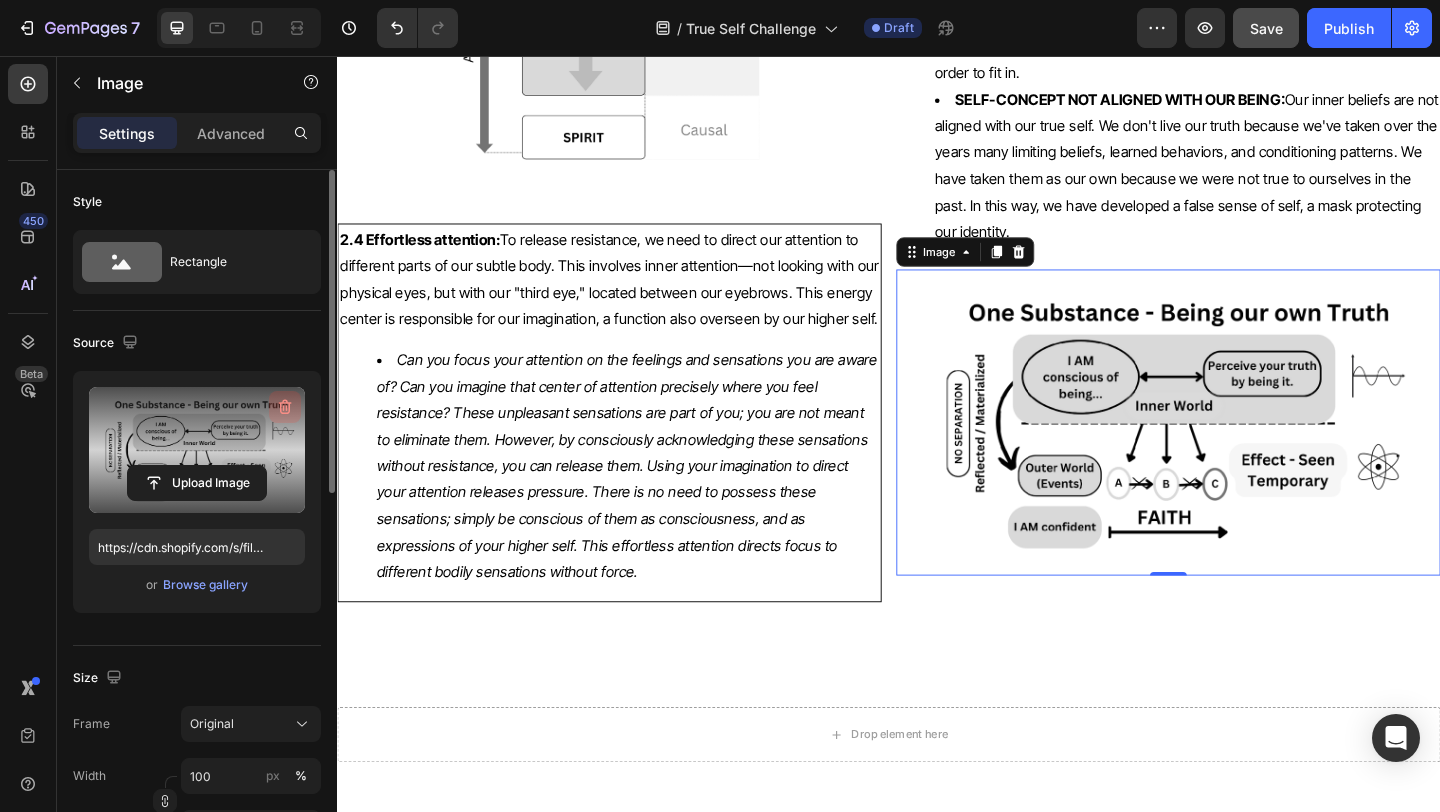 click 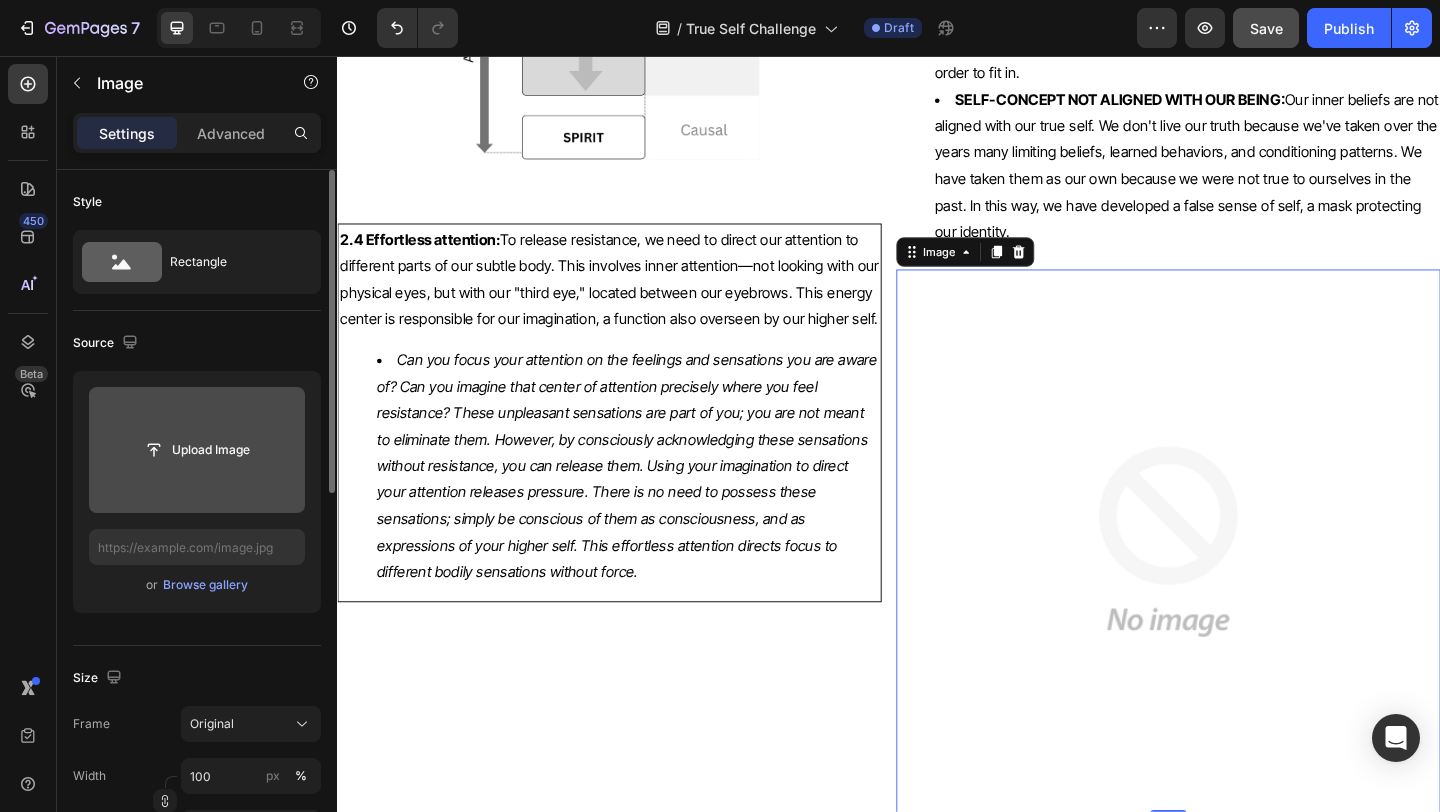 click 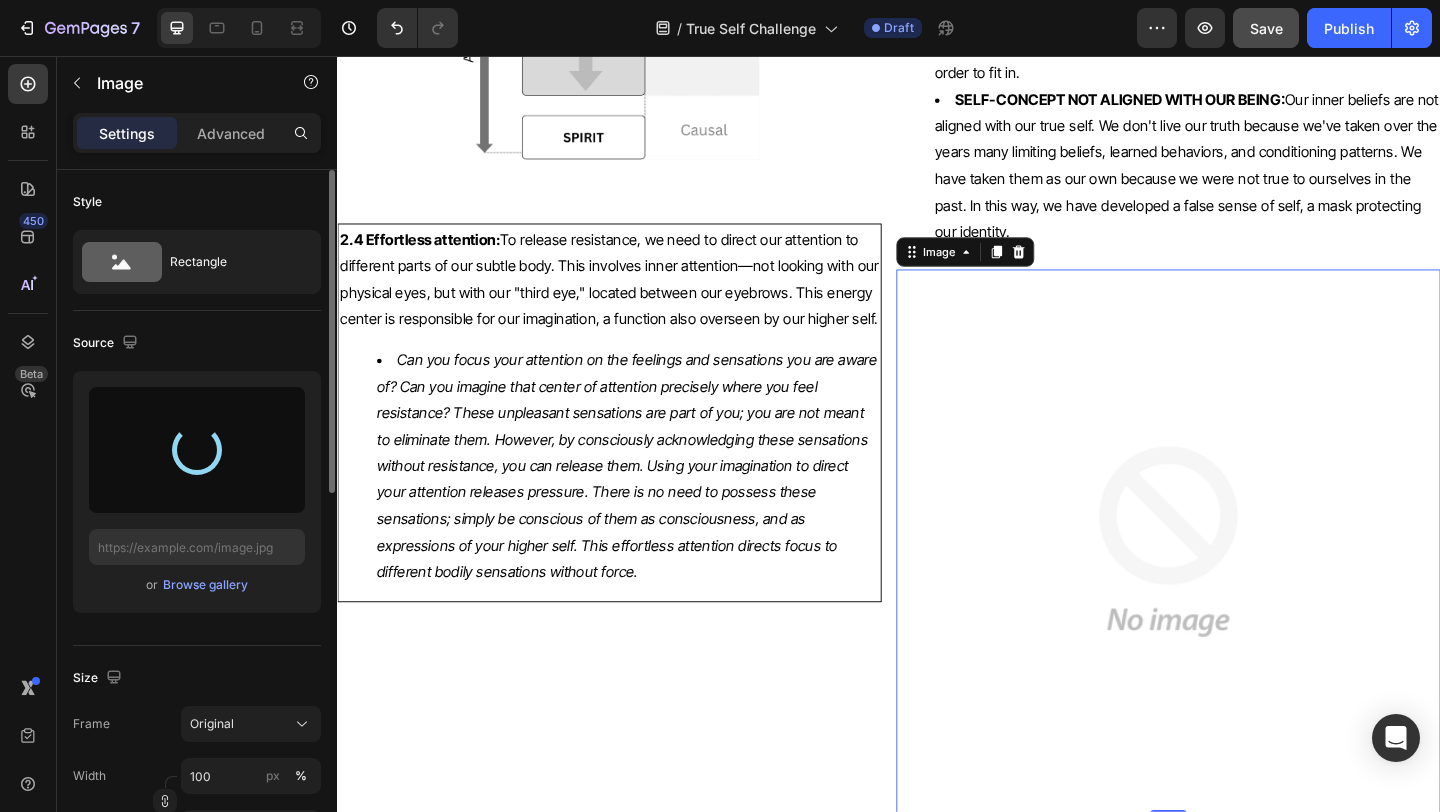 type on "[URL]" 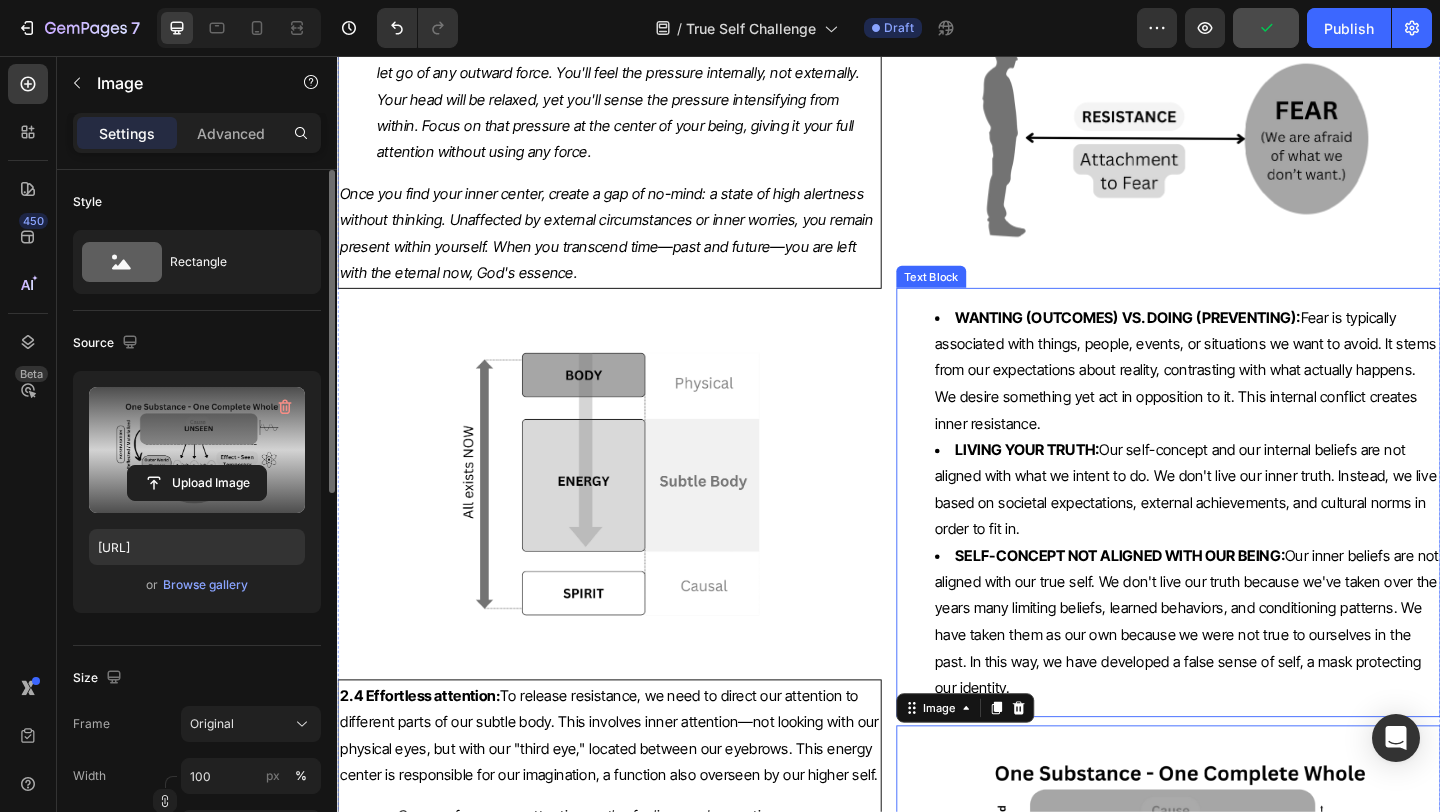 scroll, scrollTop: 7863, scrollLeft: 0, axis: vertical 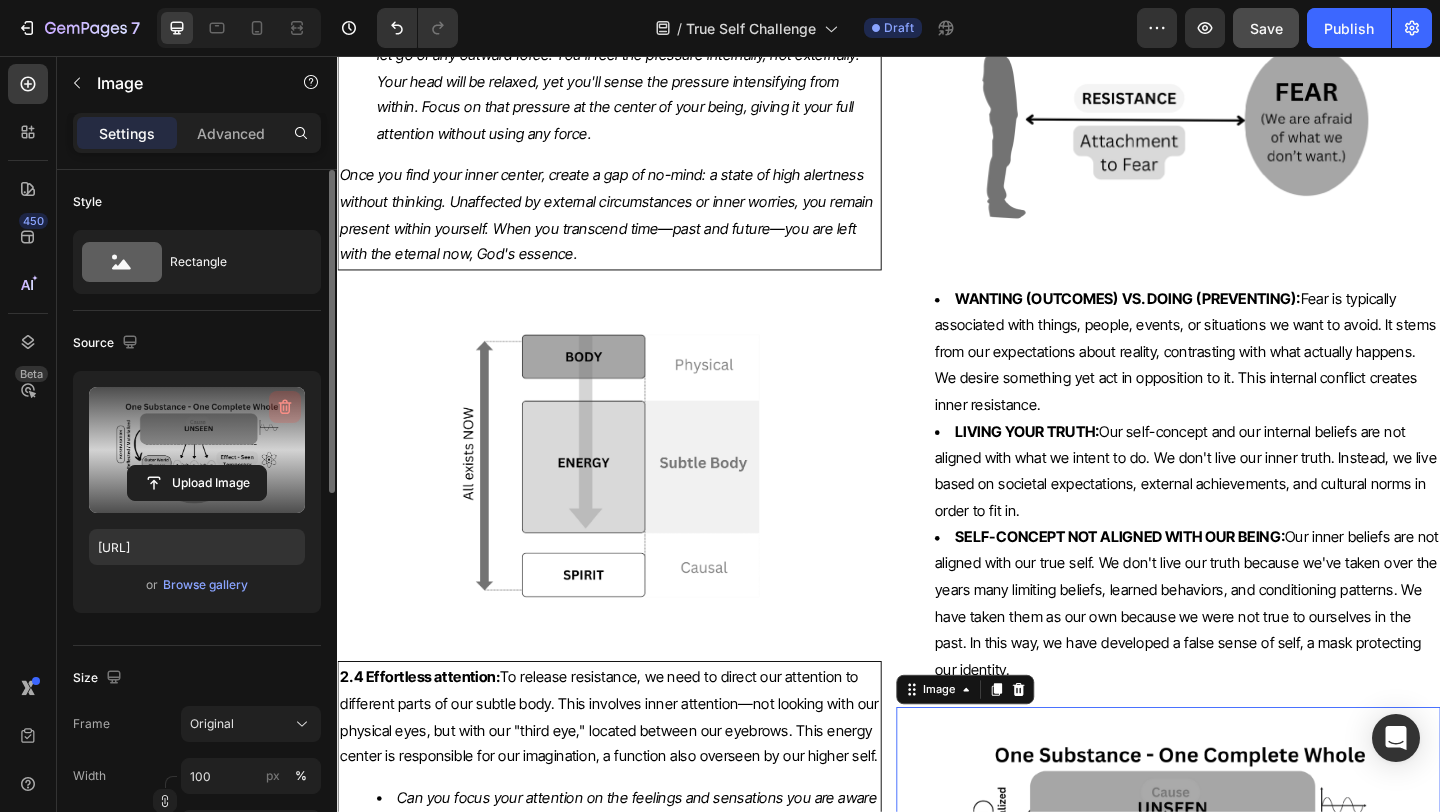 click 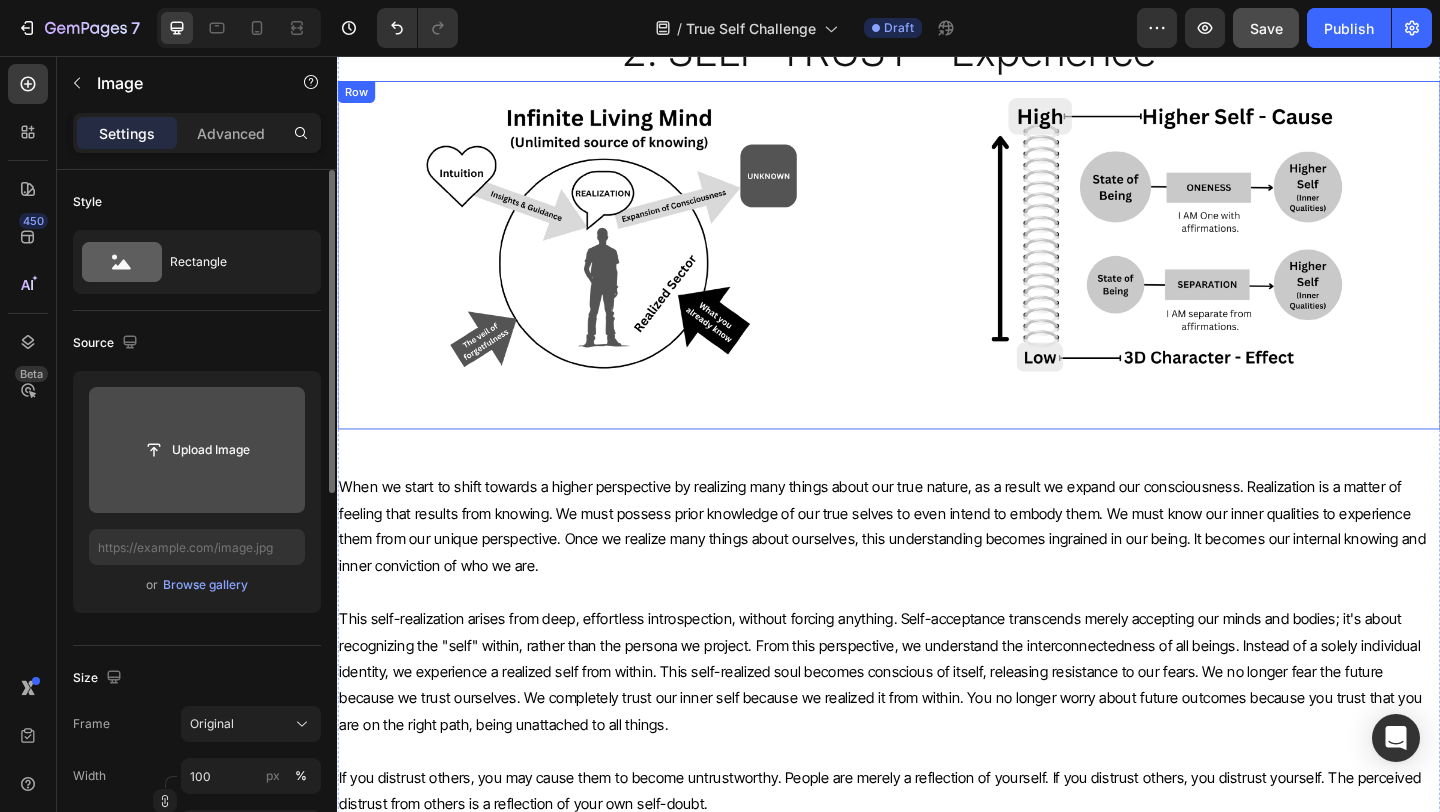 scroll, scrollTop: 5210, scrollLeft: 0, axis: vertical 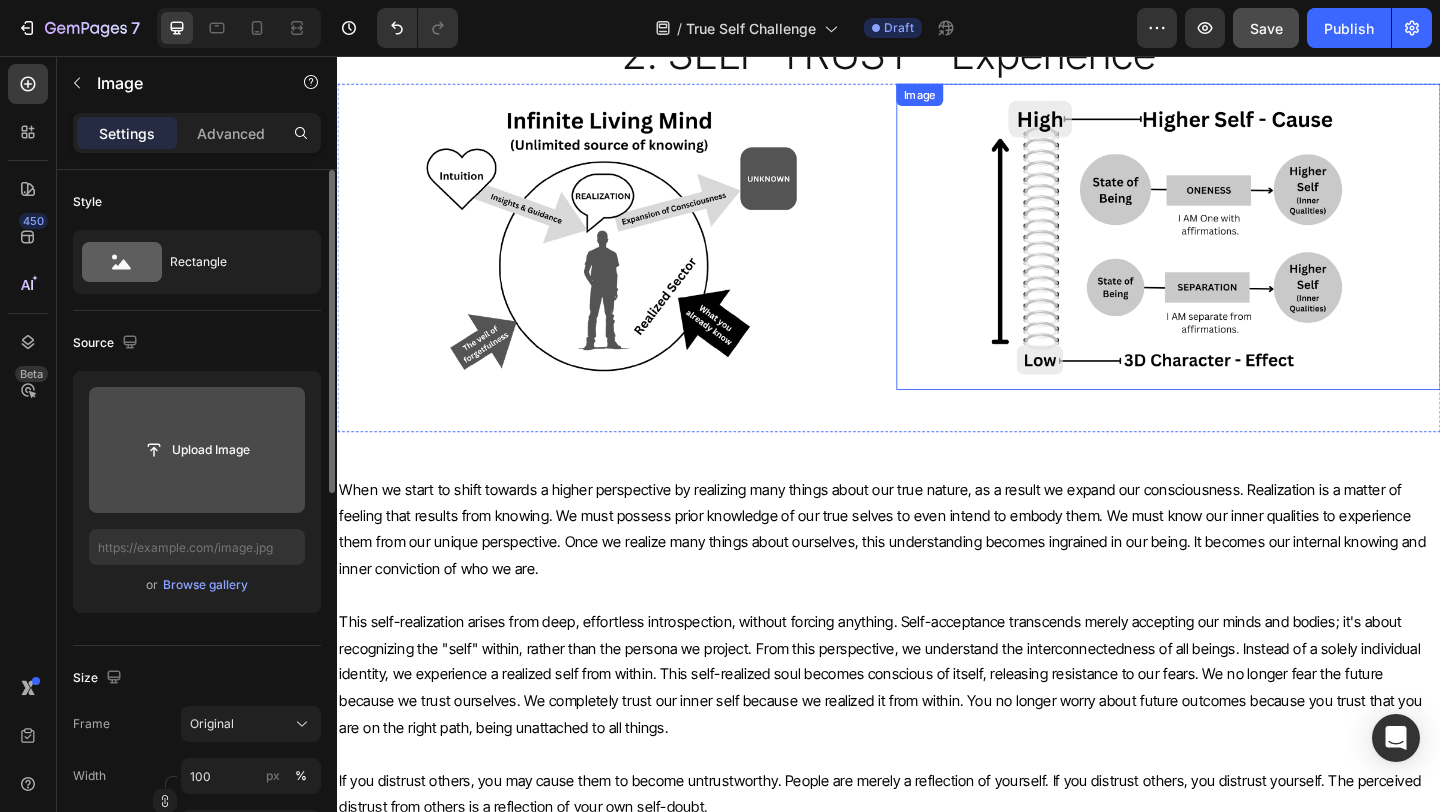 click at bounding box center (1241, 252) 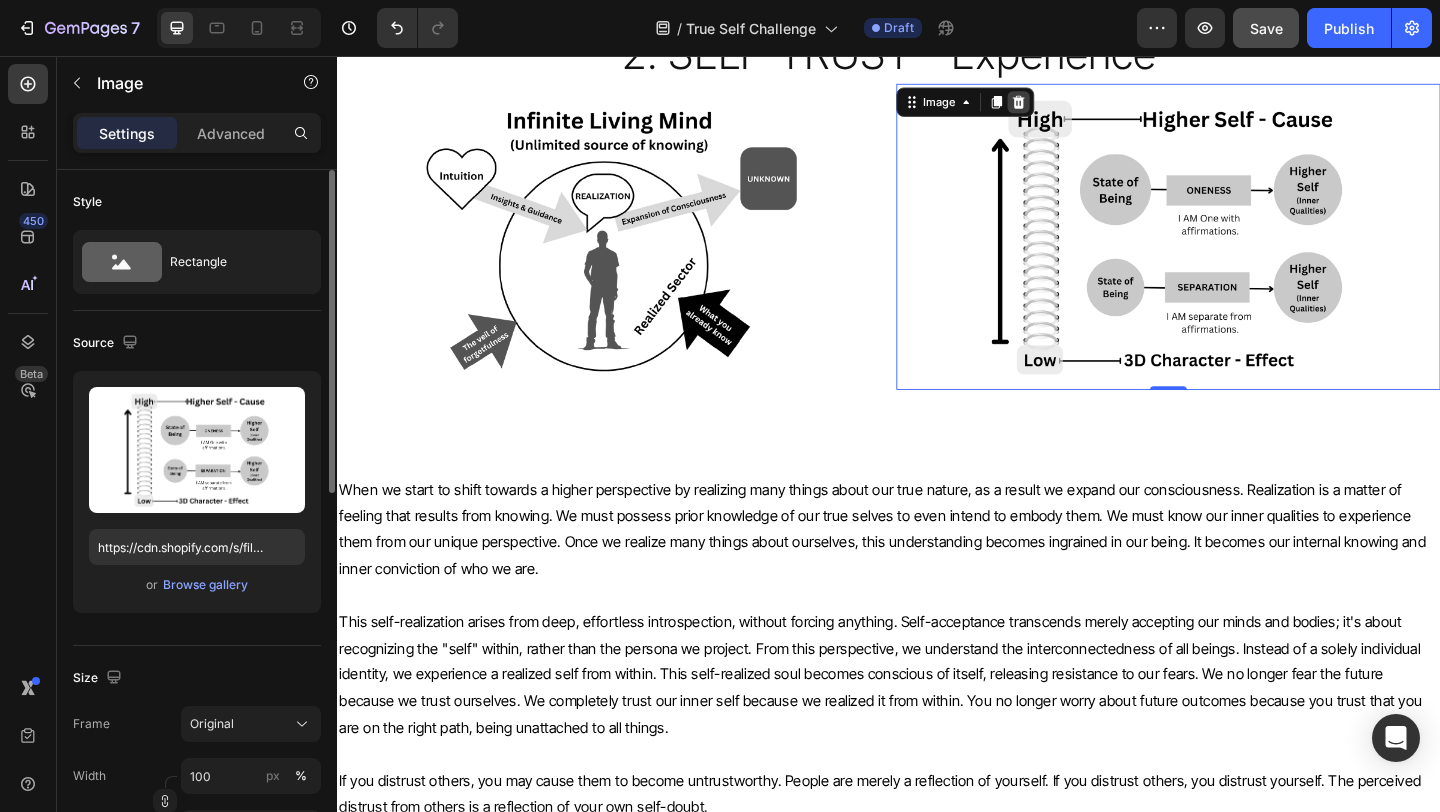 click 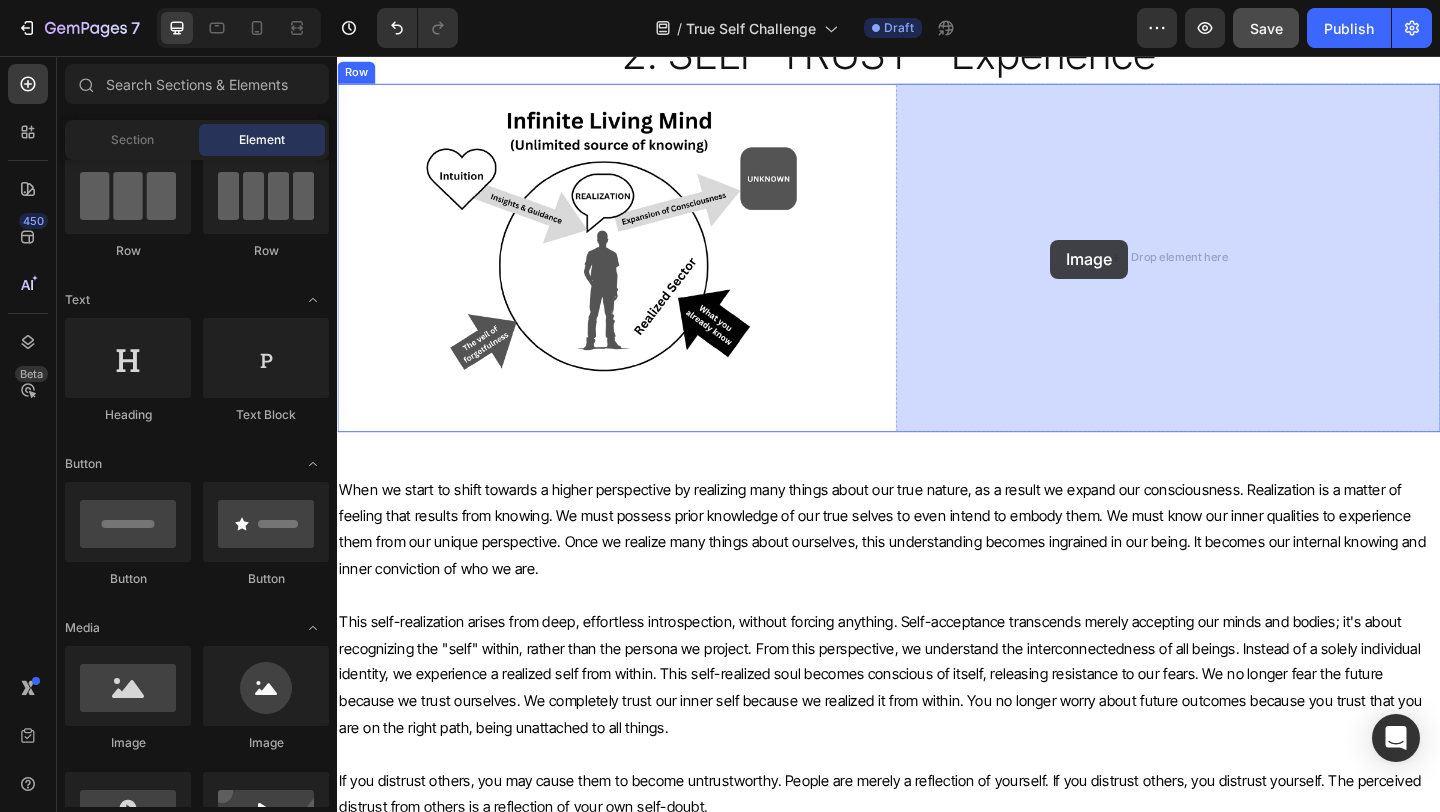 drag, startPoint x: 490, startPoint y: 742, endPoint x: 1113, endPoint y: 256, distance: 790.1424 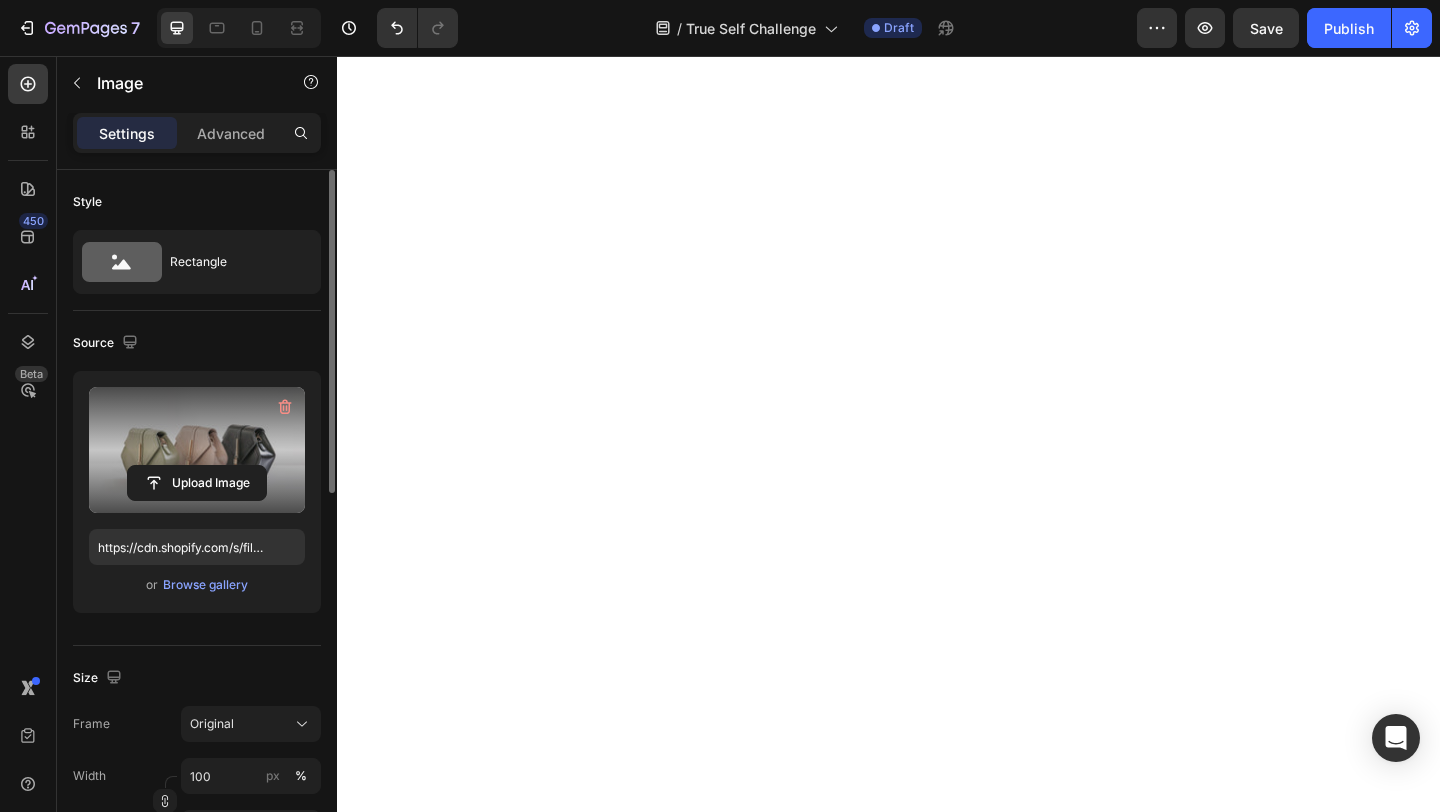 scroll, scrollTop: 0, scrollLeft: 0, axis: both 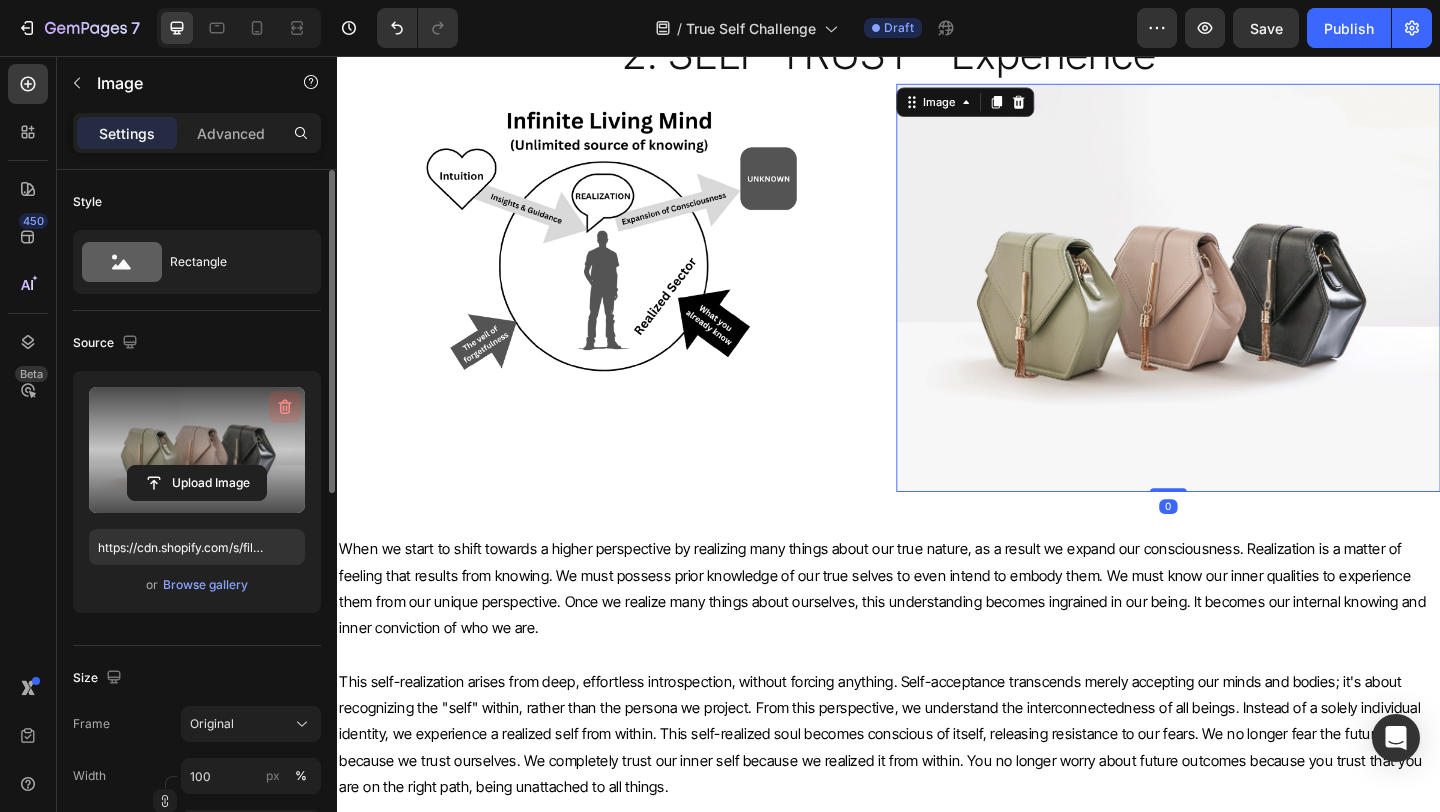 click 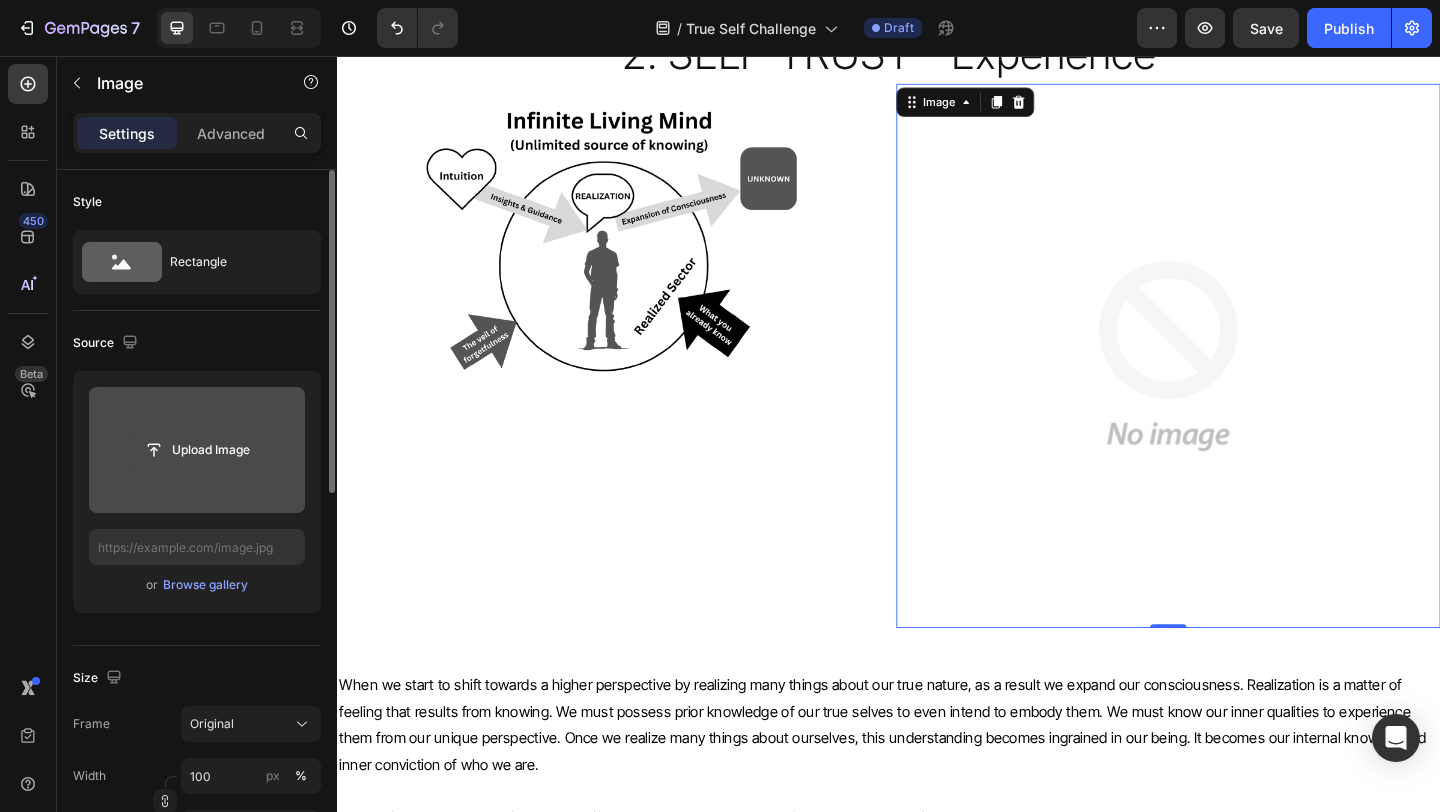 click 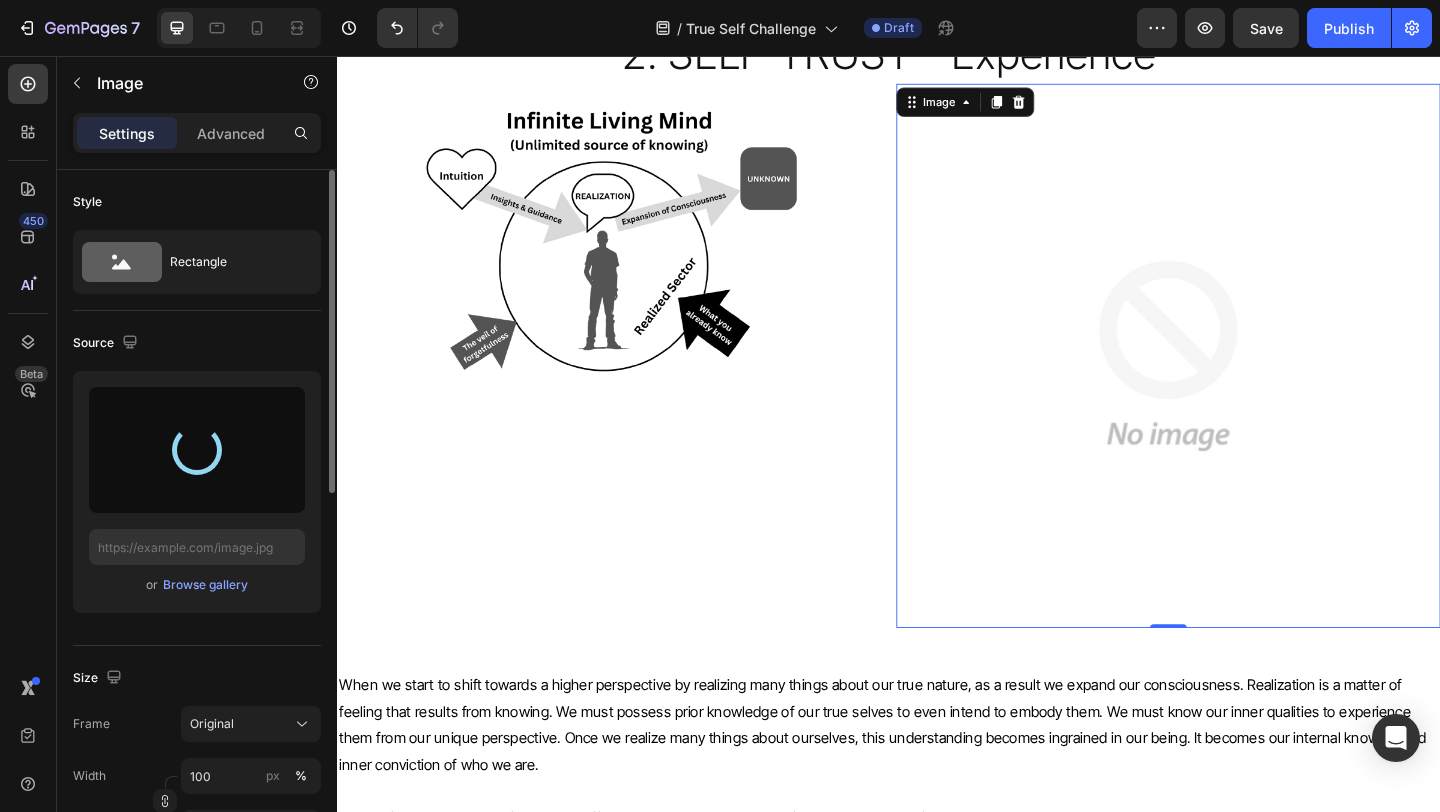 type on "https://cdn.shopify.com/s/files/1/0635/7168/9647/files/gempages_577611070005314322-85841b5d-a009-4e8a-bf6b-07928e0b54c8.svg" 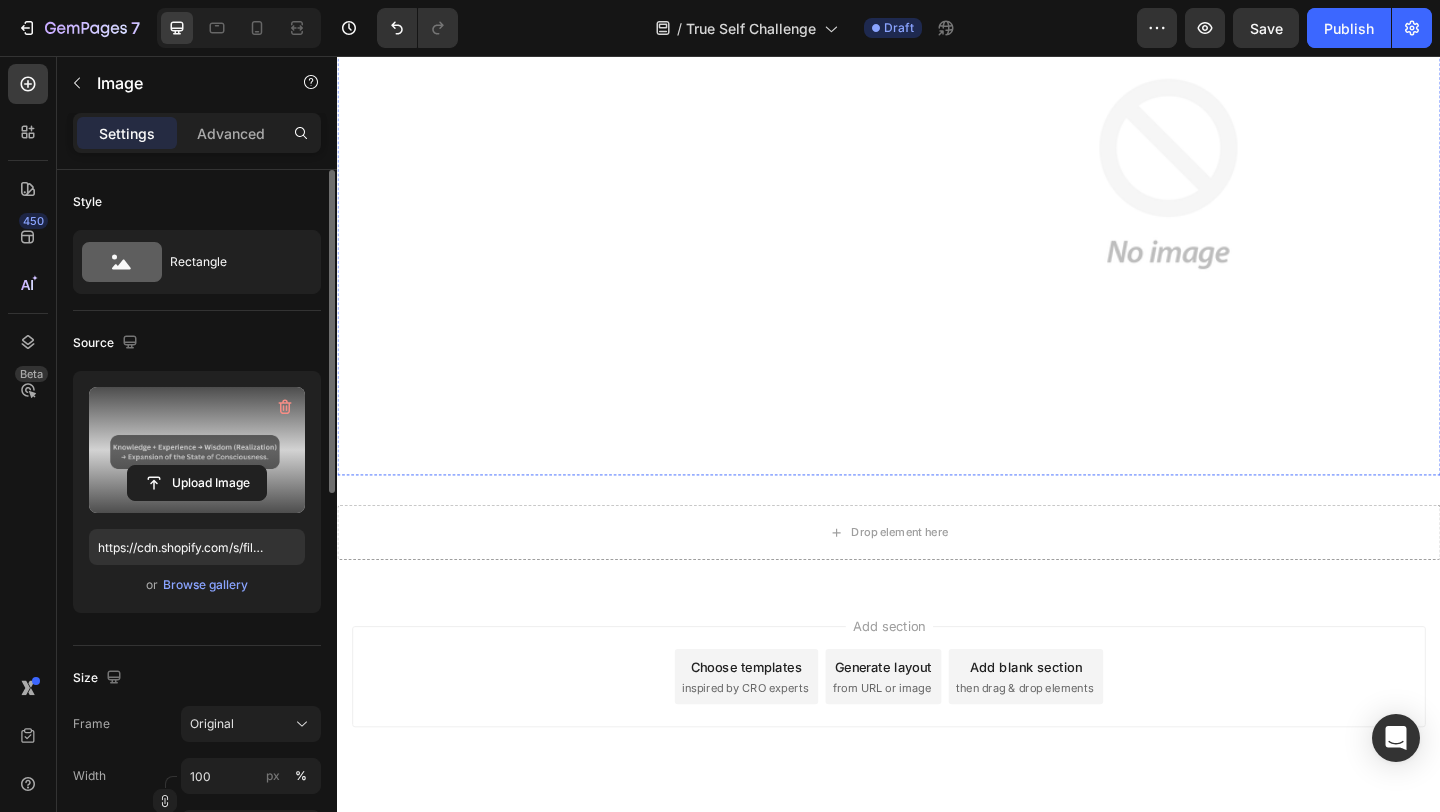 scroll, scrollTop: 9099, scrollLeft: 0, axis: vertical 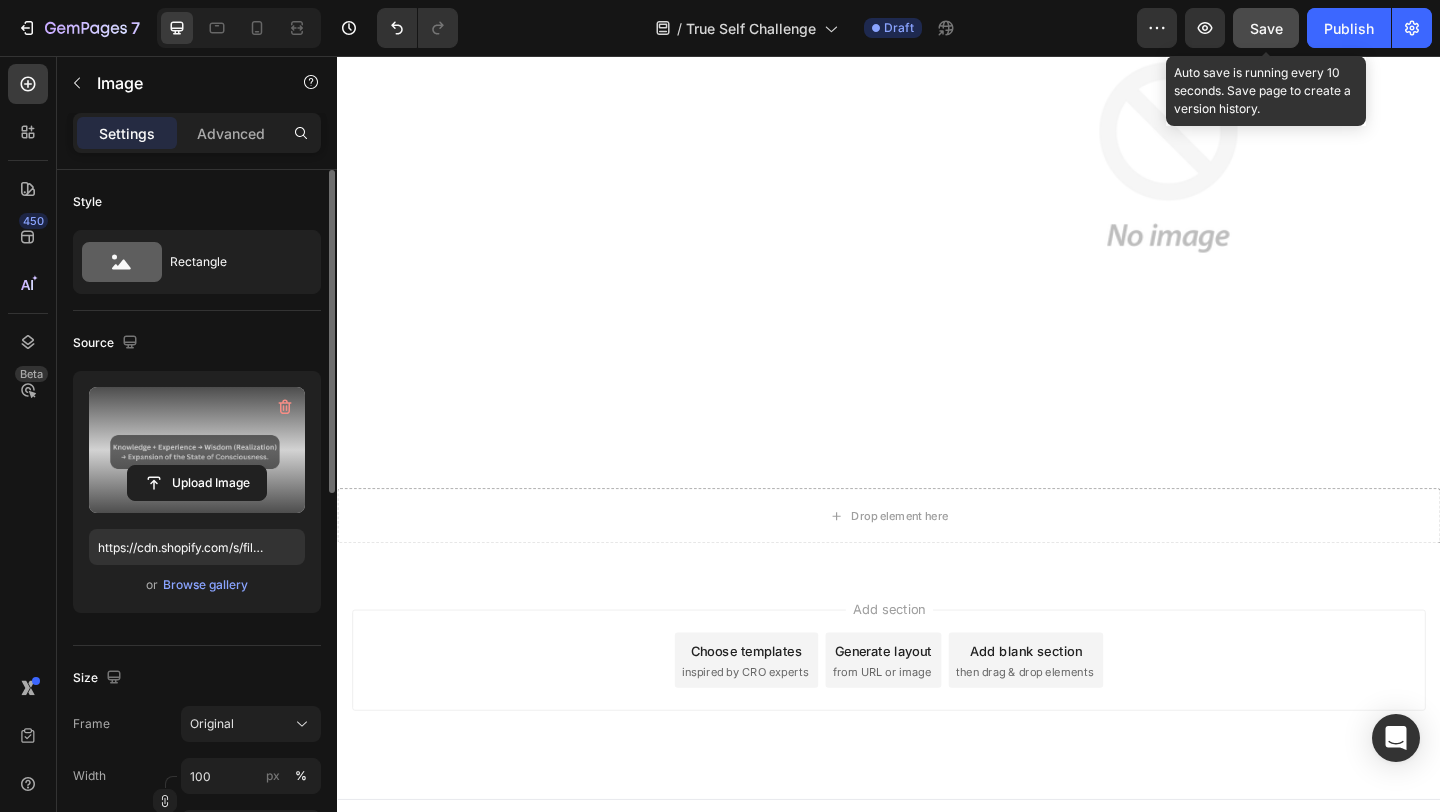 click on "Save" 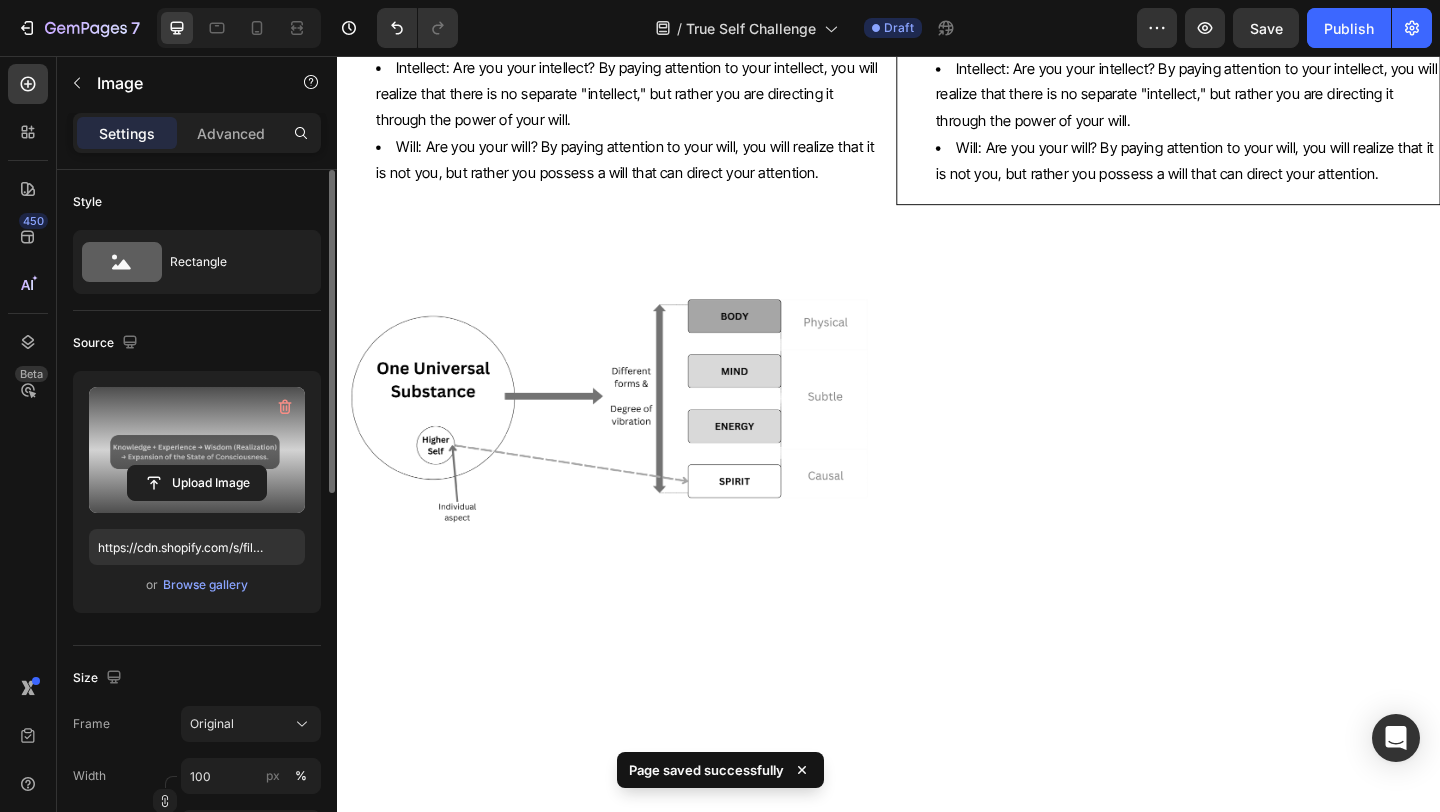 scroll, scrollTop: 4731, scrollLeft: 0, axis: vertical 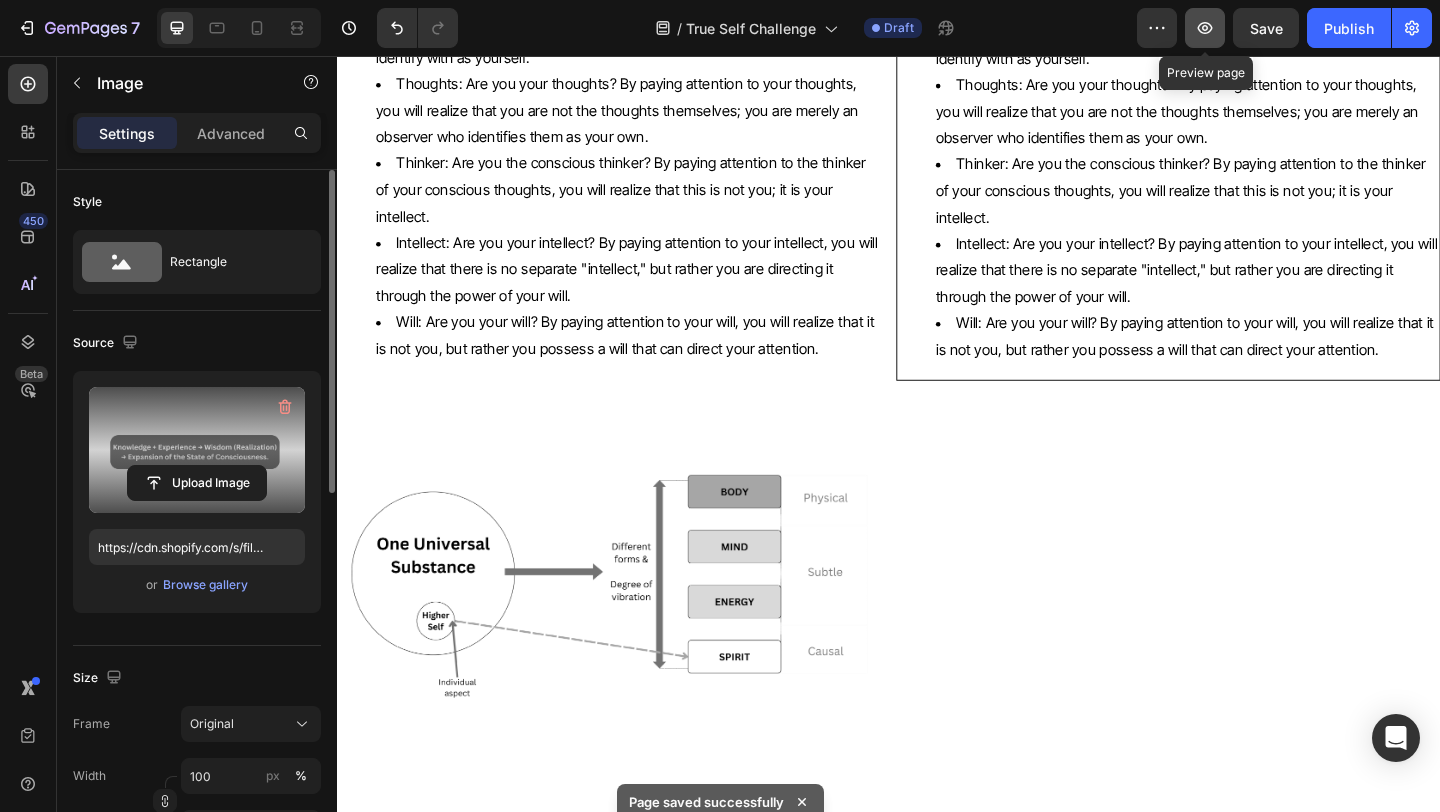 click 